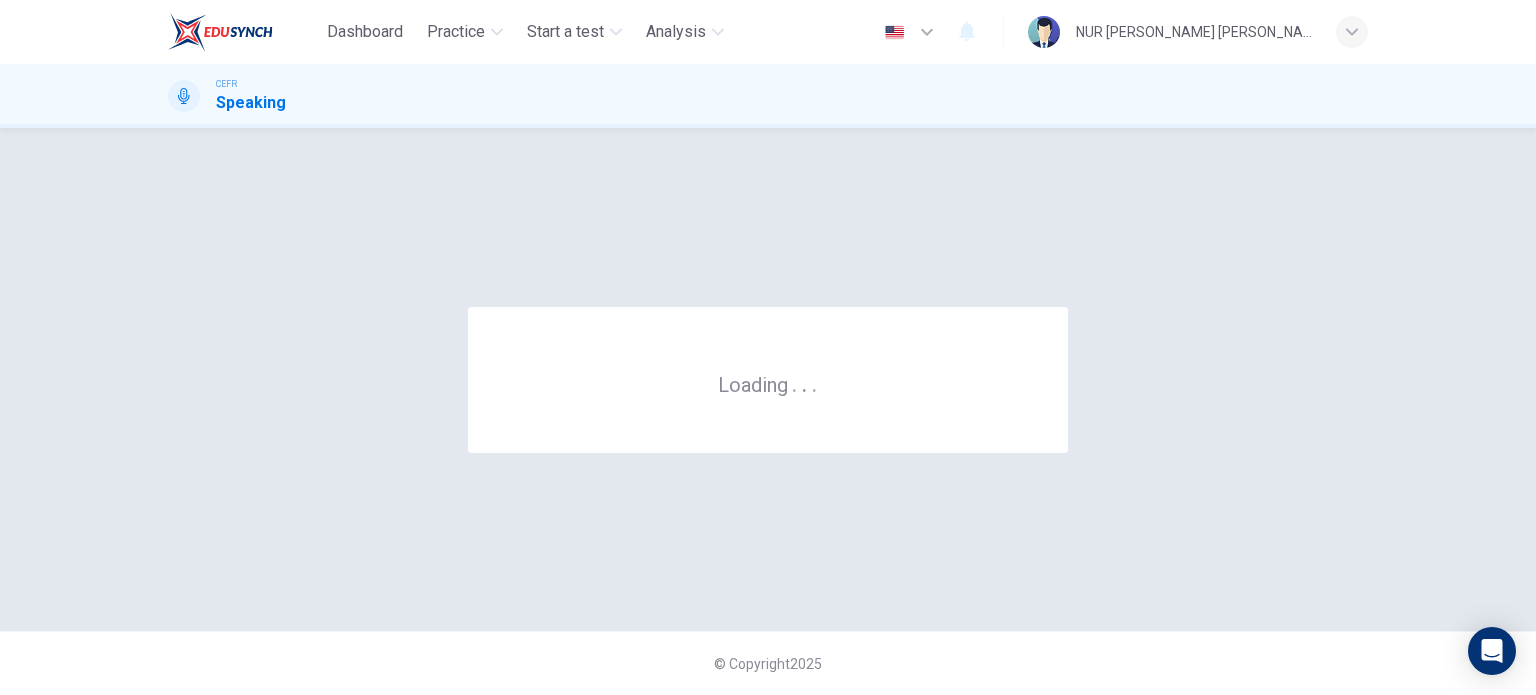scroll, scrollTop: 0, scrollLeft: 0, axis: both 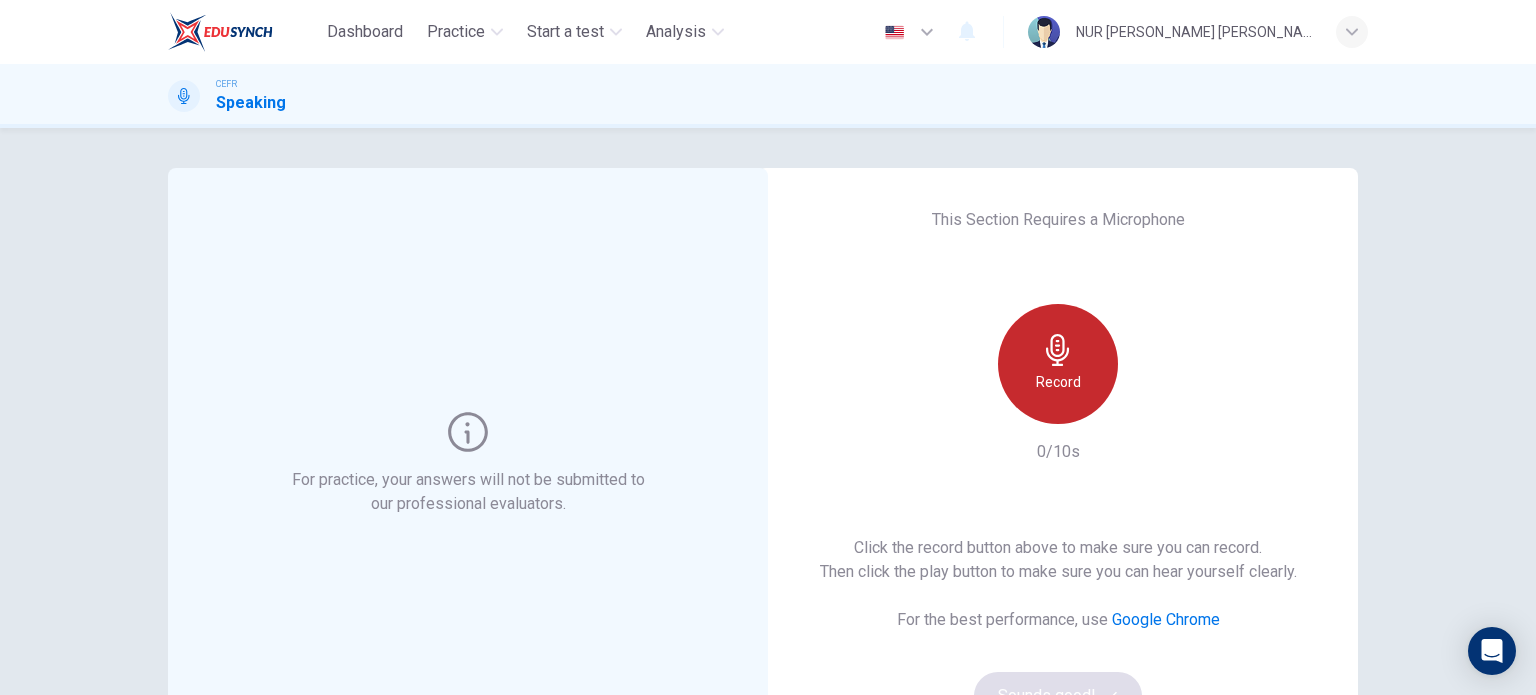 click on "Record" at bounding box center (1058, 364) 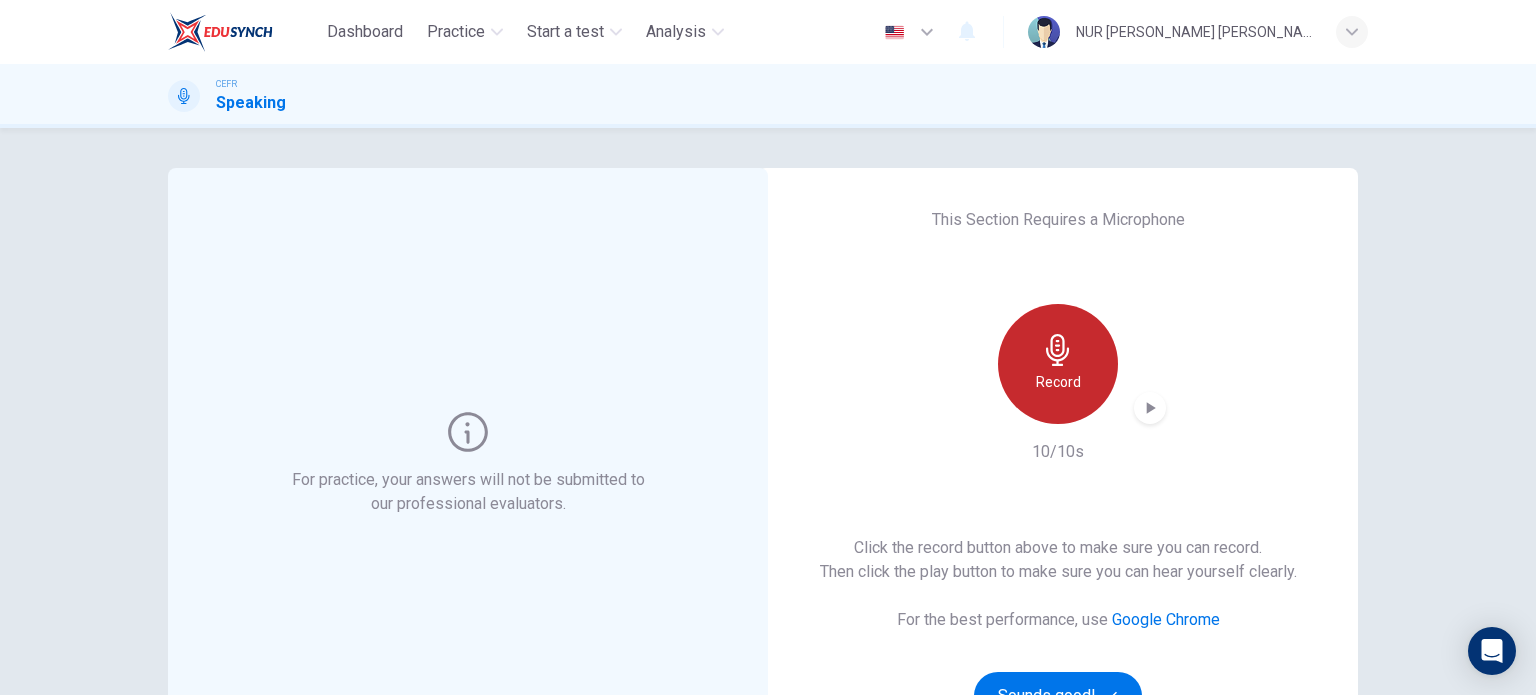 click on "Record" at bounding box center [1058, 364] 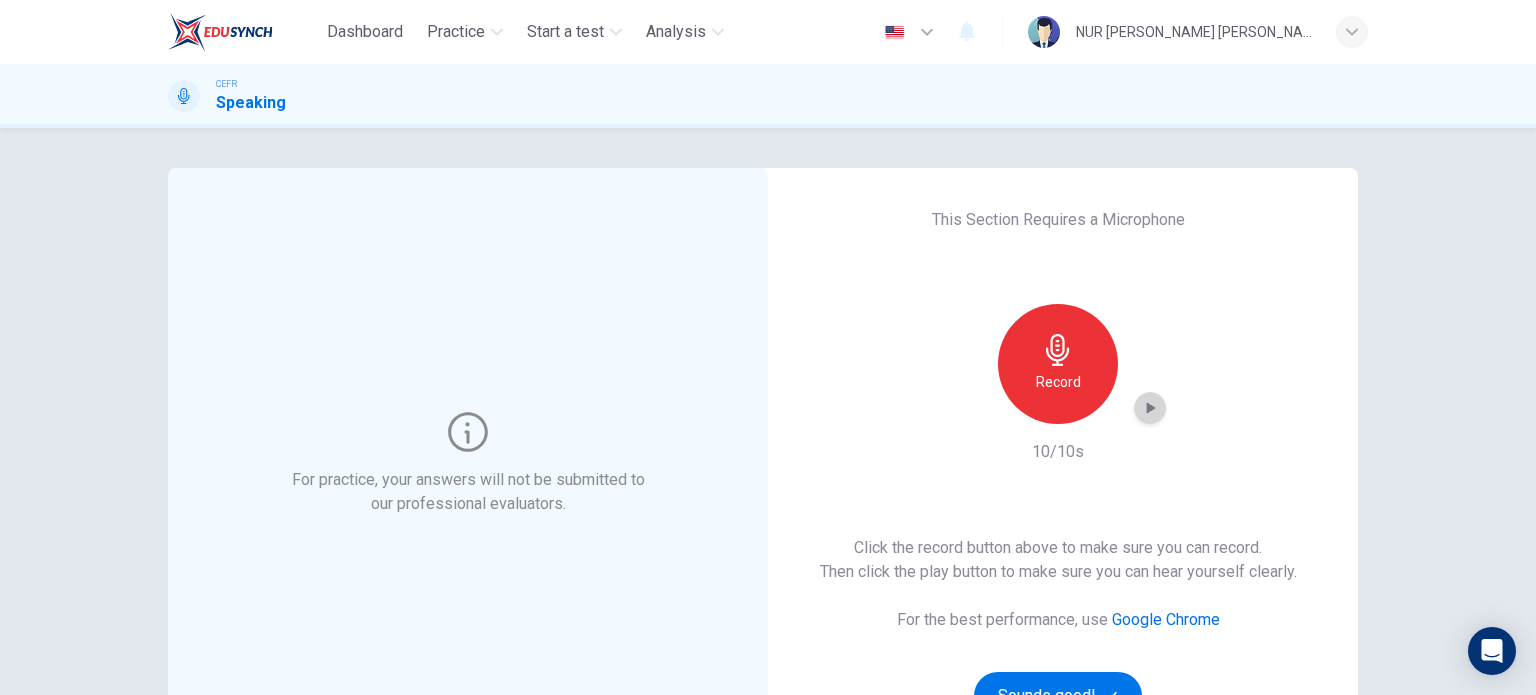 click 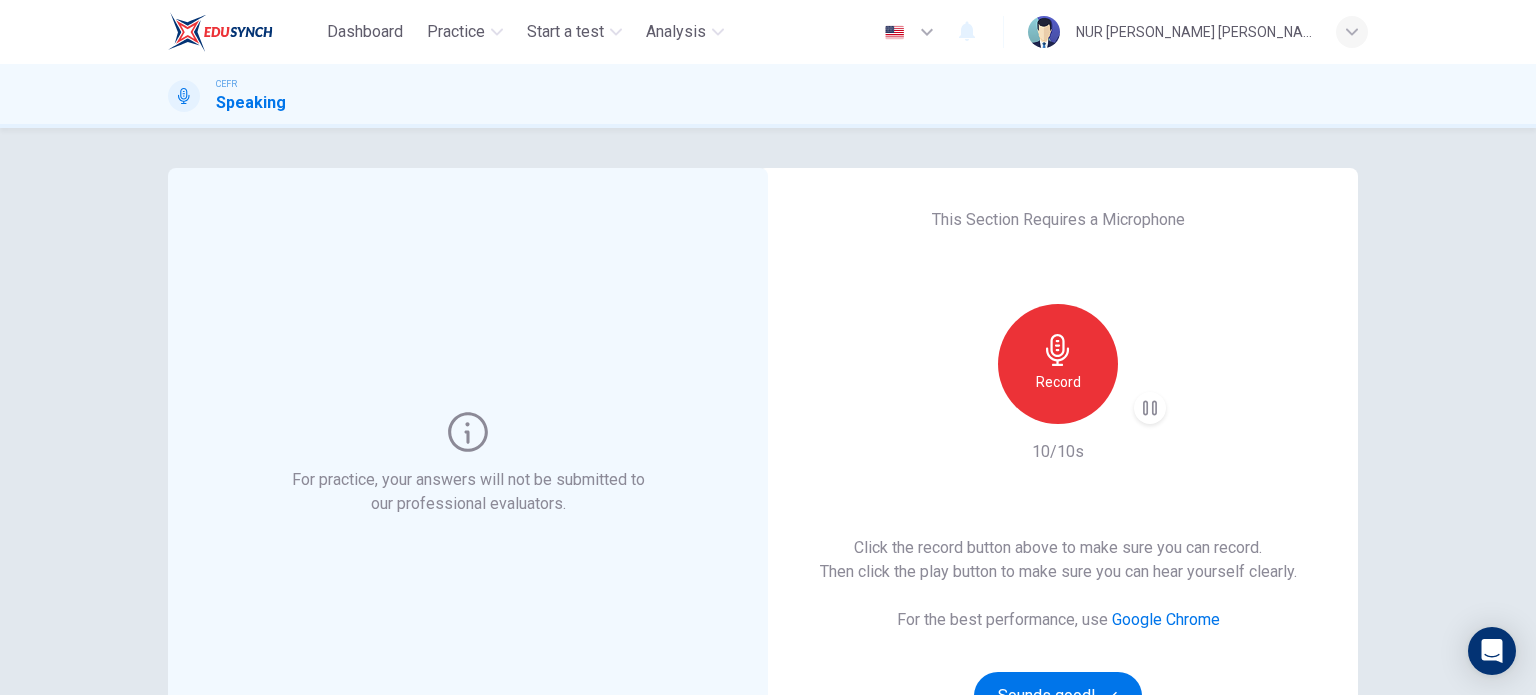 type 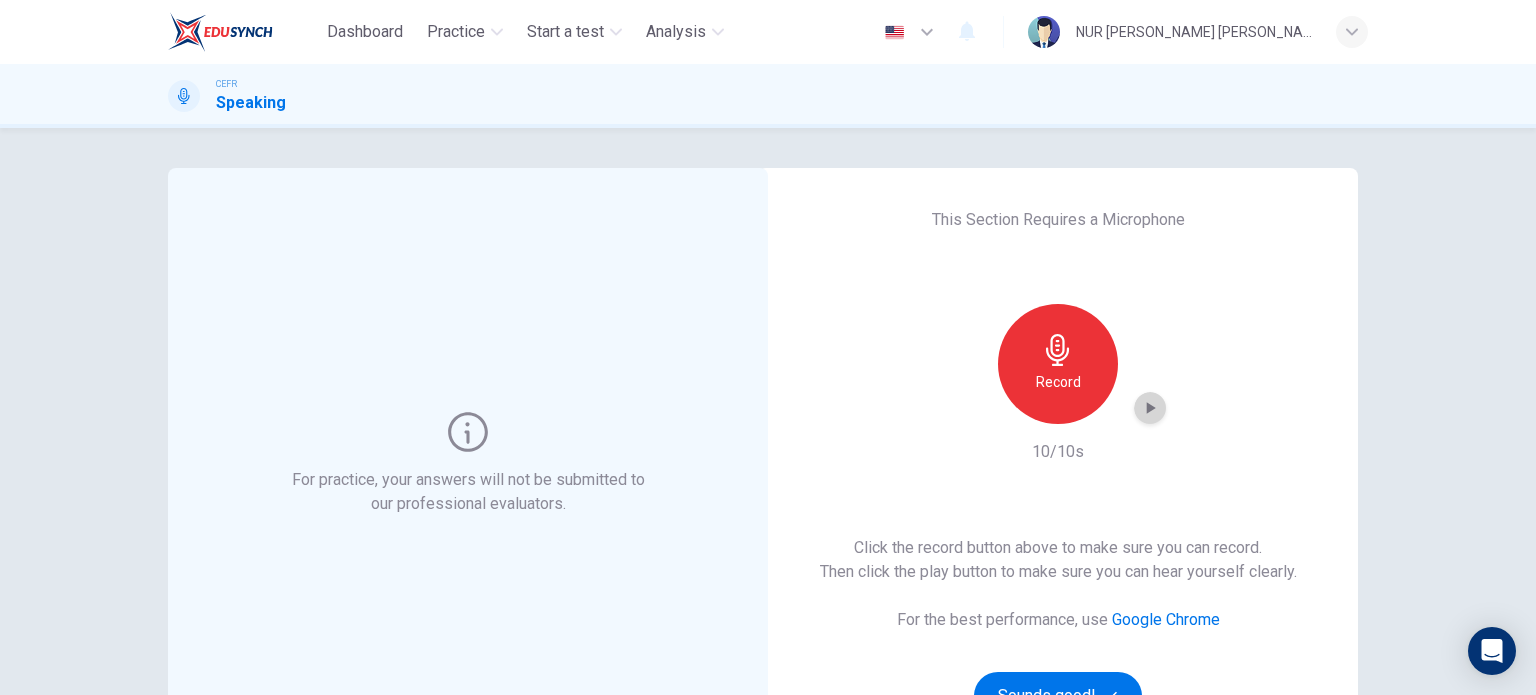 click 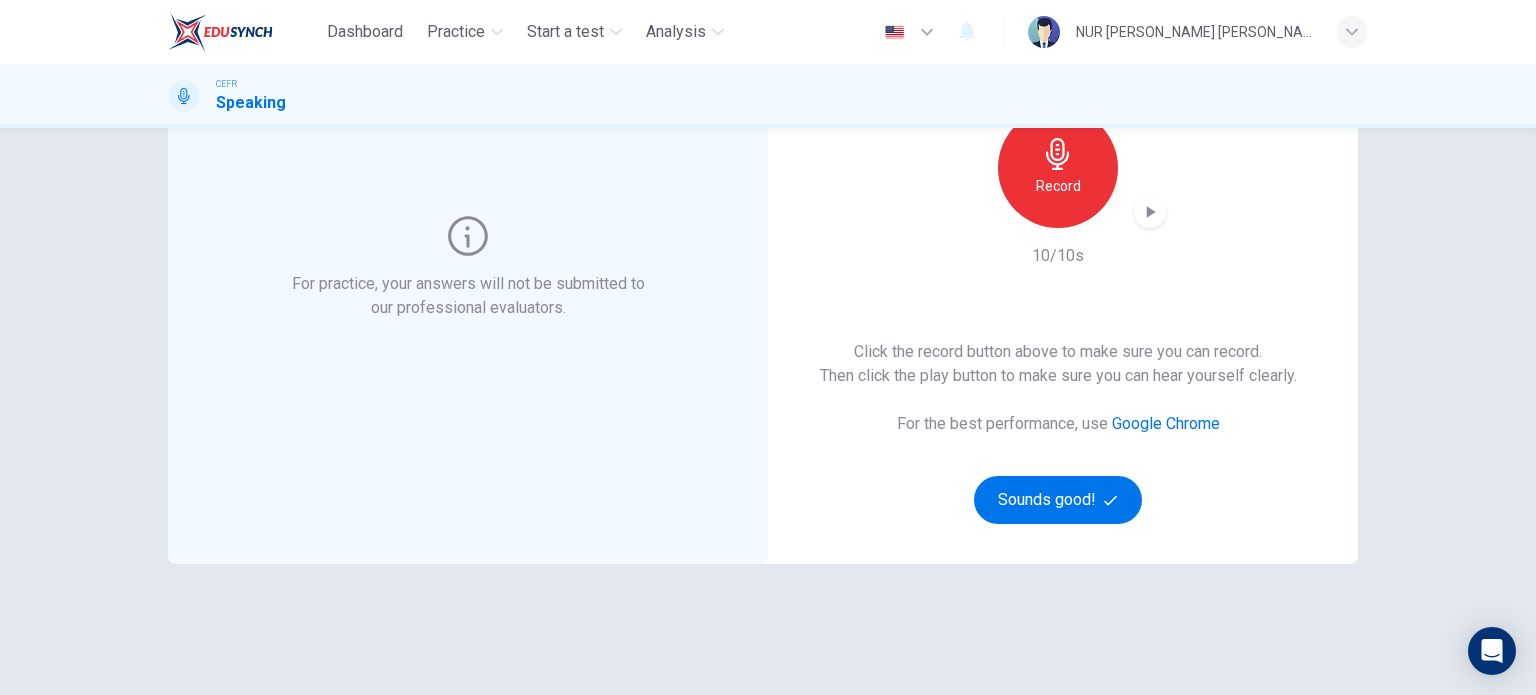scroll, scrollTop: 0, scrollLeft: 0, axis: both 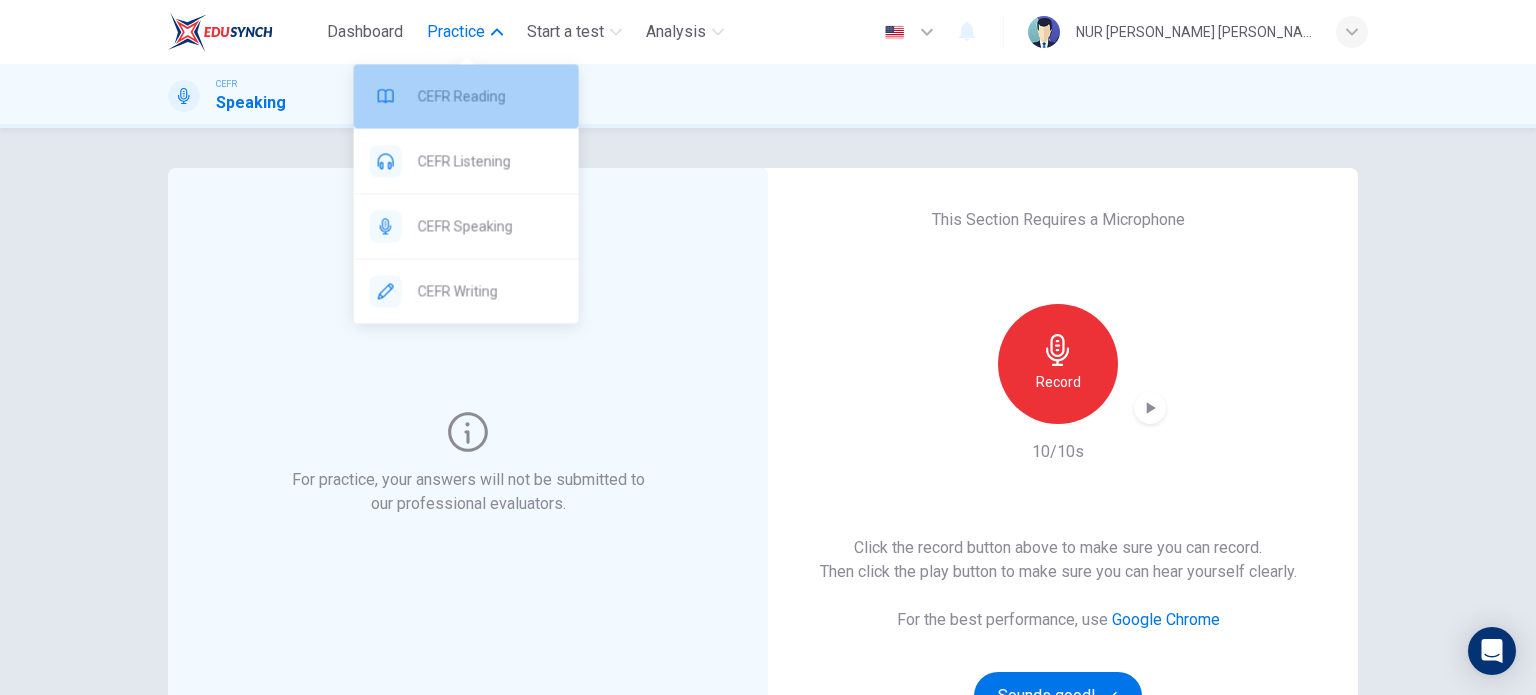 click on "CEFR Reading" at bounding box center [466, 96] 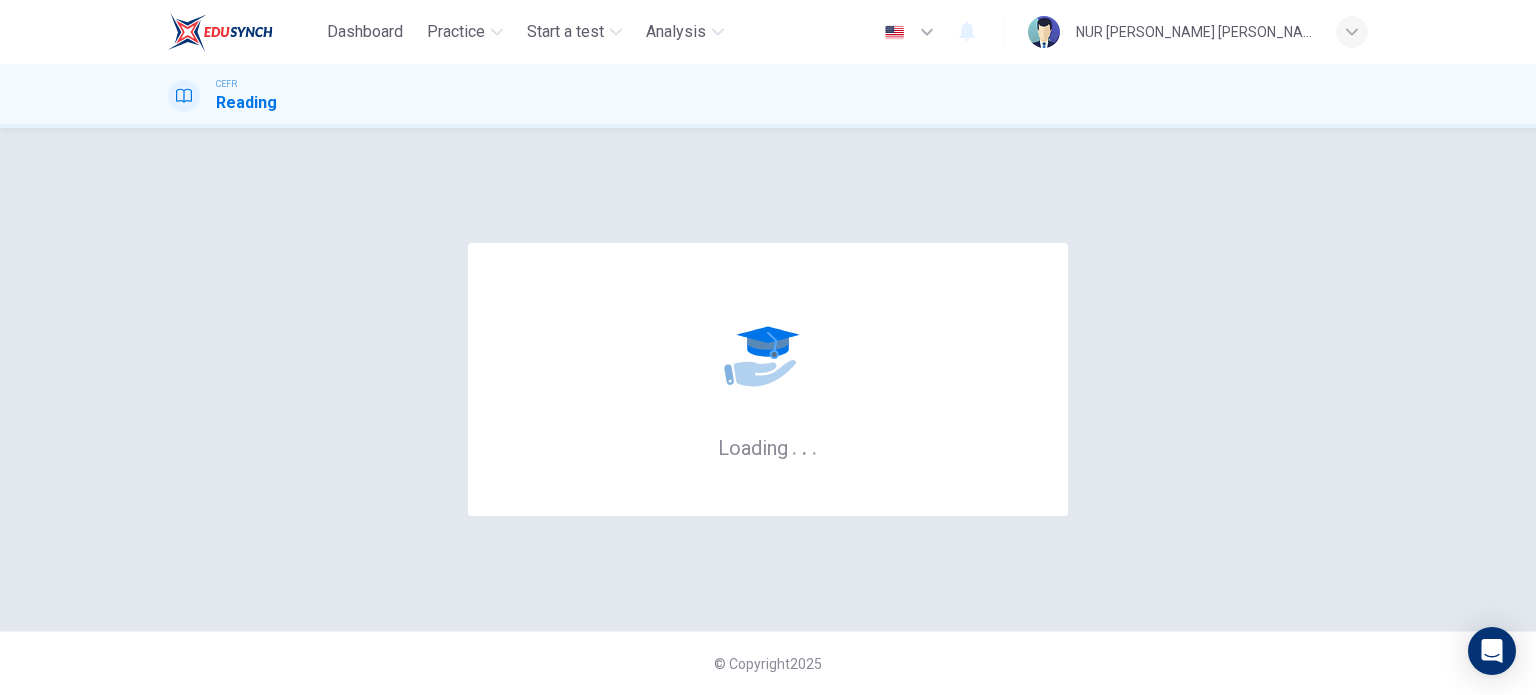 scroll, scrollTop: 0, scrollLeft: 0, axis: both 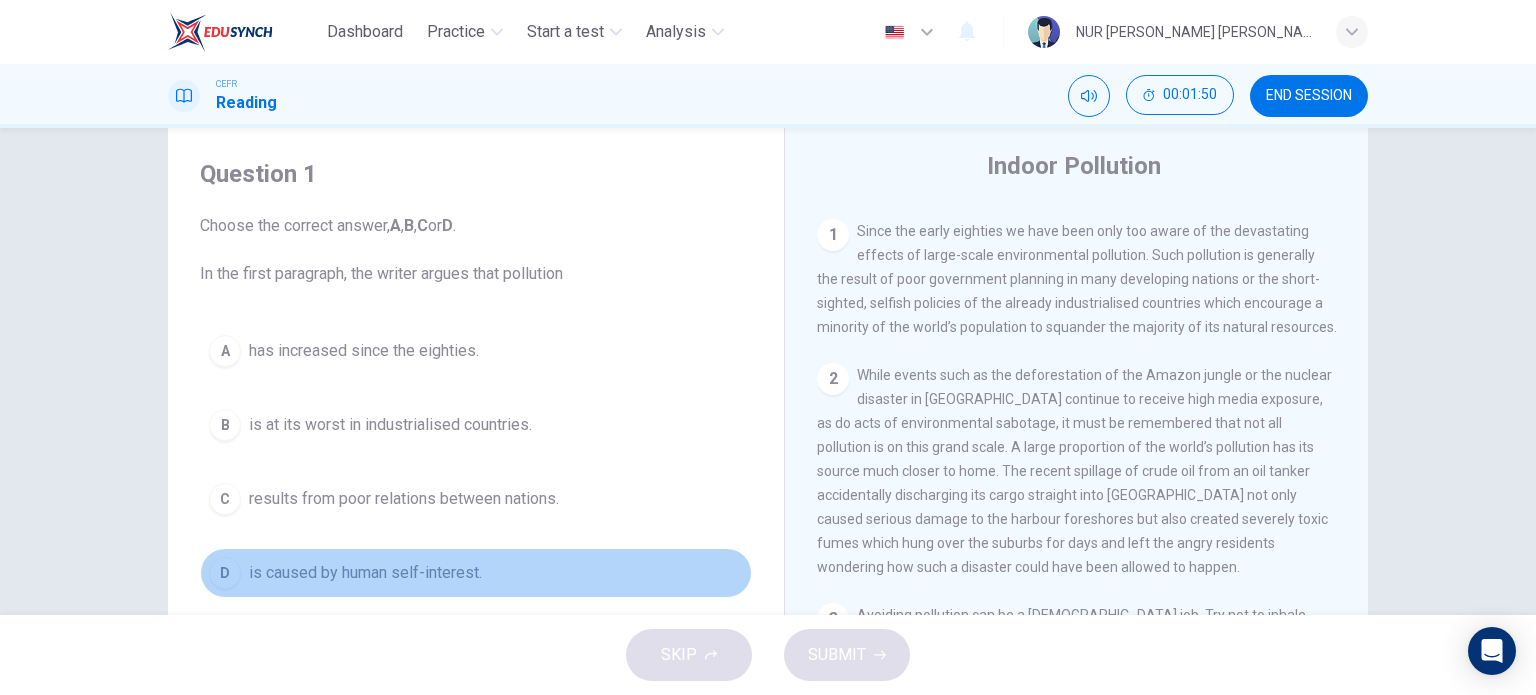 click on "D" at bounding box center (225, 573) 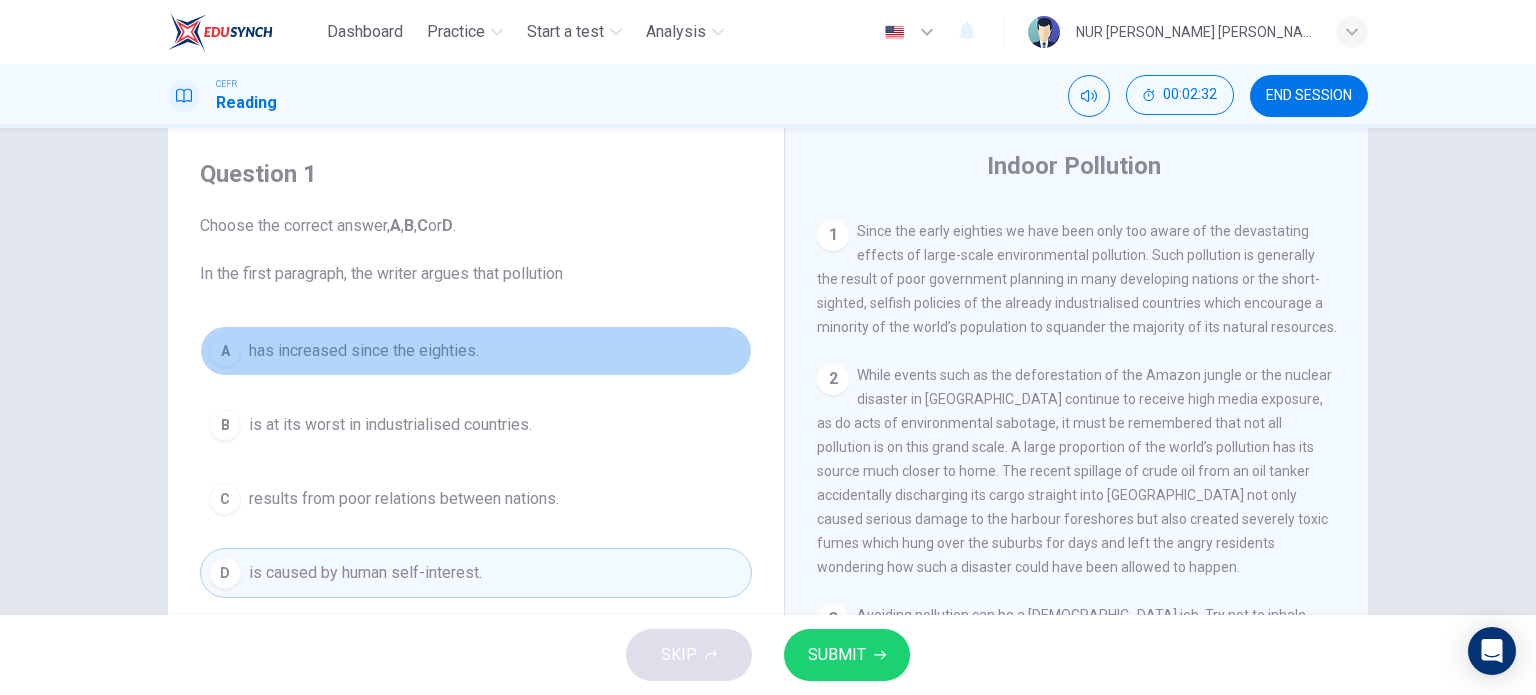 click on "has increased since the eighties." at bounding box center (364, 351) 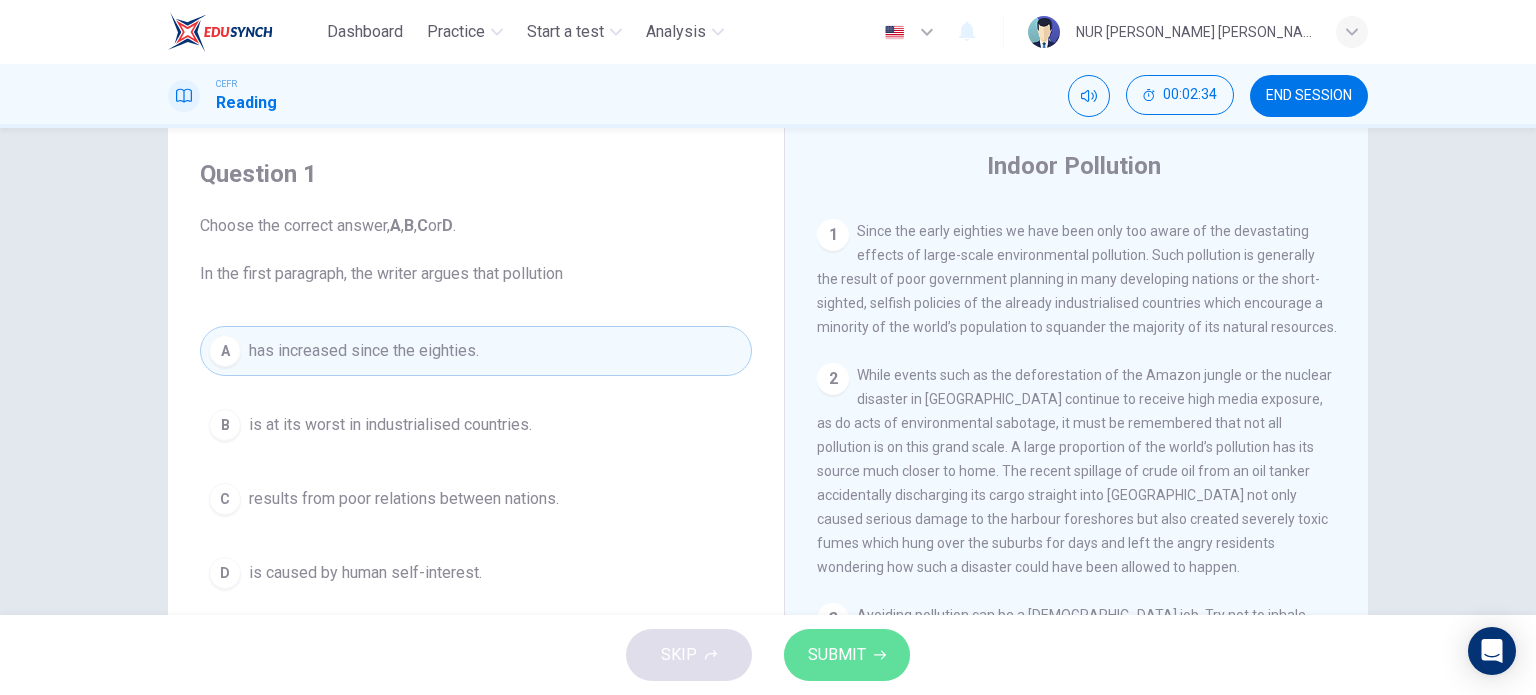 click on "SUBMIT" at bounding box center (837, 655) 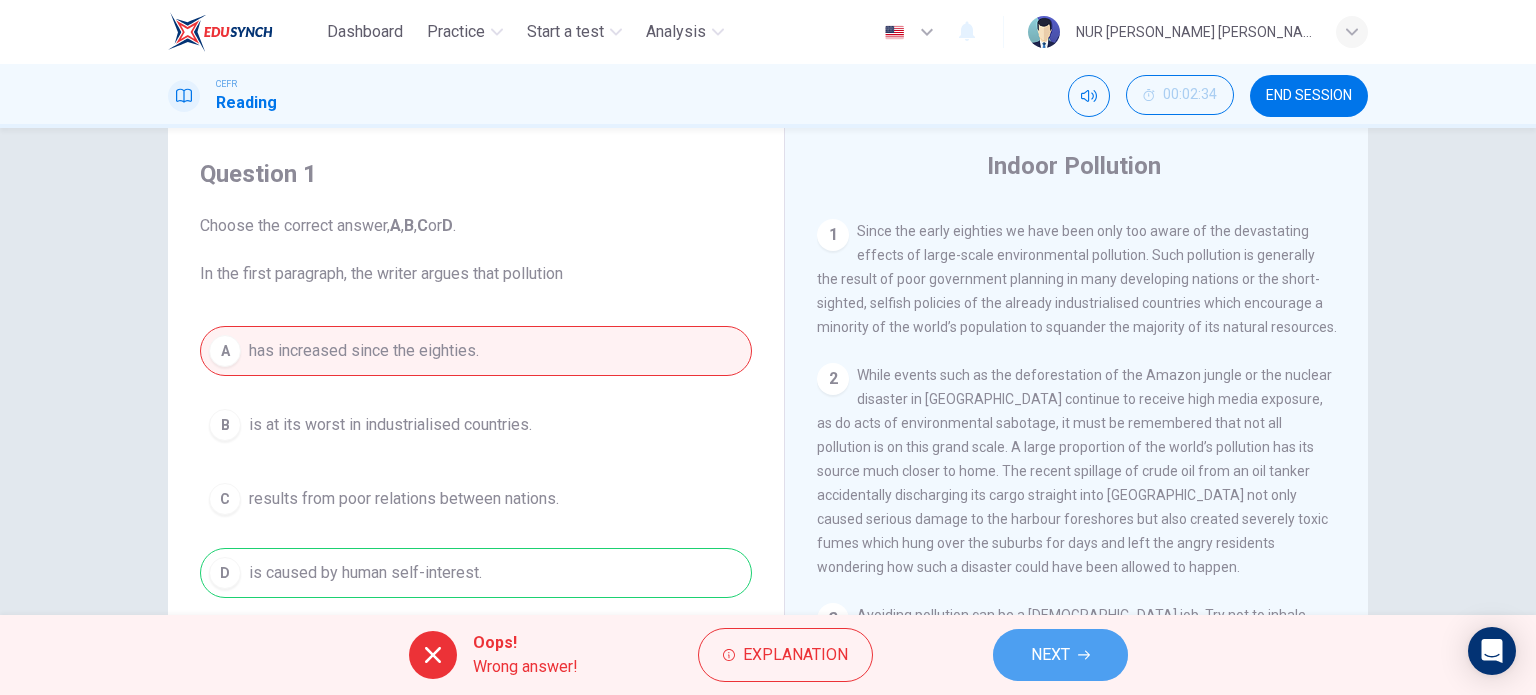 click on "NEXT" at bounding box center (1060, 655) 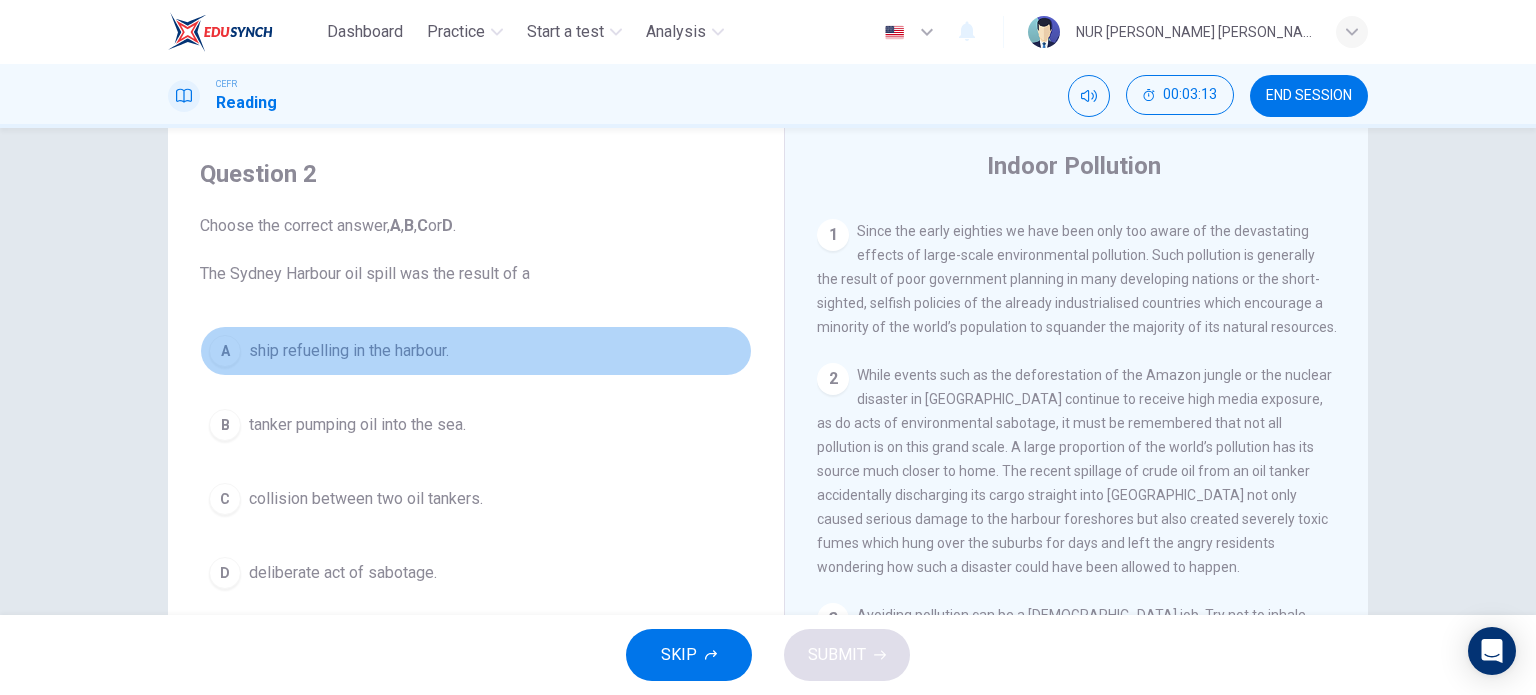 click on "A" at bounding box center [225, 351] 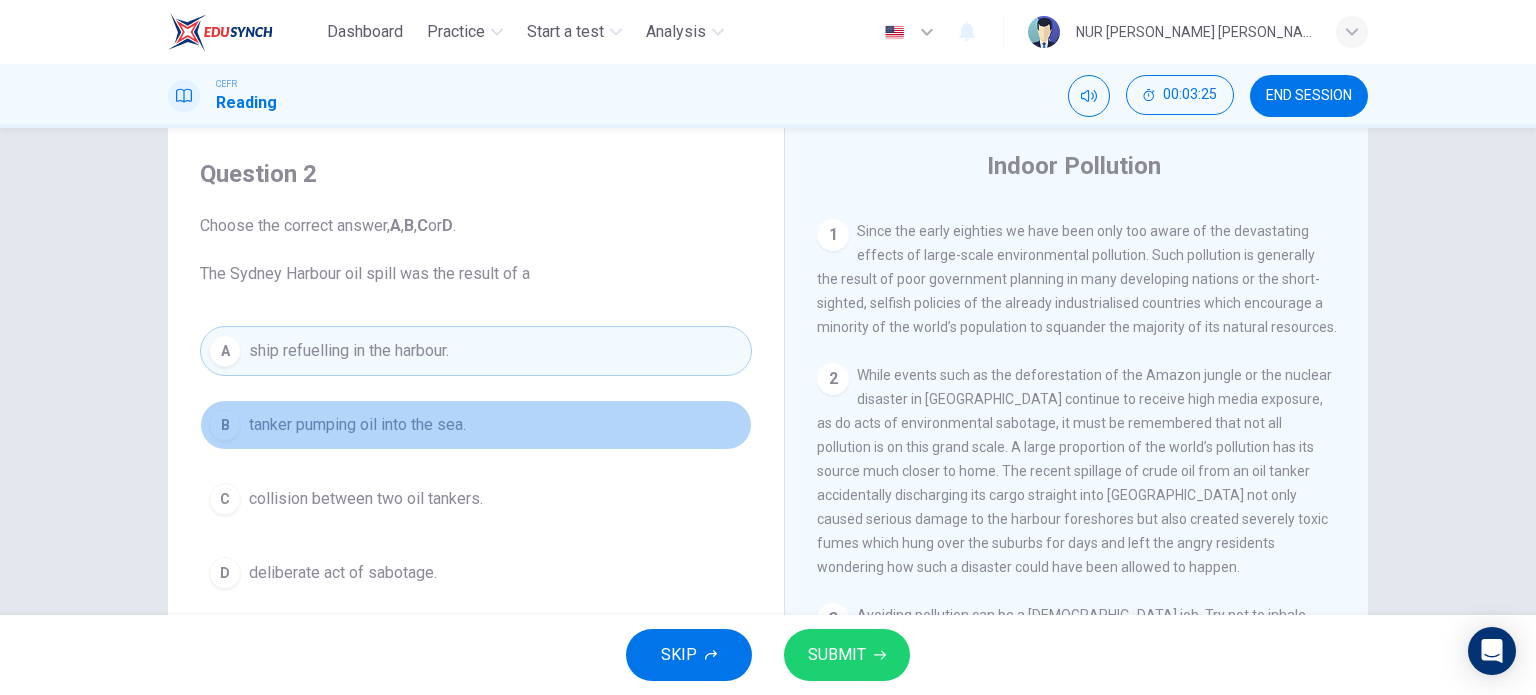 click on "B" at bounding box center (225, 425) 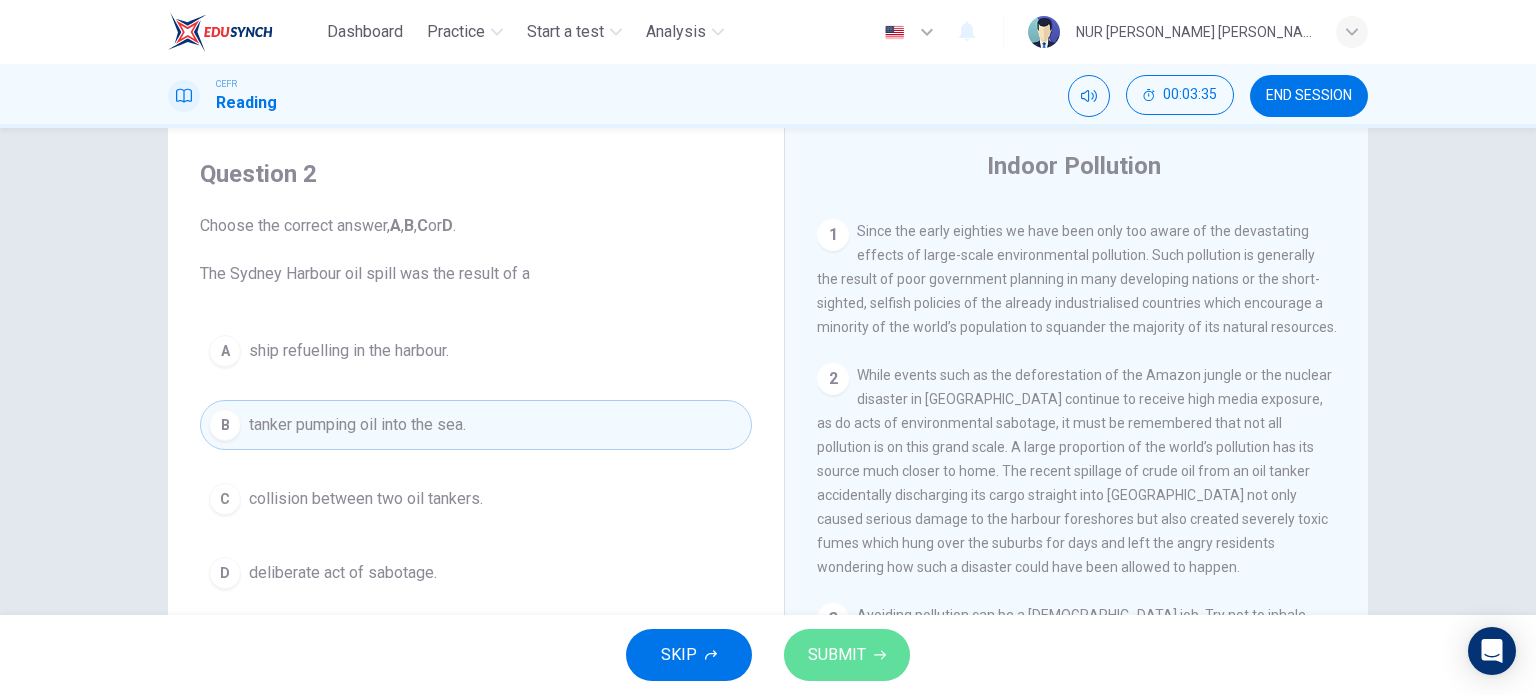 click on "SUBMIT" at bounding box center [837, 655] 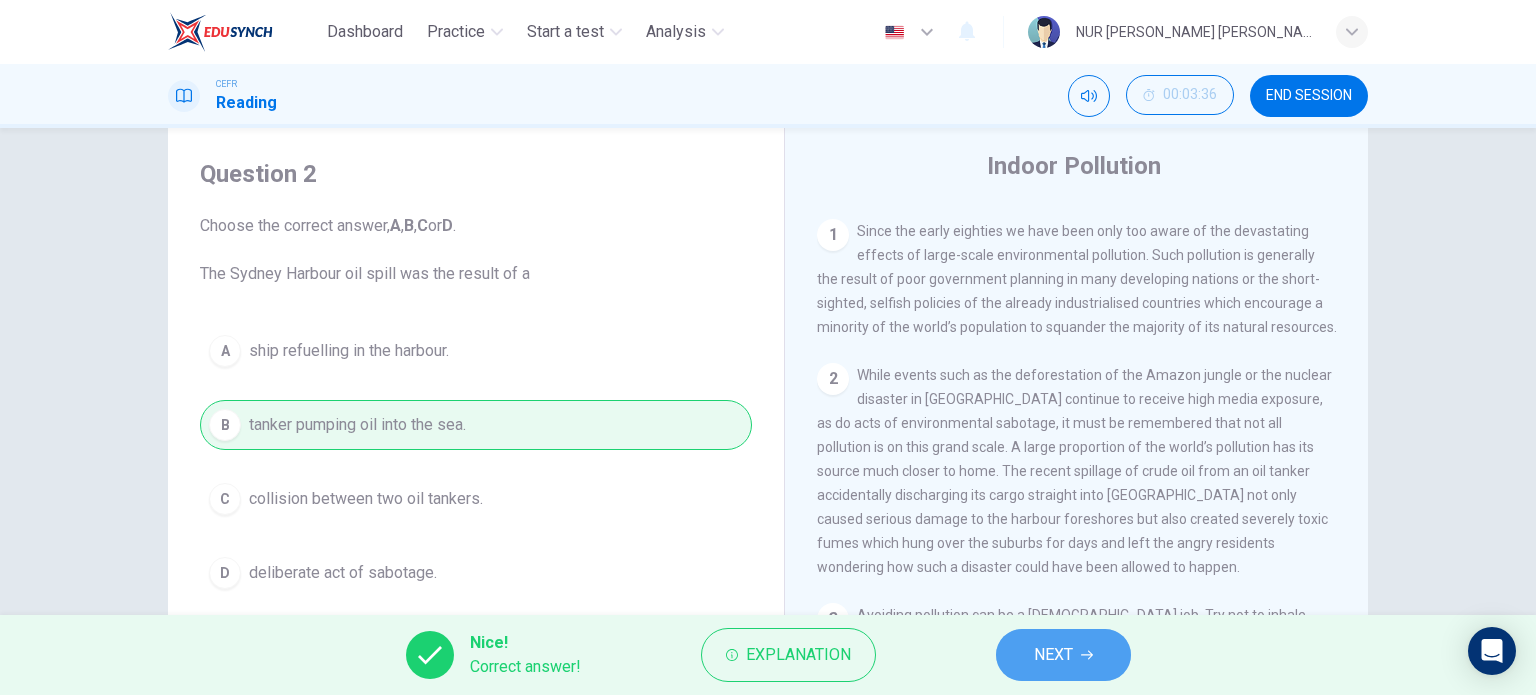 click on "NEXT" at bounding box center [1063, 655] 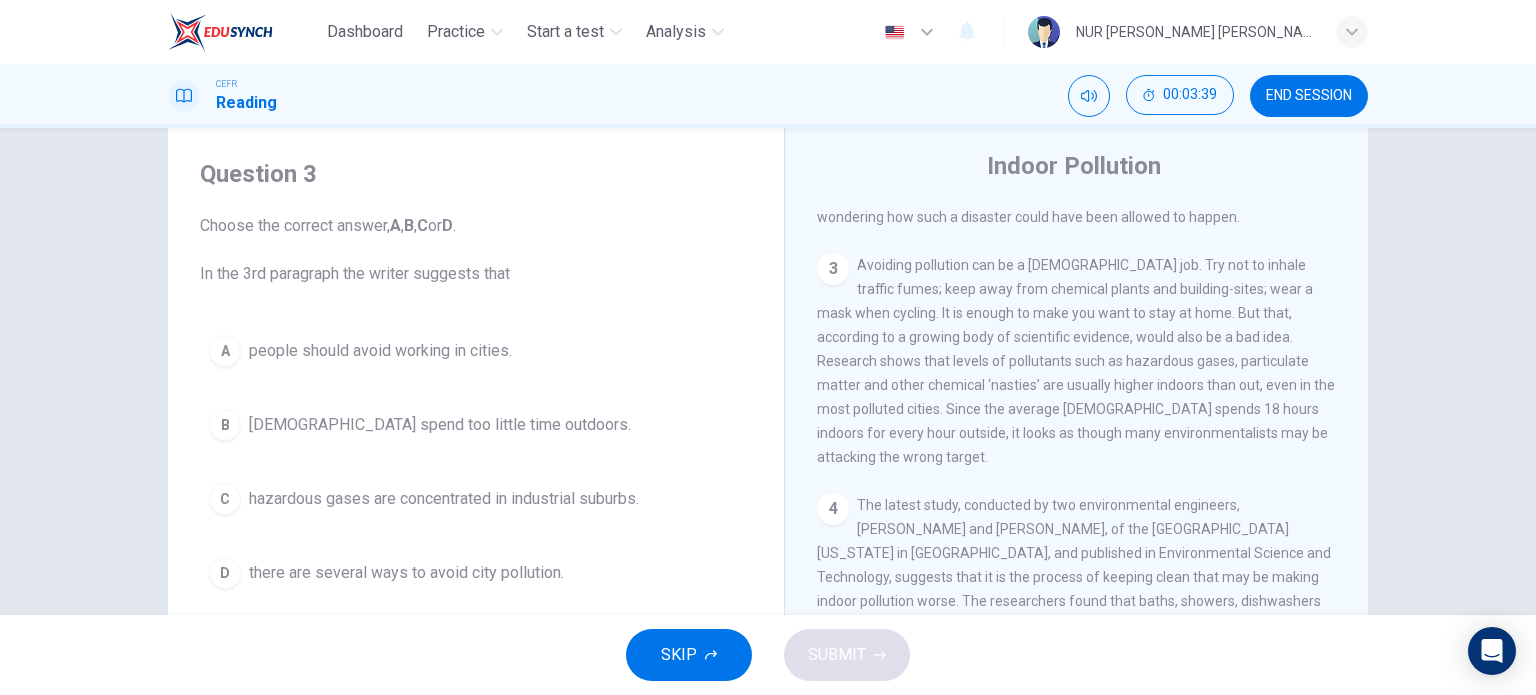 scroll, scrollTop: 763, scrollLeft: 0, axis: vertical 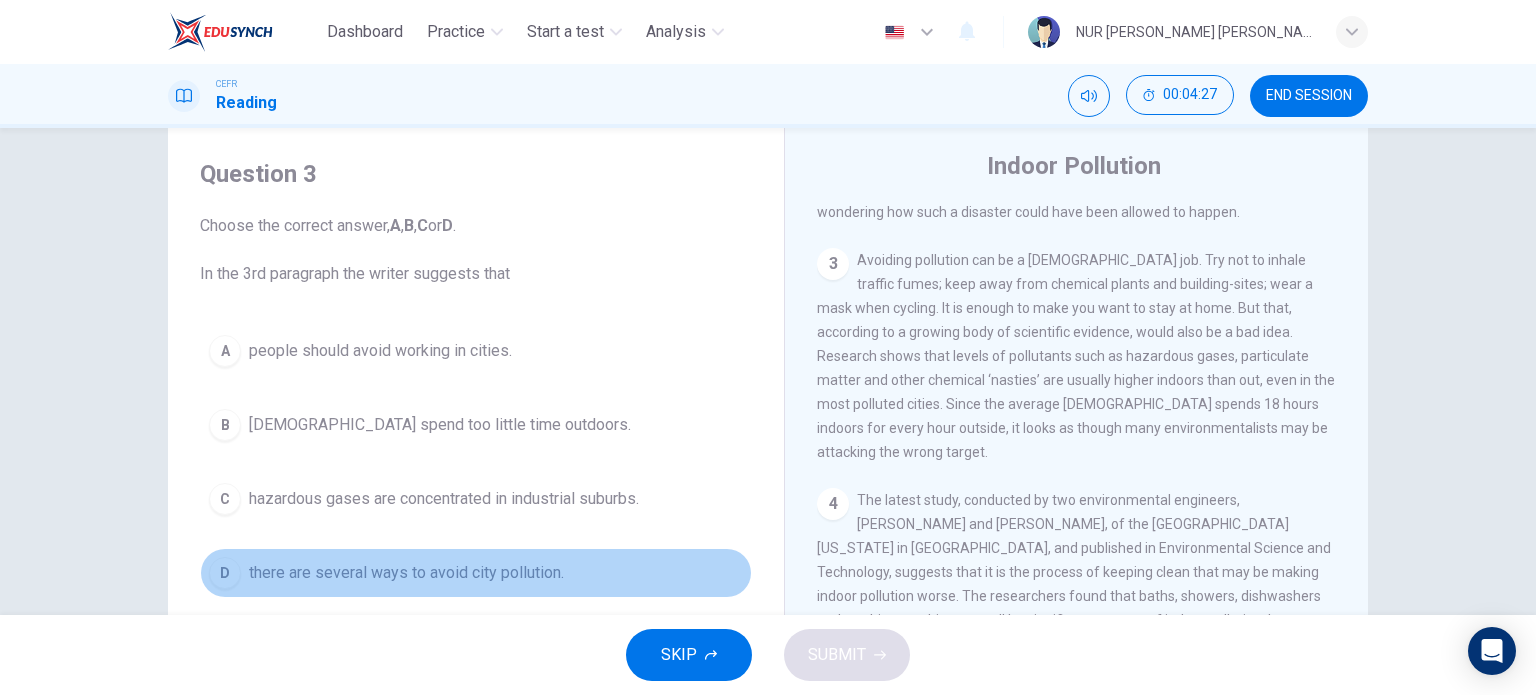 click on "D there are several ways to avoid city pollution." at bounding box center (476, 573) 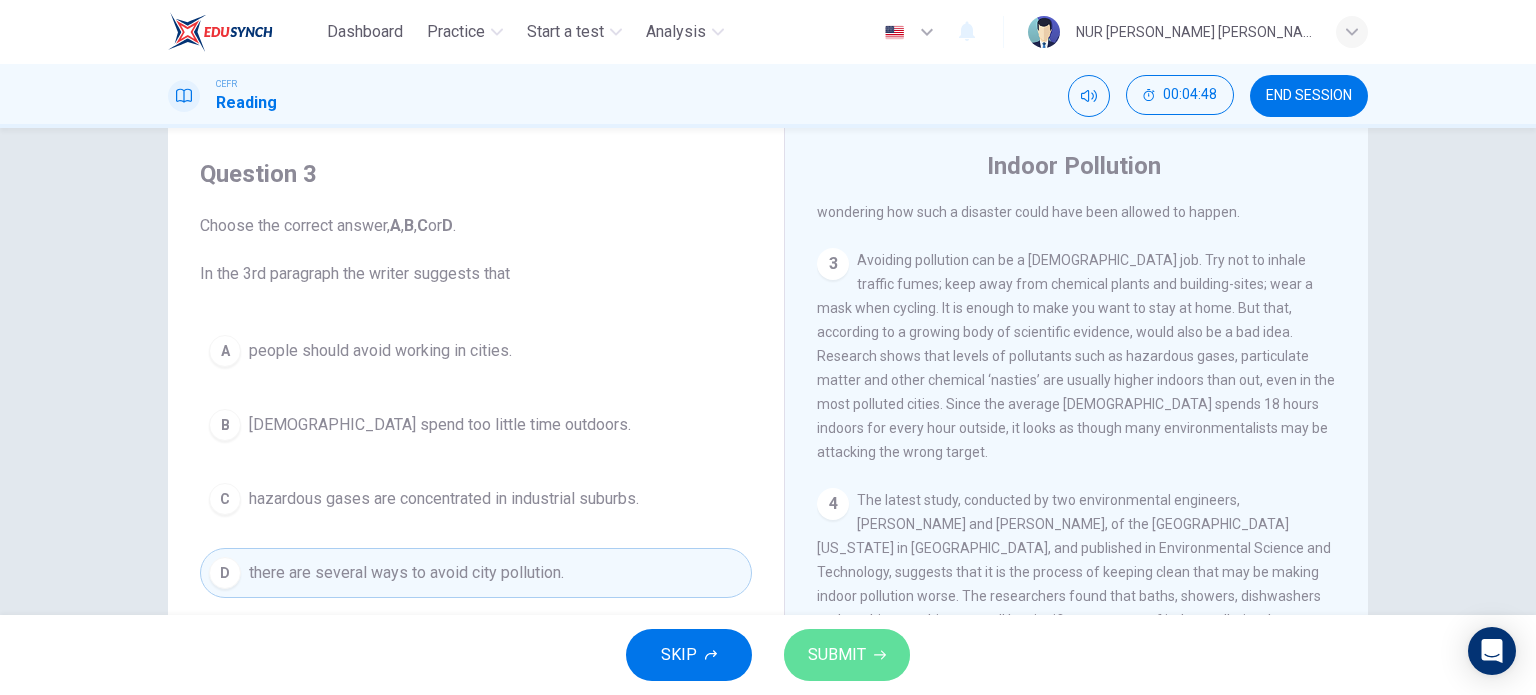 click on "SUBMIT" at bounding box center (837, 655) 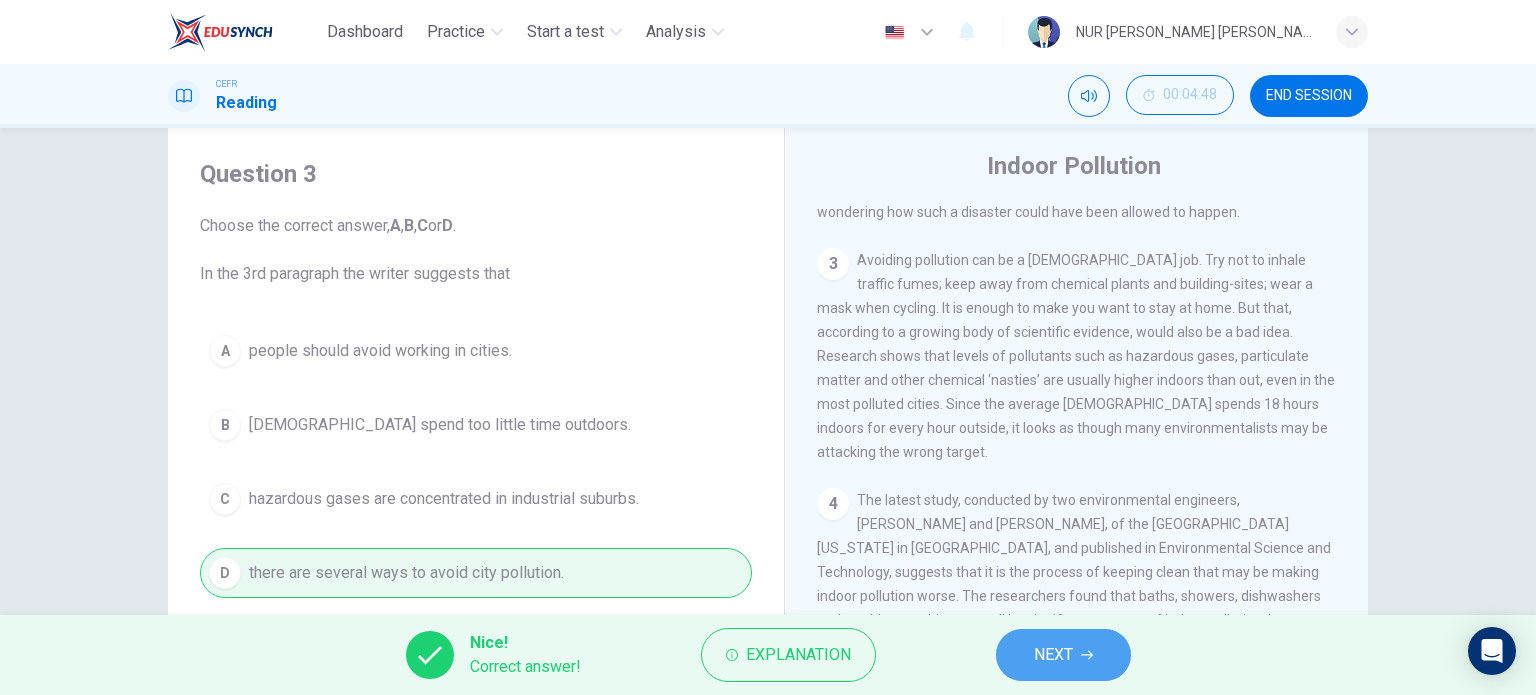 click on "NEXT" at bounding box center [1053, 655] 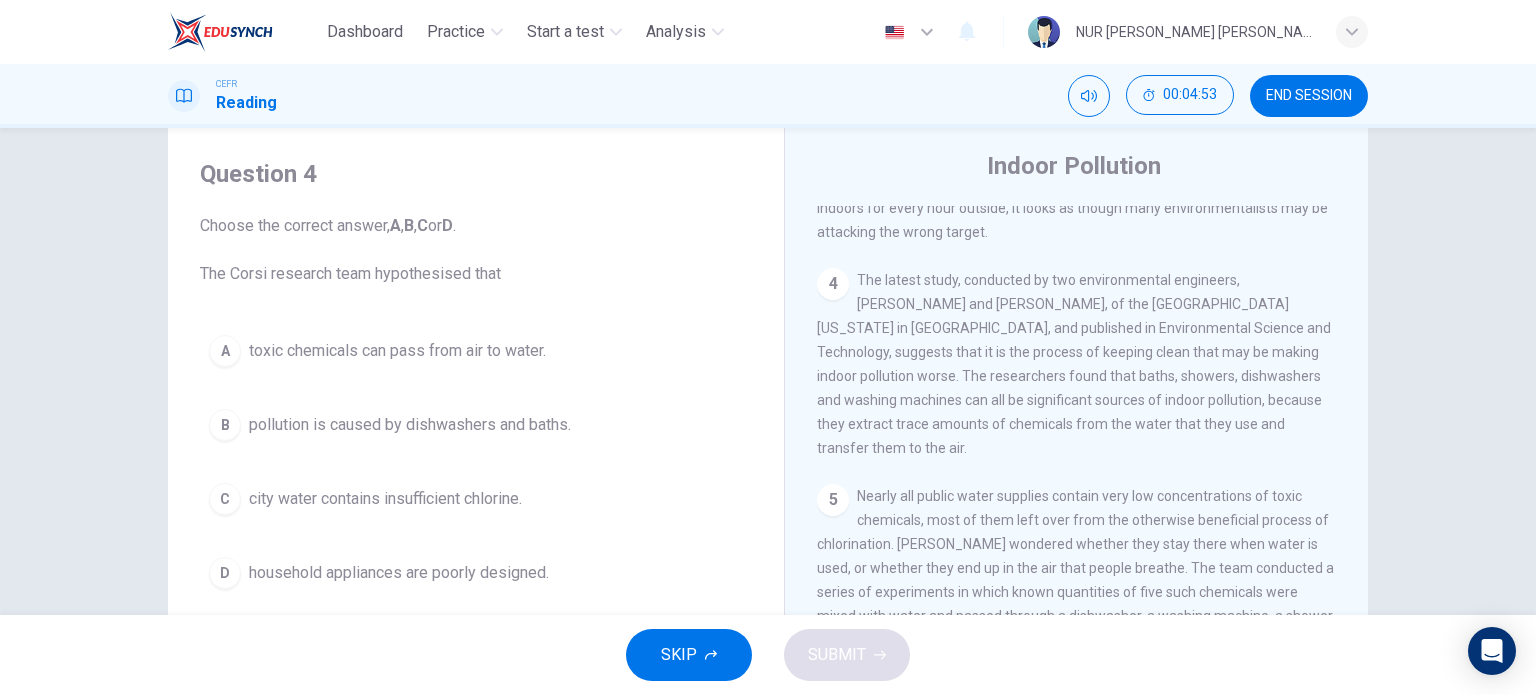 scroll, scrollTop: 984, scrollLeft: 0, axis: vertical 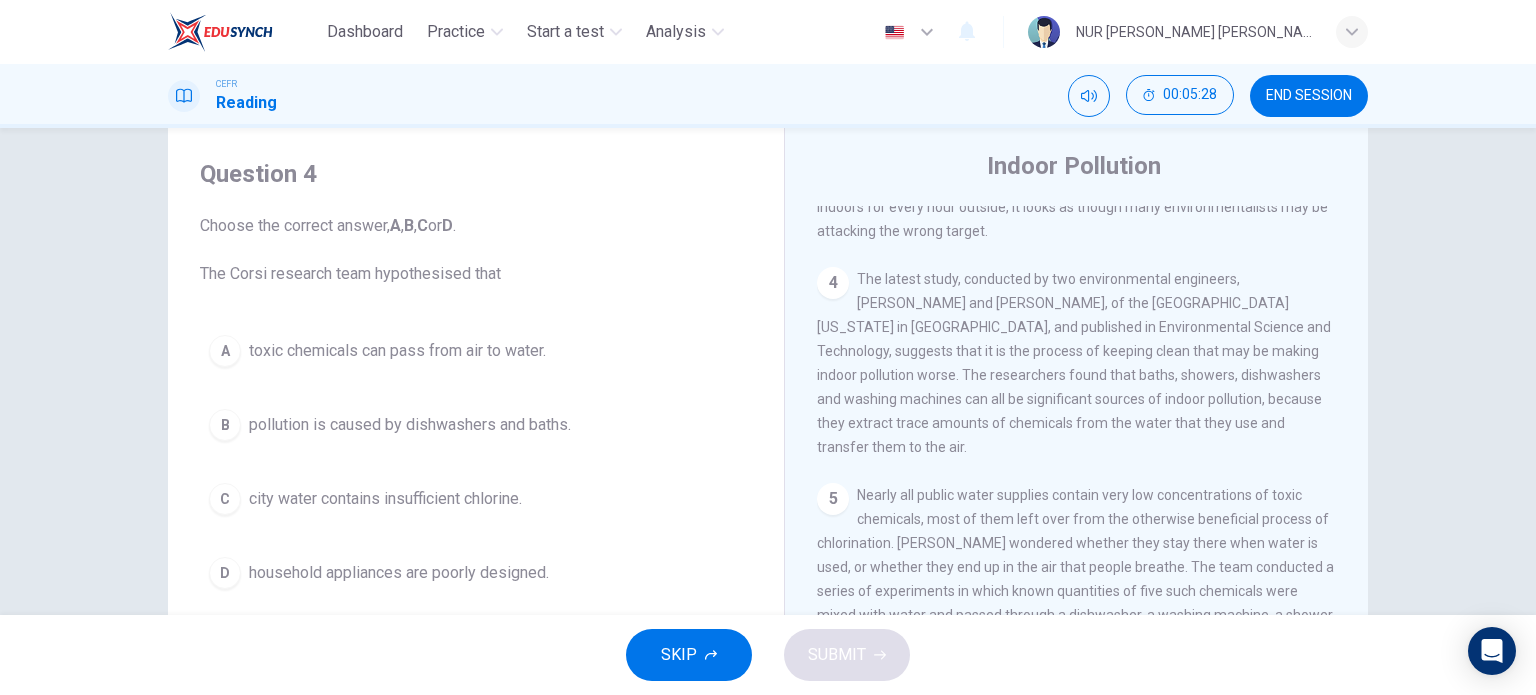 click on "B" at bounding box center (225, 425) 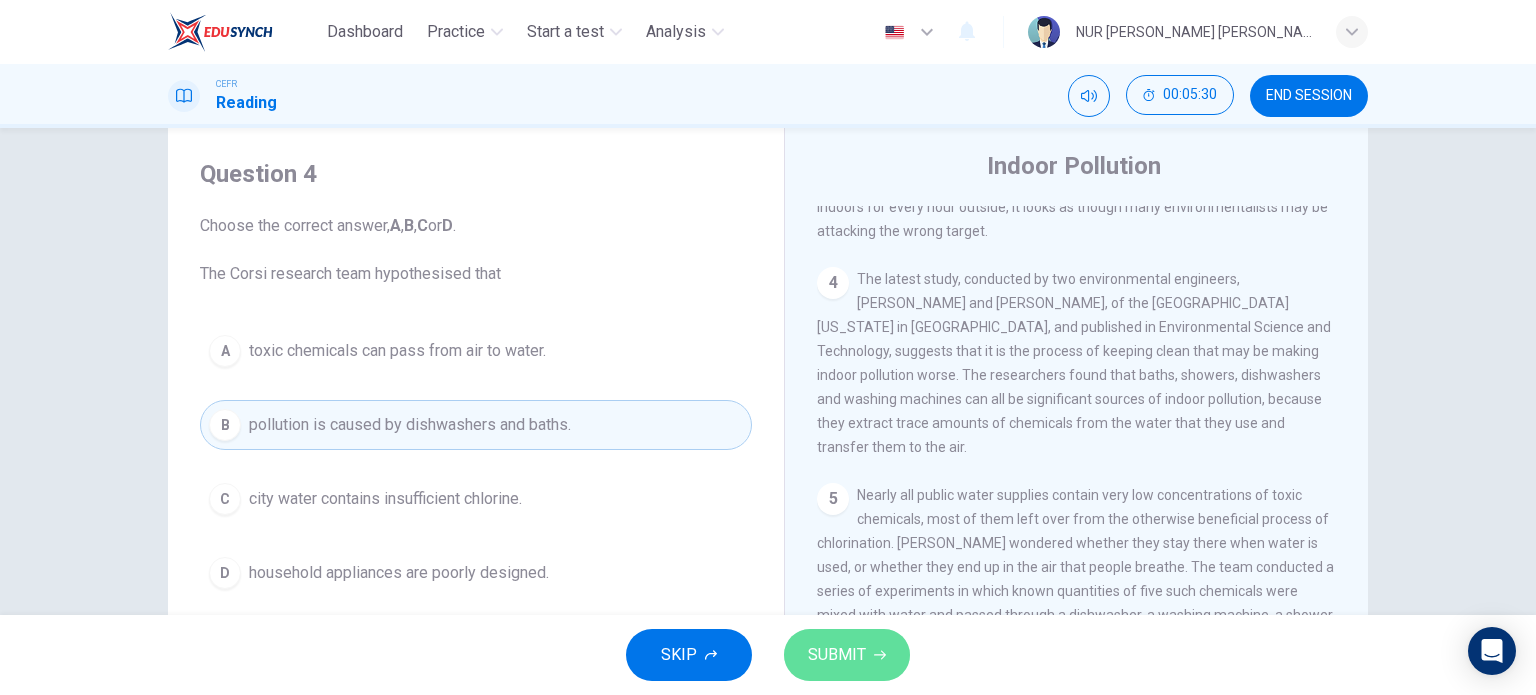 click on "SUBMIT" at bounding box center [847, 655] 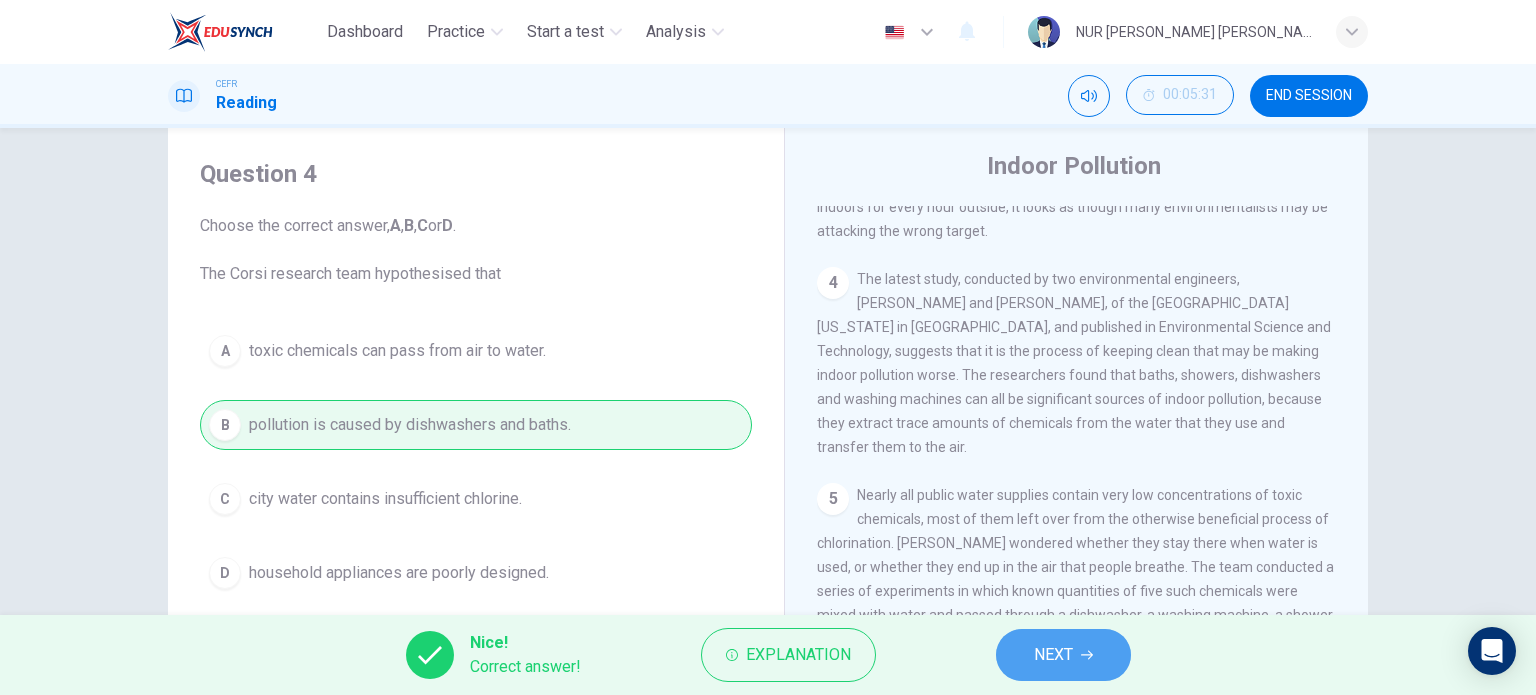 click on "NEXT" at bounding box center [1063, 655] 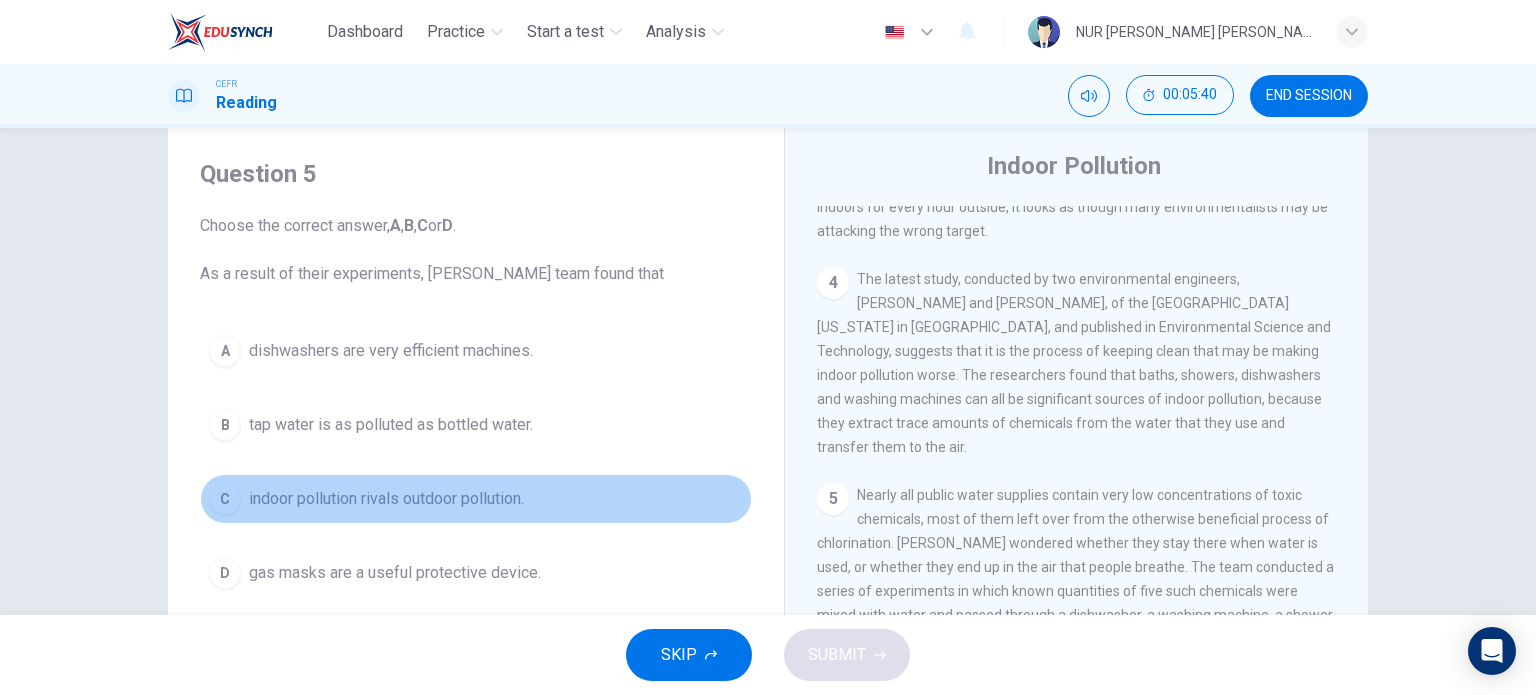 click on "C" at bounding box center [225, 499] 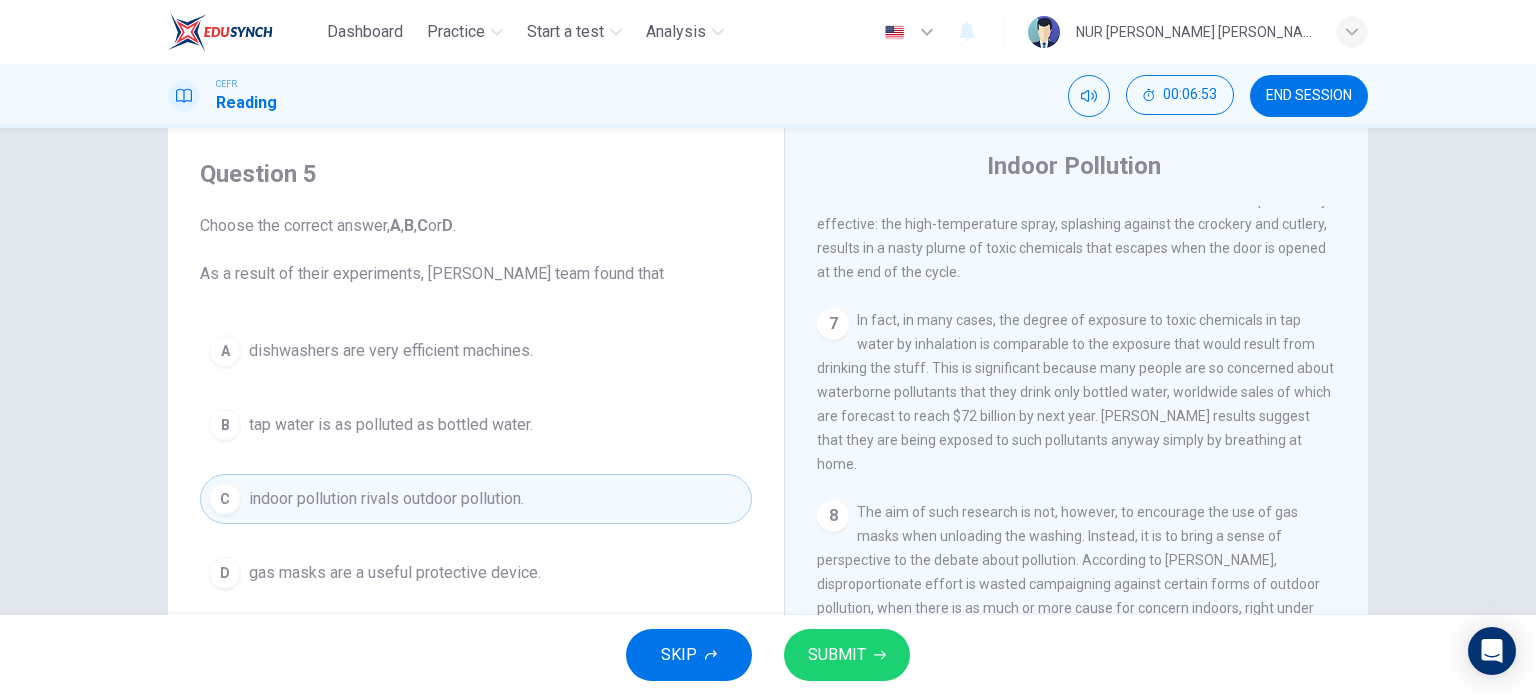 scroll, scrollTop: 1618, scrollLeft: 0, axis: vertical 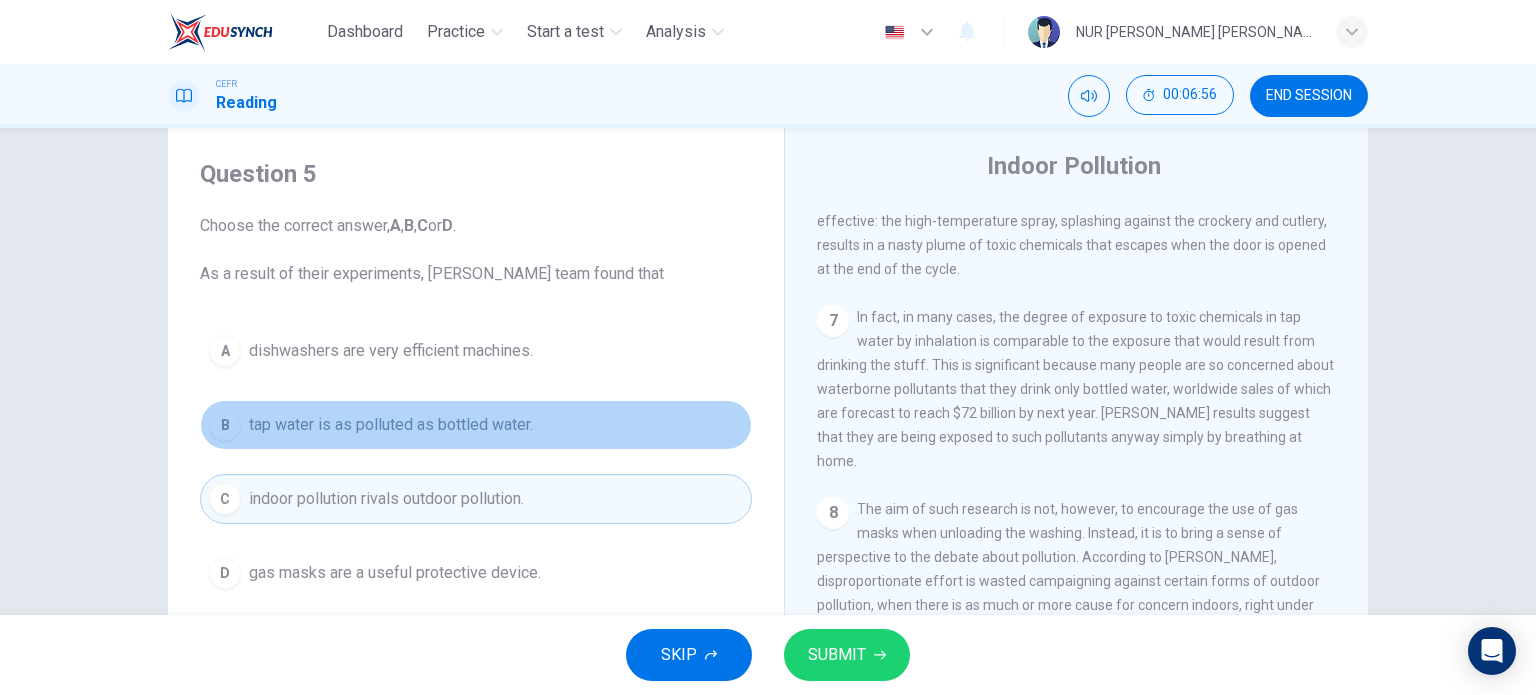 click on "tap water is as polluted as bottled water." at bounding box center [391, 425] 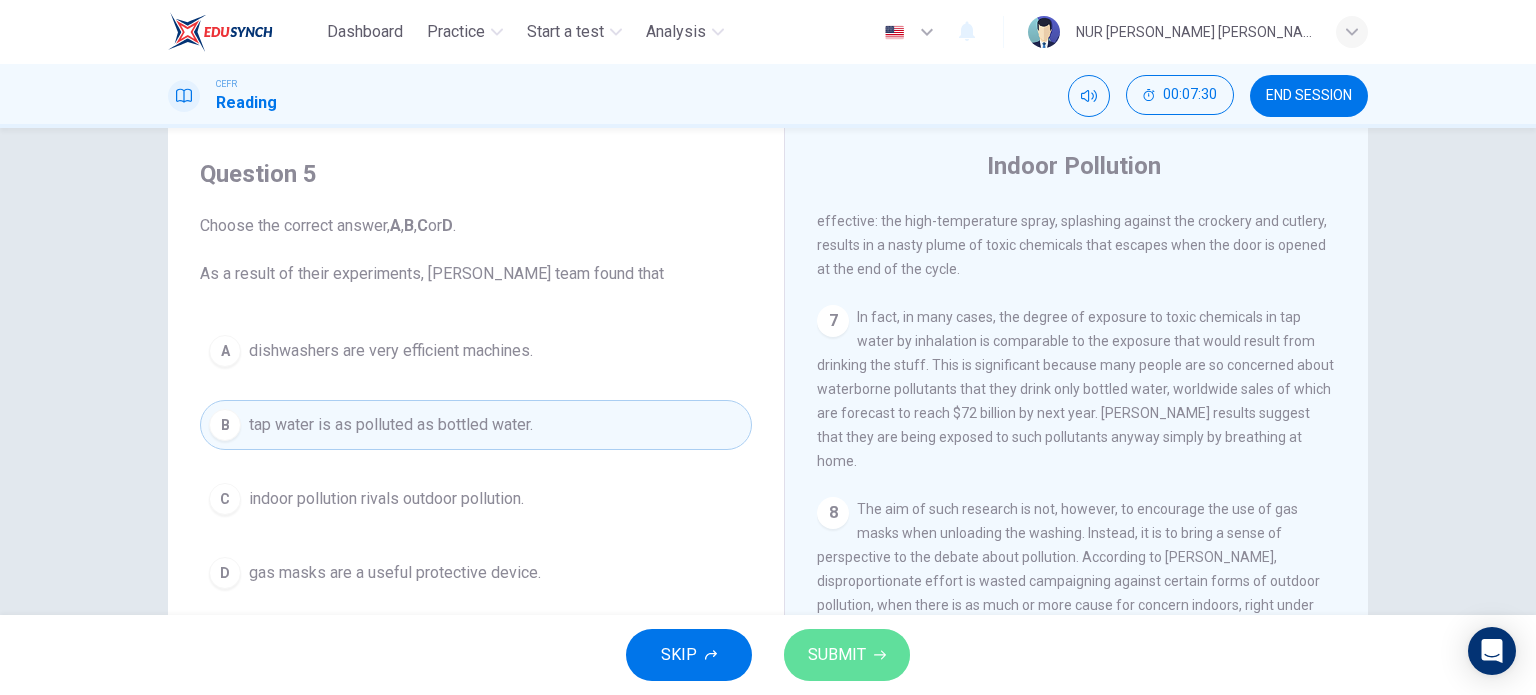 click on "SUBMIT" at bounding box center [837, 655] 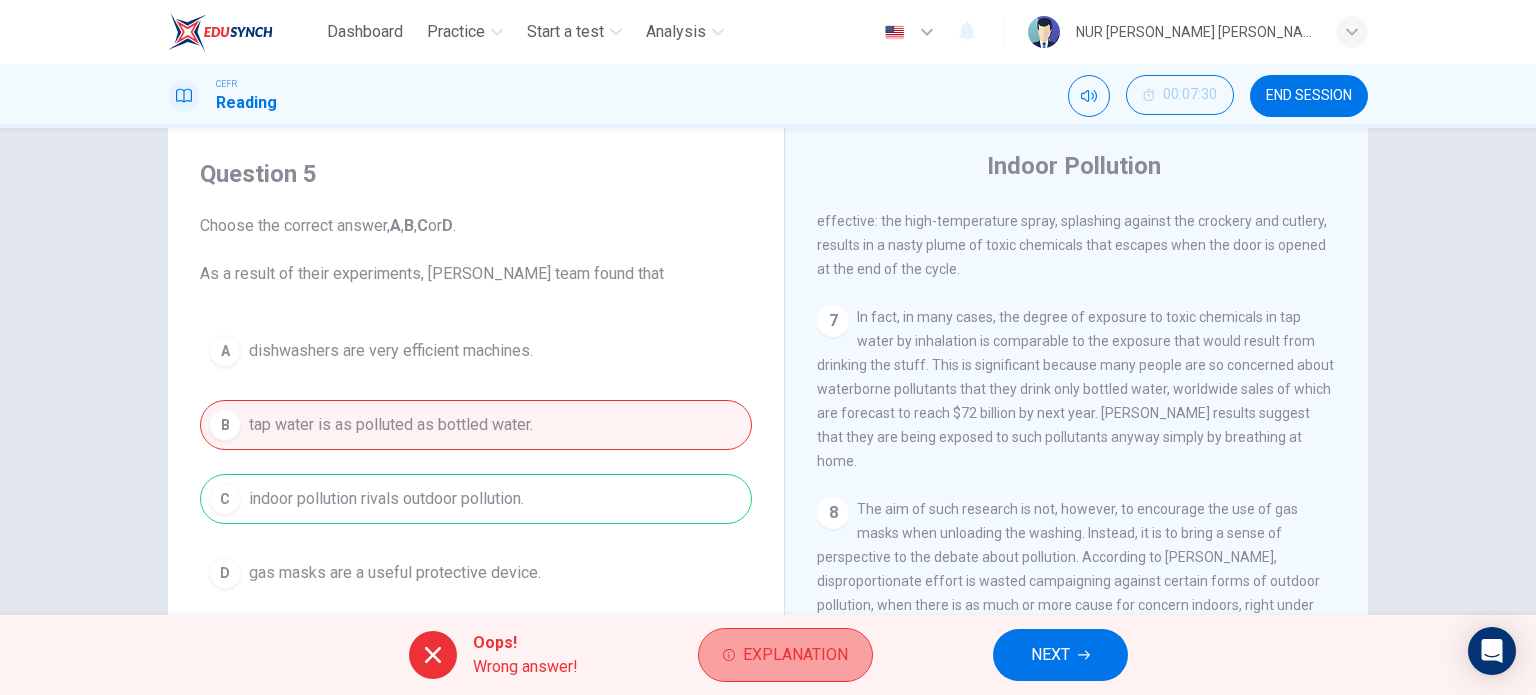 click on "Explanation" at bounding box center (795, 655) 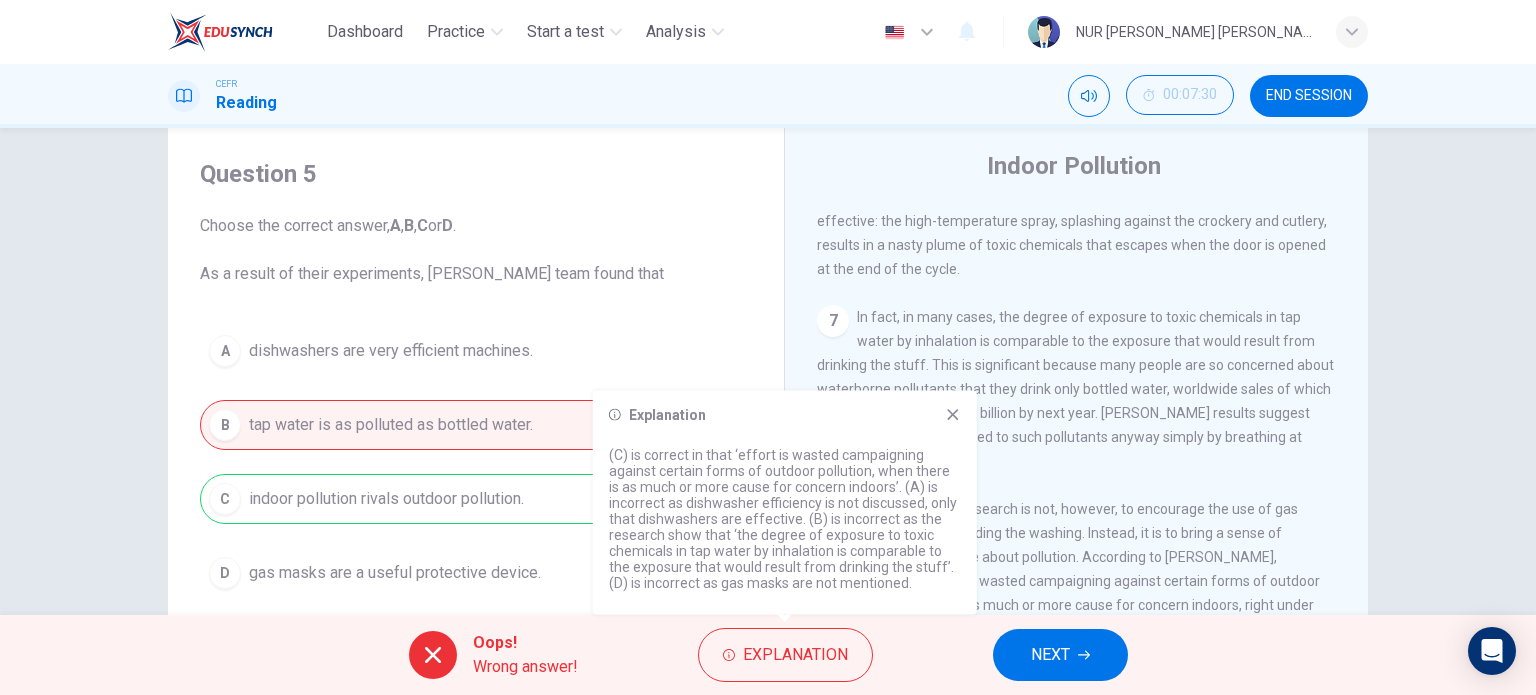 click 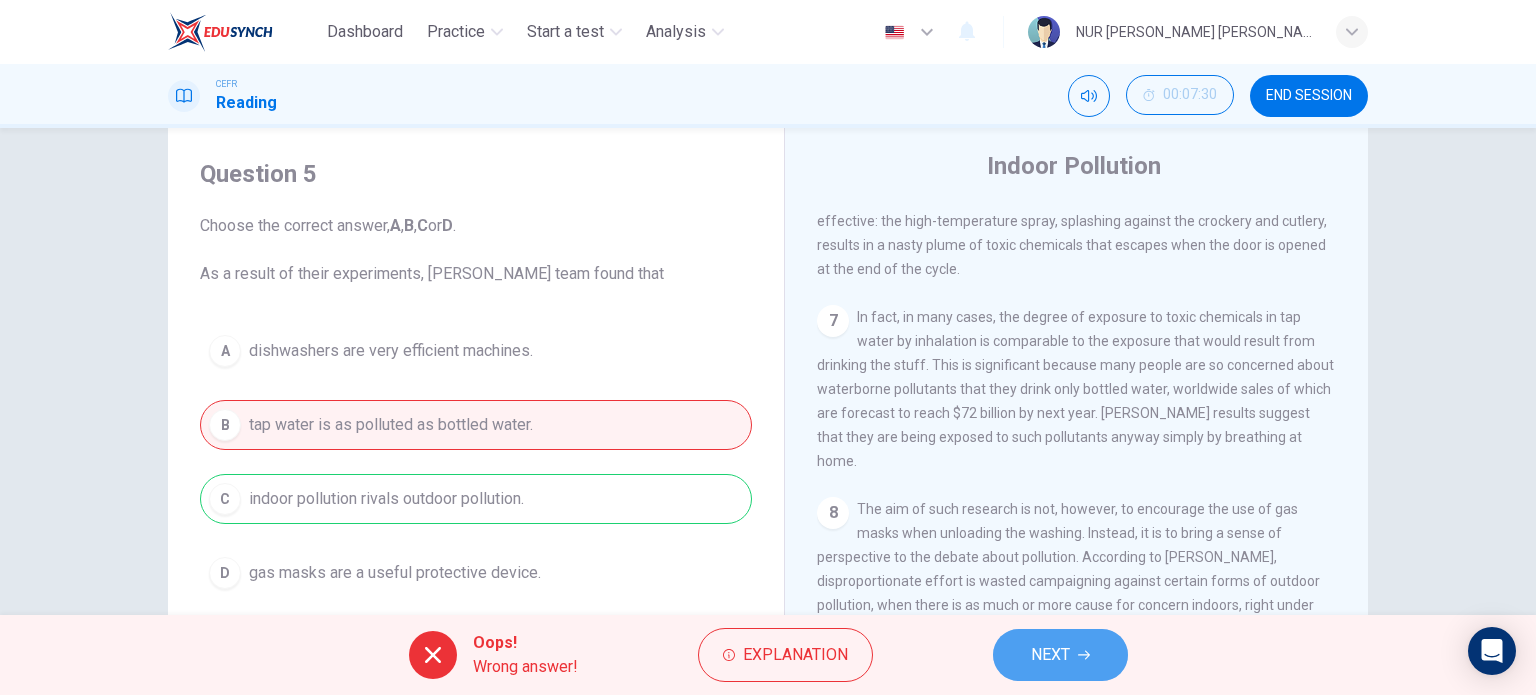 click on "NEXT" at bounding box center (1050, 655) 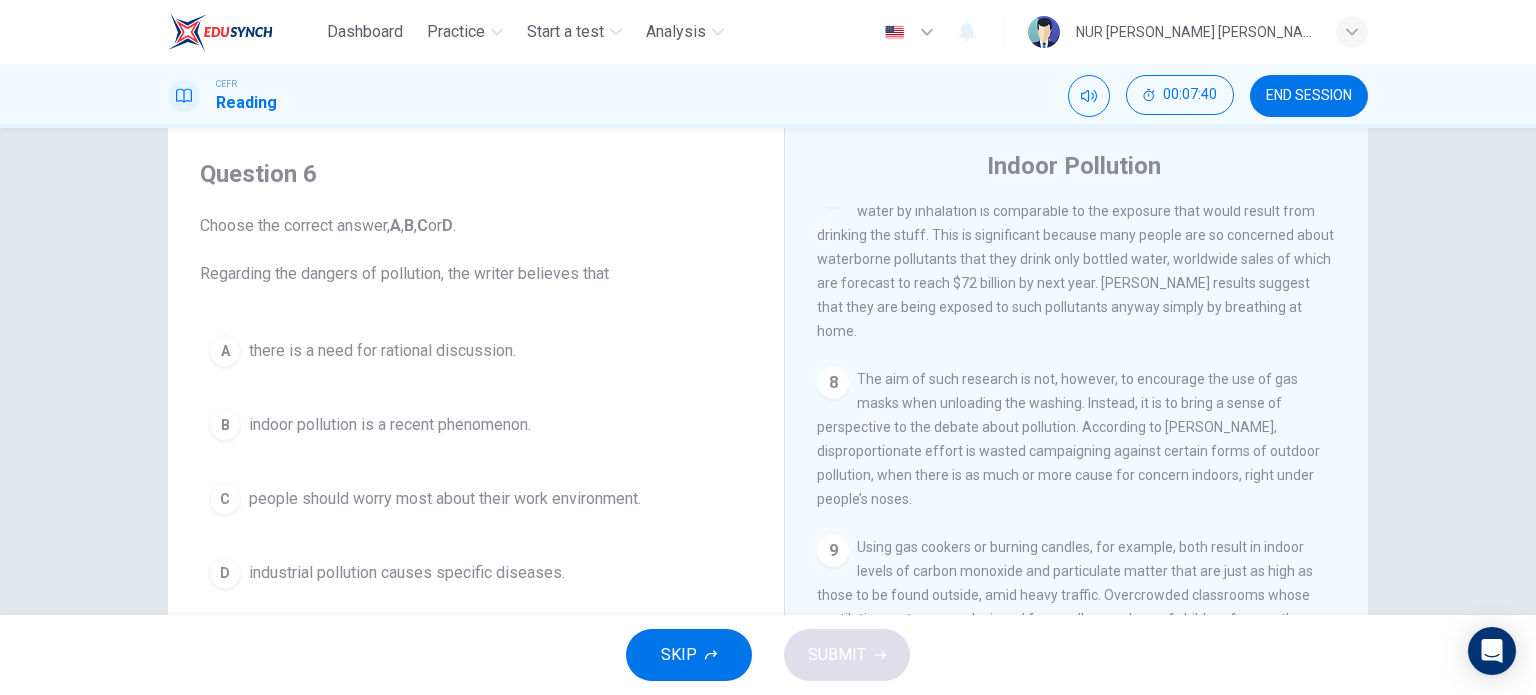 scroll, scrollTop: 1769, scrollLeft: 0, axis: vertical 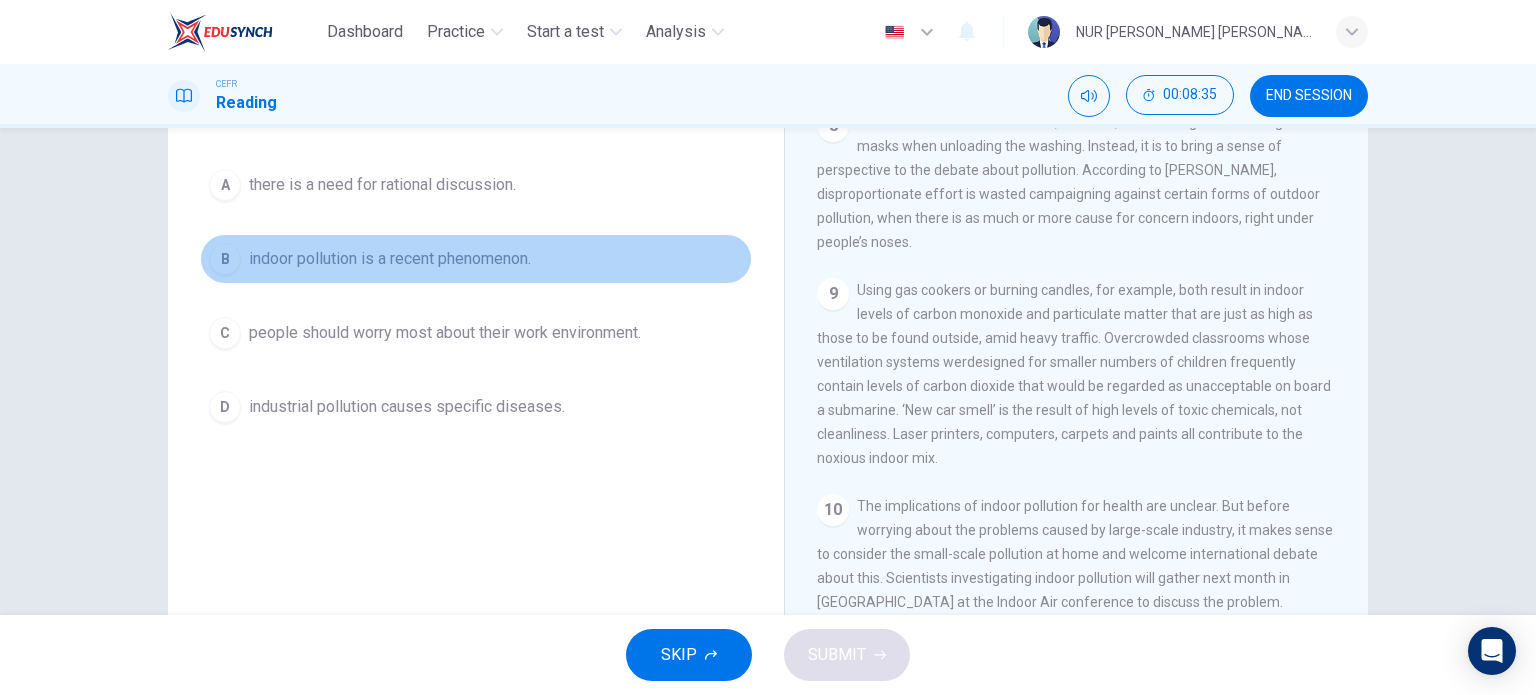 click on "B" at bounding box center (225, 259) 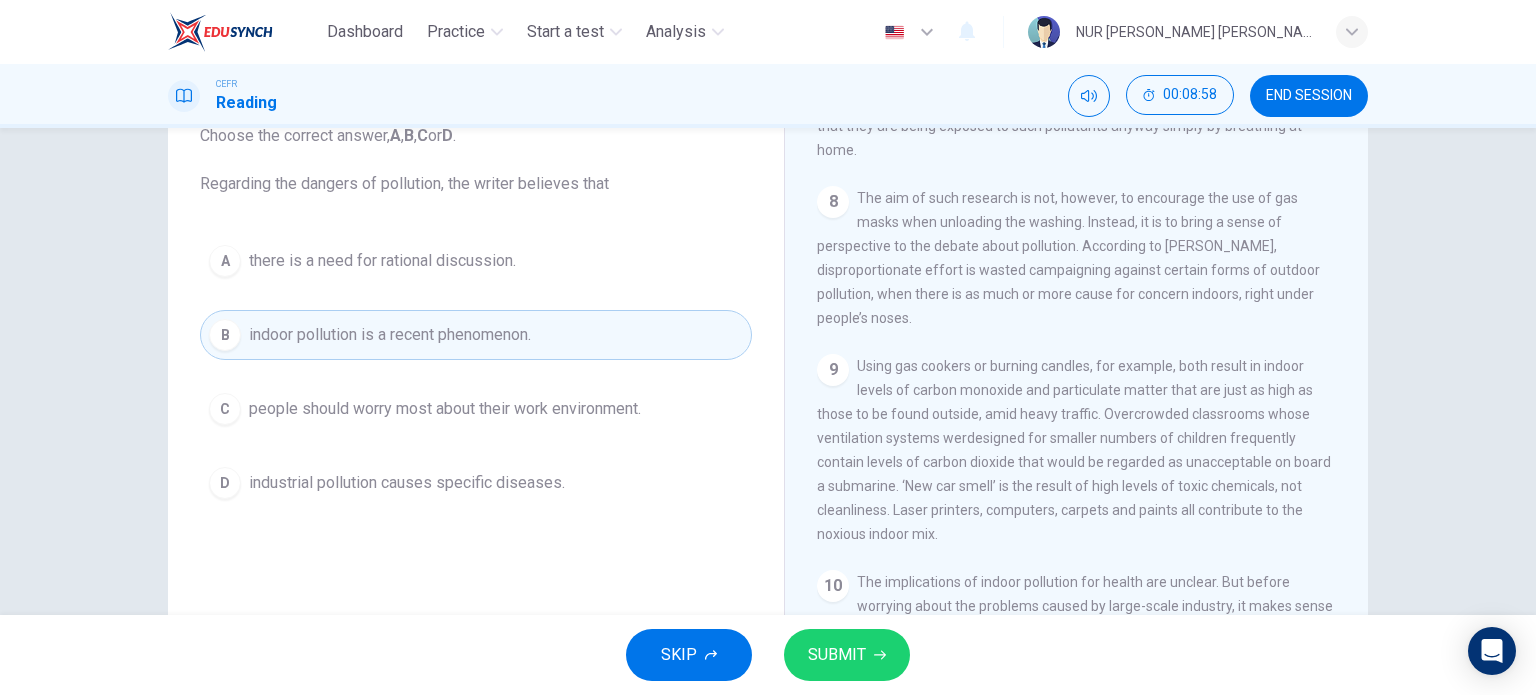 scroll, scrollTop: 140, scrollLeft: 0, axis: vertical 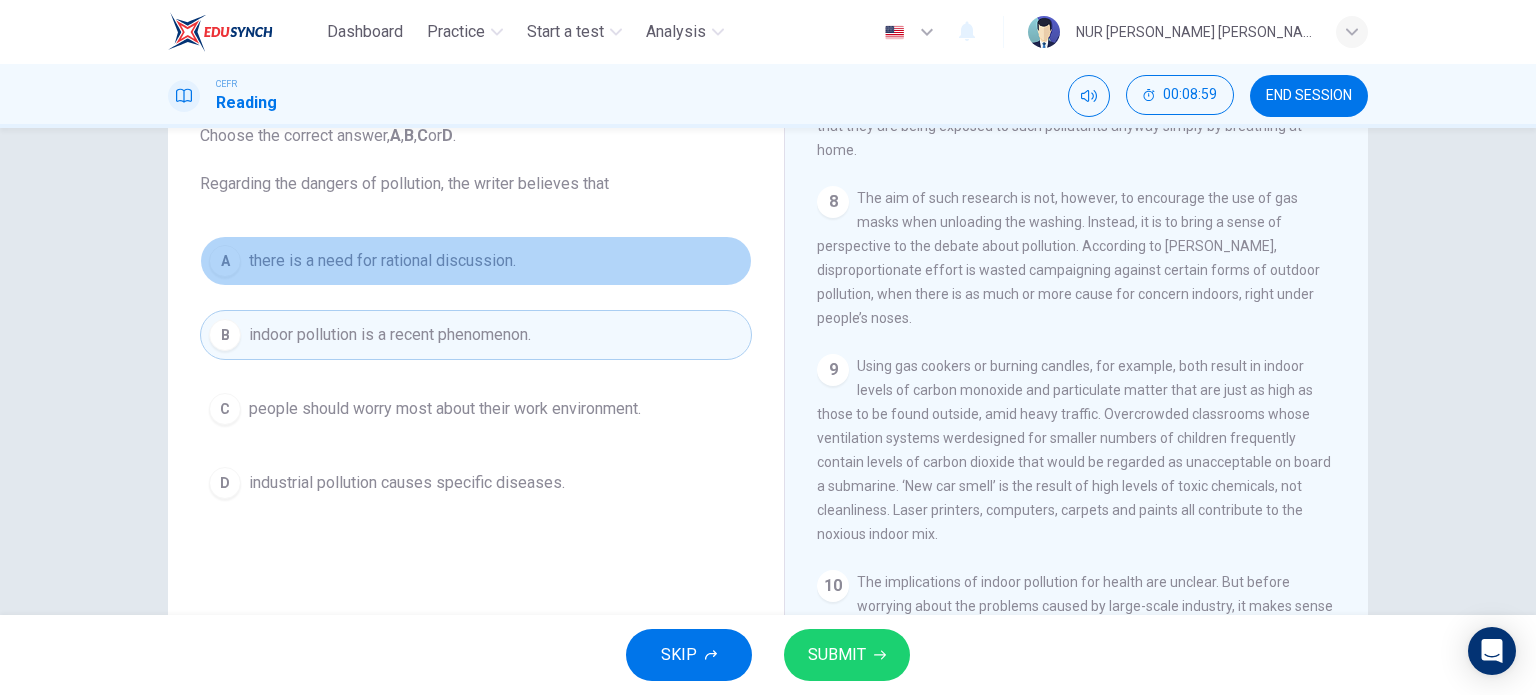 click on "there is a need for rational discussion." at bounding box center (382, 261) 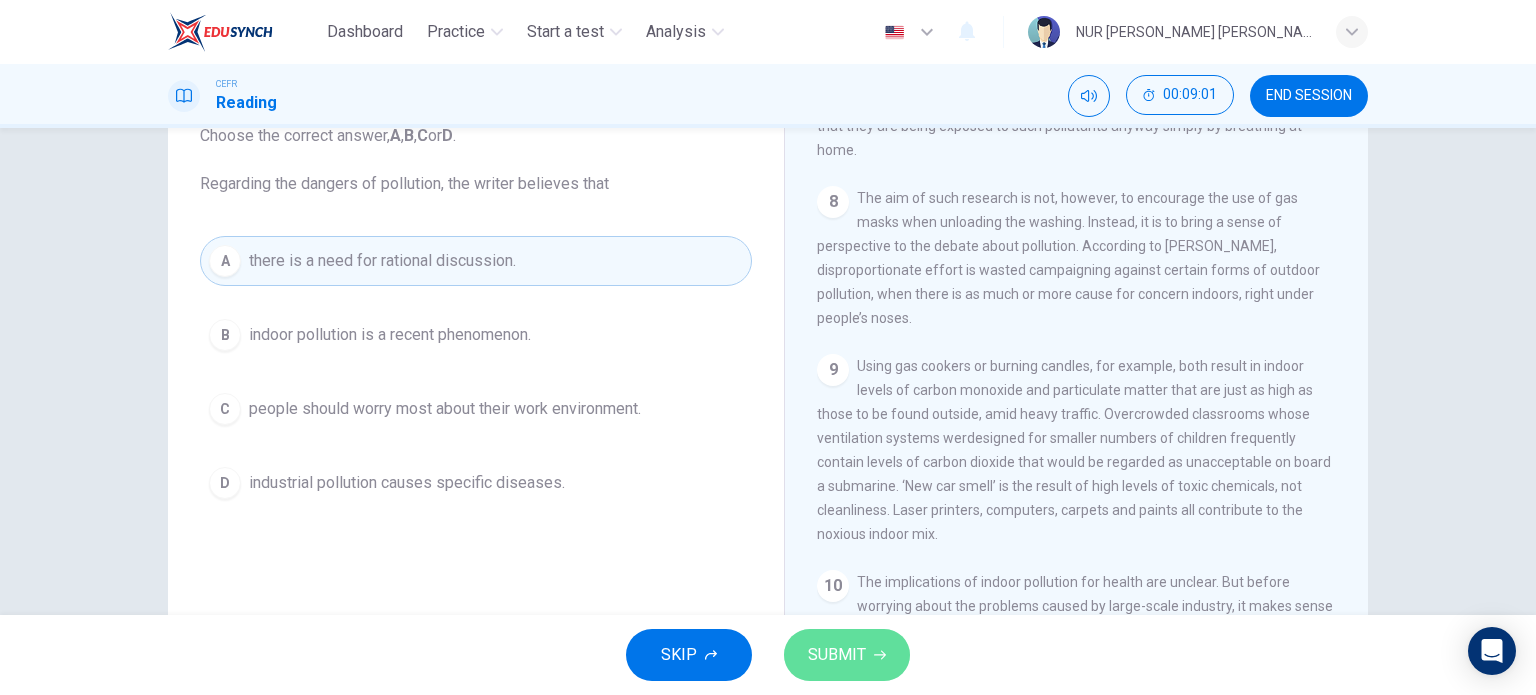 click on "SUBMIT" at bounding box center (837, 655) 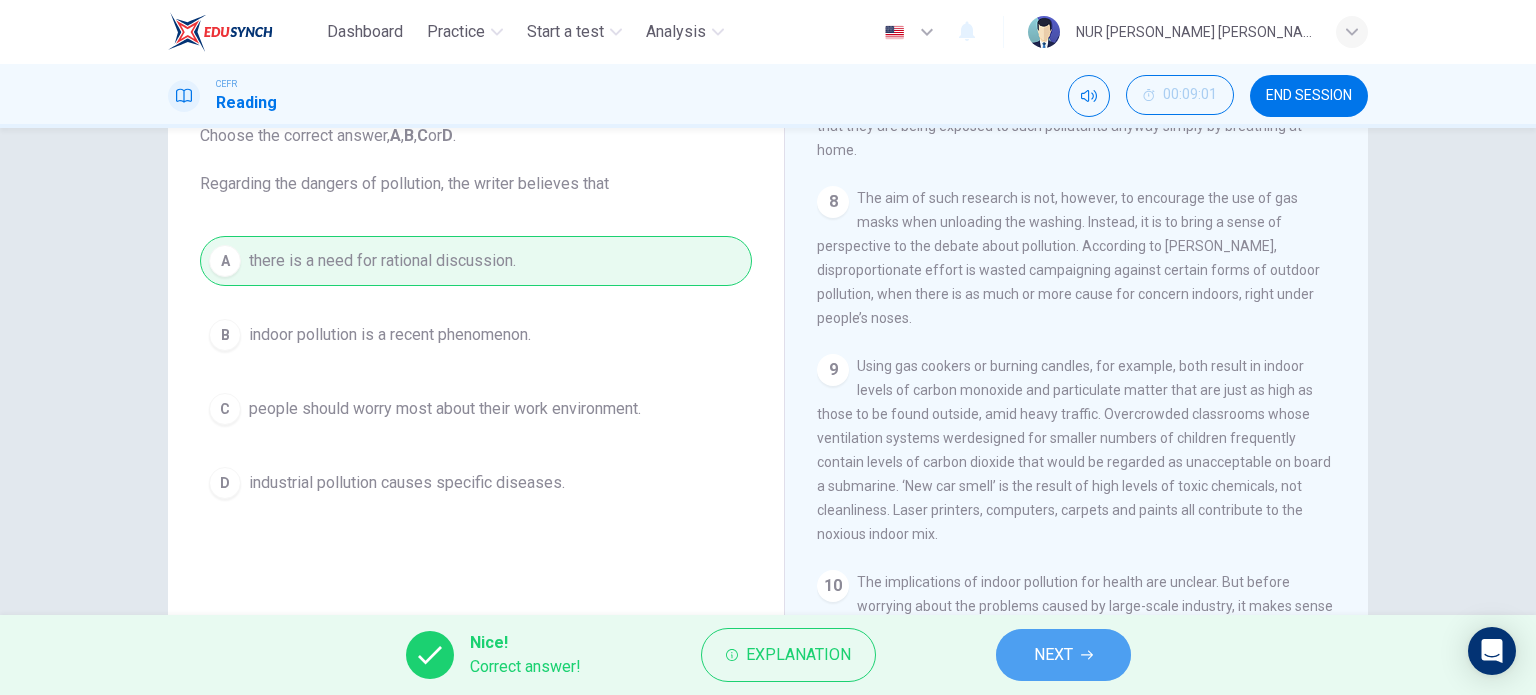 click on "NEXT" at bounding box center (1053, 655) 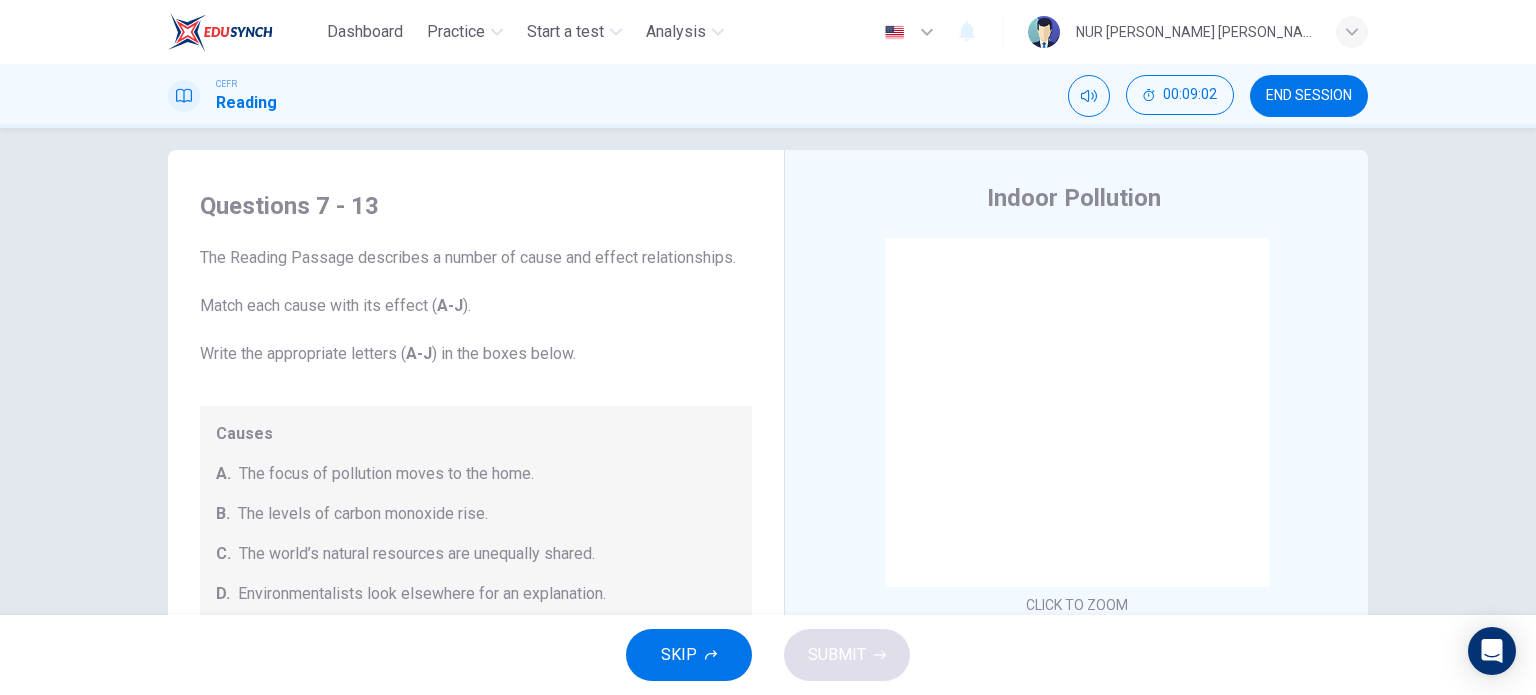 scroll, scrollTop: 15, scrollLeft: 0, axis: vertical 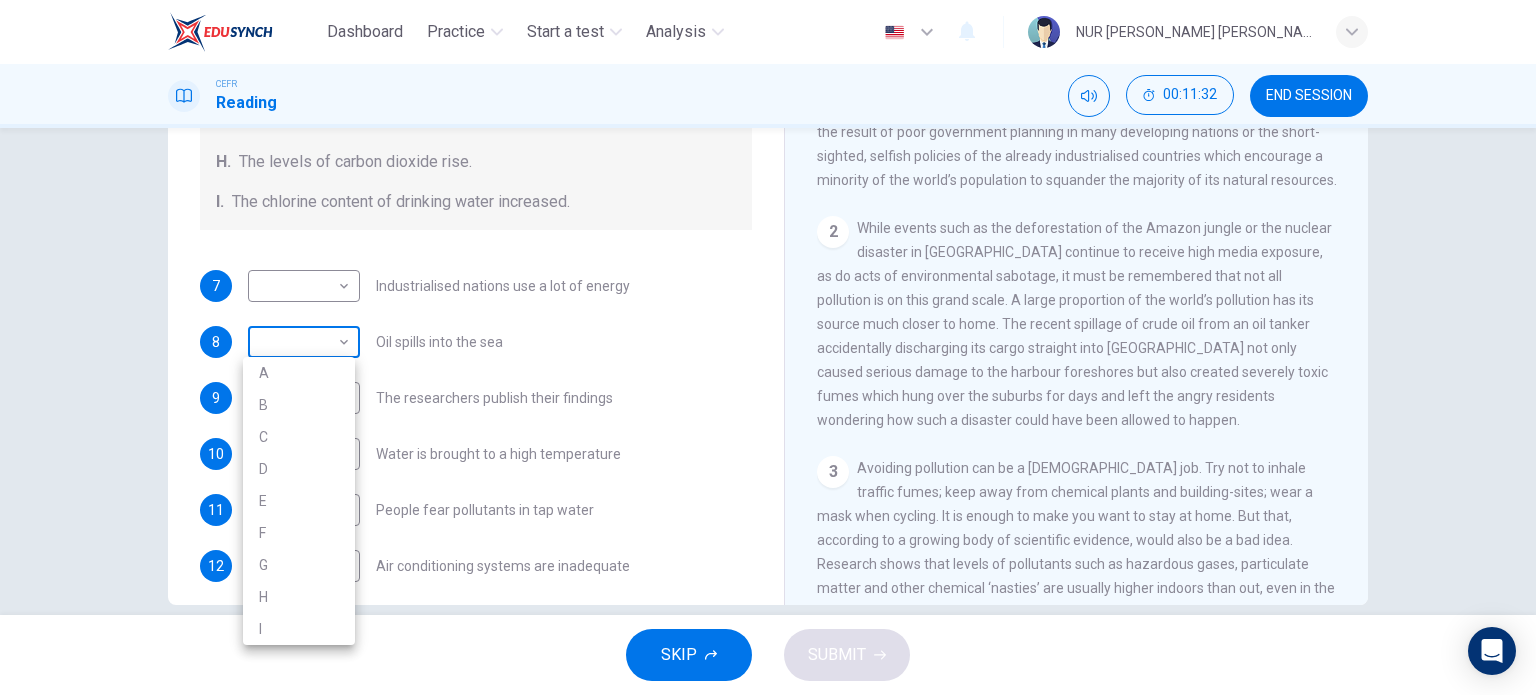 click on "Dashboard Practice Start a test Analysis English en ​ NUR AINA RODHIAH BINTI ROSLI CEFR Reading 00:11:32 END SESSION Questions 7 - 13 The Reading Passage describes a number of cause and effect relationships.
Match each cause with its effect ( A-J ).
Write the appropriate letters ( A-J ) in the boxes below. Causes A. The focus of pollution moves to the home. B. The levels of carbon monoxide rise. C. The world’s natural resources are unequally shared. D. Environmentalists look elsewhere for an explanation. E. Chemicals are effectively stripped from the water. F. A clean odour is produced. G. Sales of bottled water increase. H. The levels of carbon dioxide rise. I. The chlorine content of drinking water increased. 7 ​ ​ Industrialised nations use a lot of energy 8 ​ ​ Oil spills into the sea 9 ​ ​ The researchers publish their findings 10 ​ ​ Water is brought to a high temperature 11 ​ ​ People fear pollutants in tap water 12 ​ ​ Air conditioning systems are inadequate 13 ​ ​ 1" at bounding box center [768, 347] 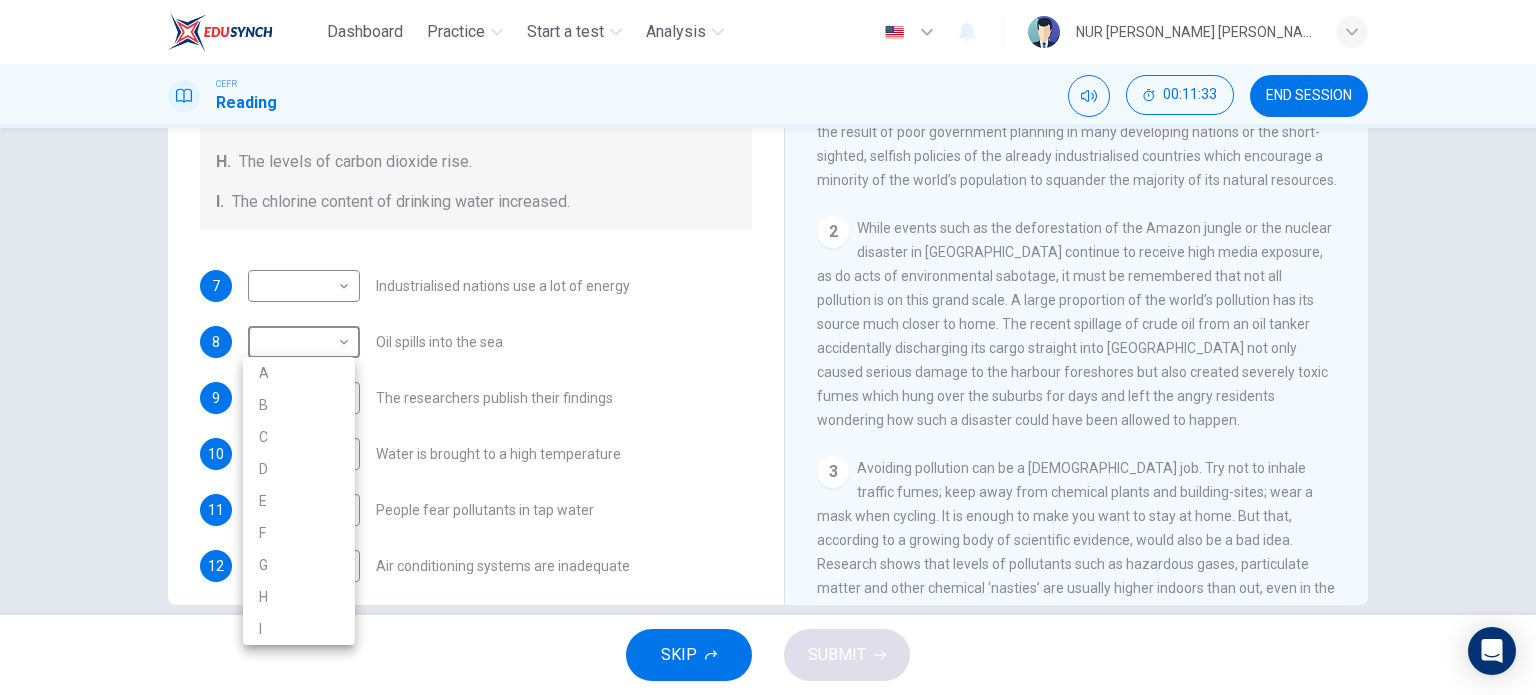 click on "A" at bounding box center (299, 373) 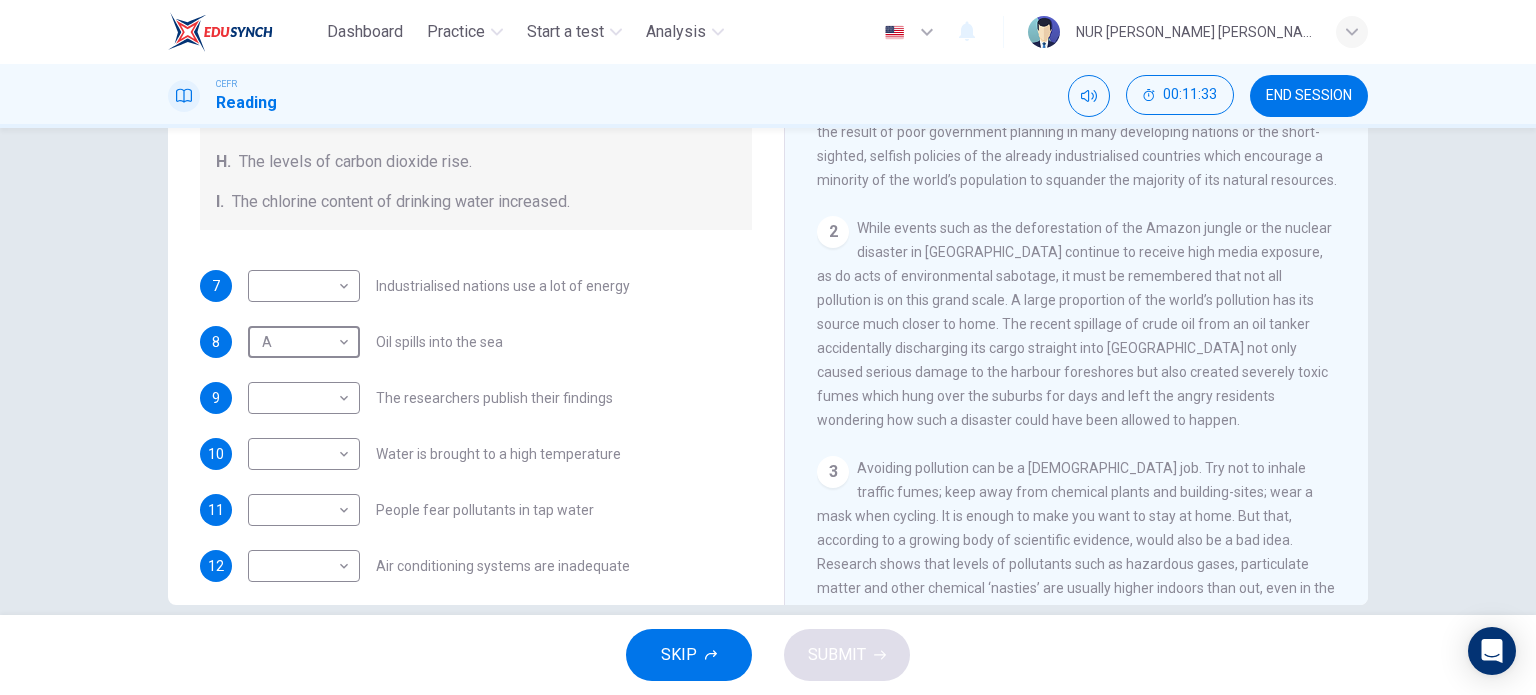 type on "A" 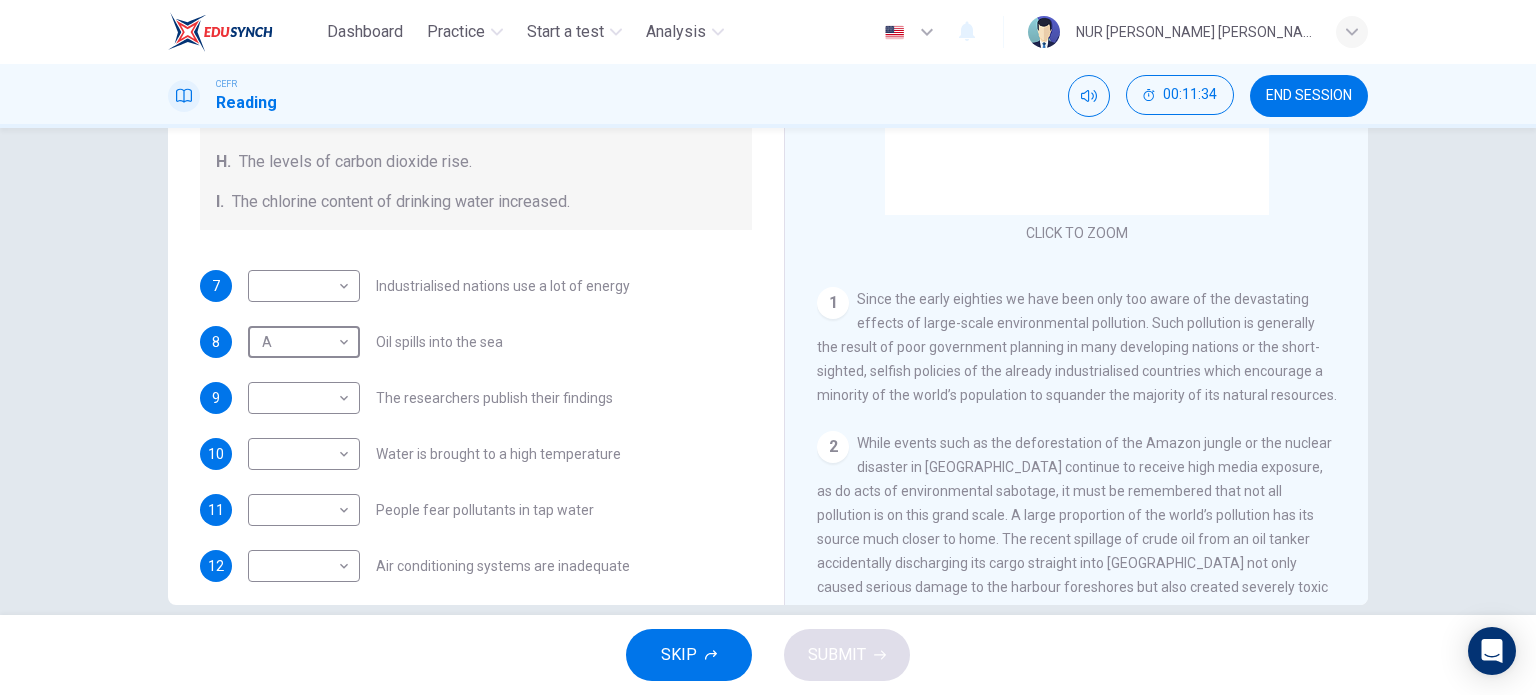 scroll, scrollTop: 131, scrollLeft: 0, axis: vertical 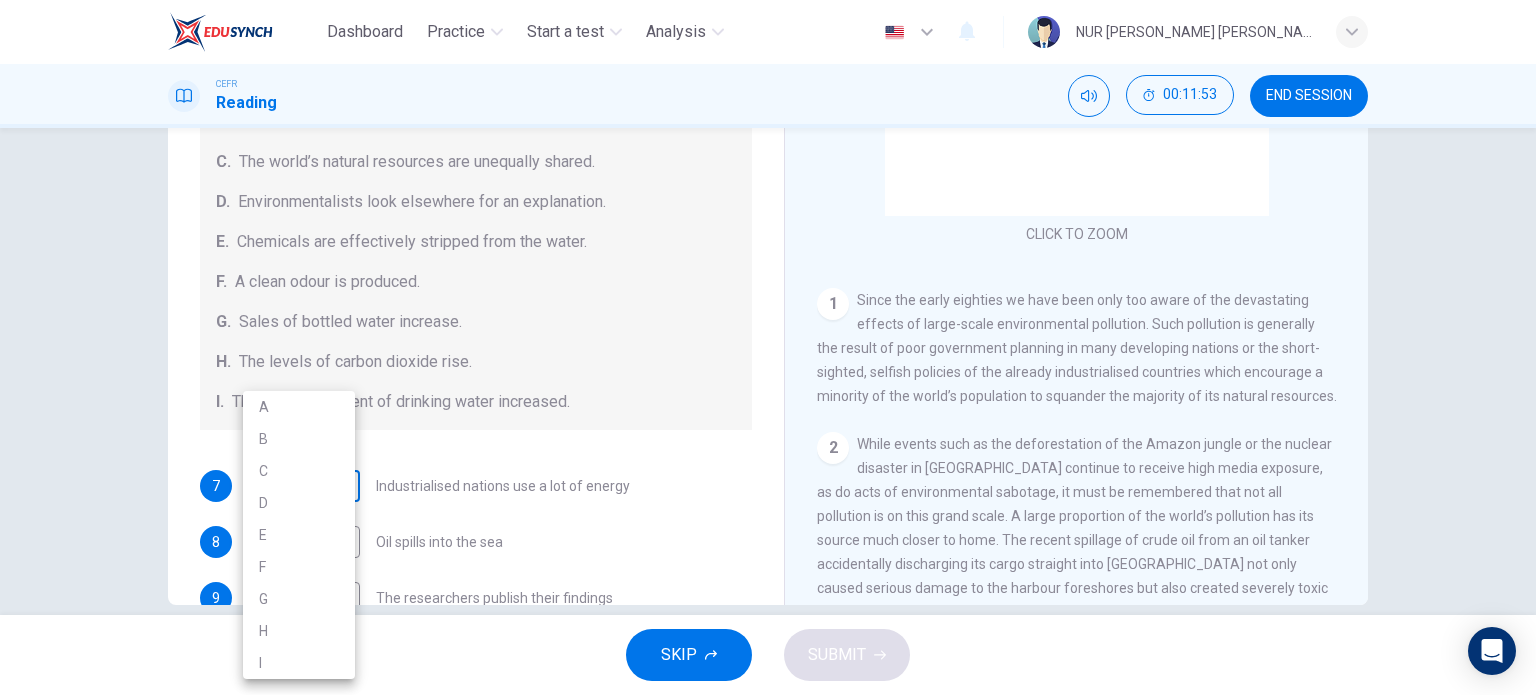 click on "Dashboard Practice Start a test Analysis English en ​ NUR AINA RODHIAH BINTI ROSLI CEFR Reading 00:11:53 END SESSION Questions 7 - 13 The Reading Passage describes a number of cause and effect relationships.
Match each cause with its effect ( A-J ).
Write the appropriate letters ( A-J ) in the boxes below. Causes A. The focus of pollution moves to the home. B. The levels of carbon monoxide rise. C. The world’s natural resources are unequally shared. D. Environmentalists look elsewhere for an explanation. E. Chemicals are effectively stripped from the water. F. A clean odour is produced. G. Sales of bottled water increase. H. The levels of carbon dioxide rise. I. The chlorine content of drinking water increased. 7 ​ ​ Industrialised nations use a lot of energy 8 A A ​ Oil spills into the sea 9 ​ ​ The researchers publish their findings 10 ​ ​ Water is brought to a high temperature 11 ​ ​ People fear pollutants in tap water 12 ​ ​ Air conditioning systems are inadequate 13 ​ ​ 1" at bounding box center [768, 347] 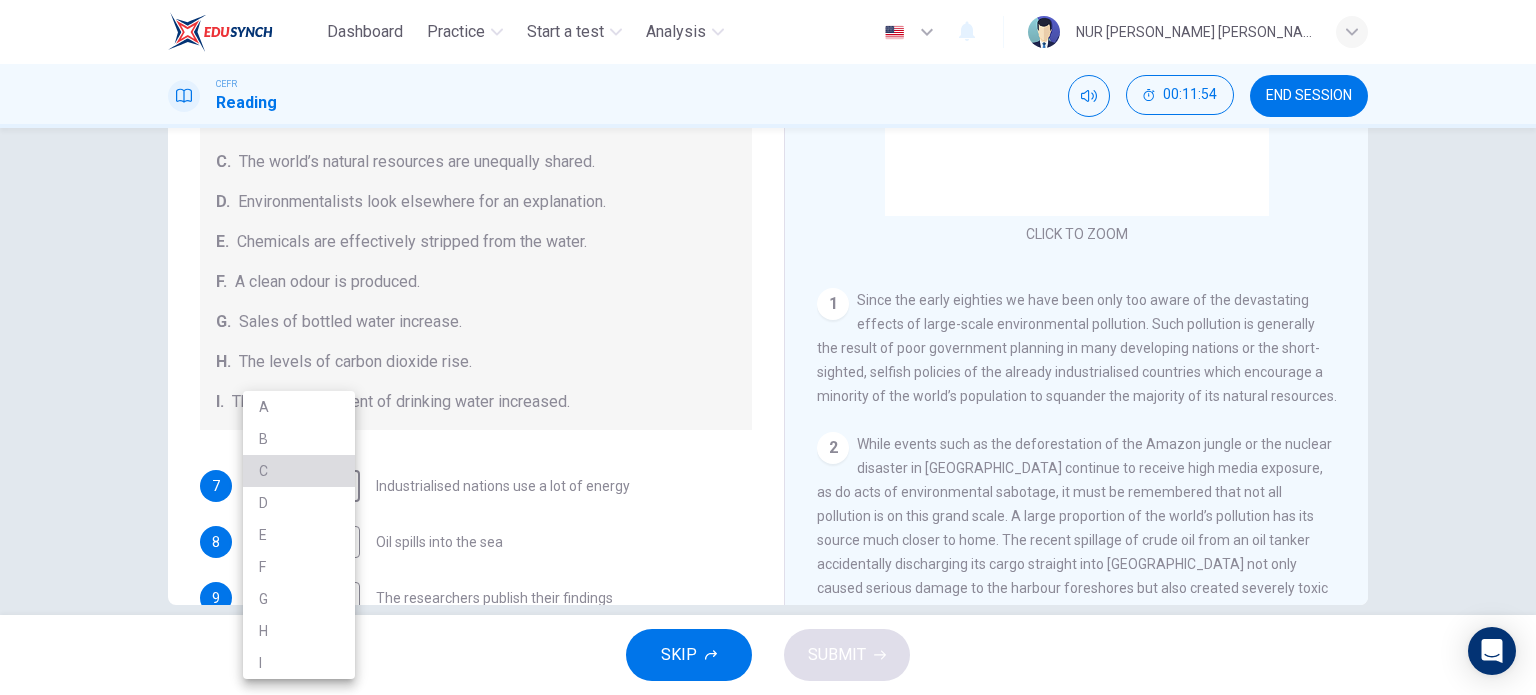 click on "C" at bounding box center [299, 471] 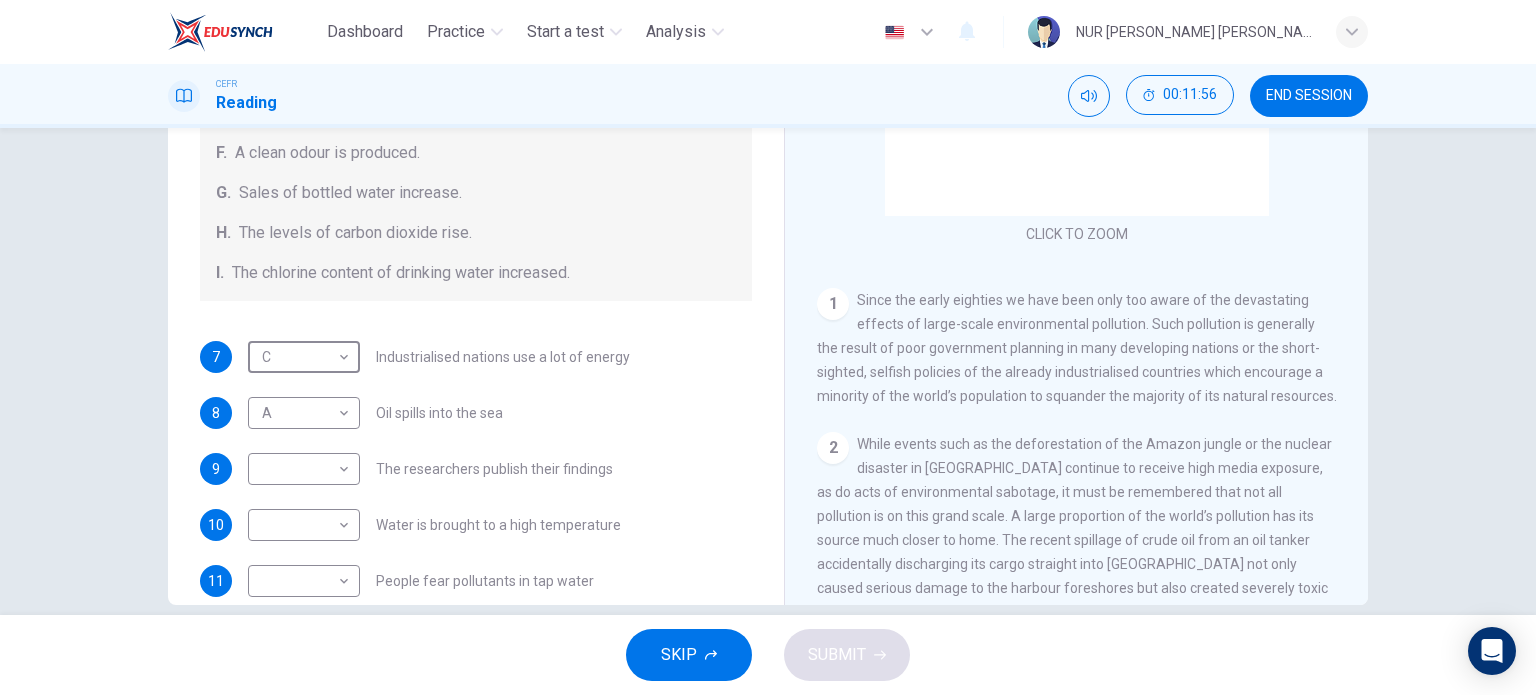 scroll, scrollTop: 280, scrollLeft: 0, axis: vertical 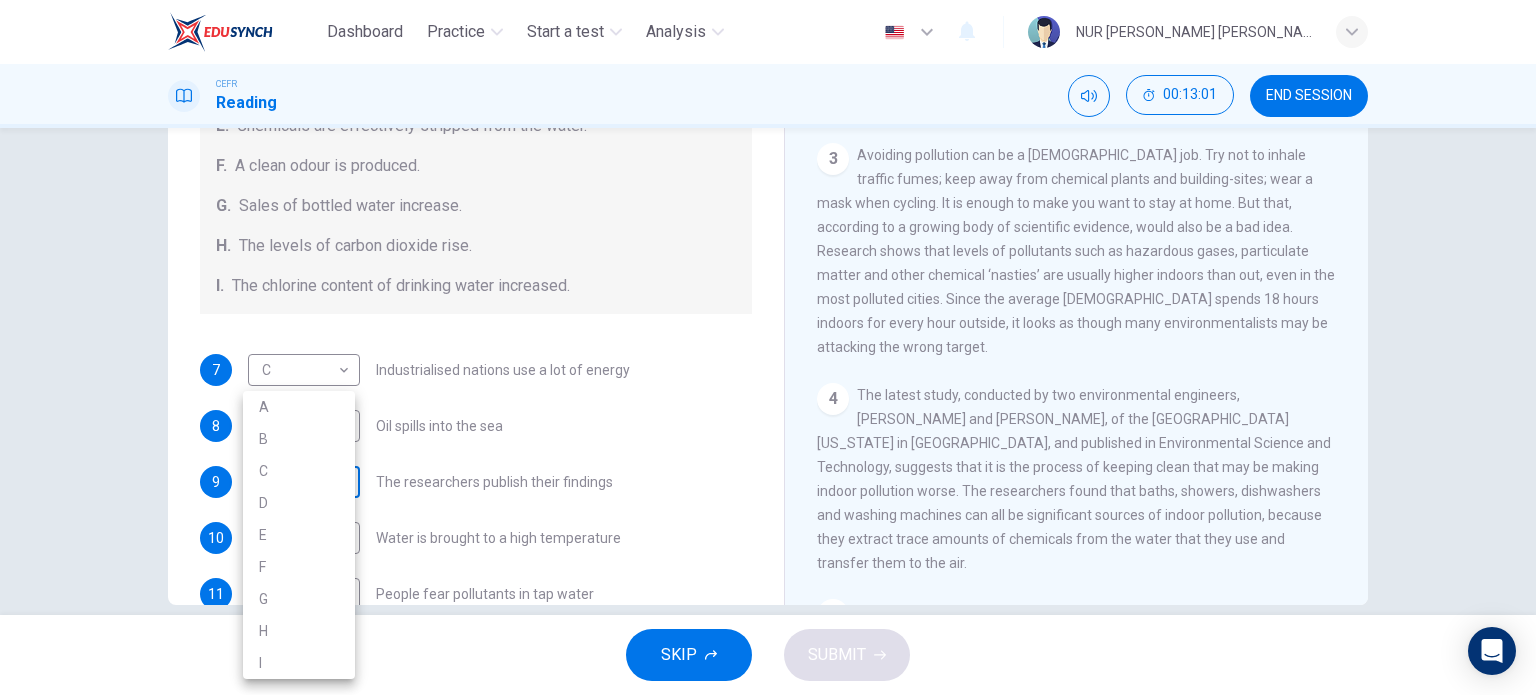 click on "Dashboard Practice Start a test Analysis English en ​ NUR AINA RODHIAH BINTI ROSLI CEFR Reading 00:13:01 END SESSION Questions 7 - 13 The Reading Passage describes a number of cause and effect relationships.
Match each cause with its effect ( A-J ).
Write the appropriate letters ( A-J ) in the boxes below. Causes A. The focus of pollution moves to the home. B. The levels of carbon monoxide rise. C. The world’s natural resources are unequally shared. D. Environmentalists look elsewhere for an explanation. E. Chemicals are effectively stripped from the water. F. A clean odour is produced. G. Sales of bottled water increase. H. The levels of carbon dioxide rise. I. The chlorine content of drinking water increased. 7 C C ​ Industrialised nations use a lot of energy 8 A A ​ Oil spills into the sea 9 ​ ​ The researchers publish their findings 10 ​ ​ Water is brought to a high temperature 11 ​ ​ People fear pollutants in tap water 12 ​ ​ Air conditioning systems are inadequate 13 ​ ​ 1" at bounding box center (768, 347) 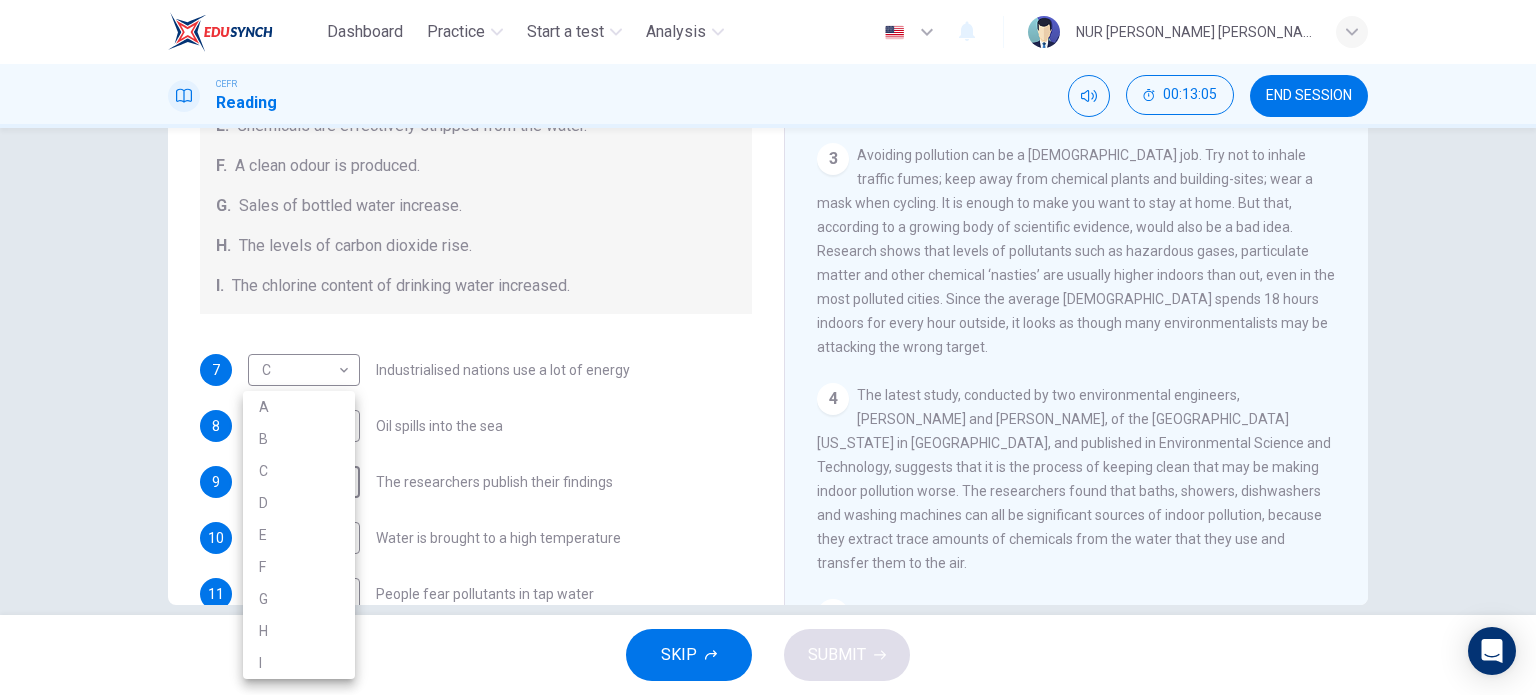 click at bounding box center (768, 347) 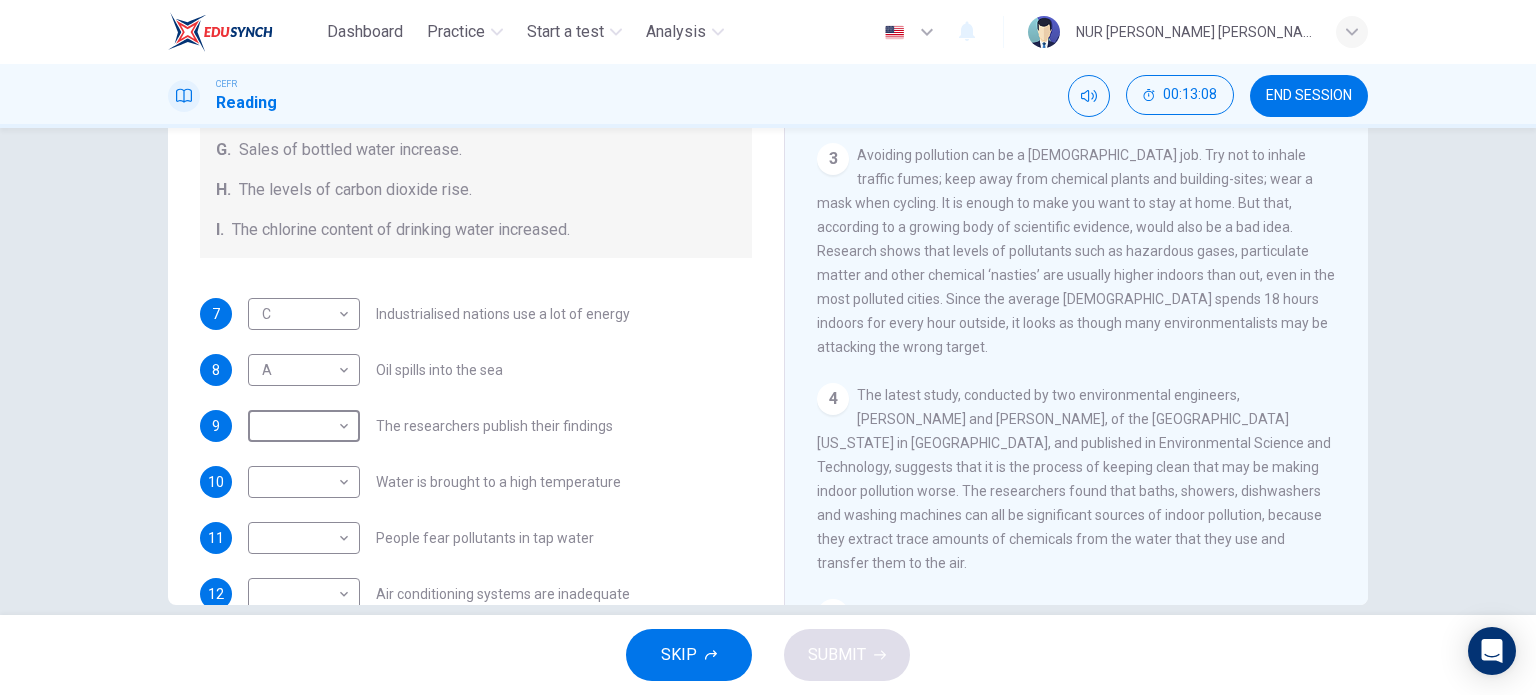 scroll, scrollTop: 384, scrollLeft: 0, axis: vertical 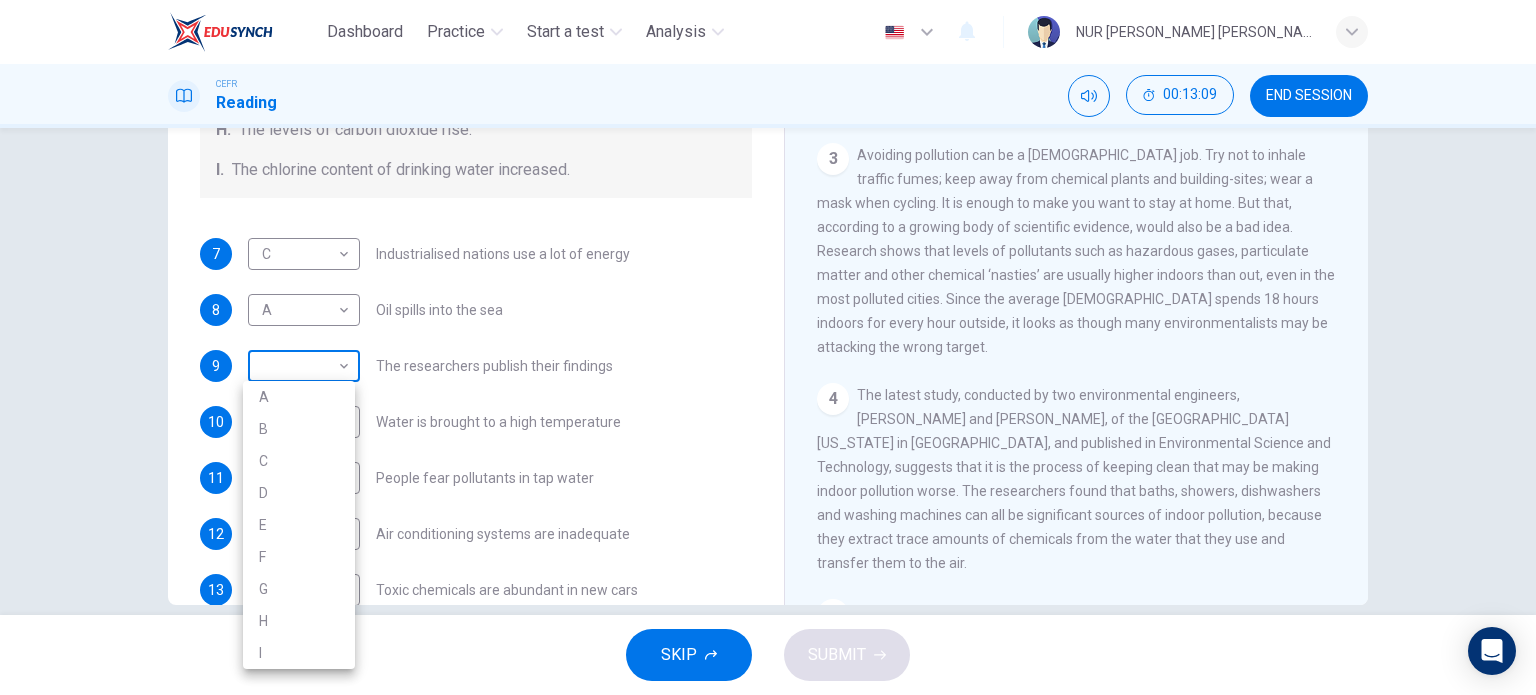 click on "Dashboard Practice Start a test Analysis English en ​ NUR AINA RODHIAH BINTI ROSLI CEFR Reading 00:13:09 END SESSION Questions 7 - 13 The Reading Passage describes a number of cause and effect relationships.
Match each cause with its effect ( A-J ).
Write the appropriate letters ( A-J ) in the boxes below. Causes A. The focus of pollution moves to the home. B. The levels of carbon monoxide rise. C. The world’s natural resources are unequally shared. D. Environmentalists look elsewhere for an explanation. E. Chemicals are effectively stripped from the water. F. A clean odour is produced. G. Sales of bottled water increase. H. The levels of carbon dioxide rise. I. The chlorine content of drinking water increased. 7 C C ​ Industrialised nations use a lot of energy 8 A A ​ Oil spills into the sea 9 ​ ​ The researchers publish their findings 10 ​ ​ Water is brought to a high temperature 11 ​ ​ People fear pollutants in tap water 12 ​ ​ Air conditioning systems are inadequate 13 ​ ​ 1" at bounding box center [768, 347] 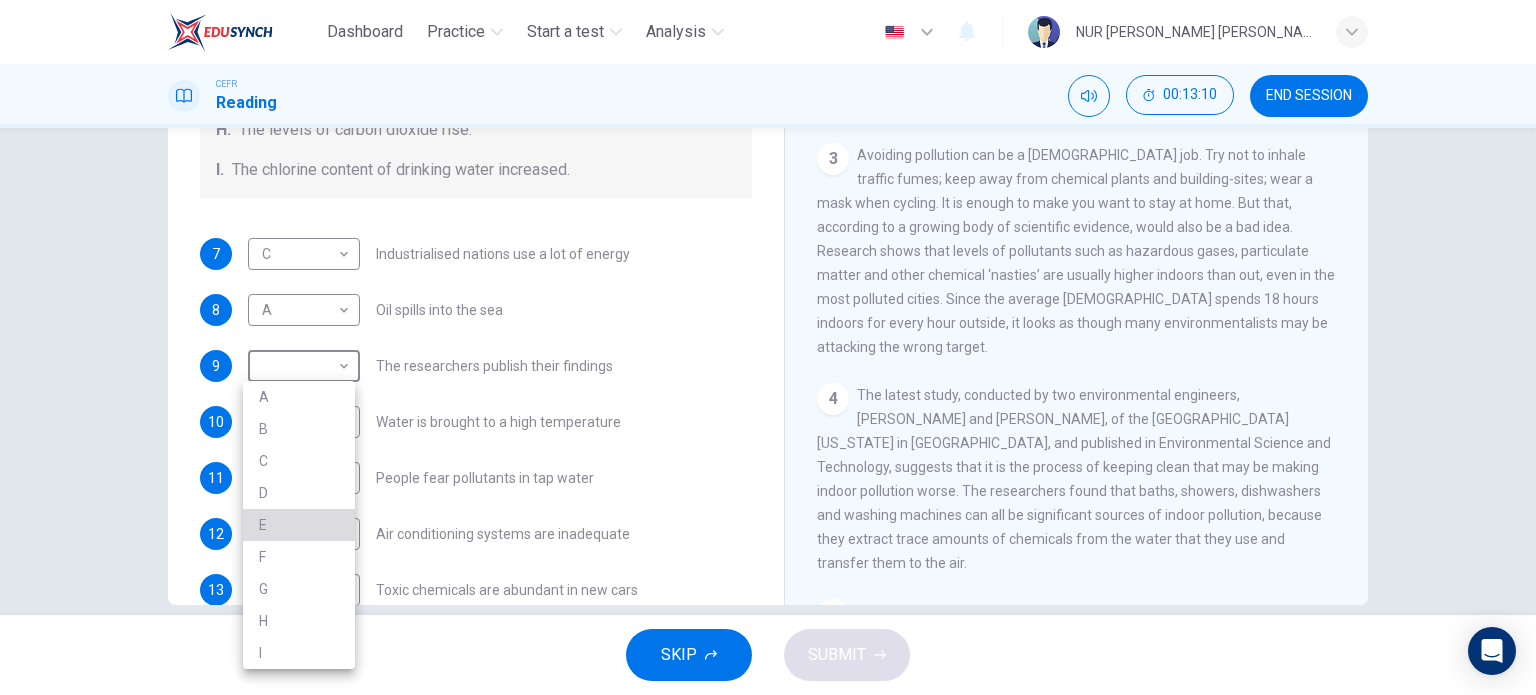 click on "E" at bounding box center (299, 525) 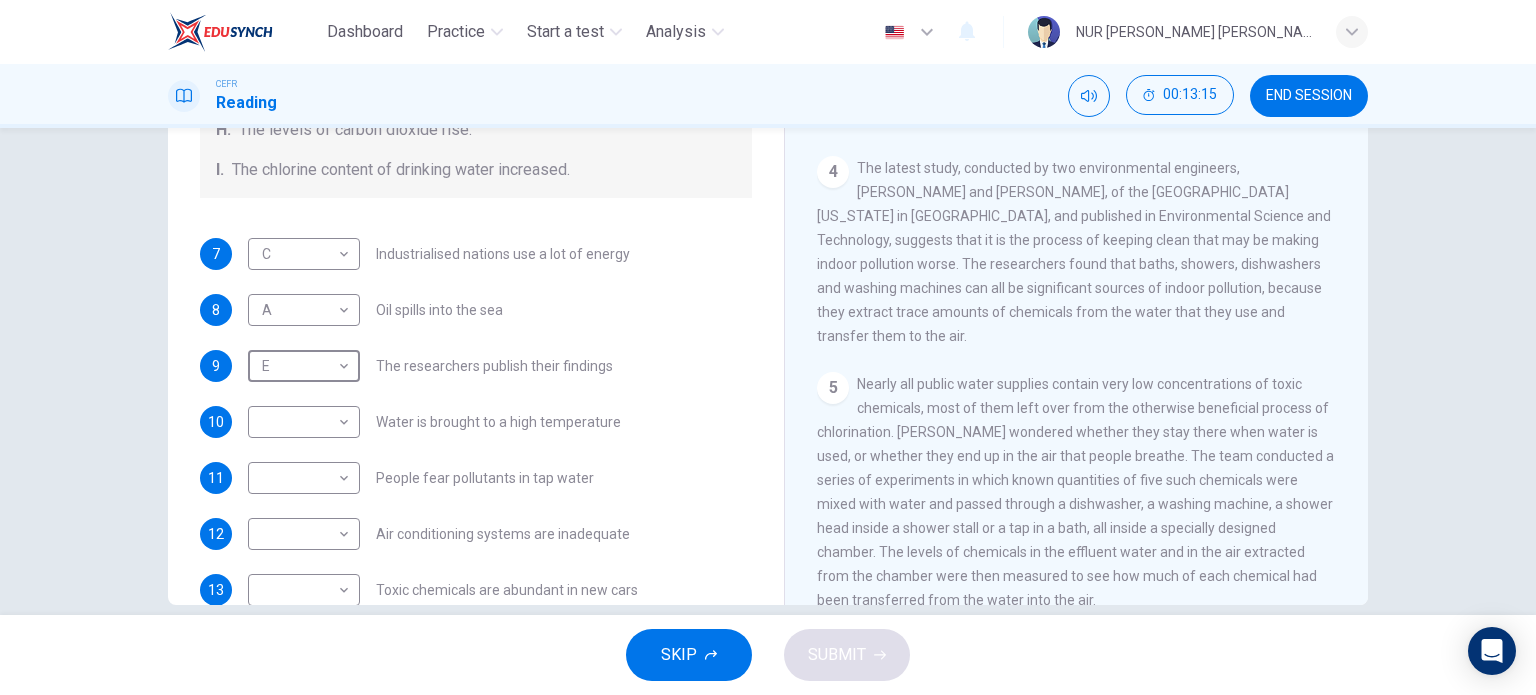 scroll, scrollTop: 888, scrollLeft: 0, axis: vertical 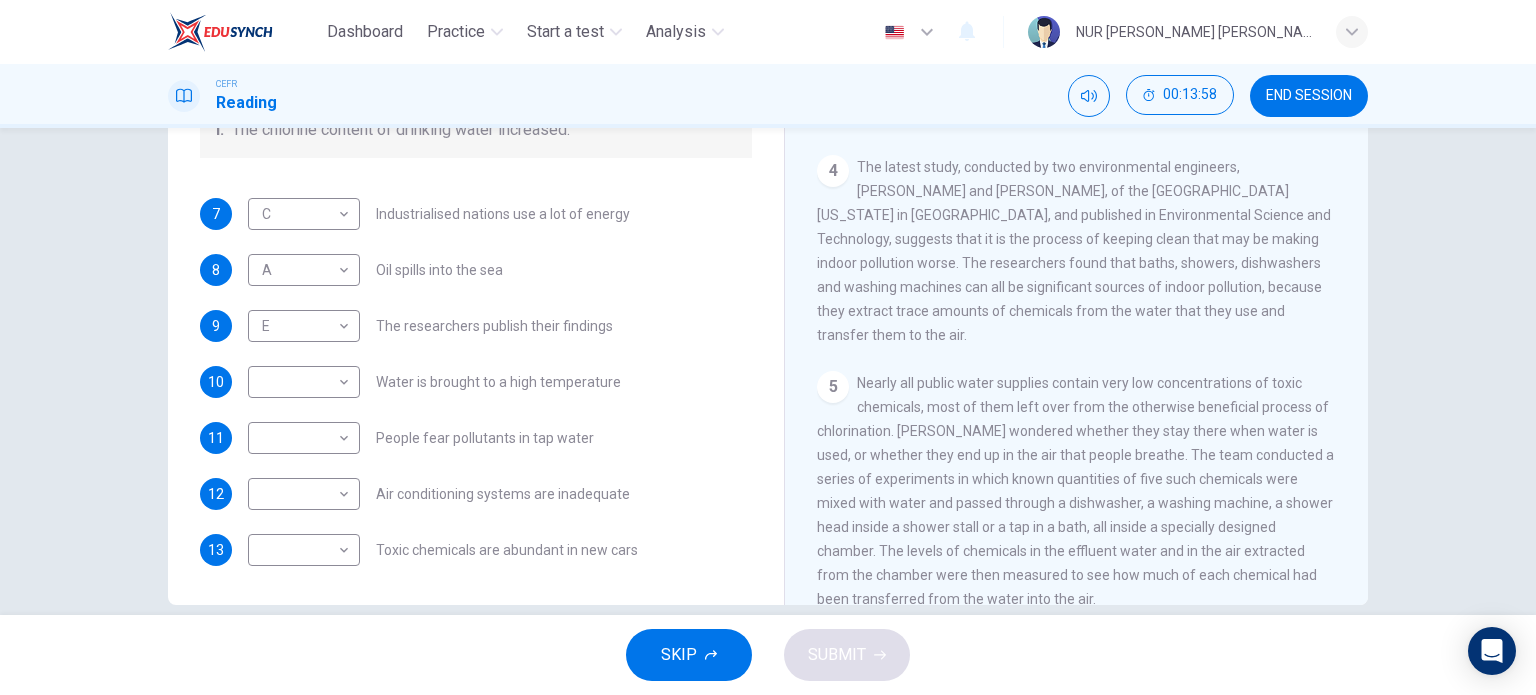 click on "7 C C ​ Industrialised nations use a lot of energy 8 A A ​ Oil spills into the sea 9 E E ​ The researchers publish their findings 10 ​ ​ Water is brought to a high temperature 11 ​ ​ People fear pollutants in tap water 12 ​ ​ Air conditioning systems are inadequate 13 ​ ​ Toxic chemicals are abundant in new cars" at bounding box center [476, 382] 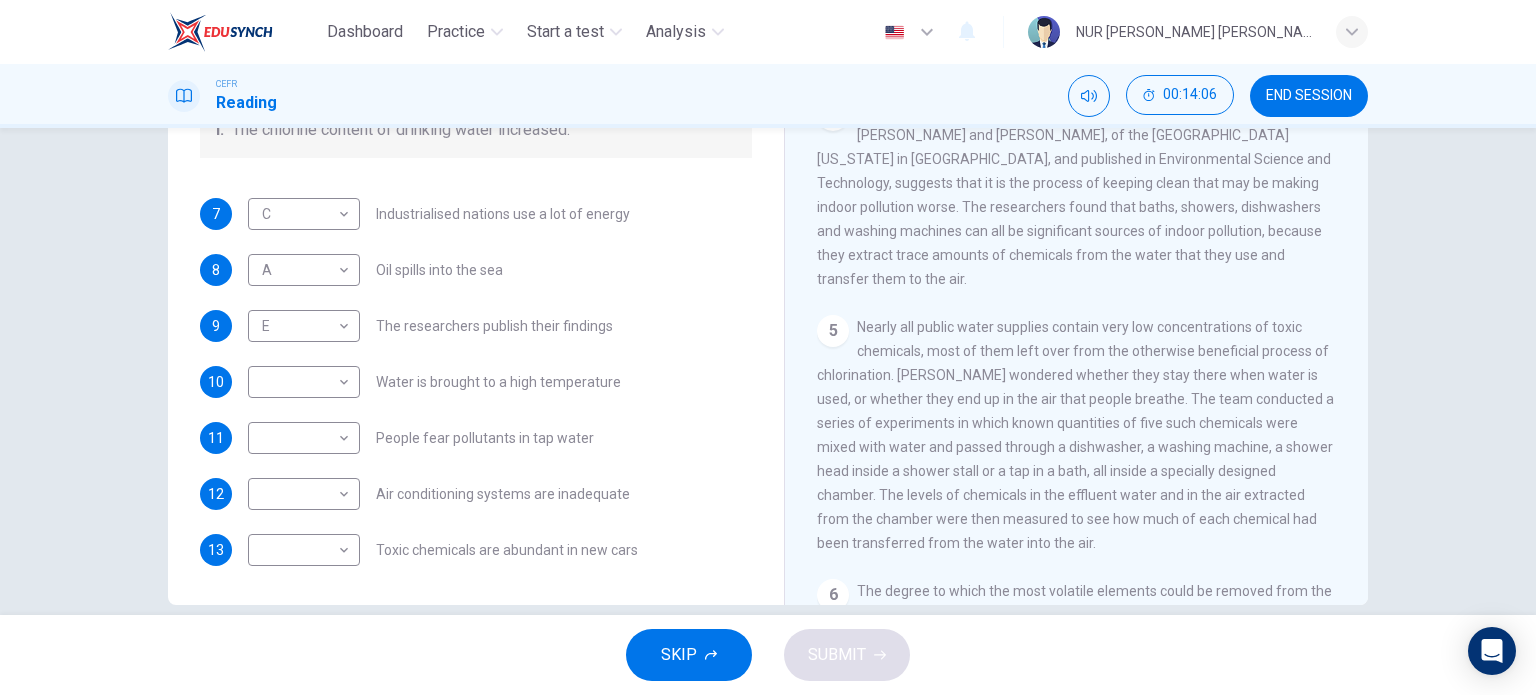 scroll, scrollTop: 946, scrollLeft: 0, axis: vertical 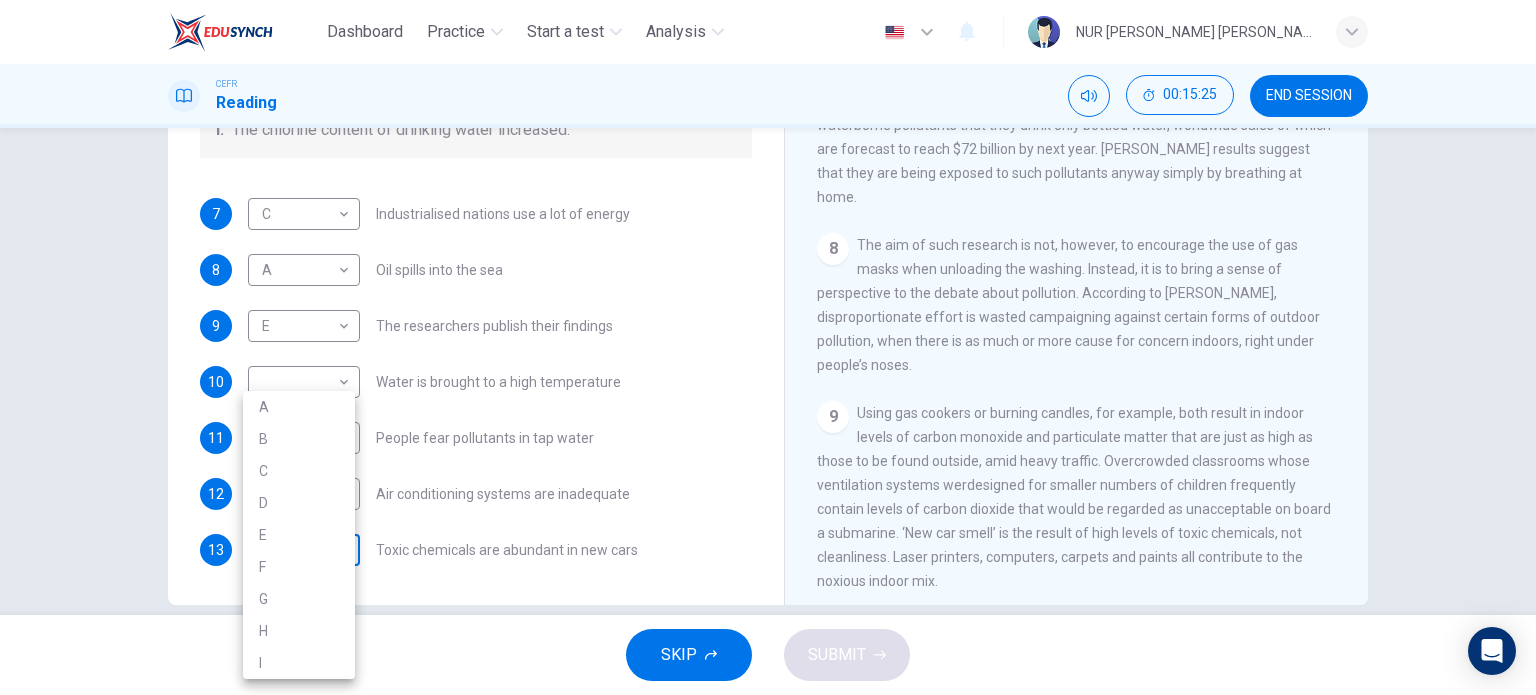 click on "Dashboard Practice Start a test Analysis English en ​ NUR AINA RODHIAH BINTI ROSLI CEFR Reading 00:15:25 END SESSION Questions 7 - 13 The Reading Passage describes a number of cause and effect relationships.
Match each cause with its effect ( A-J ).
Write the appropriate letters ( A-J ) in the boxes below. Causes A. The focus of pollution moves to the home. B. The levels of carbon monoxide rise. C. The world’s natural resources are unequally shared. D. Environmentalists look elsewhere for an explanation. E. Chemicals are effectively stripped from the water. F. A clean odour is produced. G. Sales of bottled water increase. H. The levels of carbon dioxide rise. I. The chlorine content of drinking water increased. 7 C C ​ Industrialised nations use a lot of energy 8 A A ​ Oil spills into the sea 9 E E ​ The researchers publish their findings 10 ​ ​ Water is brought to a high temperature 11 ​ ​ People fear pollutants in tap water 12 ​ ​ Air conditioning systems are inadequate 13 ​ ​ 1" at bounding box center [768, 347] 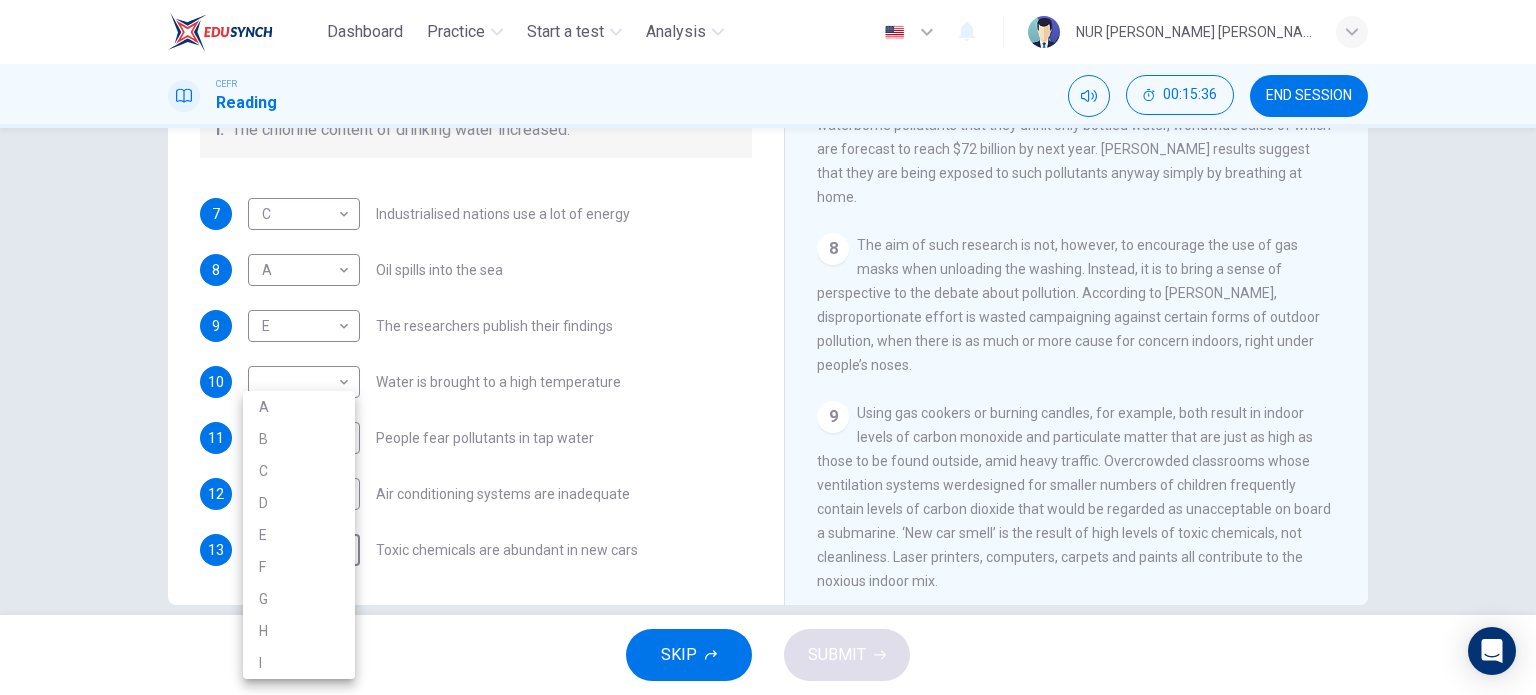 click at bounding box center [768, 347] 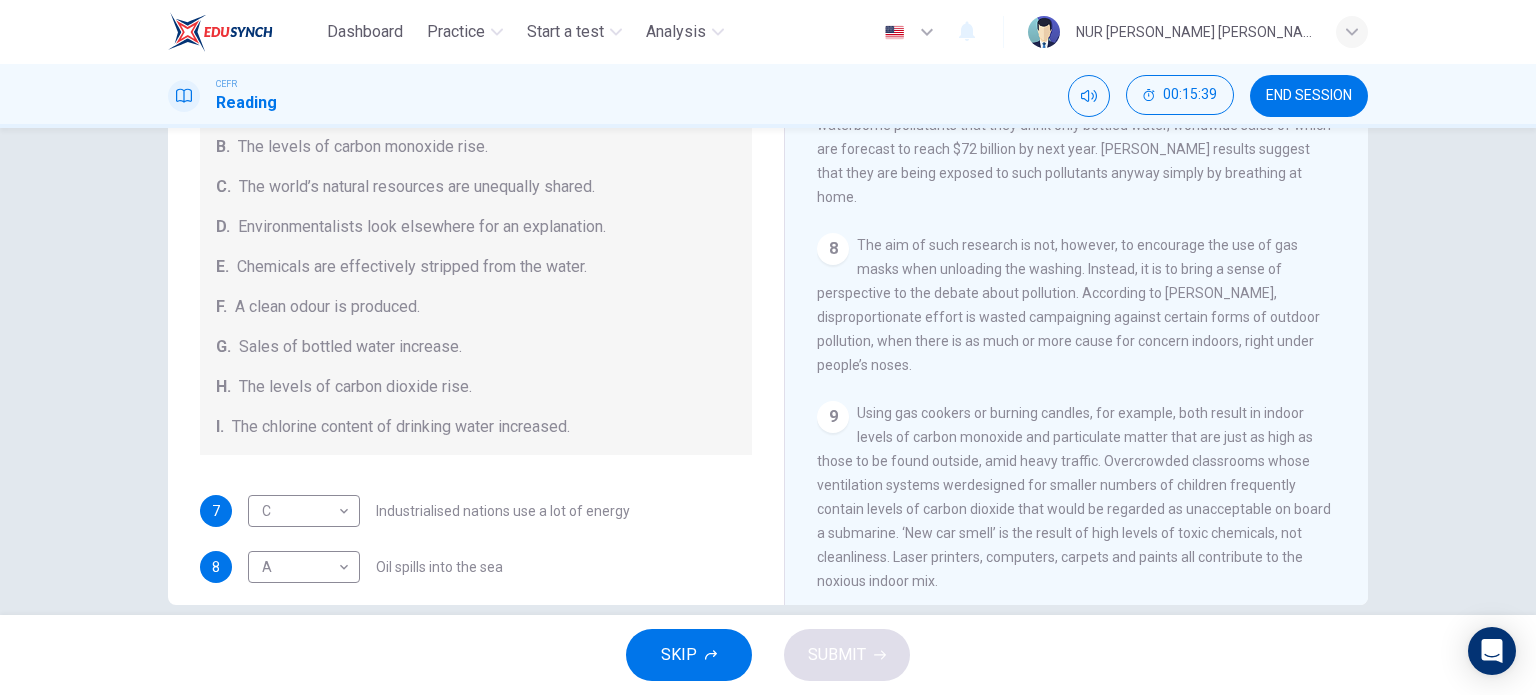 scroll, scrollTop: 424, scrollLeft: 0, axis: vertical 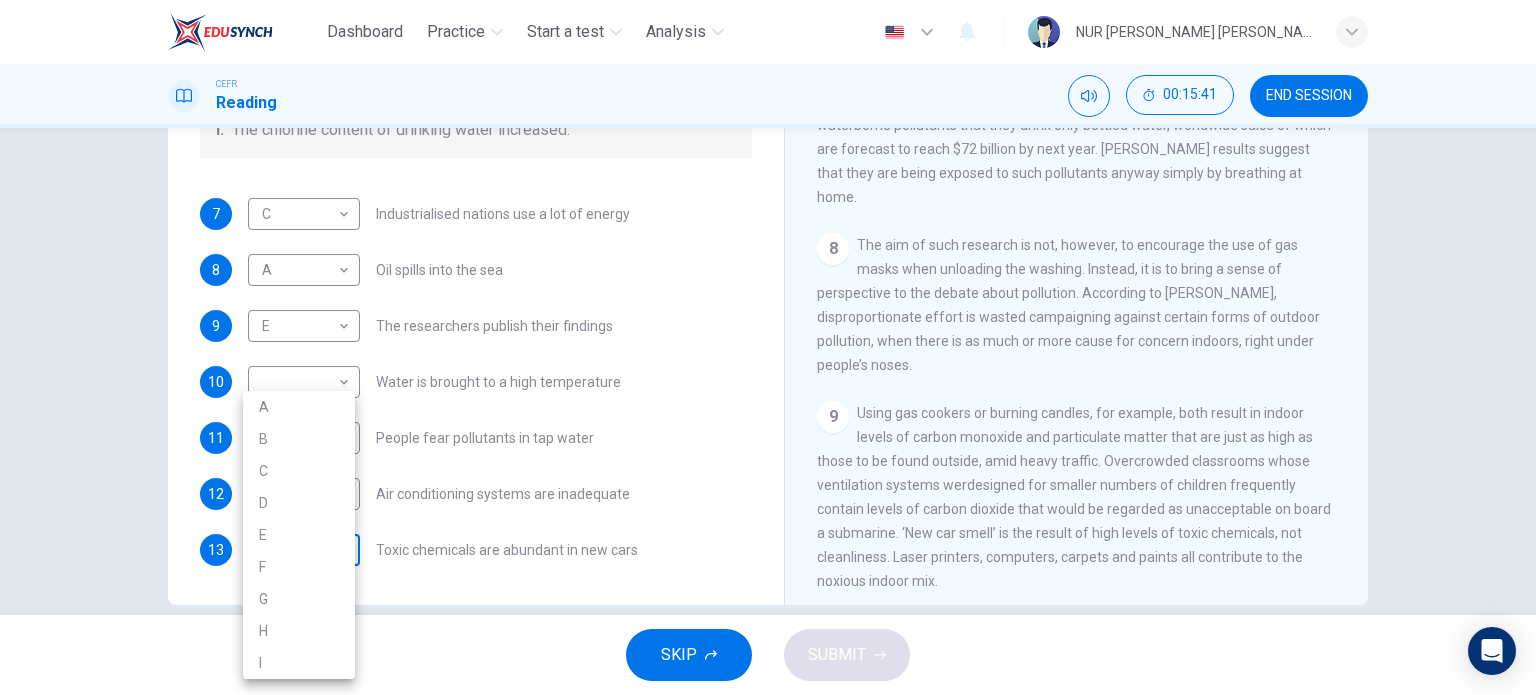 click on "Dashboard Practice Start a test Analysis English en ​ NUR AINA RODHIAH BINTI ROSLI CEFR Reading 00:15:41 END SESSION Questions 7 - 13 The Reading Passage describes a number of cause and effect relationships.
Match each cause with its effect ( A-J ).
Write the appropriate letters ( A-J ) in the boxes below. Causes A. The focus of pollution moves to the home. B. The levels of carbon monoxide rise. C. The world’s natural resources are unequally shared. D. Environmentalists look elsewhere for an explanation. E. Chemicals are effectively stripped from the water. F. A clean odour is produced. G. Sales of bottled water increase. H. The levels of carbon dioxide rise. I. The chlorine content of drinking water increased. 7 C C ​ Industrialised nations use a lot of energy 8 A A ​ Oil spills into the sea 9 E E ​ The researchers publish their findings 10 ​ ​ Water is brought to a high temperature 11 ​ ​ People fear pollutants in tap water 12 ​ ​ Air conditioning systems are inadequate 13 ​ ​ 1" at bounding box center (768, 347) 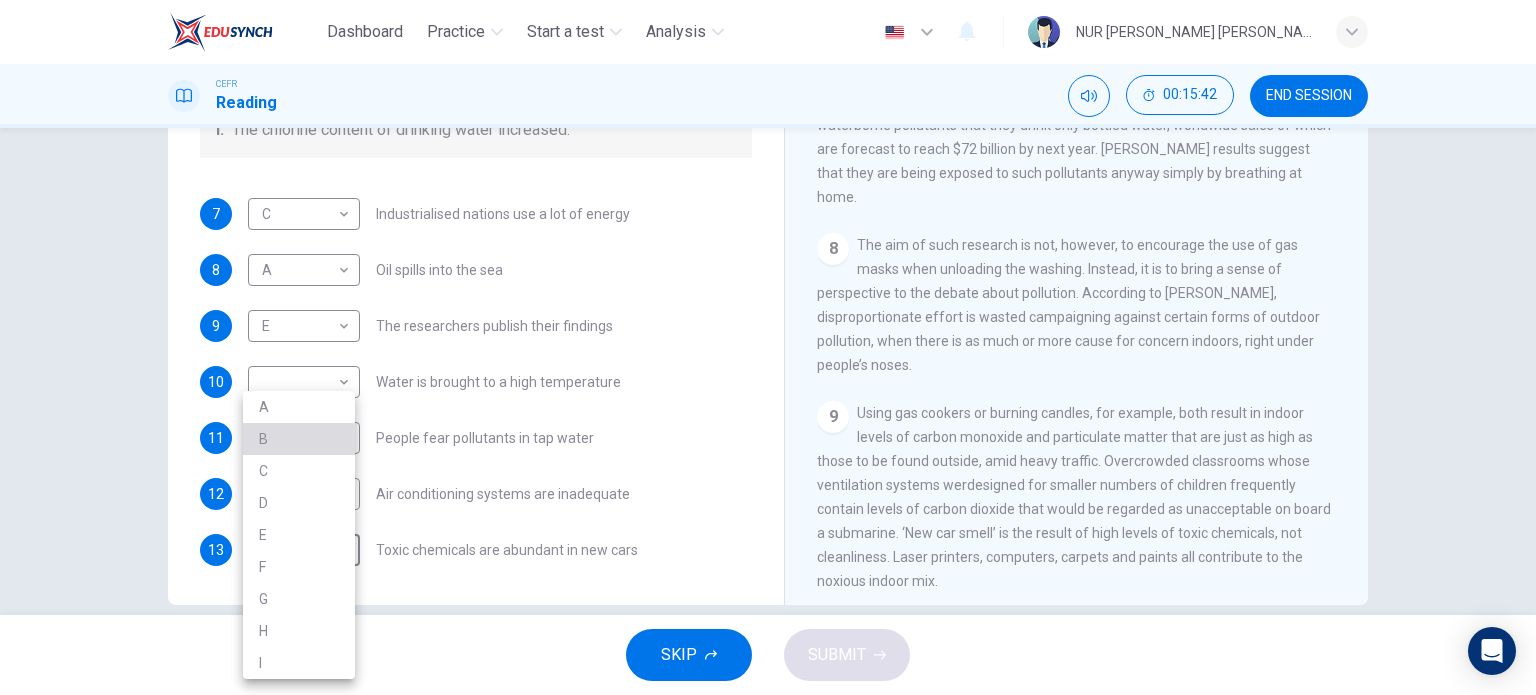 click on "B" at bounding box center (299, 439) 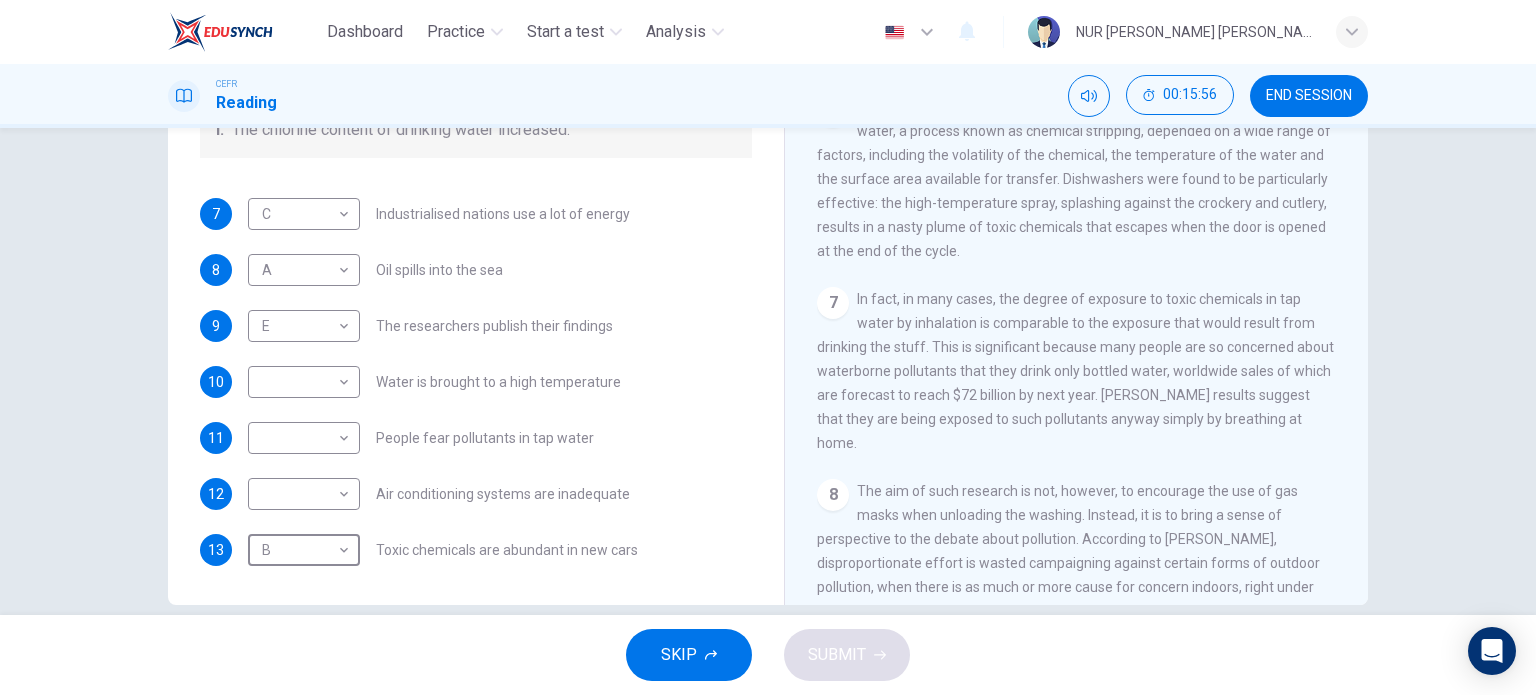 scroll, scrollTop: 1428, scrollLeft: 0, axis: vertical 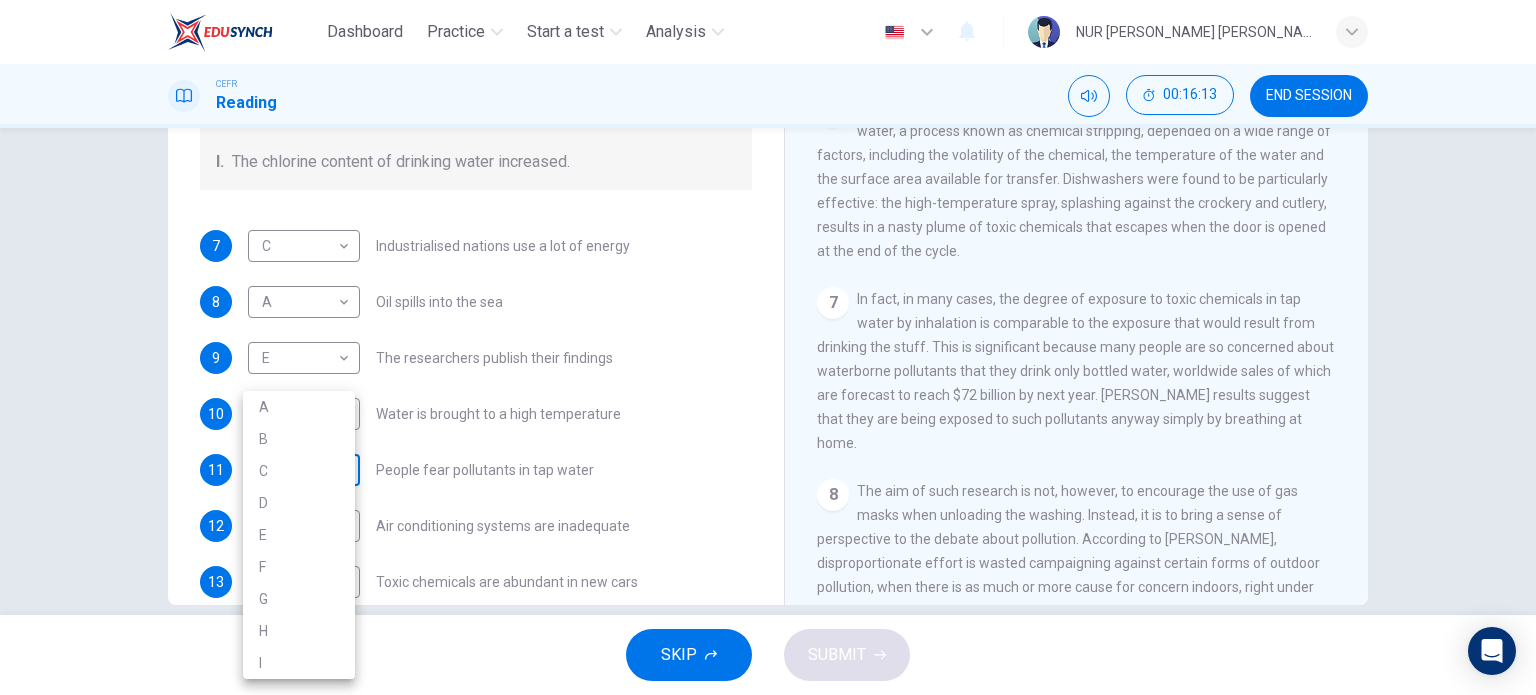 click on "Dashboard Practice Start a test Analysis English en ​ NUR AINA RODHIAH BINTI ROSLI CEFR Reading 00:16:13 END SESSION Questions 7 - 13 The Reading Passage describes a number of cause and effect relationships.
Match each cause with its effect ( A-J ).
Write the appropriate letters ( A-J ) in the boxes below. Causes A. The focus of pollution moves to the home. B. The levels of carbon monoxide rise. C. The world’s natural resources are unequally shared. D. Environmentalists look elsewhere for an explanation. E. Chemicals are effectively stripped from the water. F. A clean odour is produced. G. Sales of bottled water increase. H. The levels of carbon dioxide rise. I. The chlorine content of drinking water increased. 7 C C ​ Industrialised nations use a lot of energy 8 A A ​ Oil spills into the sea 9 E E ​ The researchers publish their findings 10 ​ ​ Water is brought to a high temperature 11 ​ ​ People fear pollutants in tap water 12 ​ ​ Air conditioning systems are inadequate 13 B B ​ 1" at bounding box center [768, 347] 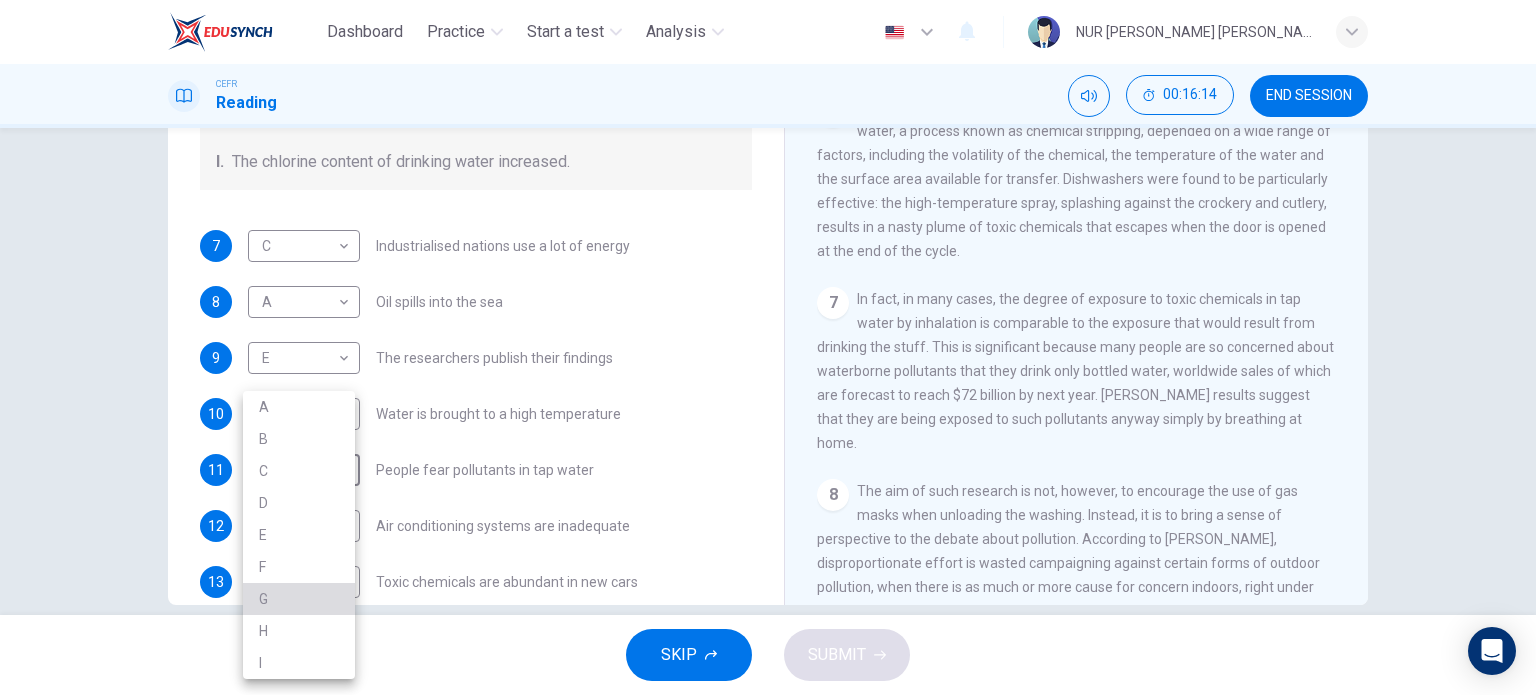 click on "G" at bounding box center [299, 599] 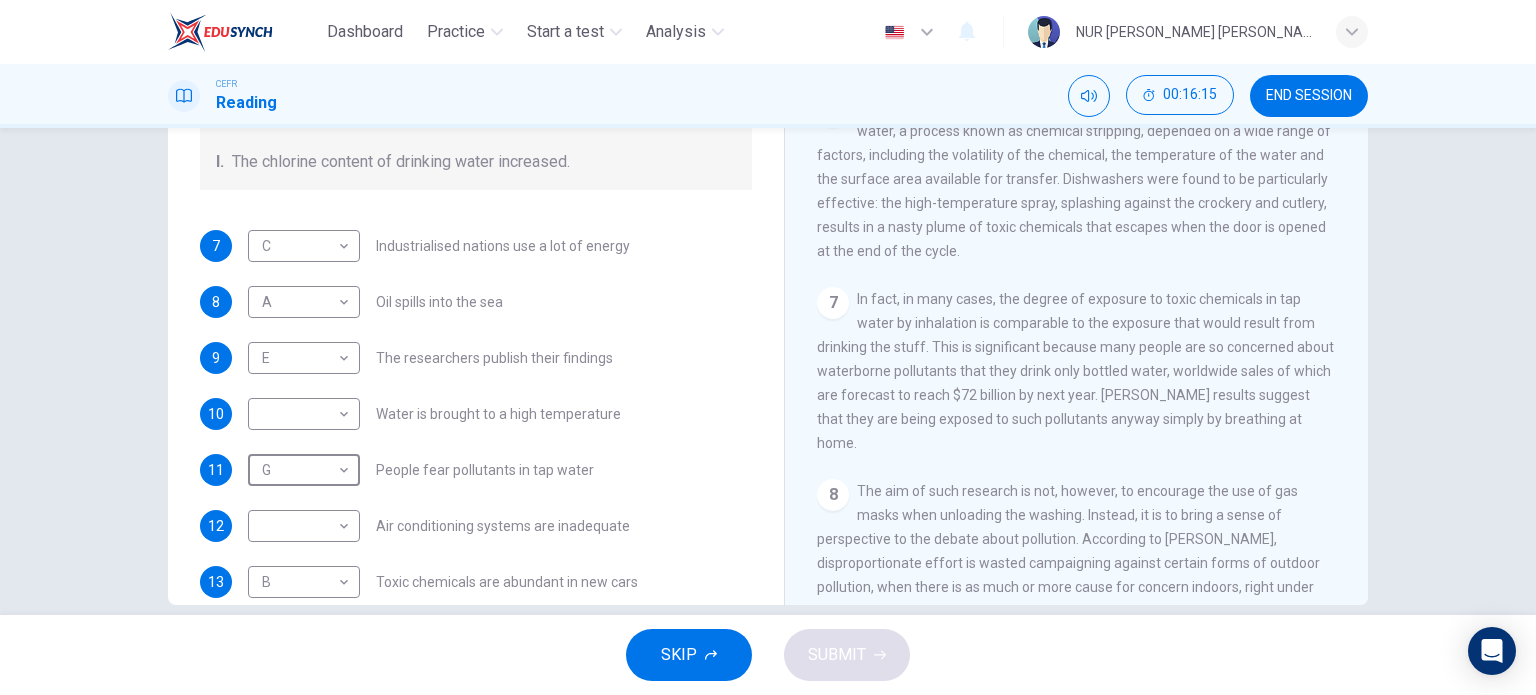 scroll, scrollTop: 0, scrollLeft: 0, axis: both 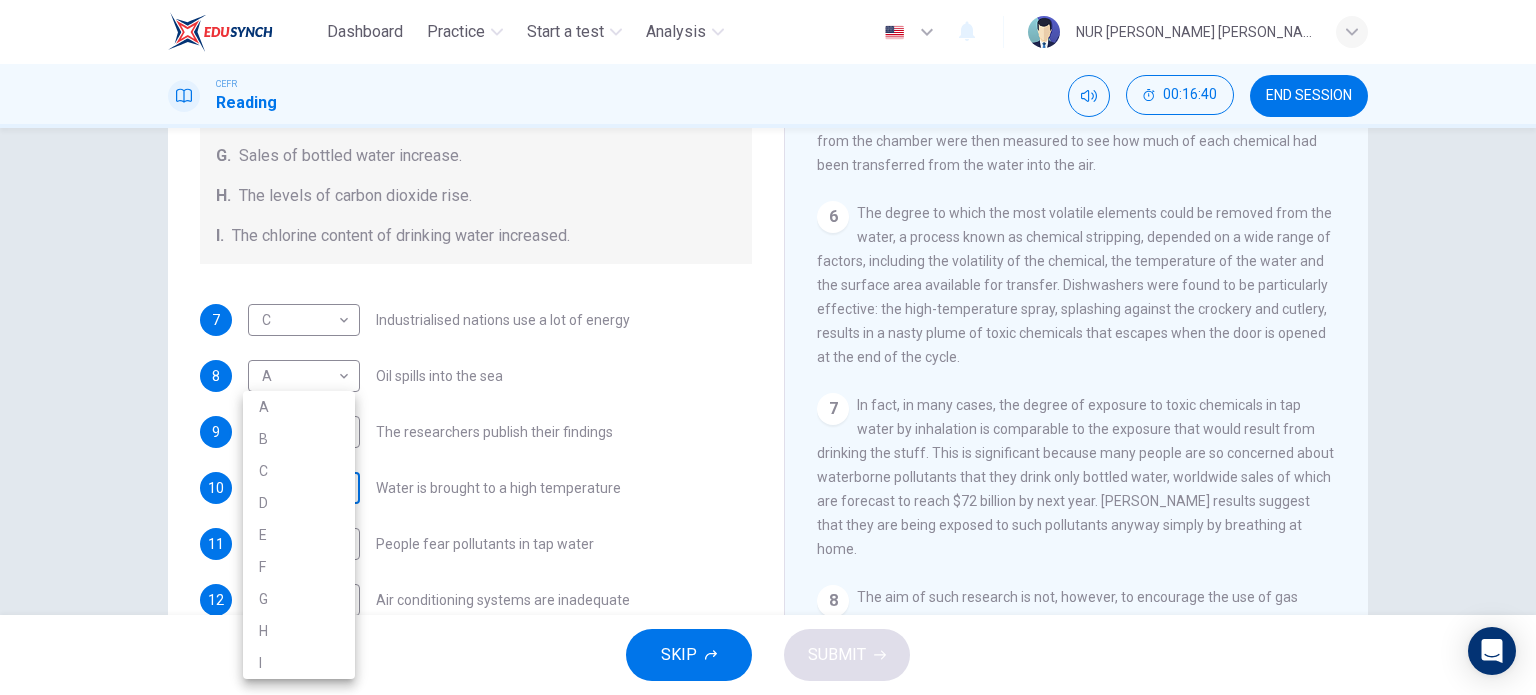 click on "Dashboard Practice Start a test Analysis English en ​ NUR AINA RODHIAH BINTI ROSLI CEFR Reading 00:16:40 END SESSION Questions 7 - 13 The Reading Passage describes a number of cause and effect relationships.
Match each cause with its effect ( A-J ).
Write the appropriate letters ( A-J ) in the boxes below. Causes A. The focus of pollution moves to the home. B. The levels of carbon monoxide rise. C. The world’s natural resources are unequally shared. D. Environmentalists look elsewhere for an explanation. E. Chemicals are effectively stripped from the water. F. A clean odour is produced. G. Sales of bottled water increase. H. The levels of carbon dioxide rise. I. The chlorine content of drinking water increased. 7 C C ​ Industrialised nations use a lot of energy 8 A A ​ Oil spills into the sea 9 E E ​ The researchers publish their findings 10 ​ ​ Water is brought to a high temperature 11 G G ​ People fear pollutants in tap water 12 ​ ​ Air conditioning systems are inadequate 13 B B ​ 1" at bounding box center [768, 347] 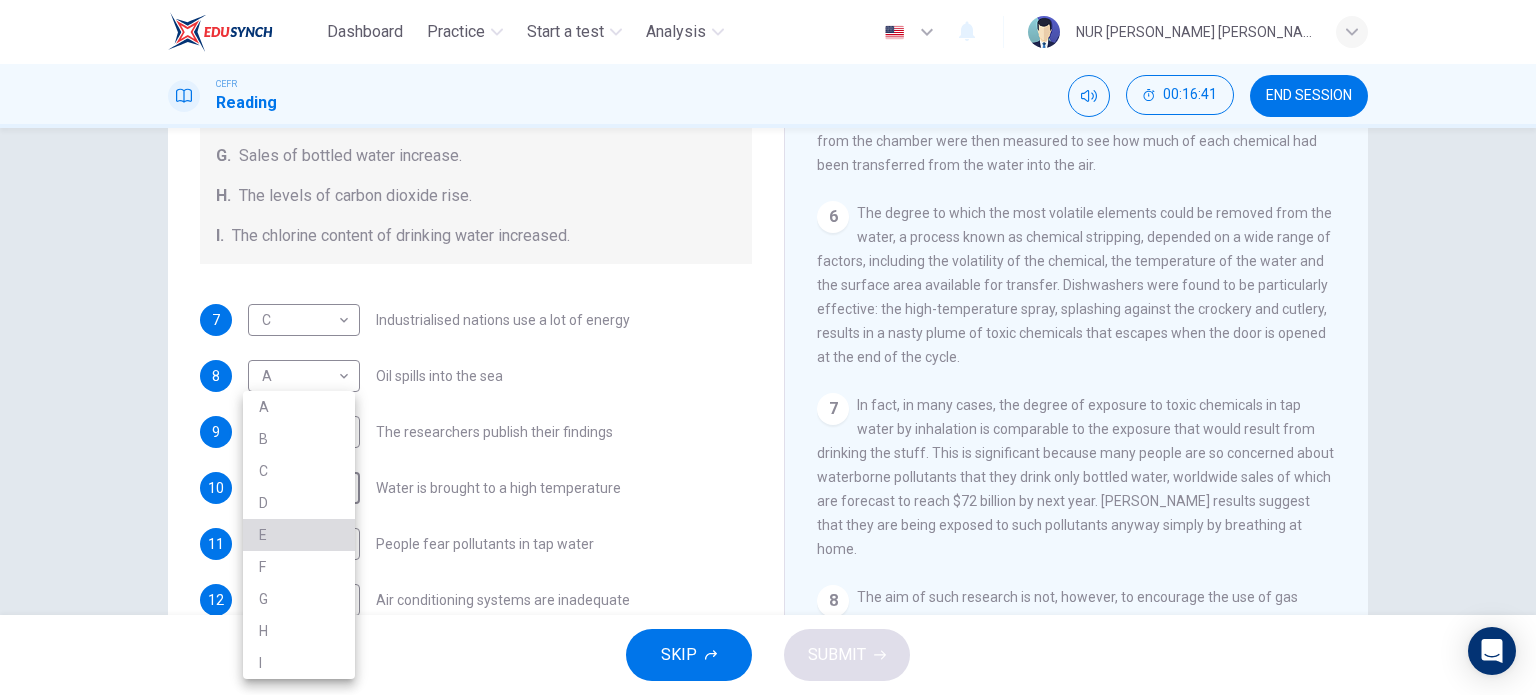 click on "E" at bounding box center (299, 535) 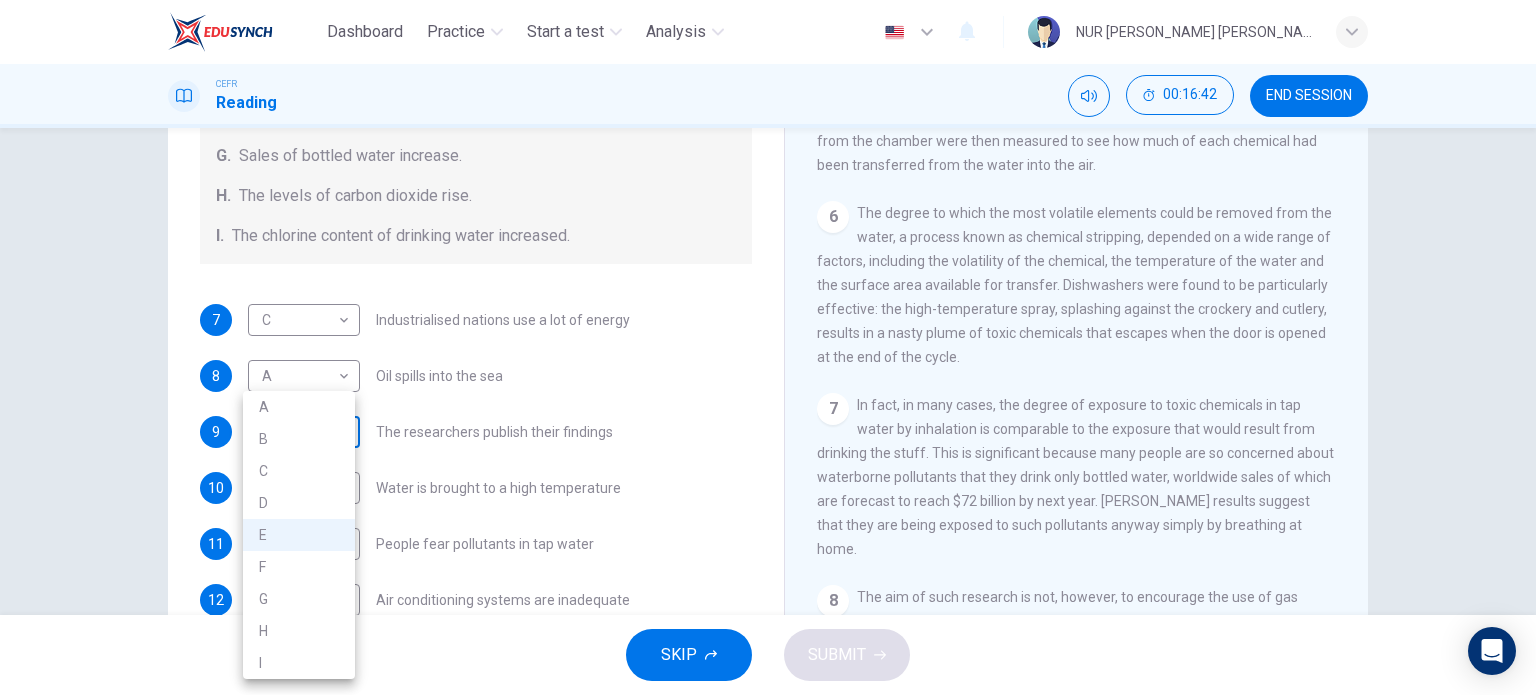 click on "Dashboard Practice Start a test Analysis English en ​ NUR AINA RODHIAH BINTI ROSLI CEFR Reading 00:16:42 END SESSION Questions 7 - 13 The Reading Passage describes a number of cause and effect relationships.
Match each cause with its effect ( A-J ).
Write the appropriate letters ( A-J ) in the boxes below. Causes A. The focus of pollution moves to the home. B. The levels of carbon monoxide rise. C. The world’s natural resources are unequally shared. D. Environmentalists look elsewhere for an explanation. E. Chemicals are effectively stripped from the water. F. A clean odour is produced. G. Sales of bottled water increase. H. The levels of carbon dioxide rise. I. The chlorine content of drinking water increased. 7 C C ​ Industrialised nations use a lot of energy 8 A A ​ Oil spills into the sea 9 E E ​ The researchers publish their findings 10 E E ​ Water is brought to a high temperature 11 G G ​ People fear pollutants in tap water 12 ​ ​ Air conditioning systems are inadequate 13 B B ​ 1" at bounding box center [768, 347] 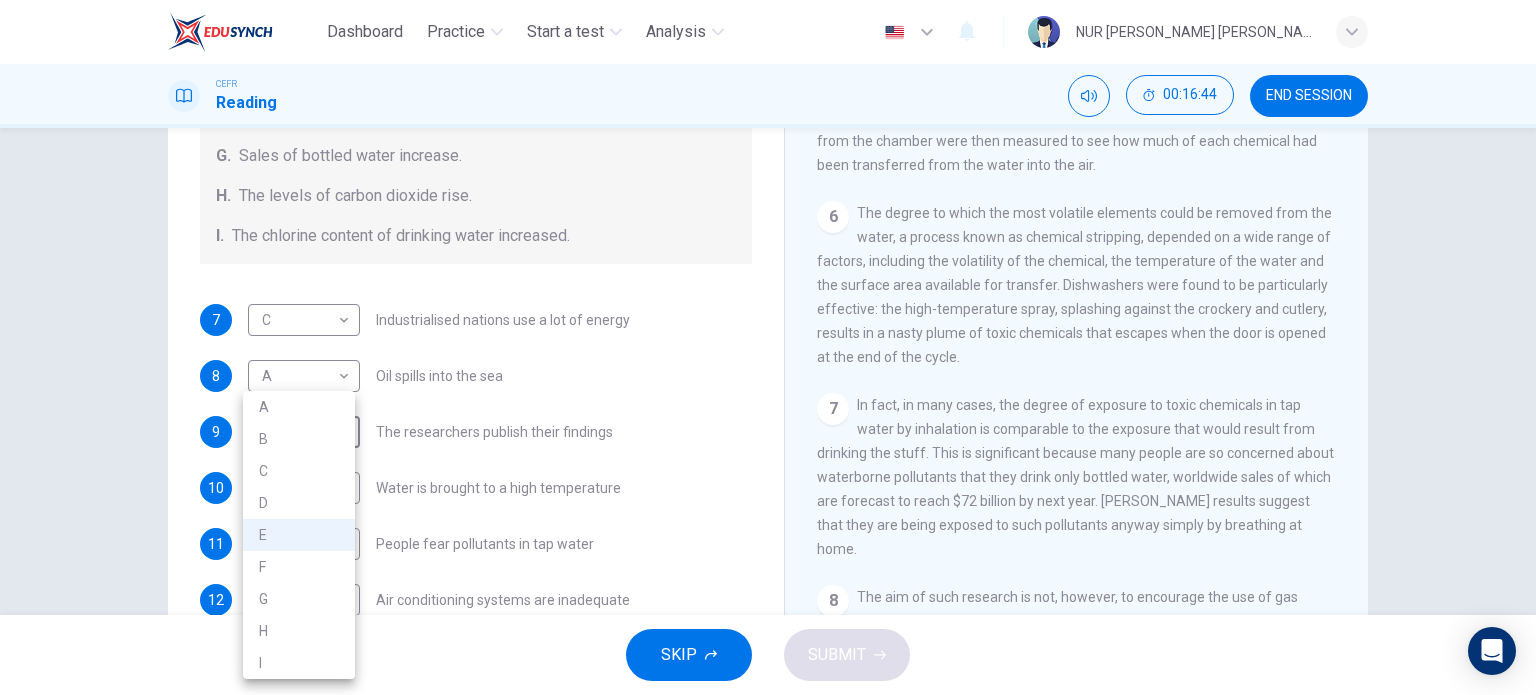 click at bounding box center (768, 347) 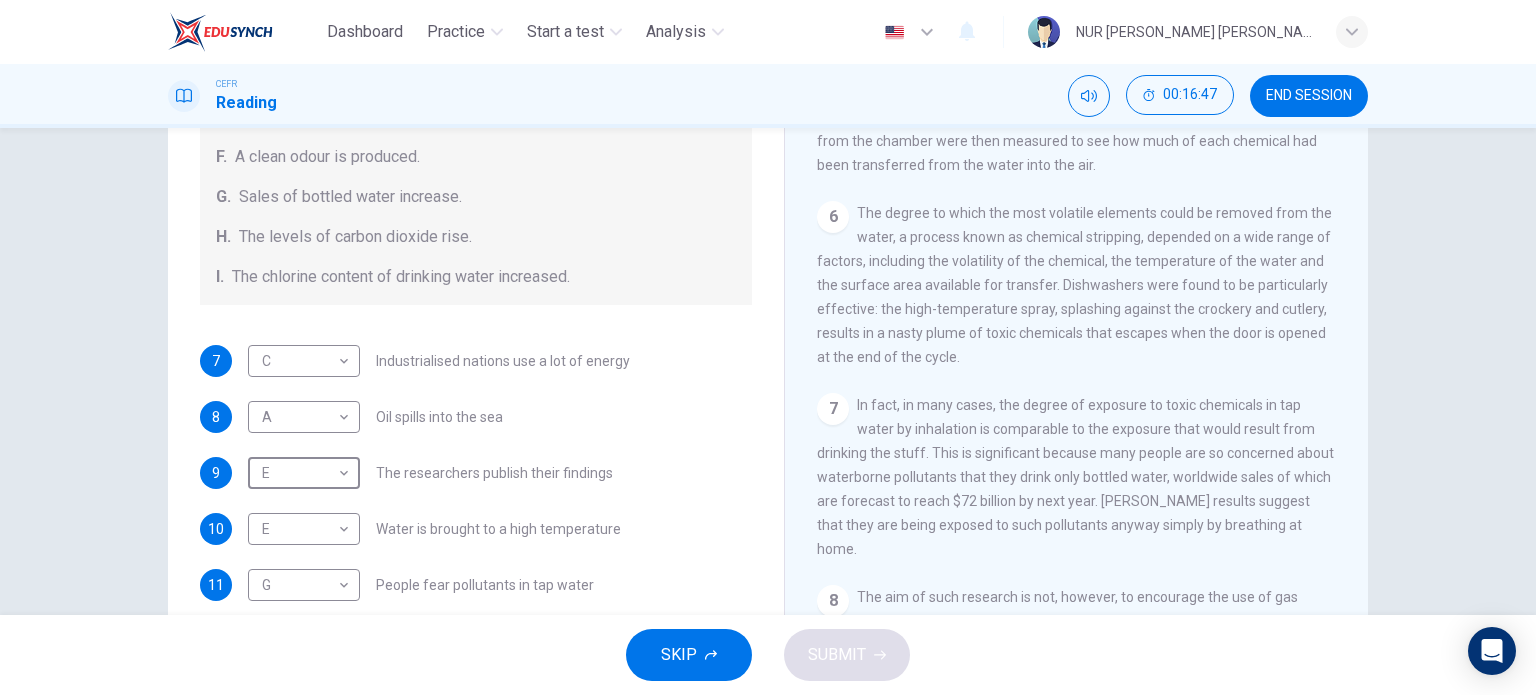 scroll, scrollTop: 384, scrollLeft: 0, axis: vertical 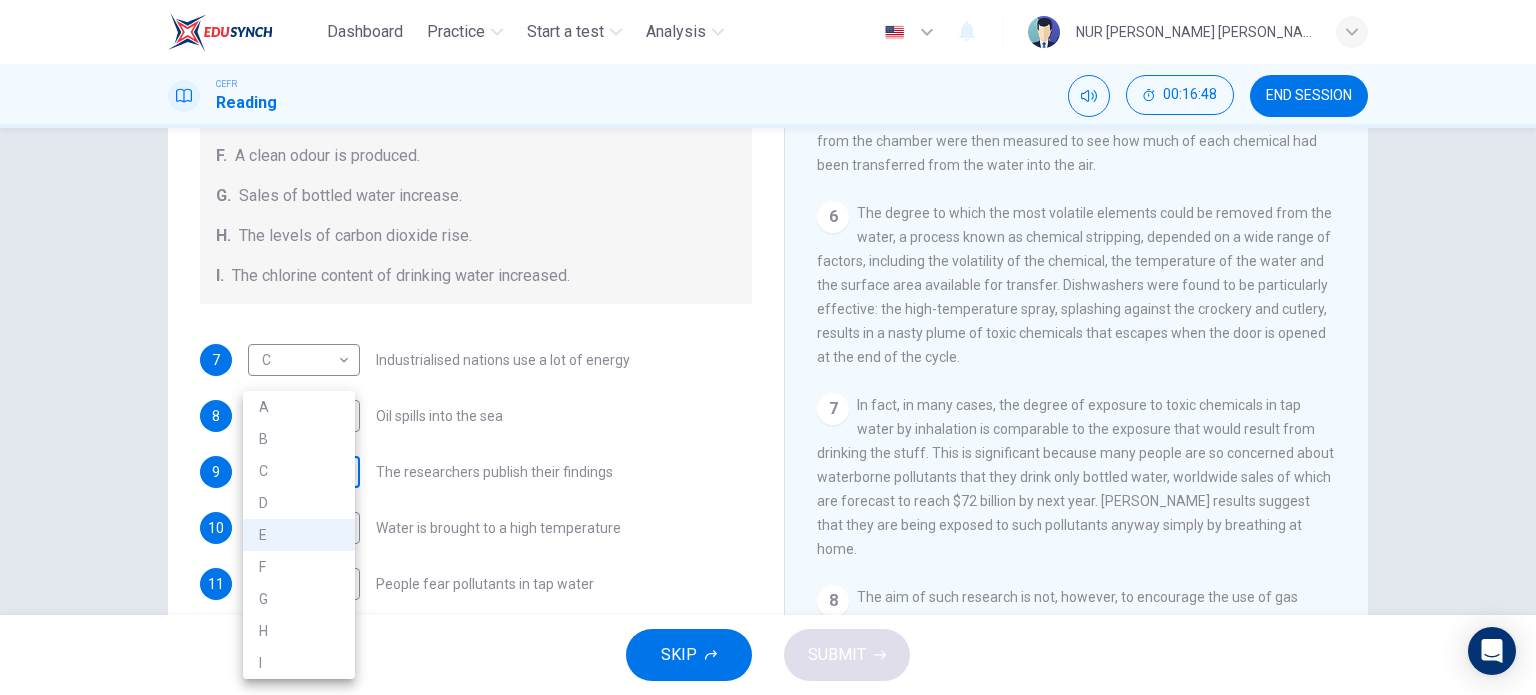 click on "Dashboard Practice Start a test Analysis English en ​ NUR AINA RODHIAH BINTI ROSLI CEFR Reading 00:16:48 END SESSION Questions 7 - 13 The Reading Passage describes a number of cause and effect relationships.
Match each cause with its effect ( A-J ).
Write the appropriate letters ( A-J ) in the boxes below. Causes A. The focus of pollution moves to the home. B. The levels of carbon monoxide rise. C. The world’s natural resources are unequally shared. D. Environmentalists look elsewhere for an explanation. E. Chemicals are effectively stripped from the water. F. A clean odour is produced. G. Sales of bottled water increase. H. The levels of carbon dioxide rise. I. The chlorine content of drinking water increased. 7 C C ​ Industrialised nations use a lot of energy 8 A A ​ Oil spills into the sea 9 E E ​ The researchers publish their findings 10 E E ​ Water is brought to a high temperature 11 G G ​ People fear pollutants in tap water 12 ​ ​ Air conditioning systems are inadequate 13 B B ​ 1" at bounding box center (768, 347) 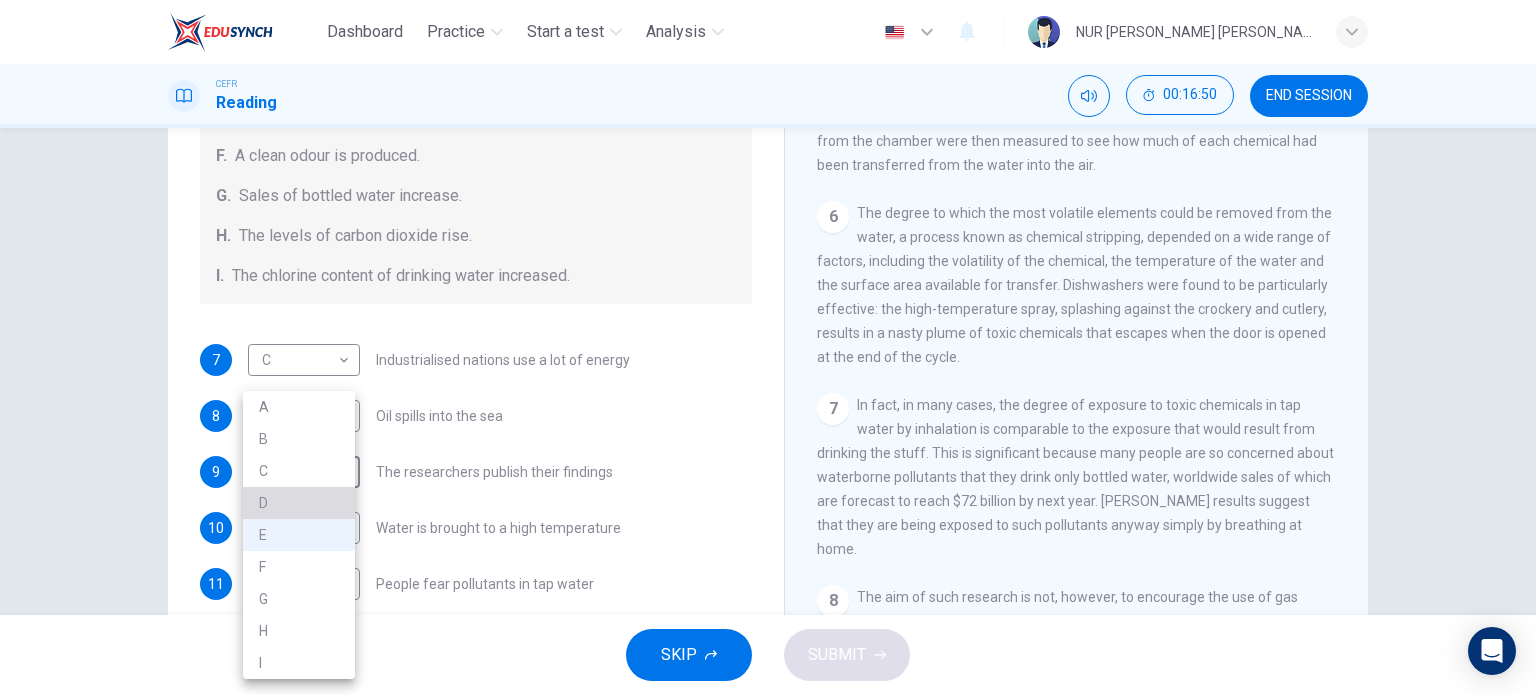 click on "D" at bounding box center [299, 503] 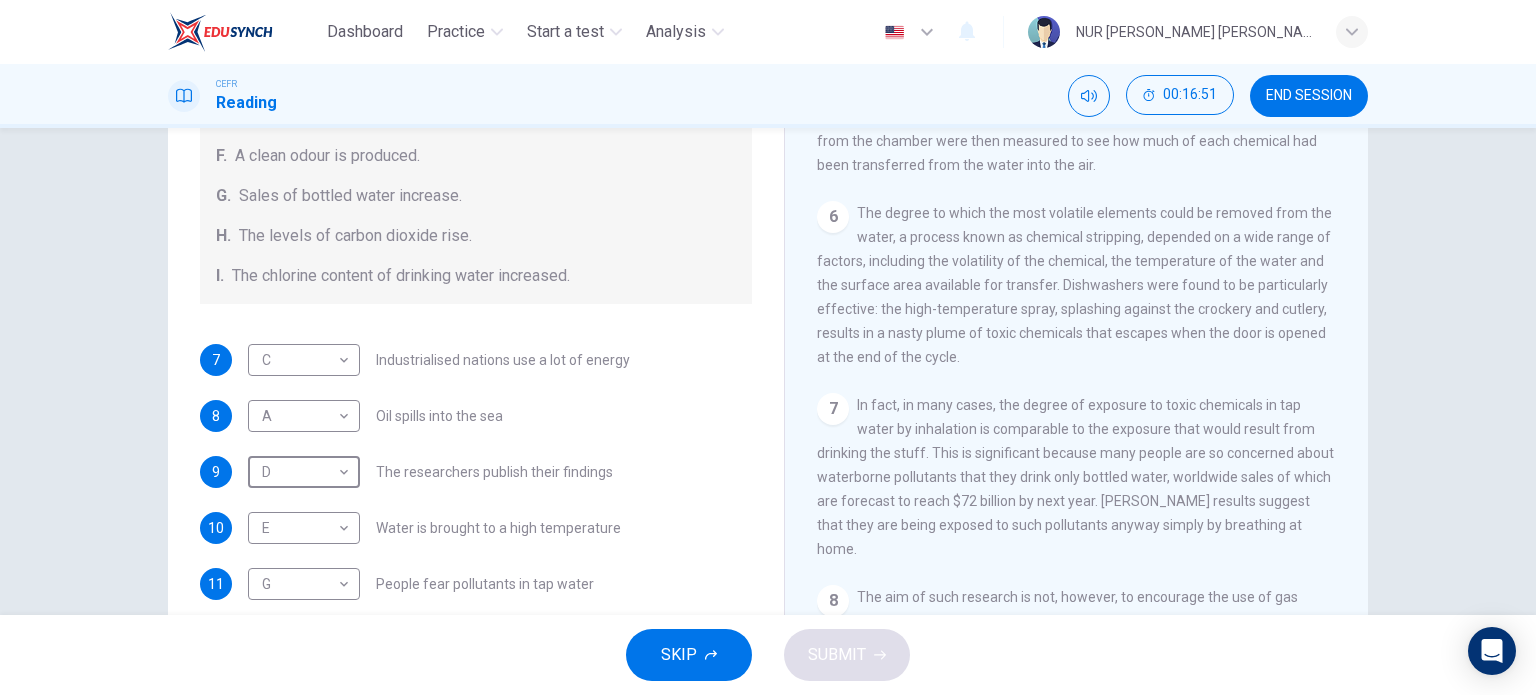 scroll, scrollTop: 424, scrollLeft: 0, axis: vertical 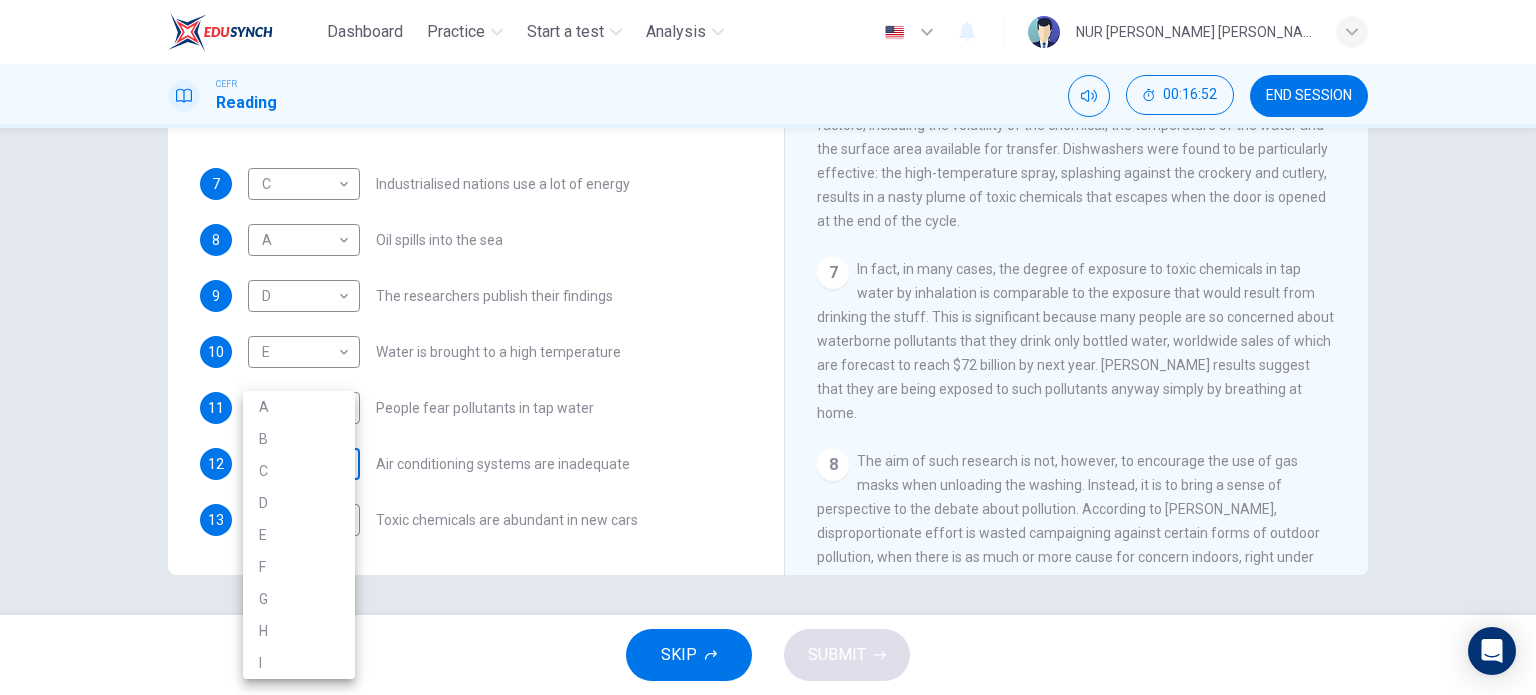 click on "Dashboard Practice Start a test Analysis English en ​ NUR AINA RODHIAH BINTI ROSLI CEFR Reading 00:16:52 END SESSION Questions 7 - 13 The Reading Passage describes a number of cause and effect relationships.
Match each cause with its effect ( A-J ).
Write the appropriate letters ( A-J ) in the boxes below. Causes A. The focus of pollution moves to the home. B. The levels of carbon monoxide rise. C. The world’s natural resources are unequally shared. D. Environmentalists look elsewhere for an explanation. E. Chemicals are effectively stripped from the water. F. A clean odour is produced. G. Sales of bottled water increase. H. The levels of carbon dioxide rise. I. The chlorine content of drinking water increased. 7 C C ​ Industrialised nations use a lot of energy 8 A A ​ Oil spills into the sea 9 D D ​ The researchers publish their findings 10 E E ​ Water is brought to a high temperature 11 G G ​ People fear pollutants in tap water 12 ​ ​ Air conditioning systems are inadequate 13 B B ​ 1" at bounding box center (768, 347) 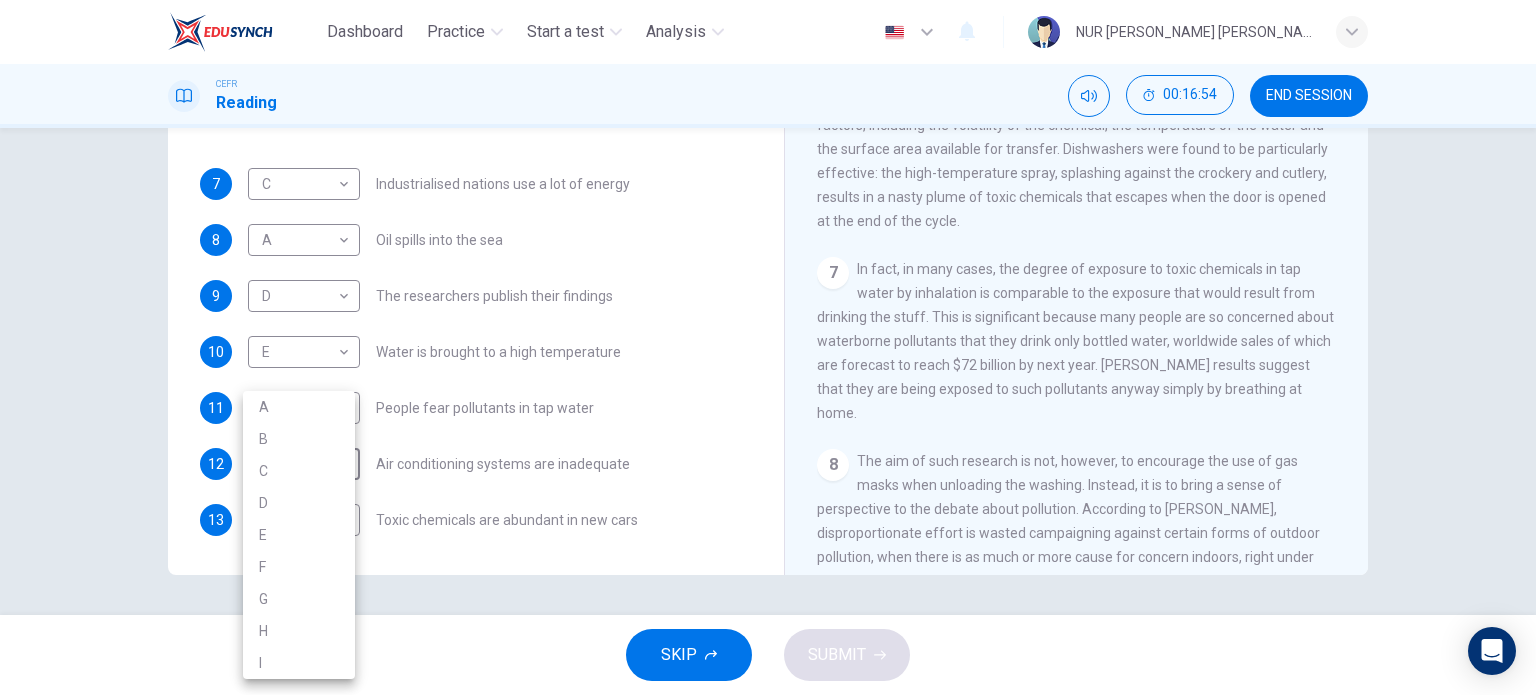 click at bounding box center (768, 347) 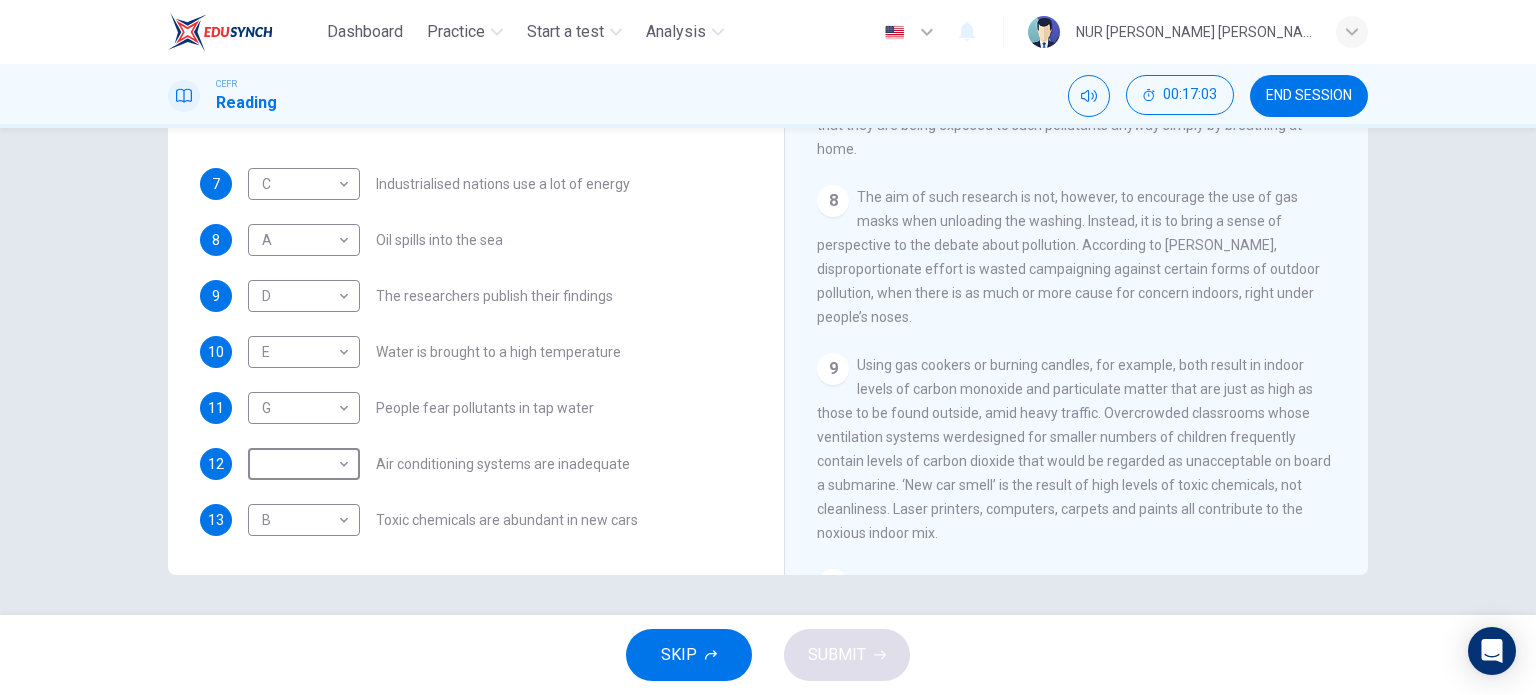 scroll, scrollTop: 1839, scrollLeft: 0, axis: vertical 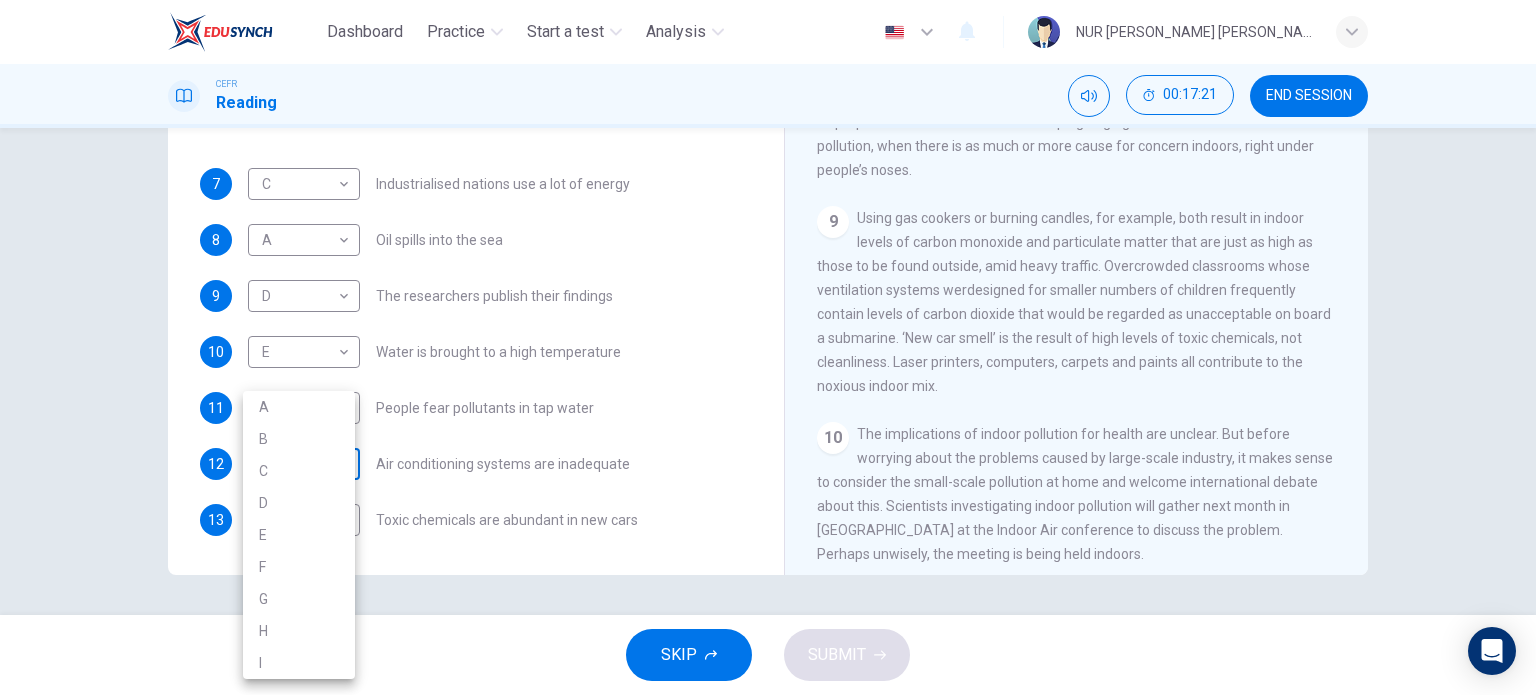 click on "Dashboard Practice Start a test Analysis English en ​ NUR AINA RODHIAH BINTI ROSLI CEFR Reading 00:17:21 END SESSION Questions 7 - 13 The Reading Passage describes a number of cause and effect relationships.
Match each cause with its effect ( A-J ).
Write the appropriate letters ( A-J ) in the boxes below. Causes A. The focus of pollution moves to the home. B. The levels of carbon monoxide rise. C. The world’s natural resources are unequally shared. D. Environmentalists look elsewhere for an explanation. E. Chemicals are effectively stripped from the water. F. A clean odour is produced. G. Sales of bottled water increase. H. The levels of carbon dioxide rise. I. The chlorine content of drinking water increased. 7 C C ​ Industrialised nations use a lot of energy 8 A A ​ Oil spills into the sea 9 D D ​ The researchers publish their findings 10 E E ​ Water is brought to a high temperature 11 G G ​ People fear pollutants in tap water 12 ​ ​ Air conditioning systems are inadequate 13 B B ​ 1" at bounding box center (768, 347) 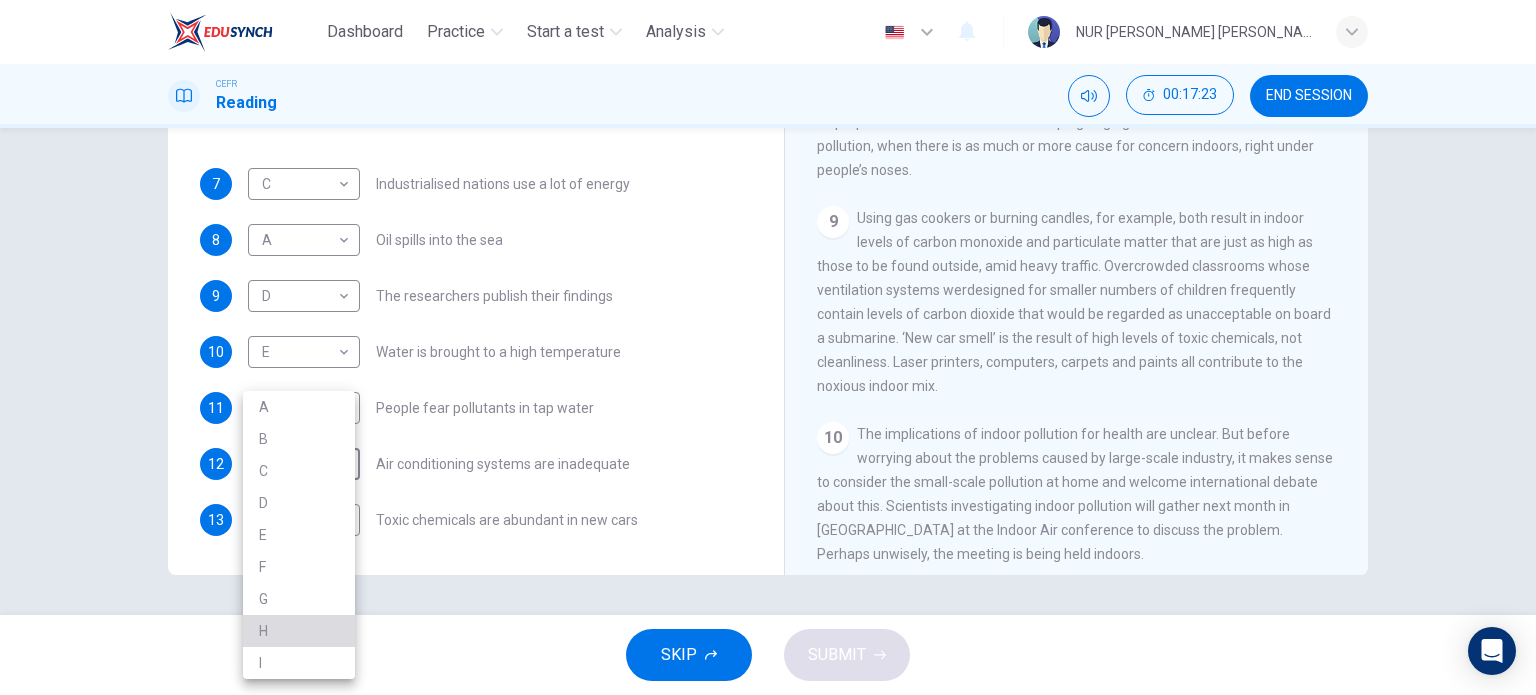 click on "H" at bounding box center (299, 631) 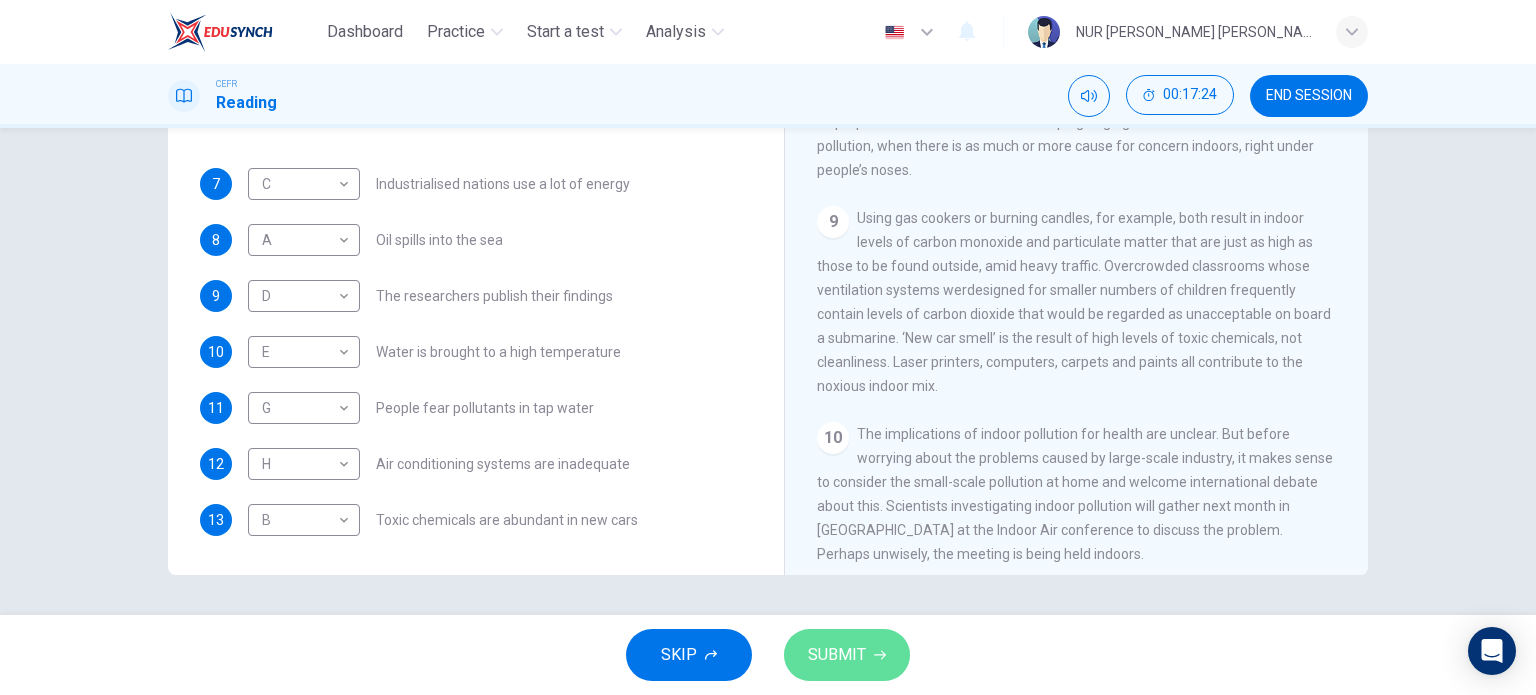 click on "SUBMIT" at bounding box center [837, 655] 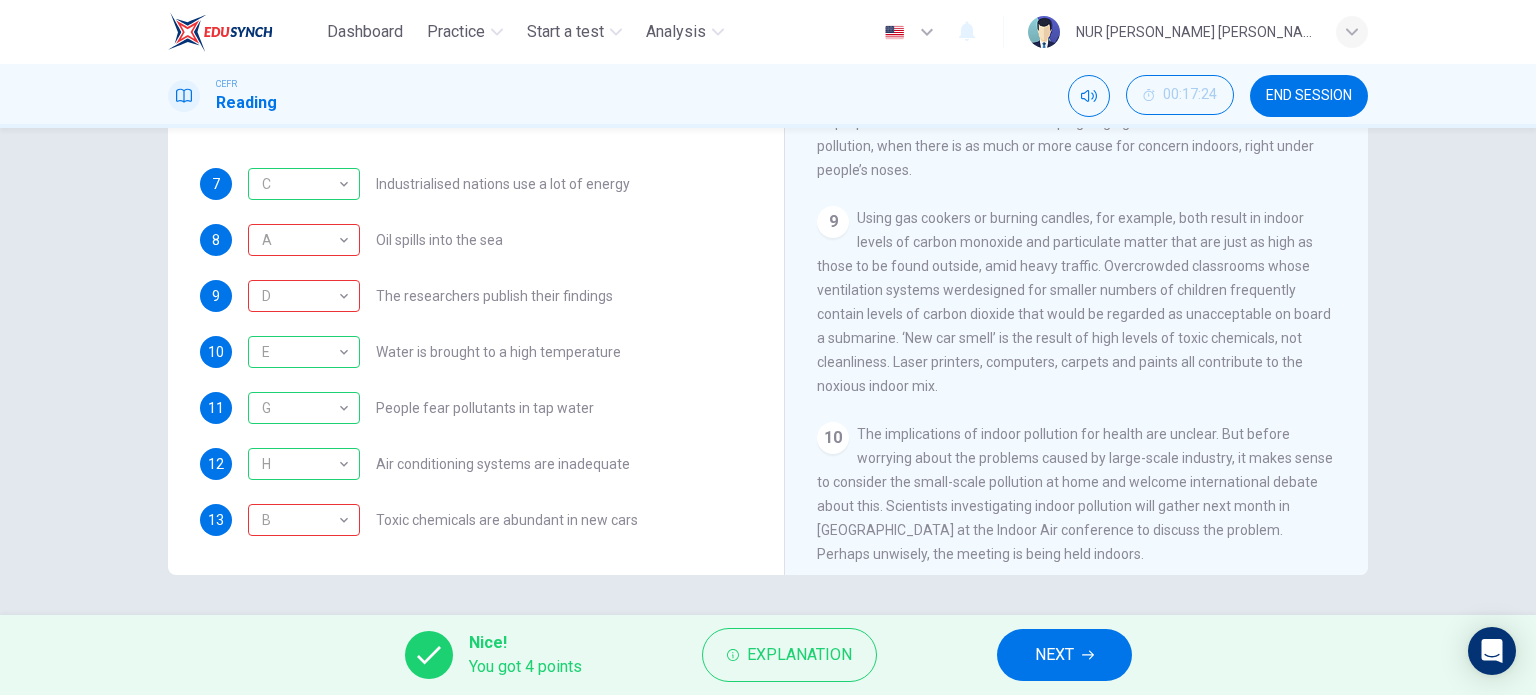 scroll, scrollTop: 375, scrollLeft: 0, axis: vertical 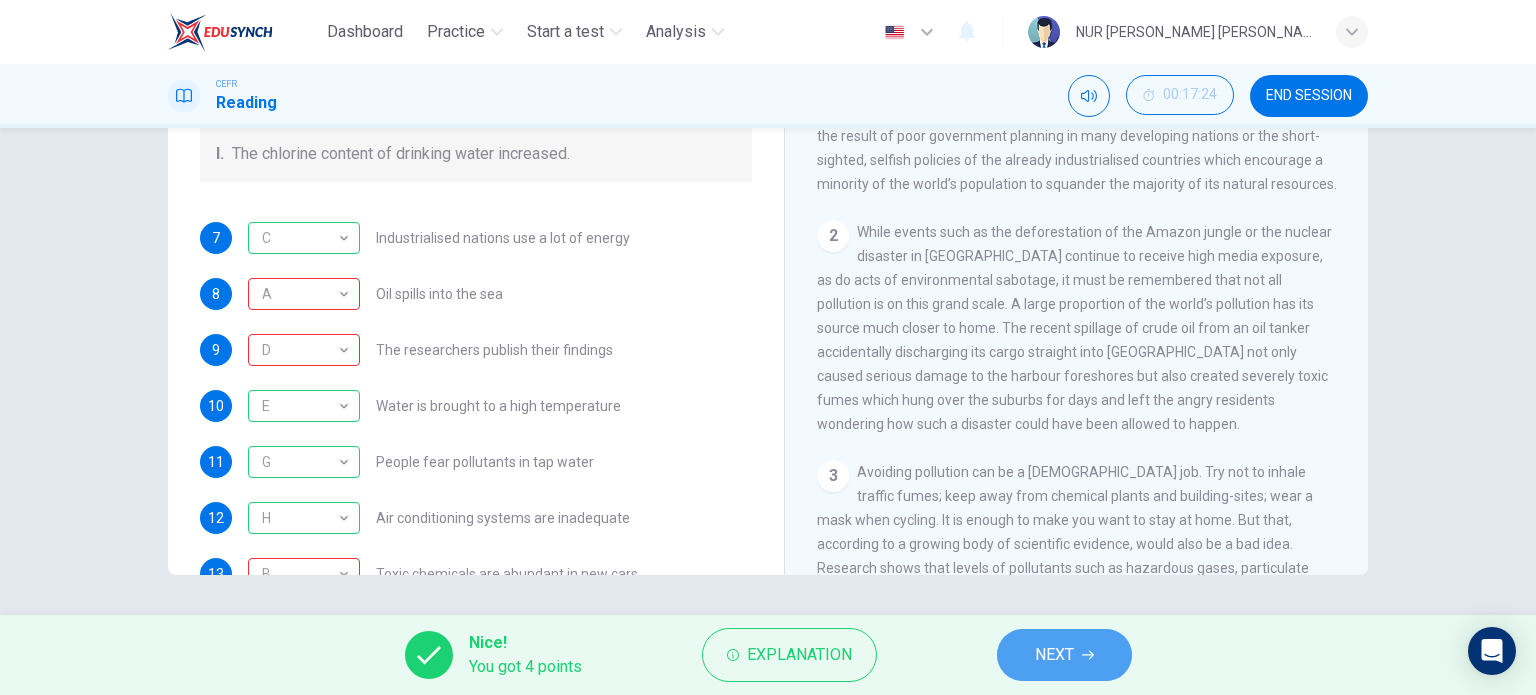 click on "NEXT" at bounding box center (1054, 655) 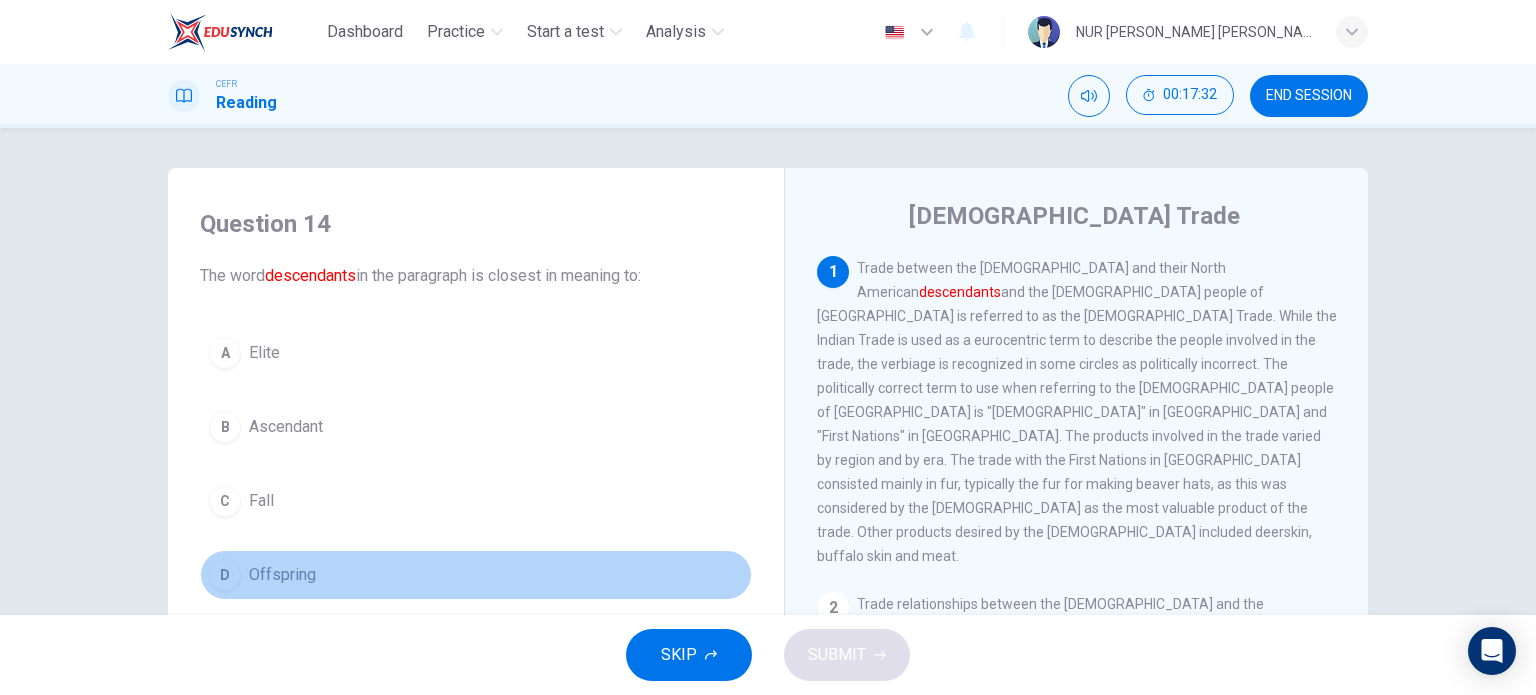 click on "D" at bounding box center [225, 575] 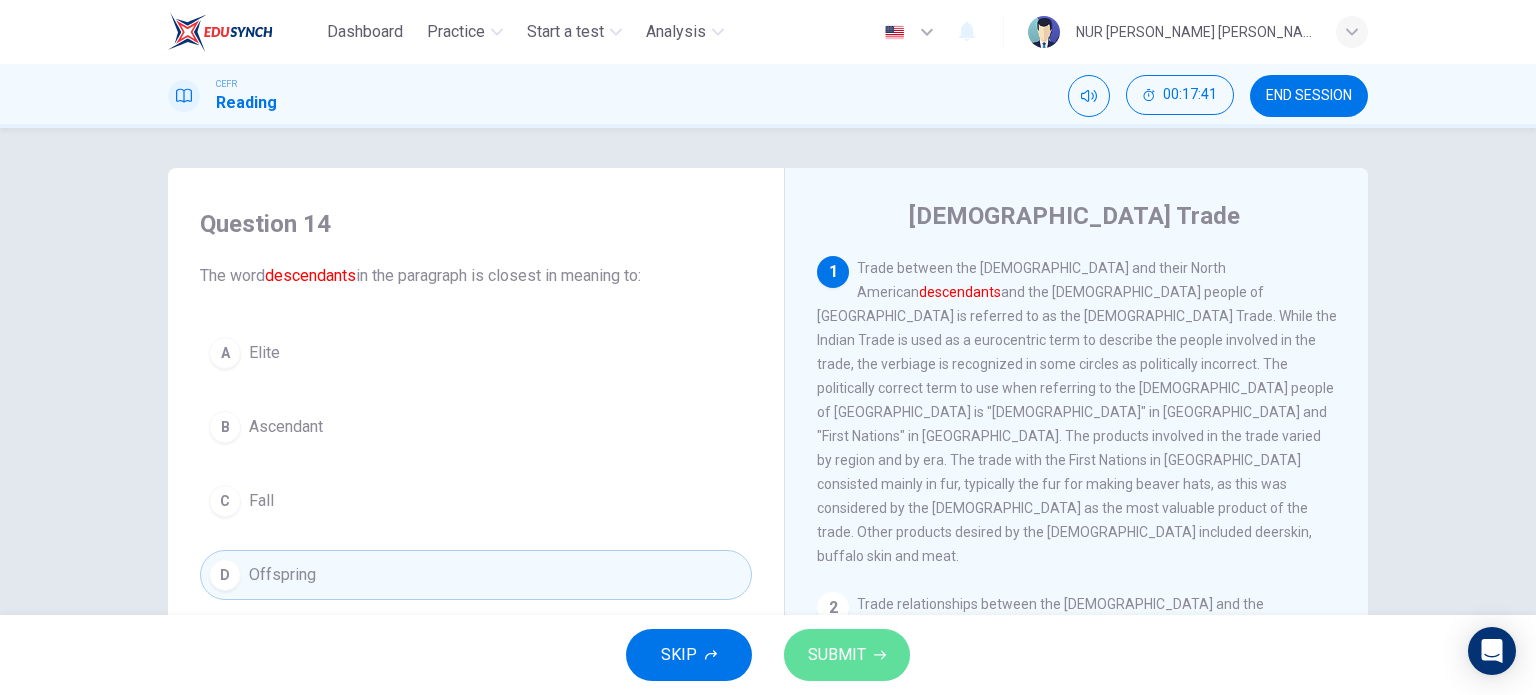click on "SUBMIT" at bounding box center [837, 655] 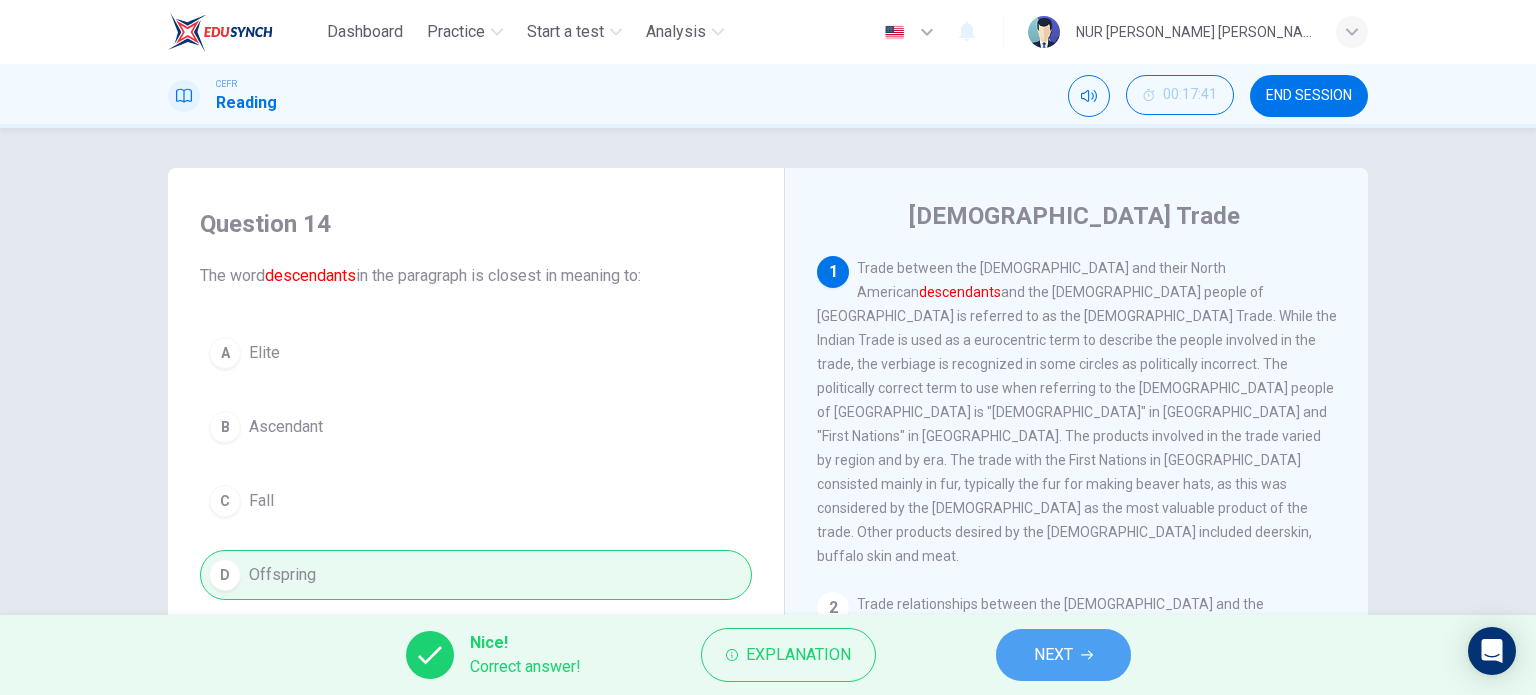 click on "NEXT" at bounding box center (1063, 655) 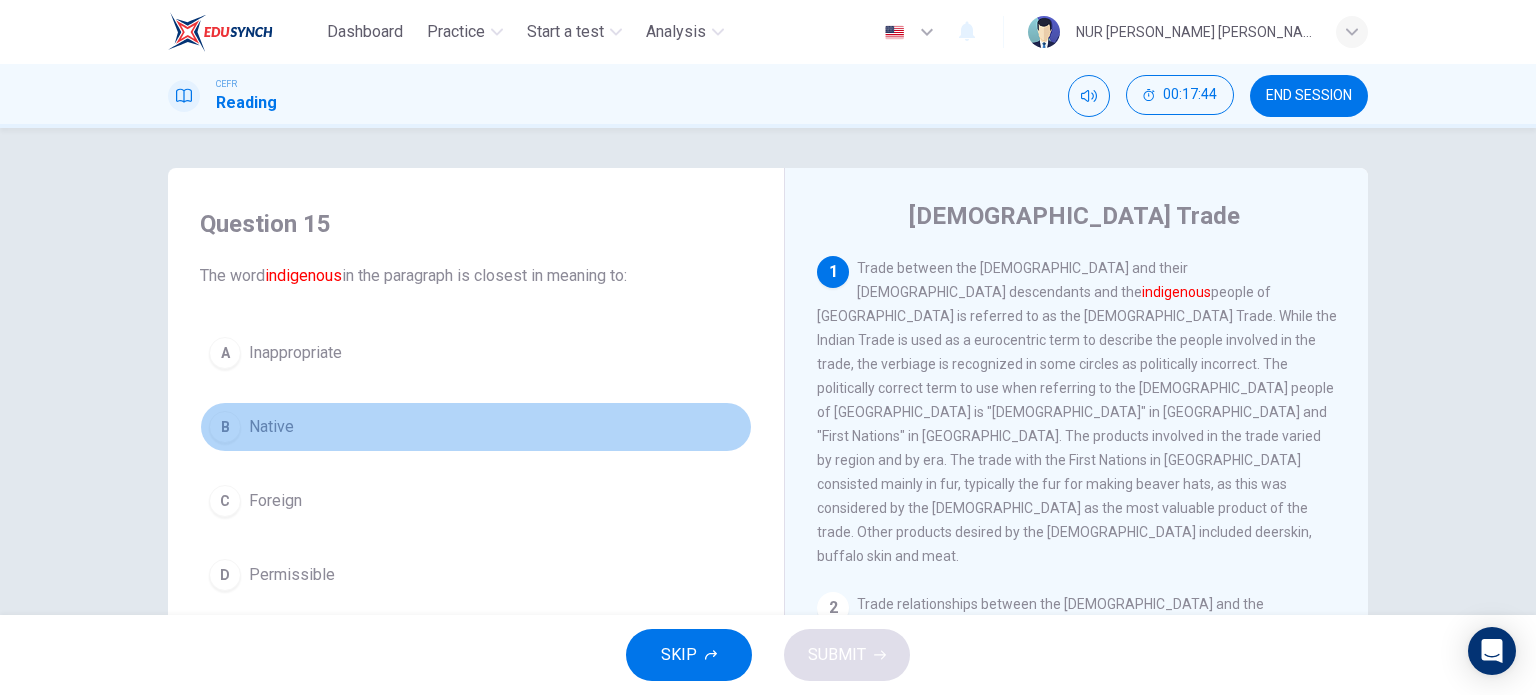 click on "B Native" at bounding box center [476, 427] 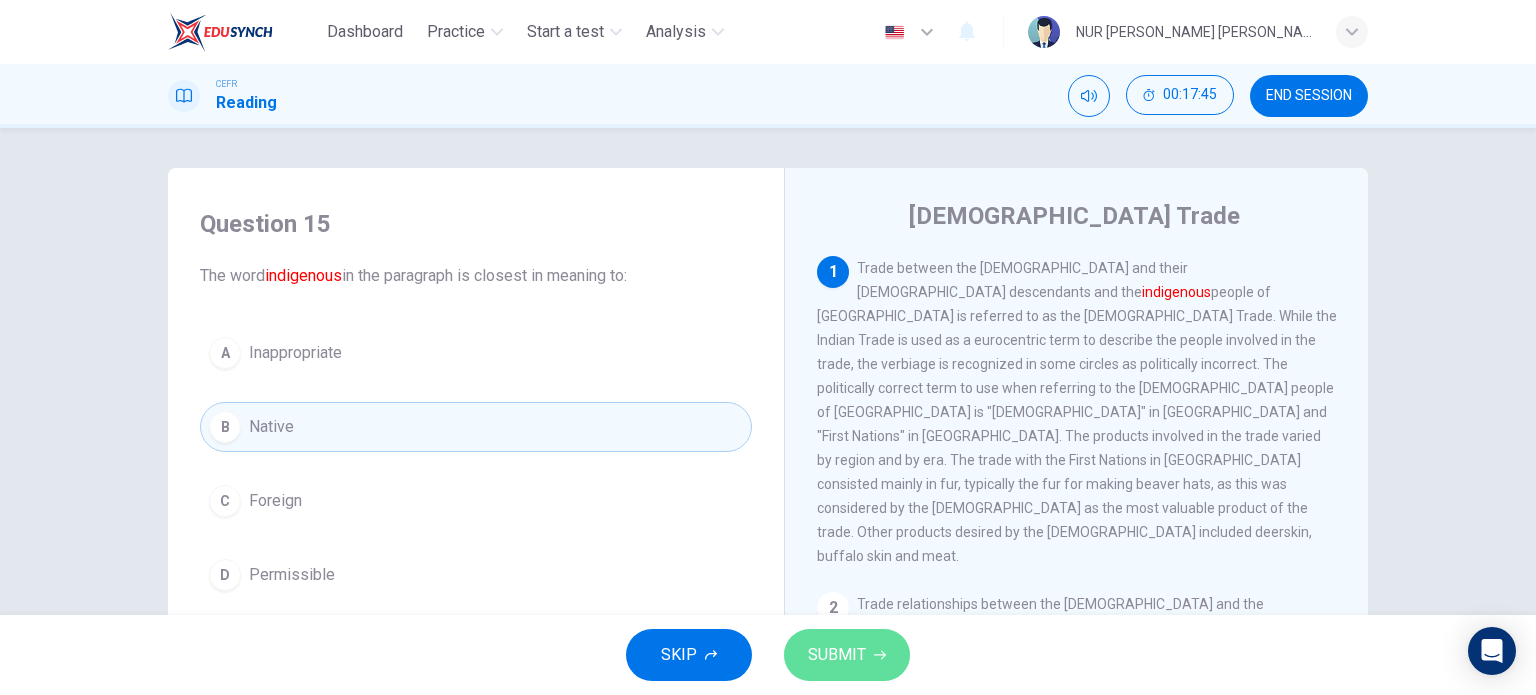 click on "SUBMIT" at bounding box center (837, 655) 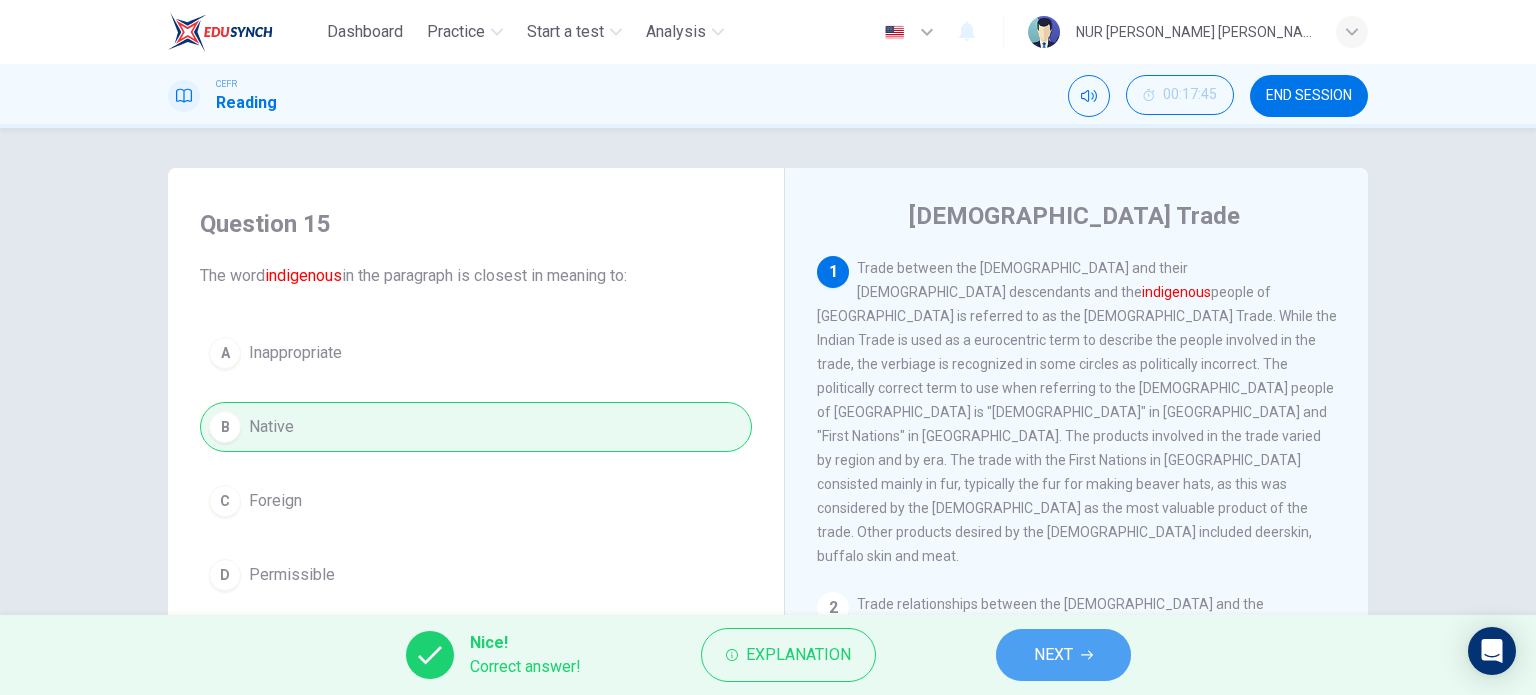 click on "NEXT" at bounding box center [1053, 655] 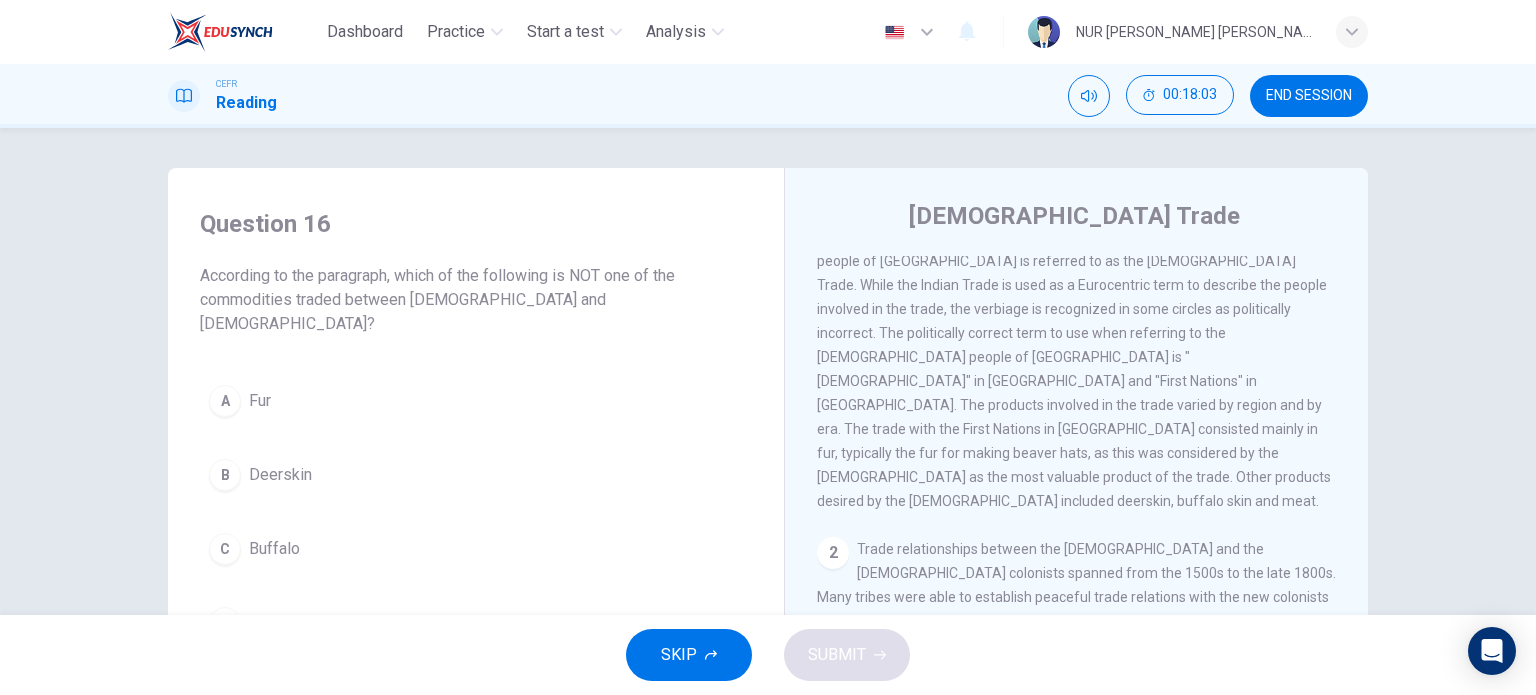 scroll, scrollTop: 56, scrollLeft: 0, axis: vertical 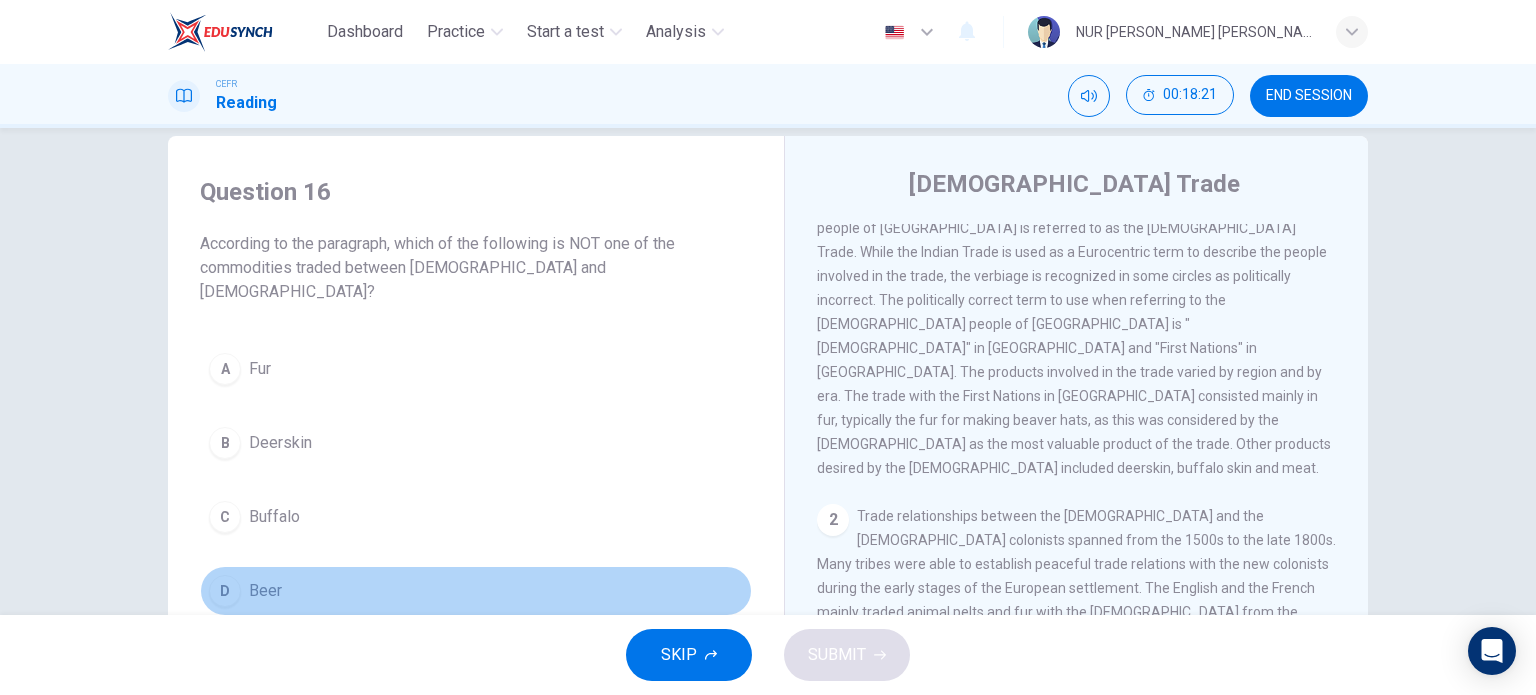 click on "D Beer" at bounding box center [476, 591] 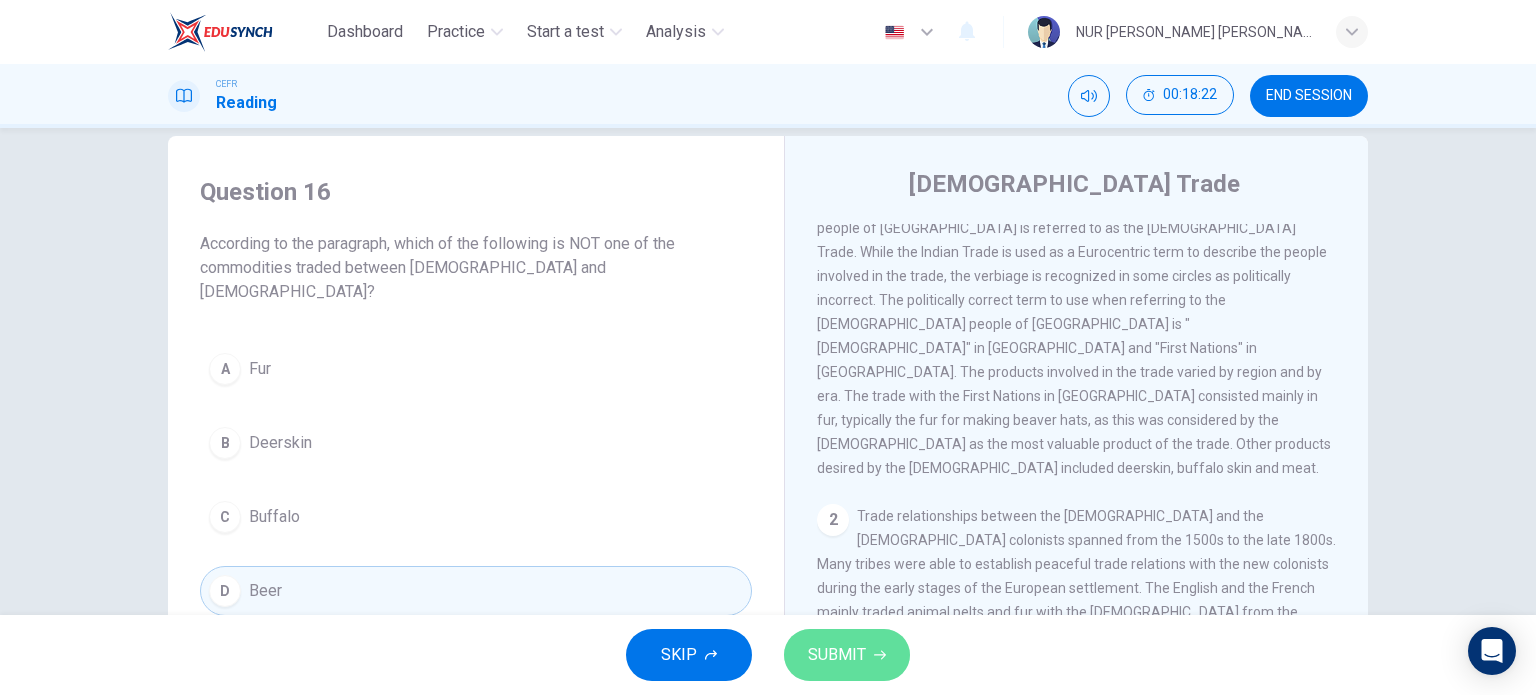 click on "SUBMIT" at bounding box center [837, 655] 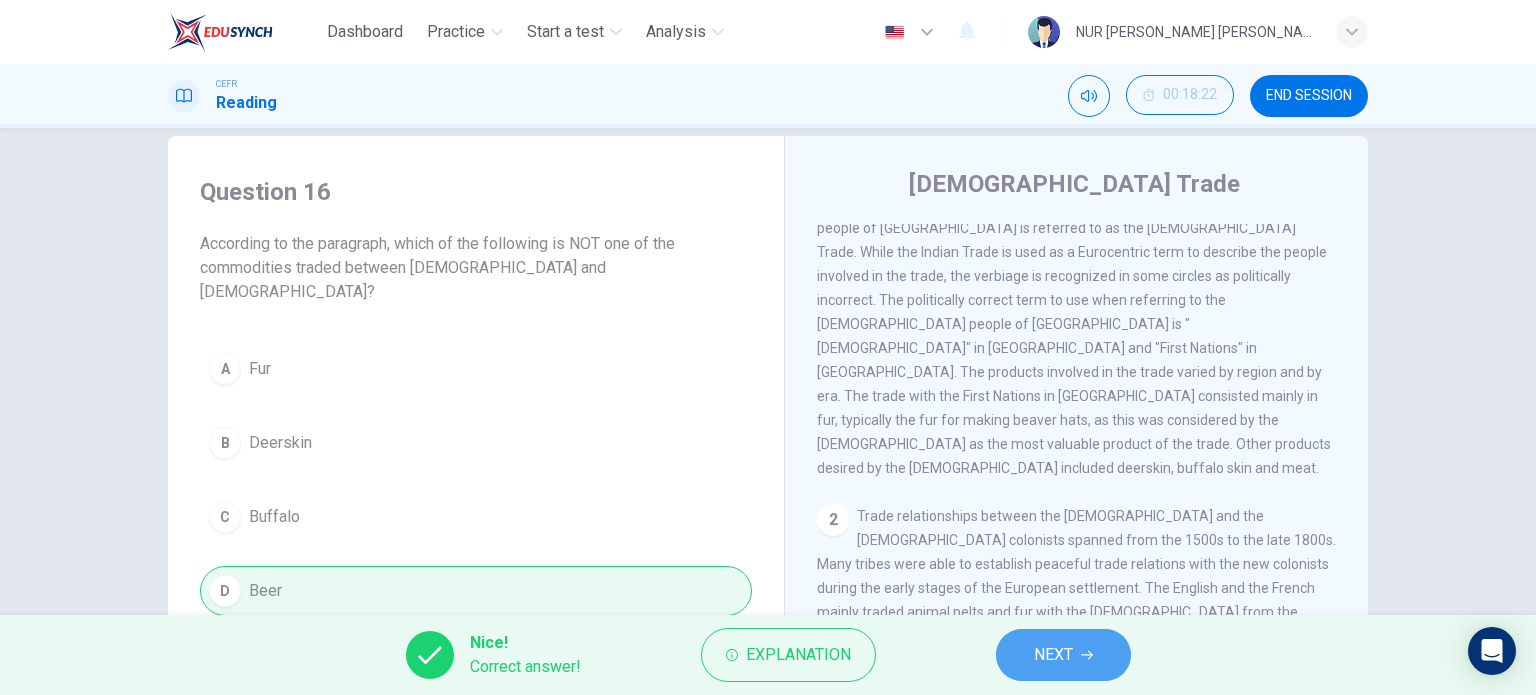 click on "NEXT" at bounding box center (1053, 655) 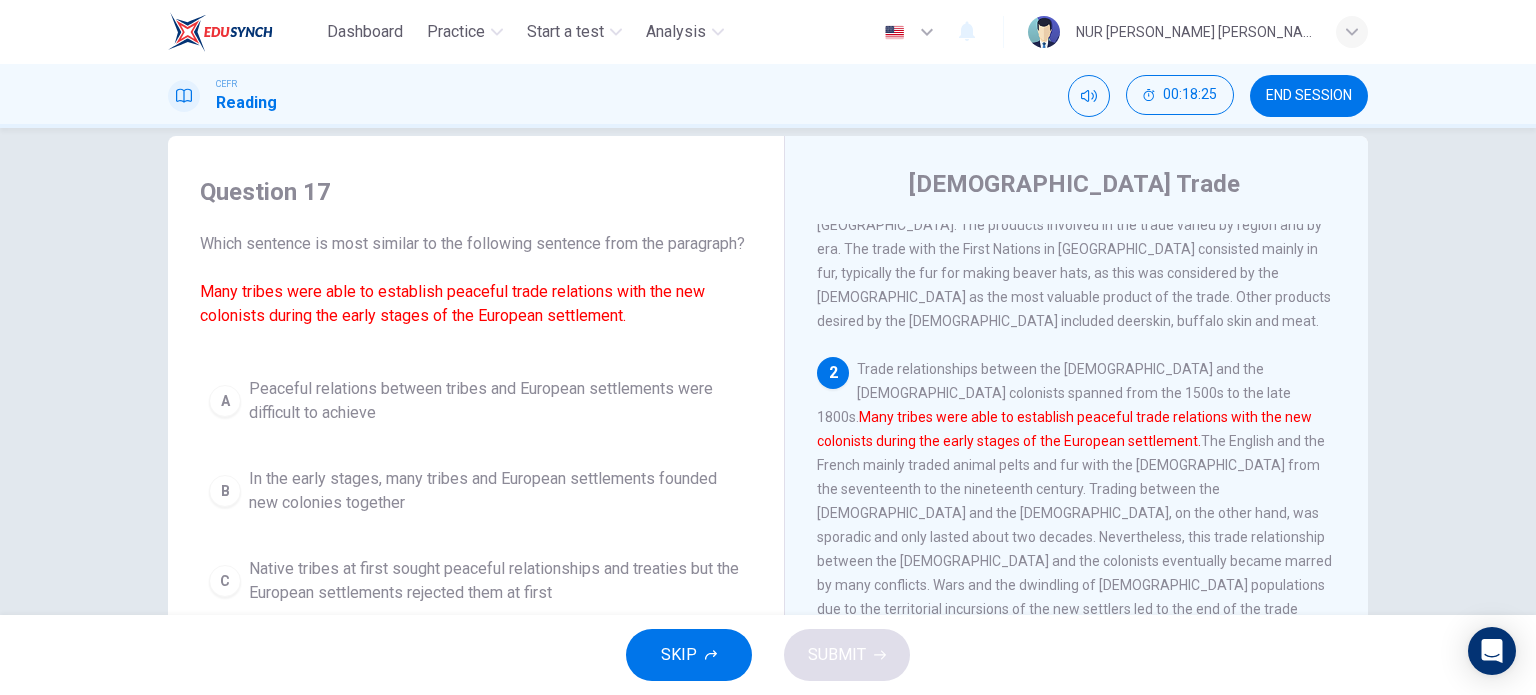 scroll, scrollTop: 204, scrollLeft: 0, axis: vertical 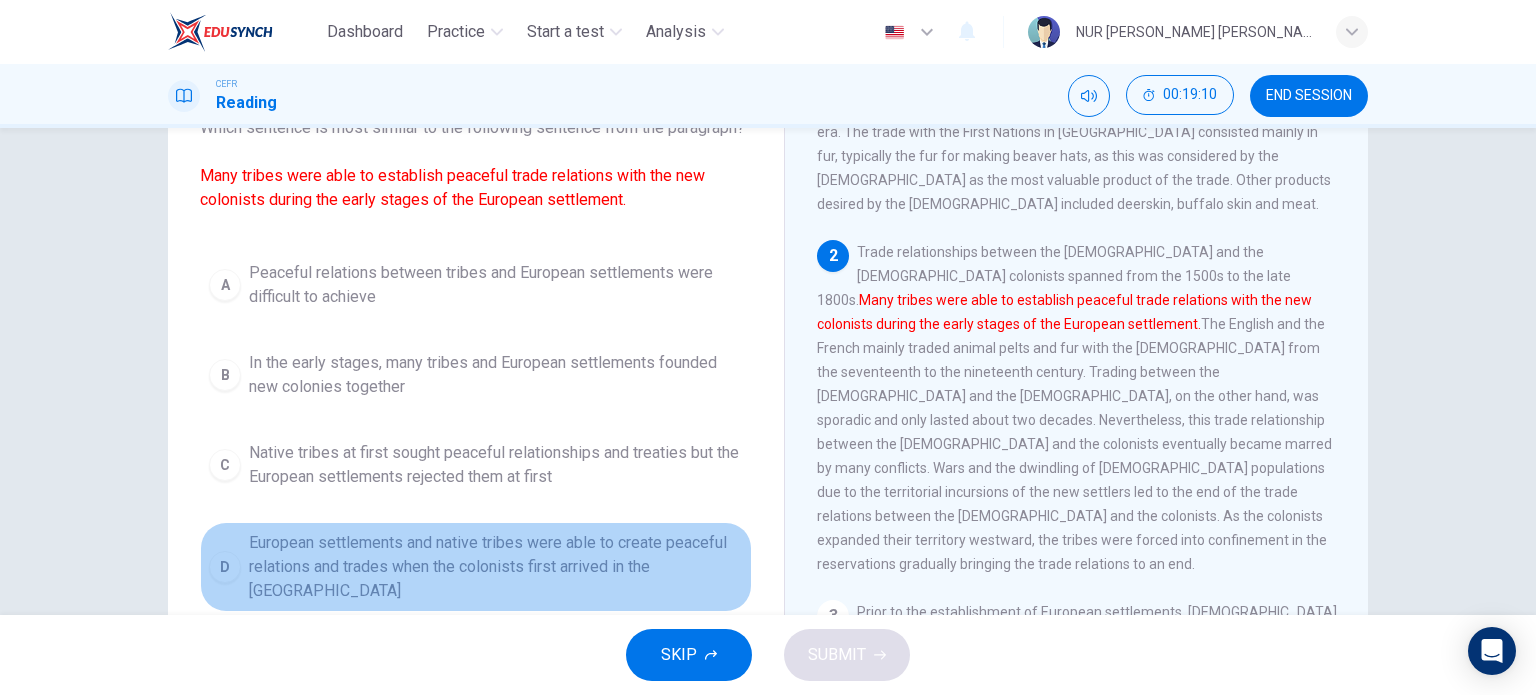 click on "European settlements and native tribes were able to create peaceful relations and trades when the colonists first arrived in the New World" at bounding box center [496, 567] 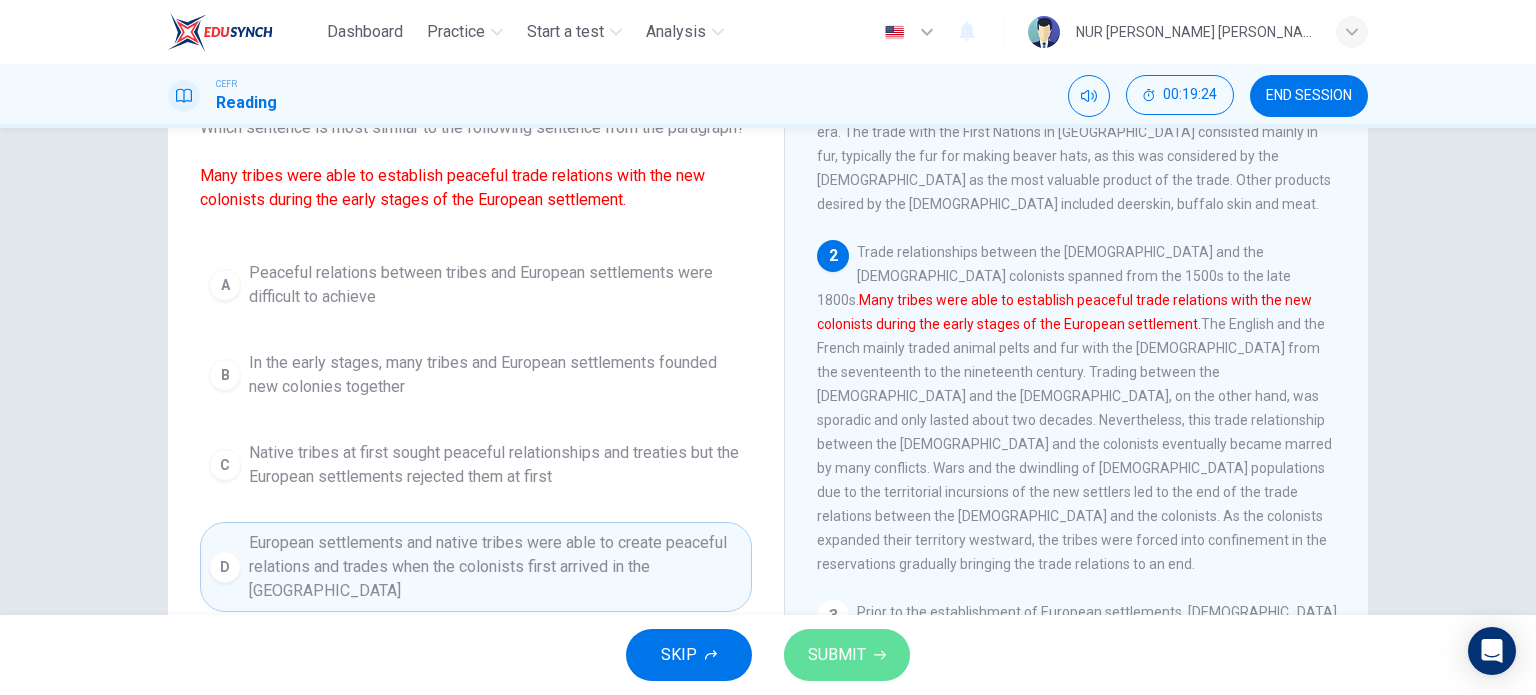 click 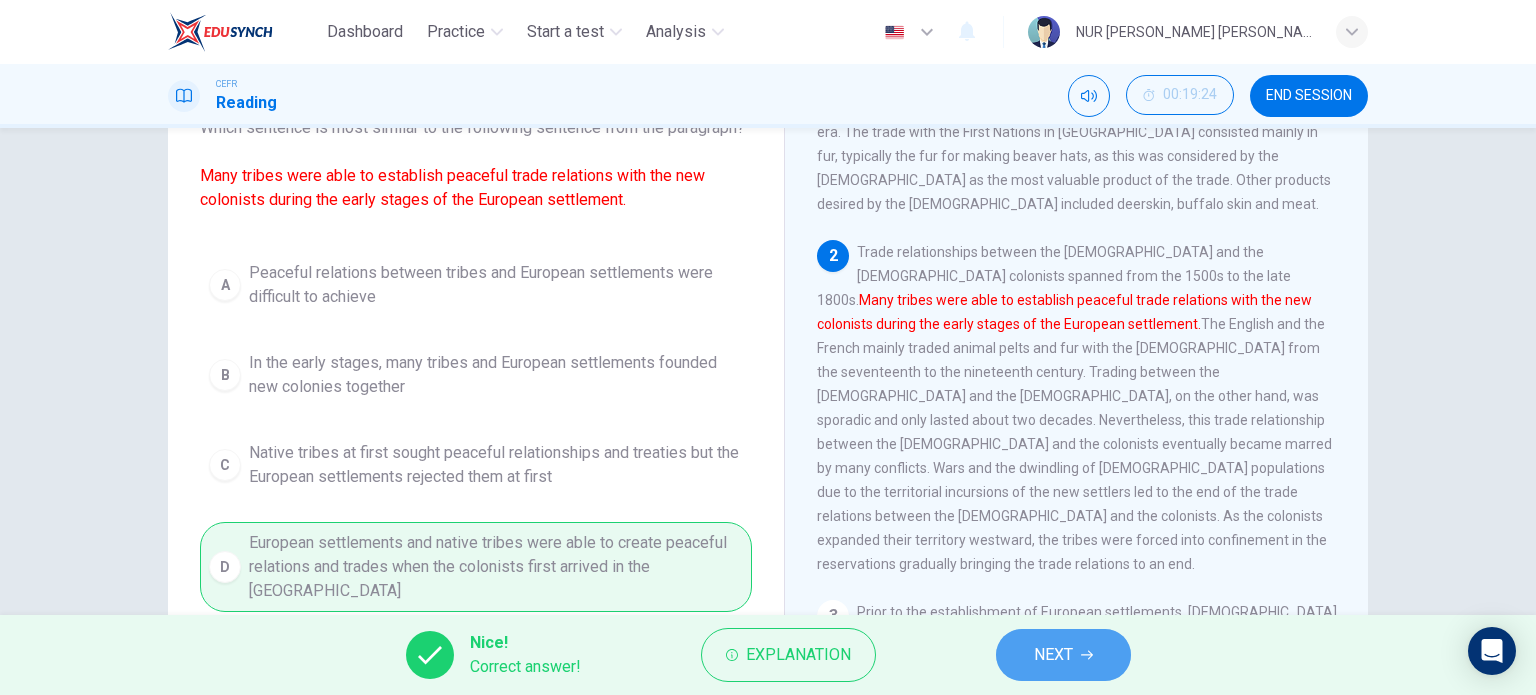 click on "NEXT" at bounding box center [1053, 655] 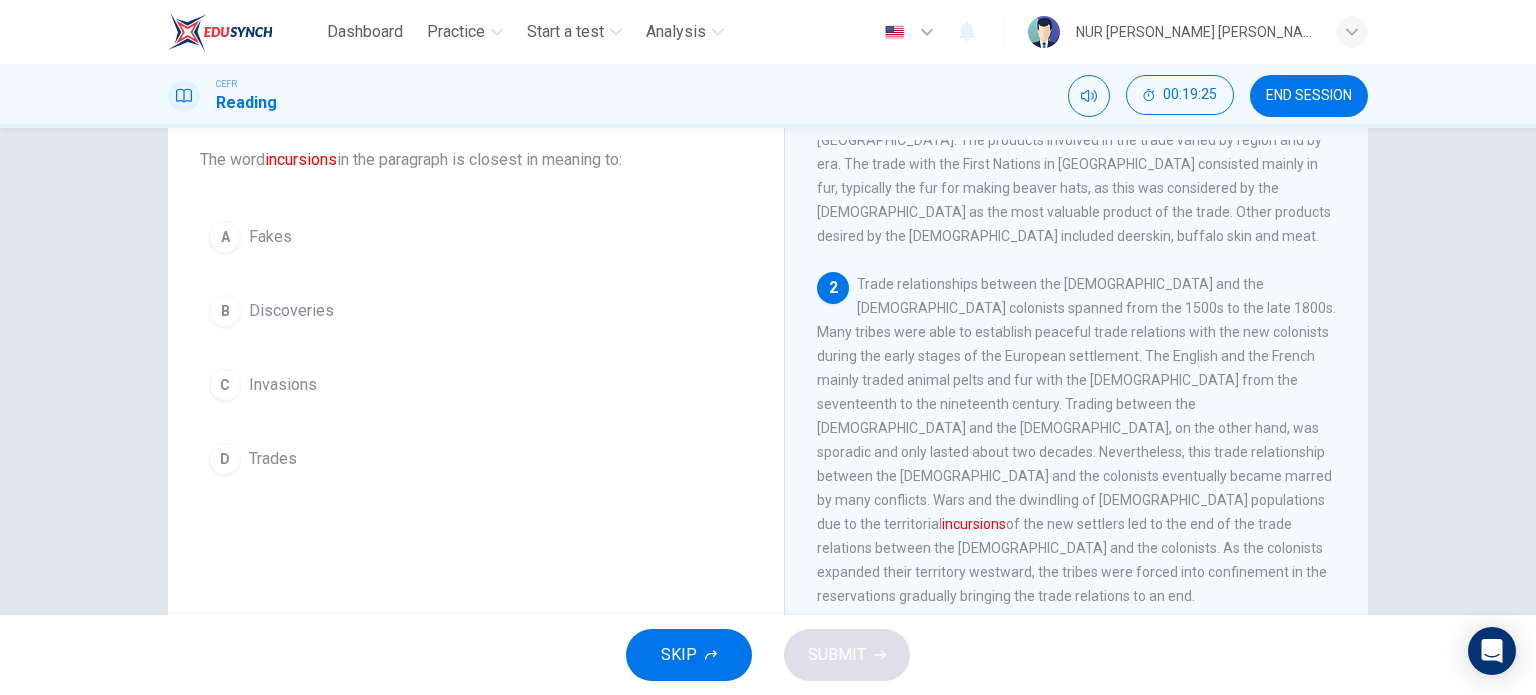 scroll, scrollTop: 100, scrollLeft: 0, axis: vertical 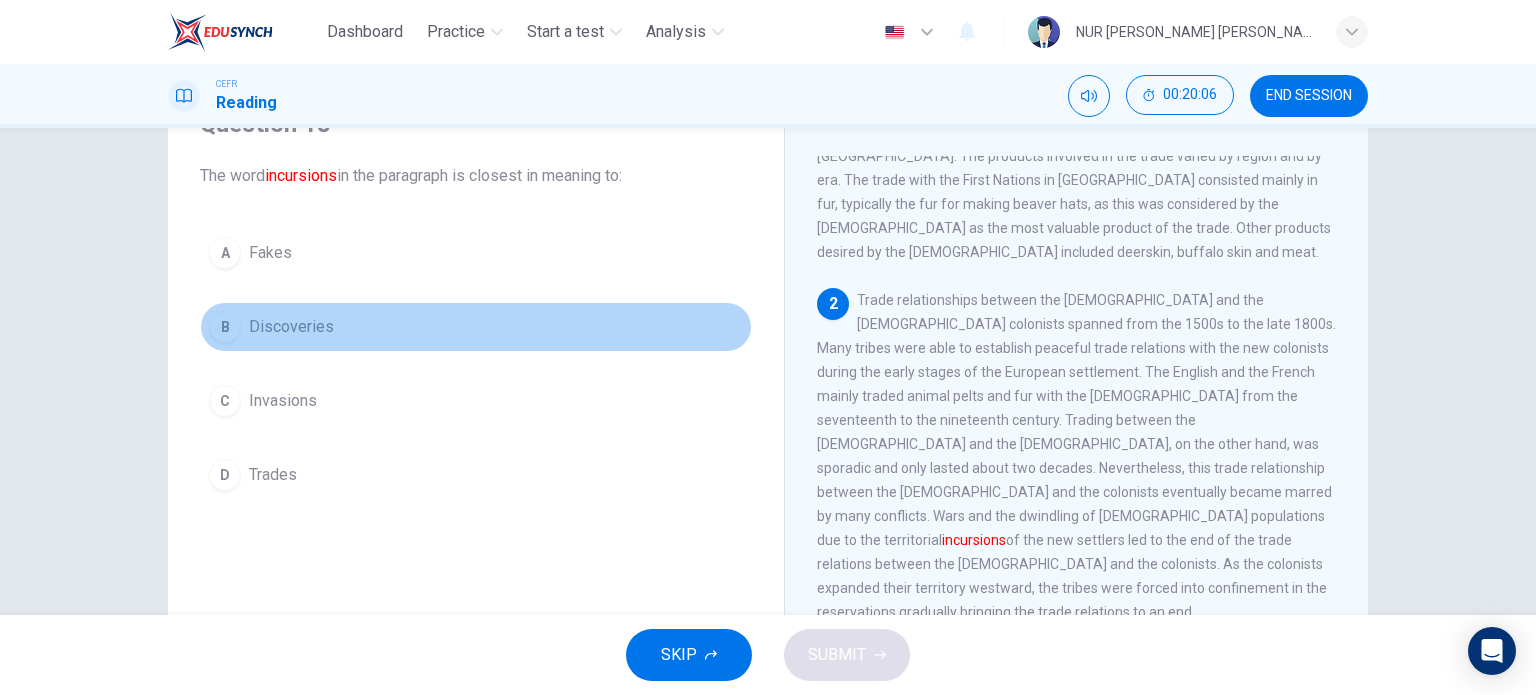 click on "B Discoveries" at bounding box center [476, 327] 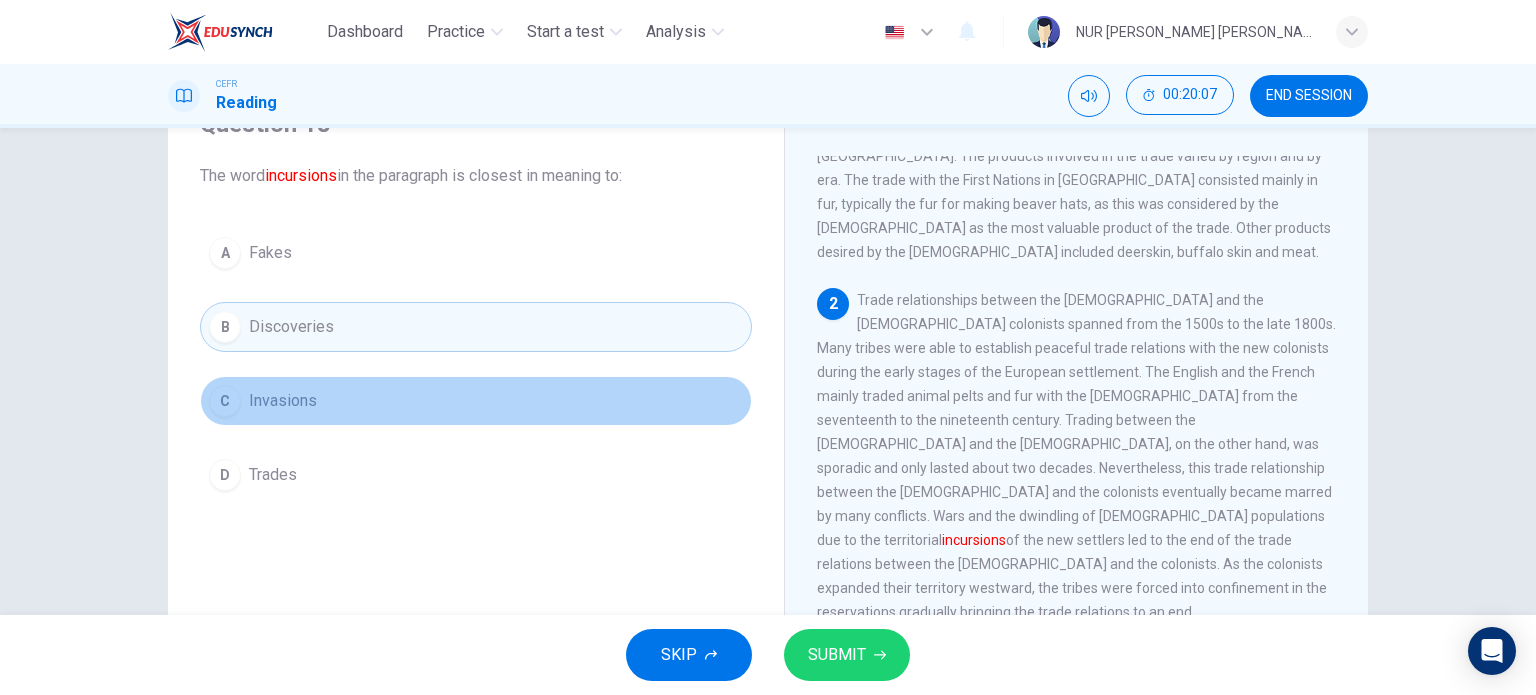 click on "Invasions" at bounding box center [283, 401] 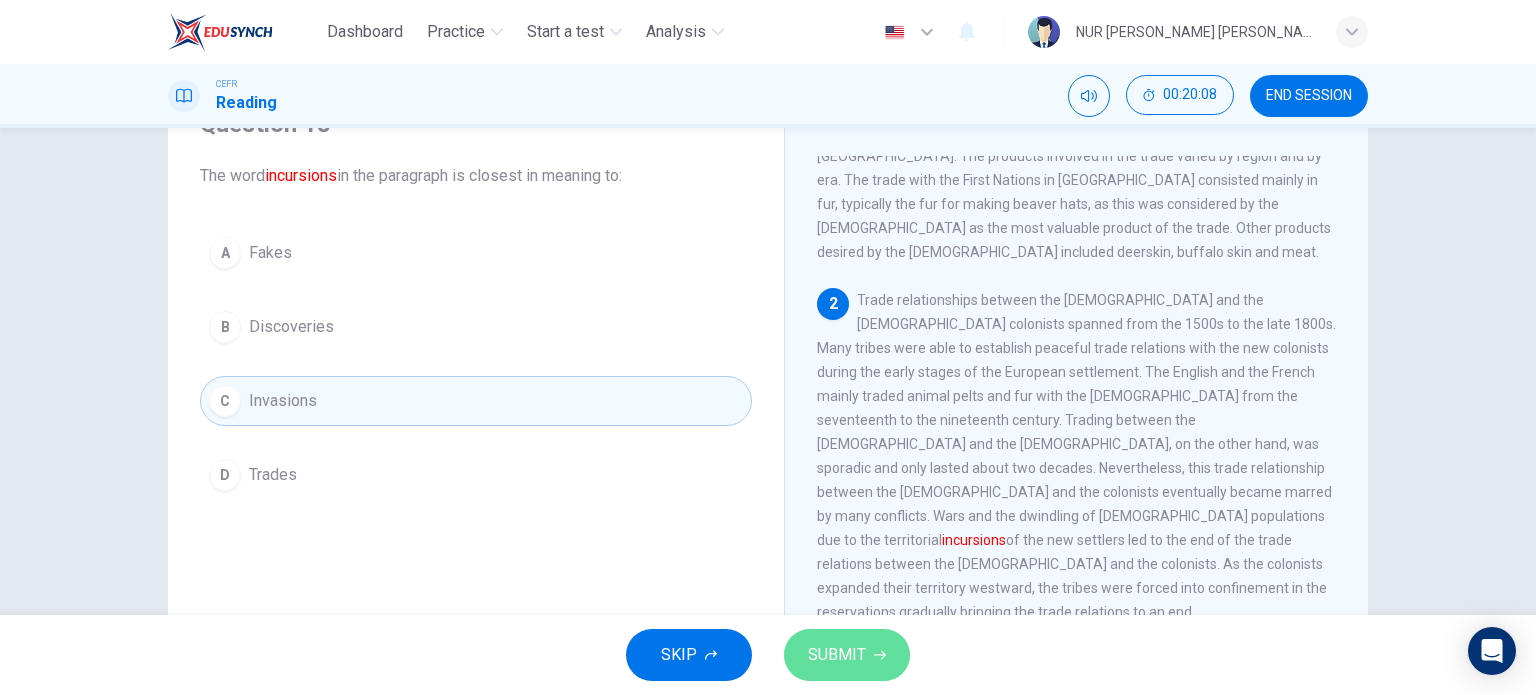 click on "SUBMIT" at bounding box center [847, 655] 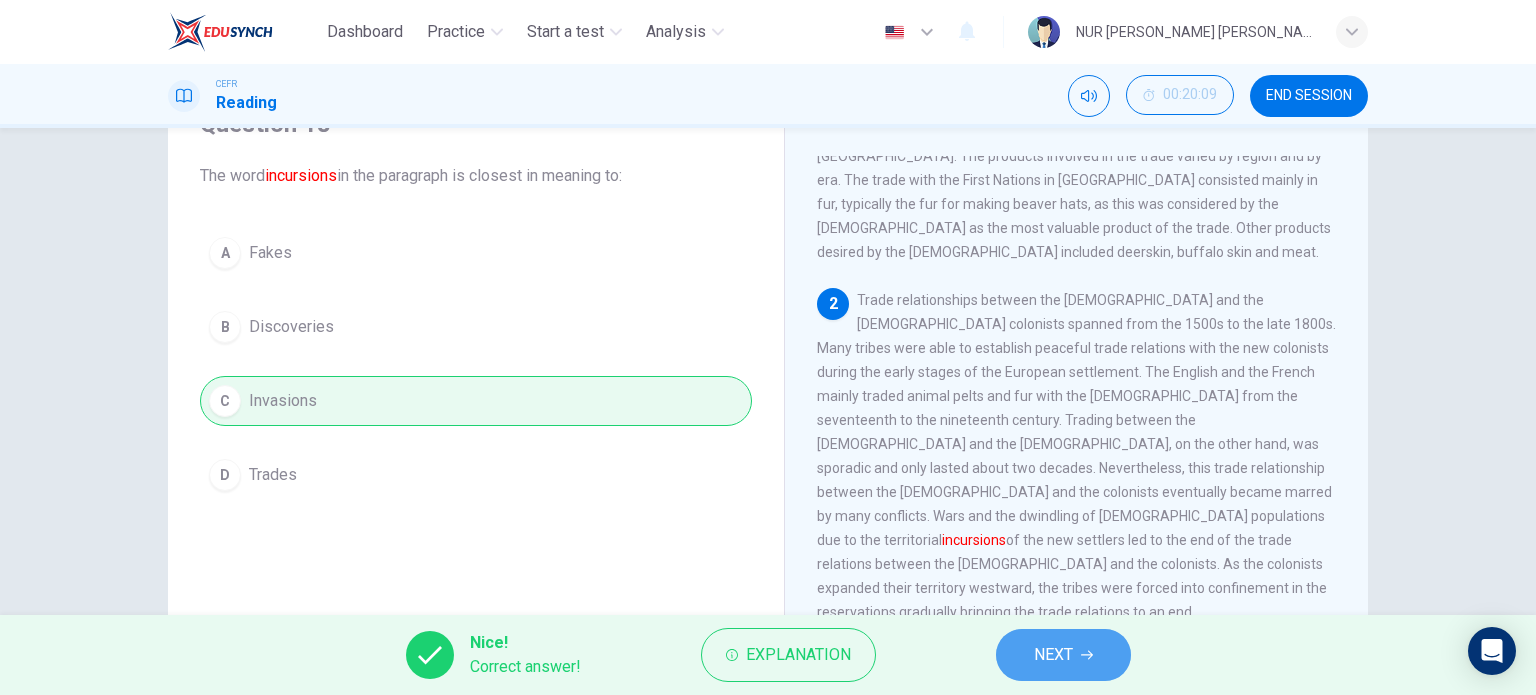 click on "NEXT" at bounding box center (1063, 655) 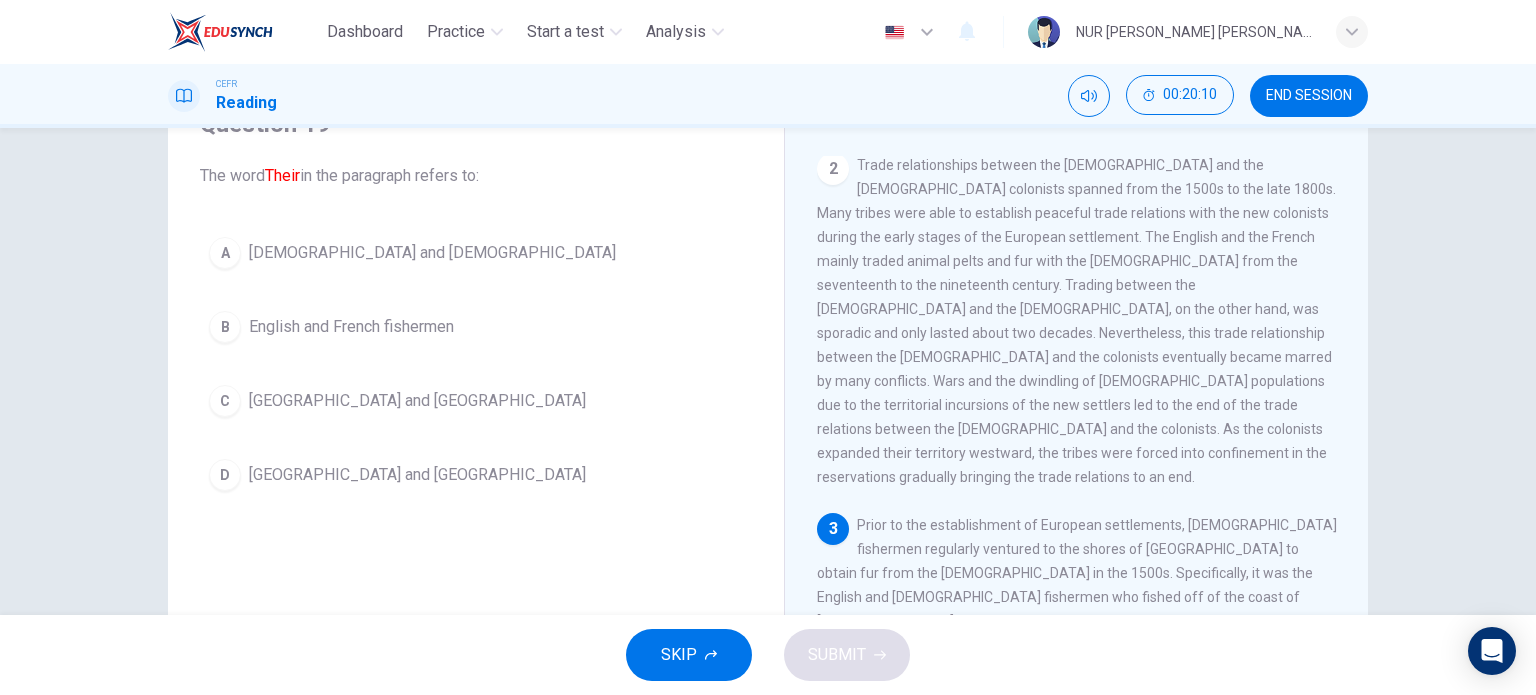 scroll, scrollTop: 340, scrollLeft: 0, axis: vertical 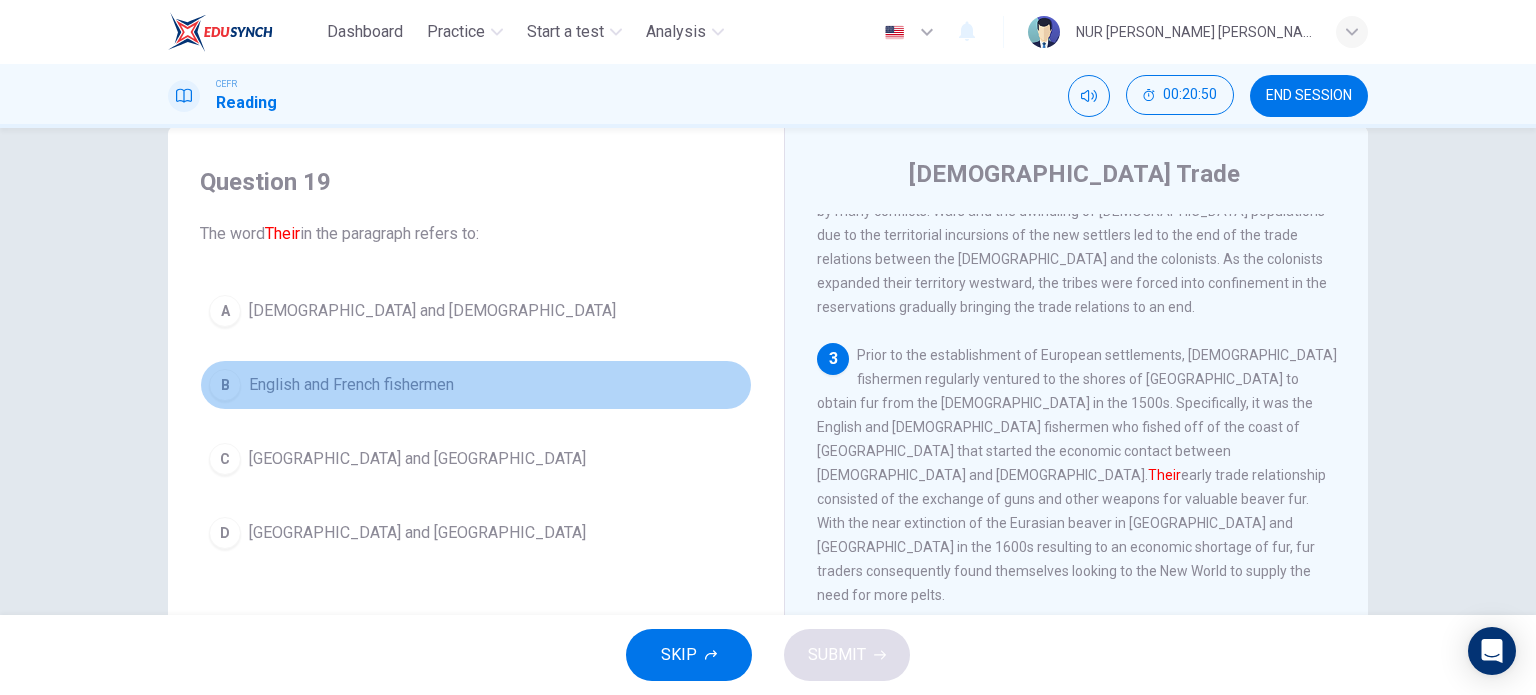 click on "B English and French fishermen" at bounding box center [476, 385] 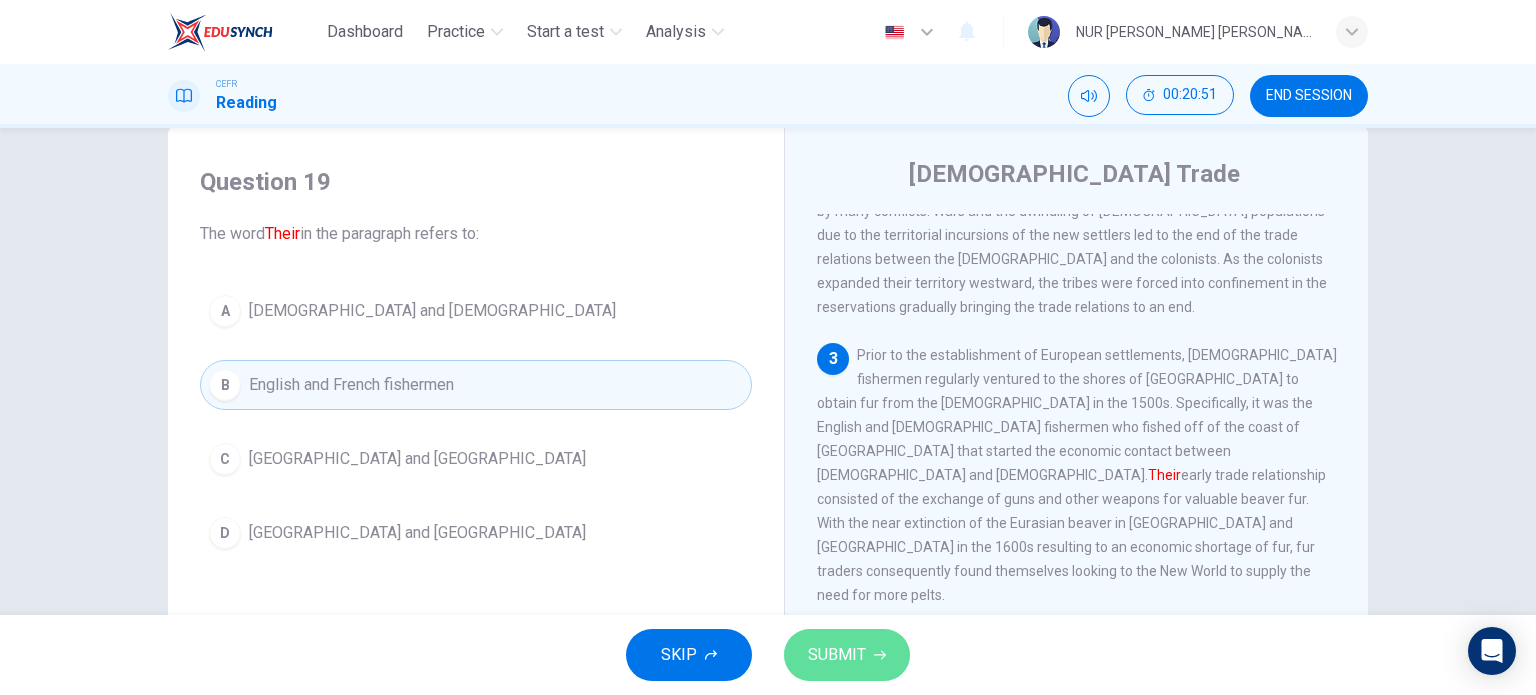 click on "SUBMIT" at bounding box center (837, 655) 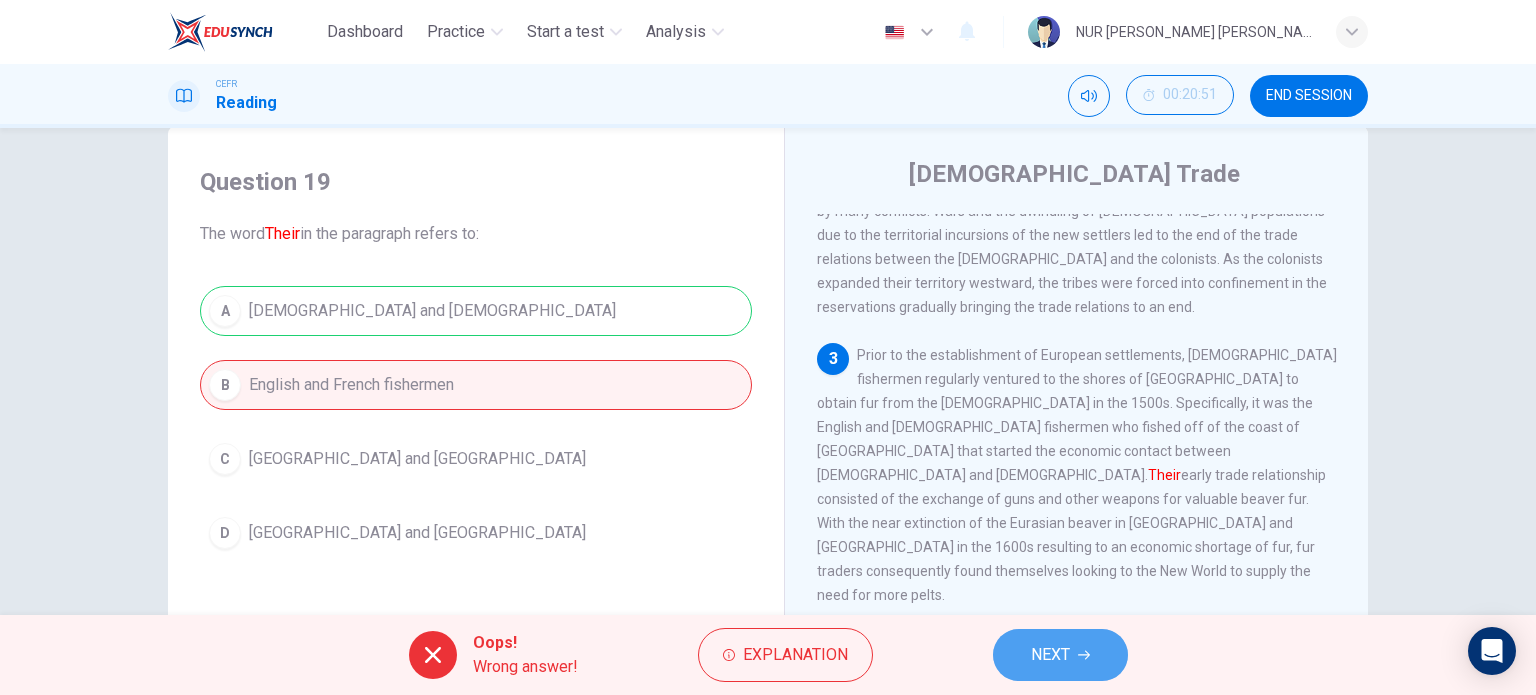 click on "NEXT" at bounding box center (1060, 655) 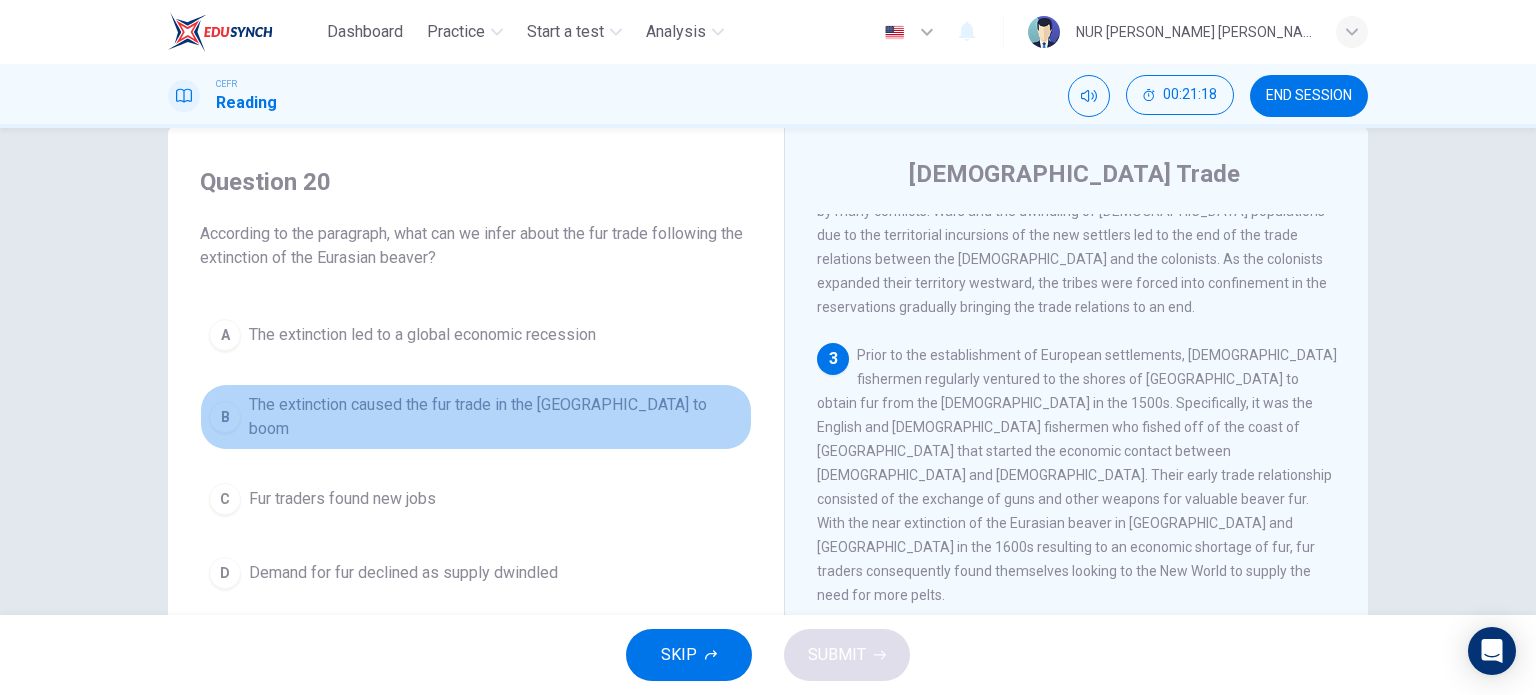 click on "The extinction caused the fur trade in the New World to boom" at bounding box center (496, 417) 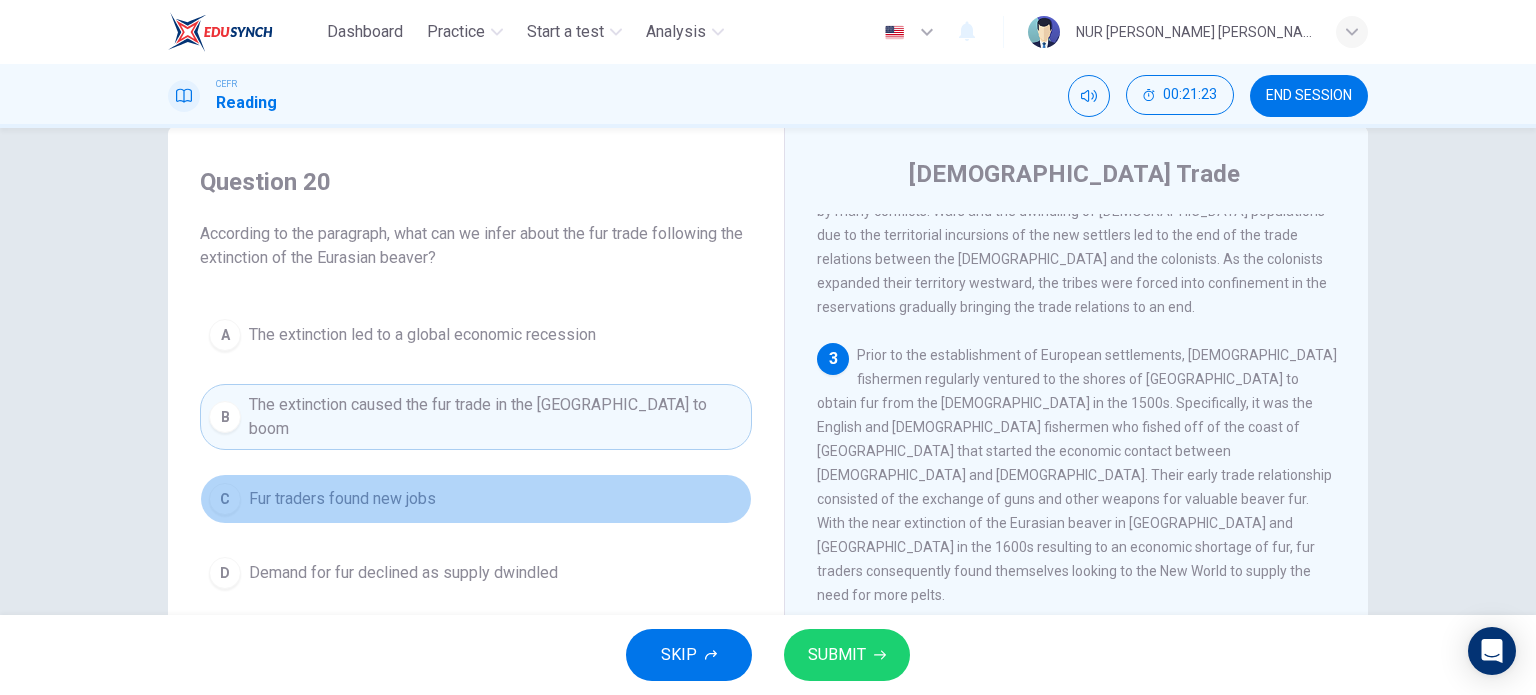 click on "Fur traders found new jobs" at bounding box center (342, 499) 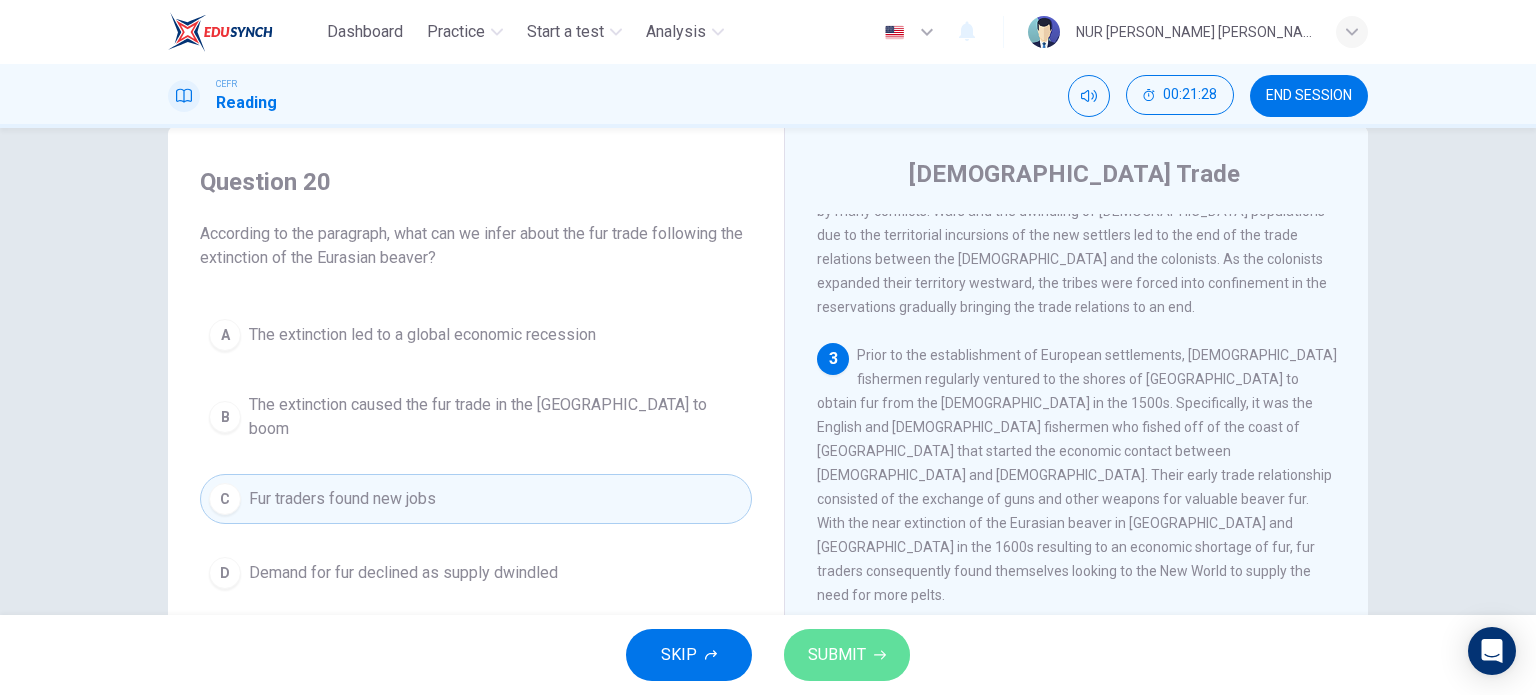 click on "SUBMIT" at bounding box center (837, 655) 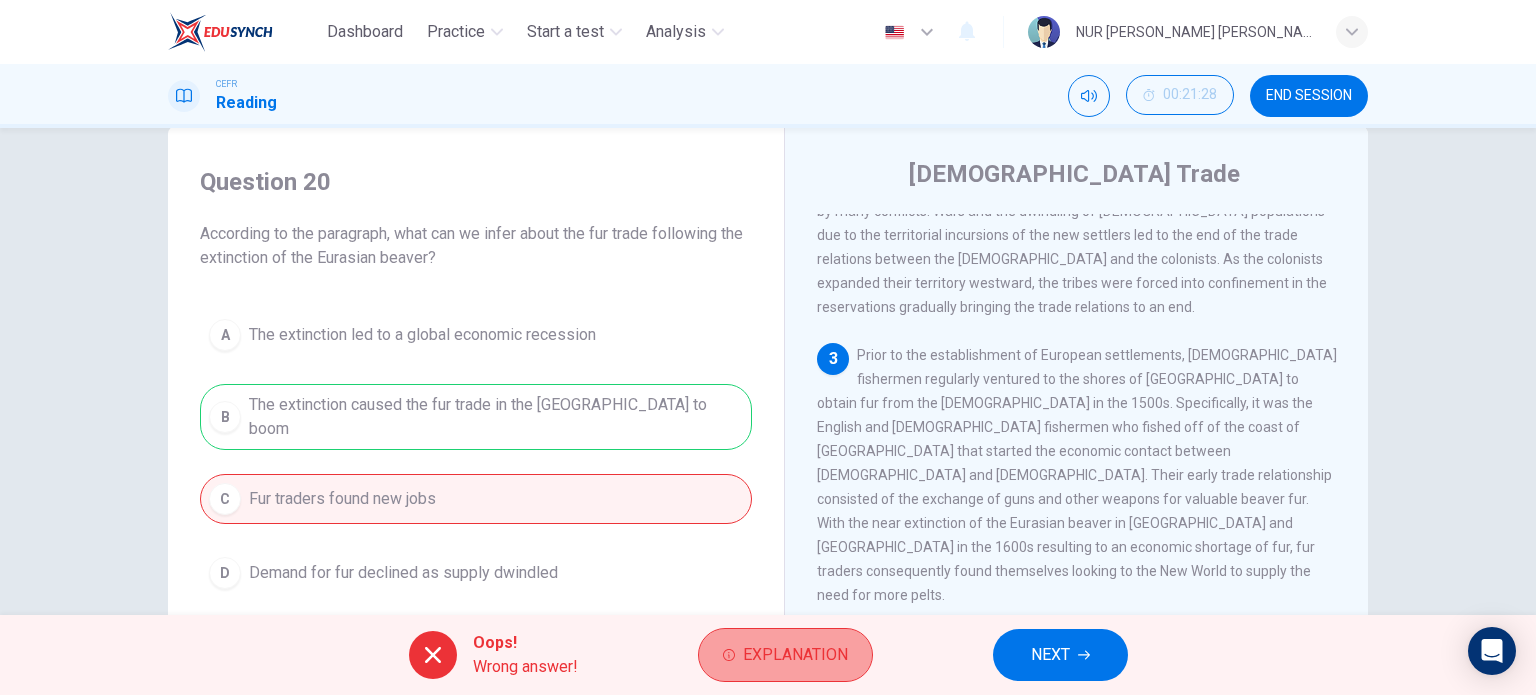 click on "Explanation" at bounding box center [795, 655] 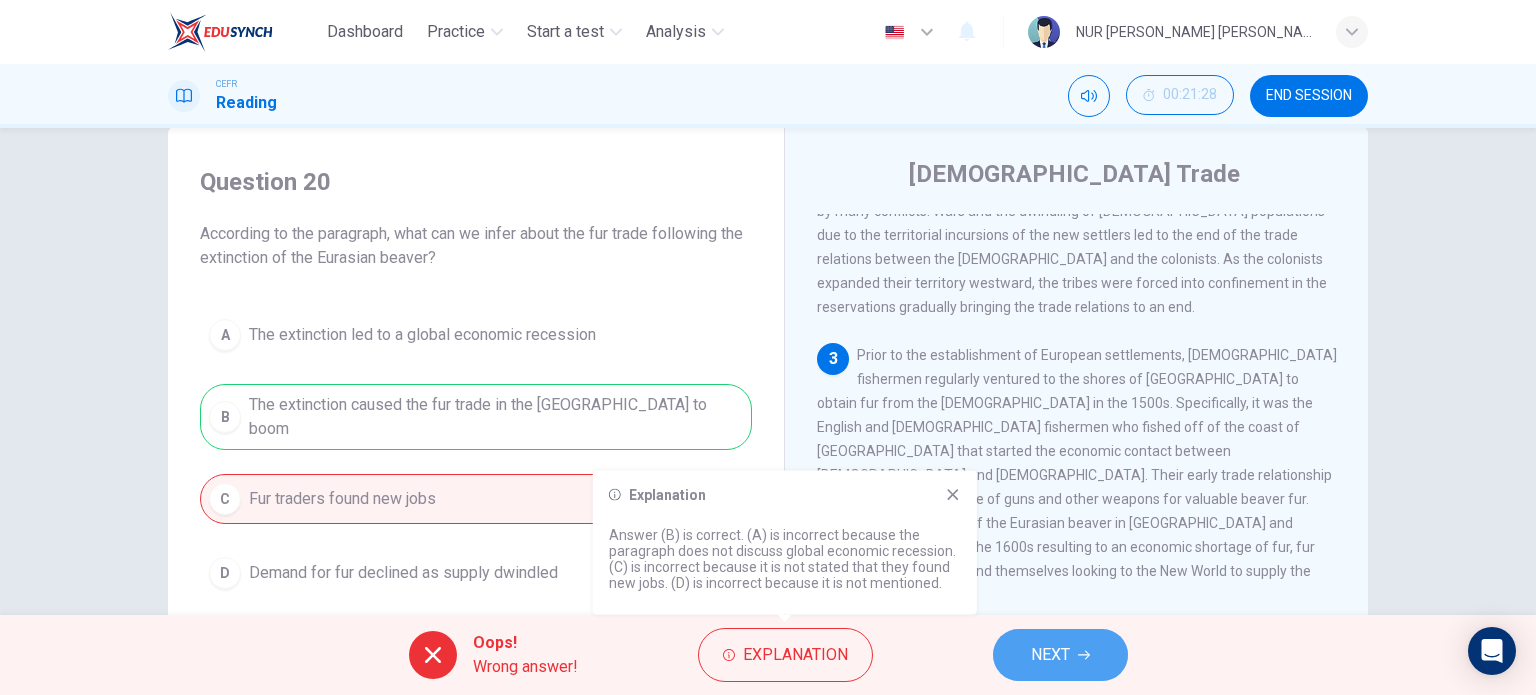 click on "NEXT" at bounding box center (1060, 655) 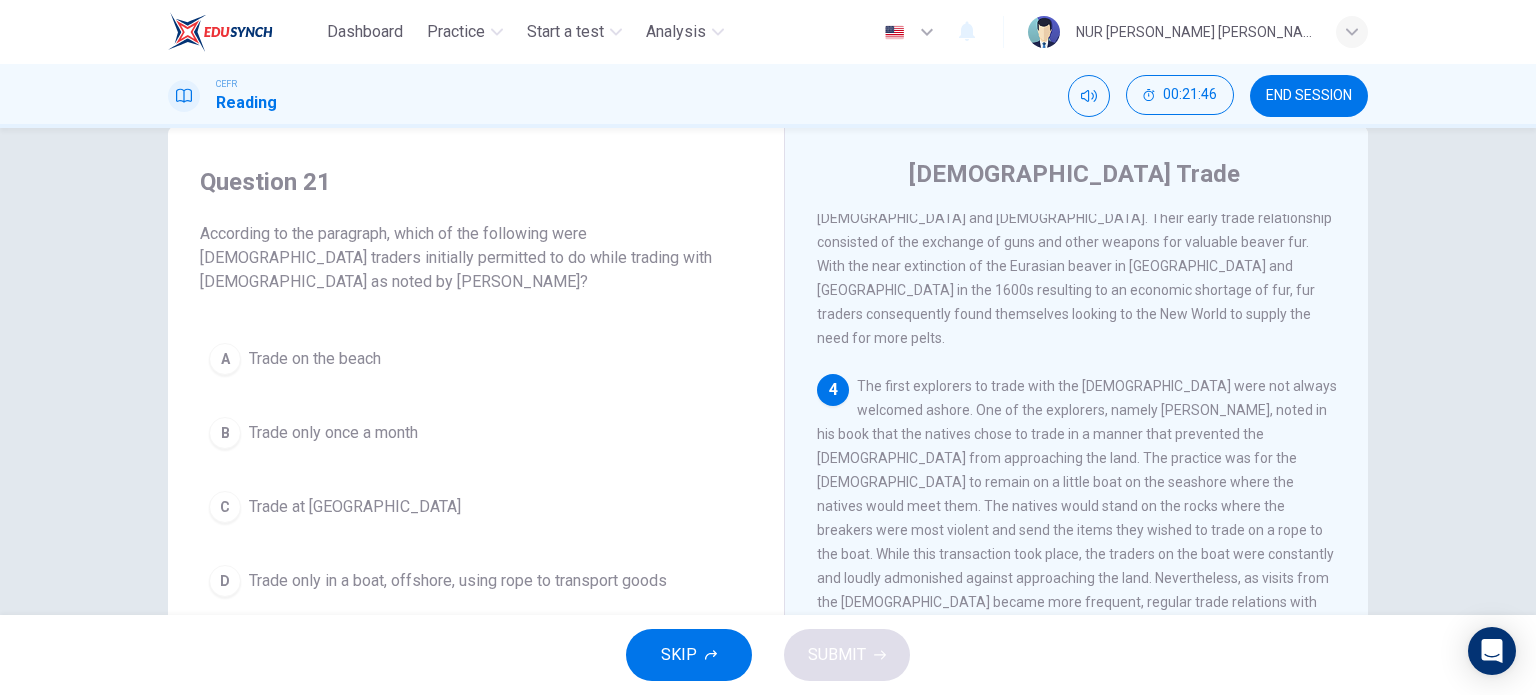 scroll, scrollTop: 826, scrollLeft: 0, axis: vertical 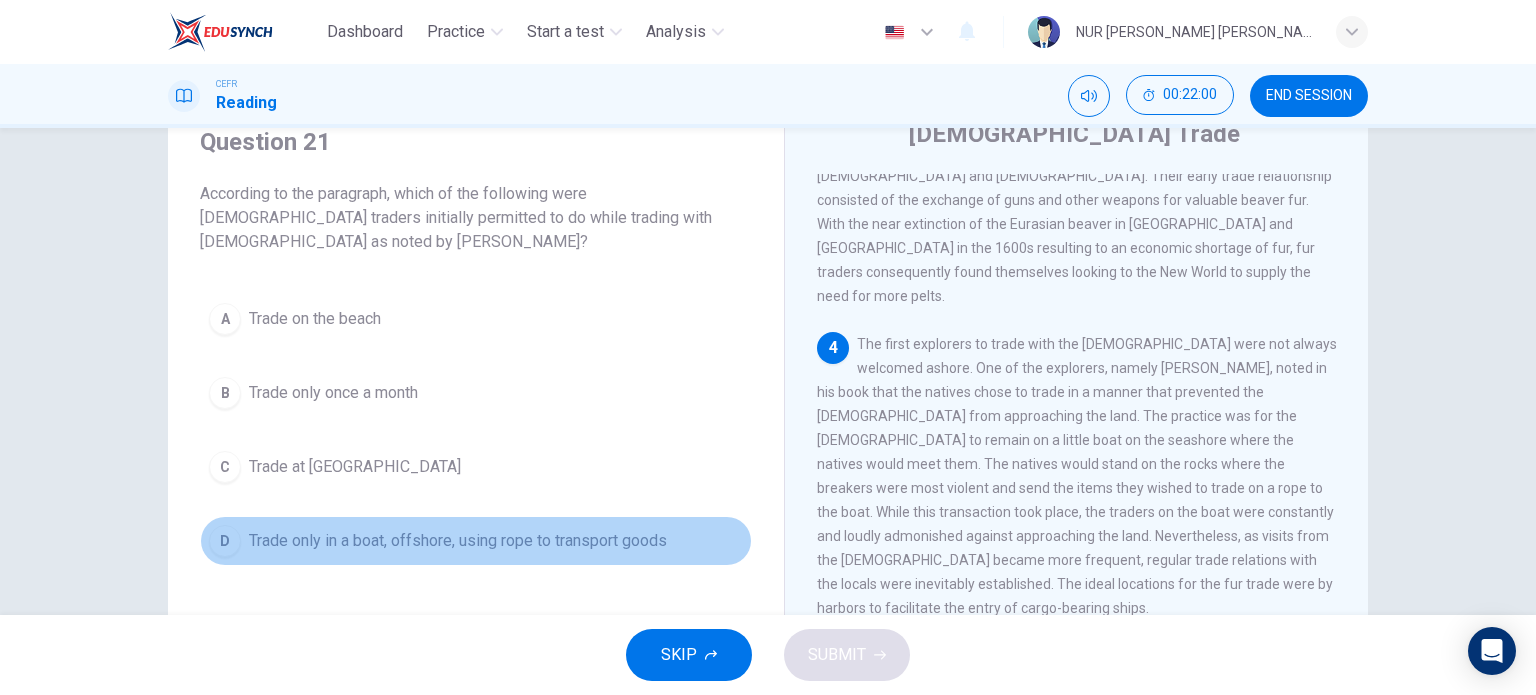 click on "D Trade only in a boat, offshore, using rope to transport goods" at bounding box center (476, 541) 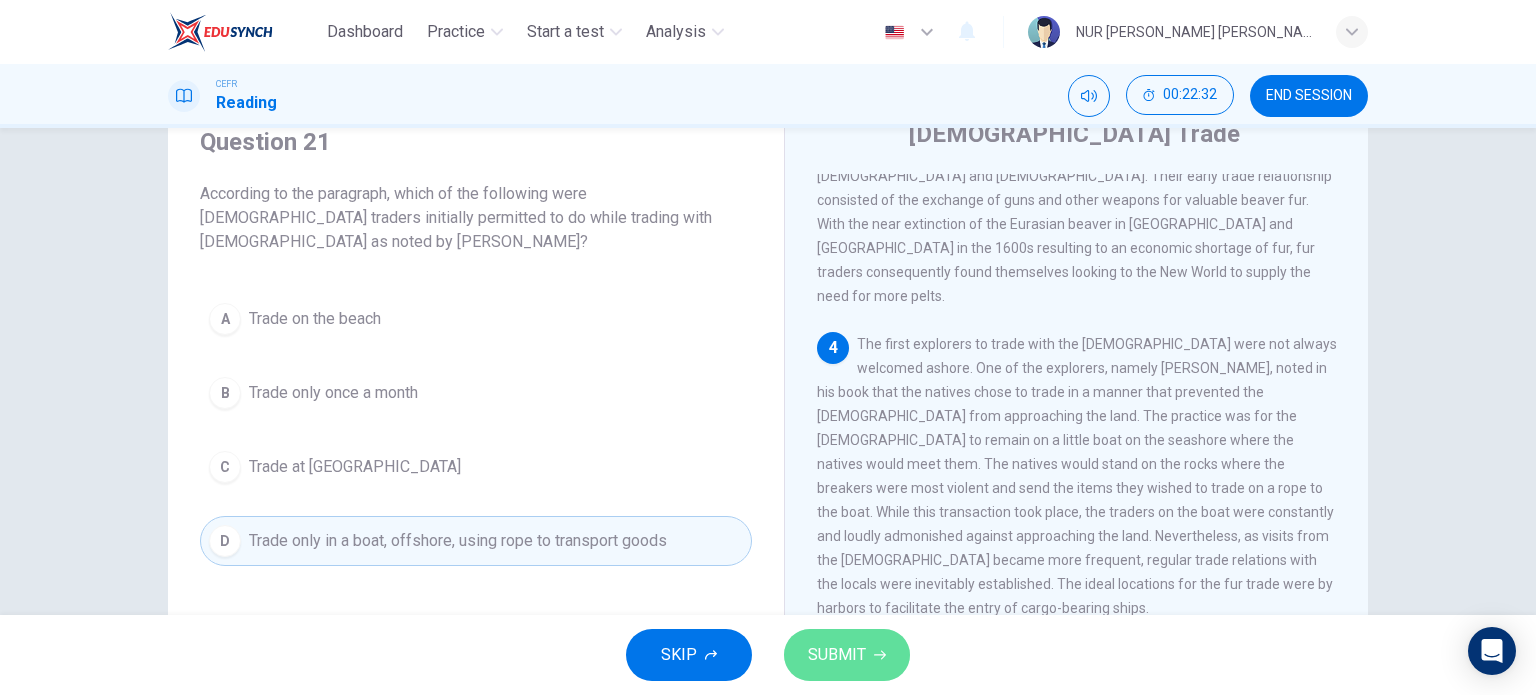 click 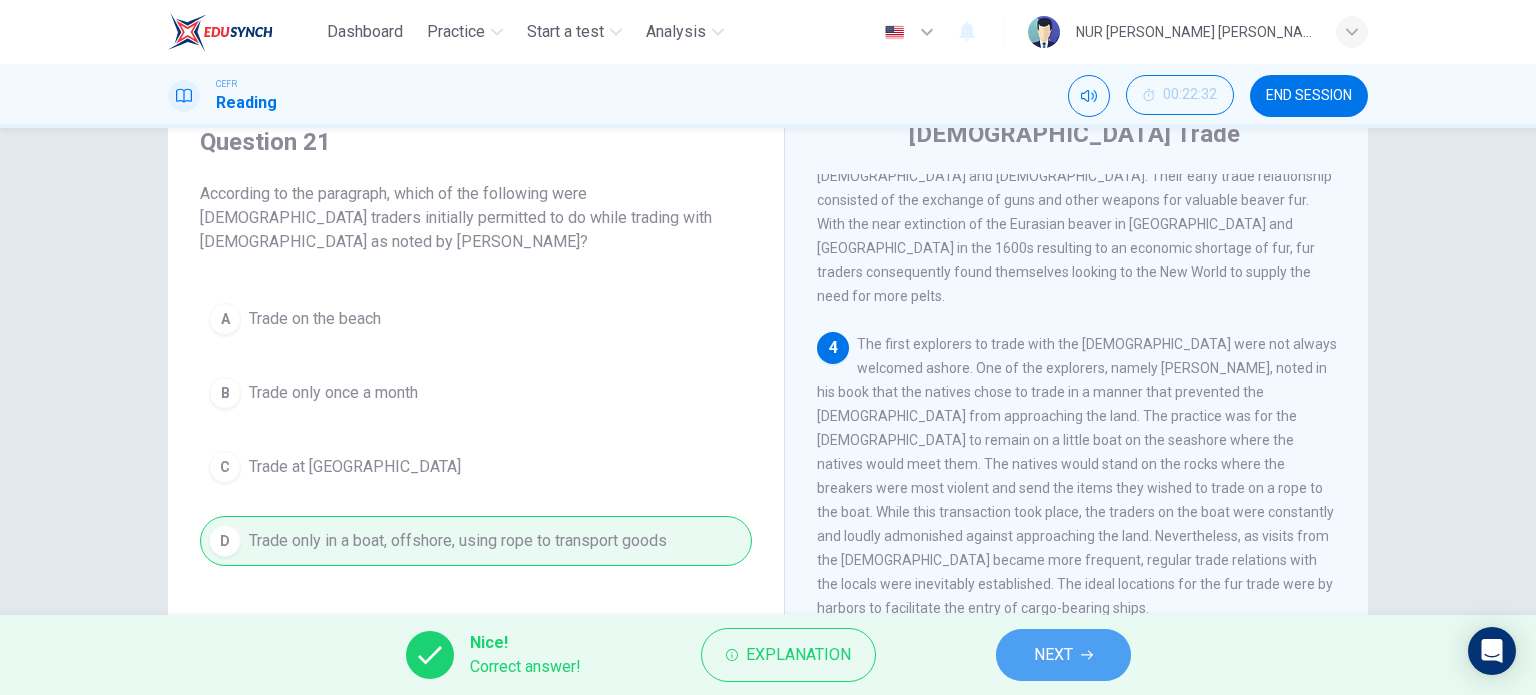 click on "NEXT" at bounding box center (1053, 655) 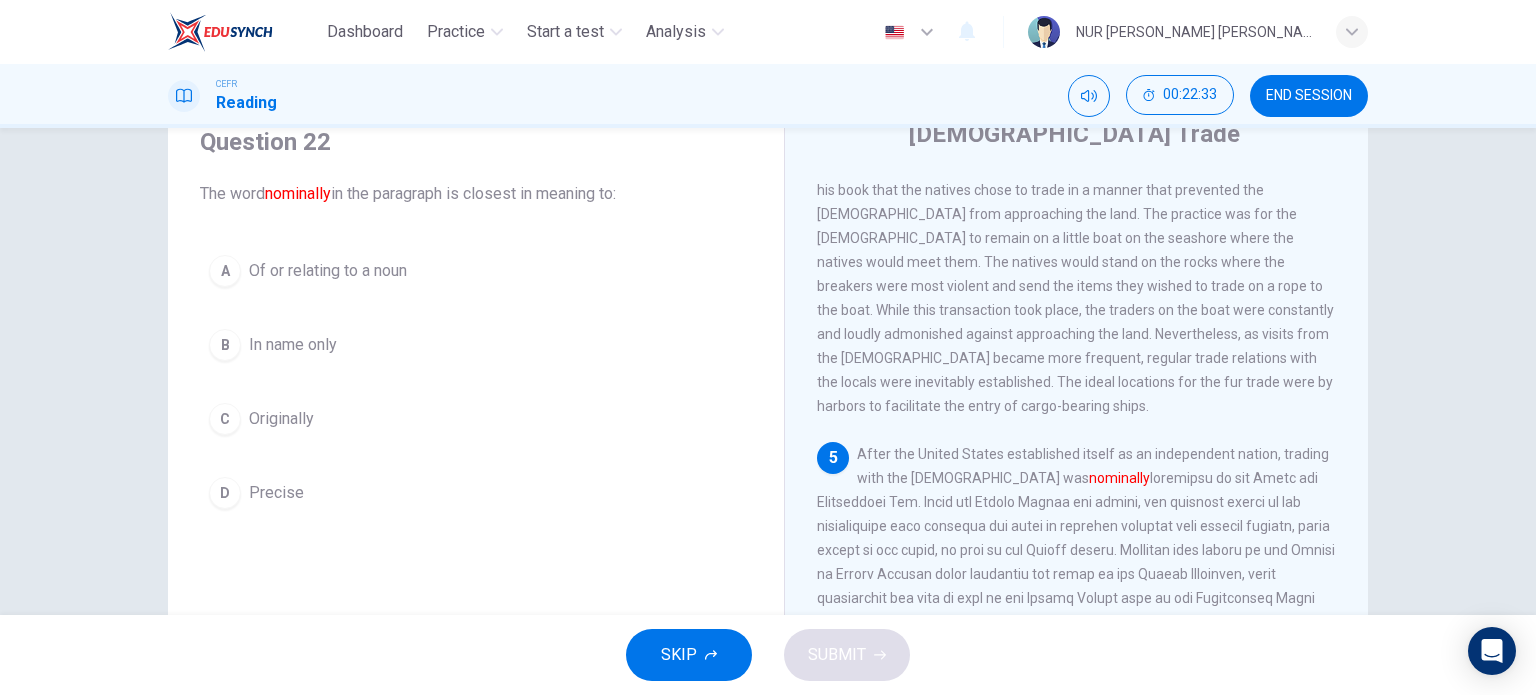 scroll, scrollTop: 1050, scrollLeft: 0, axis: vertical 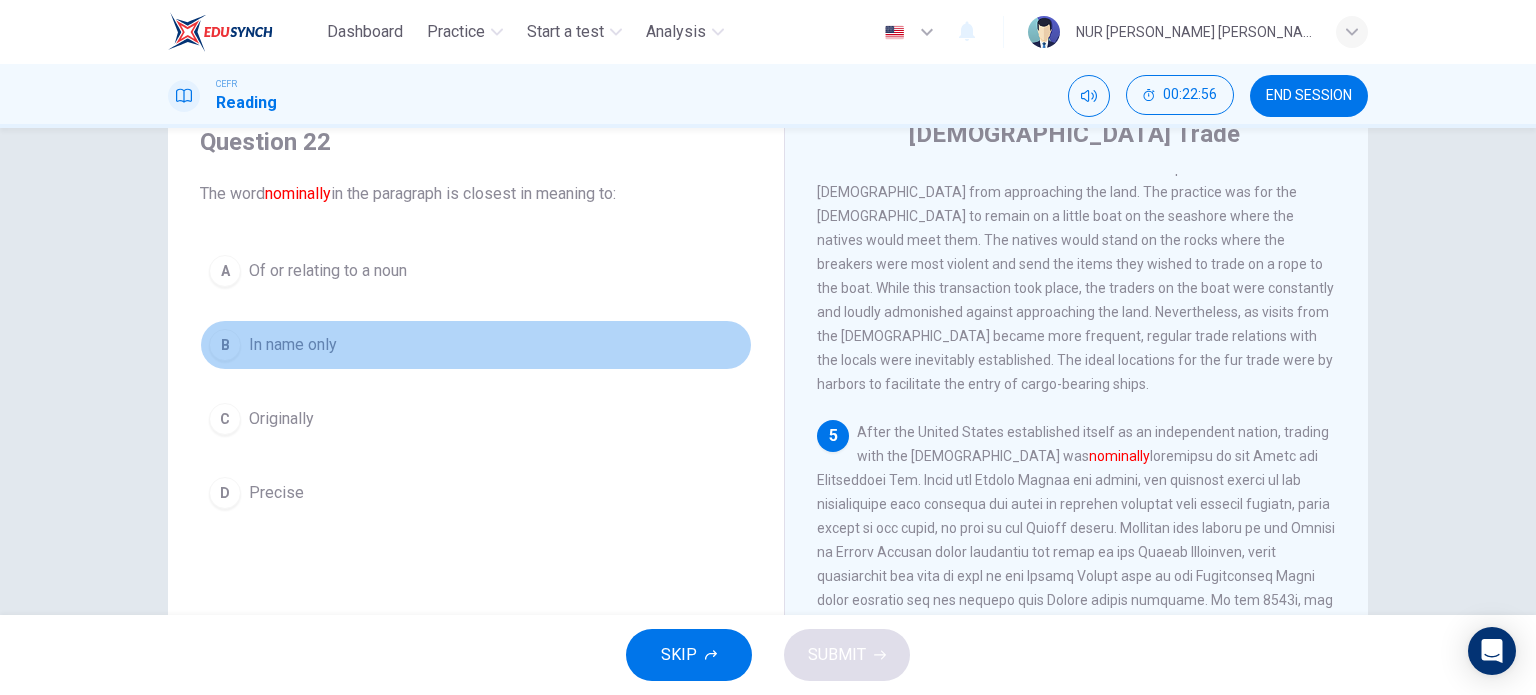 click on "In name only" at bounding box center [293, 345] 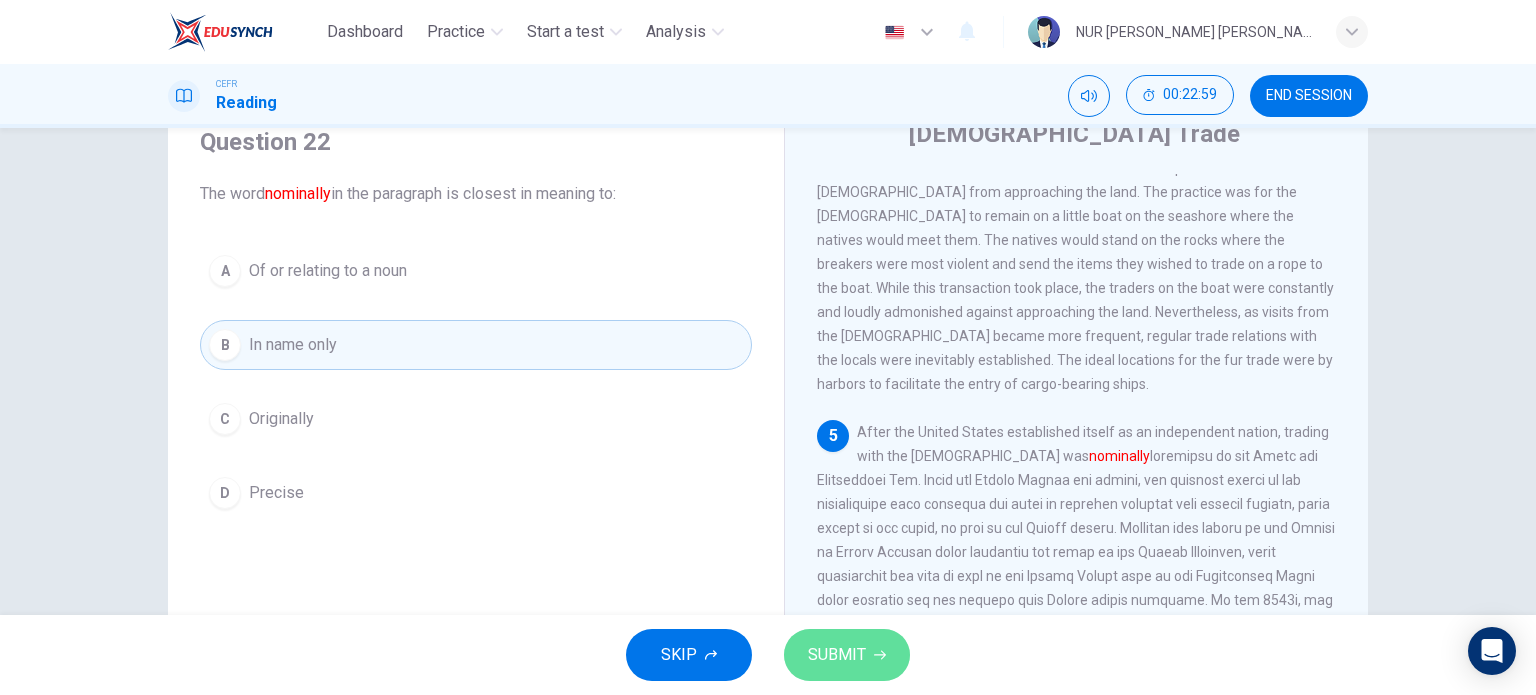 click on "SUBMIT" at bounding box center [847, 655] 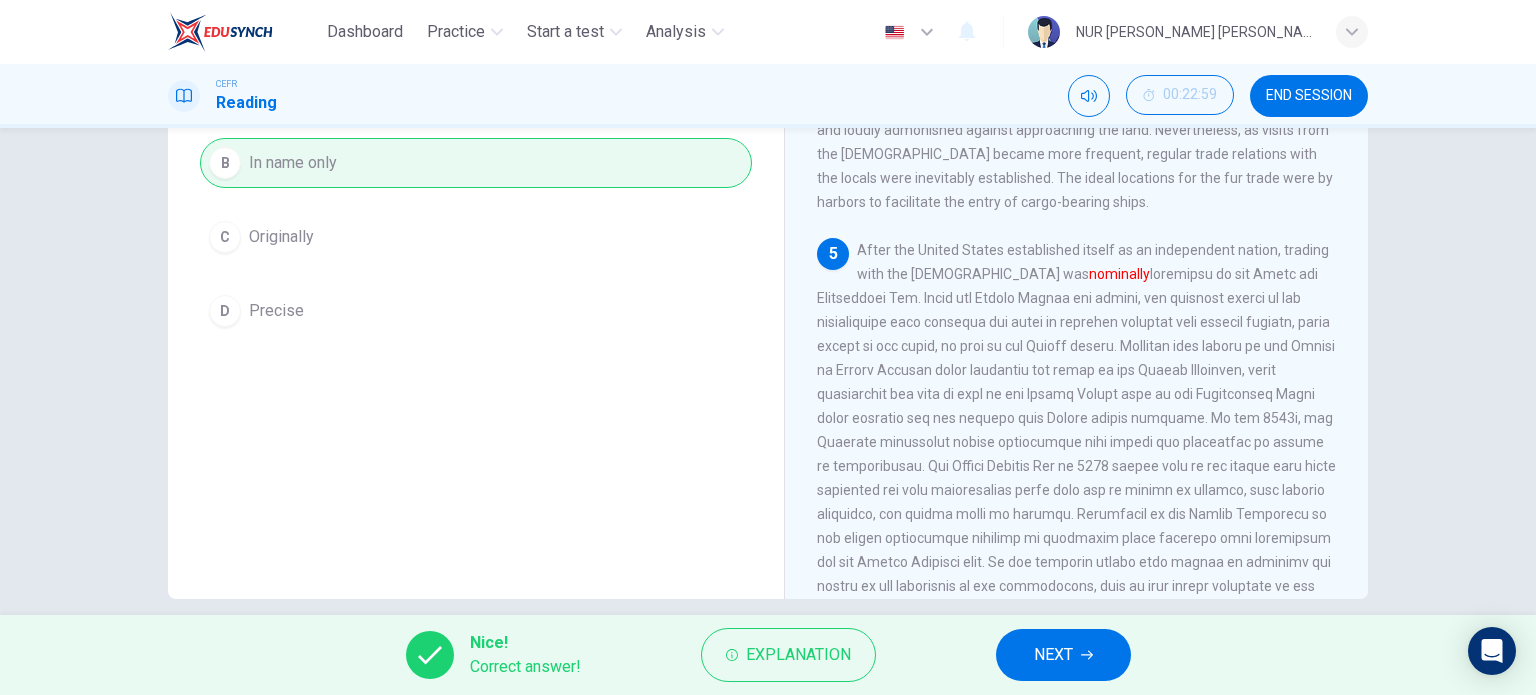 scroll, scrollTop: 266, scrollLeft: 0, axis: vertical 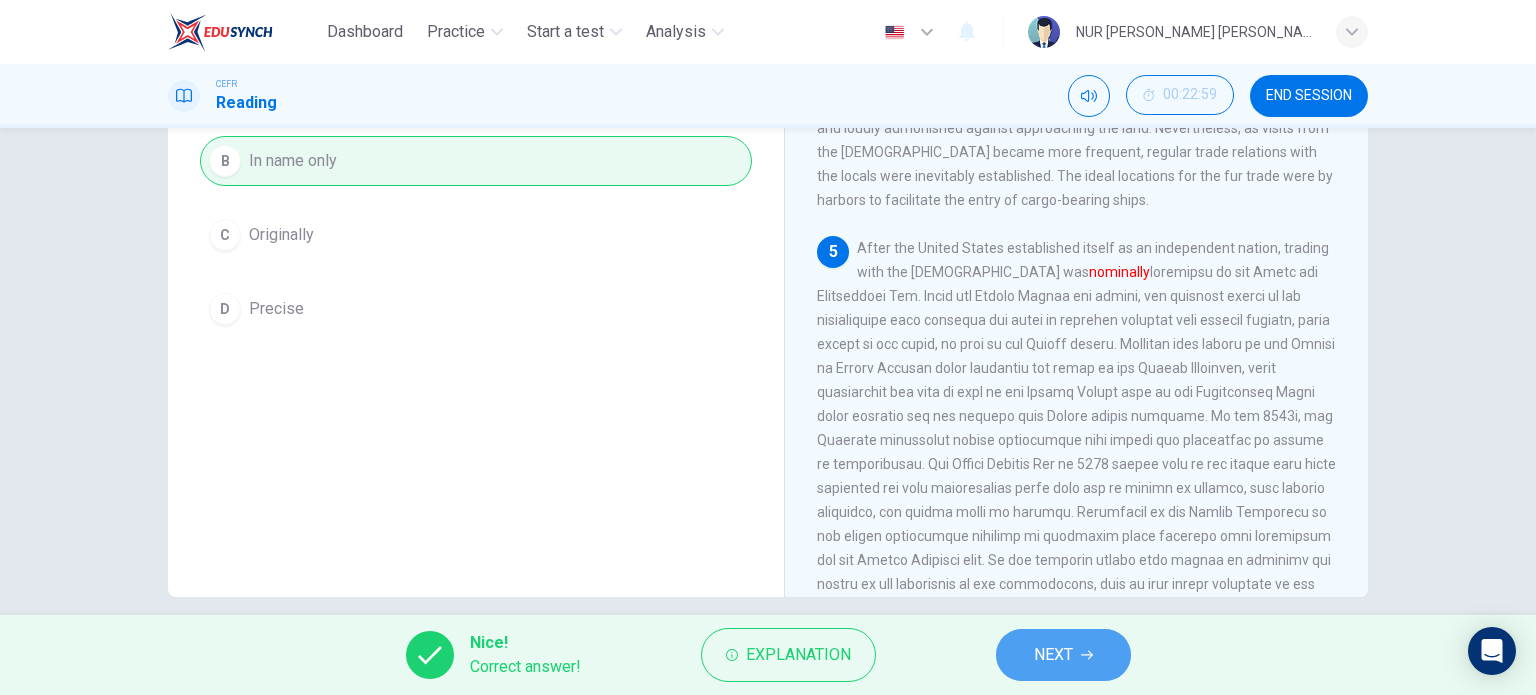 click on "NEXT" at bounding box center (1063, 655) 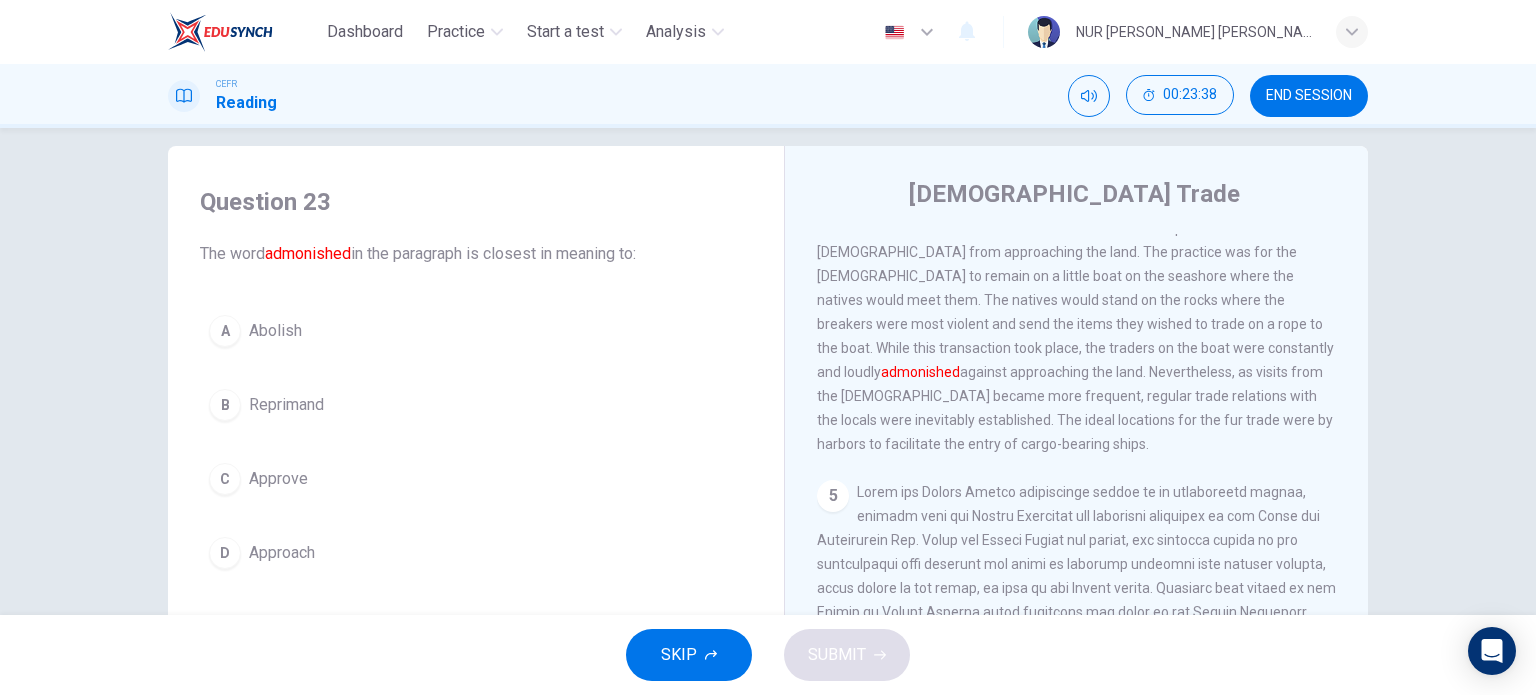scroll, scrollTop: 10, scrollLeft: 0, axis: vertical 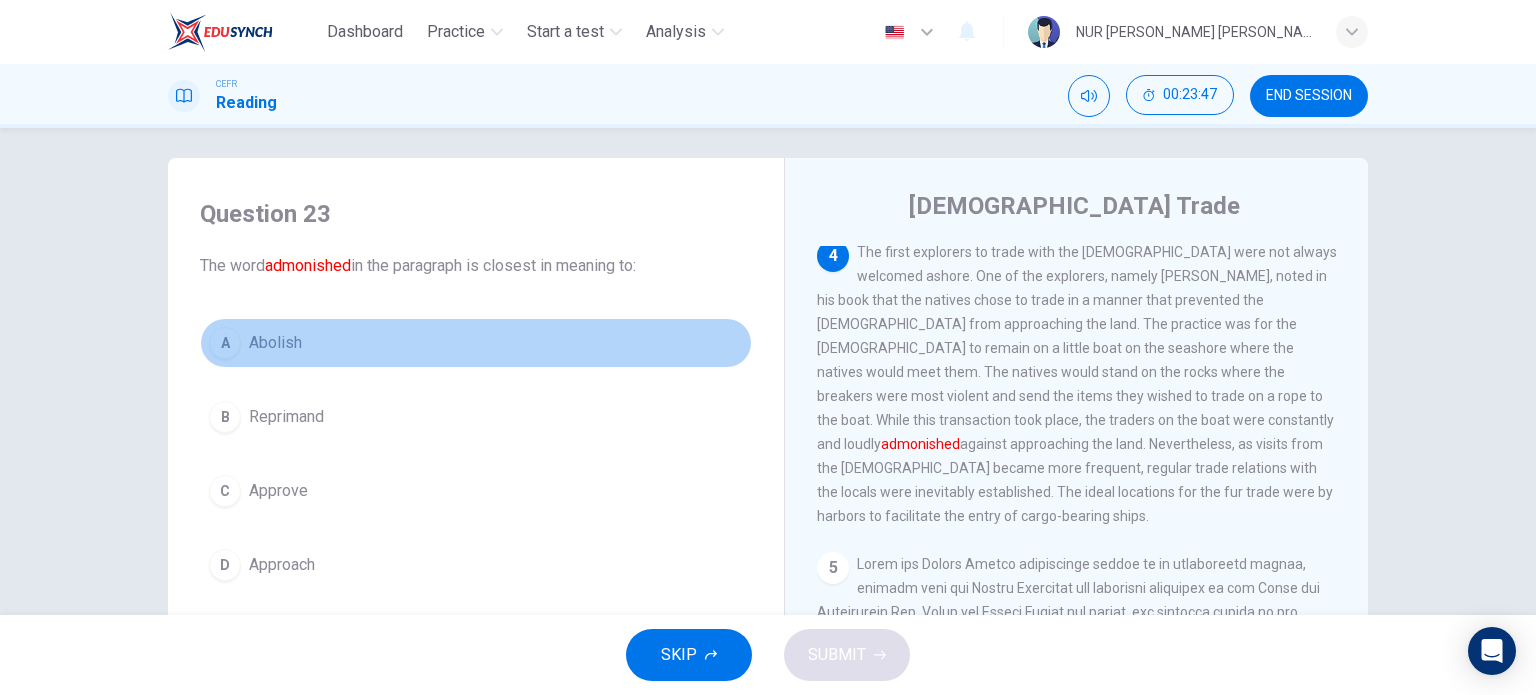 click on "Abolish" at bounding box center (275, 343) 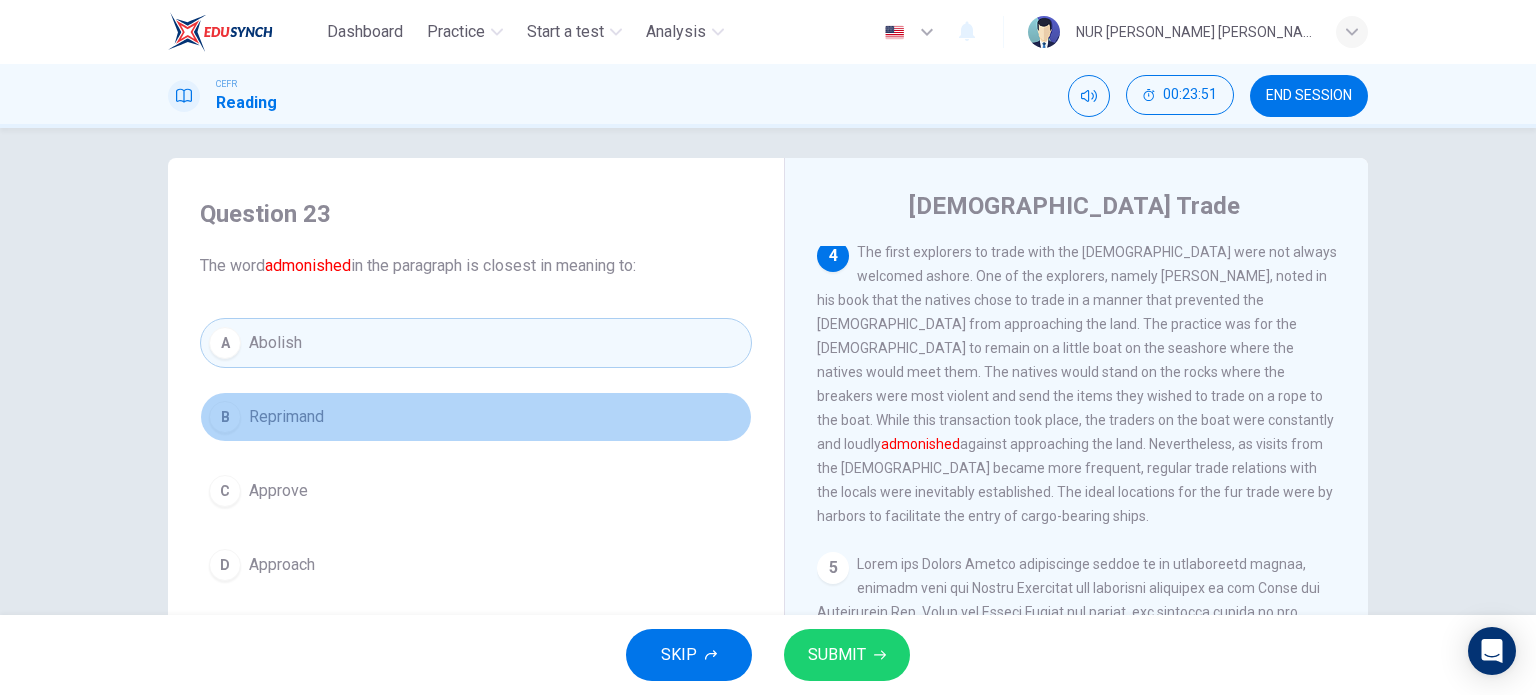 click on "Reprimand" at bounding box center [286, 417] 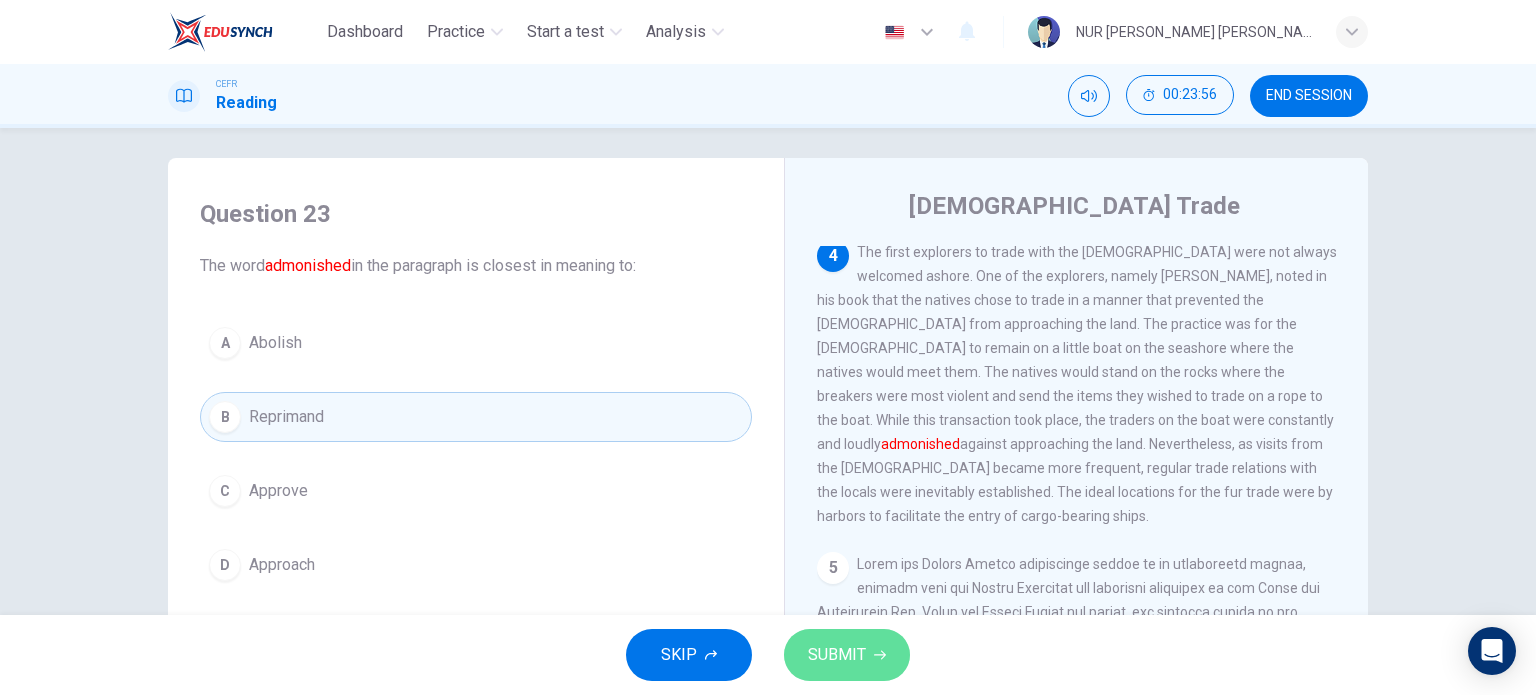 click on "SUBMIT" at bounding box center (837, 655) 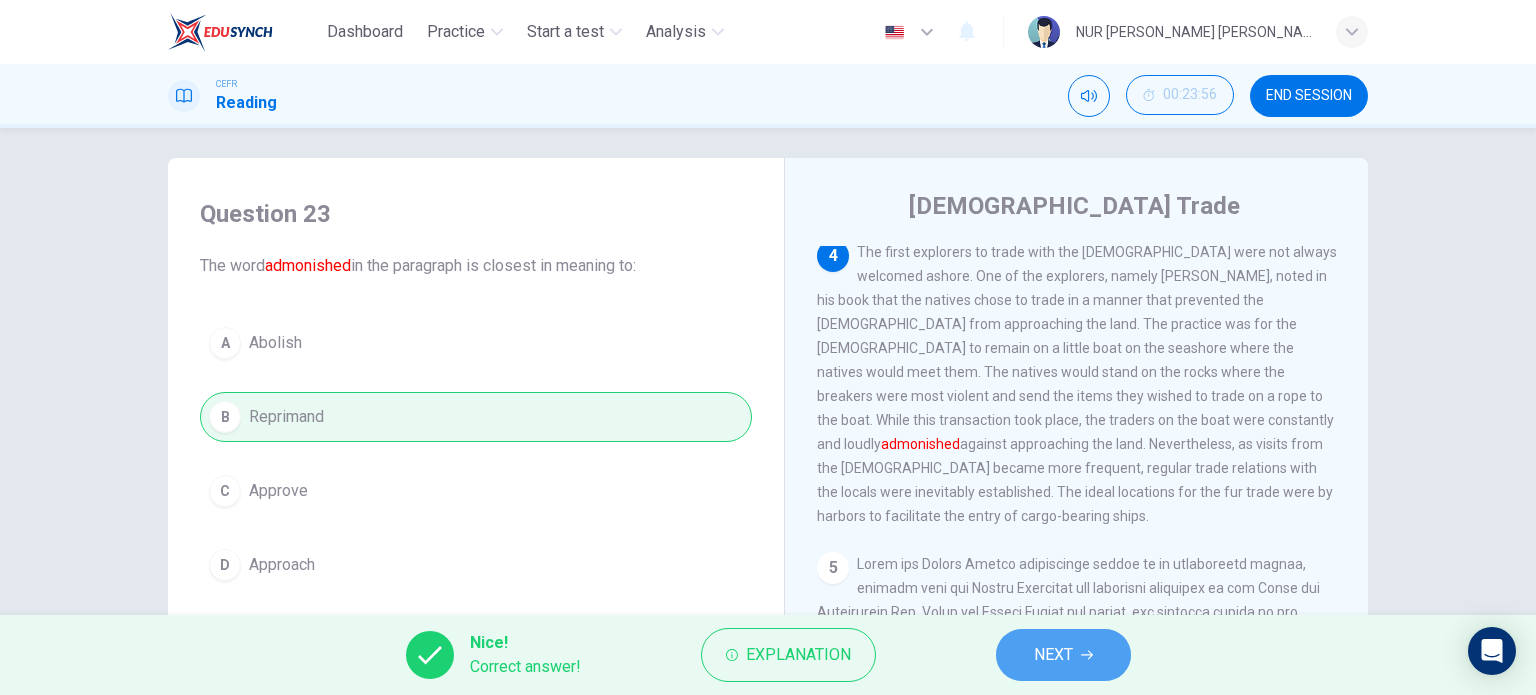 click on "NEXT" at bounding box center [1063, 655] 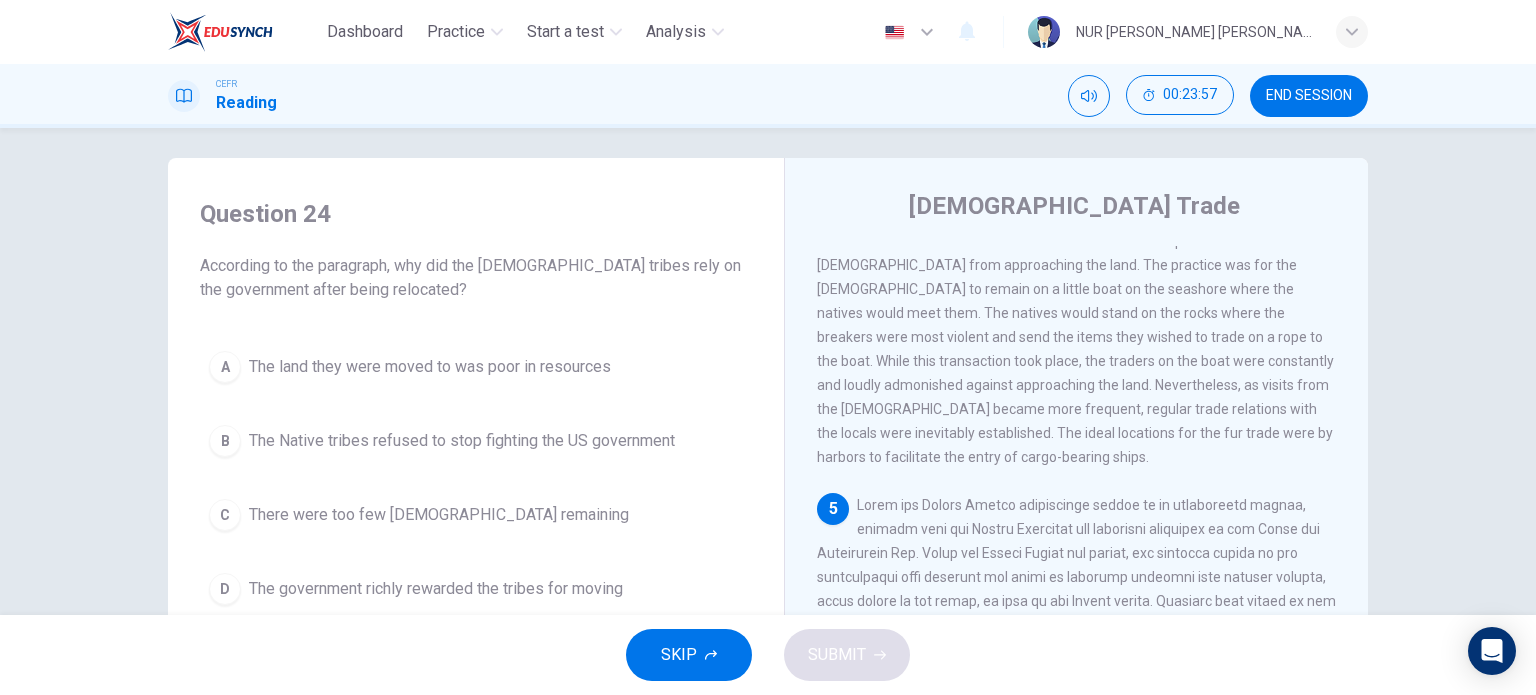 scroll, scrollTop: 1050, scrollLeft: 0, axis: vertical 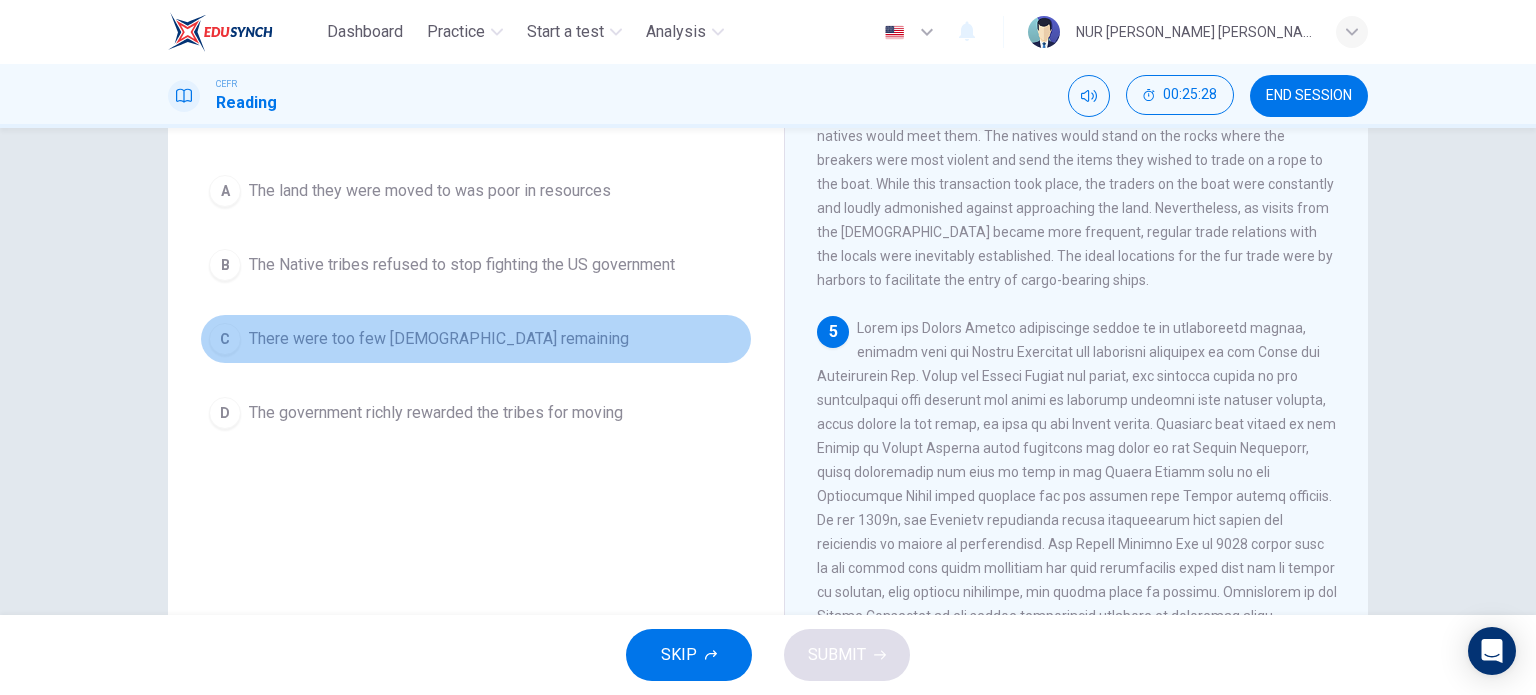 click on "There were too few Native Americans remaining" at bounding box center [439, 339] 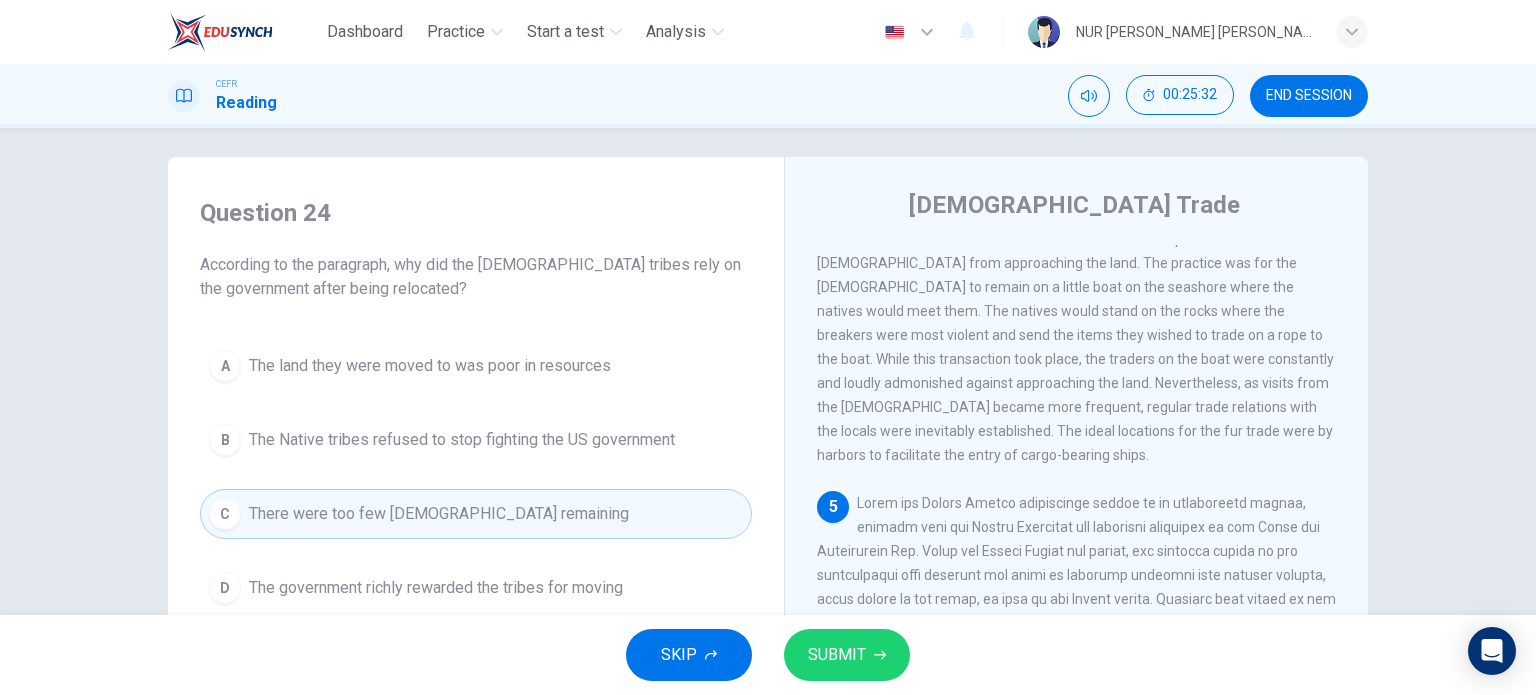 scroll, scrollTop: 10, scrollLeft: 0, axis: vertical 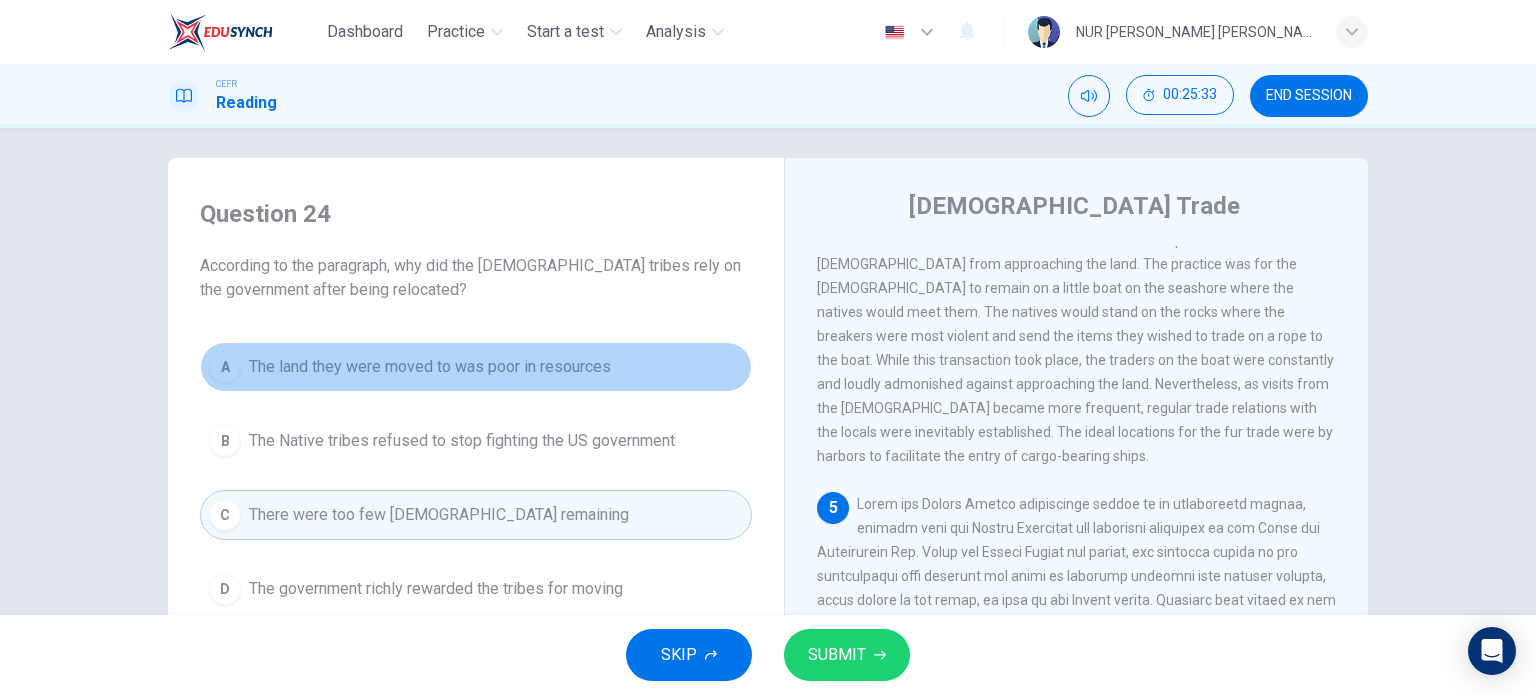 click on "The land they were moved to was poor in resources" at bounding box center [430, 367] 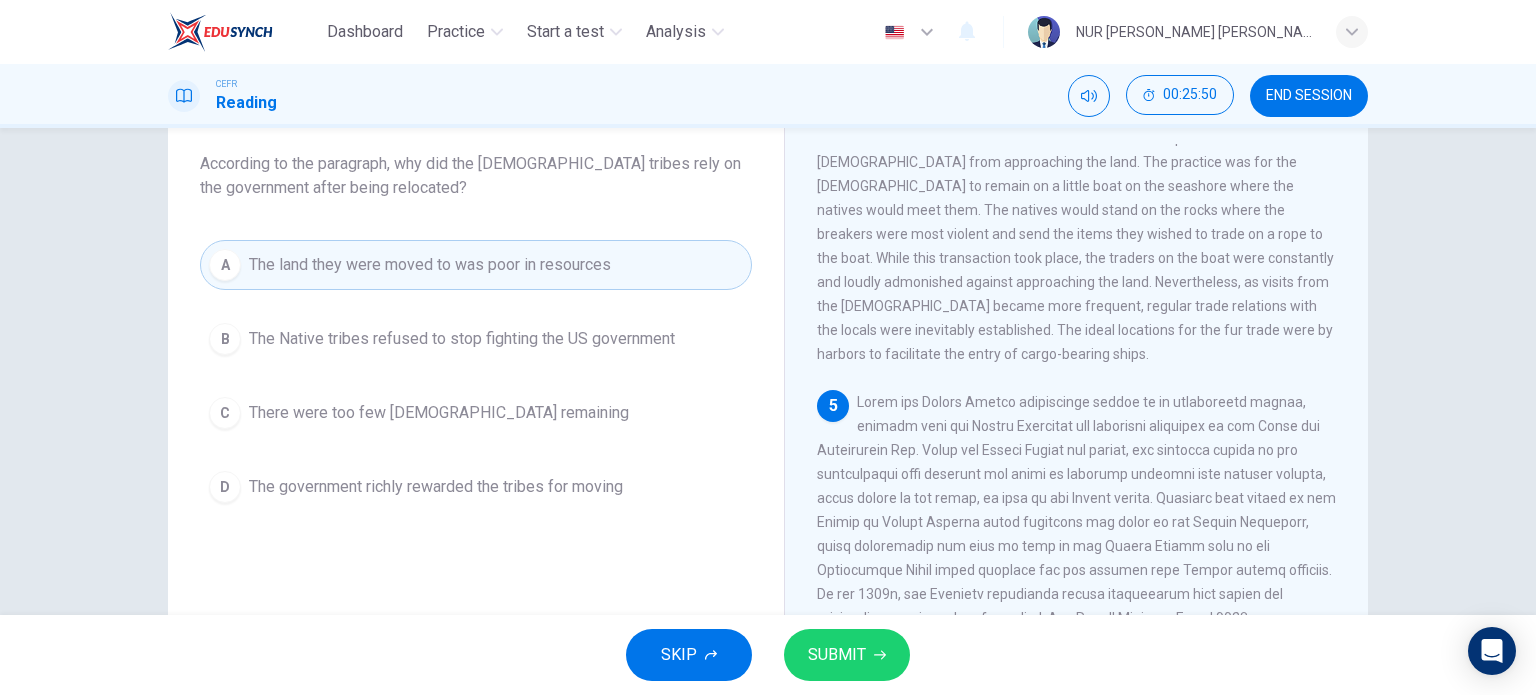 scroll, scrollTop: 112, scrollLeft: 0, axis: vertical 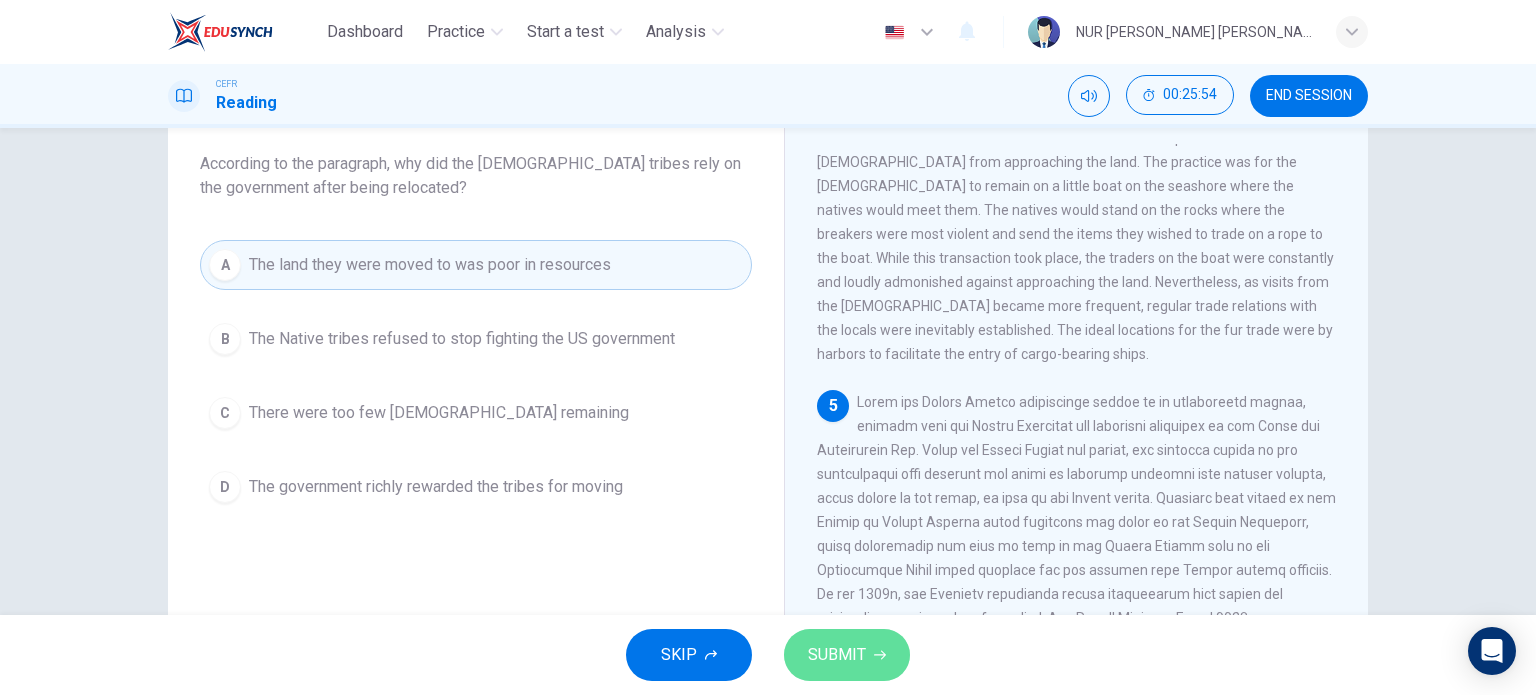 click on "SUBMIT" at bounding box center [837, 655] 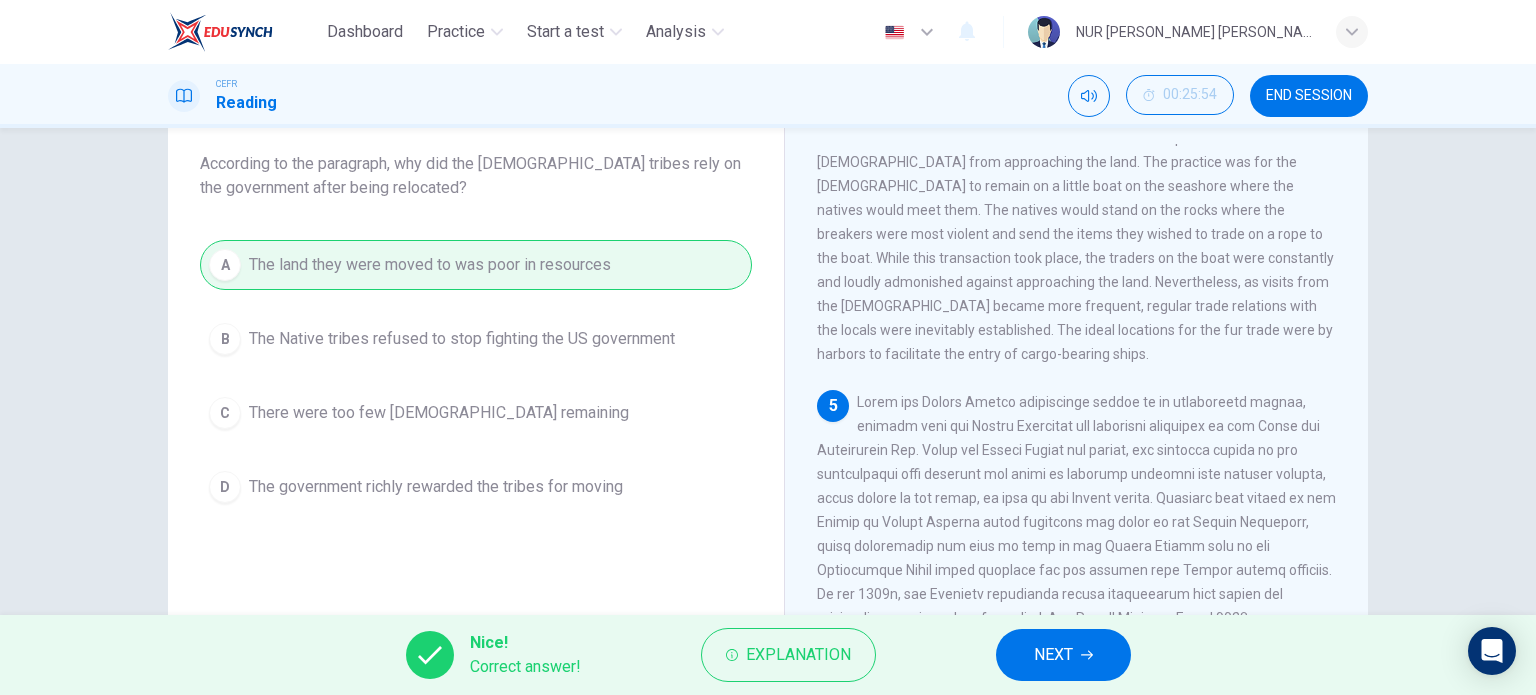 click on "NEXT" at bounding box center (1053, 655) 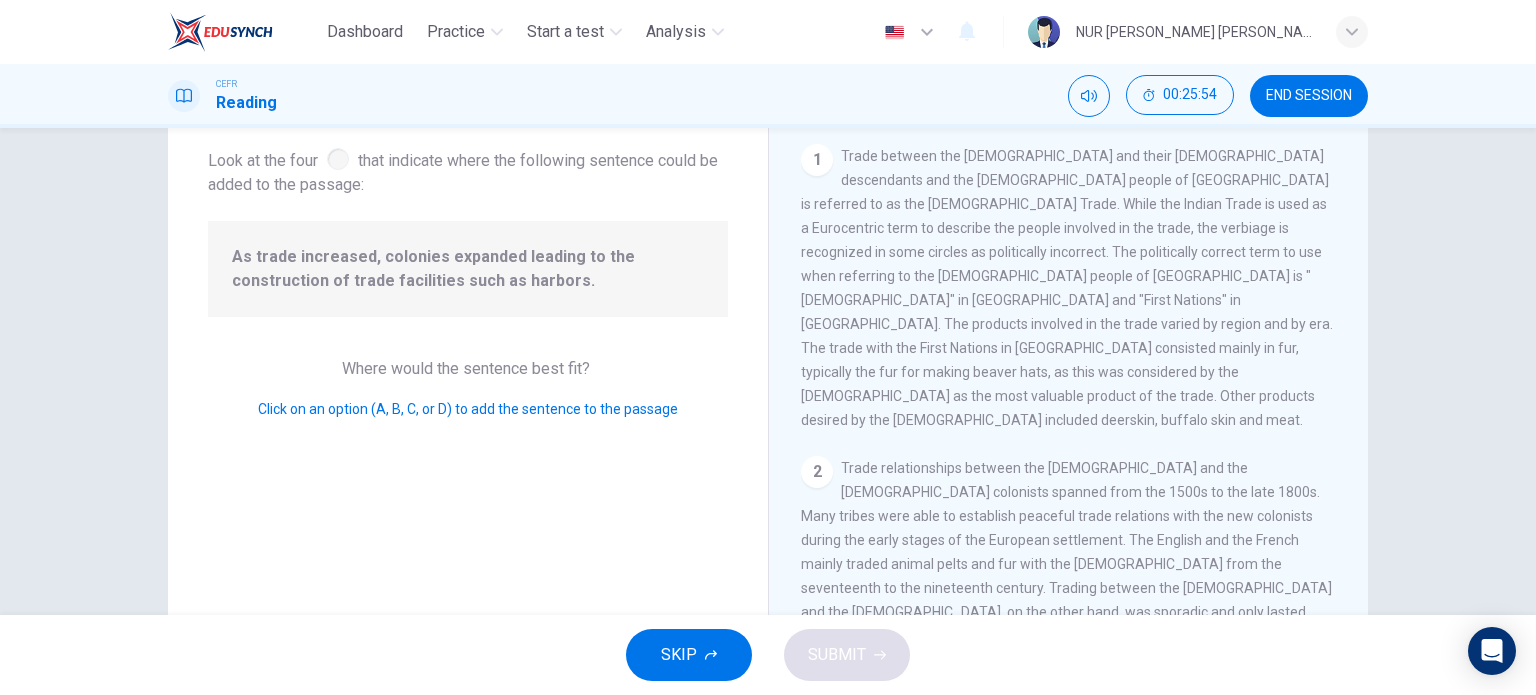 scroll, scrollTop: 810, scrollLeft: 0, axis: vertical 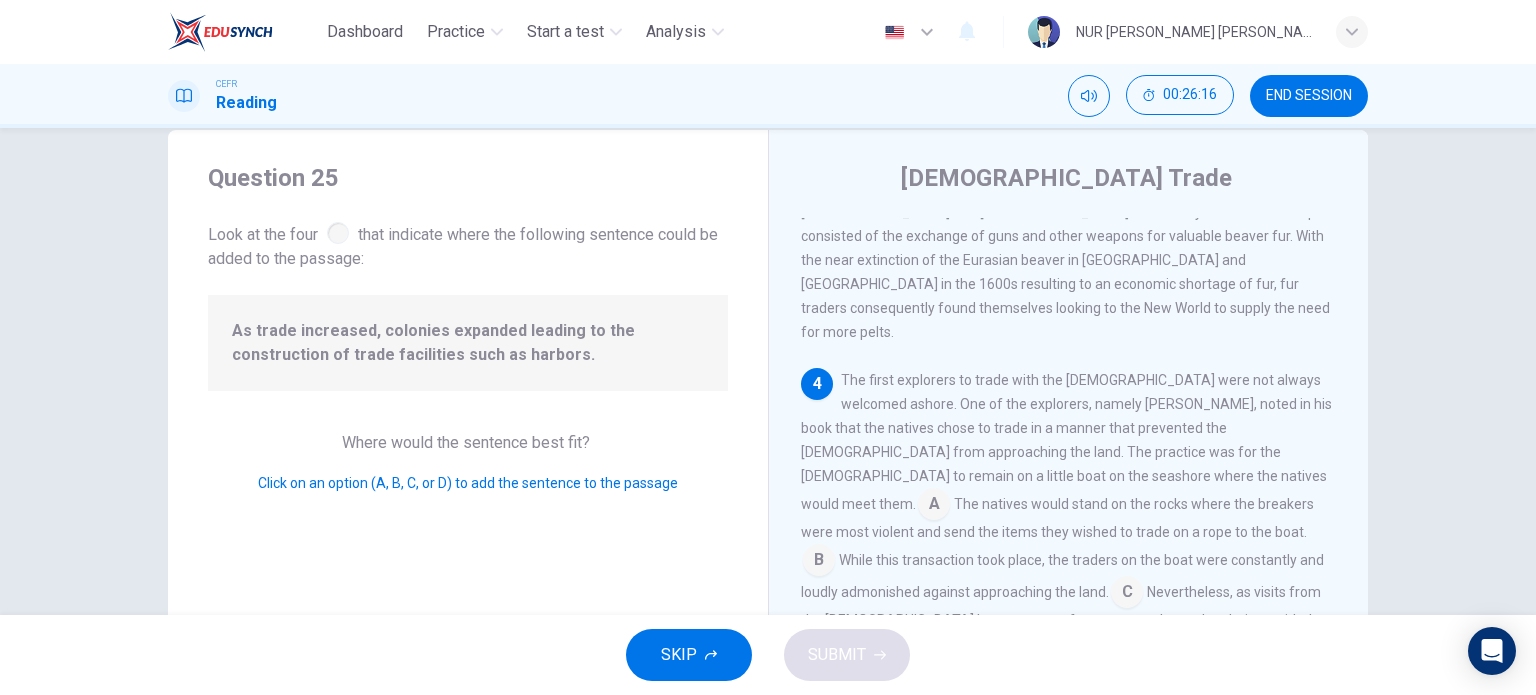 click at bounding box center (1032, 650) 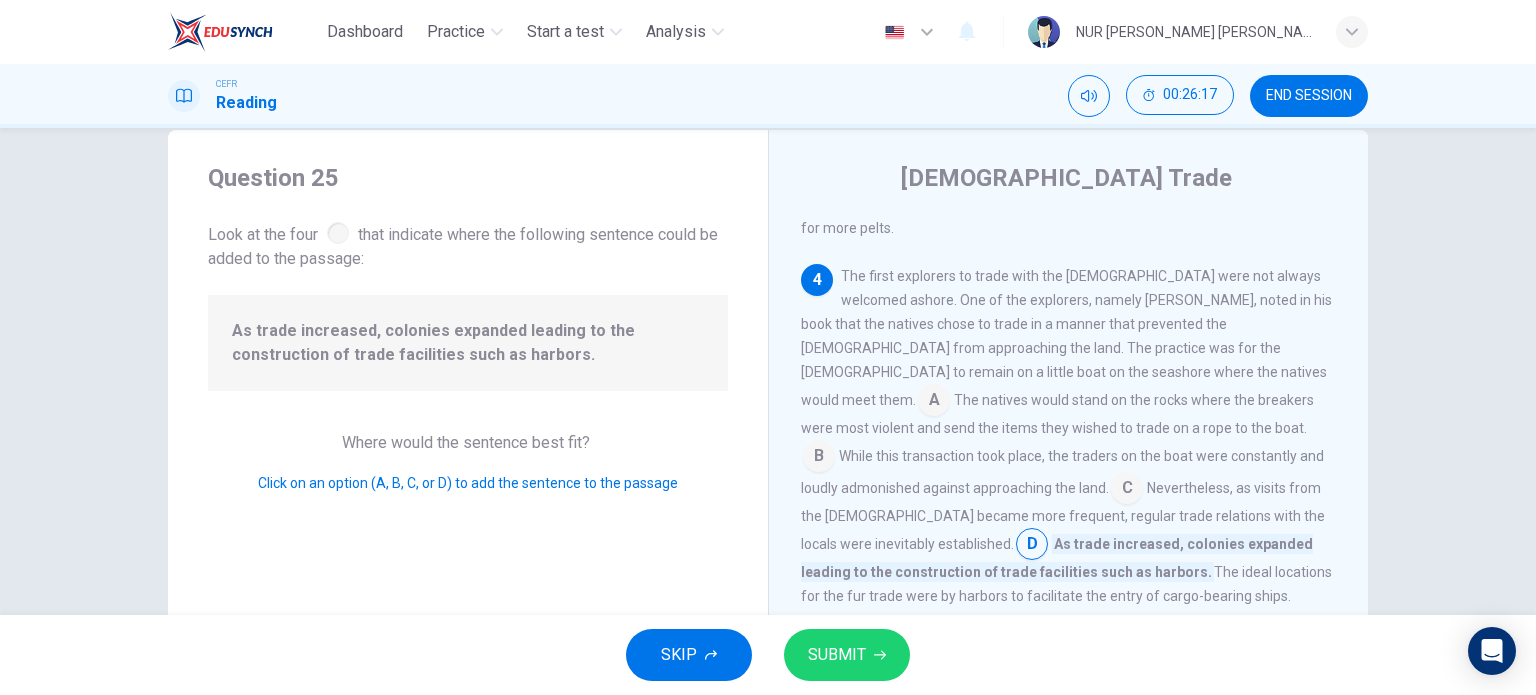 scroll, scrollTop: 917, scrollLeft: 0, axis: vertical 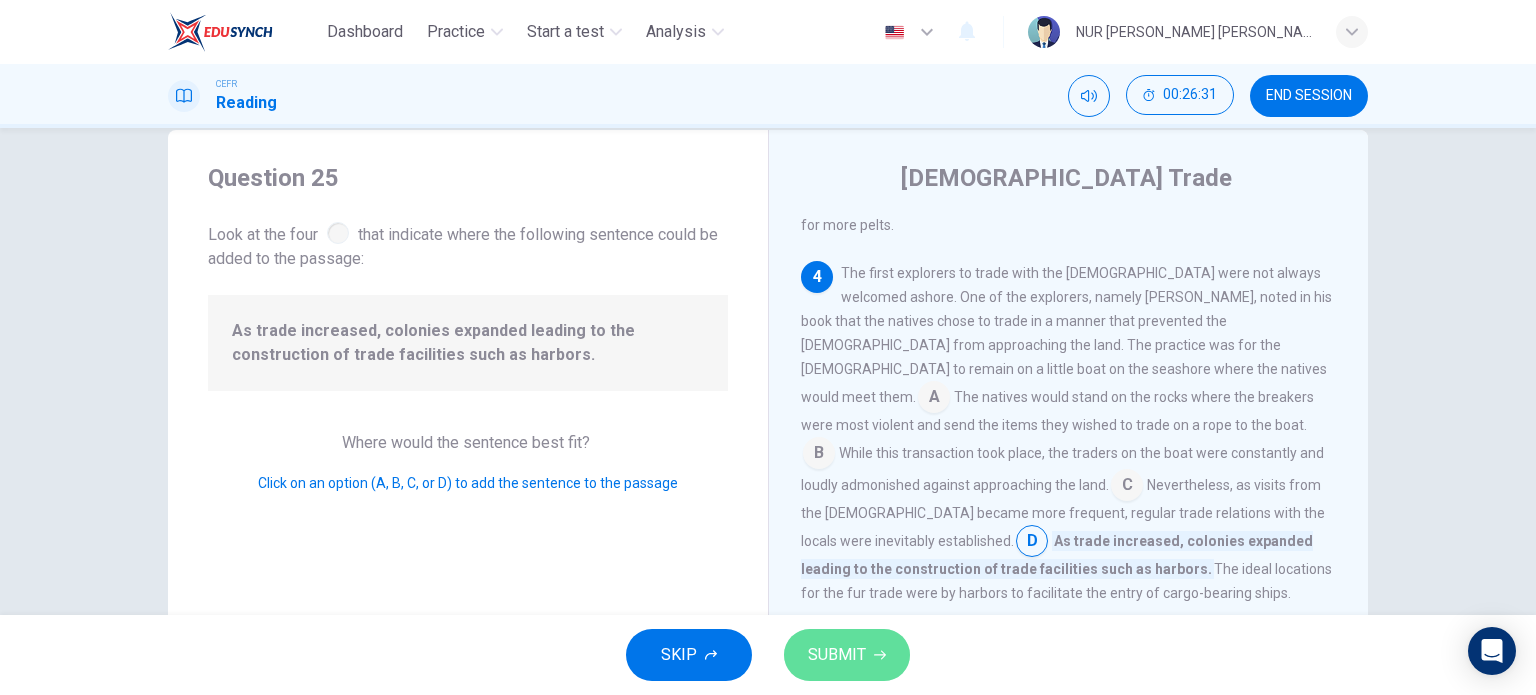 click on "SUBMIT" at bounding box center (837, 655) 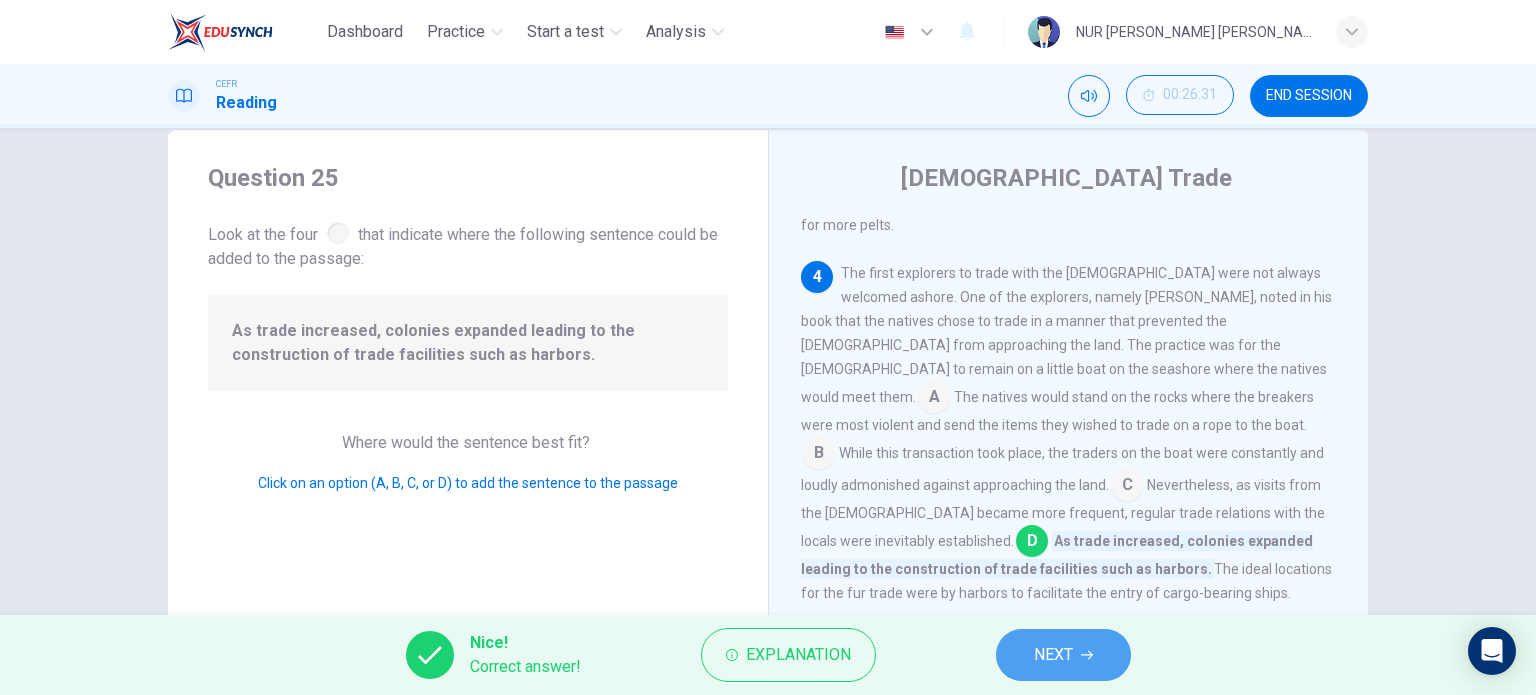 click on "NEXT" at bounding box center (1053, 655) 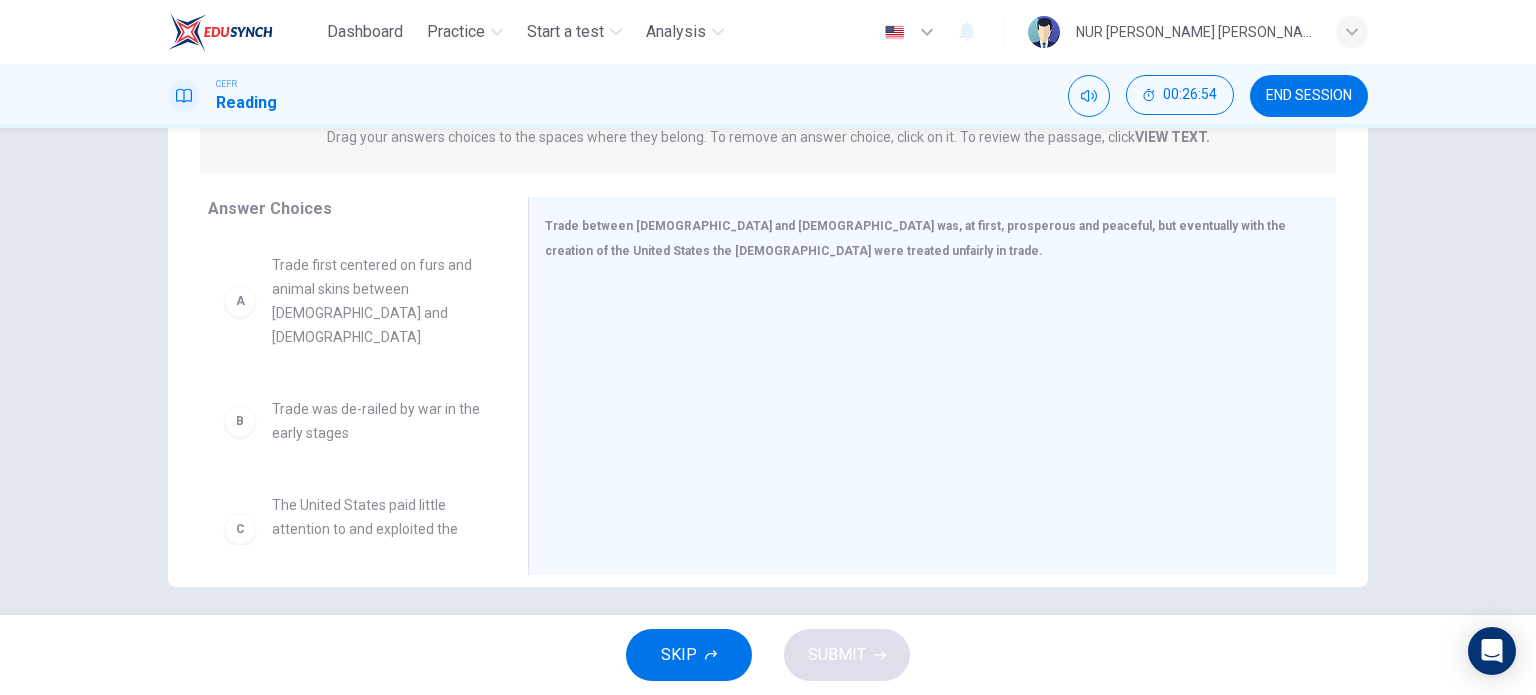 scroll, scrollTop: 280, scrollLeft: 0, axis: vertical 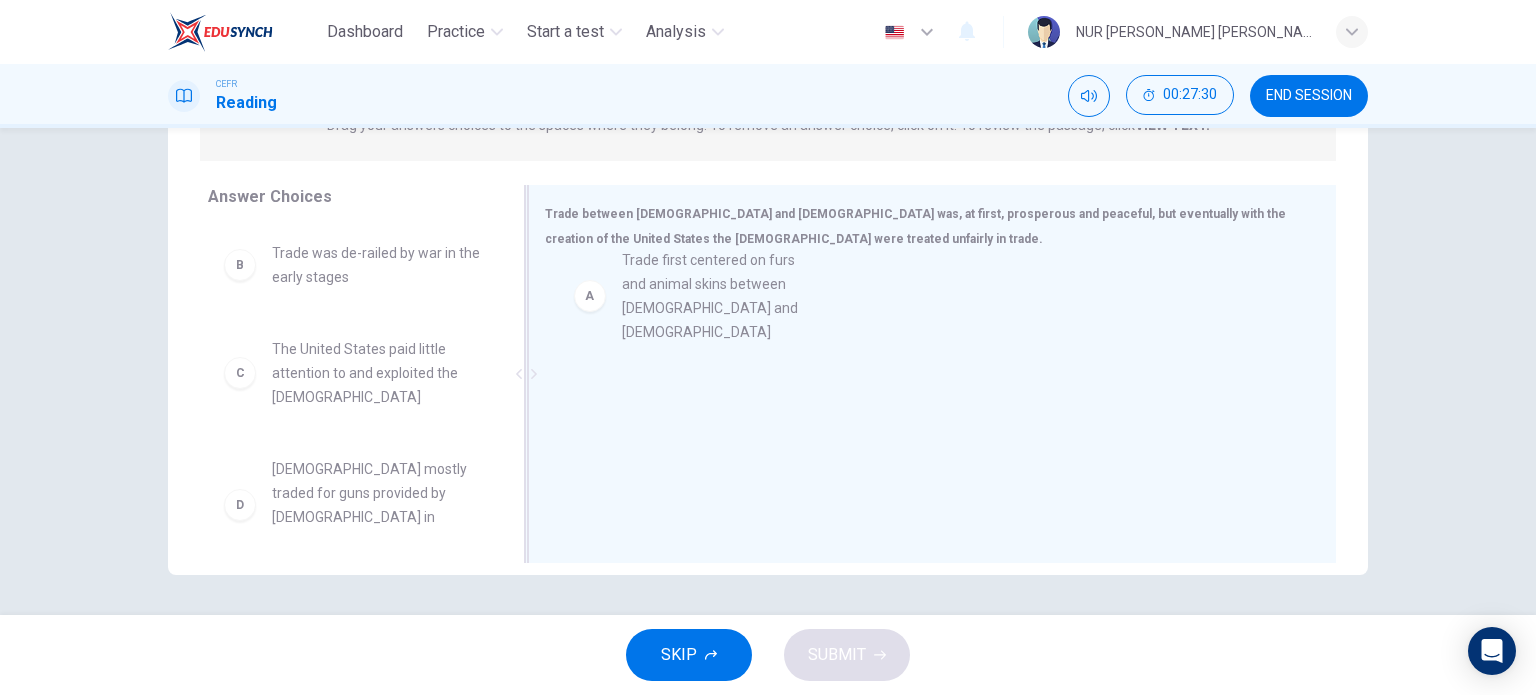 drag, startPoint x: 340, startPoint y: 296, endPoint x: 715, endPoint y: 305, distance: 375.10797 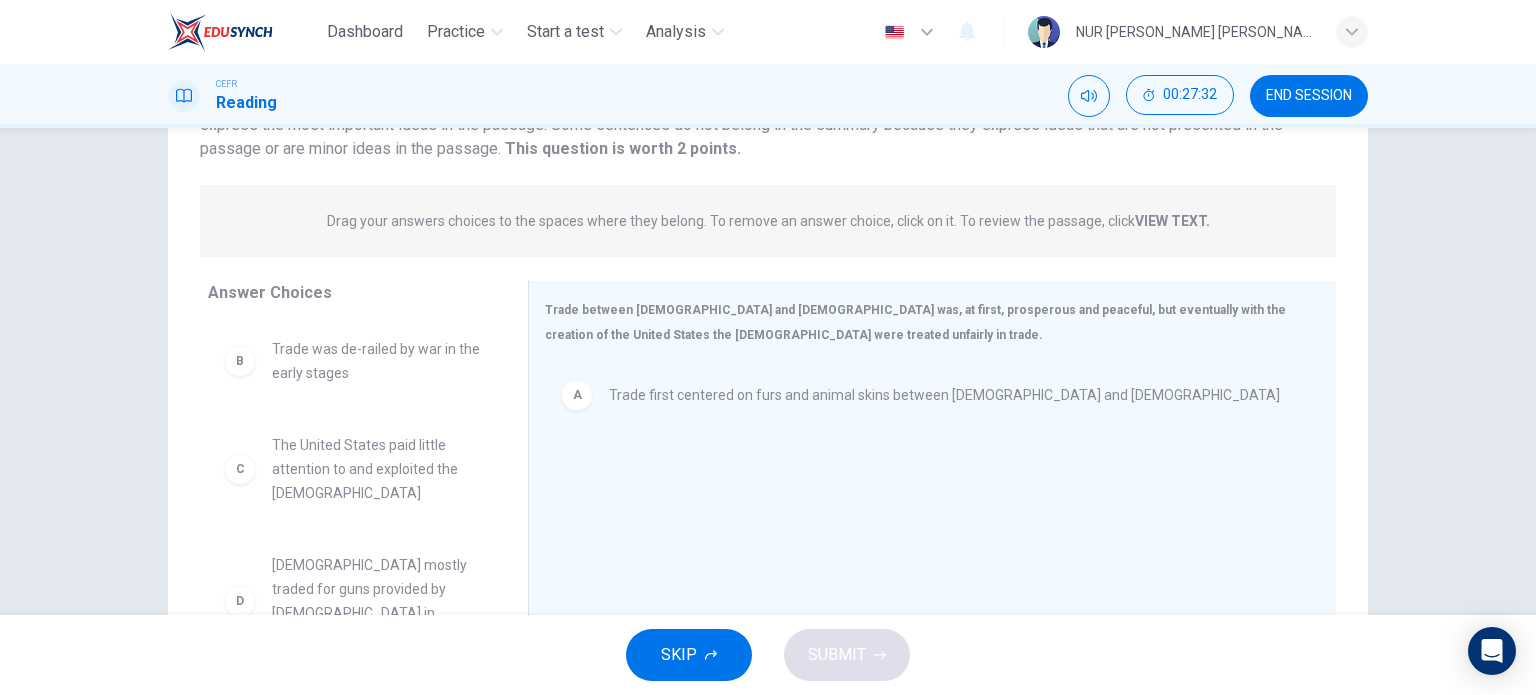 scroll, scrollTop: 0, scrollLeft: 0, axis: both 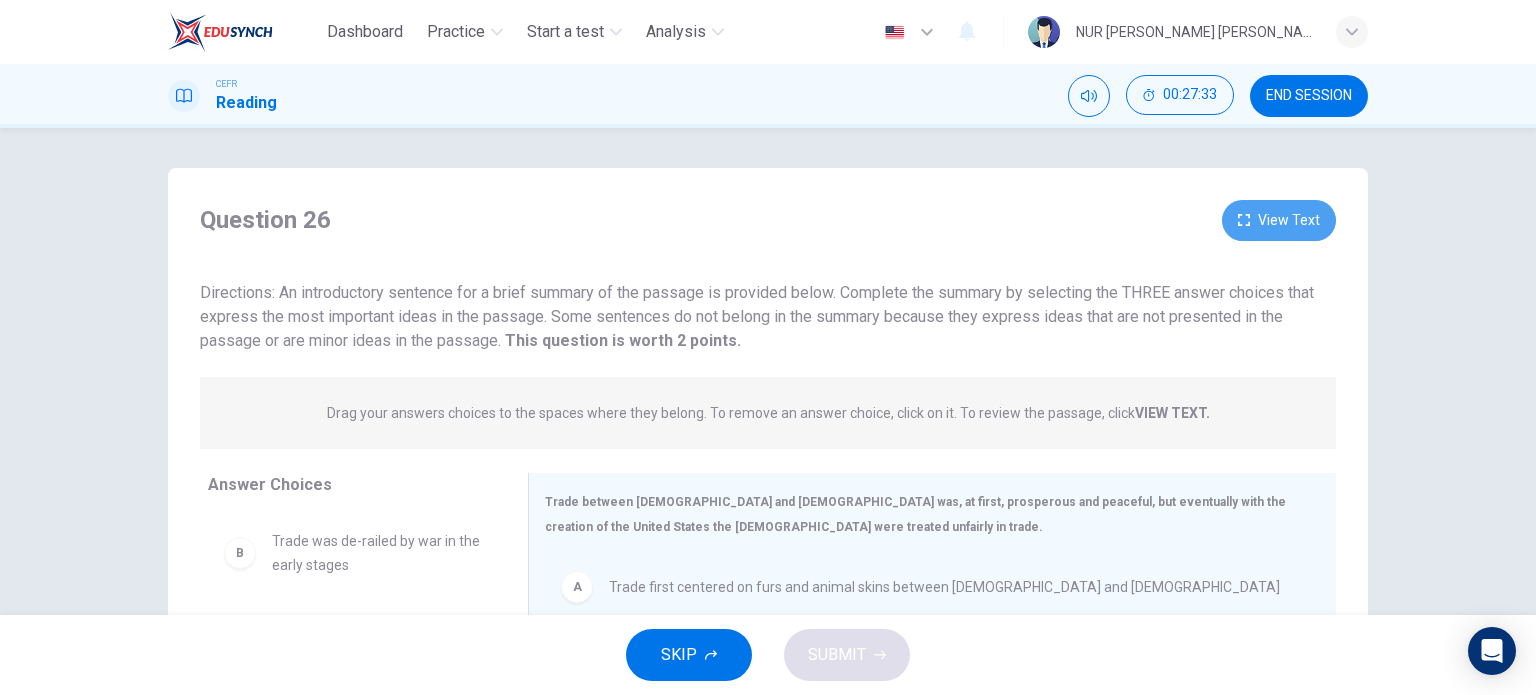 click on "View Text" at bounding box center (1279, 220) 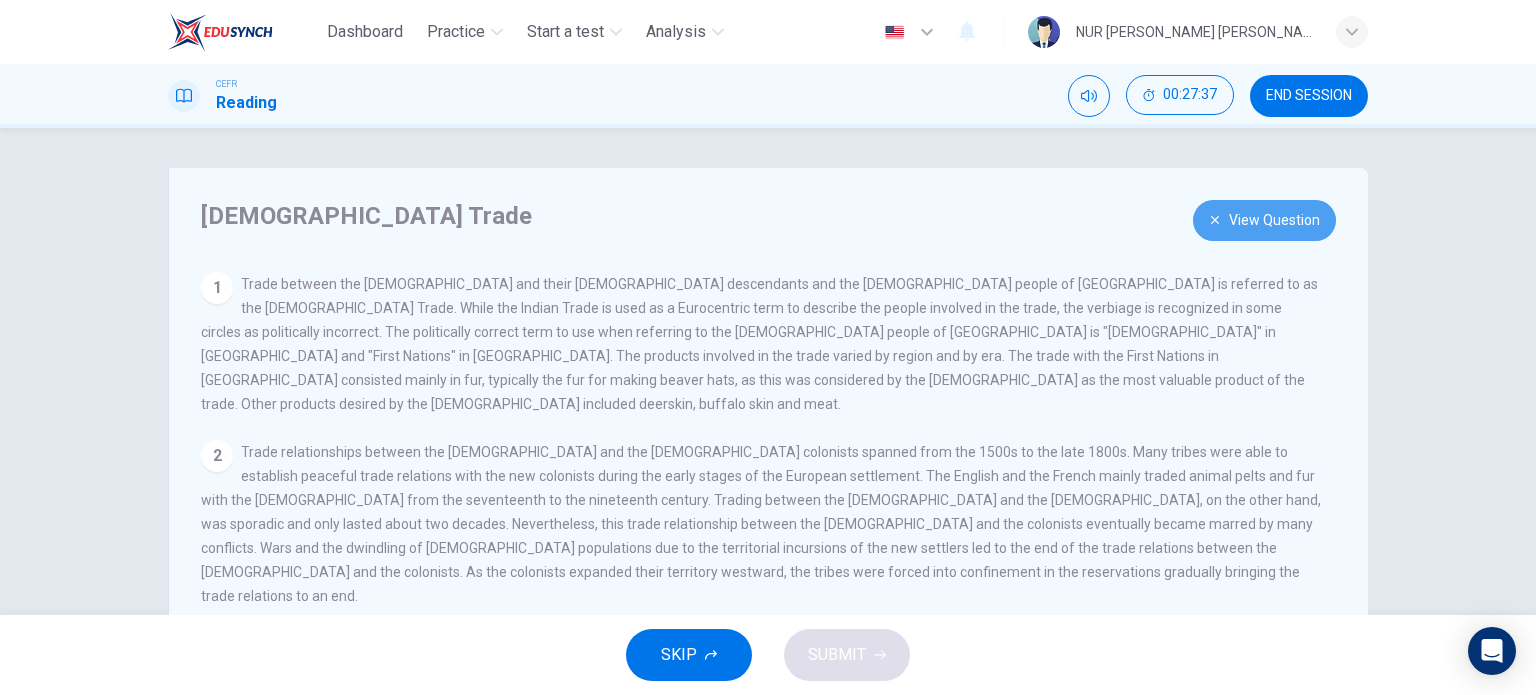 click on "View Question" at bounding box center [1264, 220] 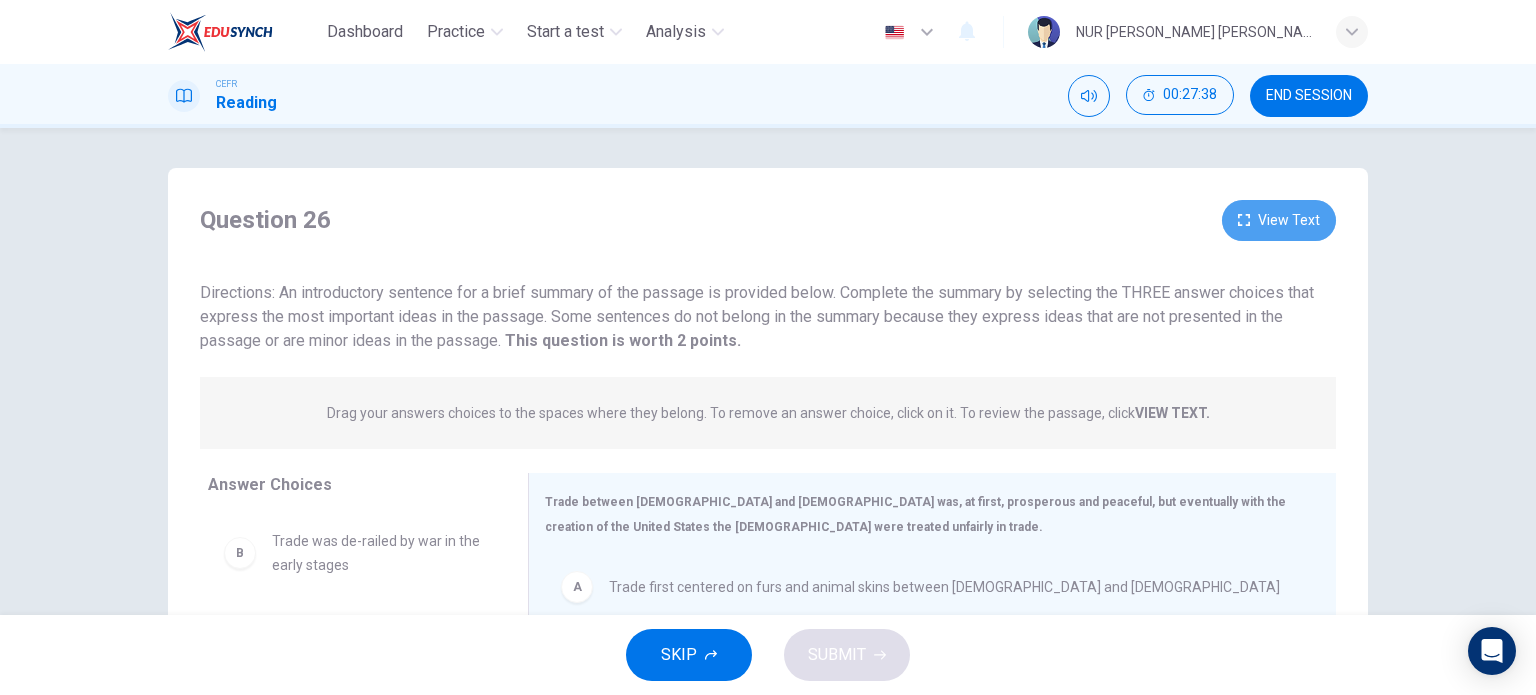 click on "View Text" at bounding box center [1279, 220] 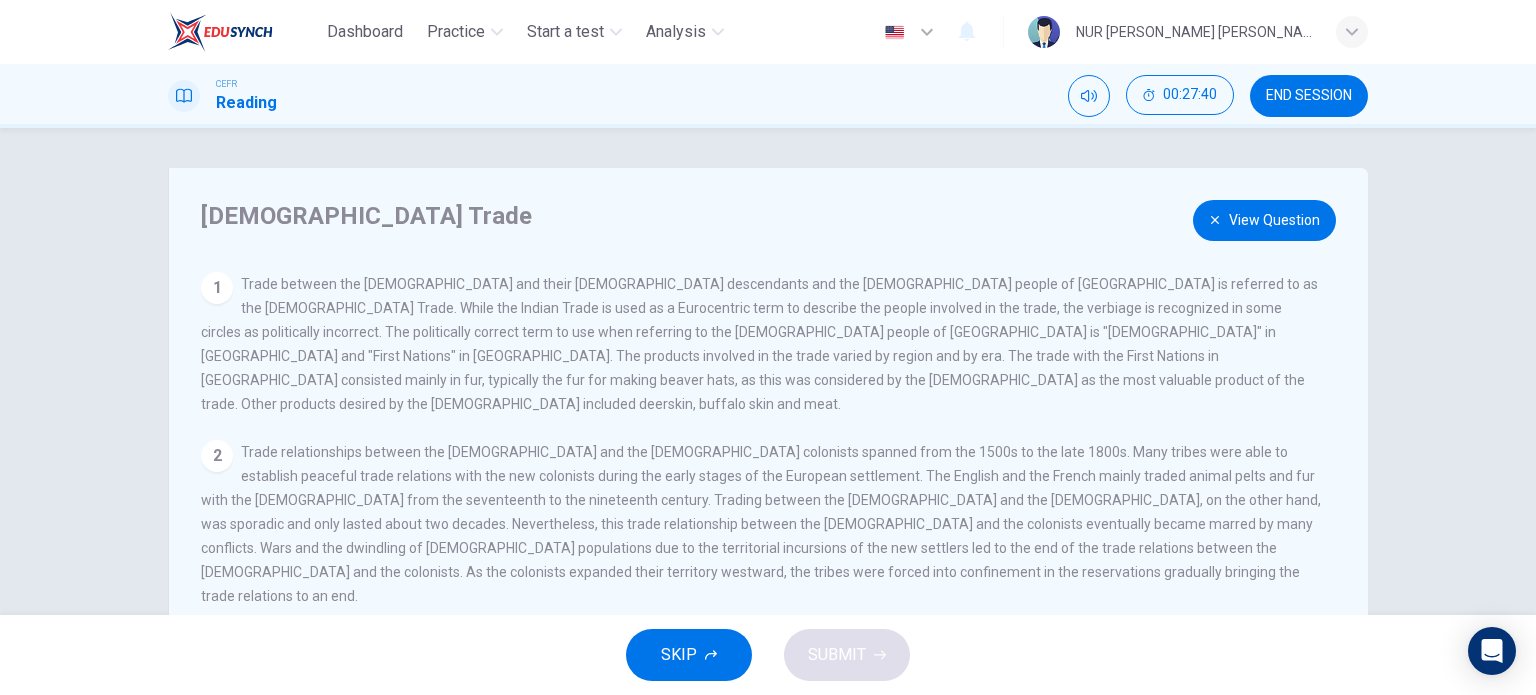 click on "View Question" at bounding box center [1264, 220] 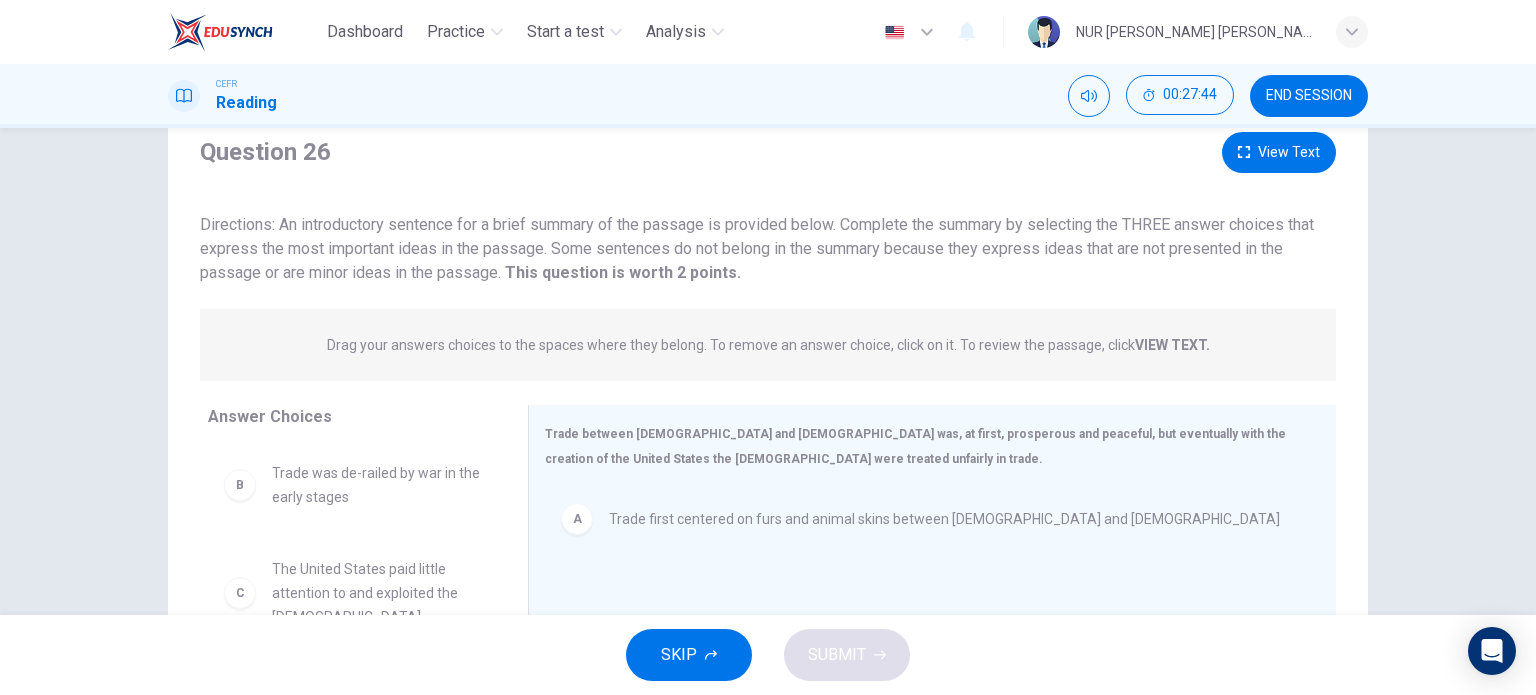scroll, scrollTop: 4, scrollLeft: 0, axis: vertical 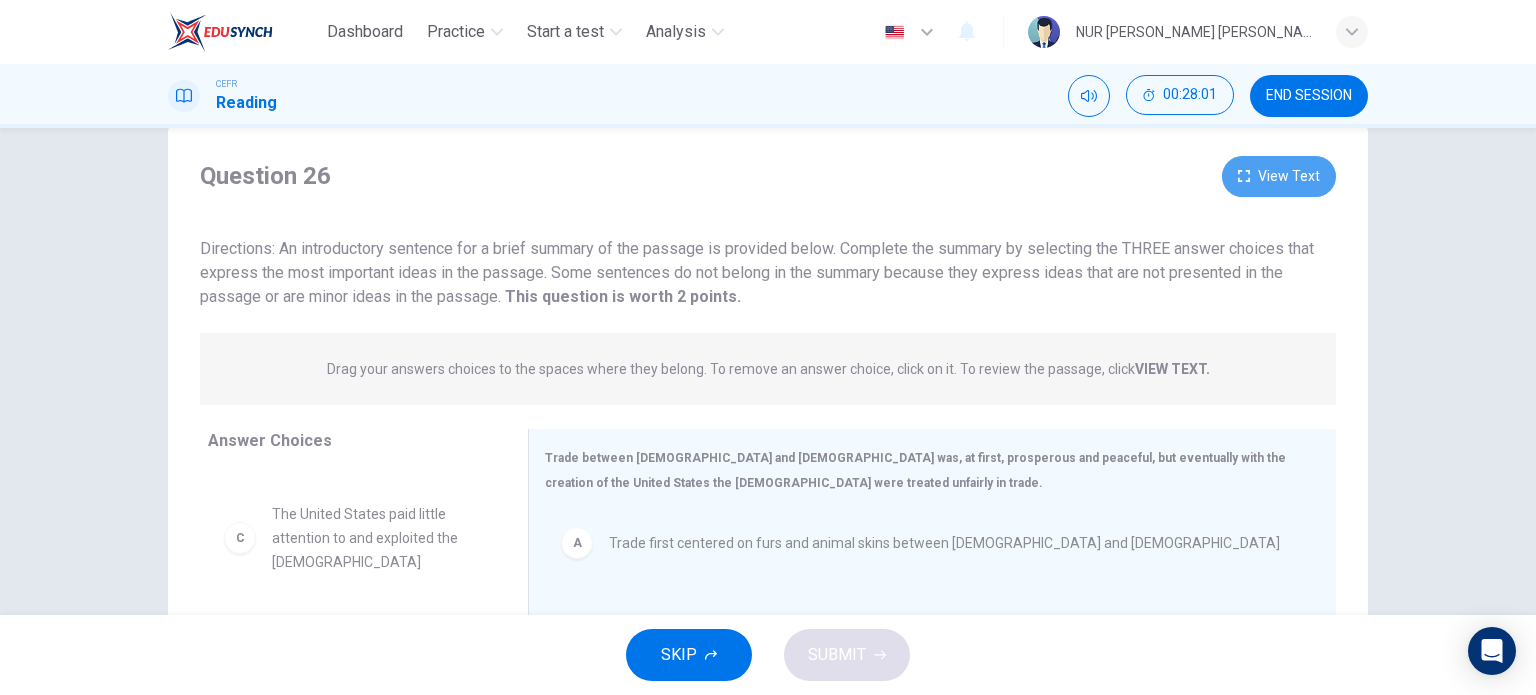 click on "View Text" at bounding box center (1279, 176) 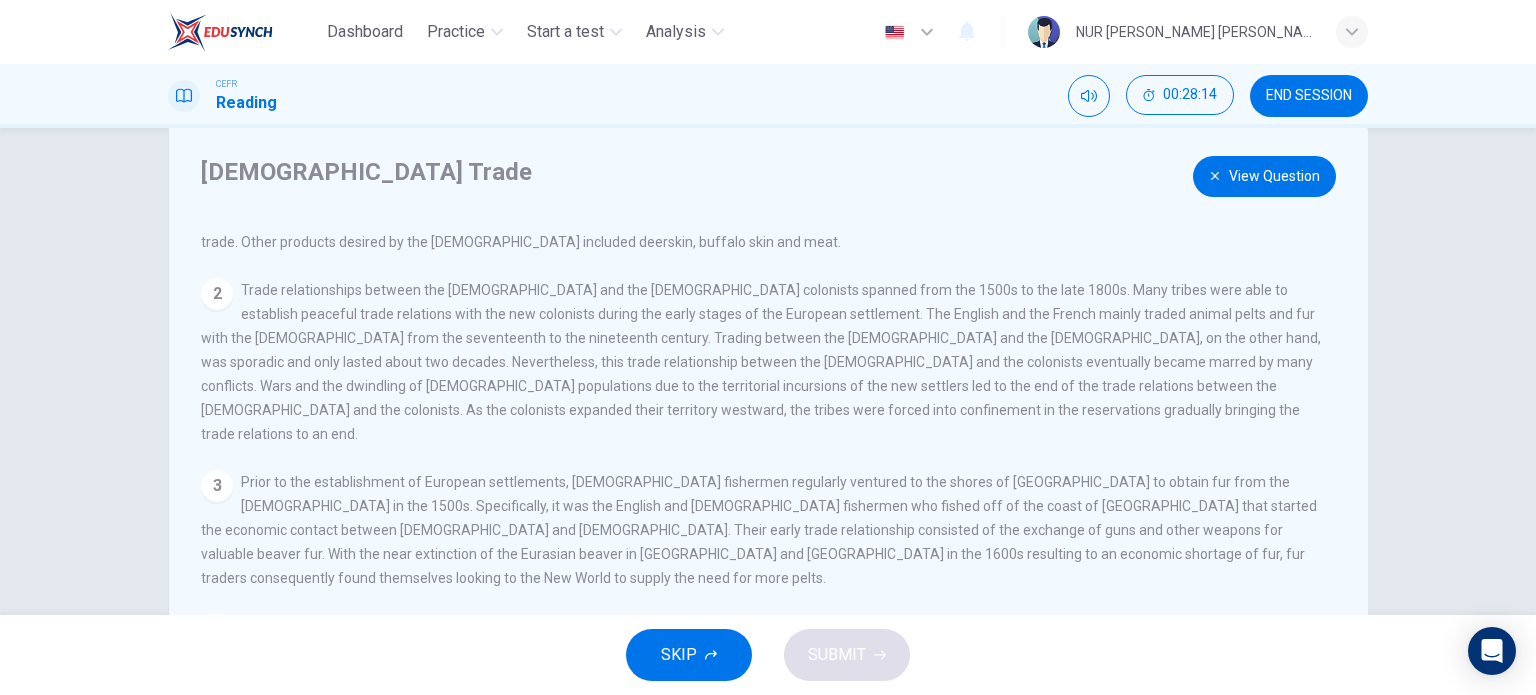 scroll, scrollTop: 128, scrollLeft: 0, axis: vertical 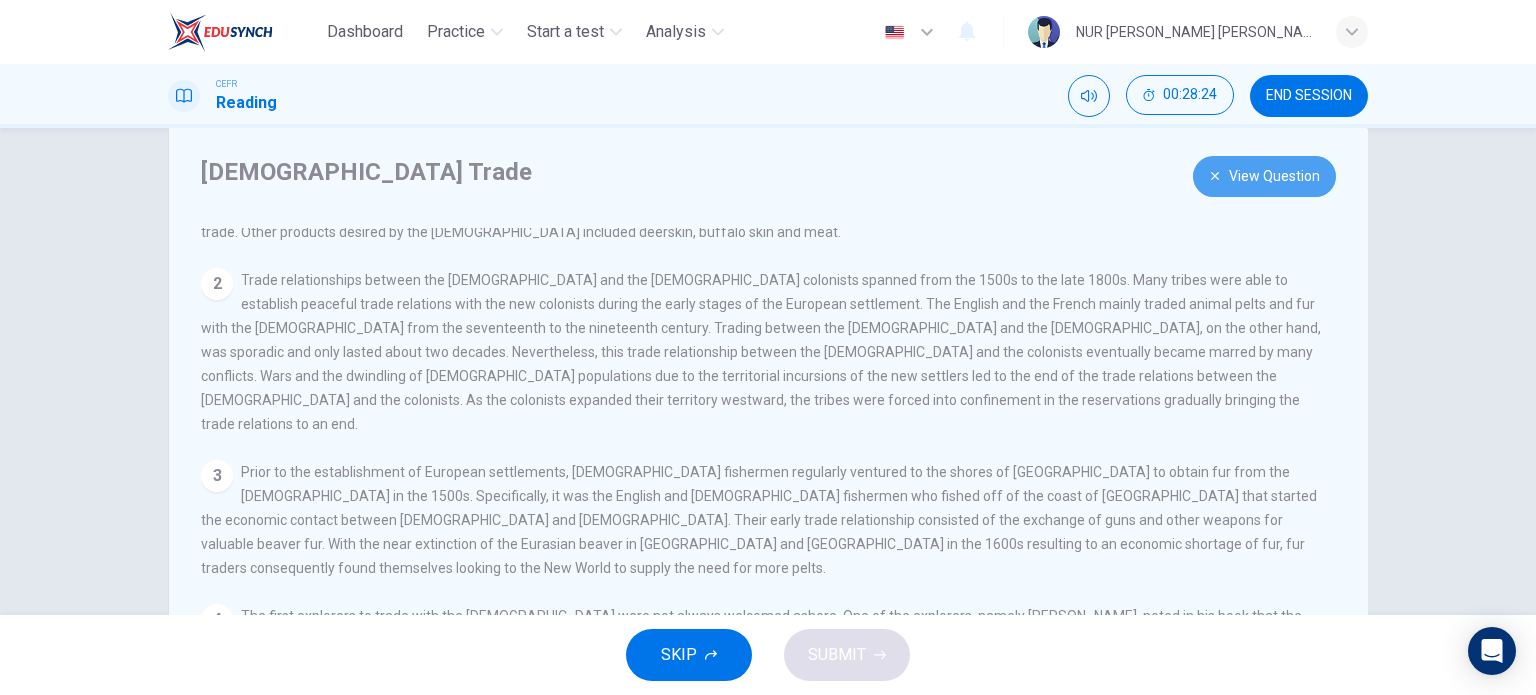 click on "View Question" at bounding box center [1264, 176] 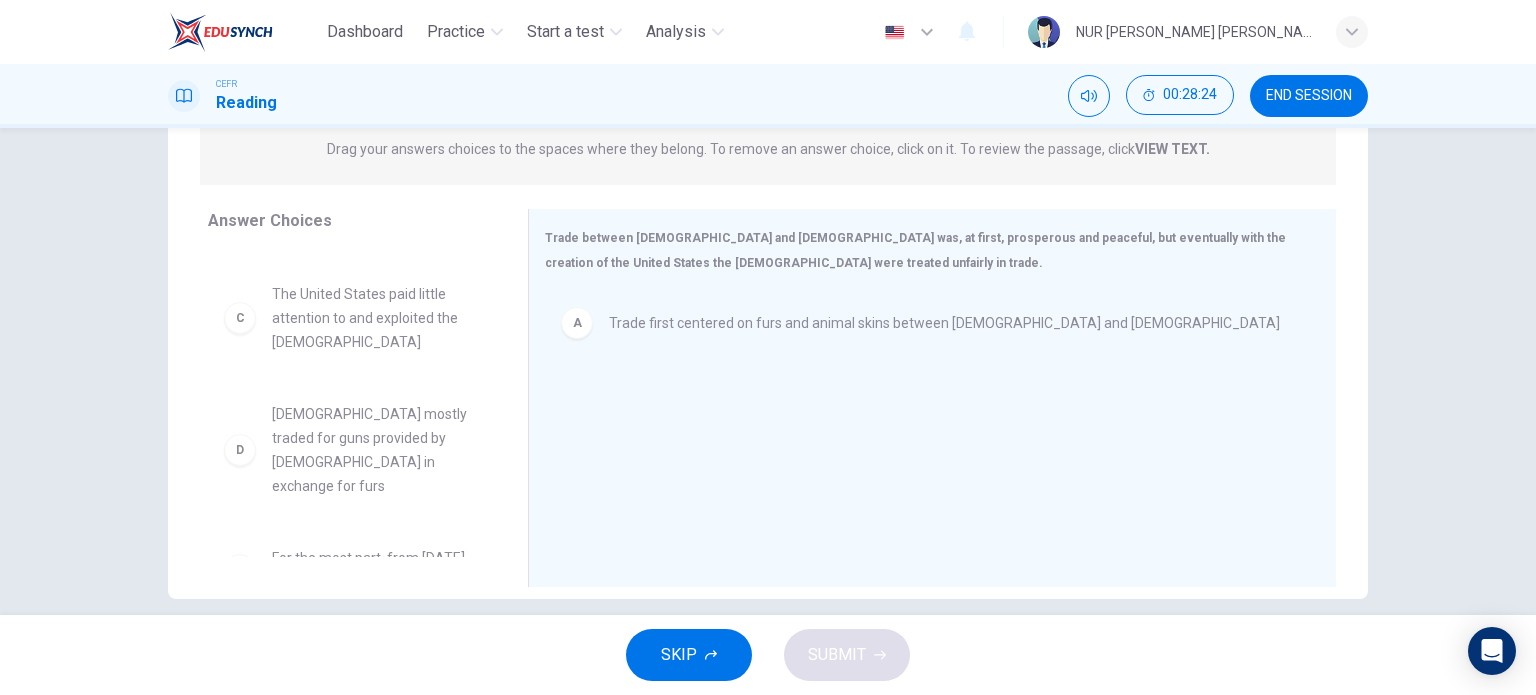 scroll, scrollTop: 288, scrollLeft: 0, axis: vertical 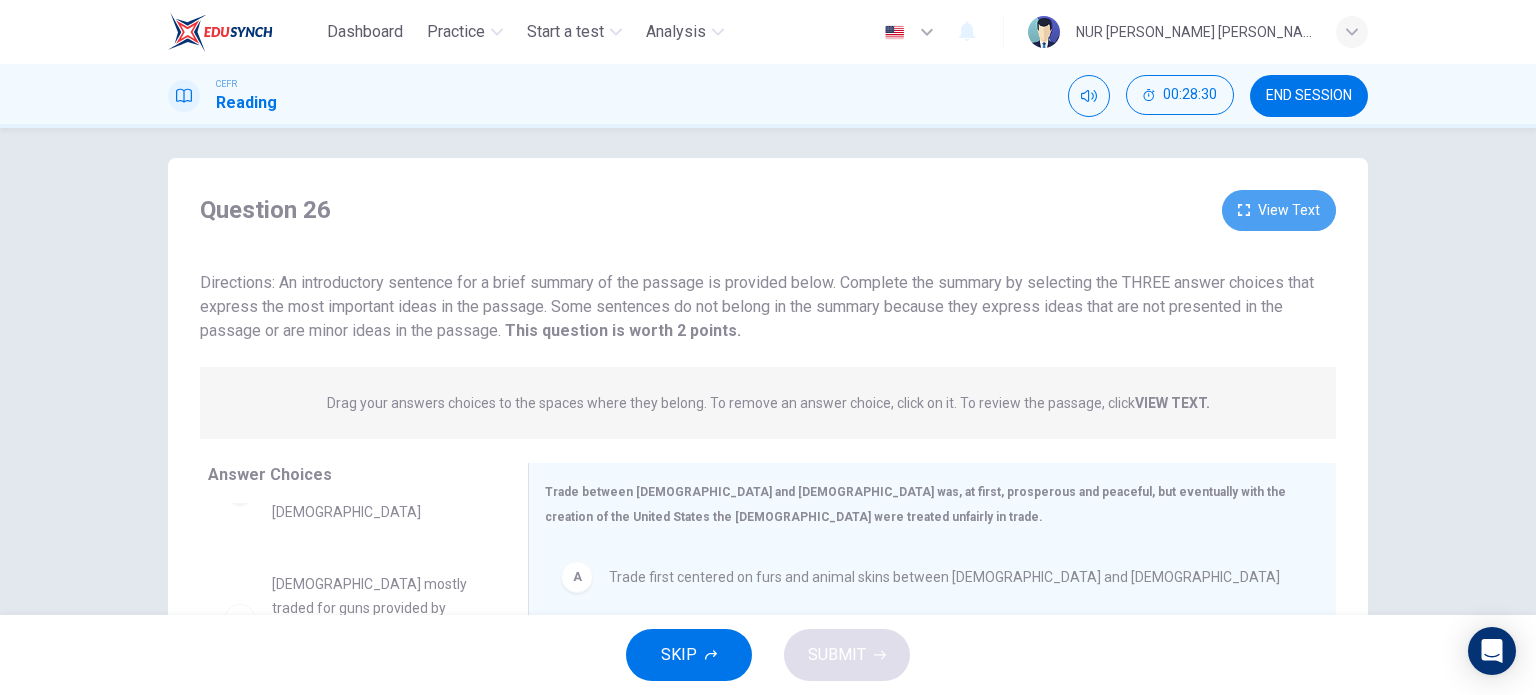 click on "View Text" at bounding box center (1279, 210) 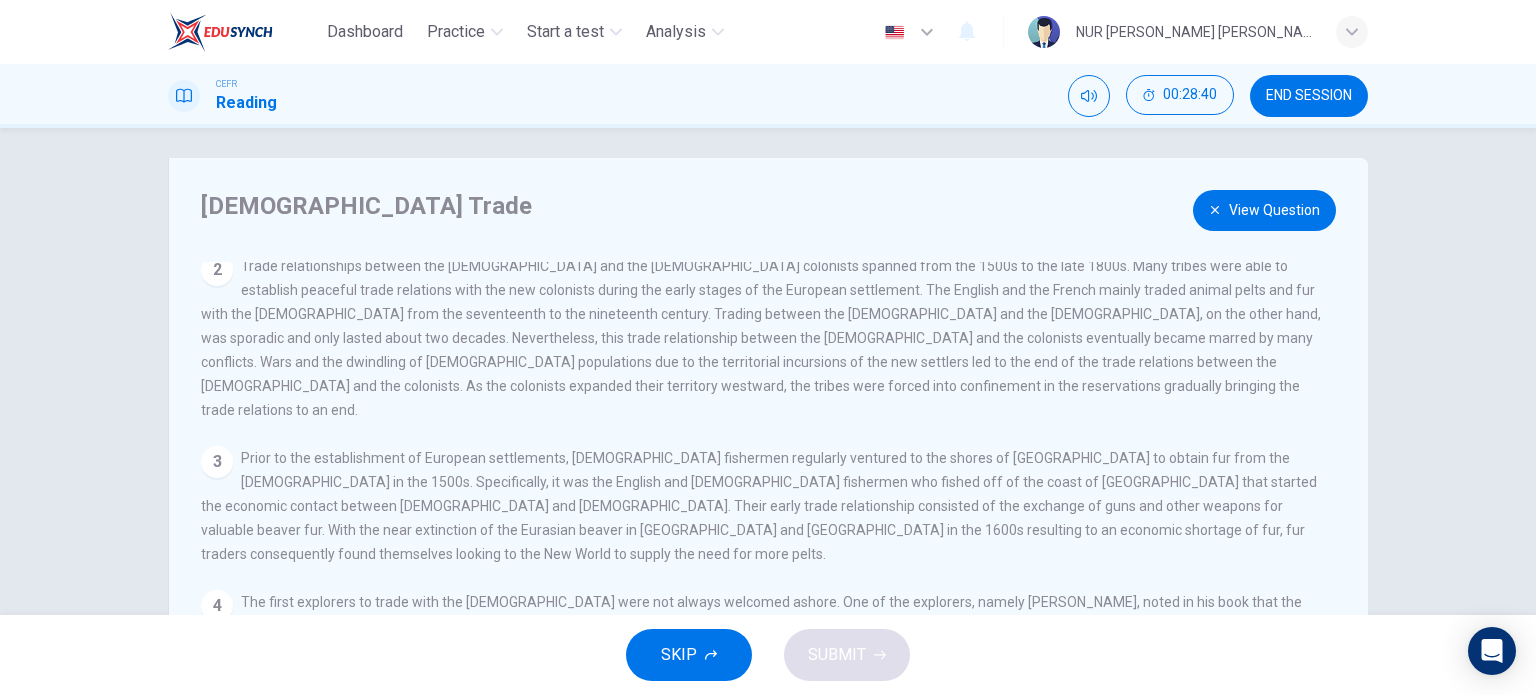 scroll, scrollTop: 239, scrollLeft: 0, axis: vertical 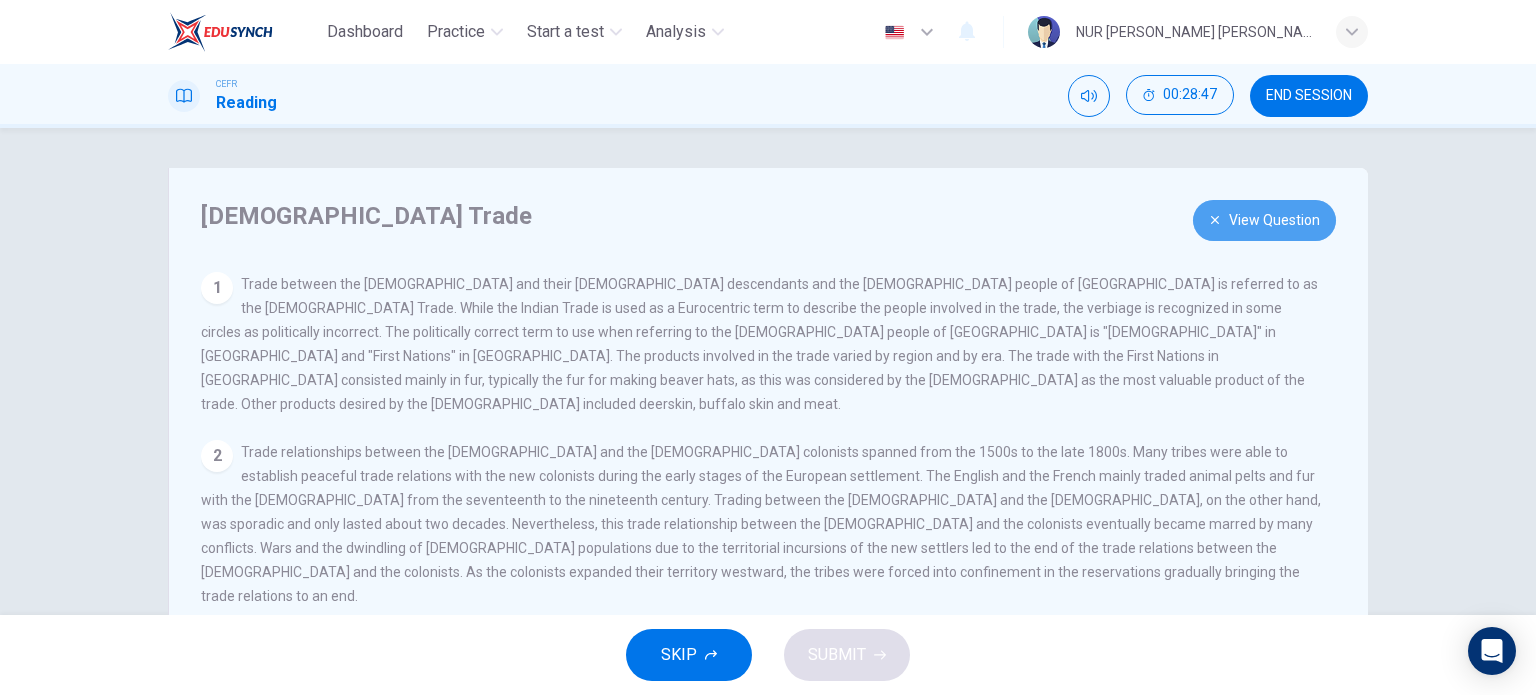 click on "View Question" at bounding box center [1264, 220] 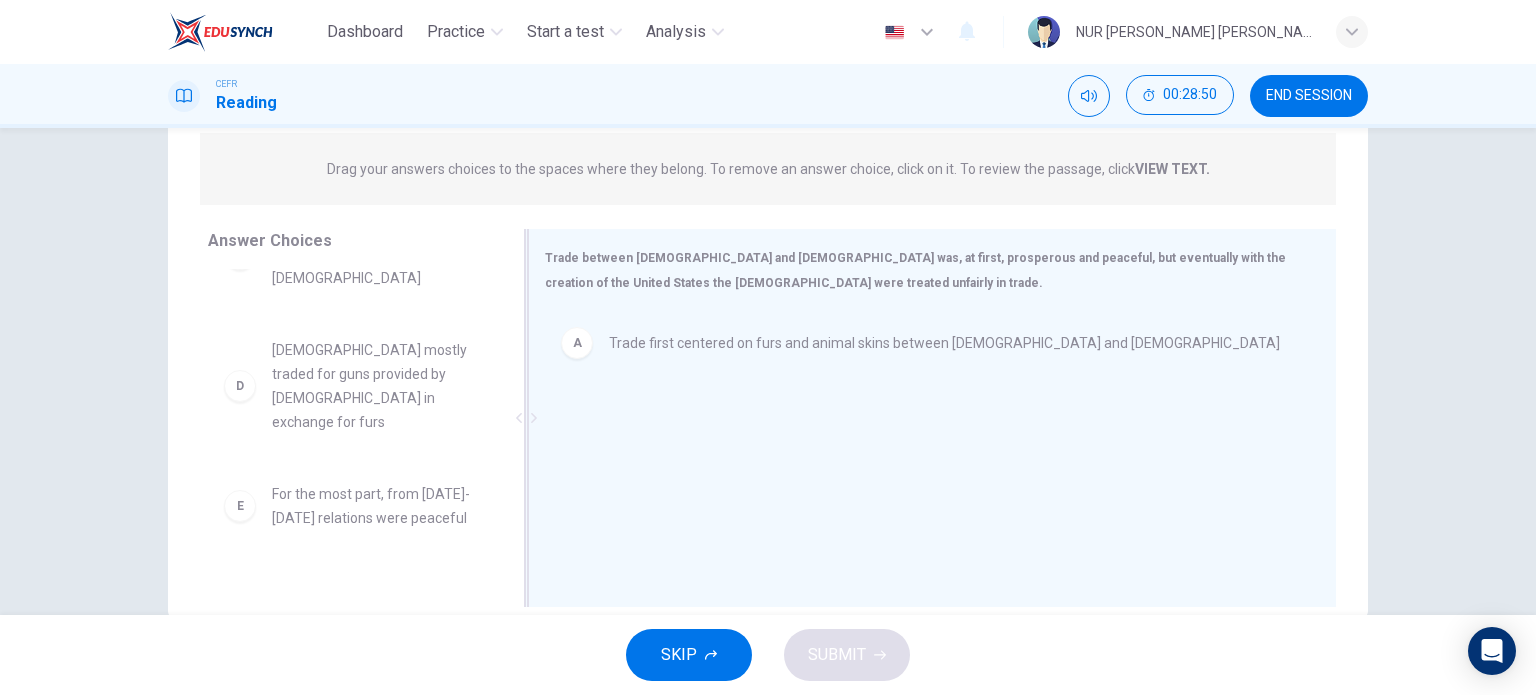 scroll, scrollTop: 246, scrollLeft: 0, axis: vertical 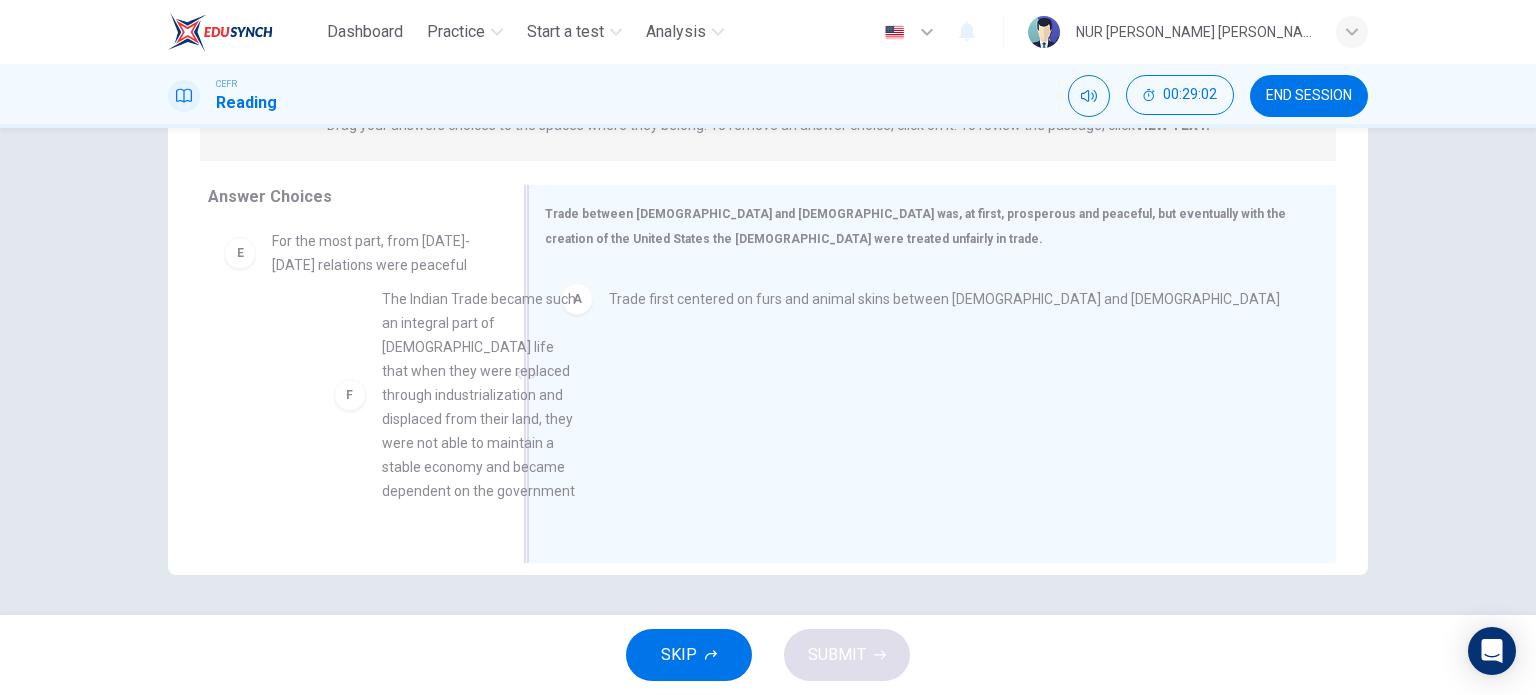 drag, startPoint x: 347, startPoint y: 437, endPoint x: 652, endPoint y: 428, distance: 305.13275 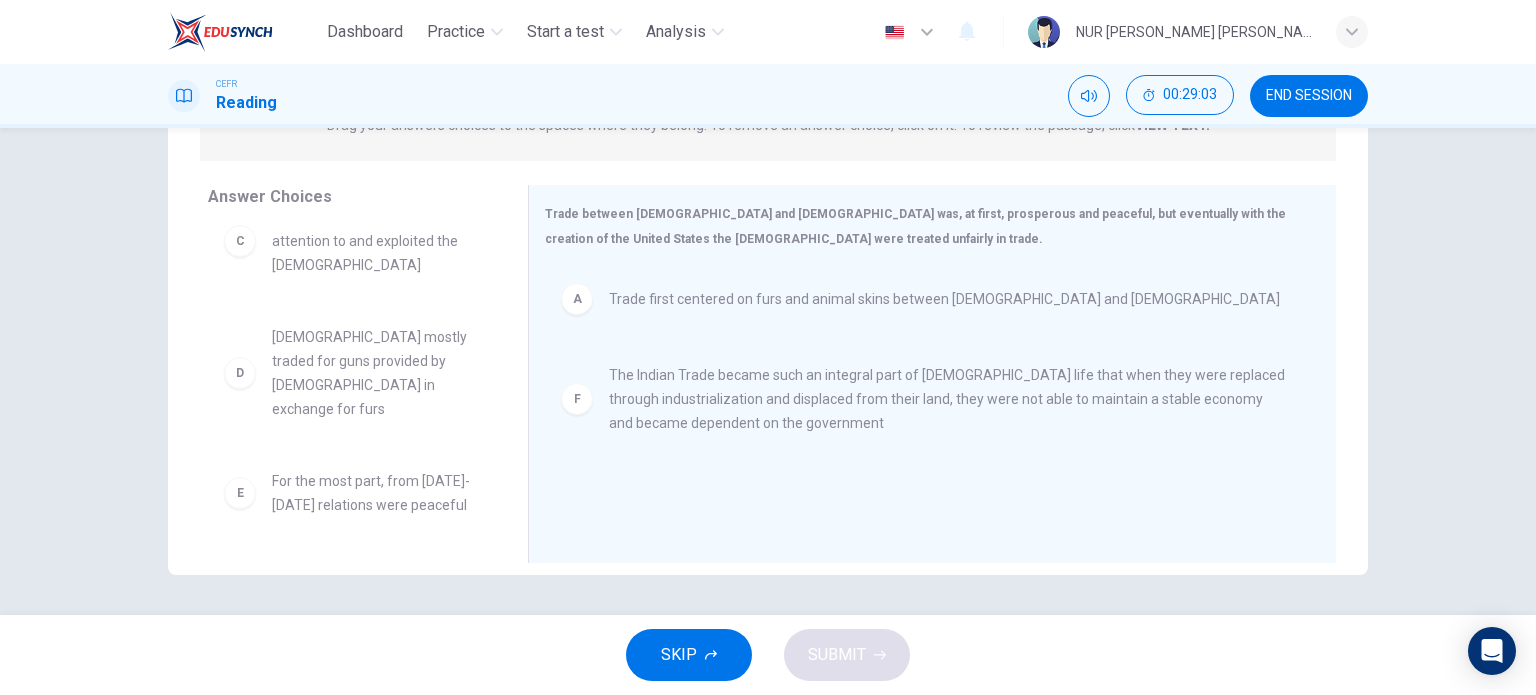 scroll, scrollTop: 108, scrollLeft: 0, axis: vertical 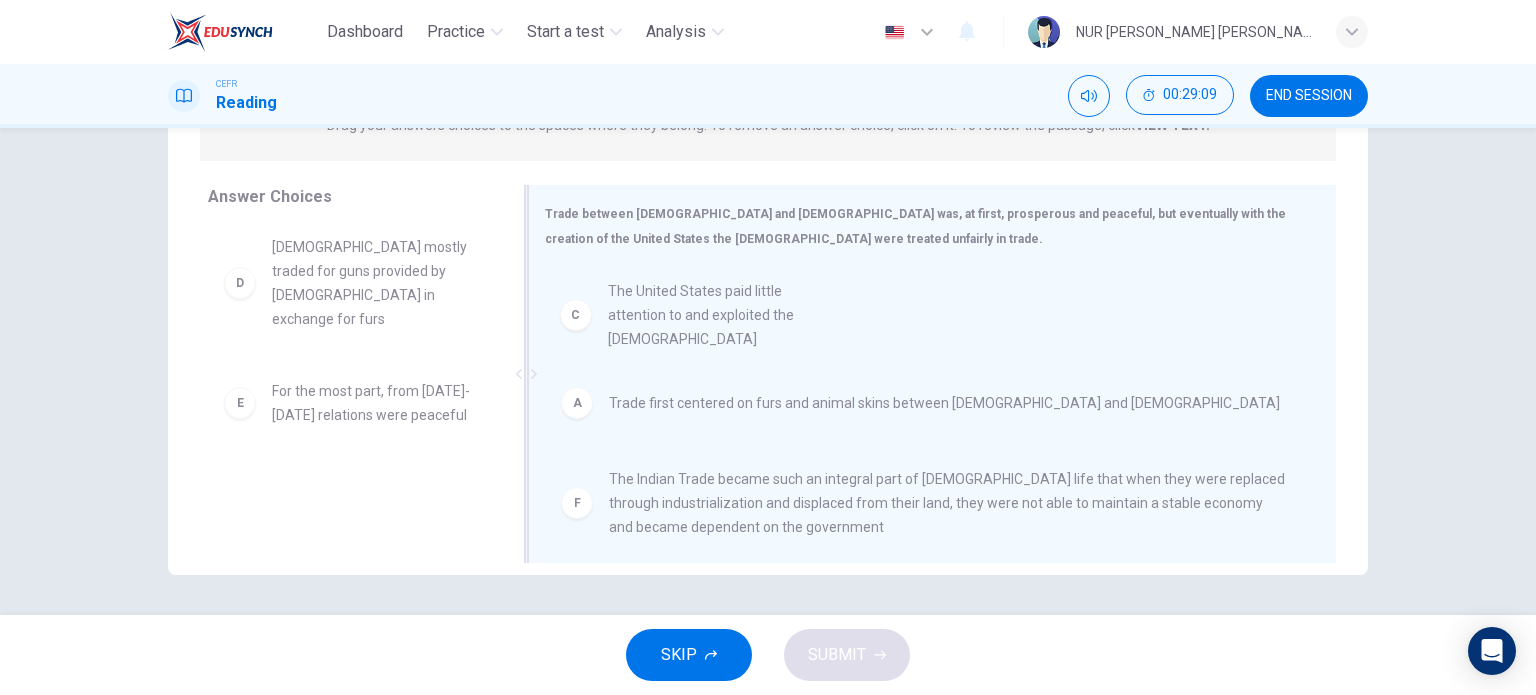 drag, startPoint x: 308, startPoint y: 270, endPoint x: 723, endPoint y: 322, distance: 418.24515 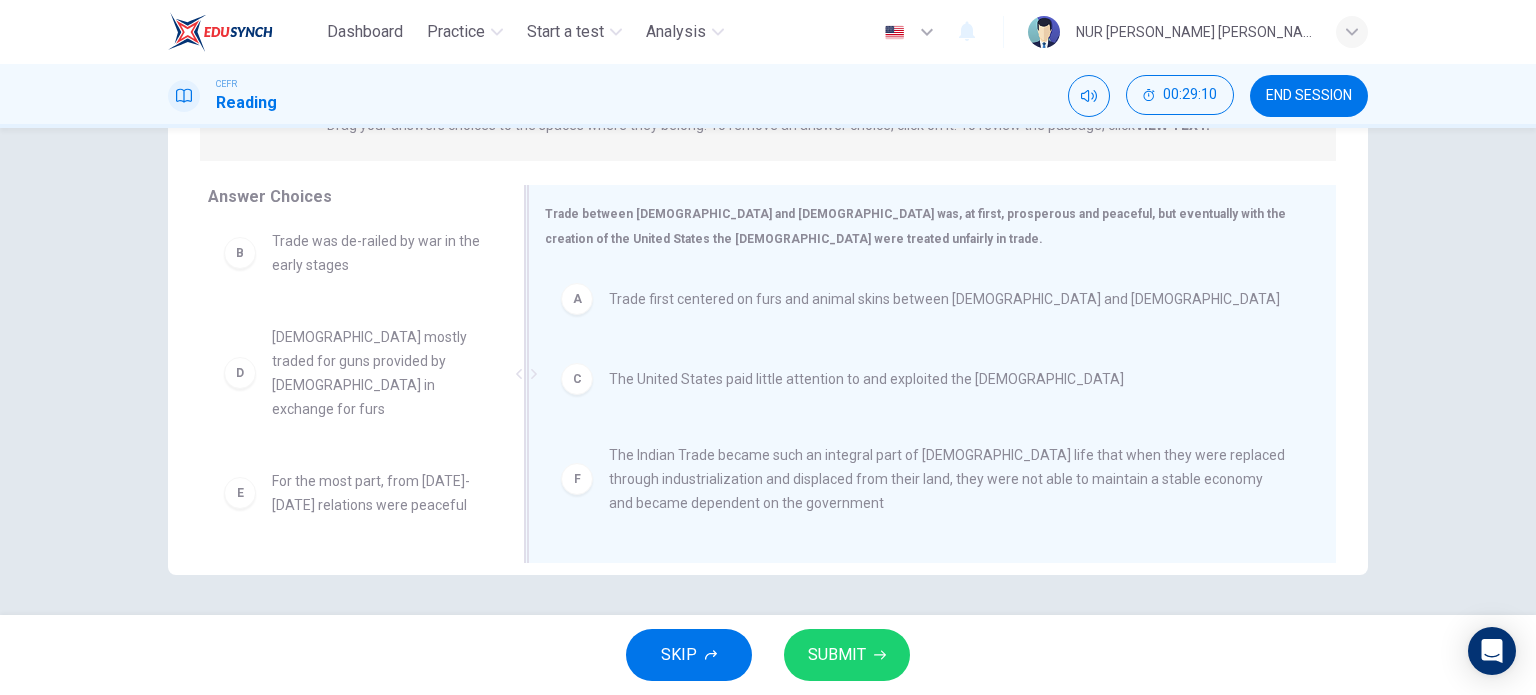scroll, scrollTop: 0, scrollLeft: 0, axis: both 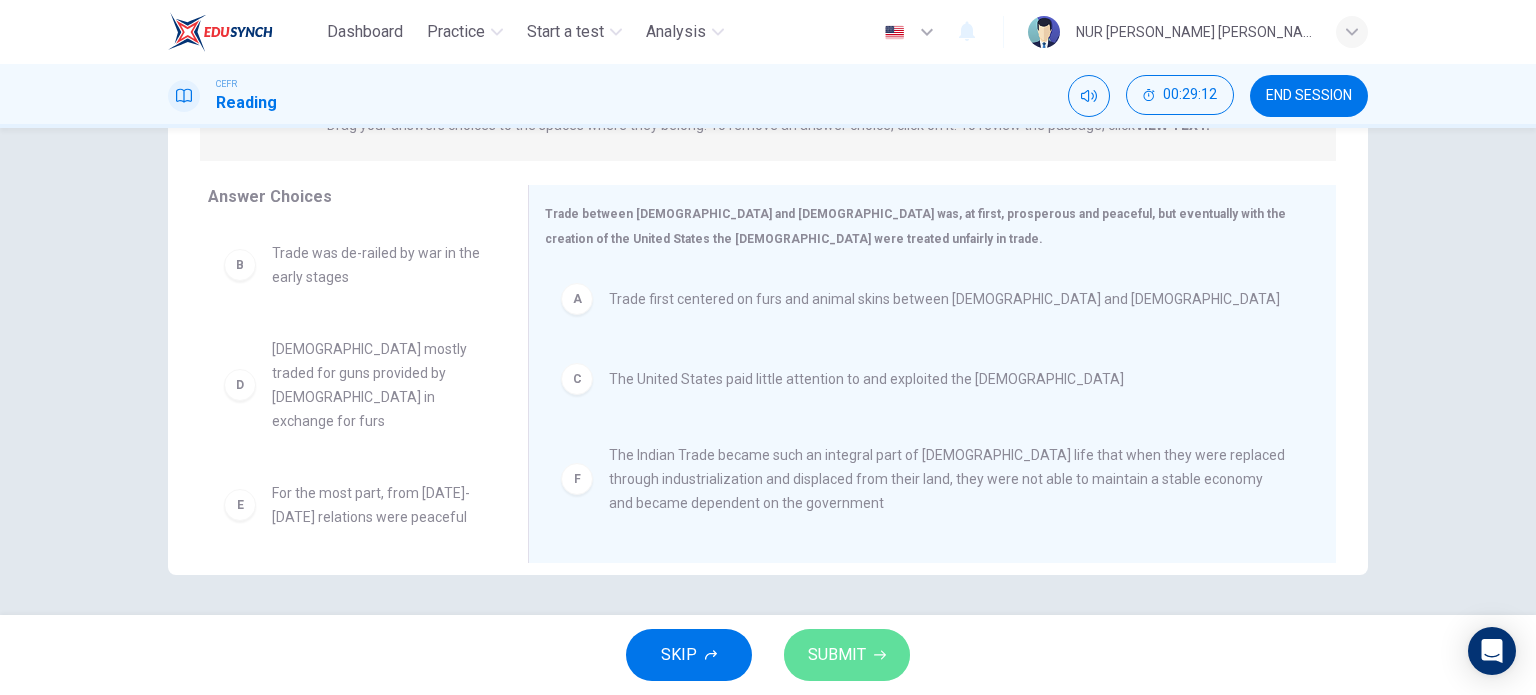 click on "SUBMIT" at bounding box center (837, 655) 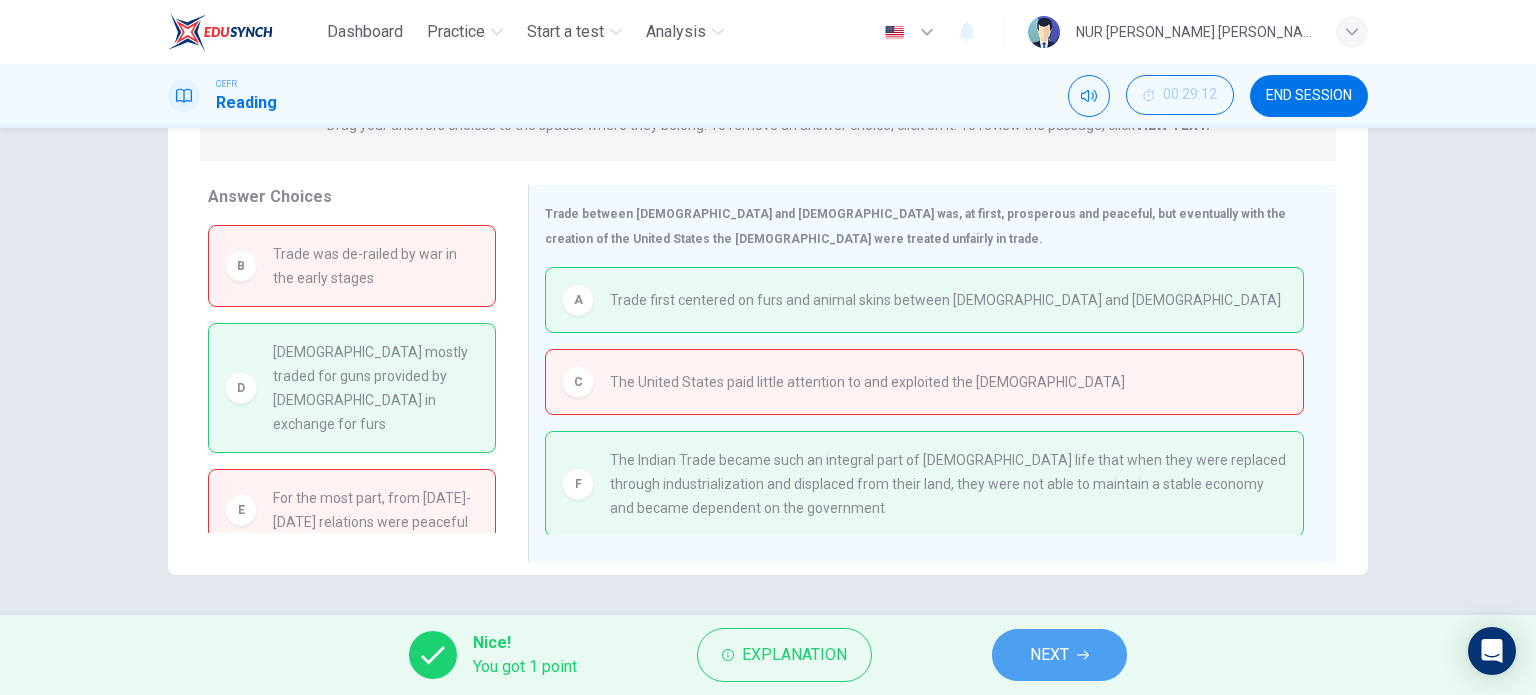 click on "NEXT" at bounding box center [1049, 655] 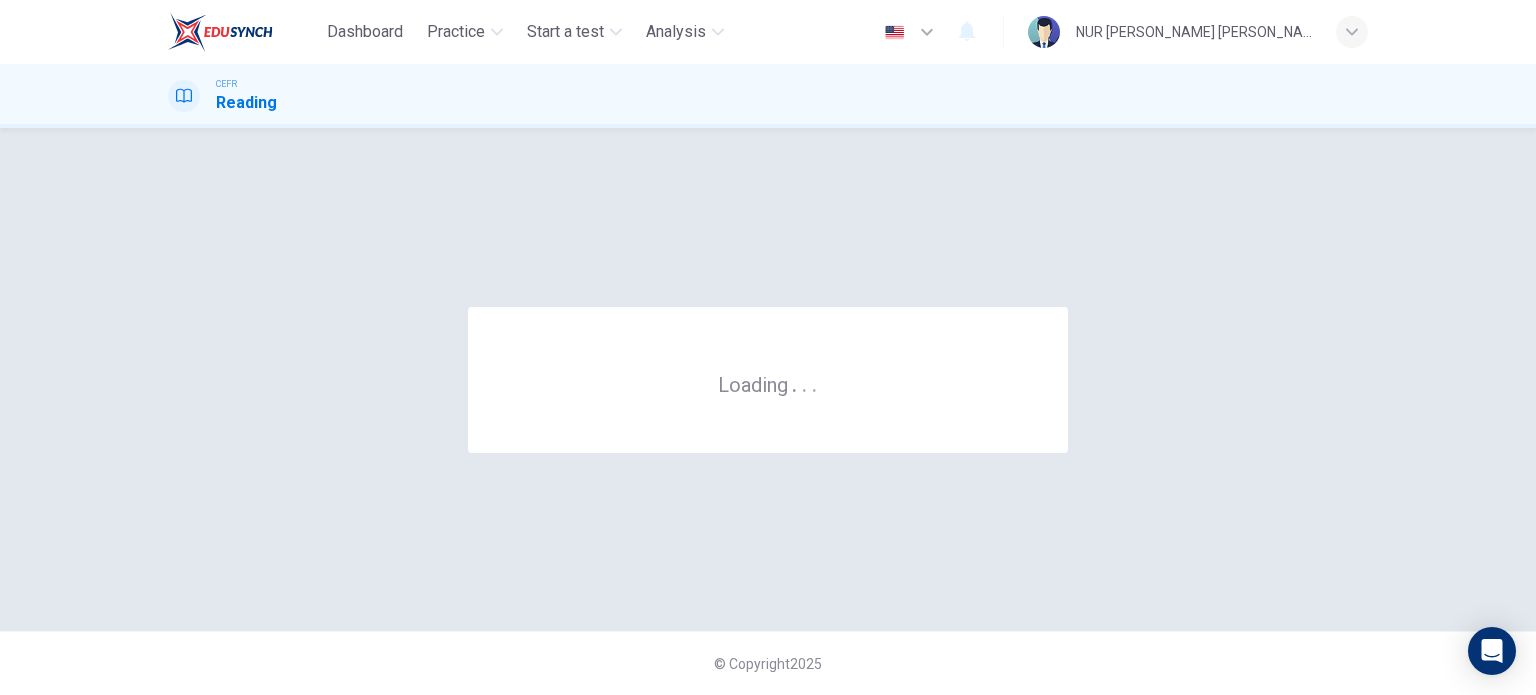 scroll, scrollTop: 0, scrollLeft: 0, axis: both 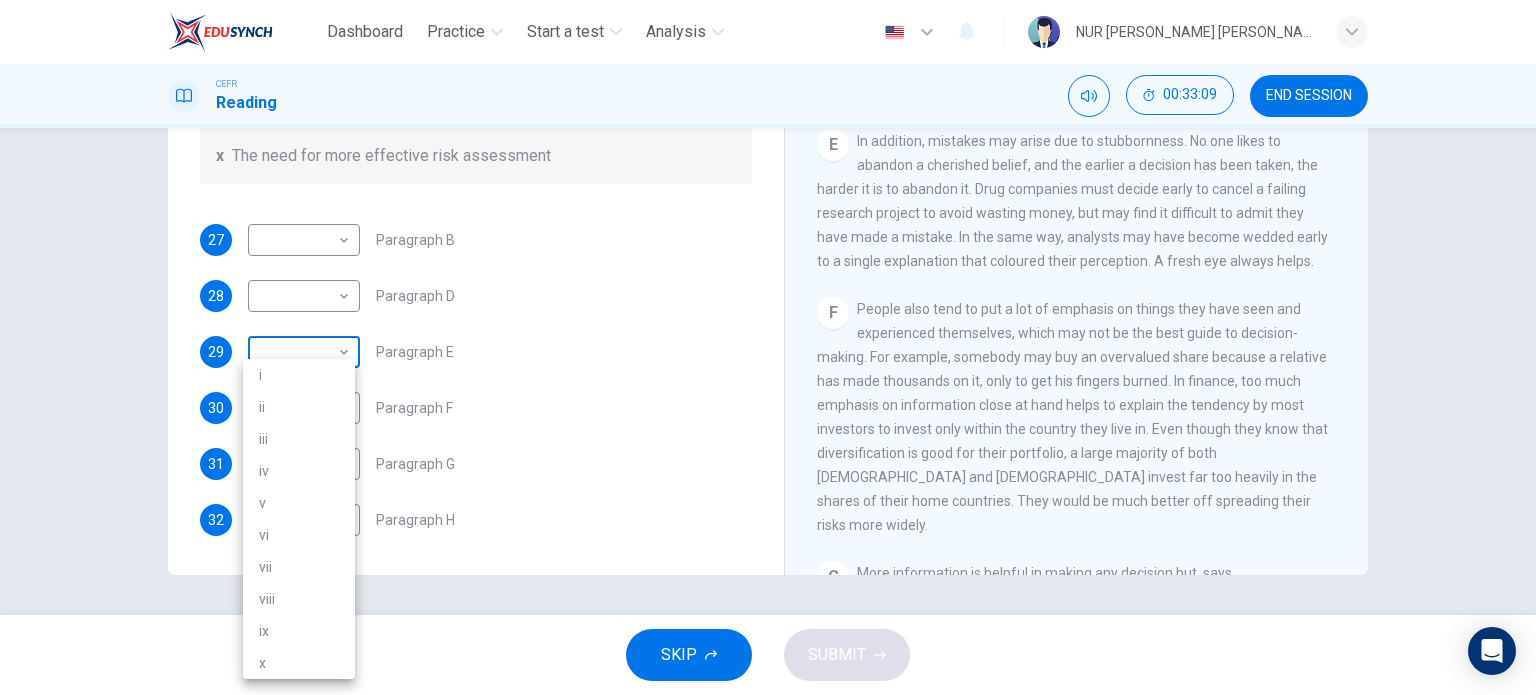 click on "Dashboard Practice Start a test Analysis English en ​ NUR AINA RODHIAH BINTI ROSLI CEFR Reading 00:33:09 END SESSION Questions 27 - 32 Reading Passage 1 has nine paragraphs  A-I
Choose the correct heading for Paragraphs  B  and  D-H  from the list of headings below.
Write the correct number  (i-xi)  in the boxes below. List of Headings i Not identifying the correct priorities ii A solution for the long term iii The difficulty of changing your mind iv Why looking back is unhelpful v Strengthening inner resources vi A successful approach to the study of decision-making vii The danger of trusting a global market viii Reluctance to go beyond the familiar ix The power of the first number x The need for more effective risk assessment 27 ​ ​ Paragraph B 28 ​ ​ Paragraph D 29 ​ ​ Paragraph E 30 ​ ​ Paragraph F 31 ​ ​ Paragraph G 32 ​ ​ Paragraph H Why Risks Can Go Wrong CLICK TO ZOOM Click to Zoom A B C D E F G H I SKIP SUBMIT EduSynch - Online Language Proficiency Testing
2025 i" at bounding box center [768, 347] 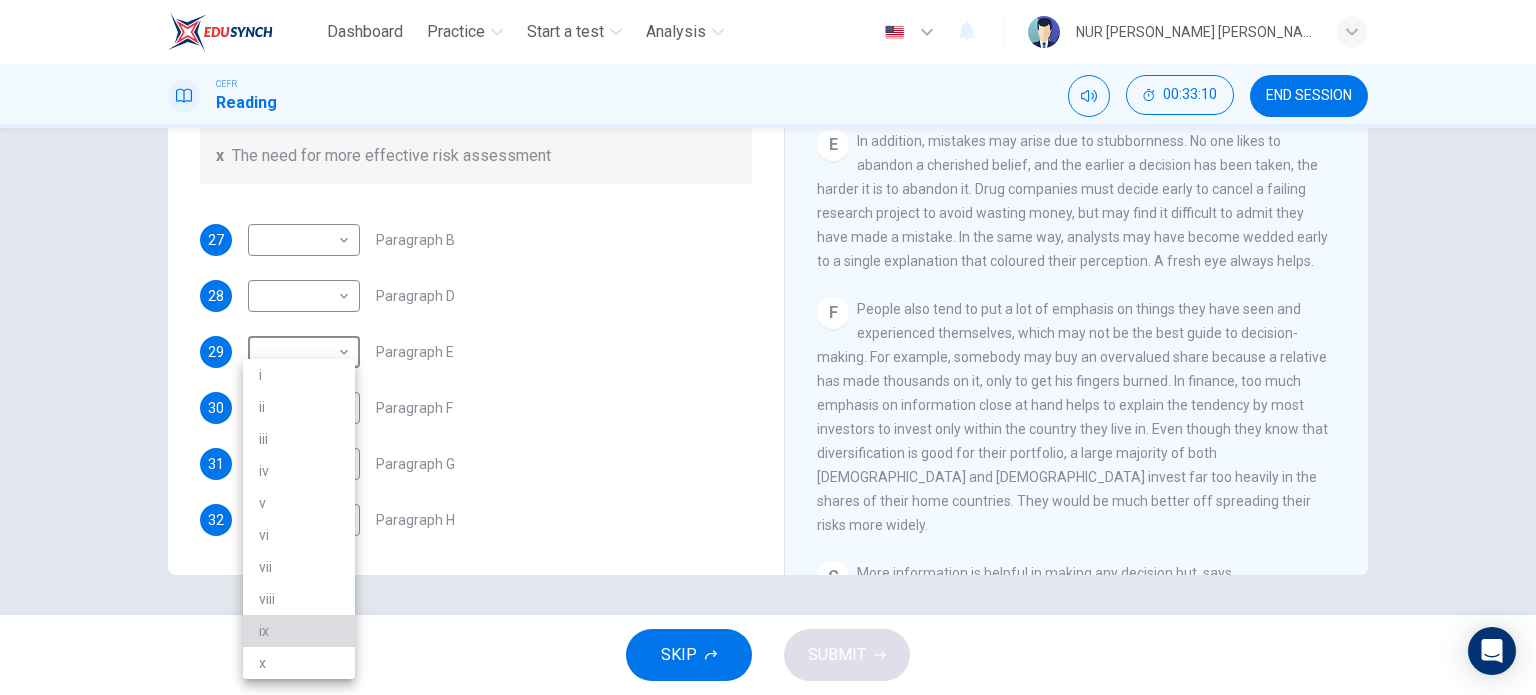 click on "ix" at bounding box center [299, 631] 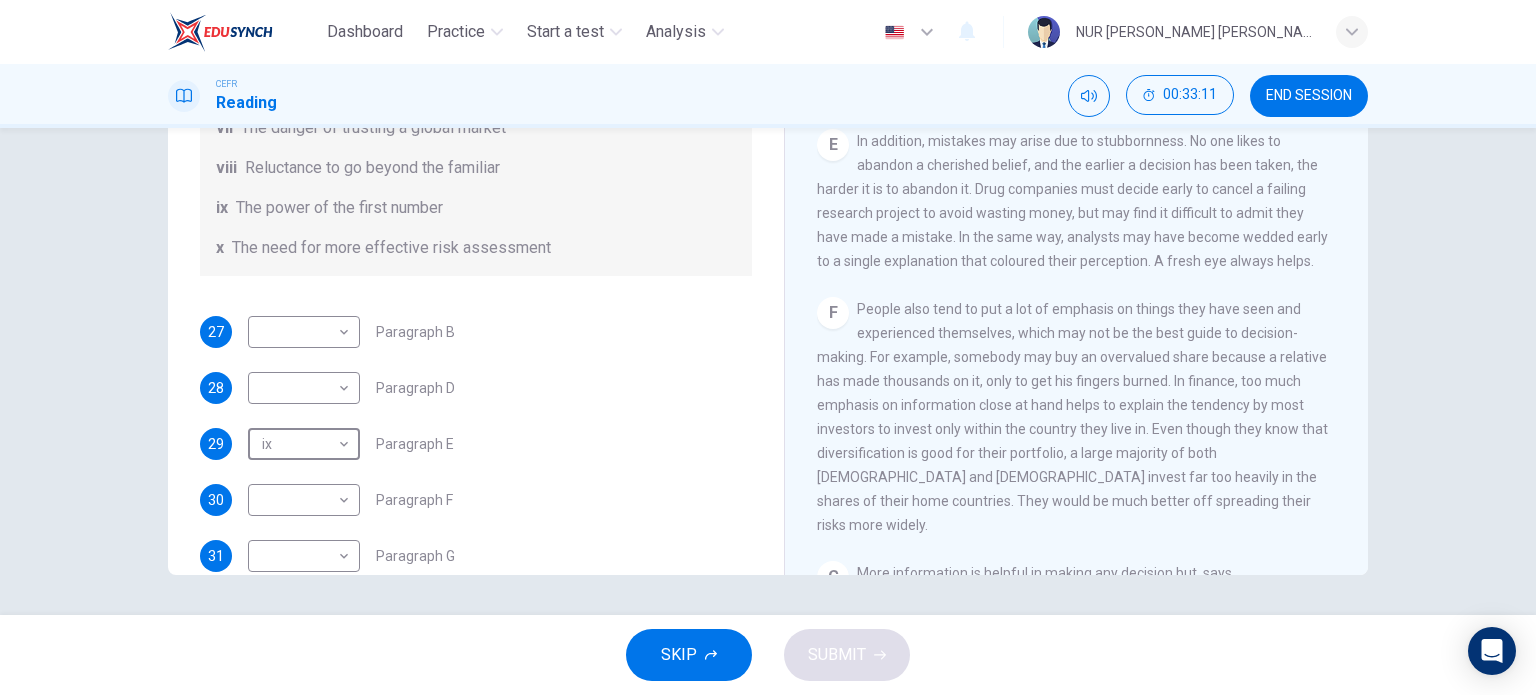 scroll, scrollTop: 288, scrollLeft: 0, axis: vertical 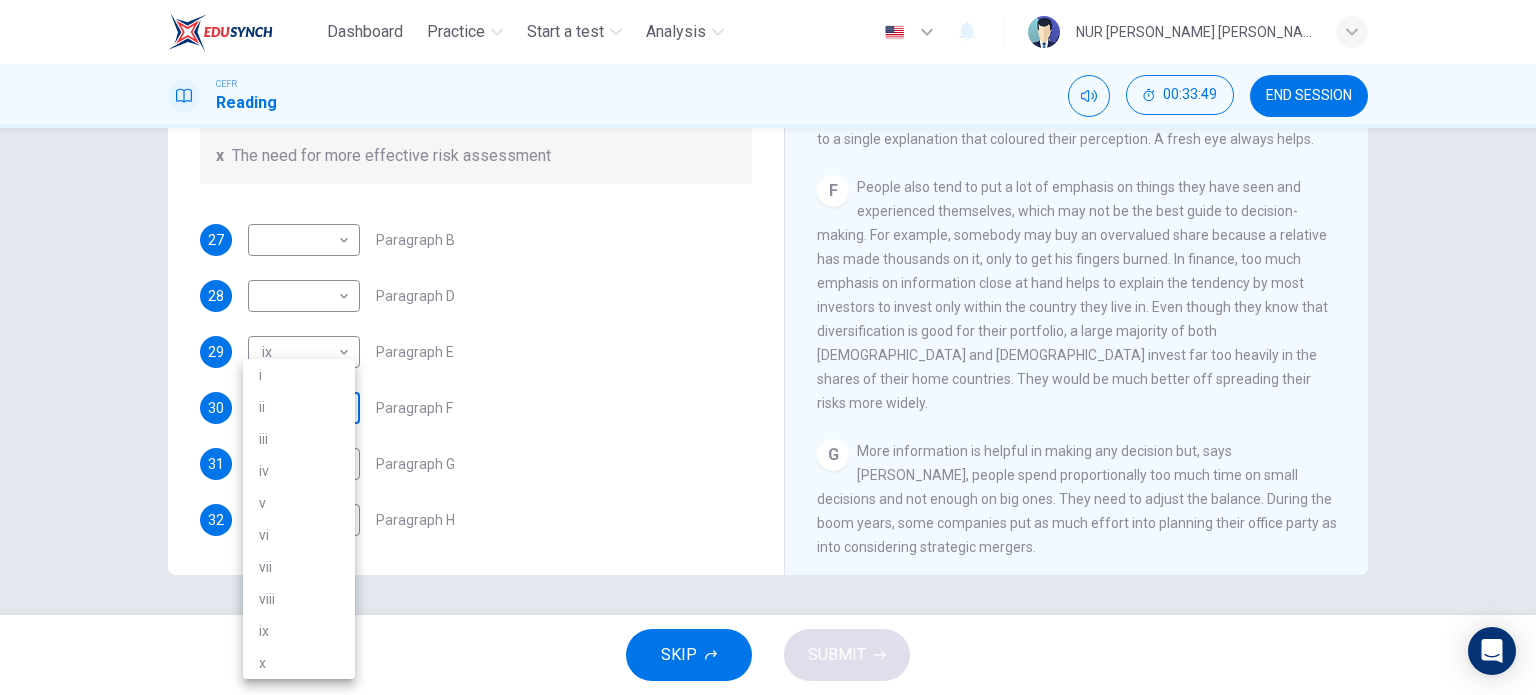 click on "Dashboard Practice Start a test Analysis English en ​ NUR AINA RODHIAH BINTI ROSLI CEFR Reading 00:33:49 END SESSION Questions 27 - 32 Reading Passage 1 has nine paragraphs  A-I
Choose the correct heading for Paragraphs  B  and  D-H  from the list of headings below.
Write the correct number  (i-xi)  in the boxes below. List of Headings i Not identifying the correct priorities ii A solution for the long term iii The difficulty of changing your mind iv Why looking back is unhelpful v Strengthening inner resources vi A successful approach to the study of decision-making vii The danger of trusting a global market viii Reluctance to go beyond the familiar ix The power of the first number x The need for more effective risk assessment 27 ​ ​ Paragraph B 28 ​ ​ Paragraph D 29 ix ix ​ Paragraph E 30 ​ ​ Paragraph F 31 ​ ​ Paragraph G 32 ​ ​ Paragraph H Why Risks Can Go Wrong CLICK TO ZOOM Click to Zoom A B C D E F G H I SKIP SUBMIT EduSynch - Online Language Proficiency Testing
2025" at bounding box center (768, 347) 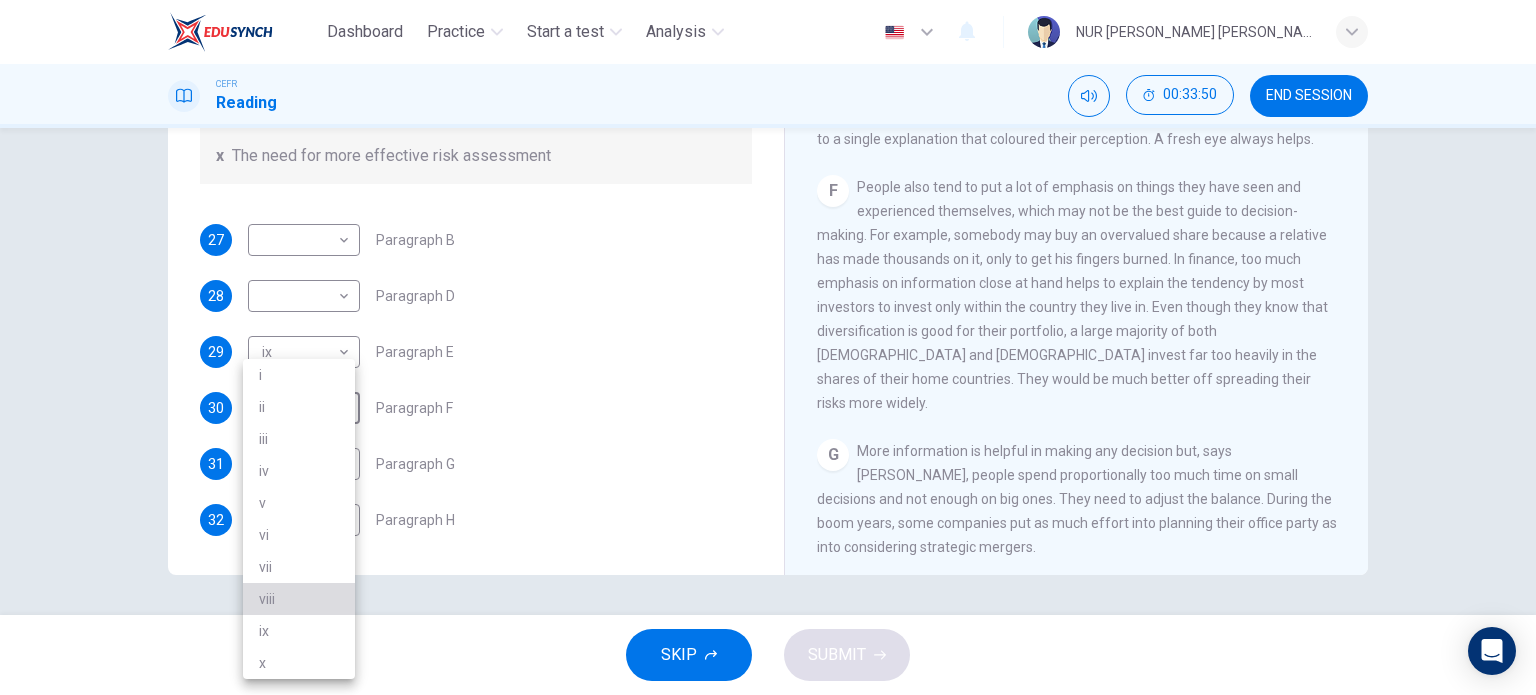 click on "viii" at bounding box center [299, 599] 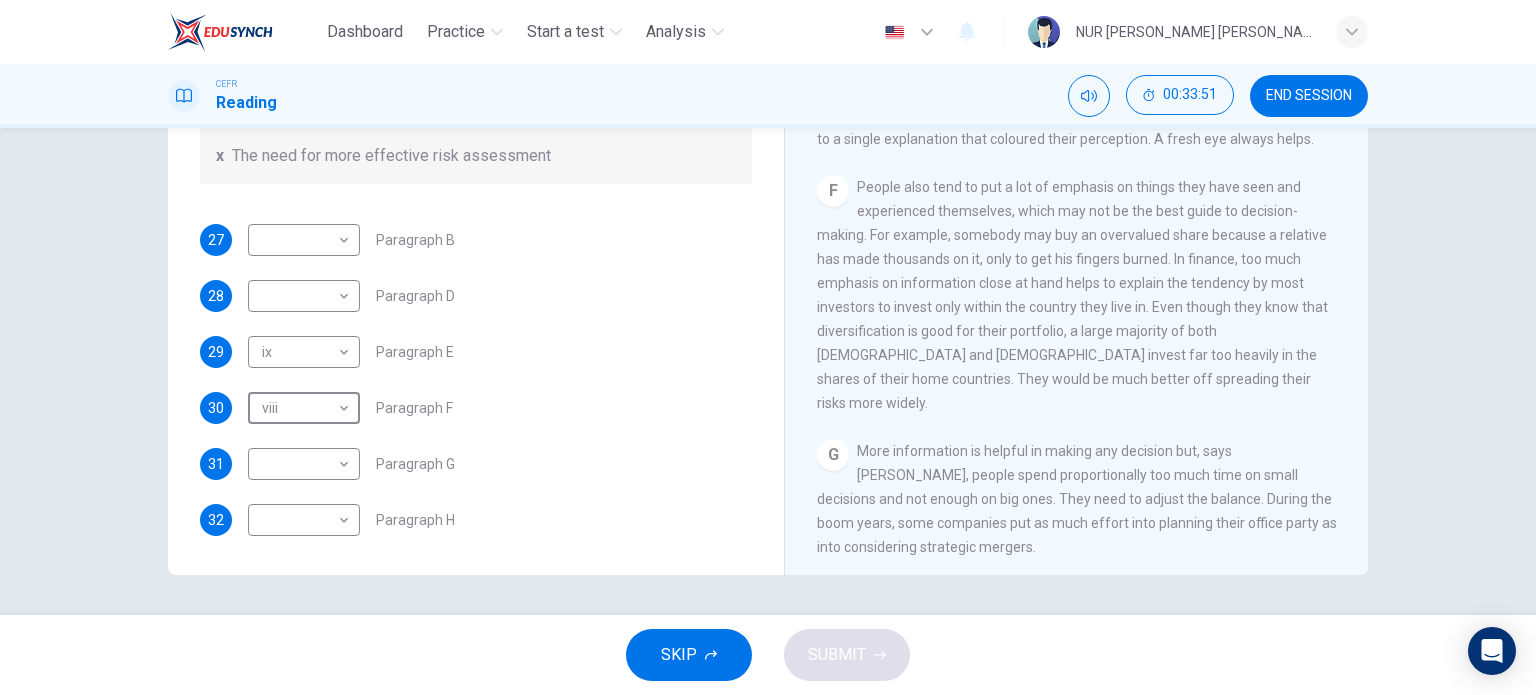 scroll, scrollTop: 0, scrollLeft: 0, axis: both 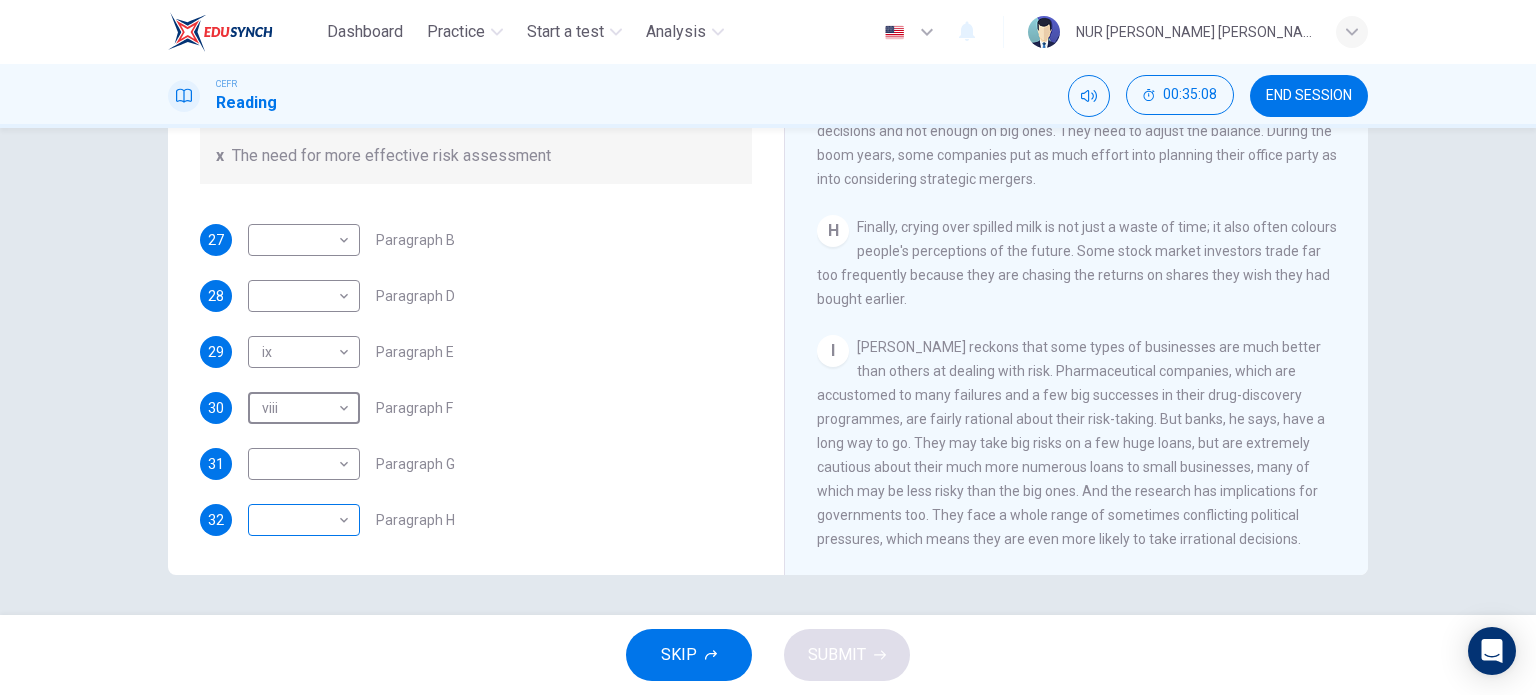 click on "Dashboard Practice Start a test Analysis English en ​ NUR AINA RODHIAH BINTI ROSLI CEFR Reading 00:35:08 END SESSION Questions 27 - 32 Reading Passage 1 has nine paragraphs  A-I
Choose the correct heading for Paragraphs  B  and  D-H  from the list of headings below.
Write the correct number  (i-xi)  in the boxes below. List of Headings i Not identifying the correct priorities ii A solution for the long term iii The difficulty of changing your mind iv Why looking back is unhelpful v Strengthening inner resources vi A successful approach to the study of decision-making vii The danger of trusting a global market viii Reluctance to go beyond the familiar ix The power of the first number x The need for more effective risk assessment 27 ​ ​ Paragraph B 28 ​ ​ Paragraph D 29 ix ix ​ Paragraph E 30 viii viii ​ Paragraph F 31 ​ ​ Paragraph G 32 ​ ​ Paragraph H Why Risks Can Go Wrong CLICK TO ZOOM Click to Zoom A B C D E F G H I SKIP SUBMIT EduSynch - Online Language Proficiency Testing" at bounding box center (768, 347) 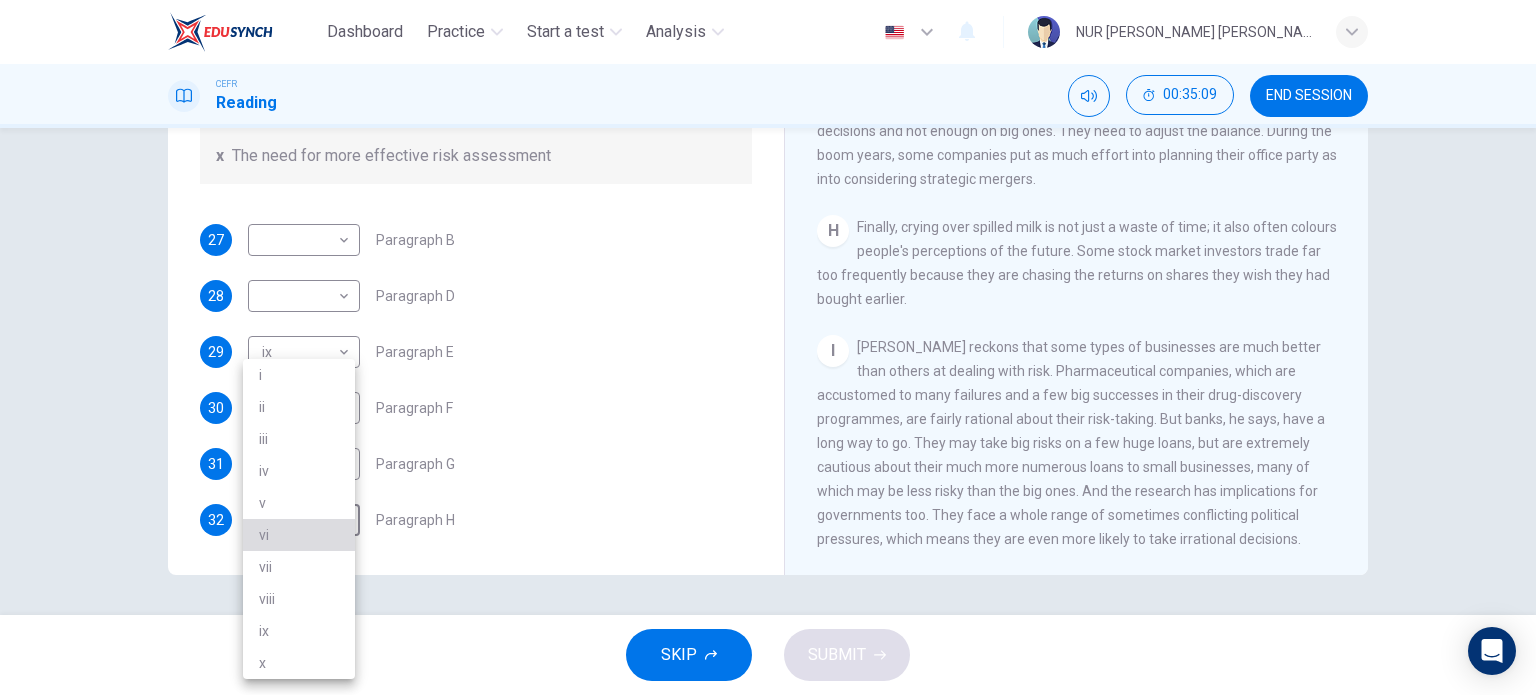 click on "vi" at bounding box center (299, 535) 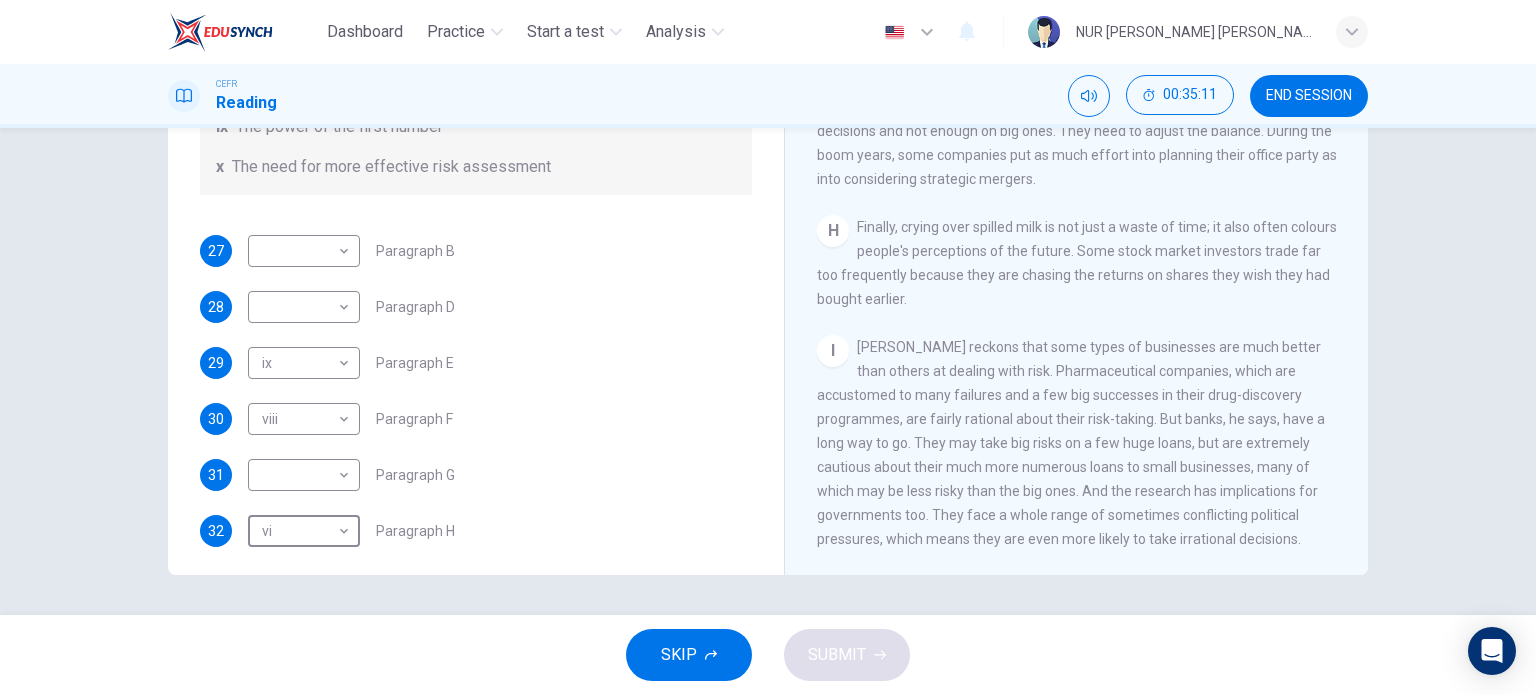 scroll, scrollTop: 376, scrollLeft: 0, axis: vertical 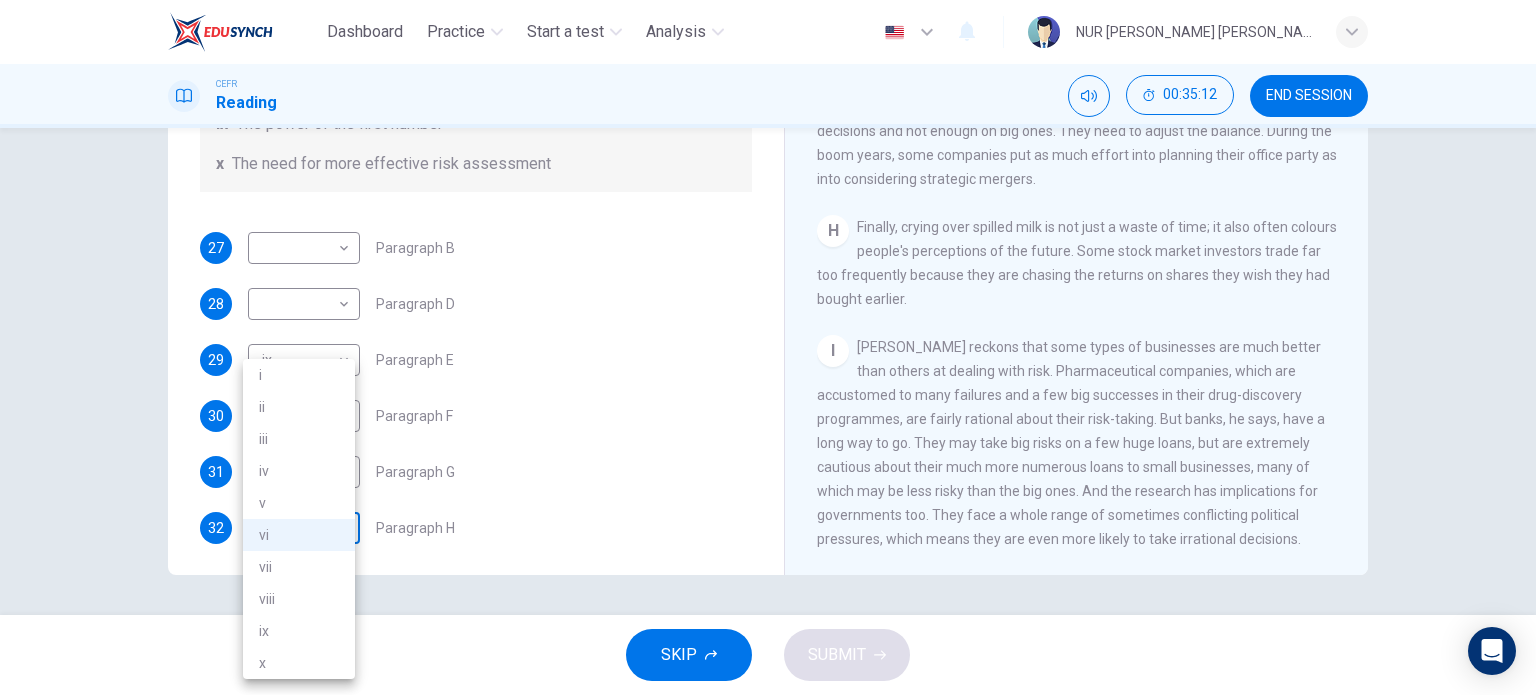click on "Dashboard Practice Start a test Analysis English en ​ NUR AINA RODHIAH BINTI ROSLI CEFR Reading 00:35:12 END SESSION Questions 27 - 32 Reading Passage 1 has nine paragraphs  A-I
Choose the correct heading for Paragraphs  B  and  D-H  from the list of headings below.
Write the correct number  (i-xi)  in the boxes below. List of Headings i Not identifying the correct priorities ii A solution for the long term iii The difficulty of changing your mind iv Why looking back is unhelpful v Strengthening inner resources vi A successful approach to the study of decision-making vii The danger of trusting a global market viii Reluctance to go beyond the familiar ix The power of the first number x The need for more effective risk assessment 27 ​ ​ Paragraph B 28 ​ ​ Paragraph D 29 ix ix ​ Paragraph E 30 viii viii ​ Paragraph F 31 ​ ​ Paragraph G 32 vi vi ​ Paragraph H Why Risks Can Go Wrong CLICK TO ZOOM Click to Zoom A B C D E F G H I SKIP SUBMIT EduSynch - Online Language Proficiency Testing" at bounding box center (768, 347) 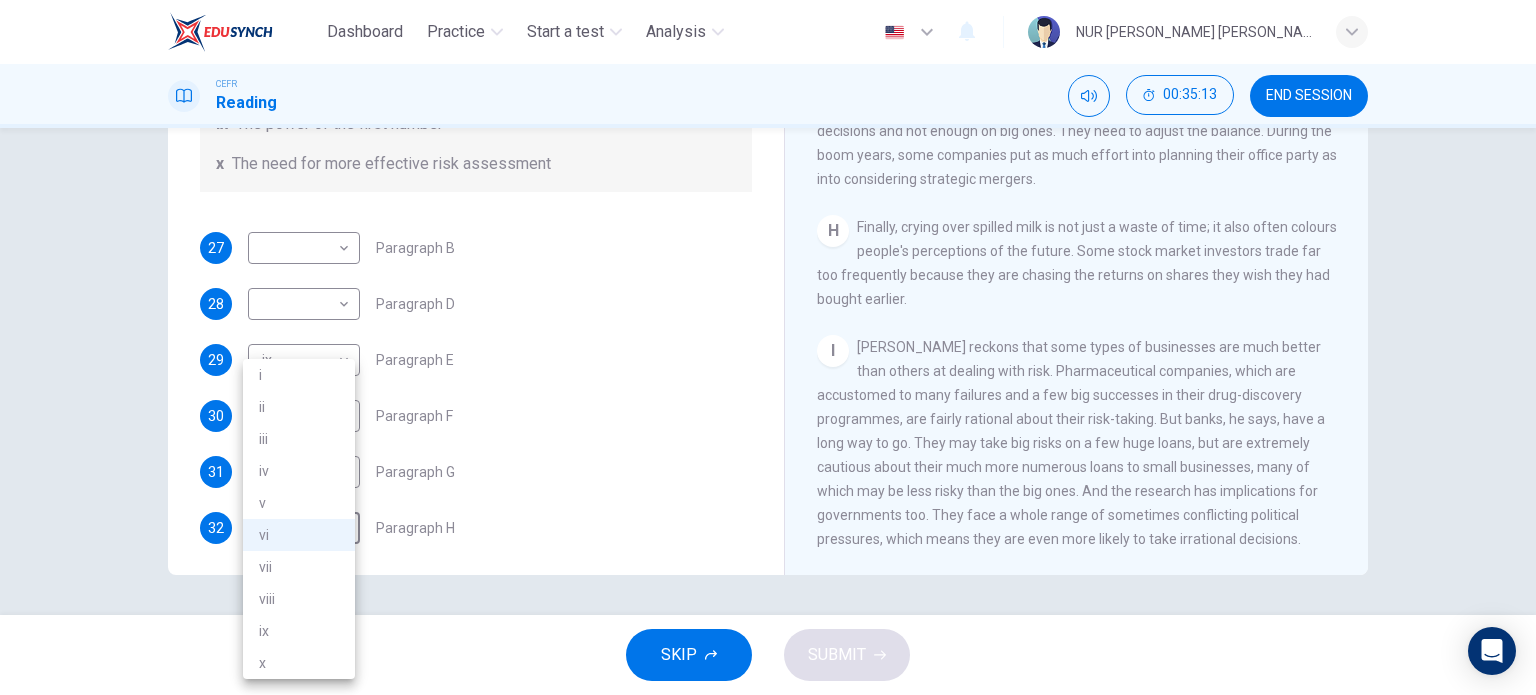 click on "iv" at bounding box center [299, 471] 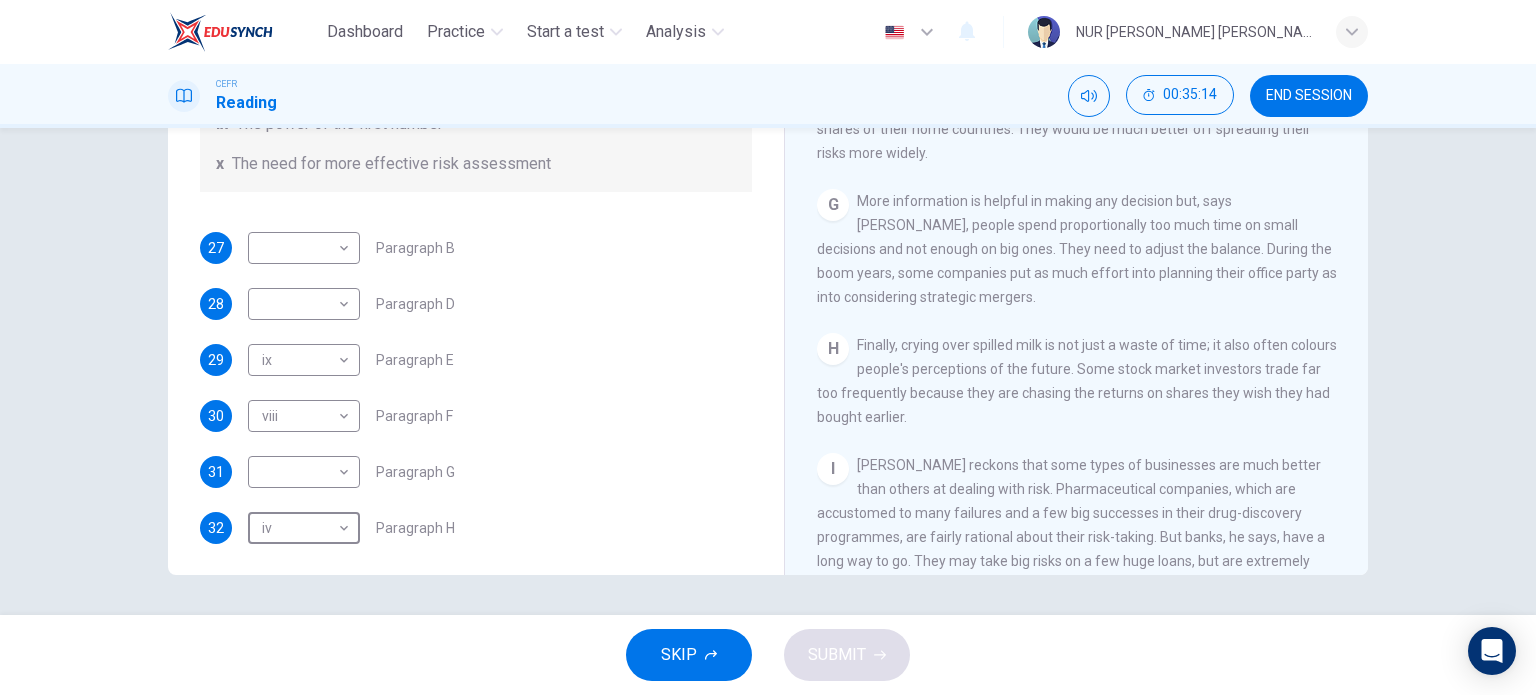 scroll, scrollTop: 1659, scrollLeft: 0, axis: vertical 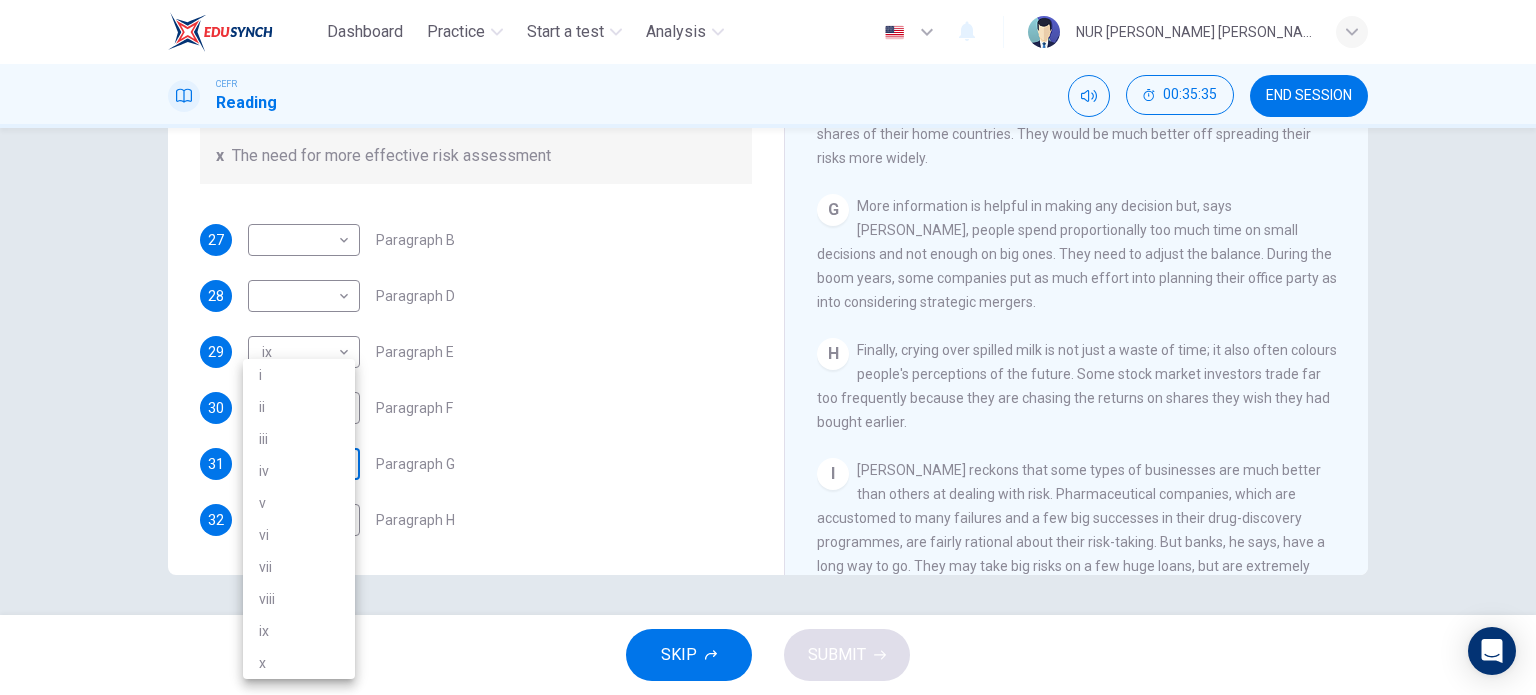 click on "Dashboard Practice Start a test Analysis English en ​ NUR AINA RODHIAH BINTI ROSLI CEFR Reading 00:35:35 END SESSION Questions 27 - 32 Reading Passage 1 has nine paragraphs  A-I
Choose the correct heading for Paragraphs  B  and  D-H  from the list of headings below.
Write the correct number  (i-xi)  in the boxes below. List of Headings i Not identifying the correct priorities ii A solution for the long term iii The difficulty of changing your mind iv Why looking back is unhelpful v Strengthening inner resources vi A successful approach to the study of decision-making vii The danger of trusting a global market viii Reluctance to go beyond the familiar ix The power of the first number x The need for more effective risk assessment 27 ​ ​ Paragraph B 28 ​ ​ Paragraph D 29 ix ix ​ Paragraph E 30 viii viii ​ Paragraph F 31 ​ ​ Paragraph G 32 iv iv ​ Paragraph H Why Risks Can Go Wrong CLICK TO ZOOM Click to Zoom A B C D E F G H I SKIP SUBMIT EduSynch - Online Language Proficiency Testing" at bounding box center (768, 347) 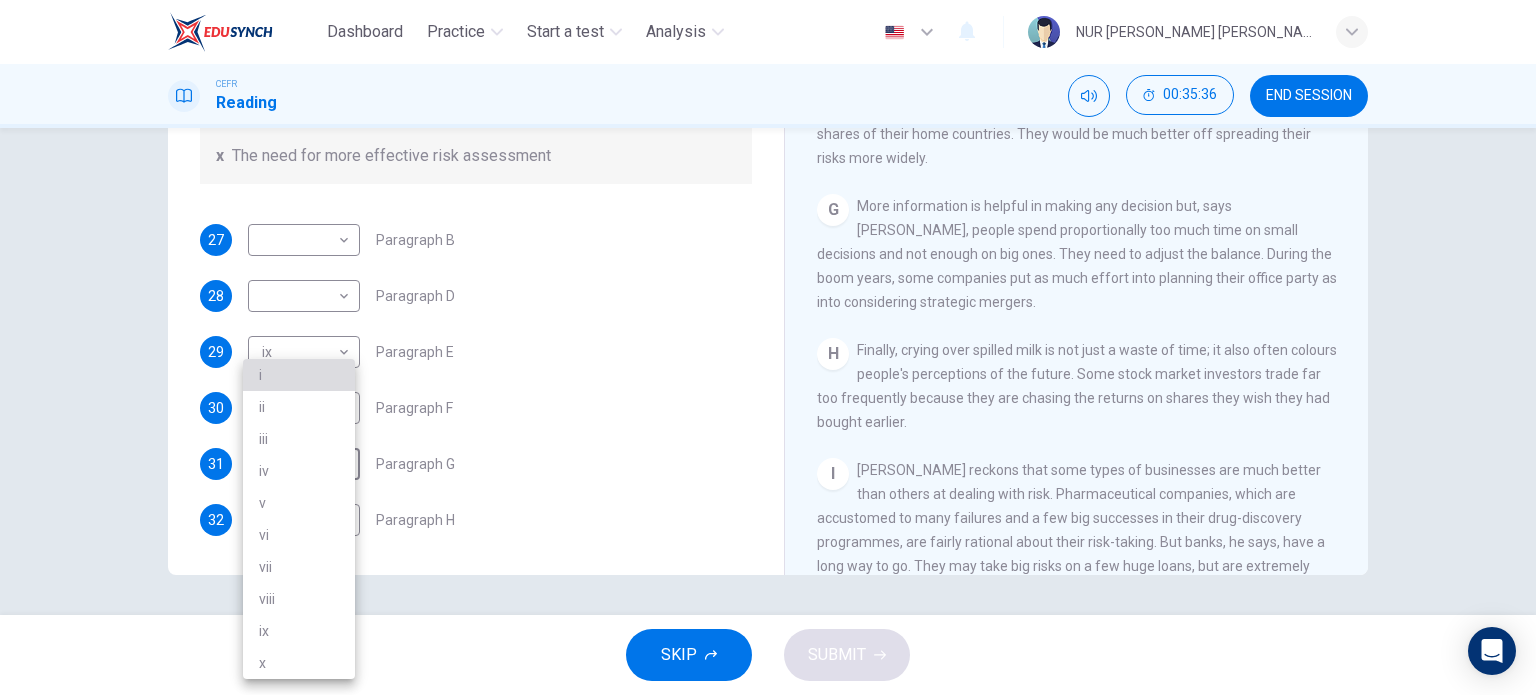 click on "i" at bounding box center (299, 375) 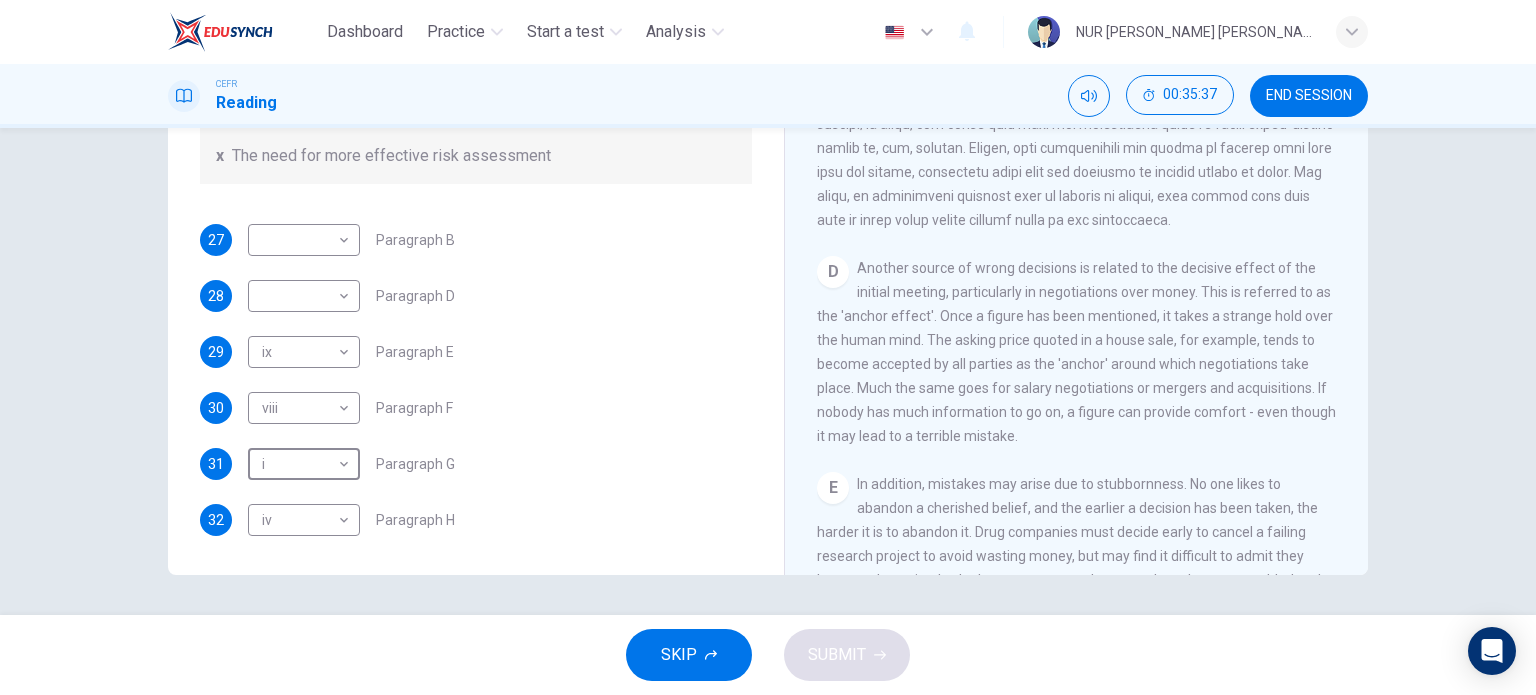 scroll, scrollTop: 935, scrollLeft: 0, axis: vertical 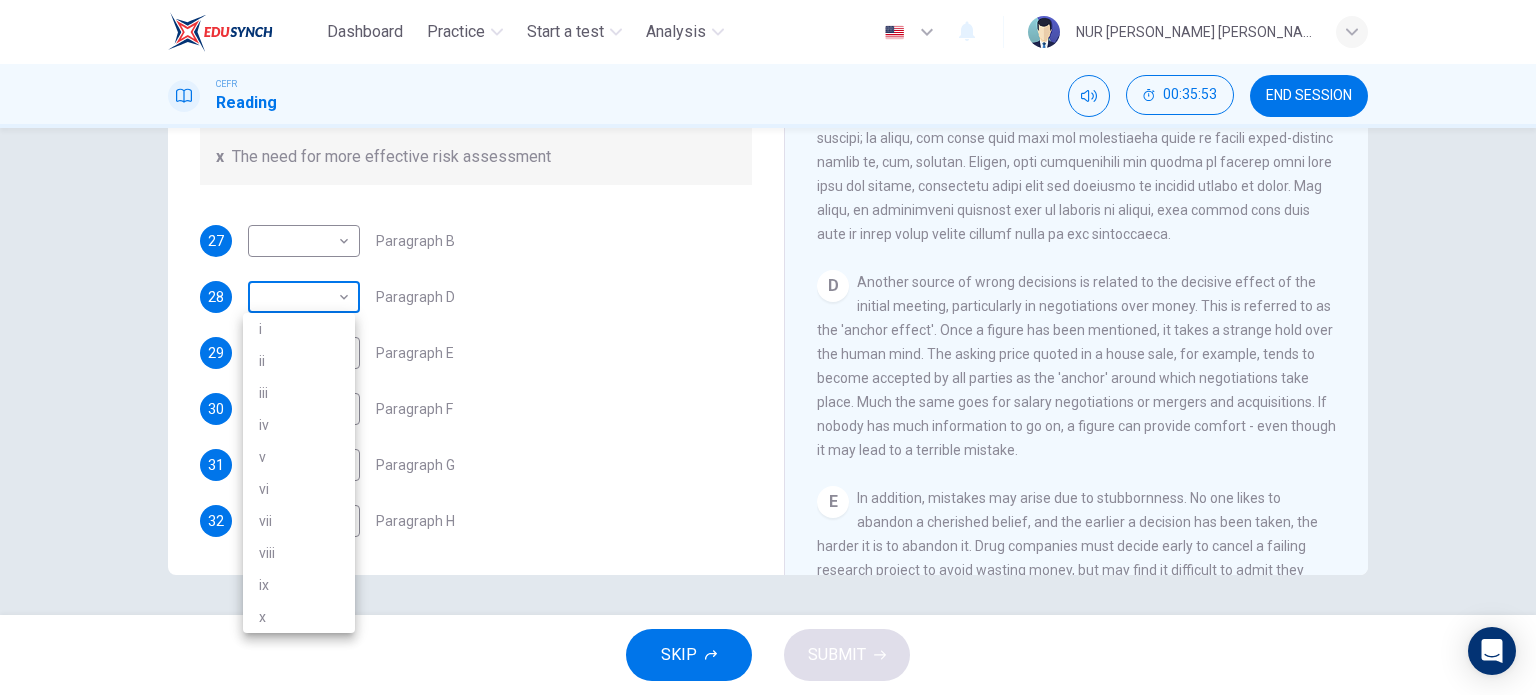 click on "Dashboard Practice Start a test Analysis English en ​ NUR AINA RODHIAH BINTI ROSLI CEFR Reading 00:35:53 END SESSION Questions 27 - 32 Reading Passage 1 has nine paragraphs  A-I
Choose the correct heading for Paragraphs  B  and  D-H  from the list of headings below.
Write the correct number  (i-xi)  in the boxes below. List of Headings i Not identifying the correct priorities ii A solution for the long term iii The difficulty of changing your mind iv Why looking back is unhelpful v Strengthening inner resources vi A successful approach to the study of decision-making vii The danger of trusting a global market viii Reluctance to go beyond the familiar ix The power of the first number x The need for more effective risk assessment 27 ​ ​ Paragraph B 28 ​ ​ Paragraph D 29 ix ix ​ Paragraph E 30 viii viii ​ Paragraph F 31 i i ​ Paragraph G 32 iv iv ​ Paragraph H Why Risks Can Go Wrong CLICK TO ZOOM Click to Zoom A B C D E F G H I SKIP SUBMIT EduSynch - Online Language Proficiency Testing" at bounding box center (768, 347) 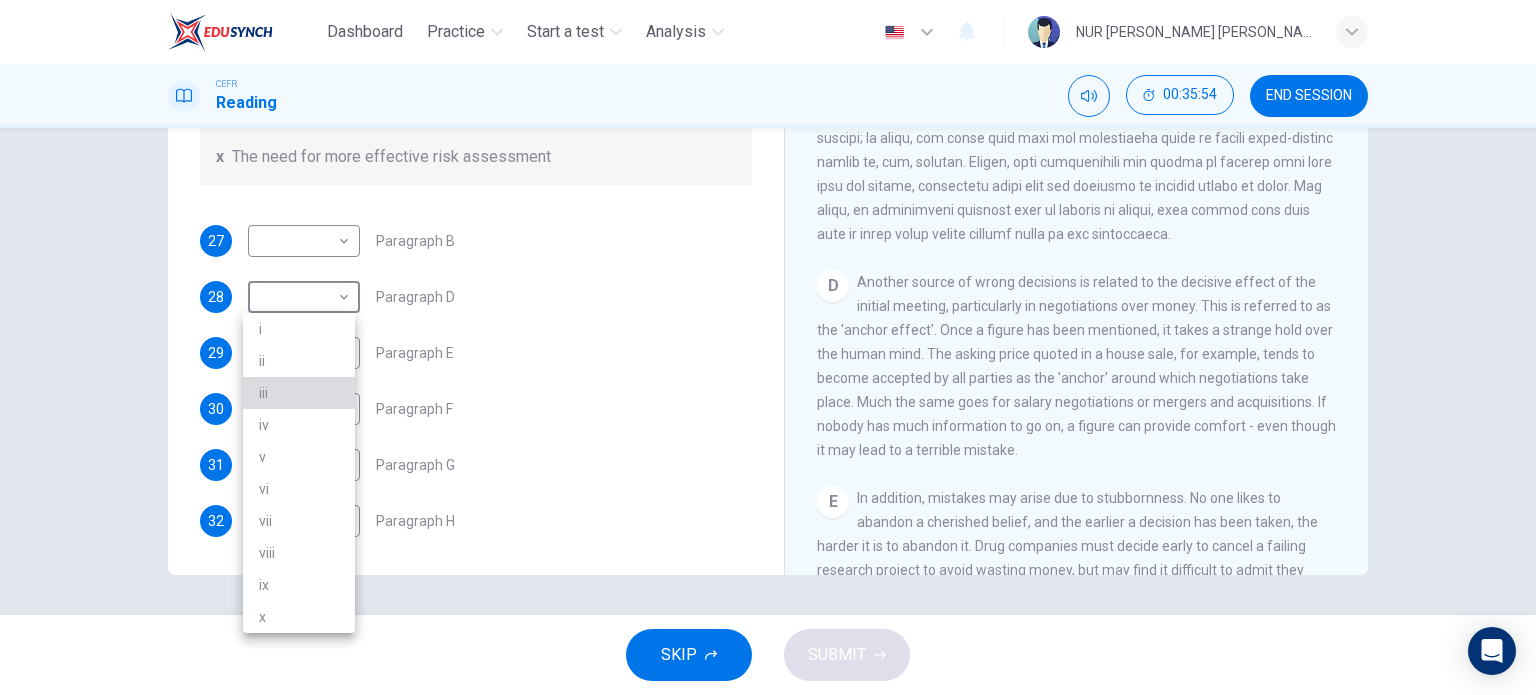 click on "iii" at bounding box center [299, 393] 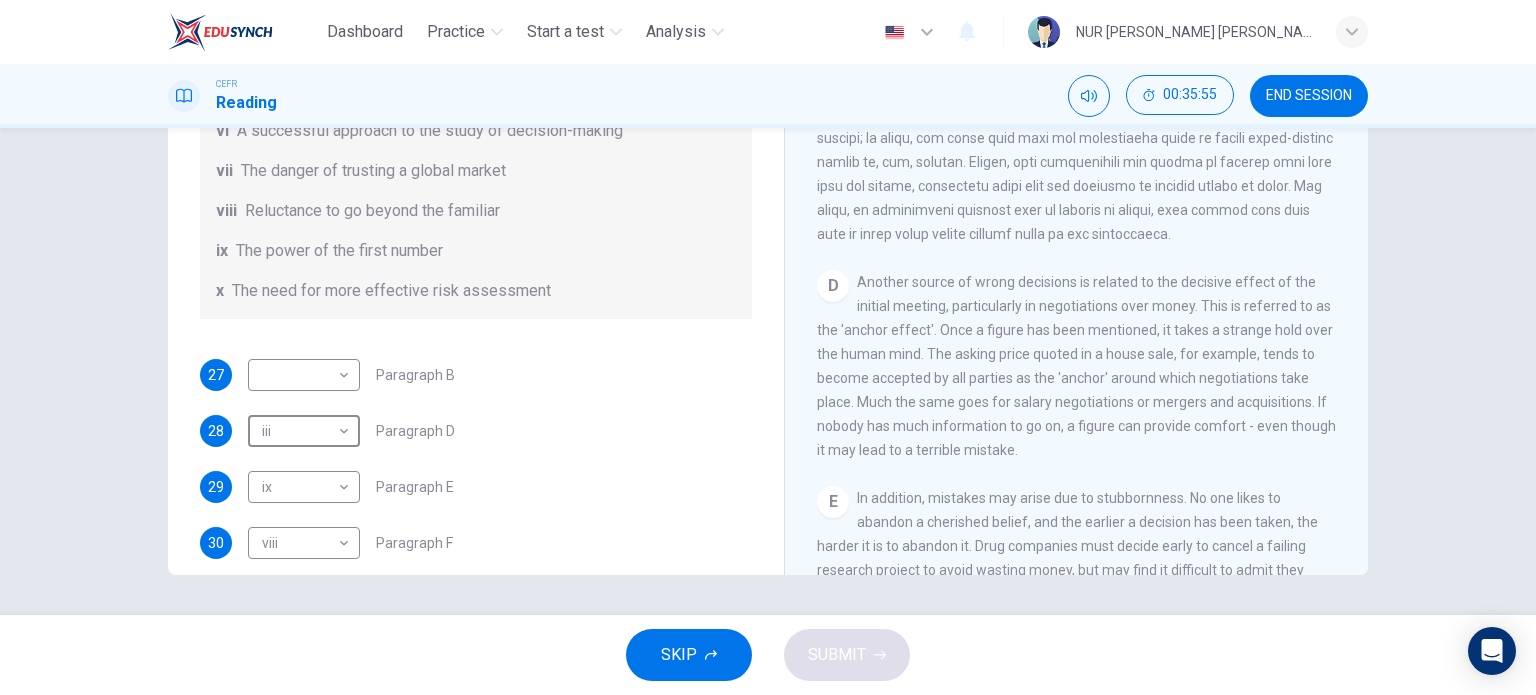 scroll, scrollTop: 244, scrollLeft: 0, axis: vertical 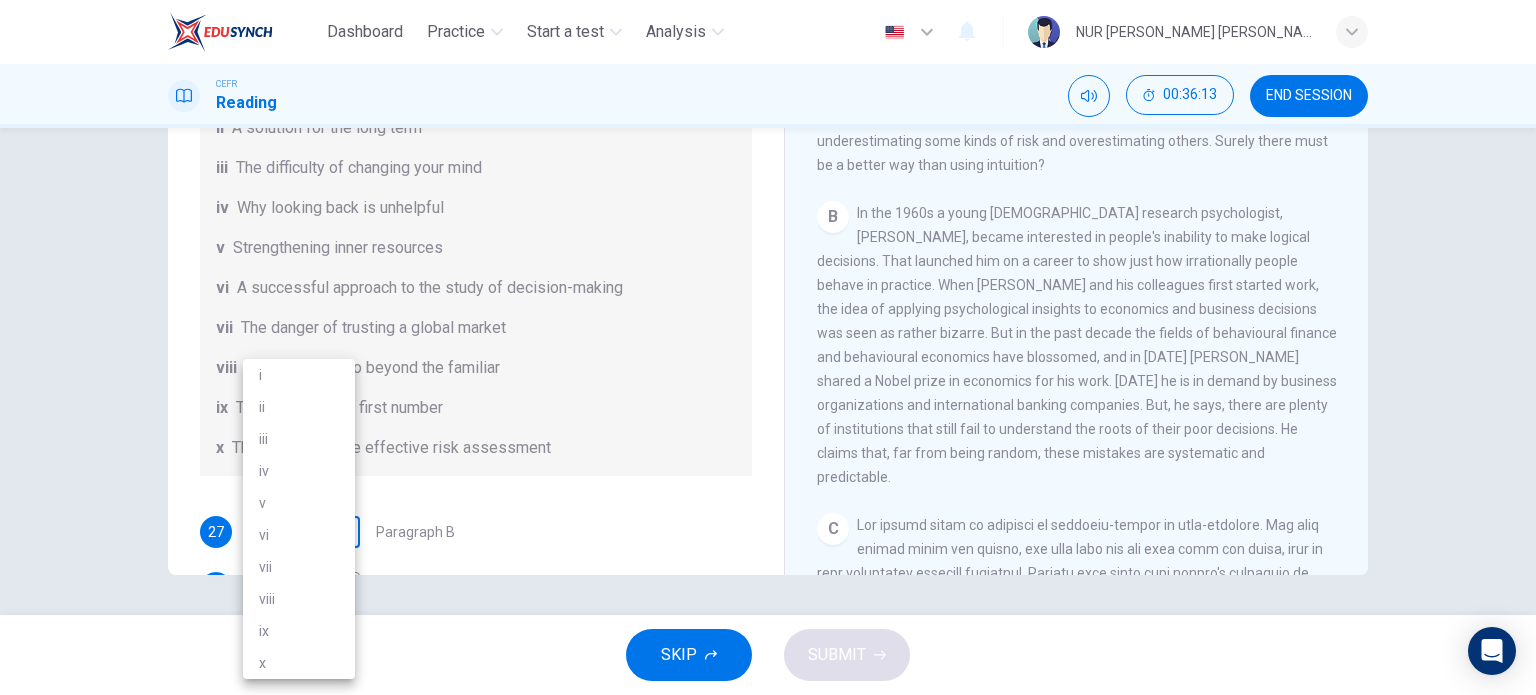 click on "Dashboard Practice Start a test Analysis English en ​ NUR AINA RODHIAH BINTI ROSLI CEFR Reading 00:36:13 END SESSION Questions 27 - 32 Reading Passage 1 has nine paragraphs  A-I
Choose the correct heading for Paragraphs  B  and  D-H  from the list of headings below.
Write the correct number  (i-xi)  in the boxes below. List of Headings i Not identifying the correct priorities ii A solution for the long term iii The difficulty of changing your mind iv Why looking back is unhelpful v Strengthening inner resources vi A successful approach to the study of decision-making vii The danger of trusting a global market viii Reluctance to go beyond the familiar ix The power of the first number x The need for more effective risk assessment 27 ​ ​ Paragraph B 28 iii iii ​ Paragraph D 29 ix ix ​ Paragraph E 30 viii viii ​ Paragraph F 31 i i ​ Paragraph G 32 iv iv ​ Paragraph H Why Risks Can Go Wrong CLICK TO ZOOM Click to Zoom A B C D E F G H I SKIP SUBMIT EduSynch - Online Language Proficiency Testing" at bounding box center [768, 347] 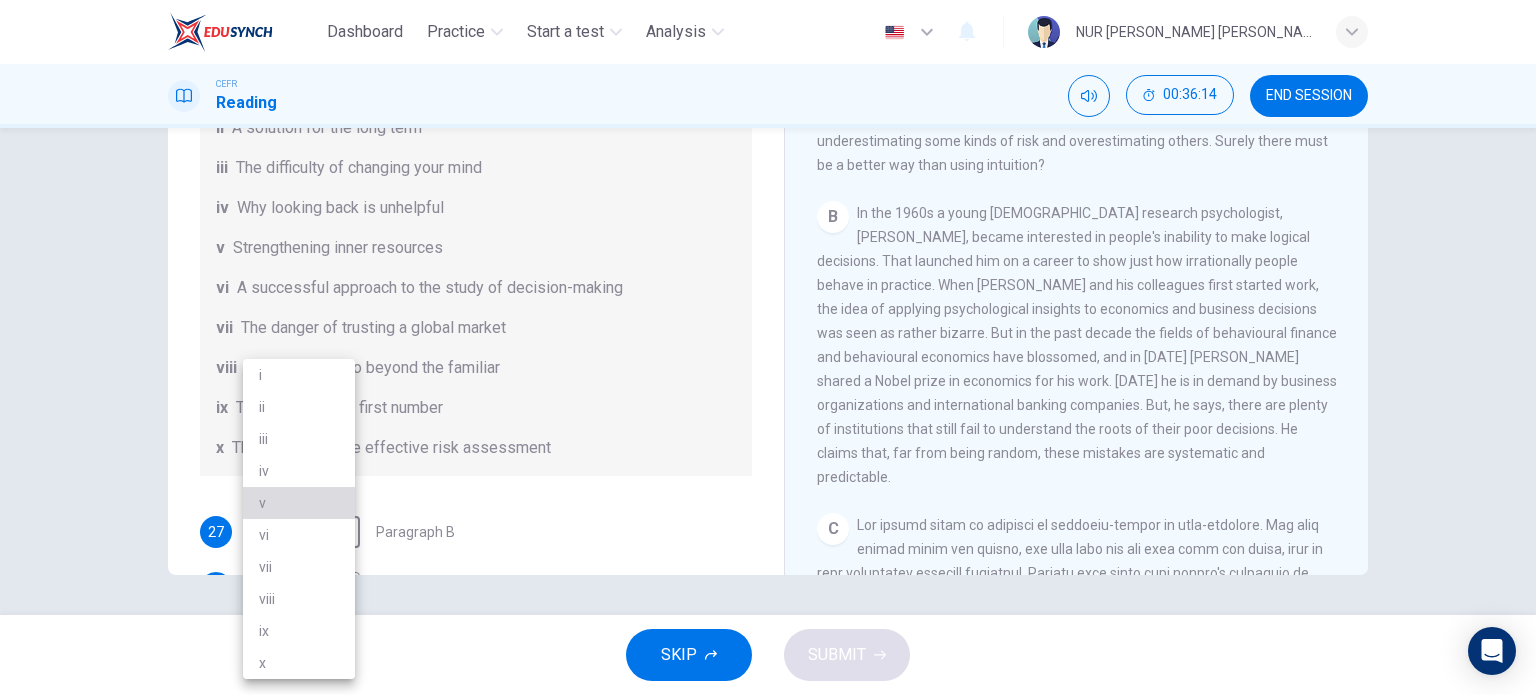 click on "v" at bounding box center [299, 503] 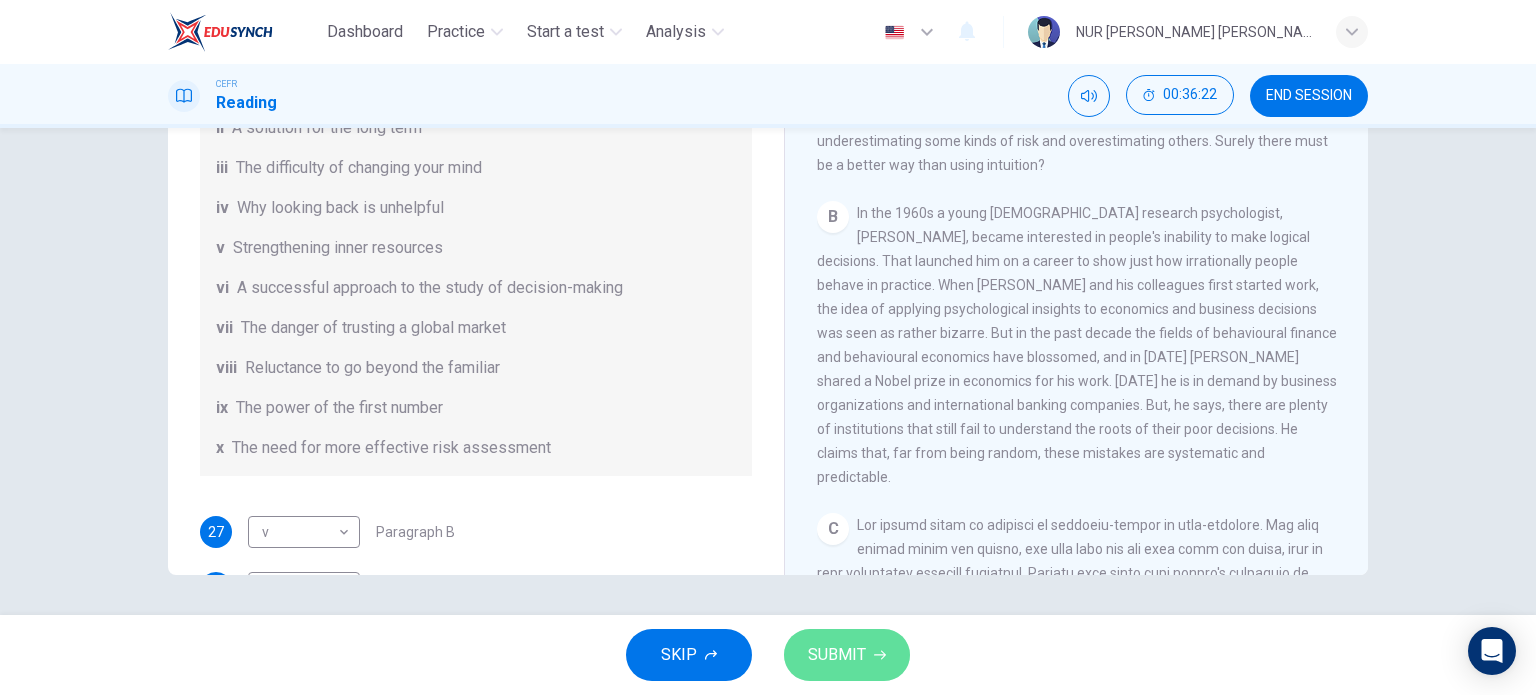 click on "SUBMIT" at bounding box center [837, 655] 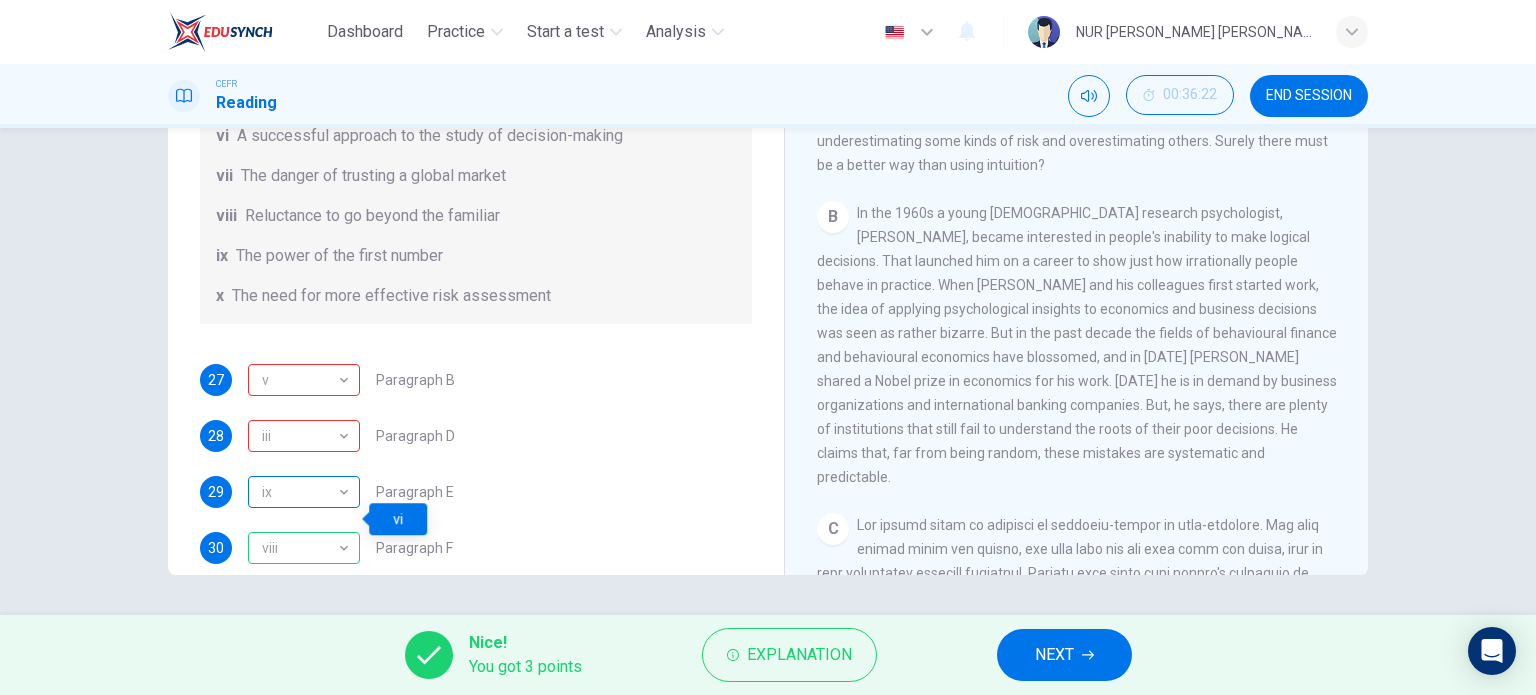 scroll, scrollTop: 275, scrollLeft: 0, axis: vertical 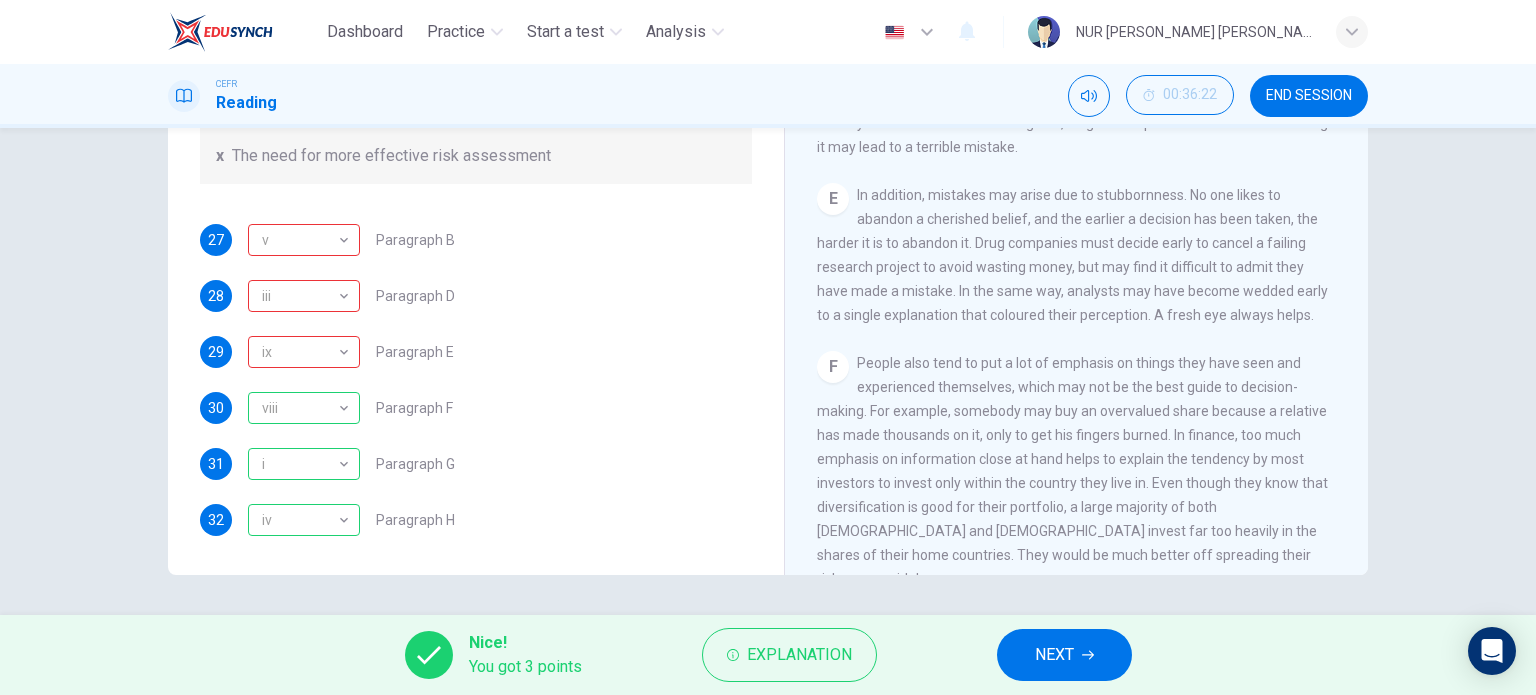 click on "NEXT" at bounding box center [1064, 655] 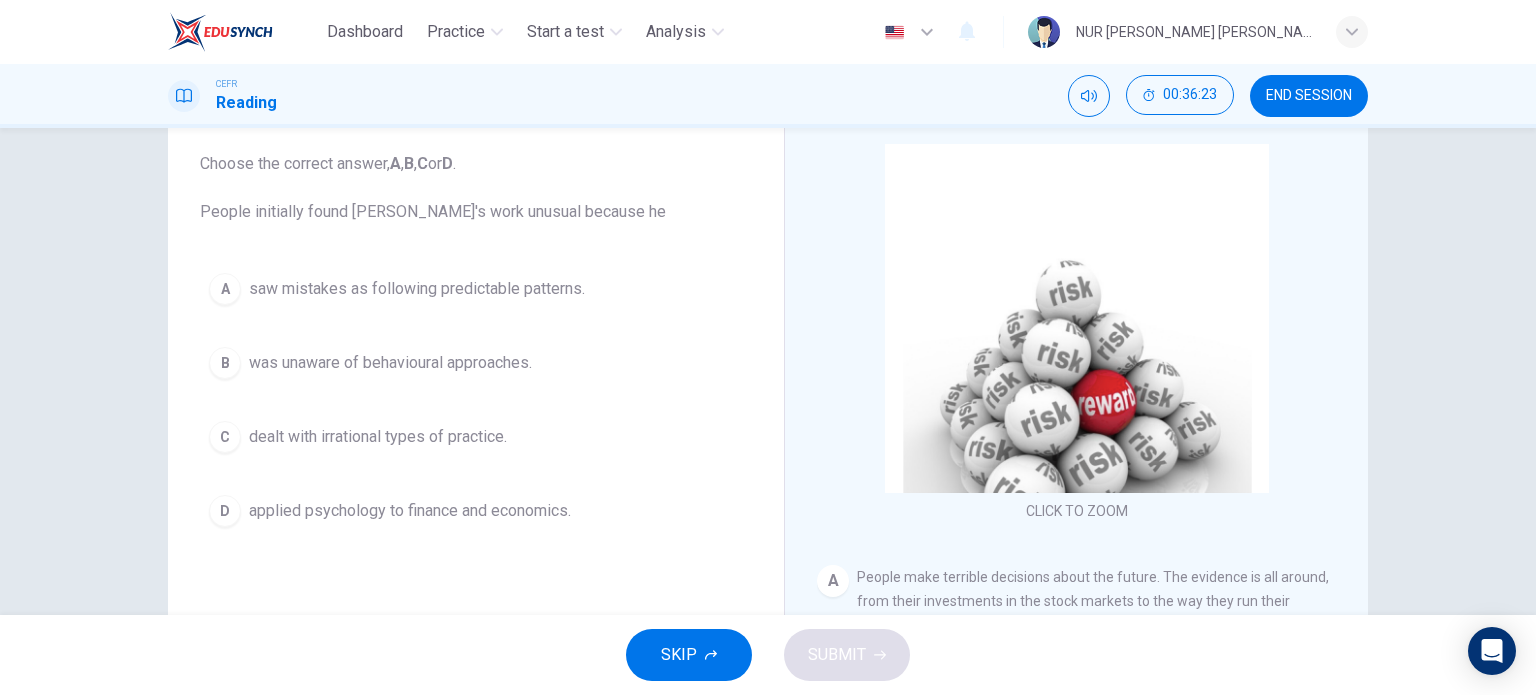 scroll, scrollTop: 128, scrollLeft: 0, axis: vertical 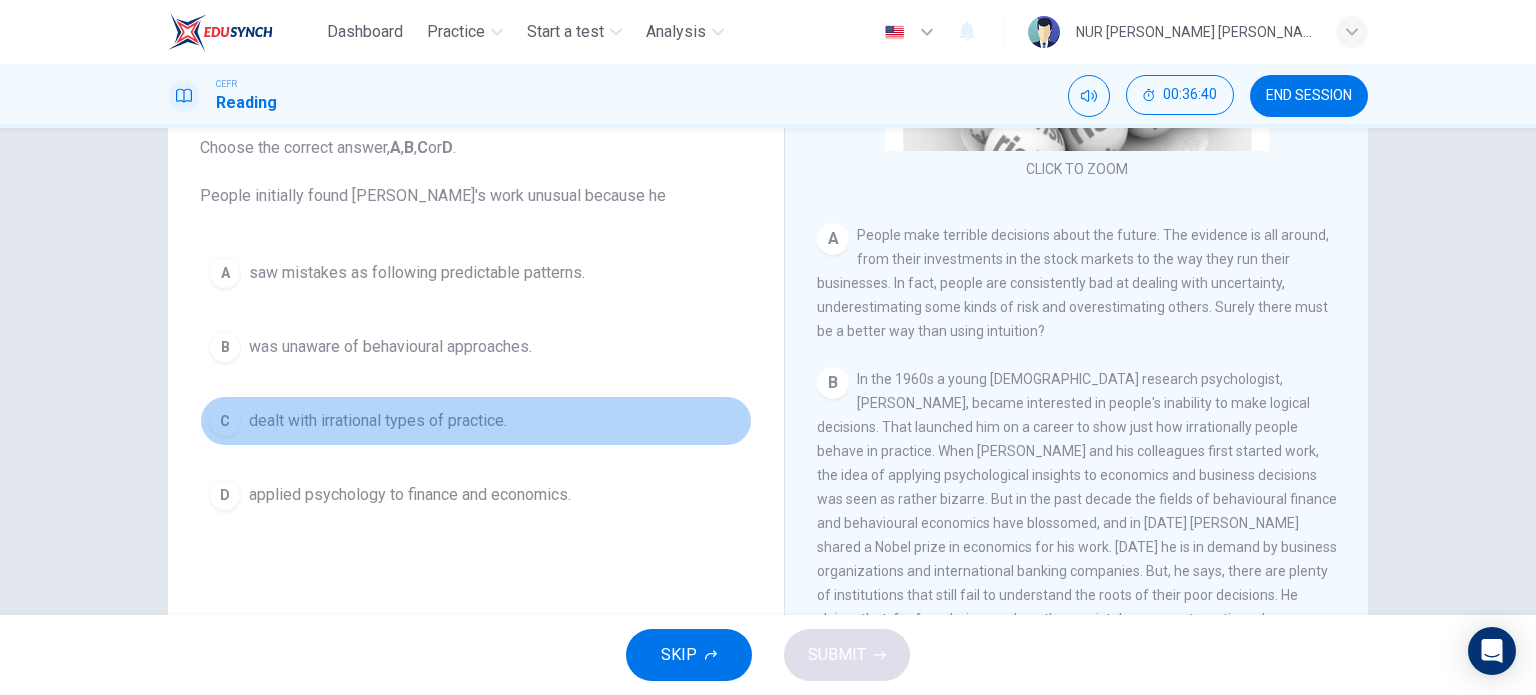 click on "C" at bounding box center (225, 421) 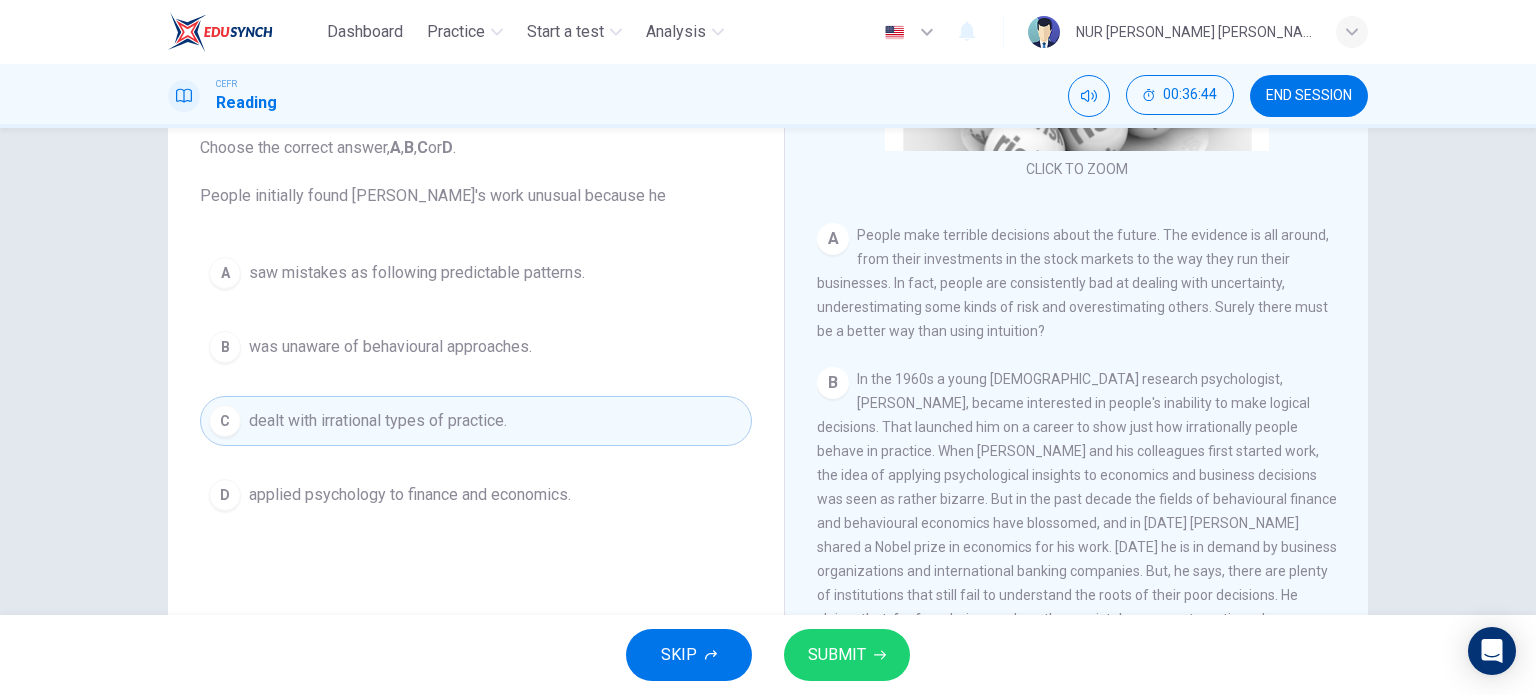 scroll, scrollTop: 24, scrollLeft: 0, axis: vertical 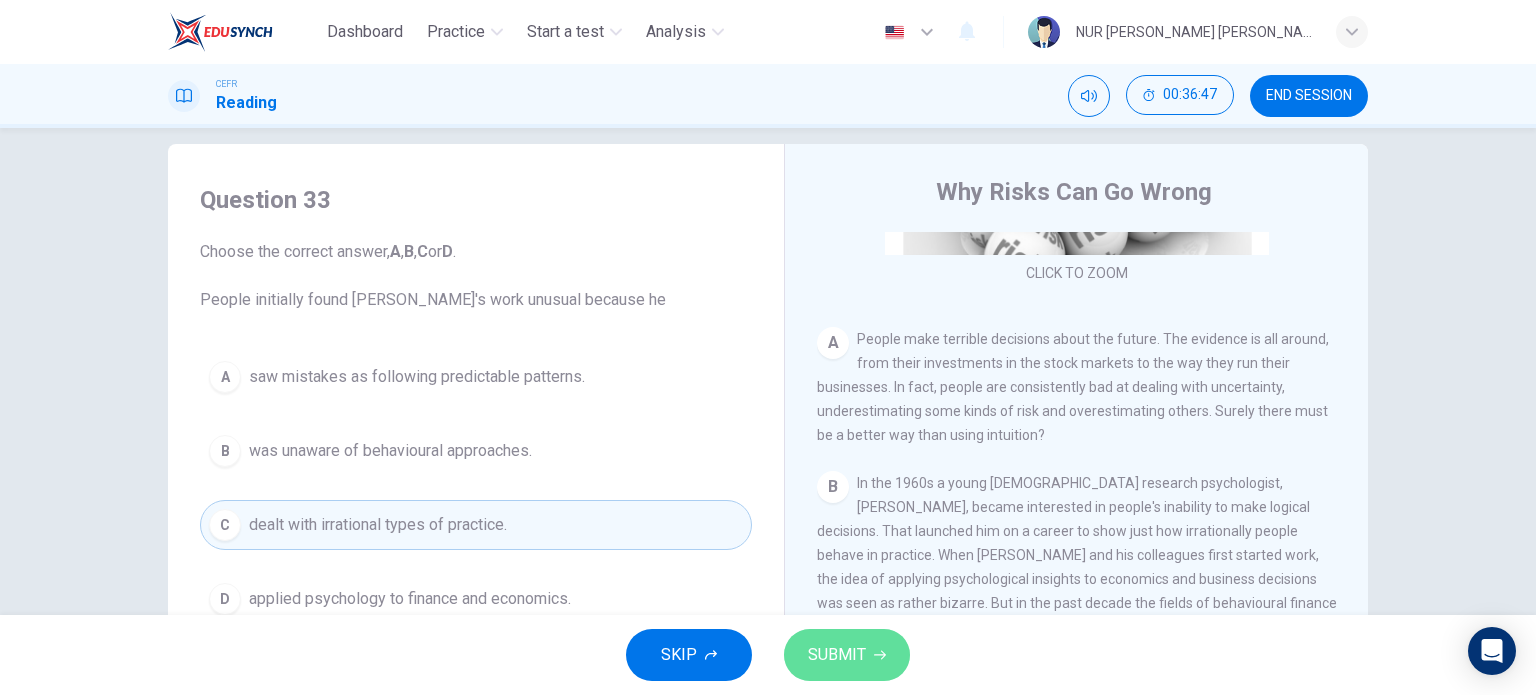 click on "SUBMIT" at bounding box center [837, 655] 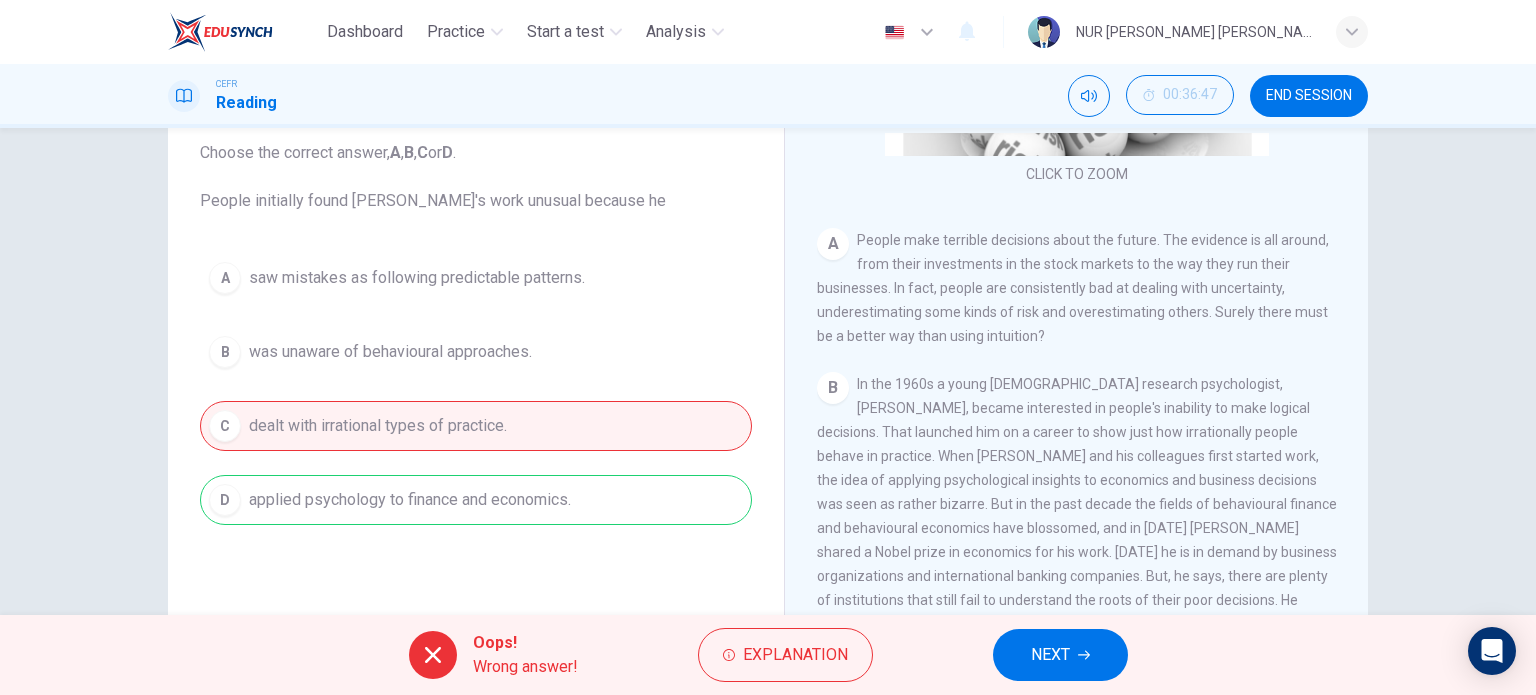 scroll, scrollTop: 128, scrollLeft: 0, axis: vertical 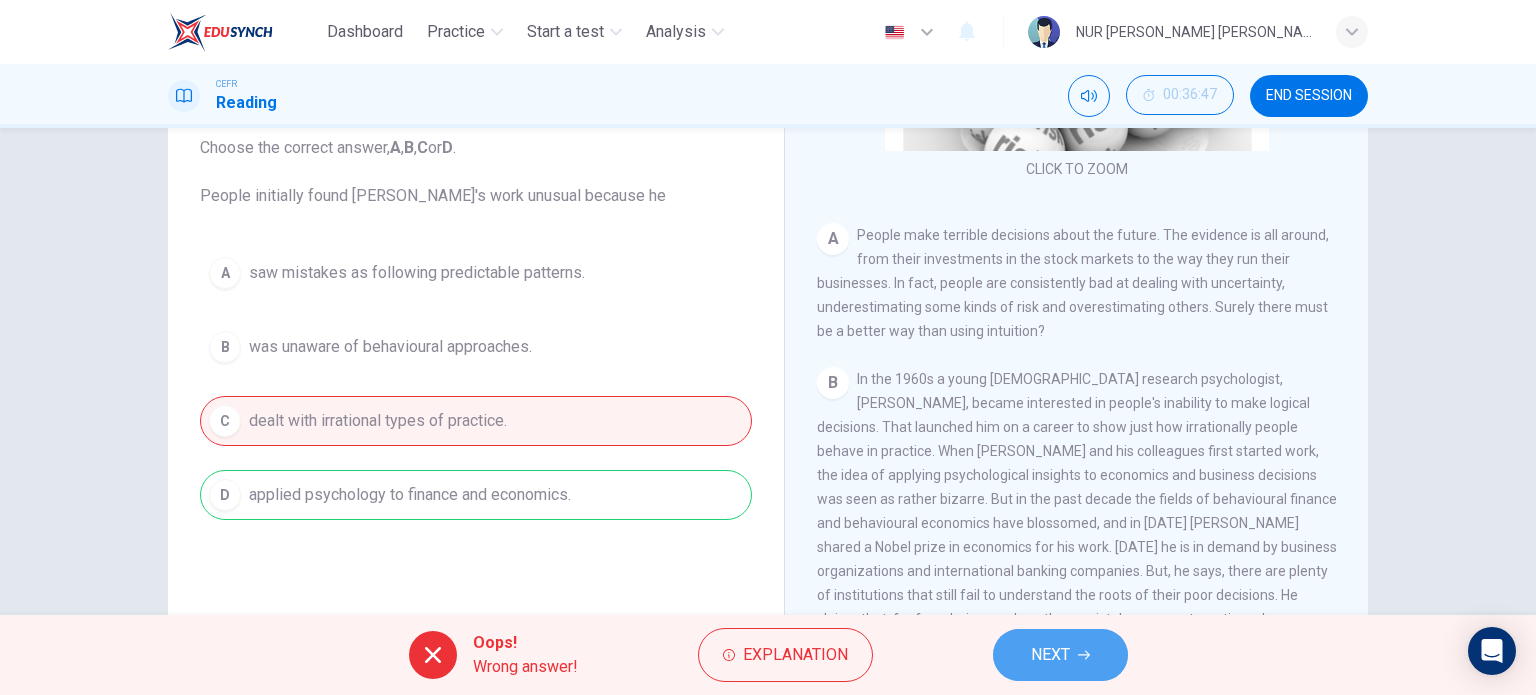 click on "NEXT" at bounding box center [1060, 655] 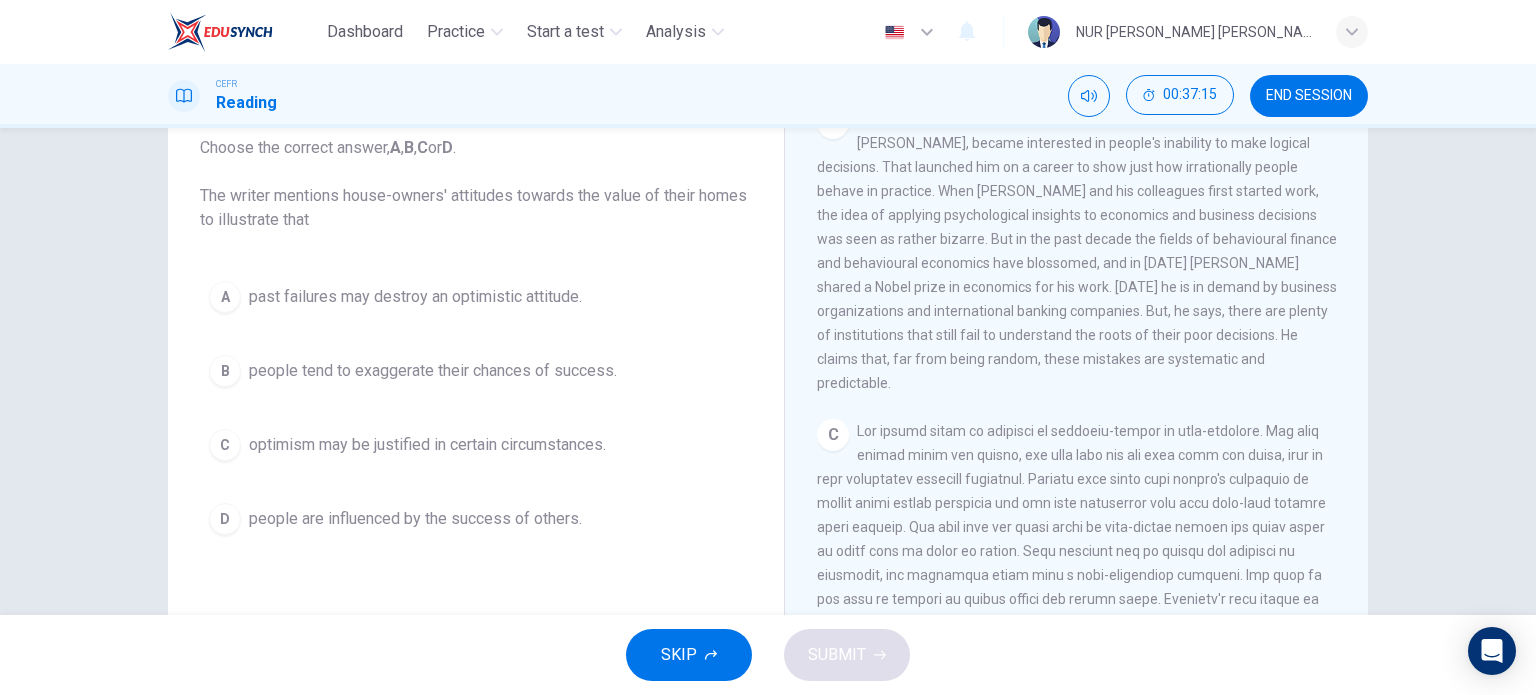 scroll, scrollTop: 592, scrollLeft: 0, axis: vertical 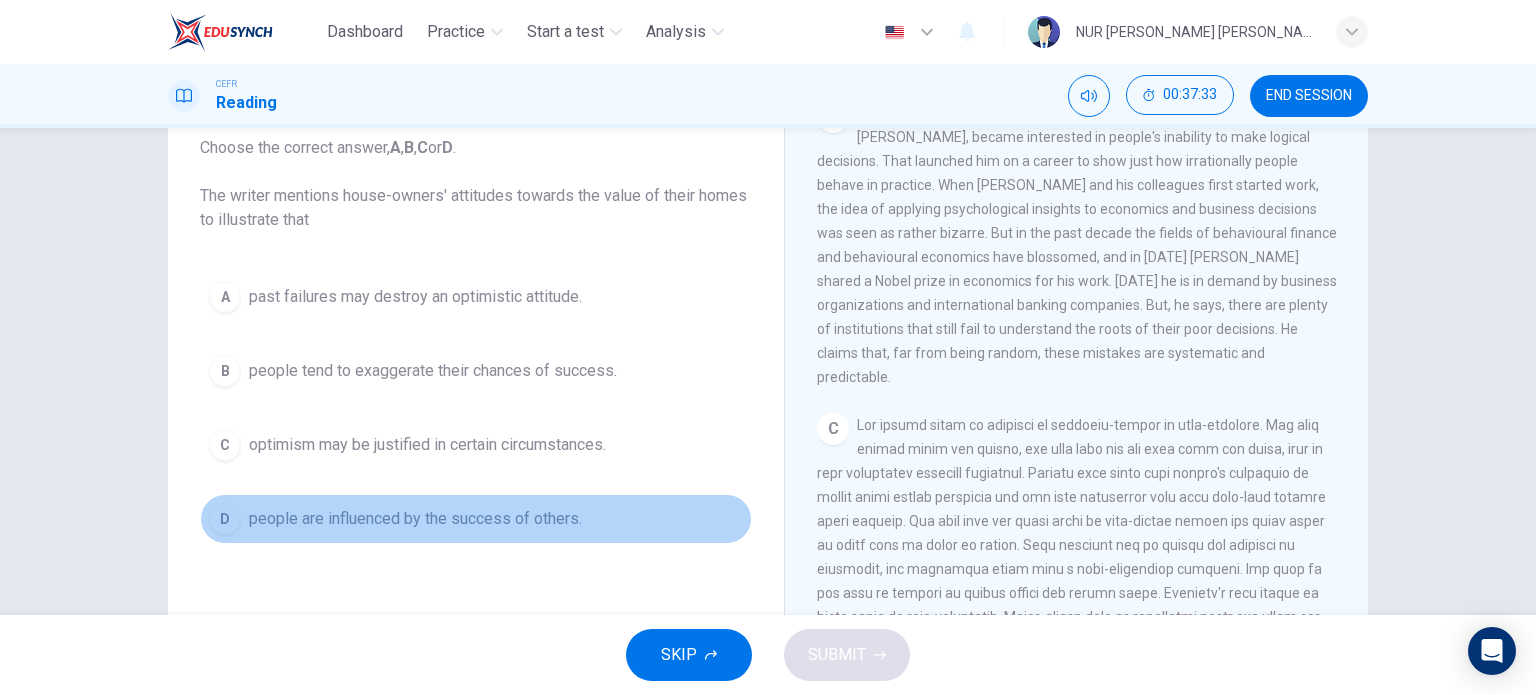 click on "people are influenced by the success of others." at bounding box center [415, 519] 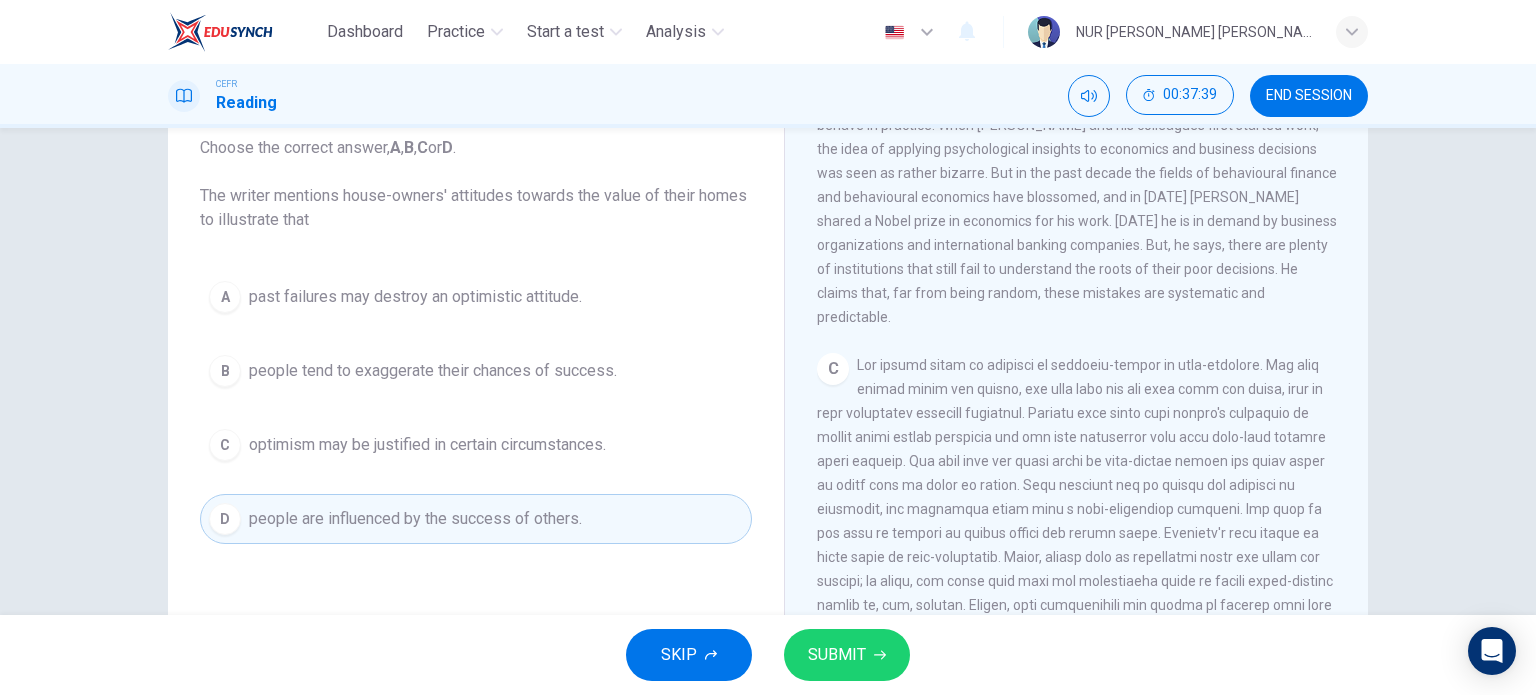 scroll, scrollTop: 654, scrollLeft: 0, axis: vertical 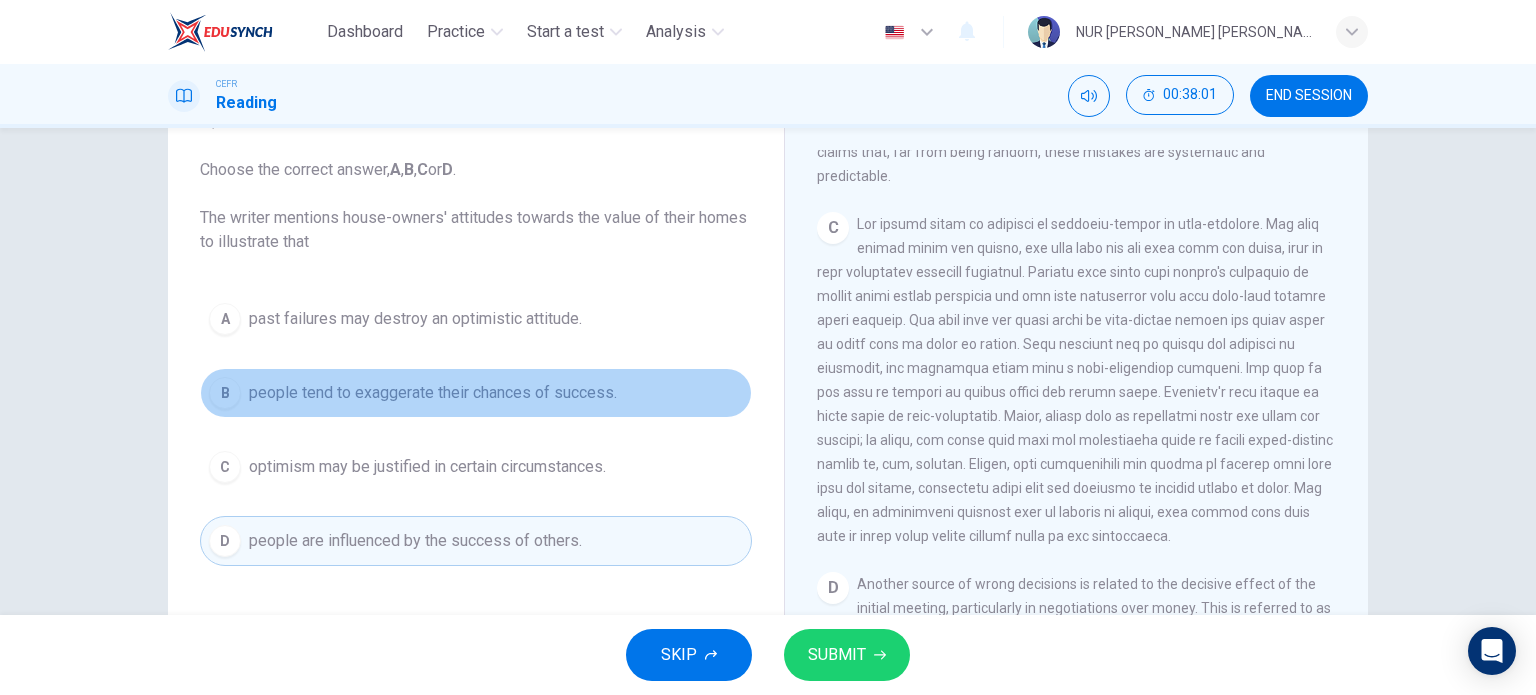 click on "people tend to exaggerate their chances of success." at bounding box center (433, 393) 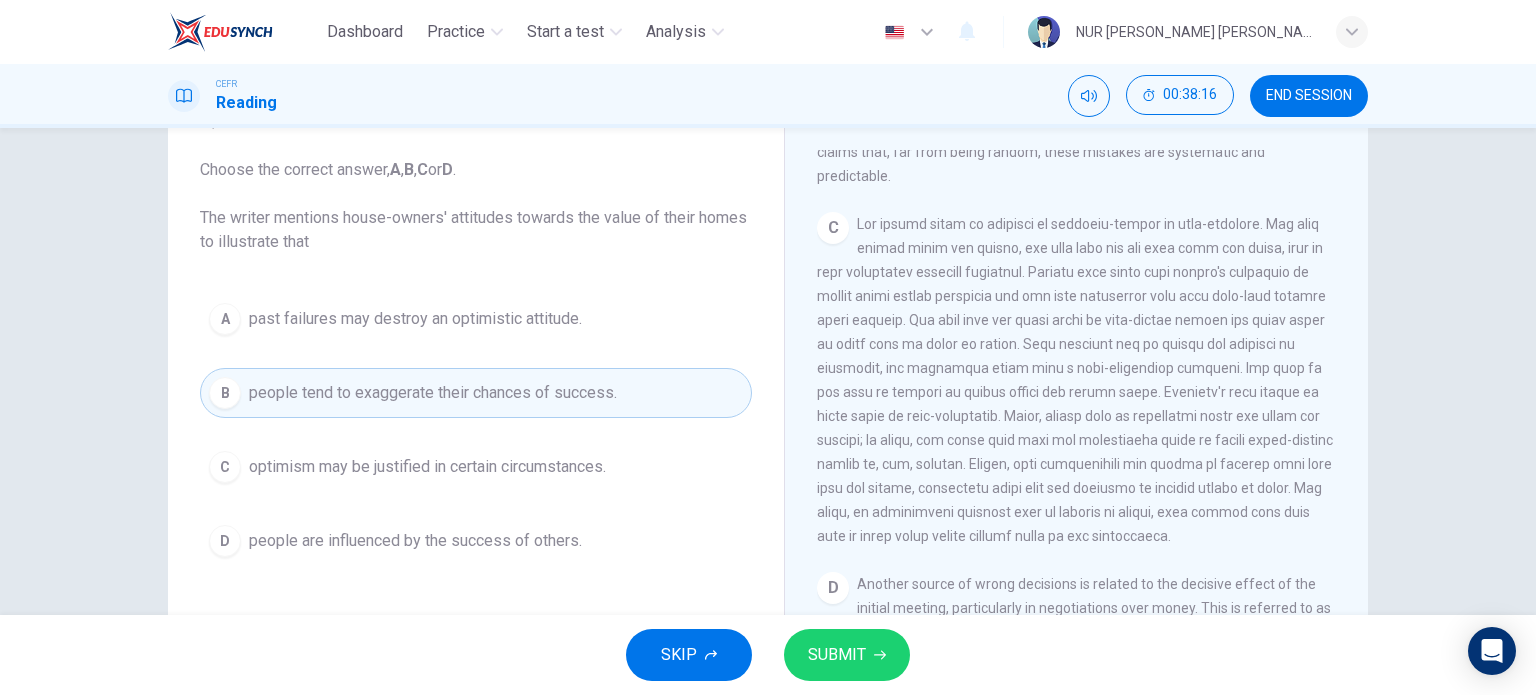 click on "SUBMIT" at bounding box center (847, 655) 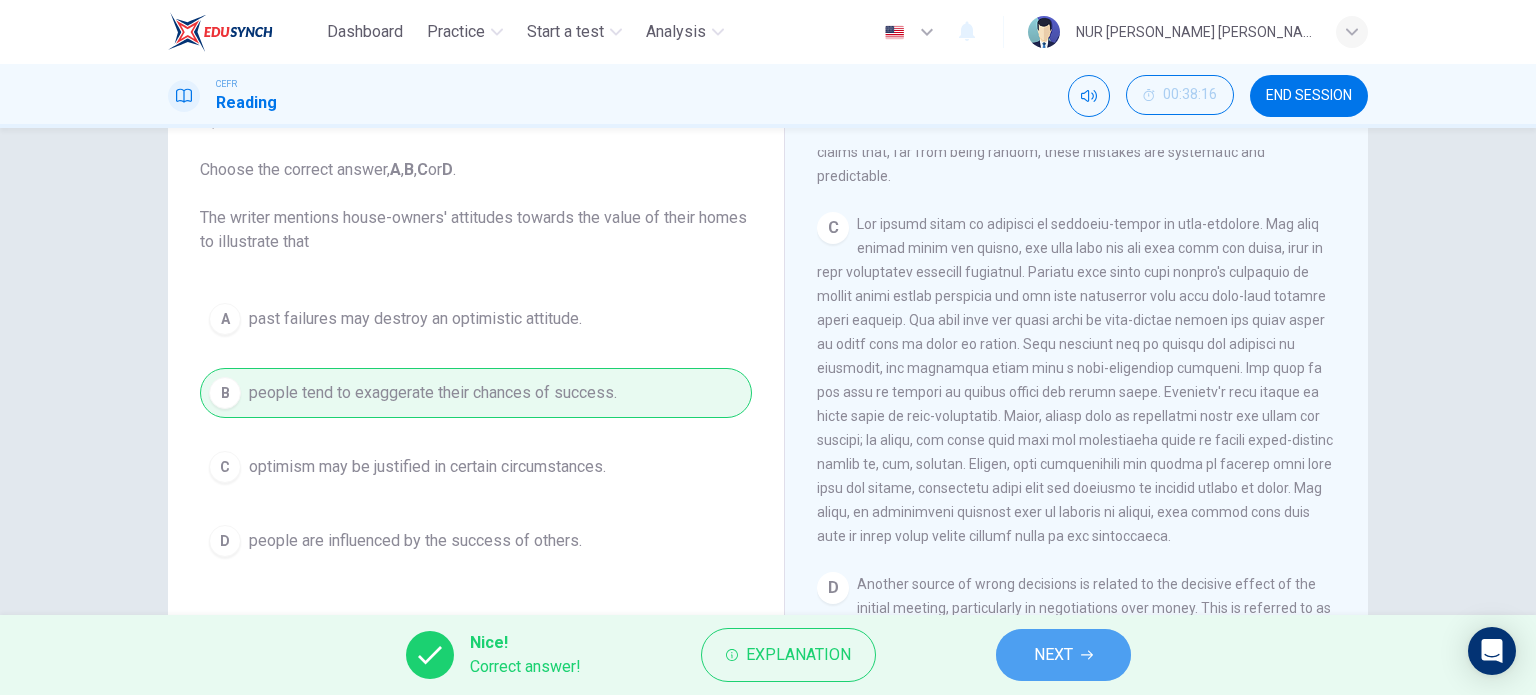 click on "NEXT" at bounding box center (1063, 655) 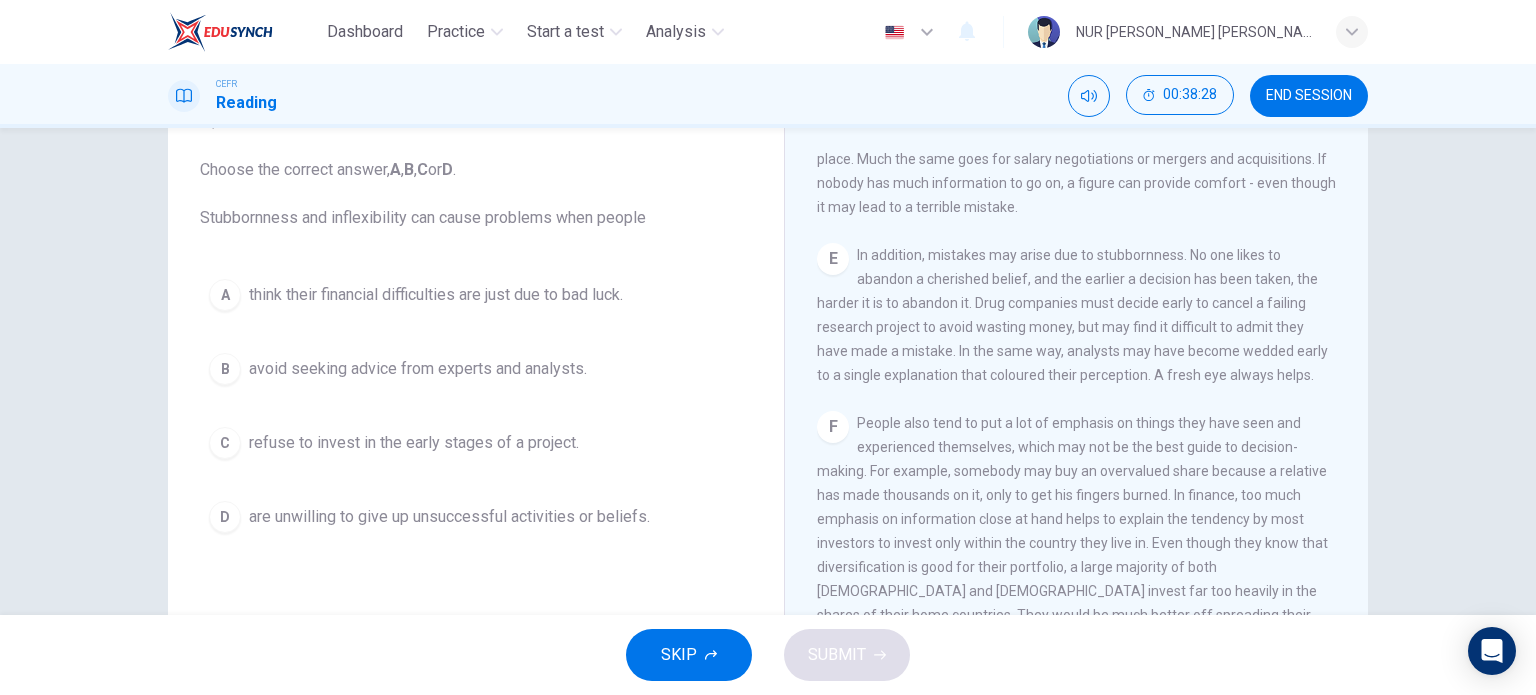 scroll, scrollTop: 1363, scrollLeft: 0, axis: vertical 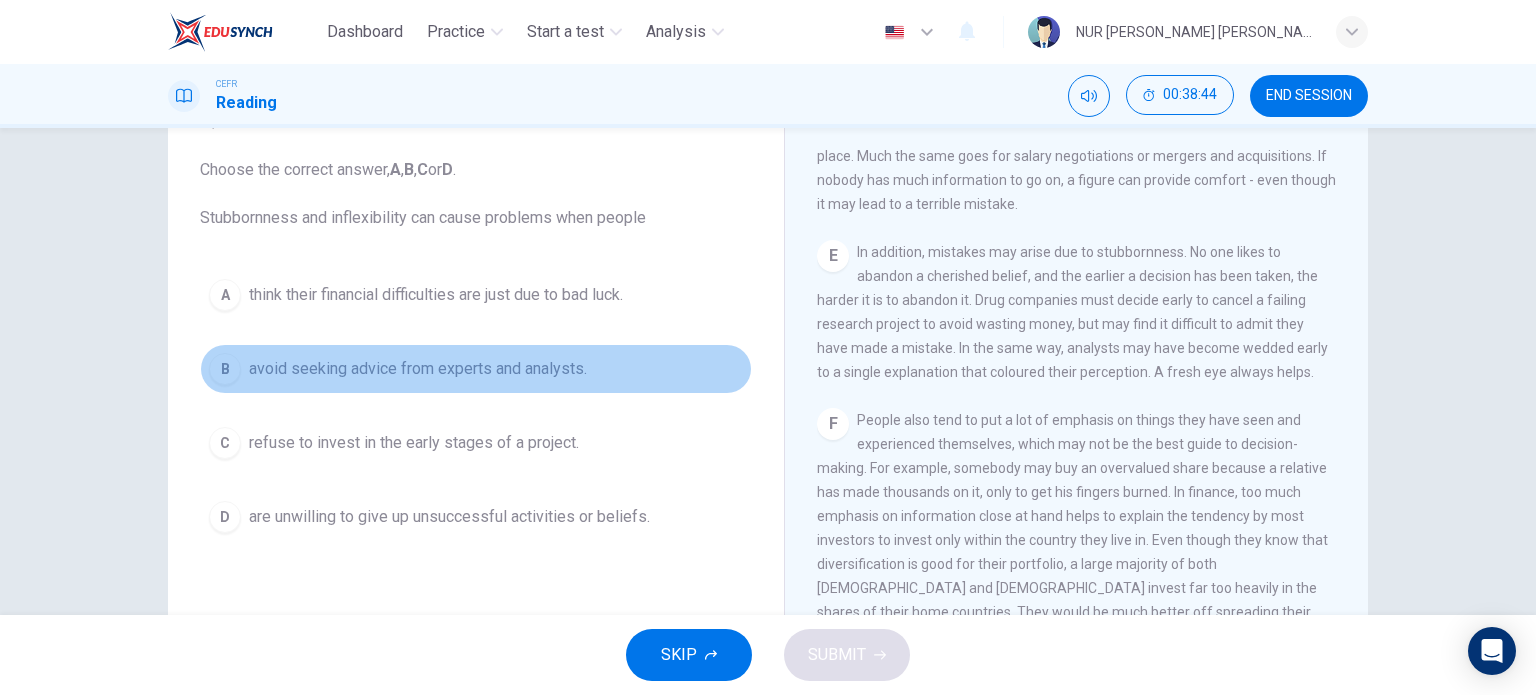 click on "avoid seeking advice from experts and analysts." at bounding box center (418, 369) 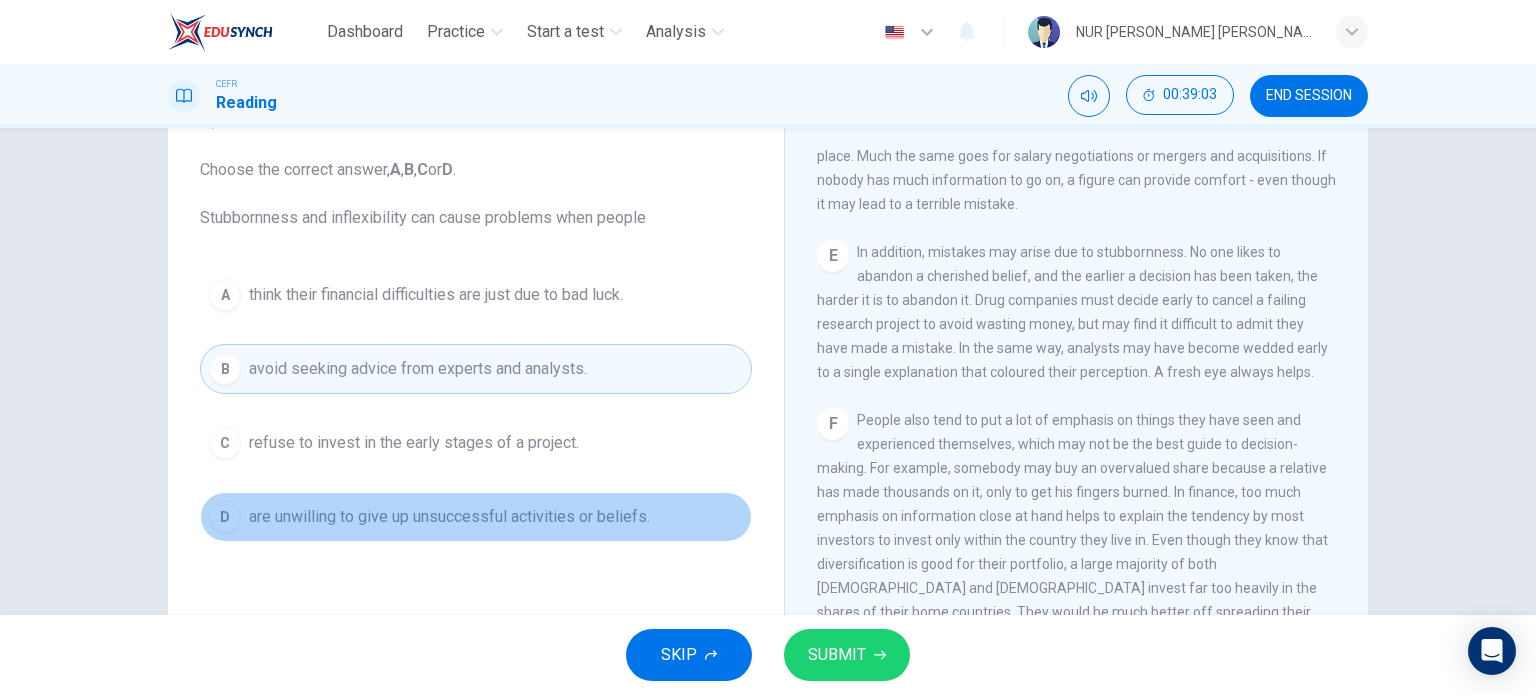 click on "are unwilling to give up unsuccessful activities or beliefs." at bounding box center (449, 517) 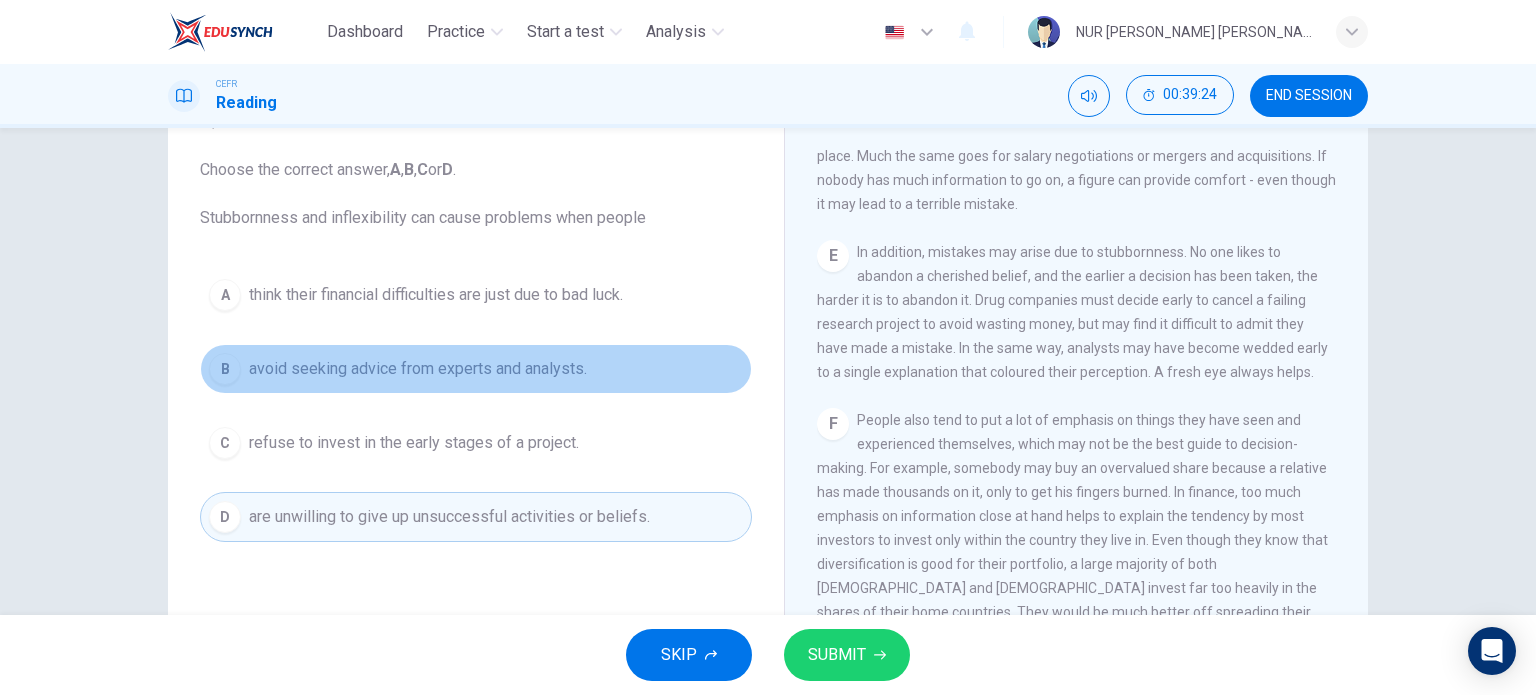click on "avoid seeking advice from experts and analysts." at bounding box center [418, 369] 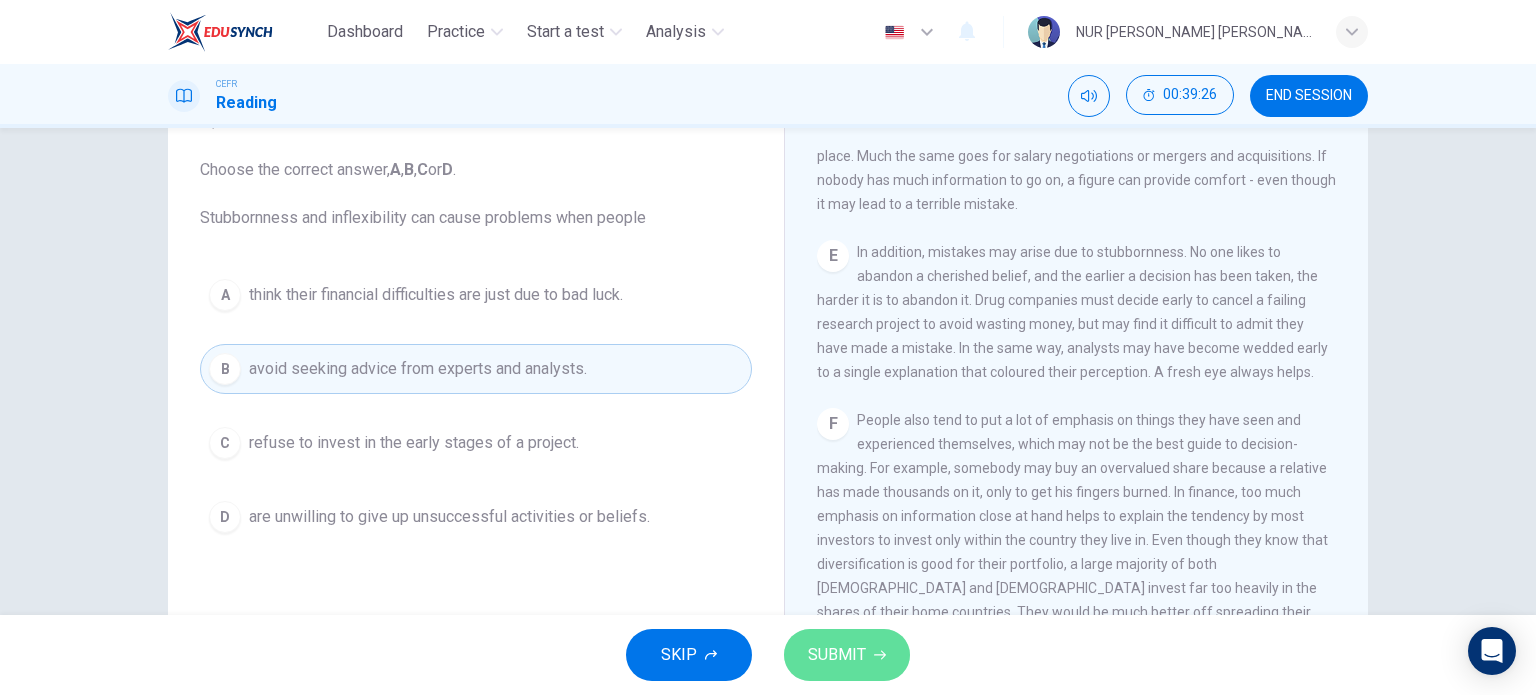 click on "SUBMIT" at bounding box center [837, 655] 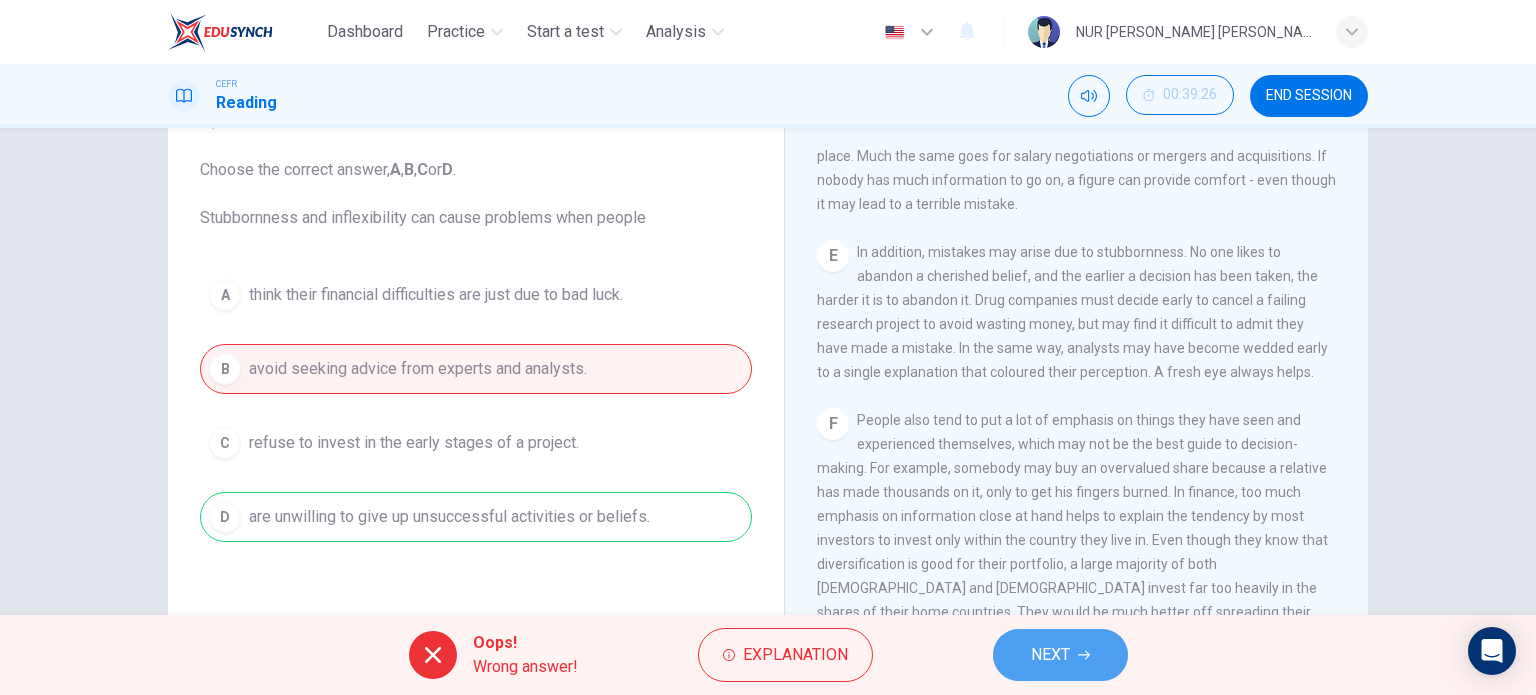 click on "NEXT" at bounding box center (1050, 655) 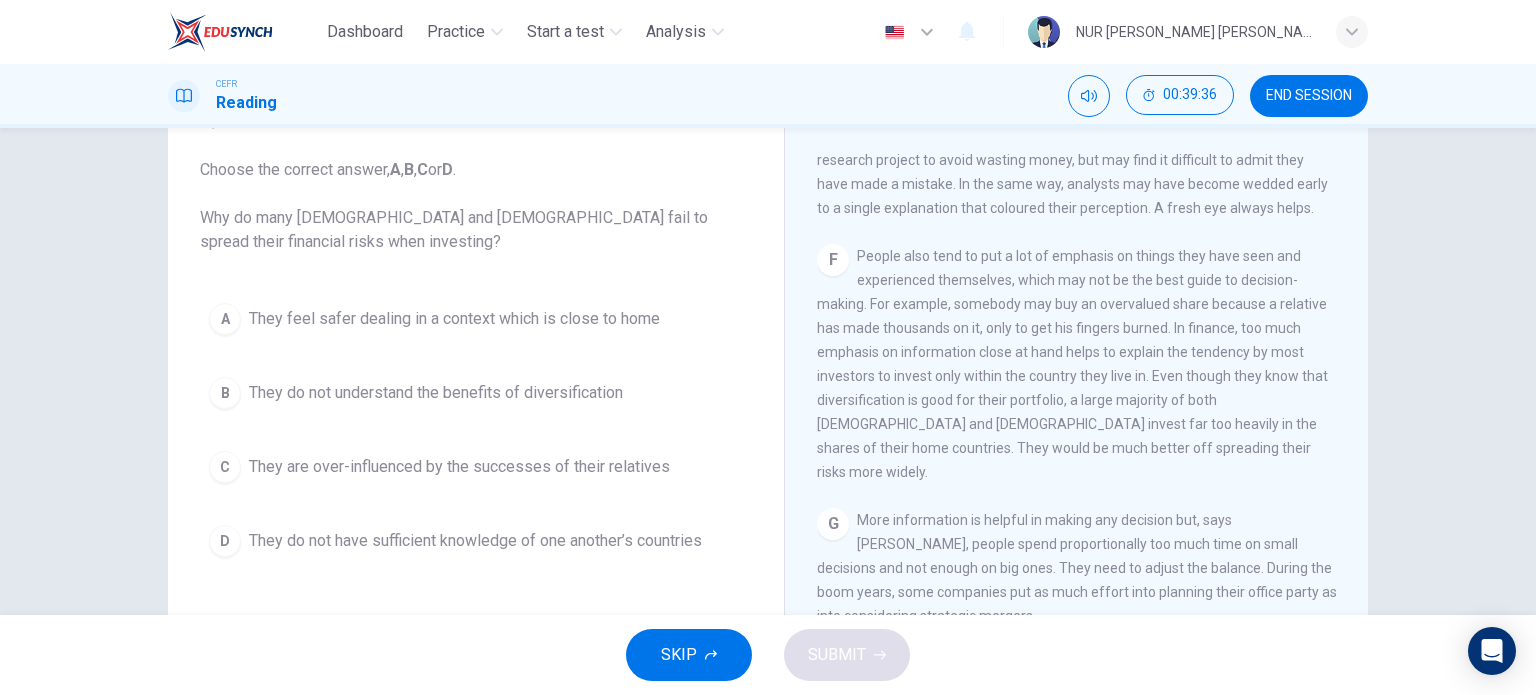 scroll, scrollTop: 1528, scrollLeft: 0, axis: vertical 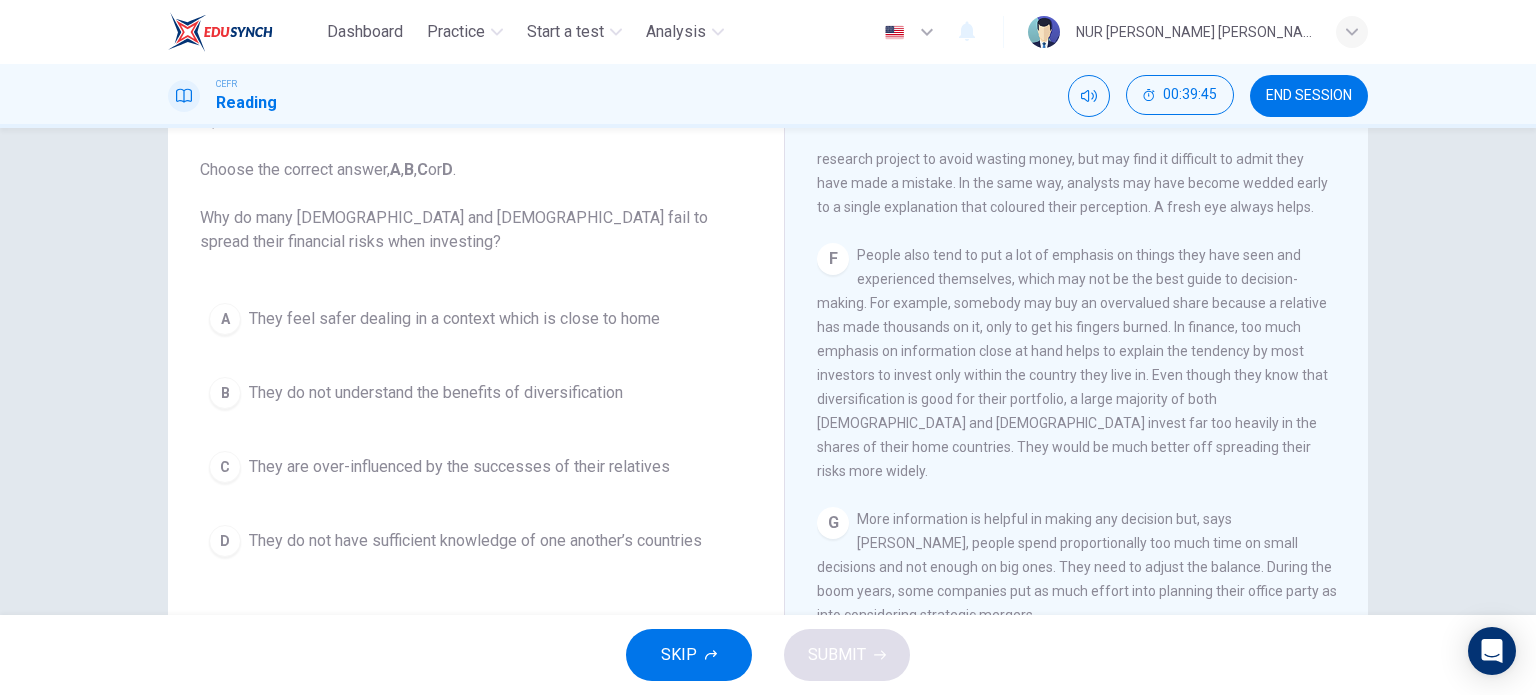 click on "They feel safer dealing in a context which is close to home" at bounding box center (454, 319) 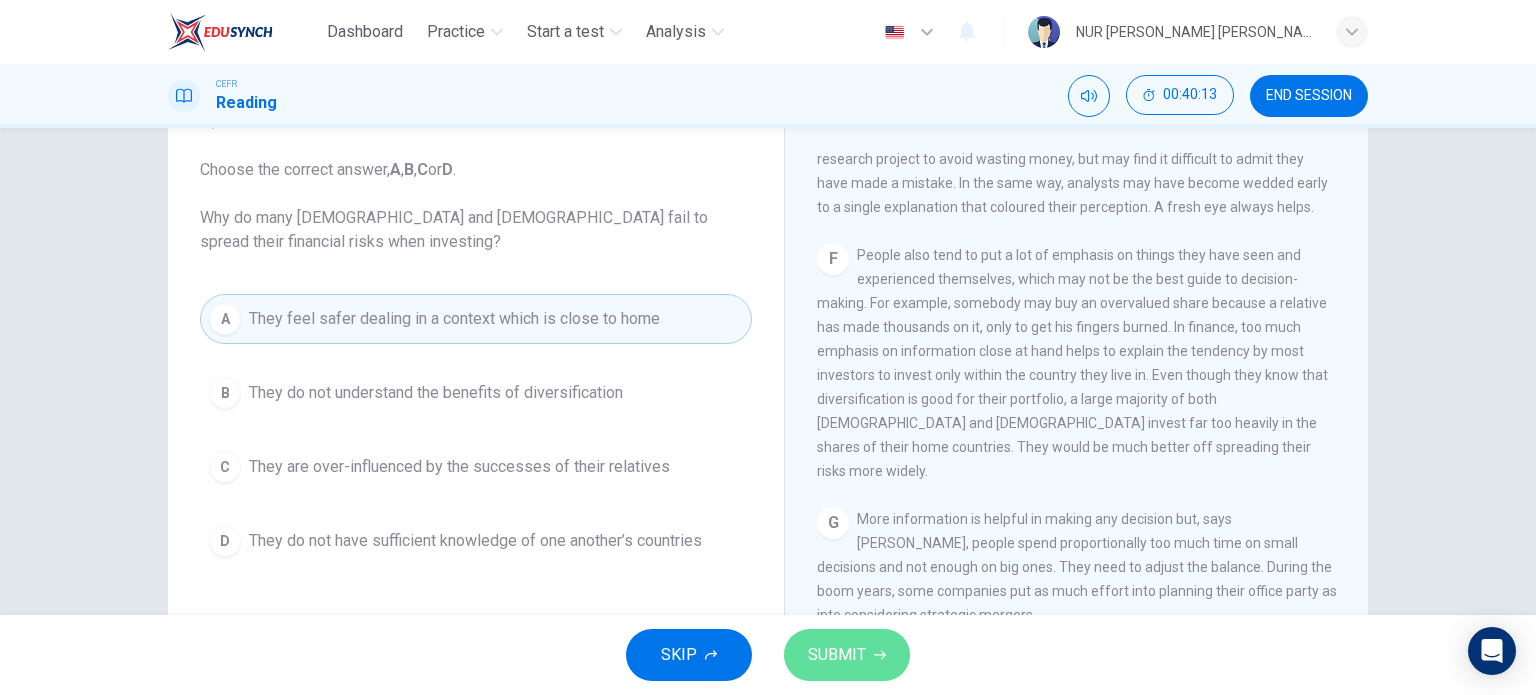 click on "SUBMIT" at bounding box center (837, 655) 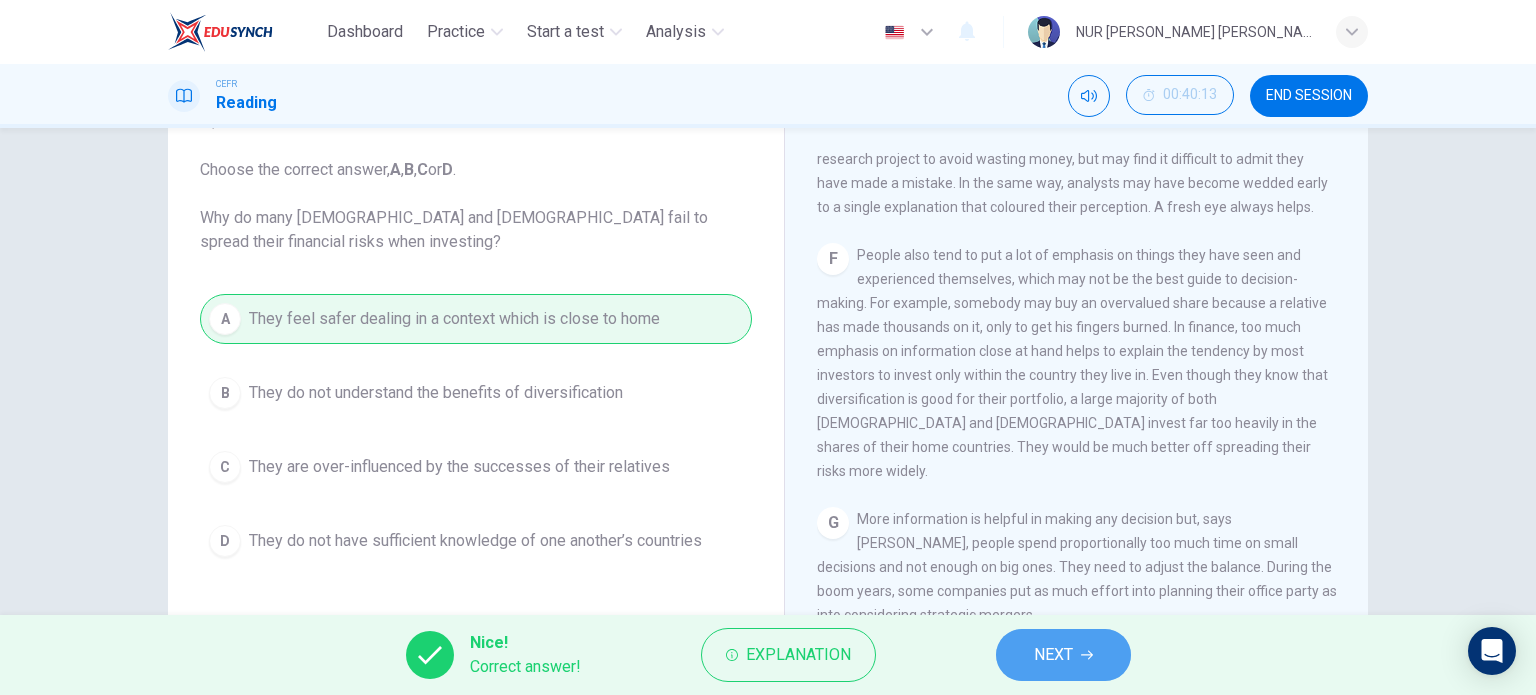 click on "NEXT" at bounding box center (1063, 655) 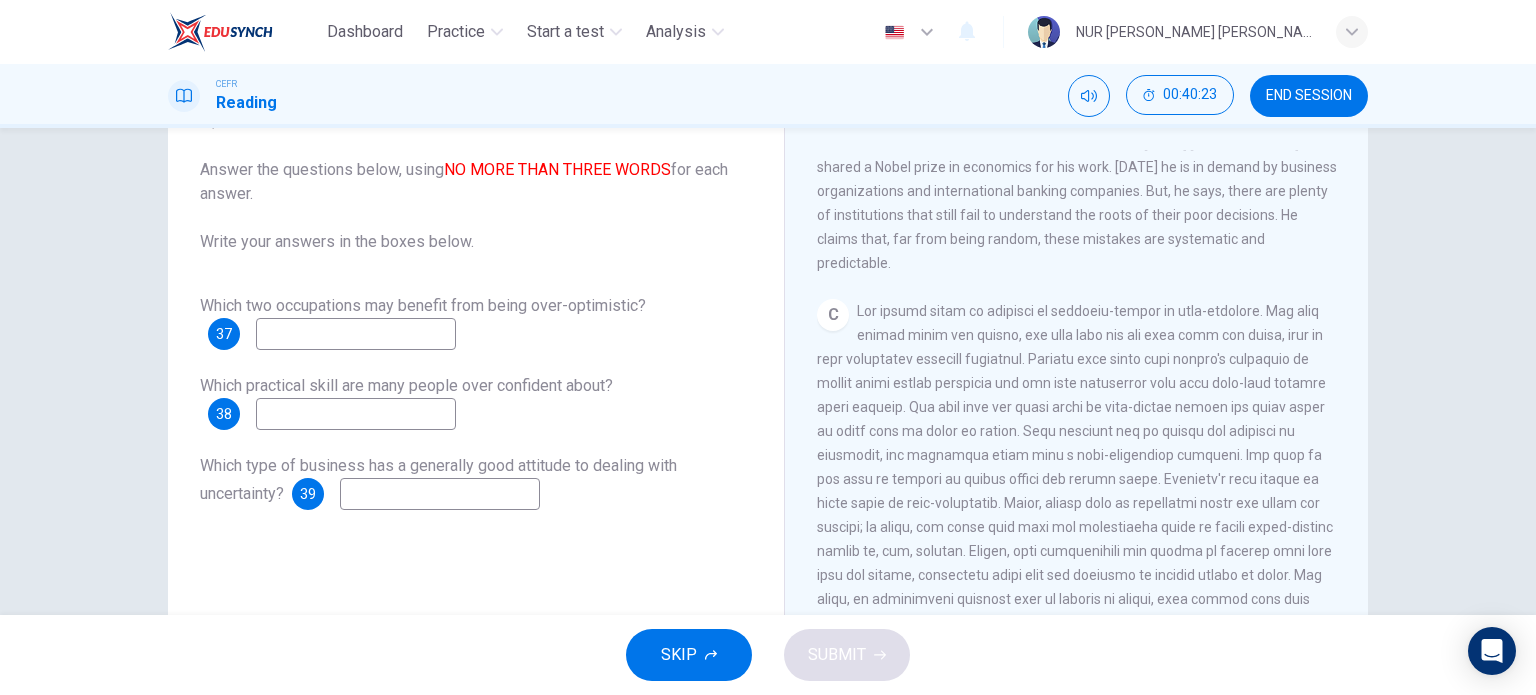 scroll, scrollTop: 744, scrollLeft: 0, axis: vertical 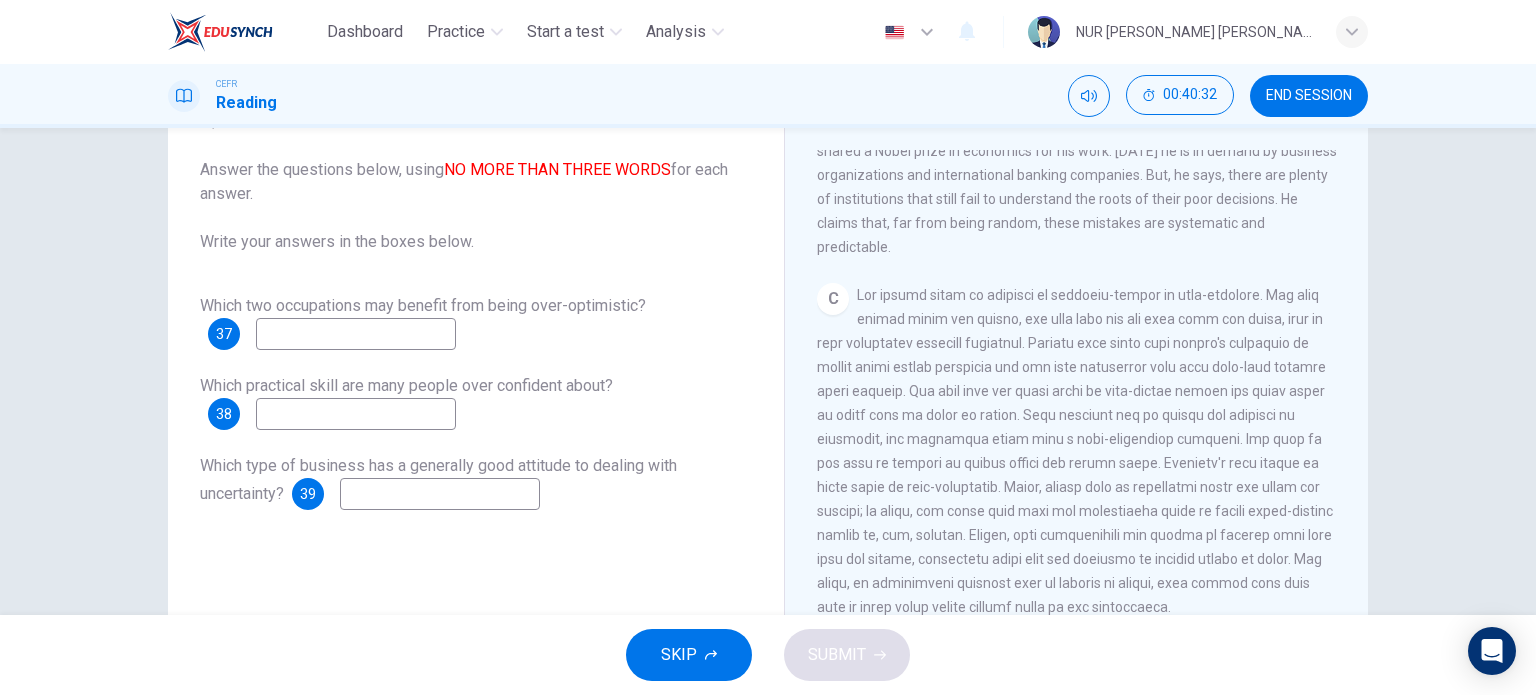 click at bounding box center [356, 334] 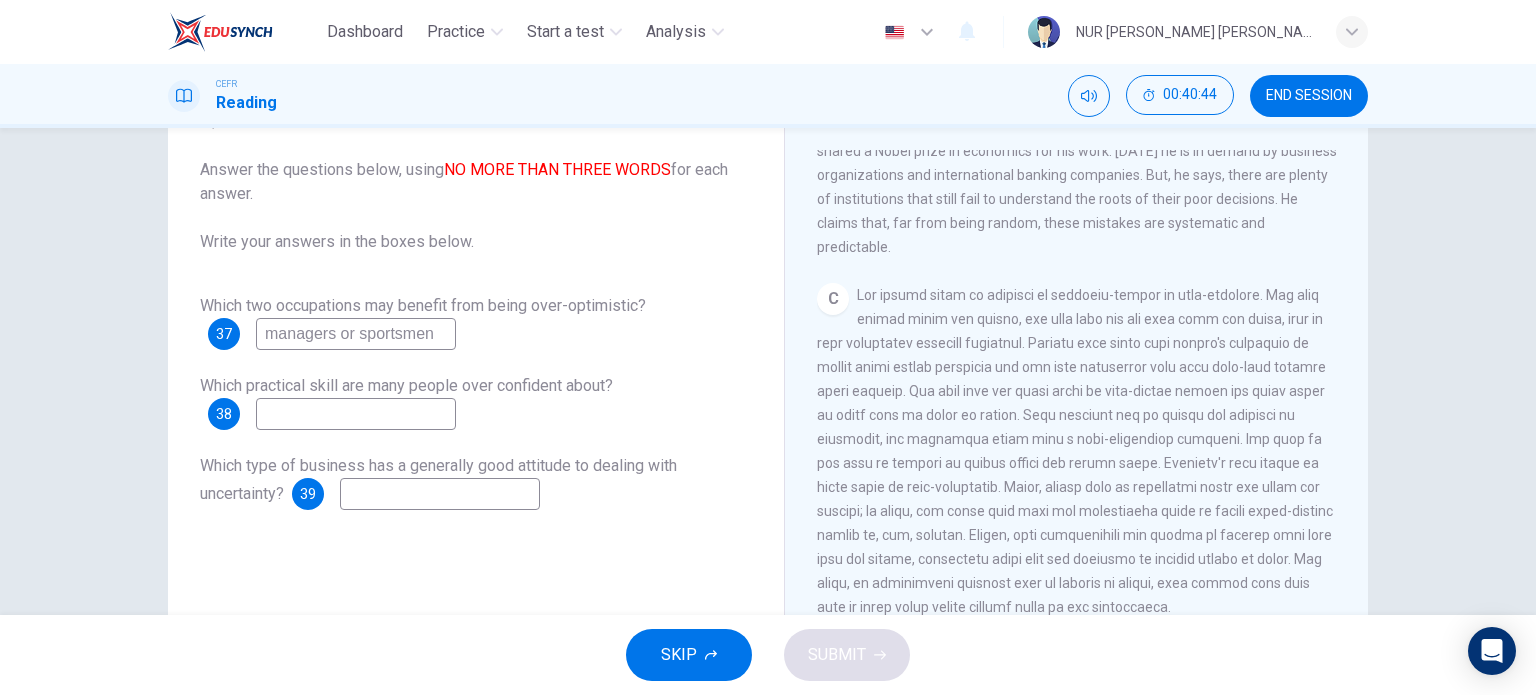 type on "managers or sportsmen" 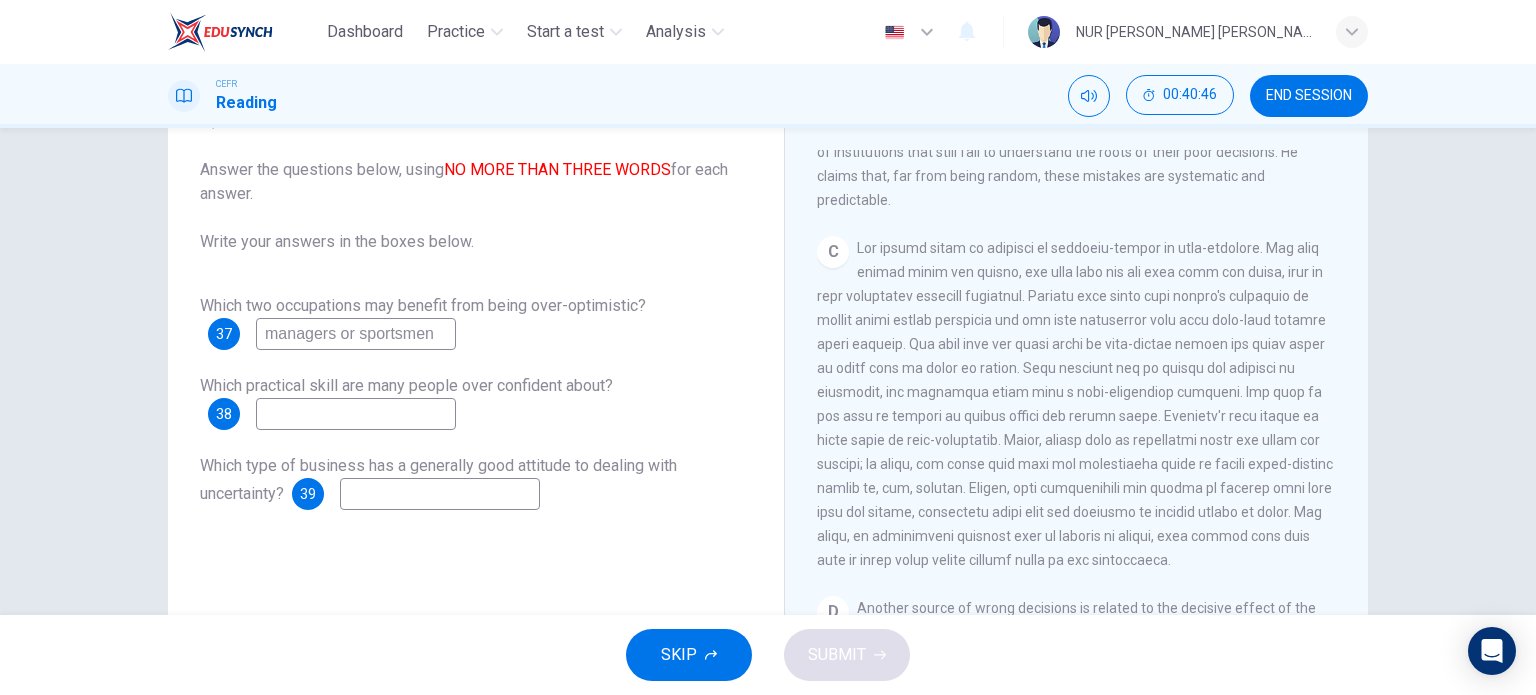 scroll, scrollTop: 792, scrollLeft: 0, axis: vertical 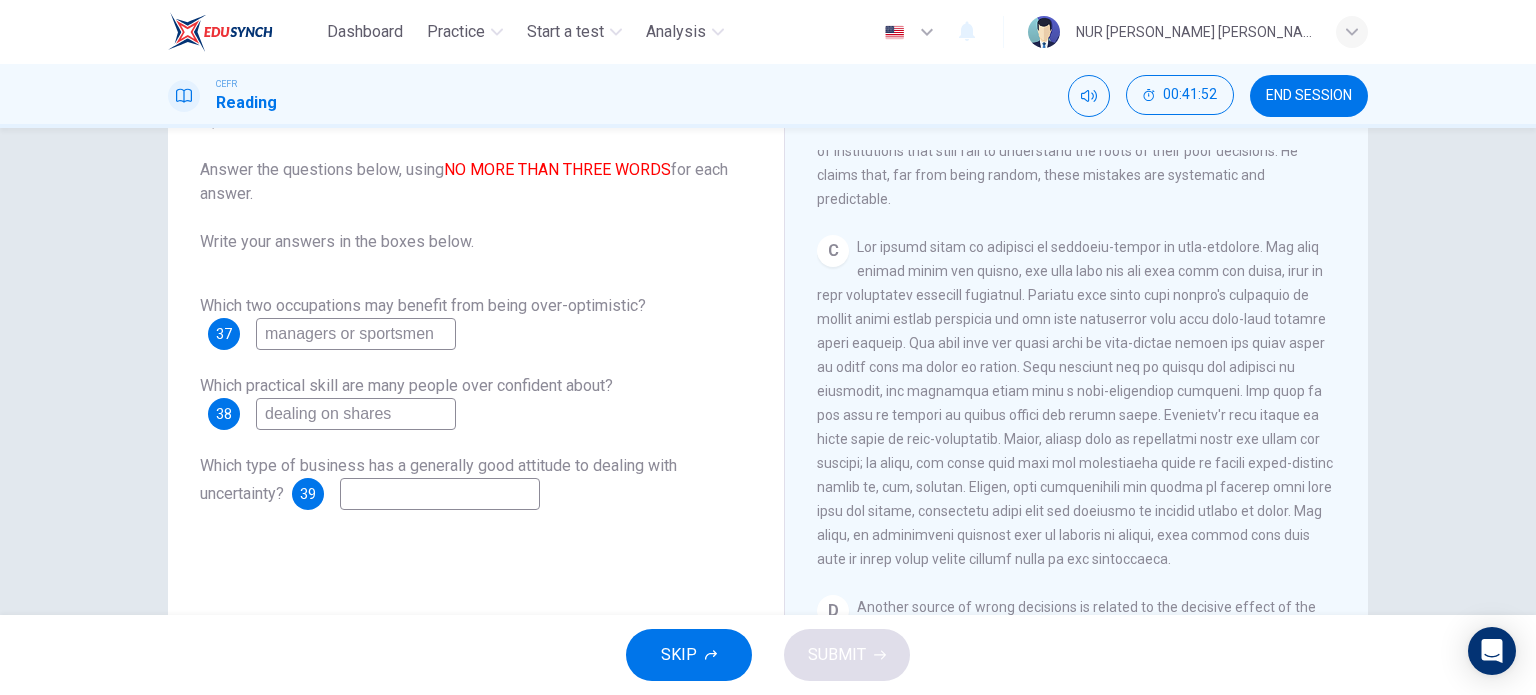 type on "dealing on shares" 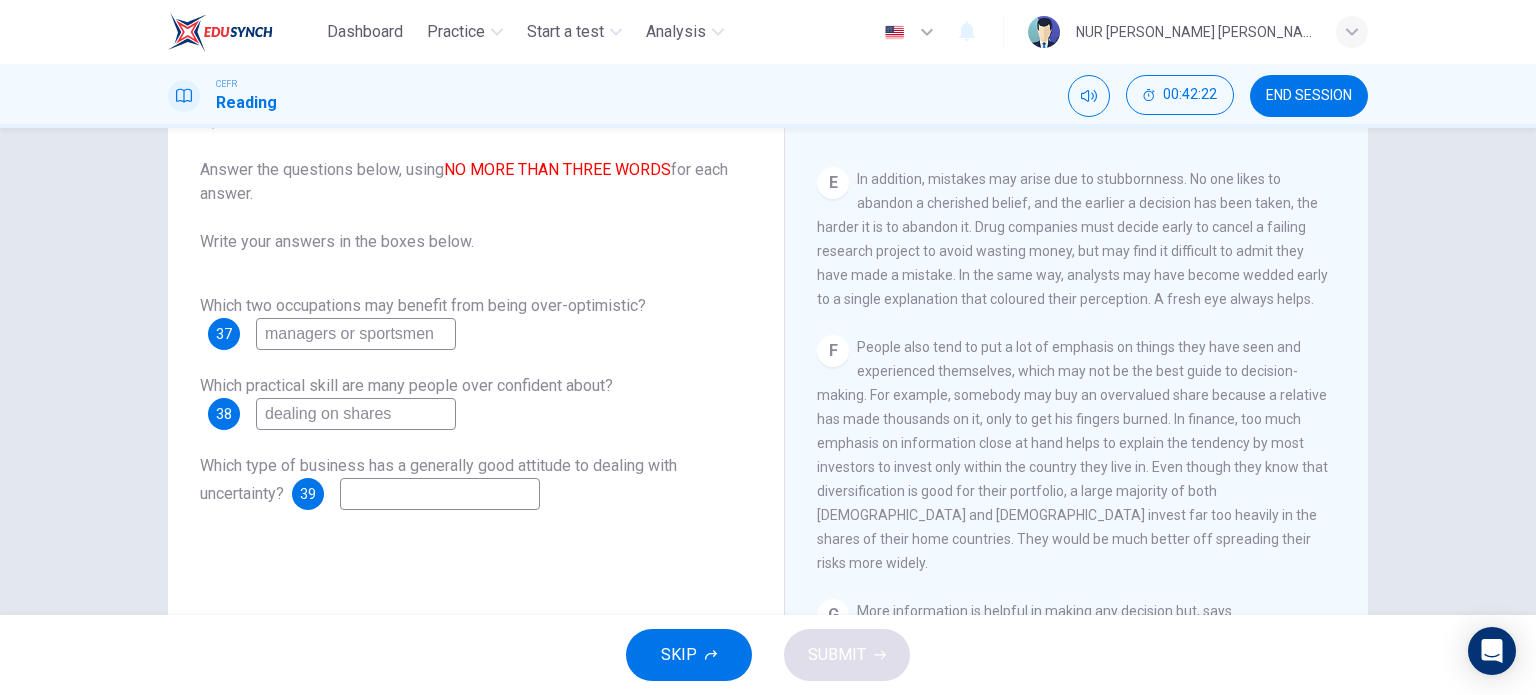 scroll, scrollTop: 1440, scrollLeft: 0, axis: vertical 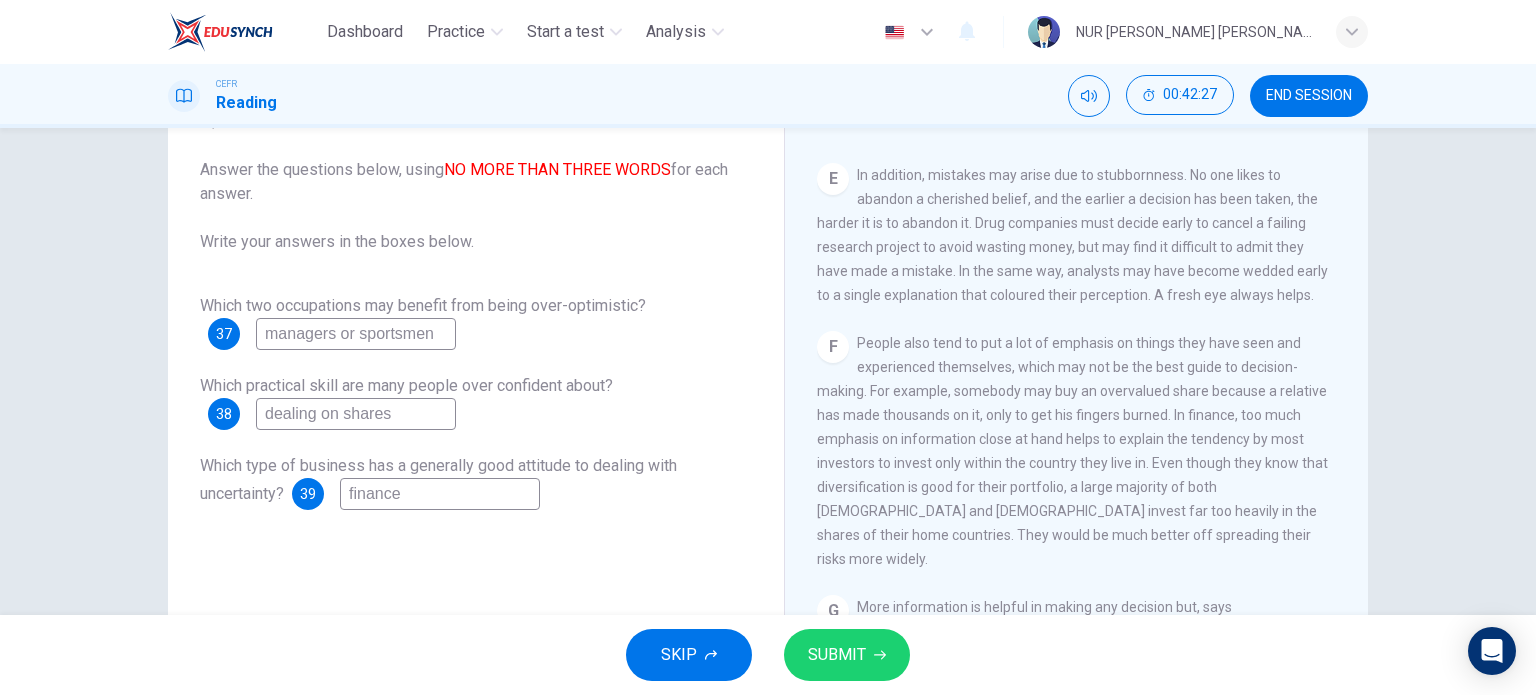 type on "finance" 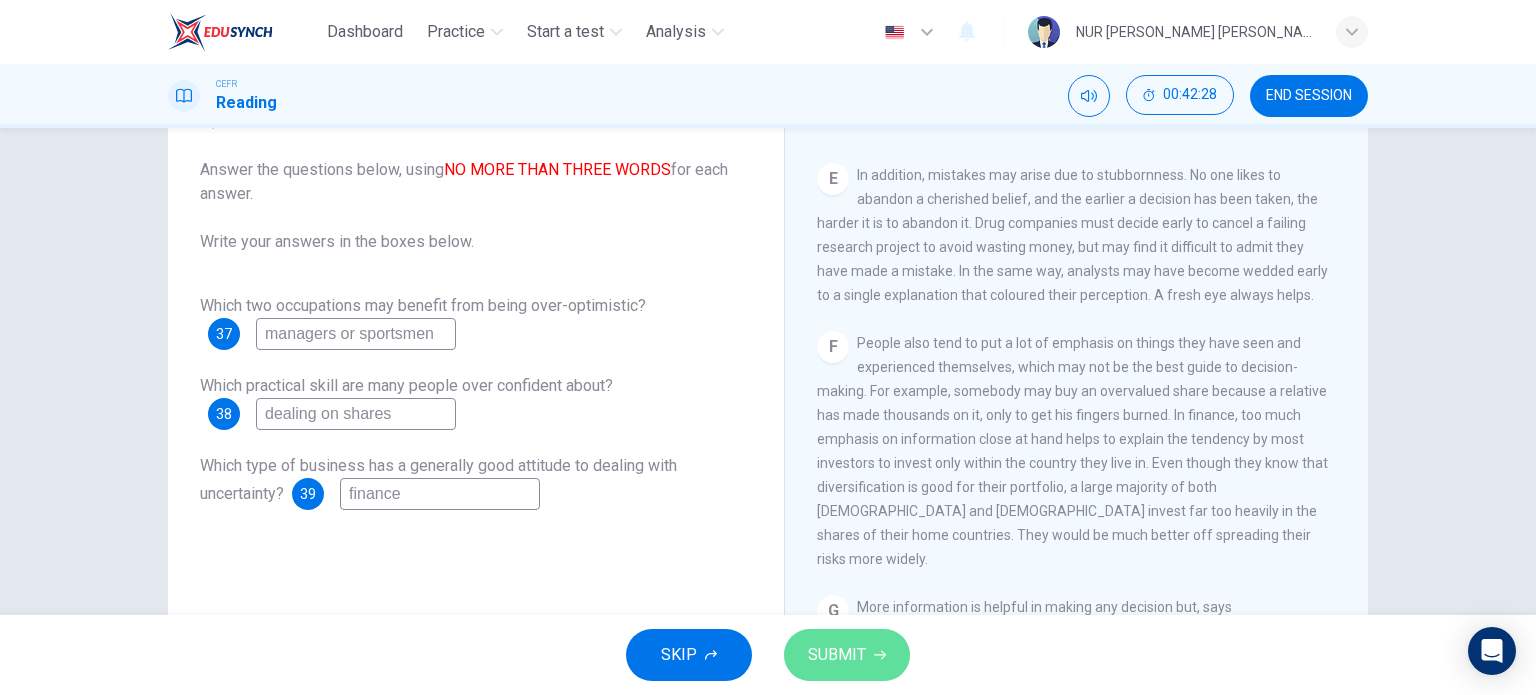 click on "SUBMIT" at bounding box center (837, 655) 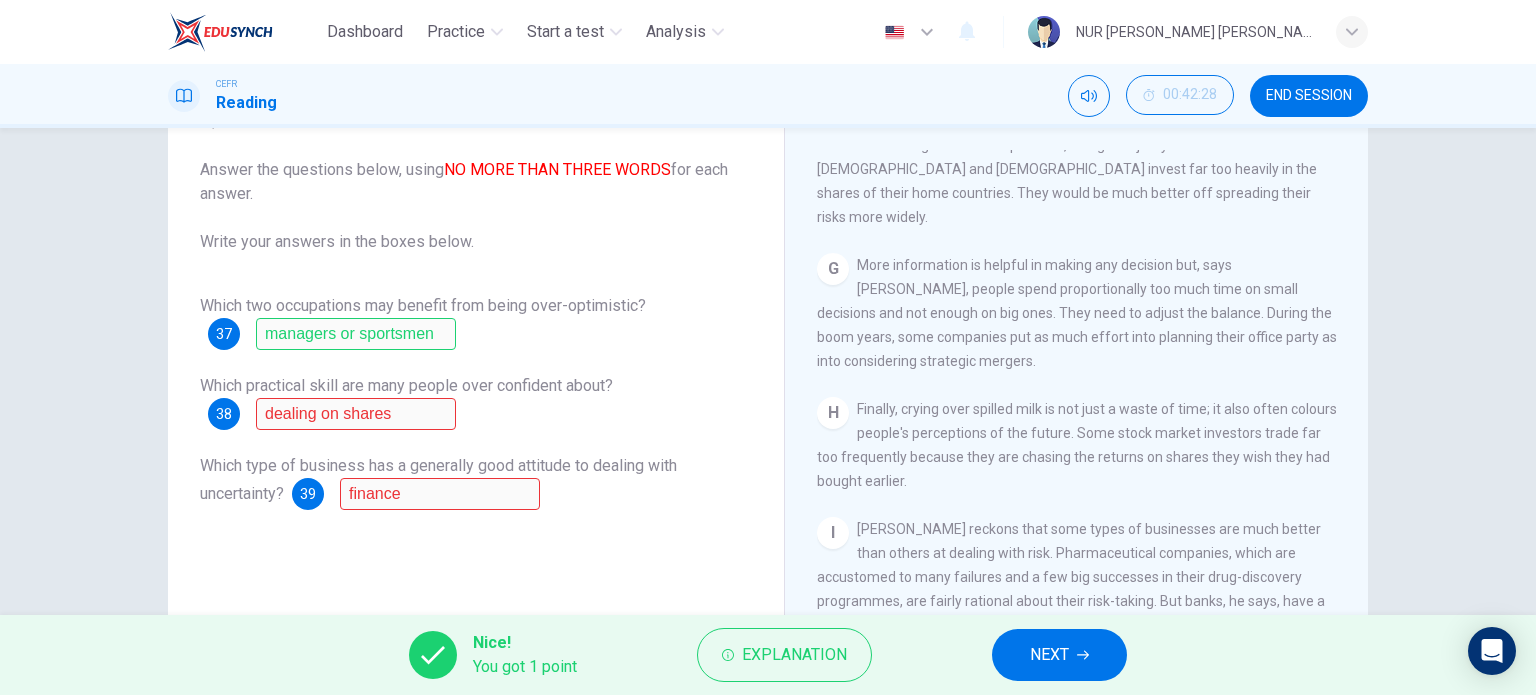 scroll, scrollTop: 1815, scrollLeft: 0, axis: vertical 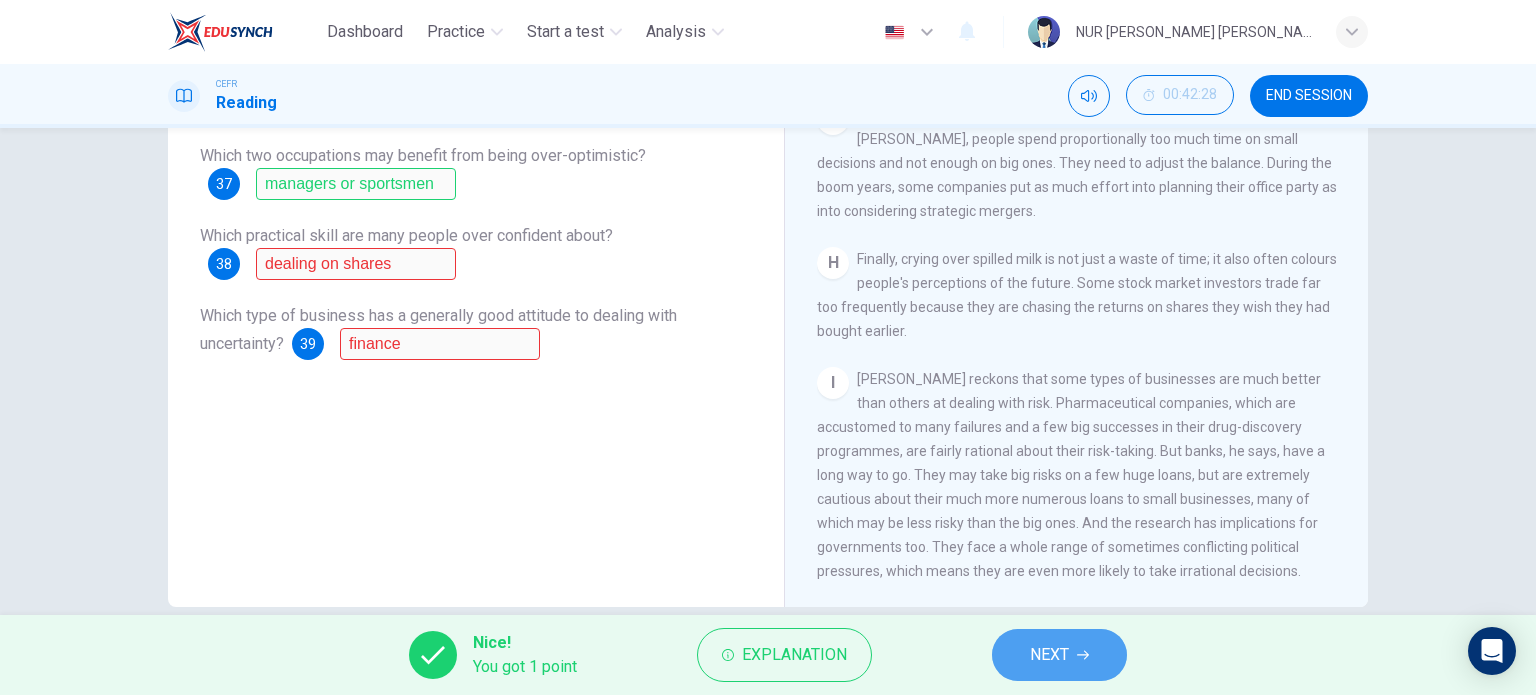 click on "NEXT" at bounding box center [1049, 655] 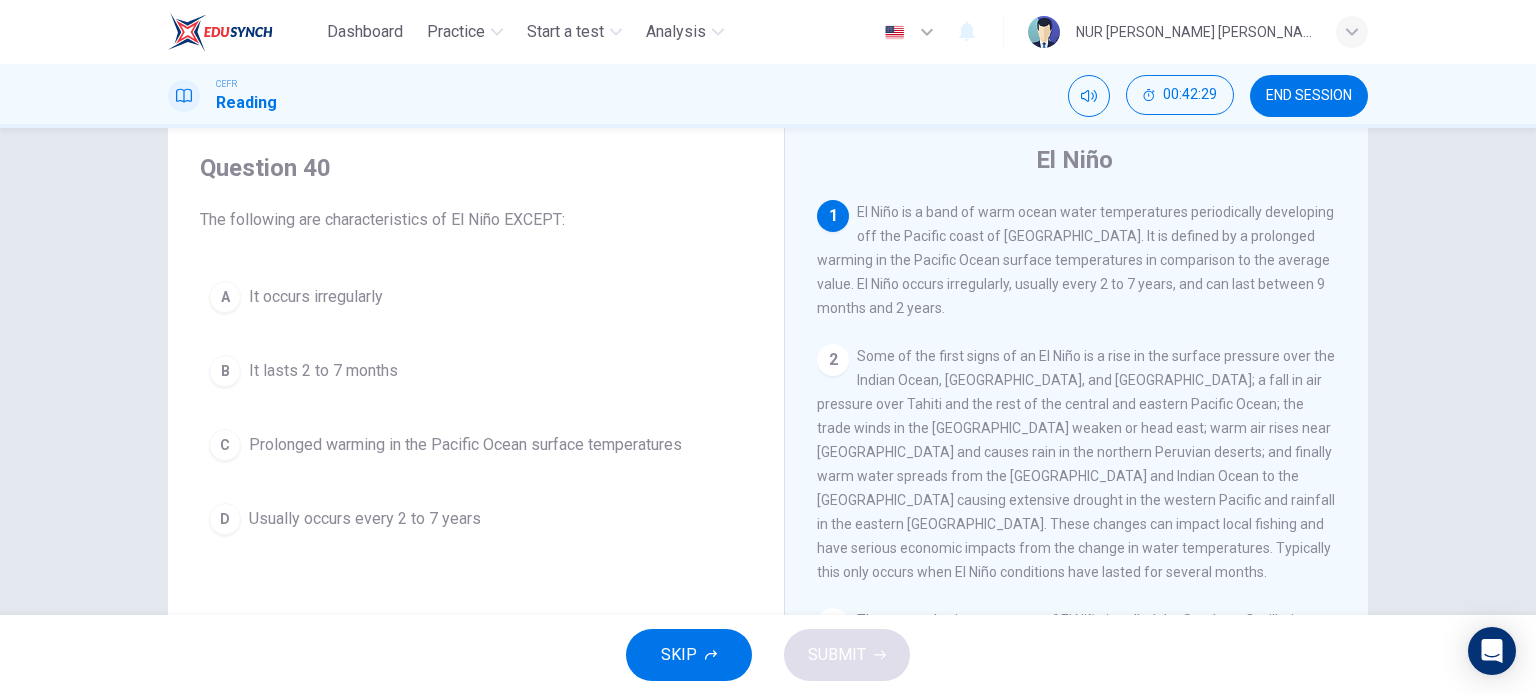 scroll, scrollTop: 60, scrollLeft: 0, axis: vertical 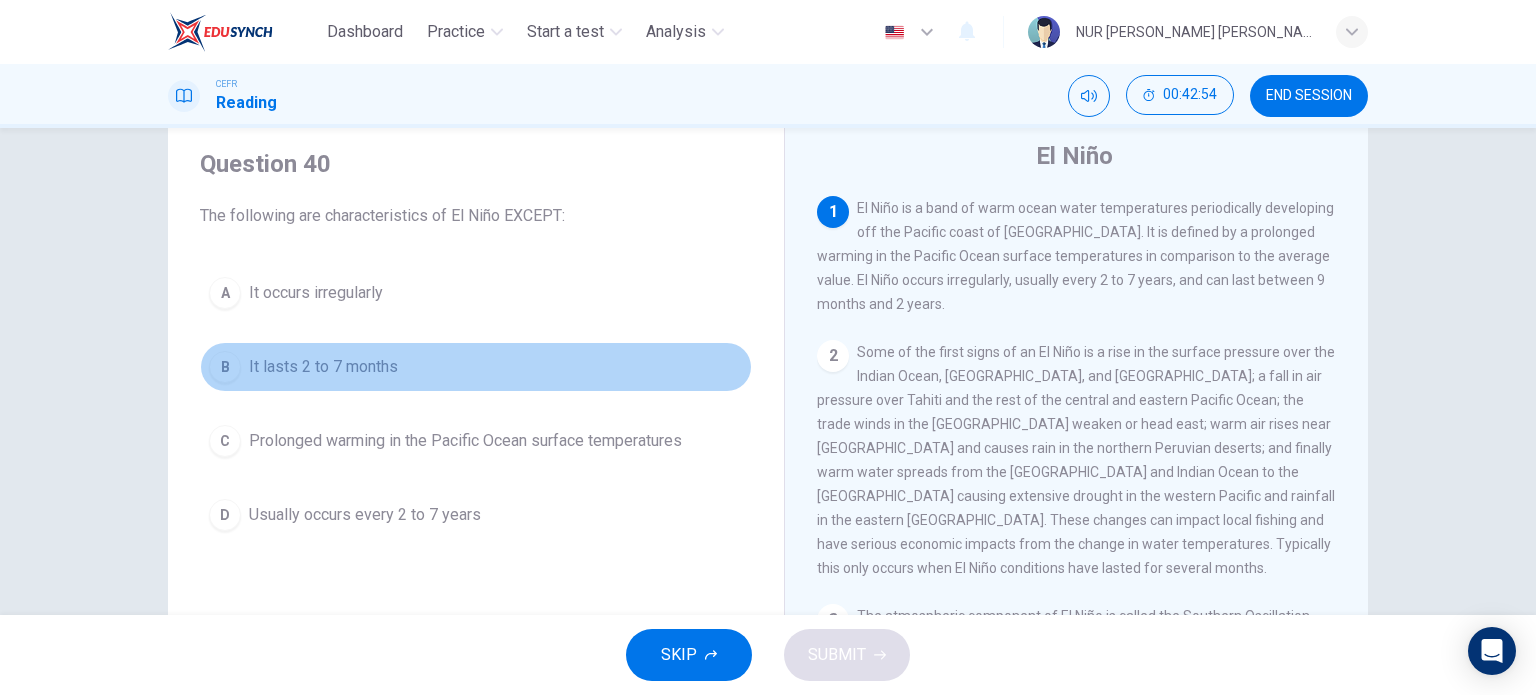 click on "It lasts 2 to 7 months" at bounding box center (323, 367) 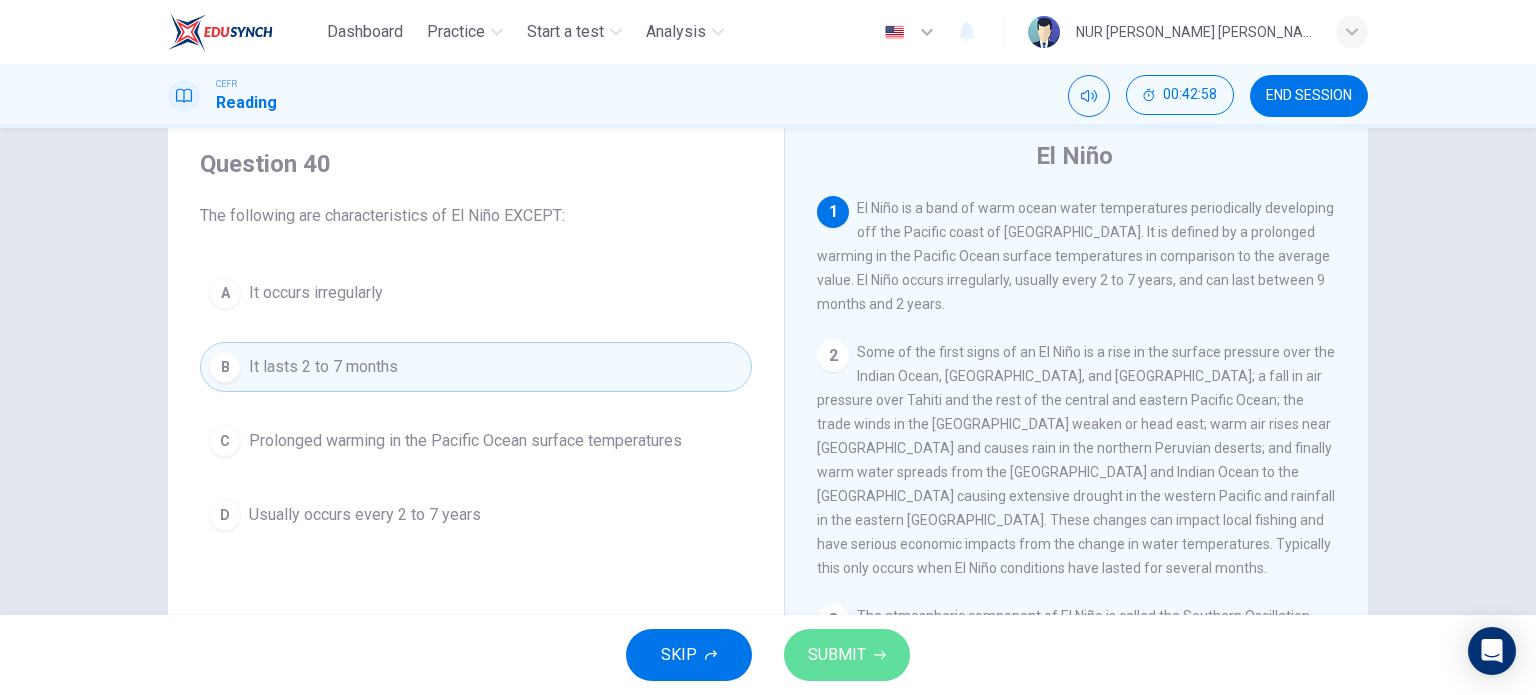 click on "SUBMIT" at bounding box center [837, 655] 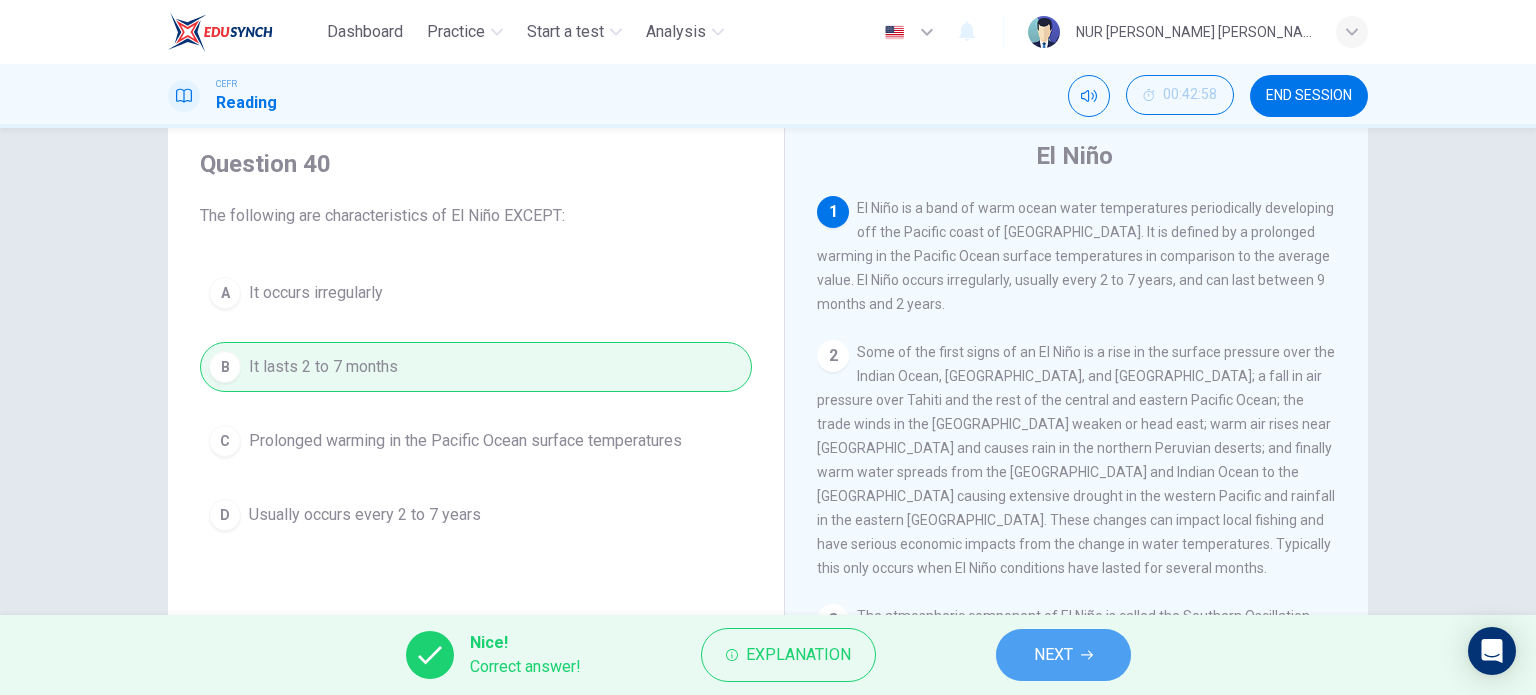 click on "NEXT" at bounding box center [1063, 655] 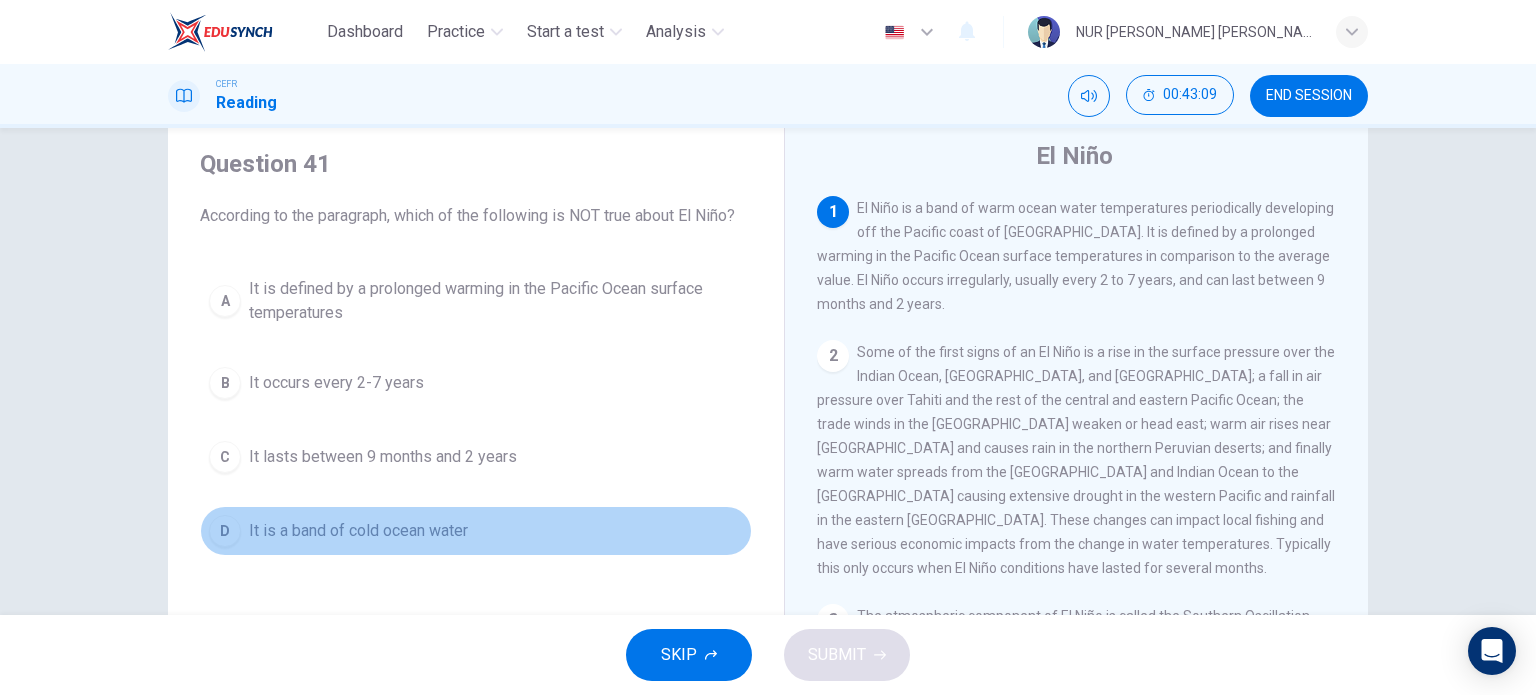 click on "It is a band of cold ocean water" at bounding box center (358, 531) 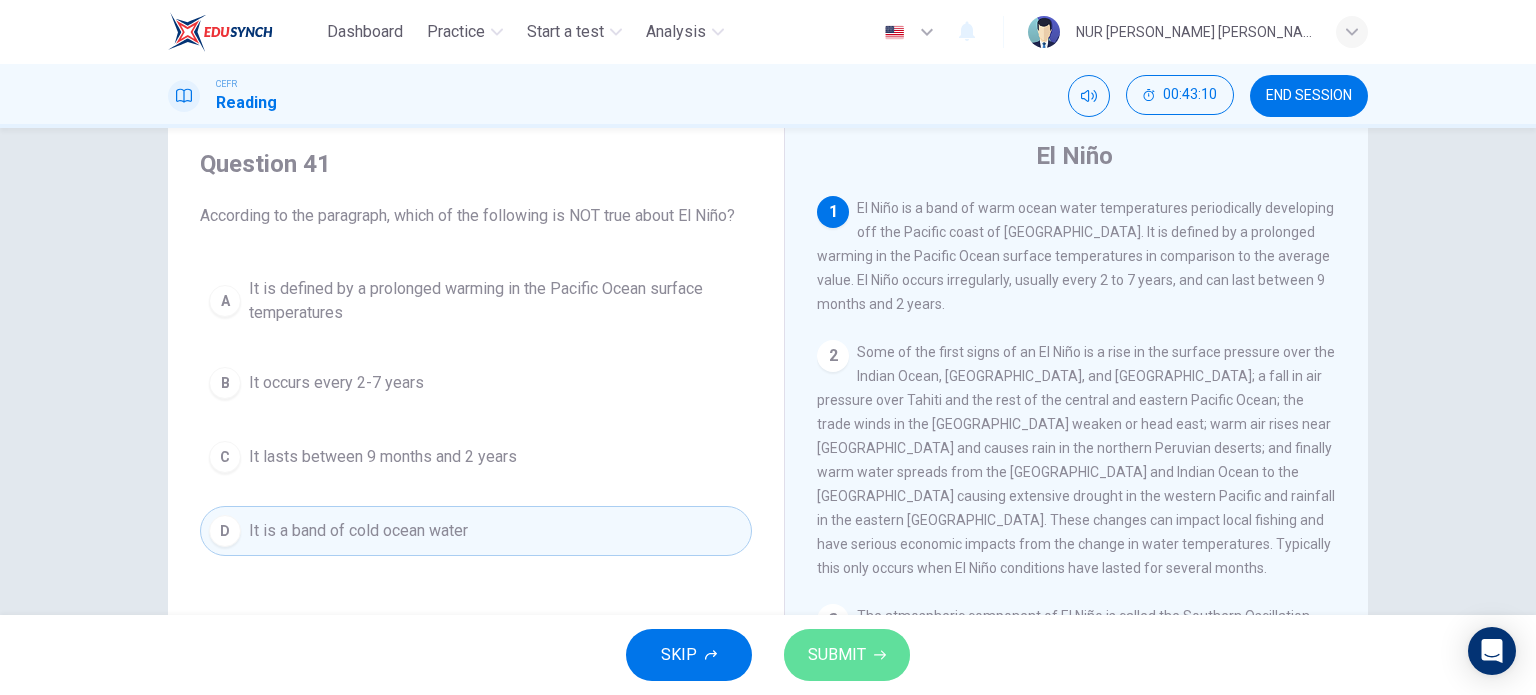 click on "SUBMIT" at bounding box center [837, 655] 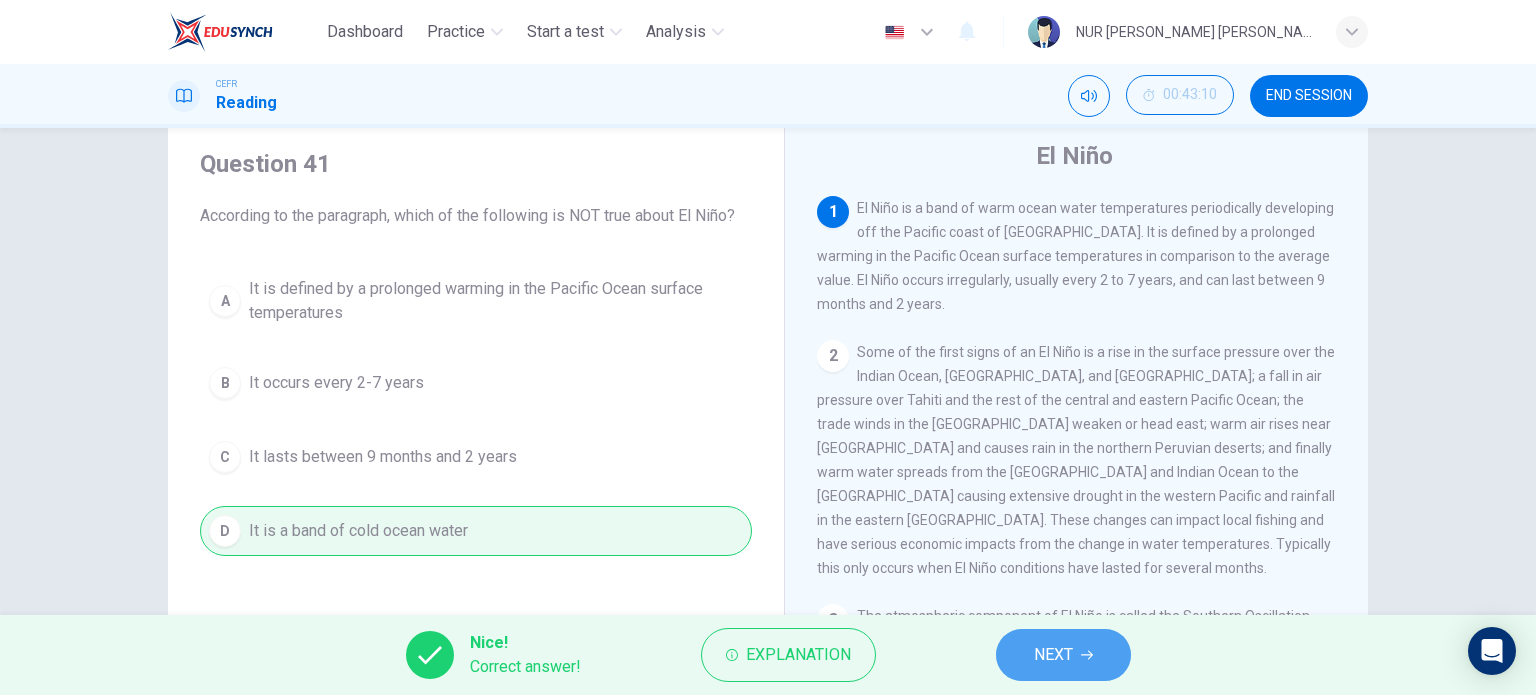 click on "NEXT" at bounding box center [1063, 655] 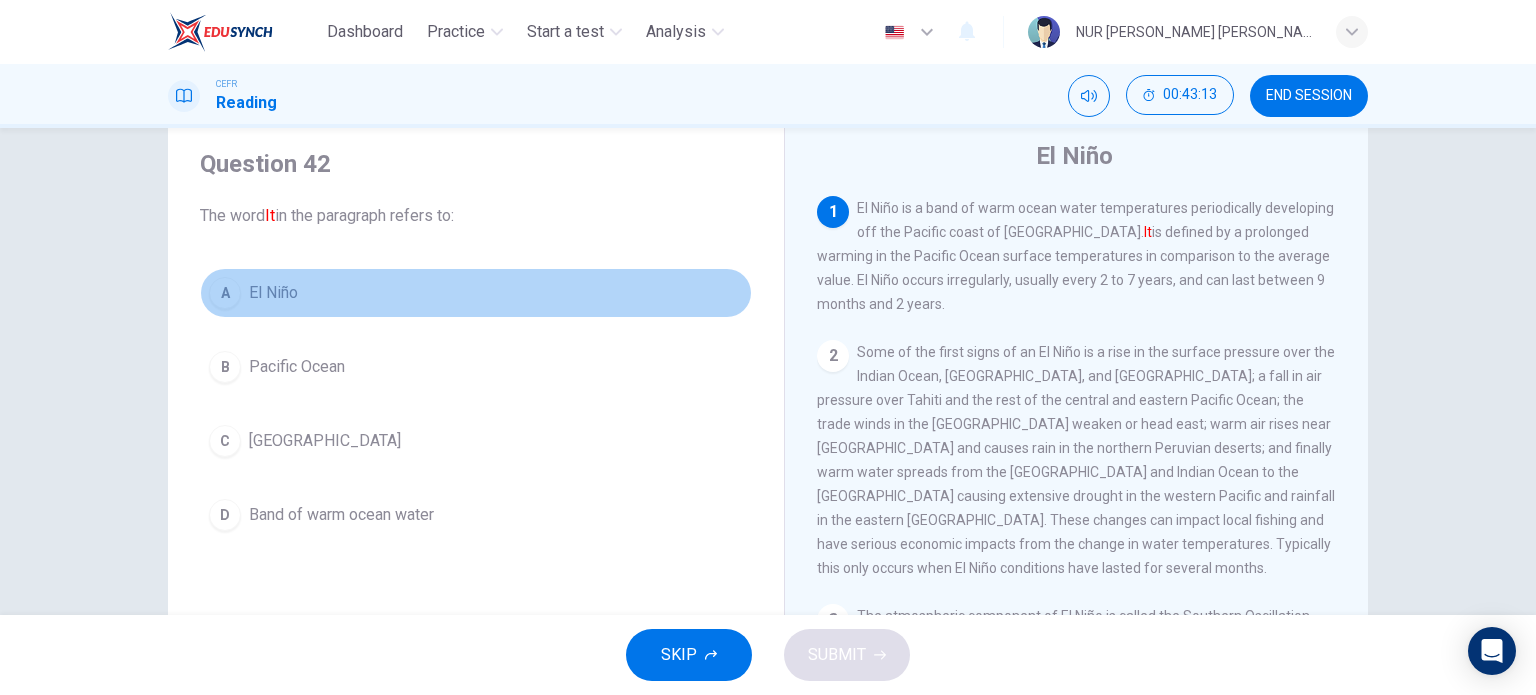 click on "El Niño" at bounding box center (273, 293) 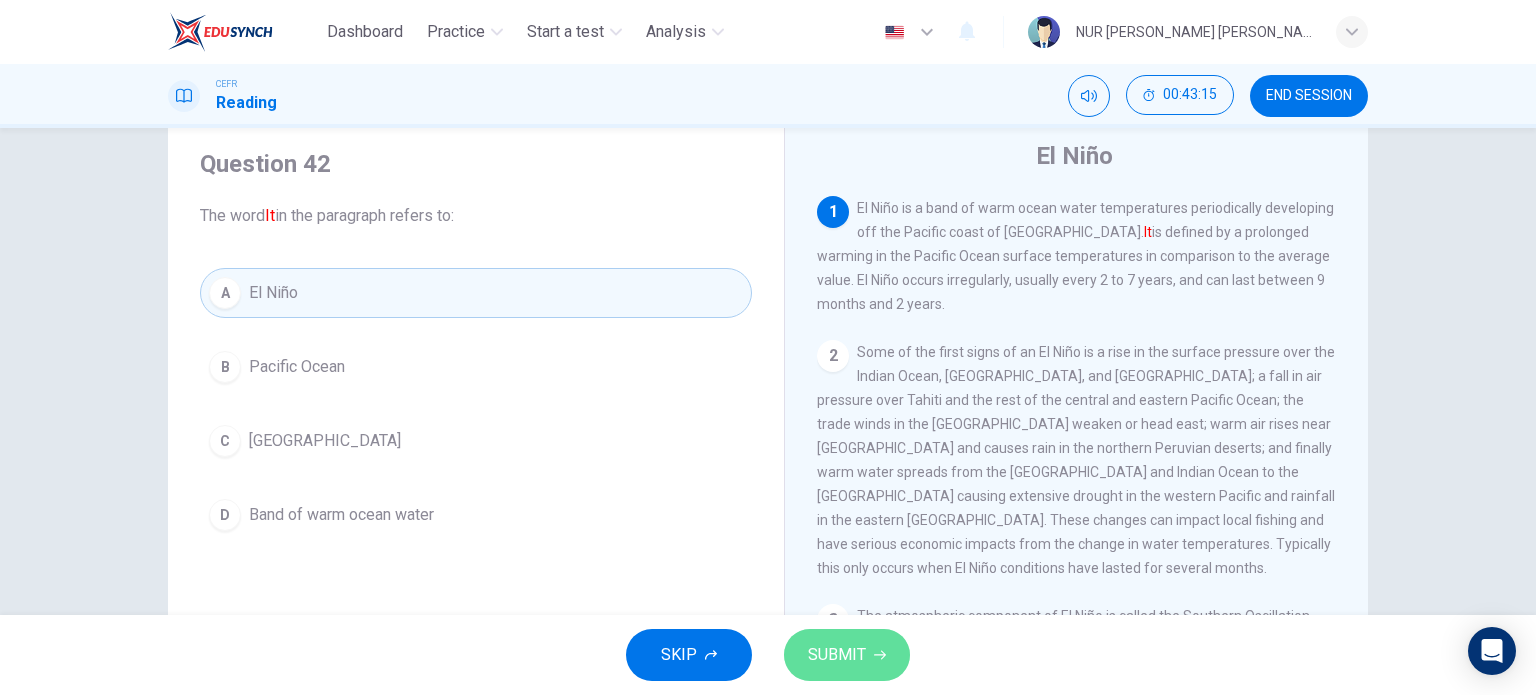 click on "SUBMIT" at bounding box center [837, 655] 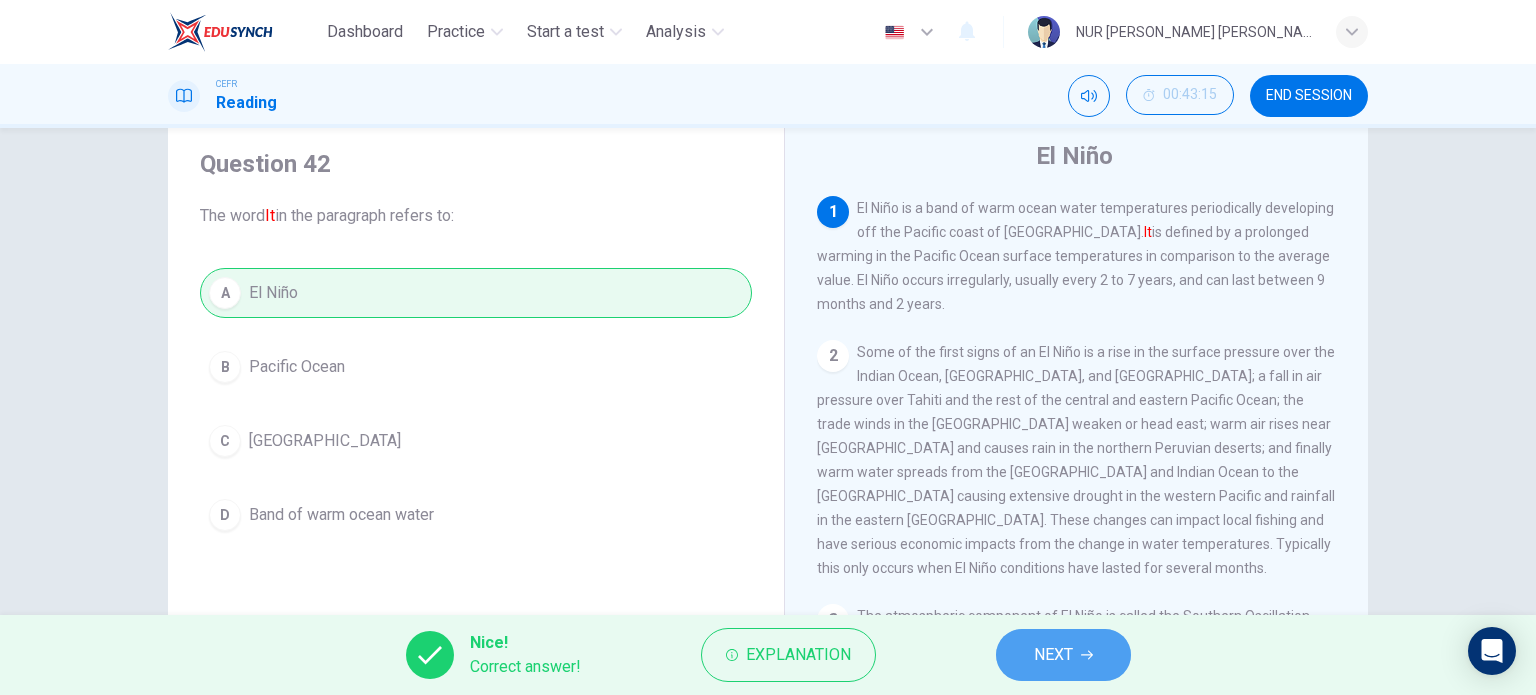 click on "NEXT" at bounding box center (1063, 655) 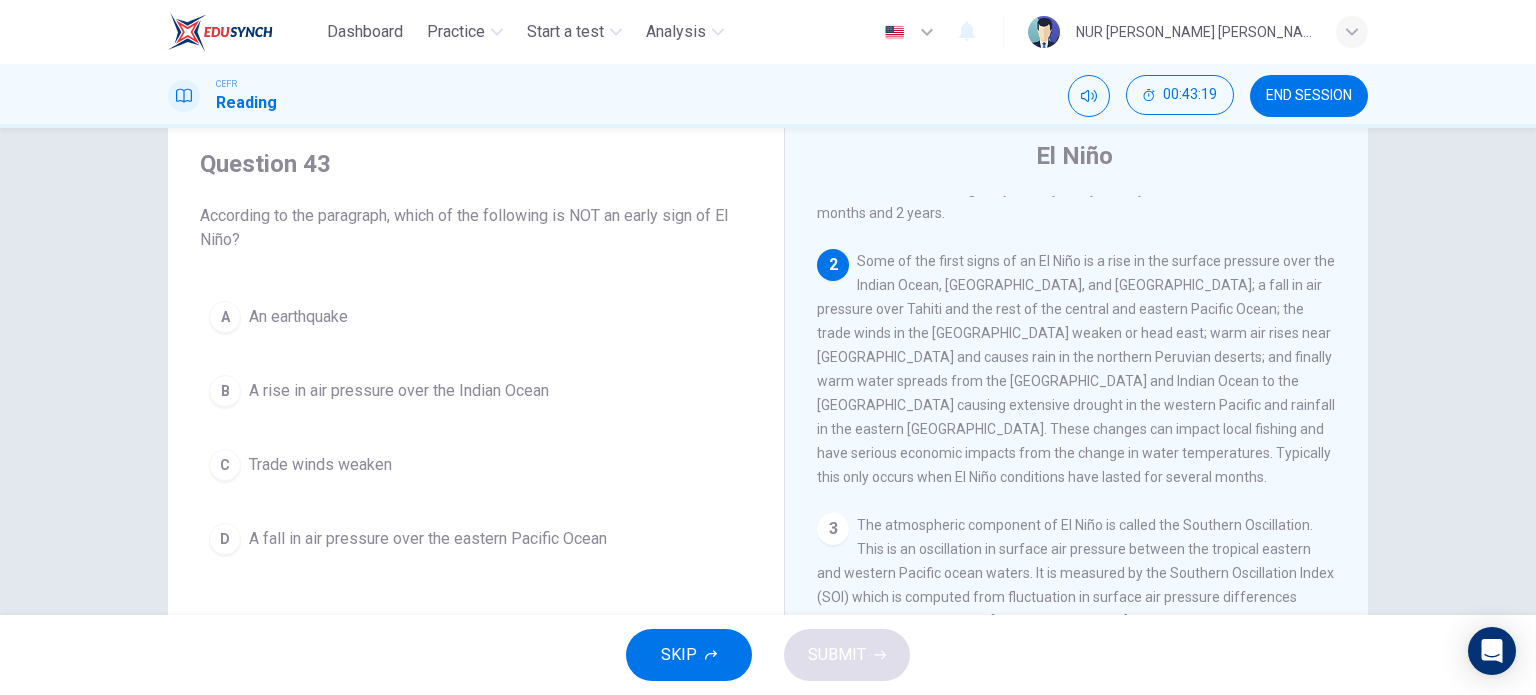 scroll, scrollTop: 91, scrollLeft: 0, axis: vertical 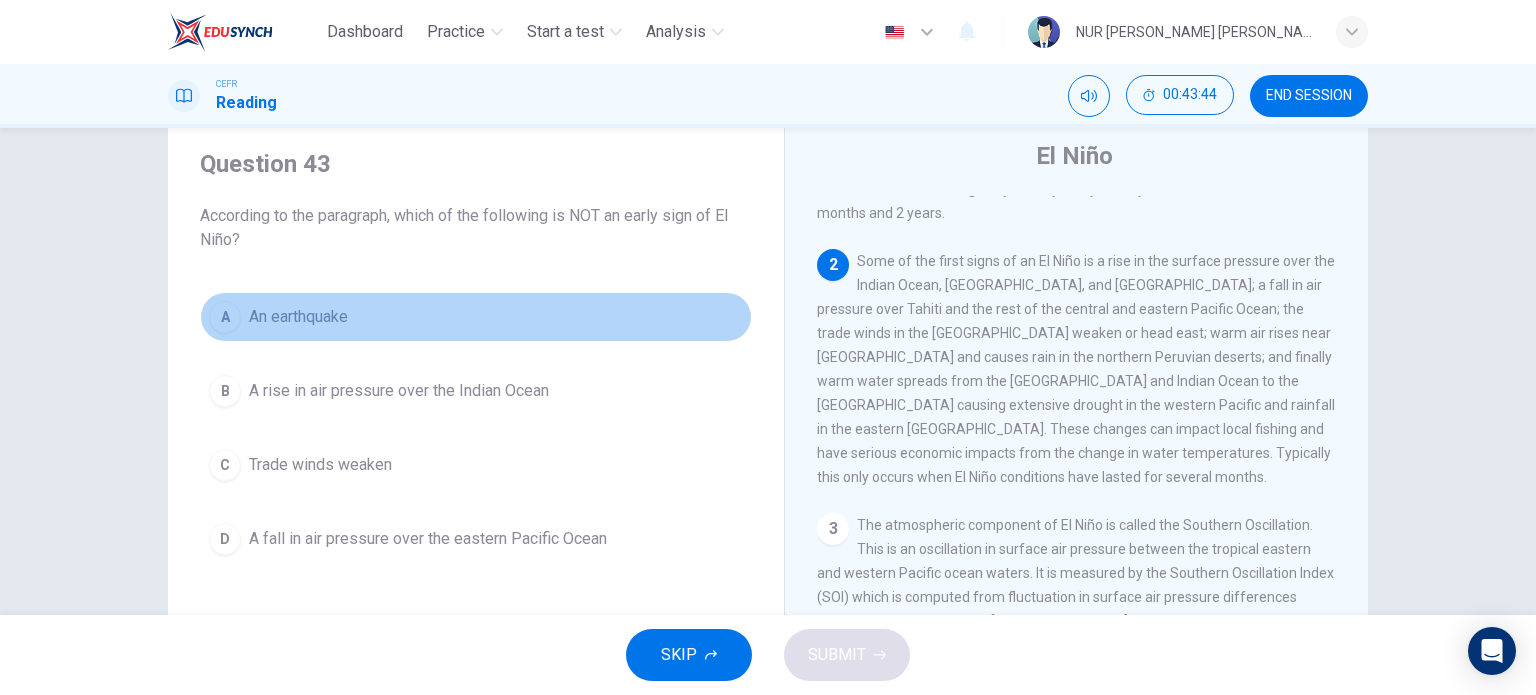 click on "An earthquake" at bounding box center [298, 317] 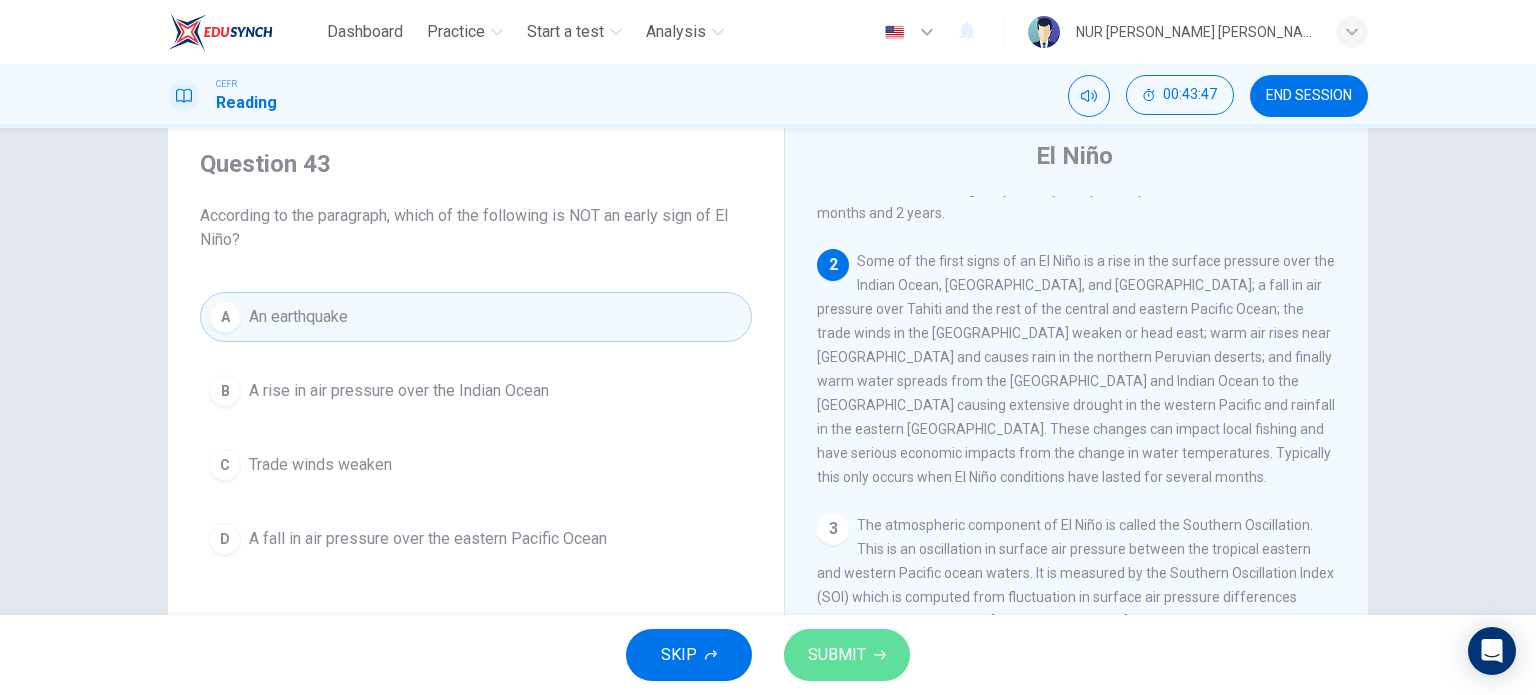 click on "SUBMIT" at bounding box center [837, 655] 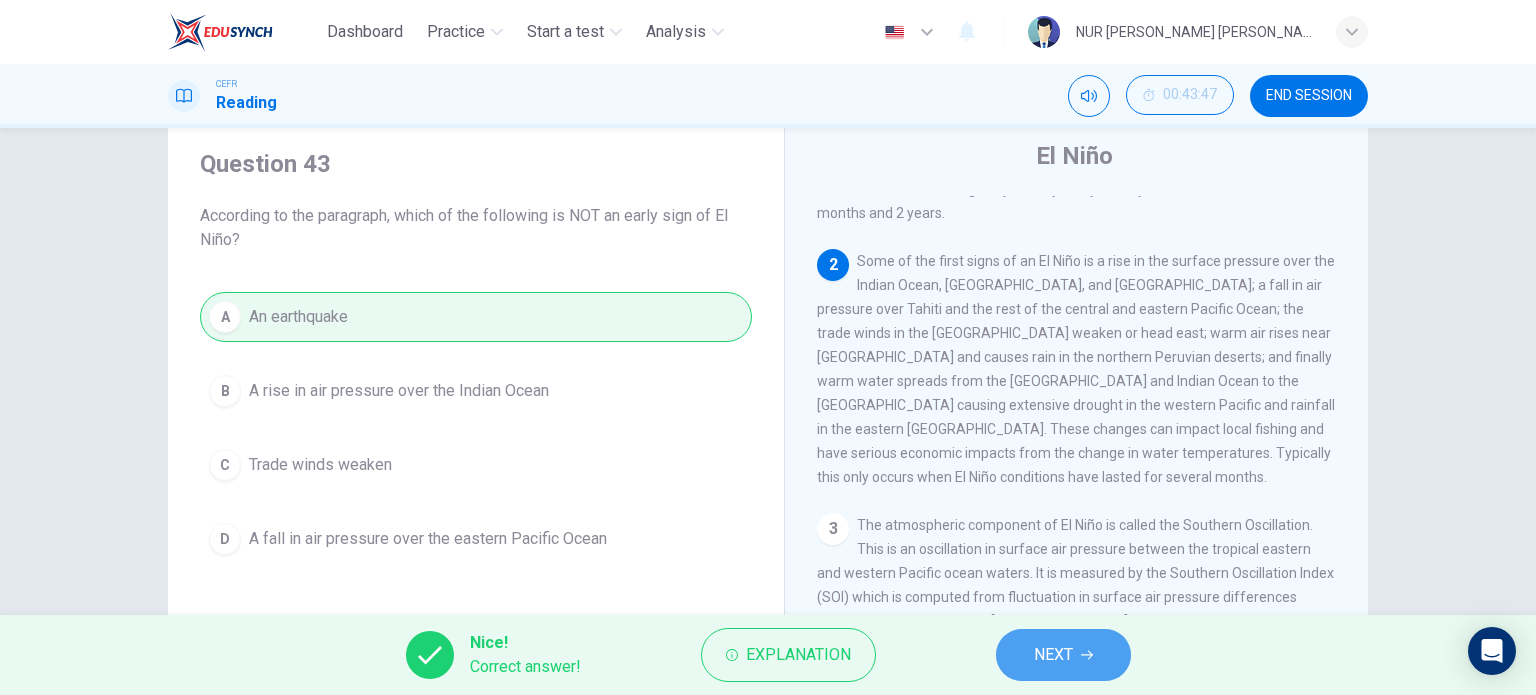 click on "NEXT" at bounding box center (1063, 655) 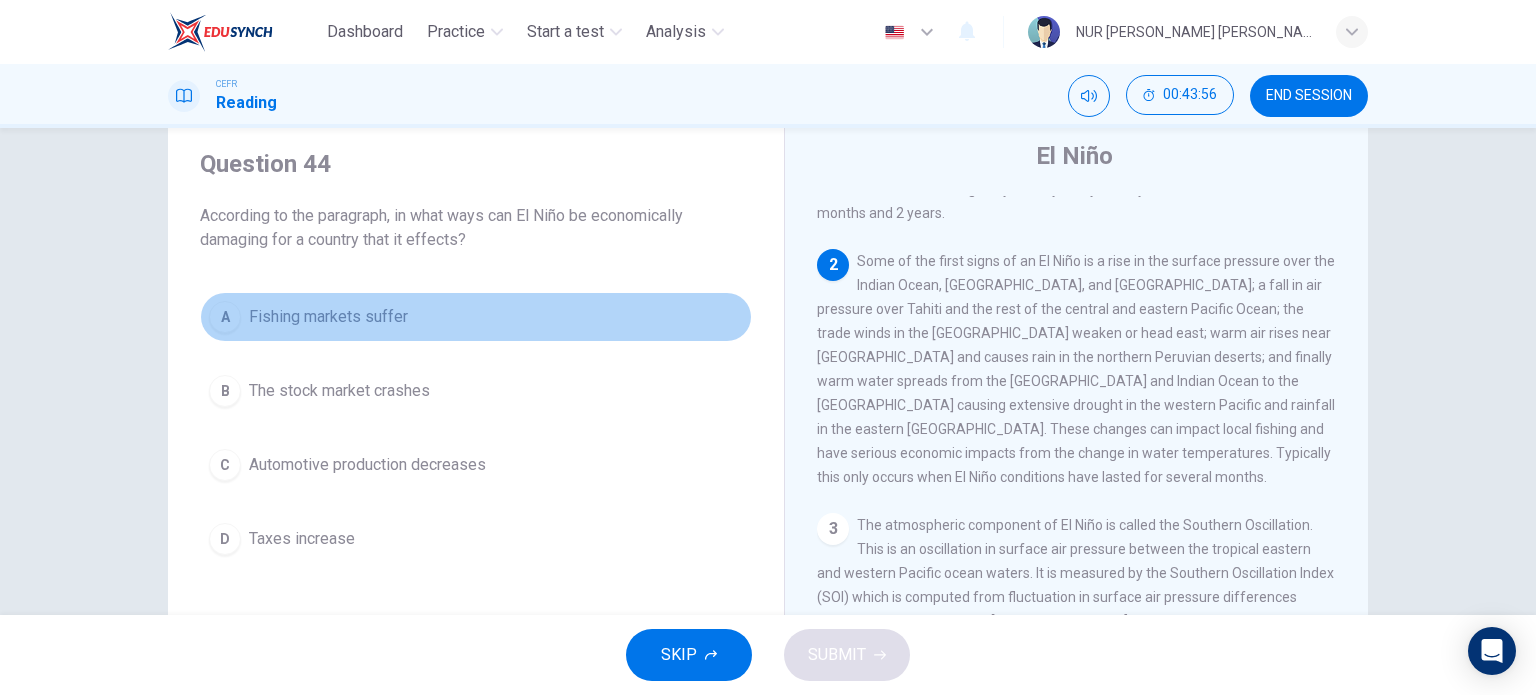click on "Fishing markets suffer" at bounding box center [328, 317] 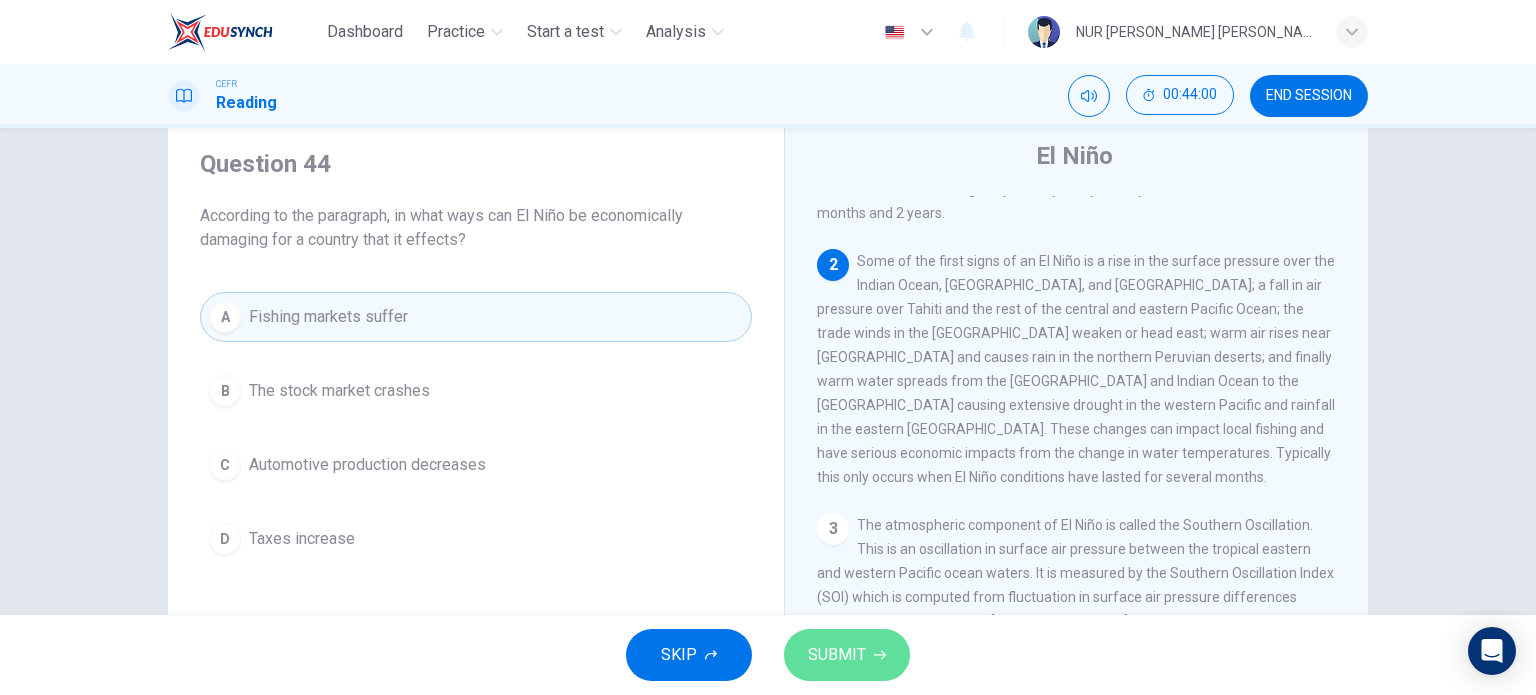 click on "SUBMIT" at bounding box center (847, 655) 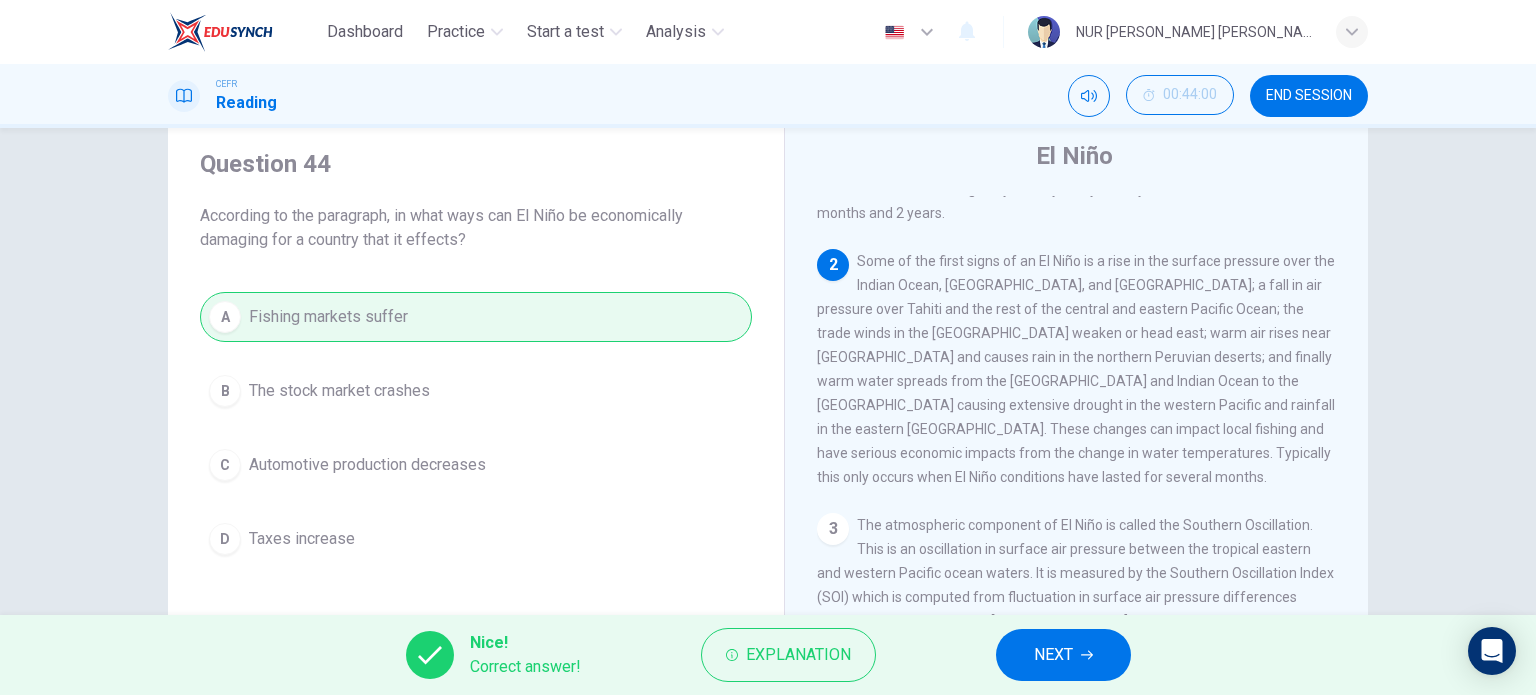 drag, startPoint x: 1136, startPoint y: 659, endPoint x: 1057, endPoint y: 651, distance: 79.40403 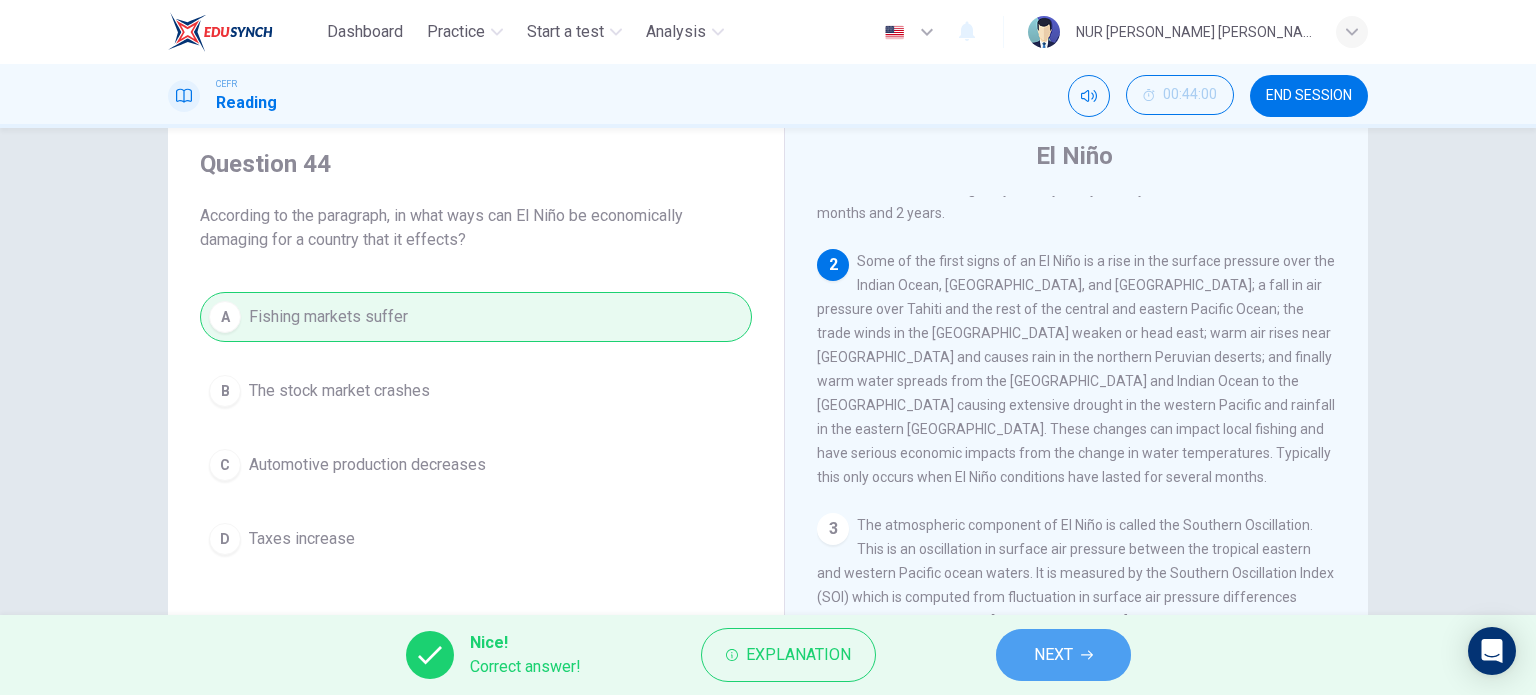 click on "NEXT" at bounding box center [1053, 655] 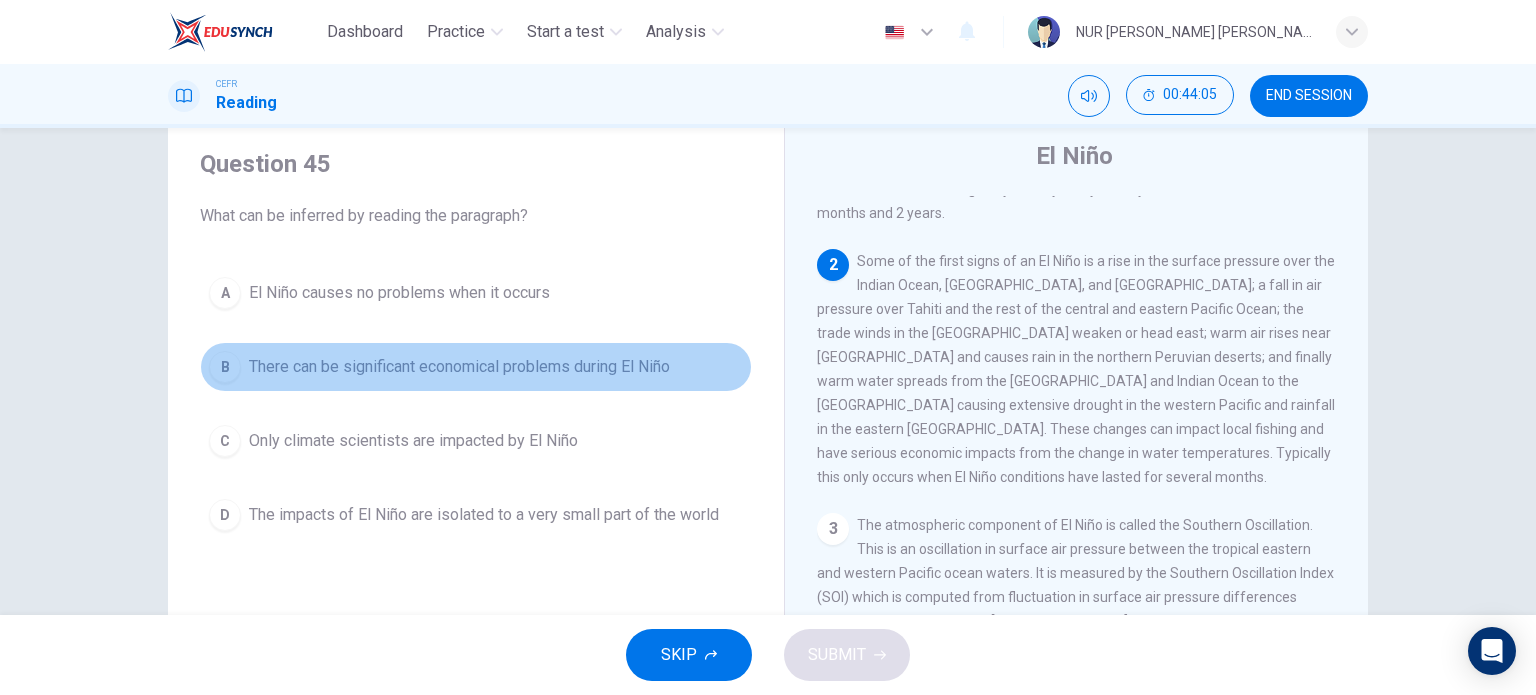 click on "There can be significant economical problems during El Niño" at bounding box center [459, 367] 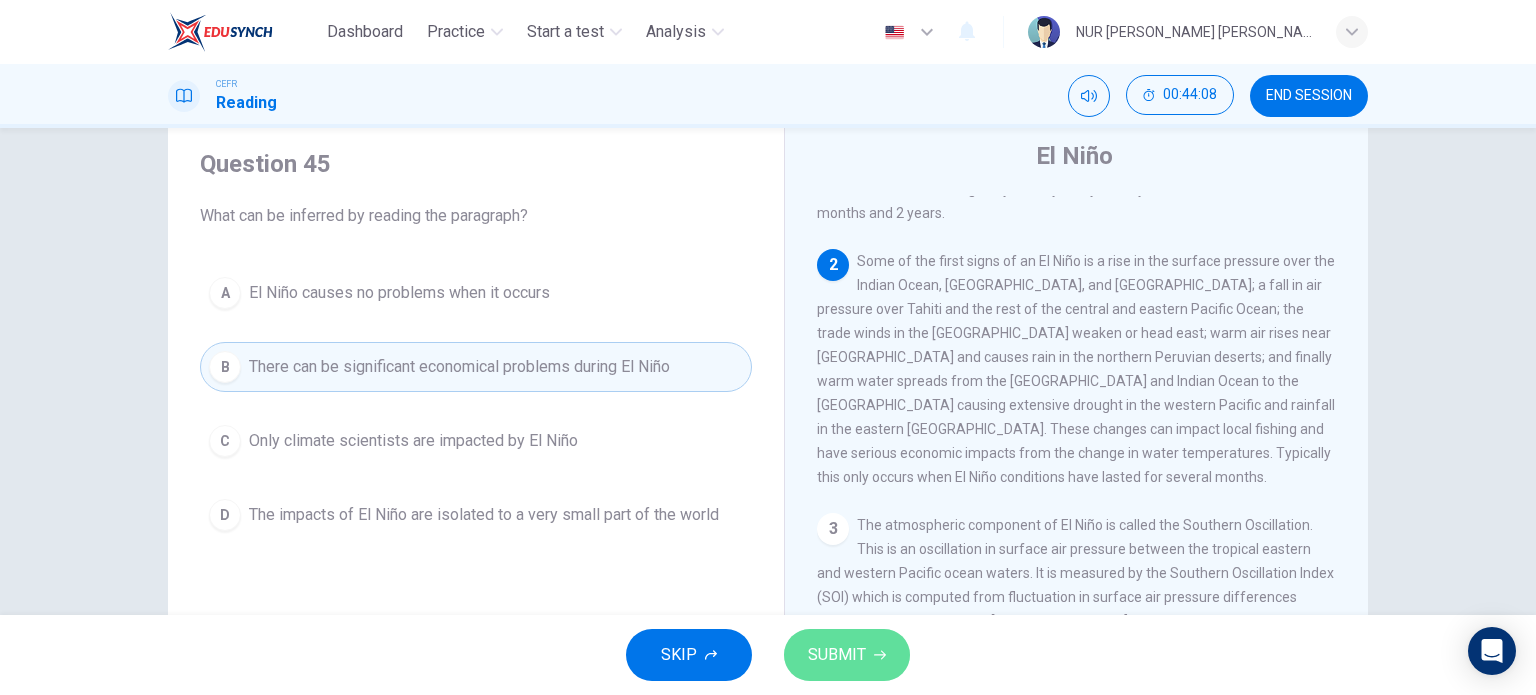 click on "SUBMIT" at bounding box center (837, 655) 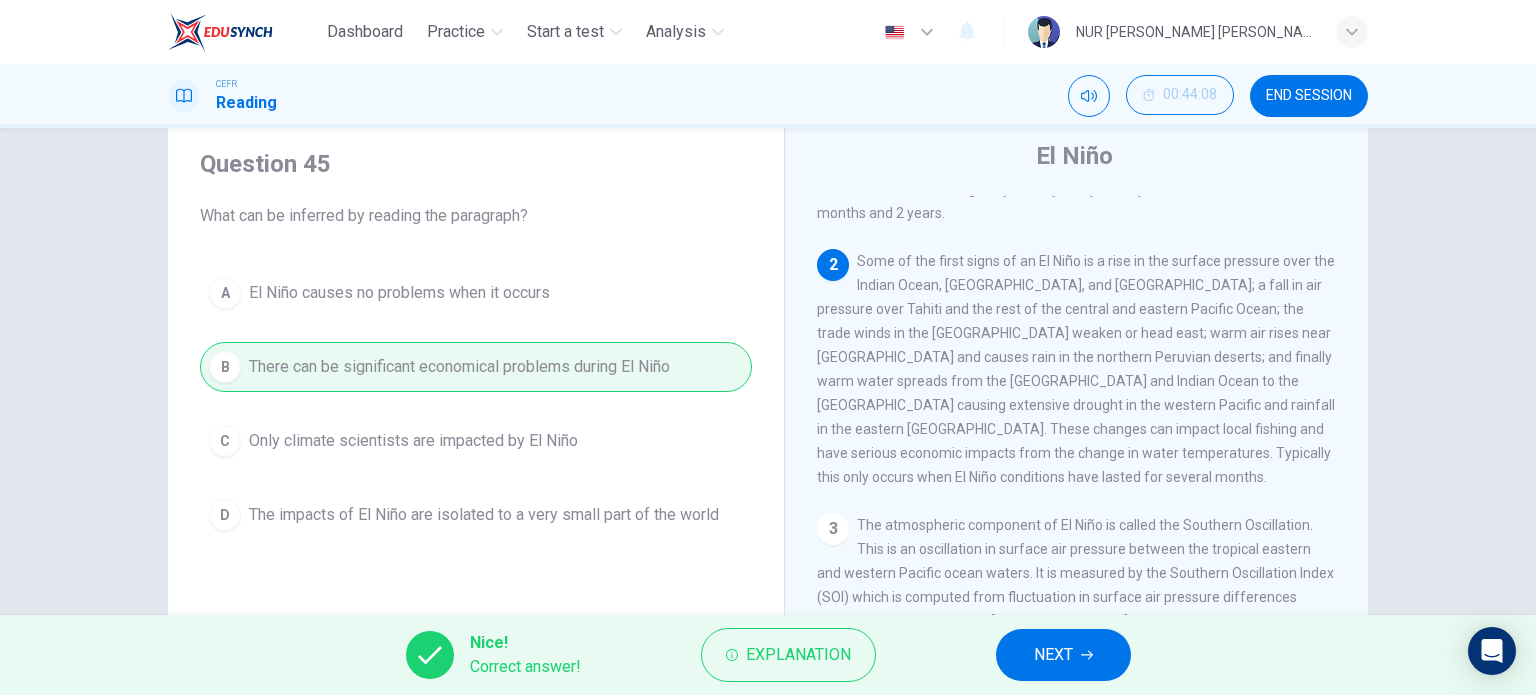 click on "NEXT" at bounding box center [1063, 655] 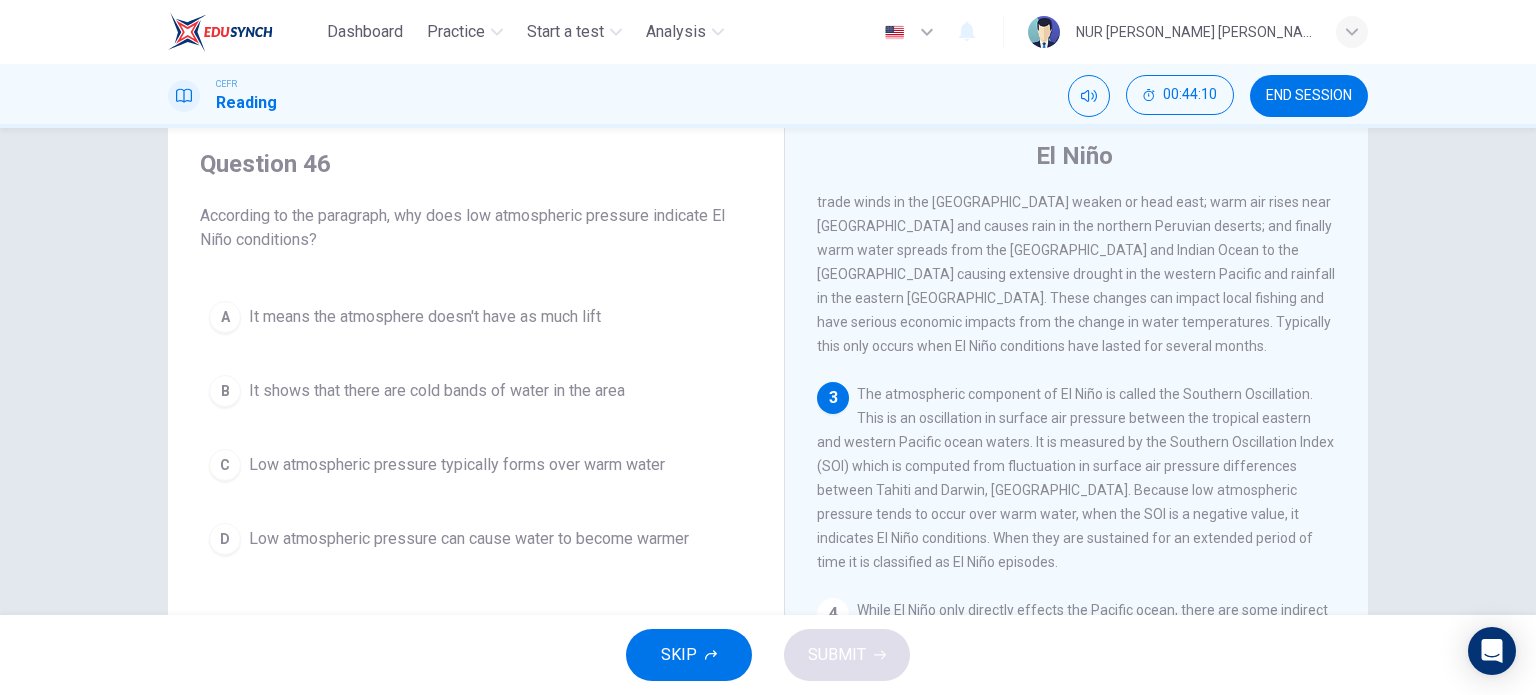 scroll, scrollTop: 232, scrollLeft: 0, axis: vertical 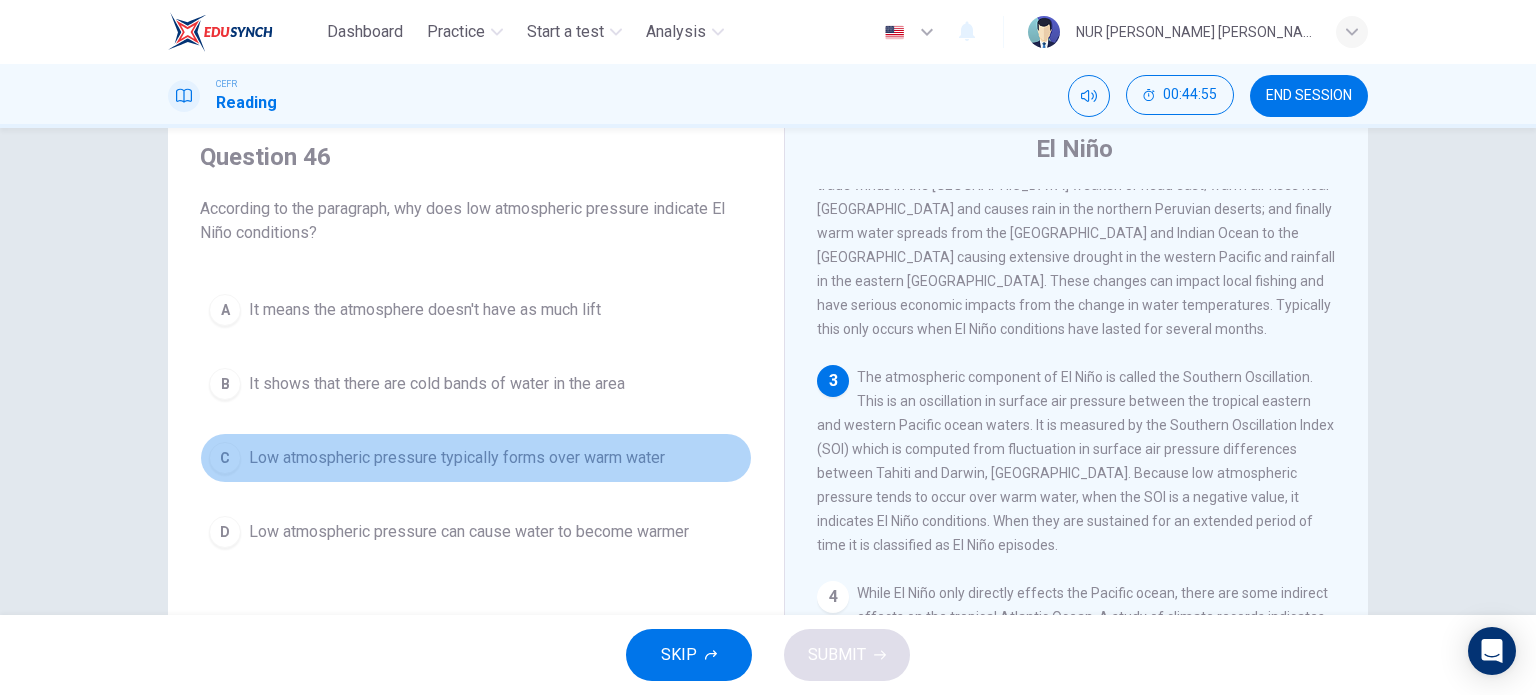 click on "Low atmospheric pressure typically forms over warm water" at bounding box center (457, 458) 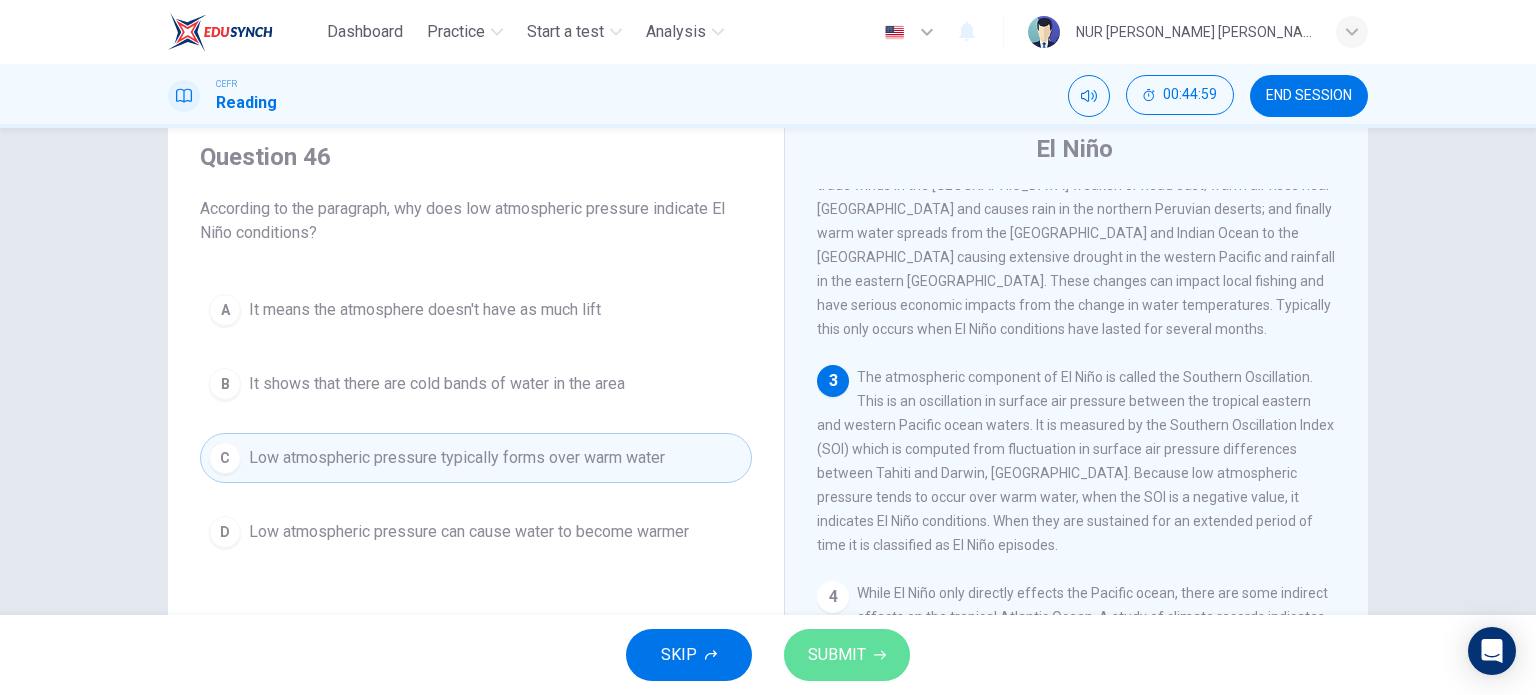 click on "SUBMIT" at bounding box center [837, 655] 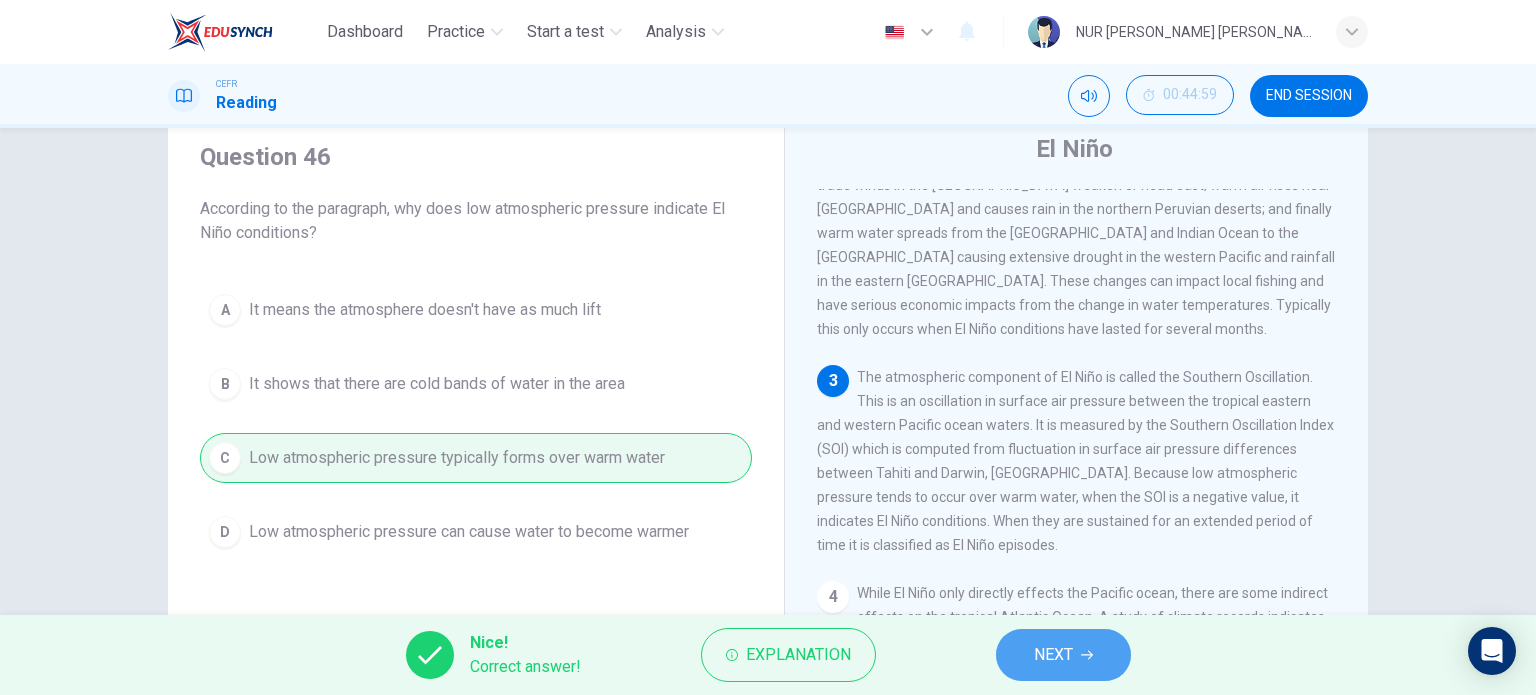 click on "NEXT" at bounding box center (1063, 655) 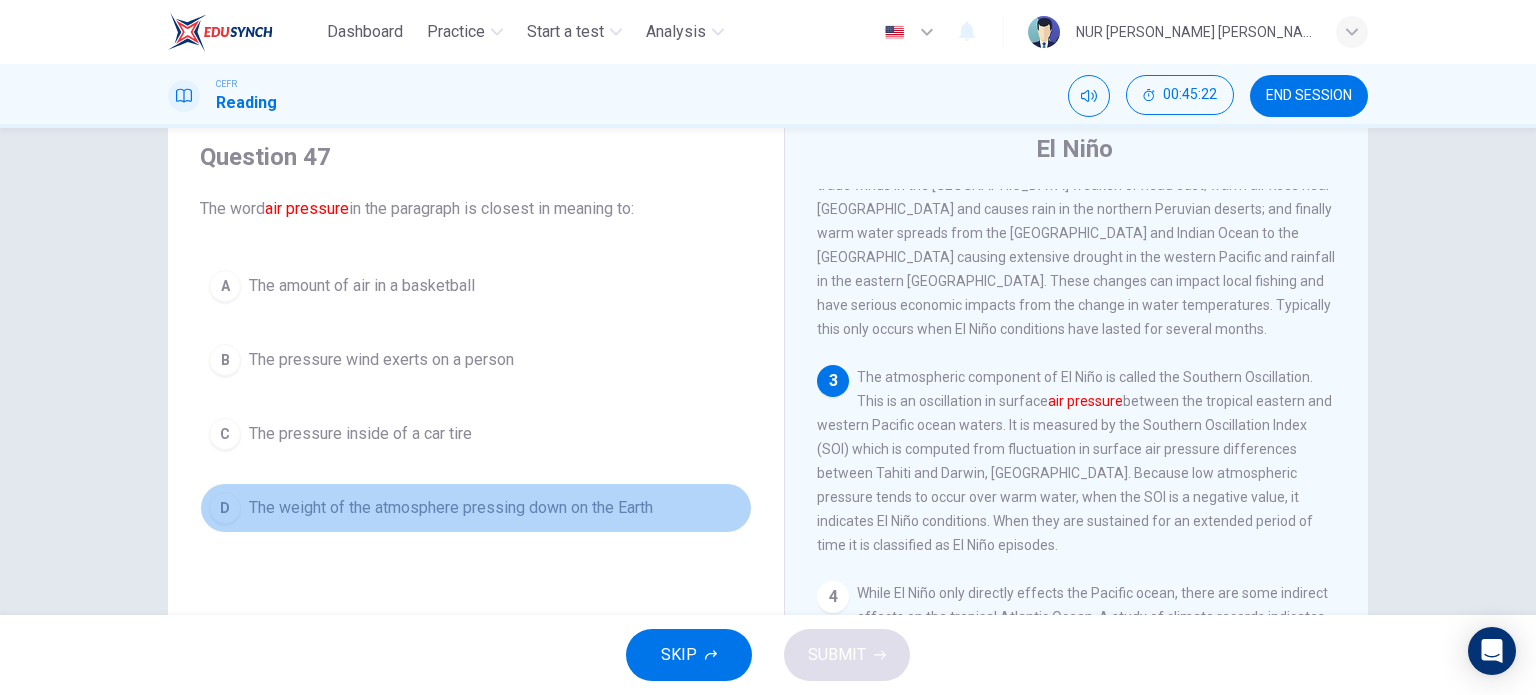 click on "The weight of the atmosphere pressing down on the Earth" at bounding box center (451, 508) 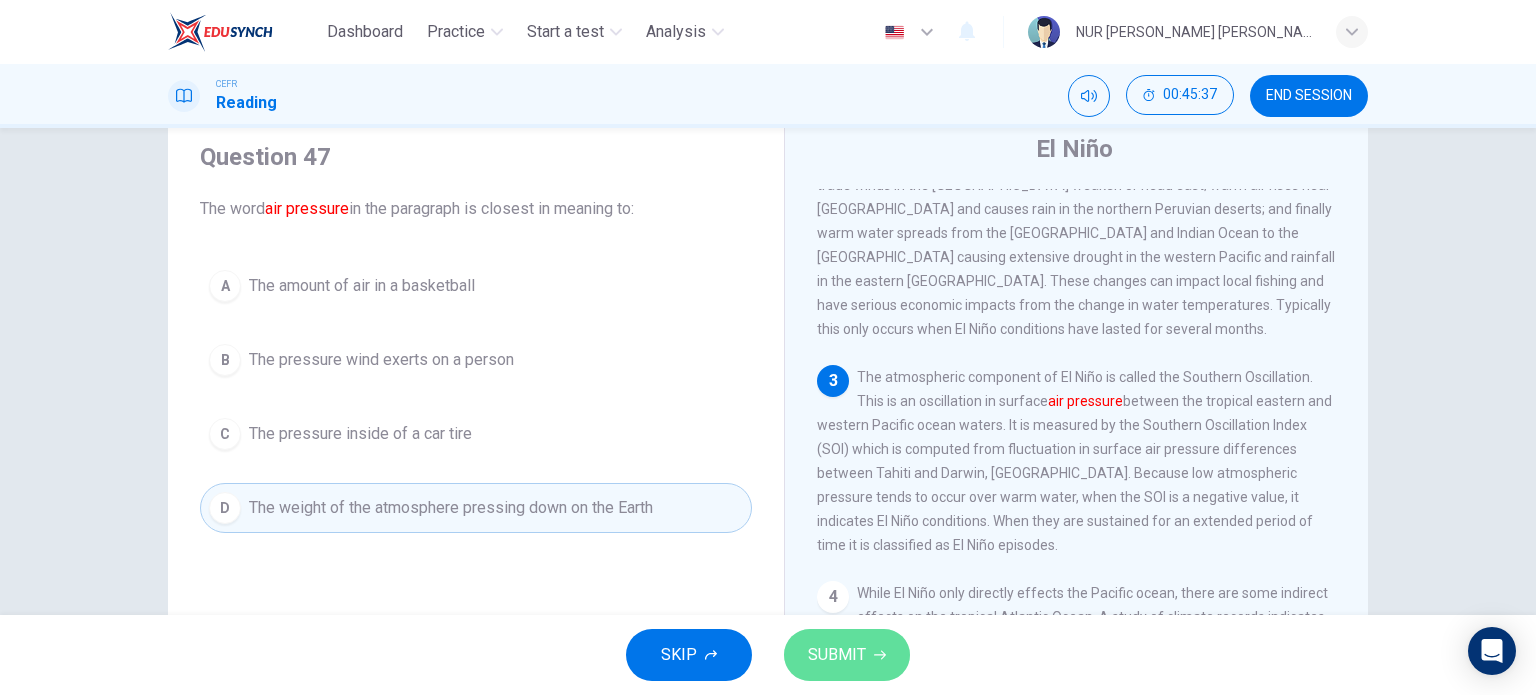 click on "SUBMIT" at bounding box center [837, 655] 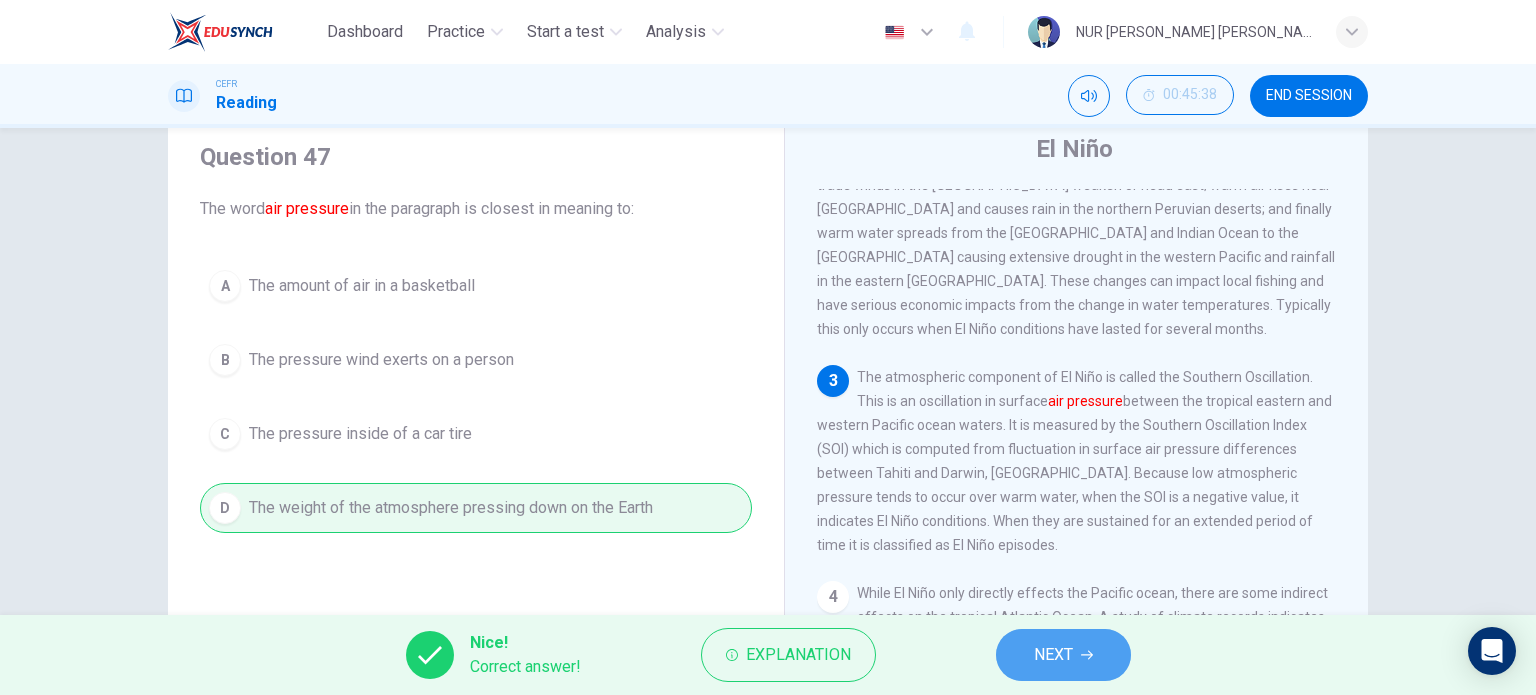 click on "NEXT" at bounding box center [1053, 655] 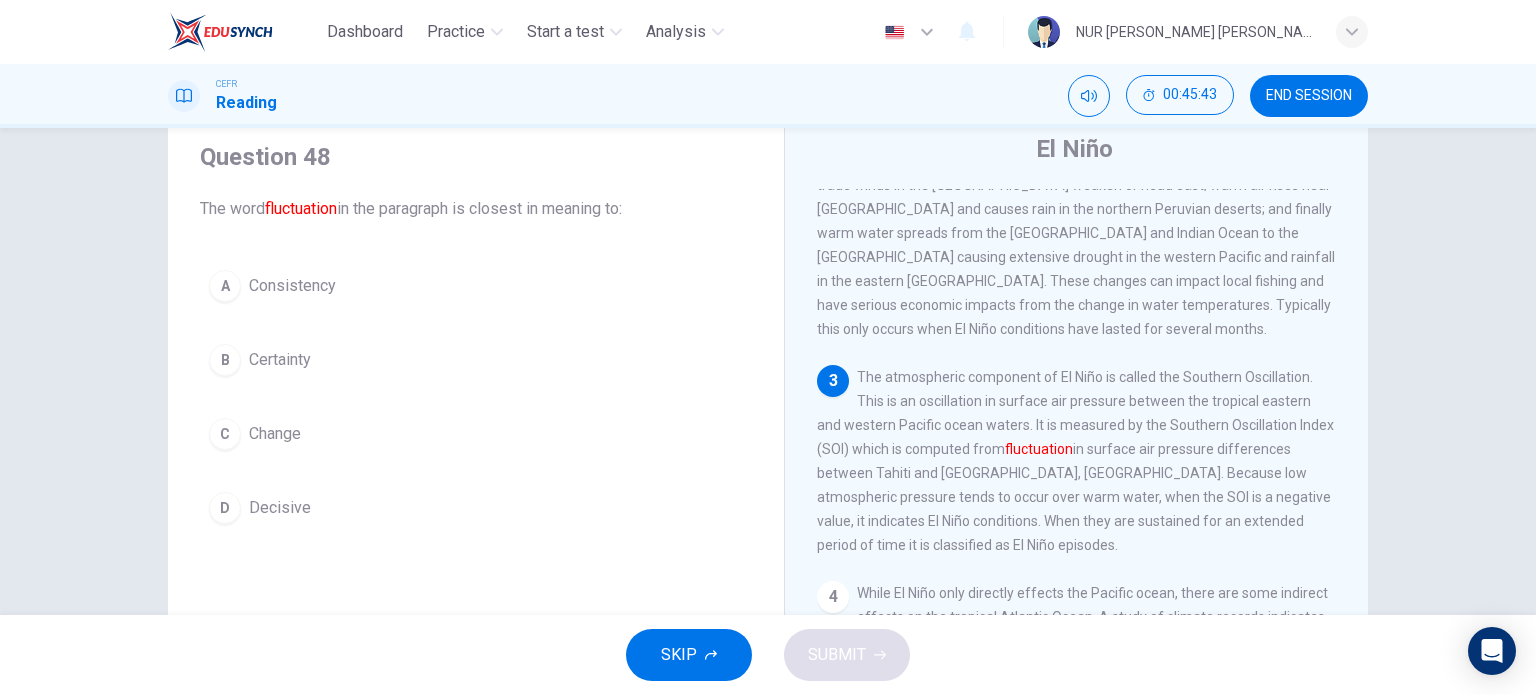 click on "Change" at bounding box center [275, 434] 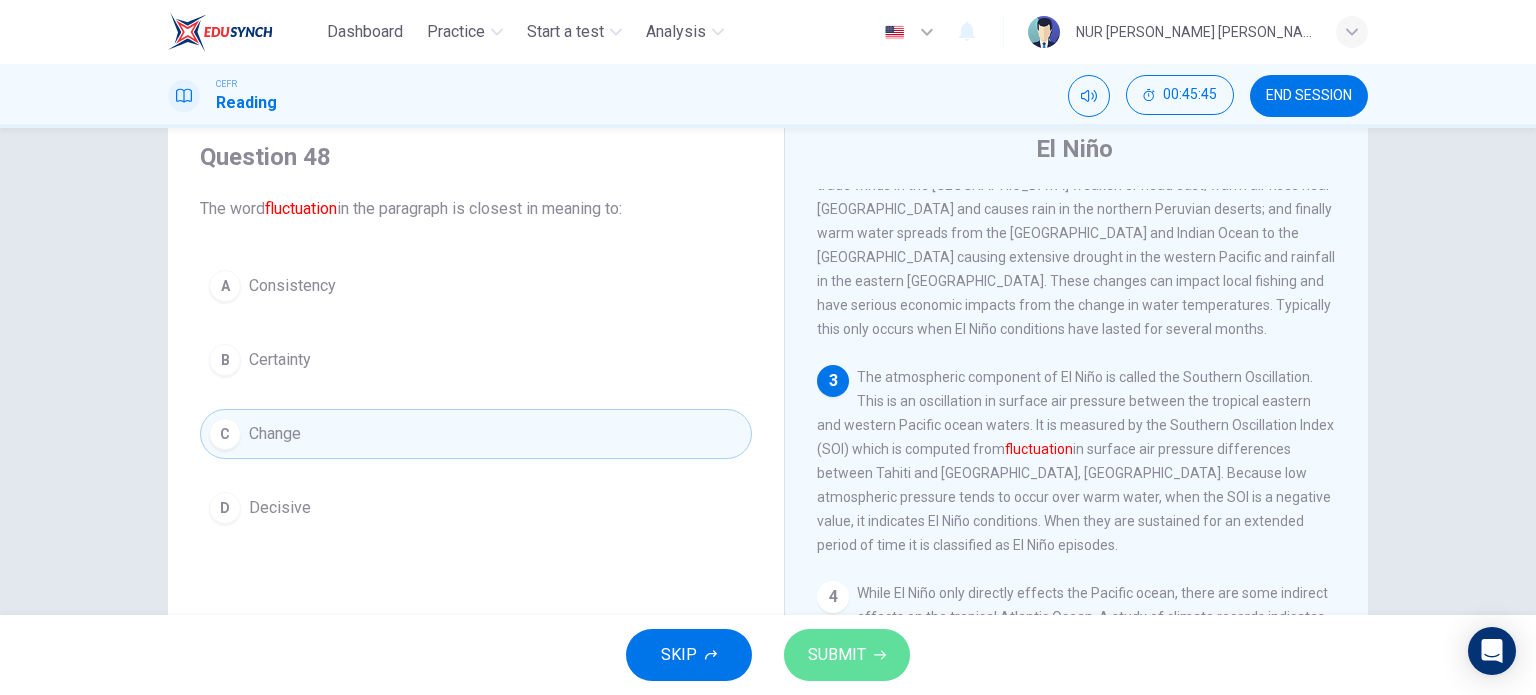click on "SUBMIT" at bounding box center (847, 655) 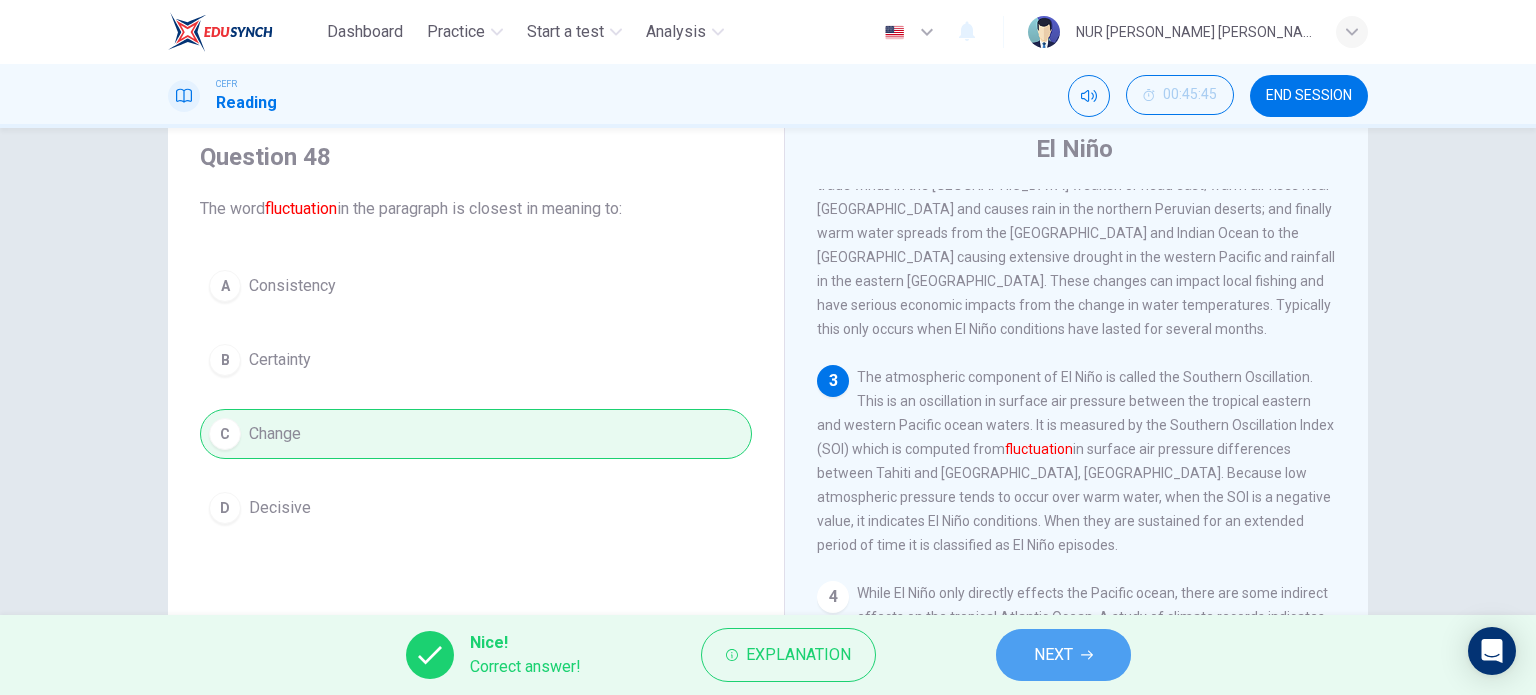 click on "NEXT" at bounding box center [1053, 655] 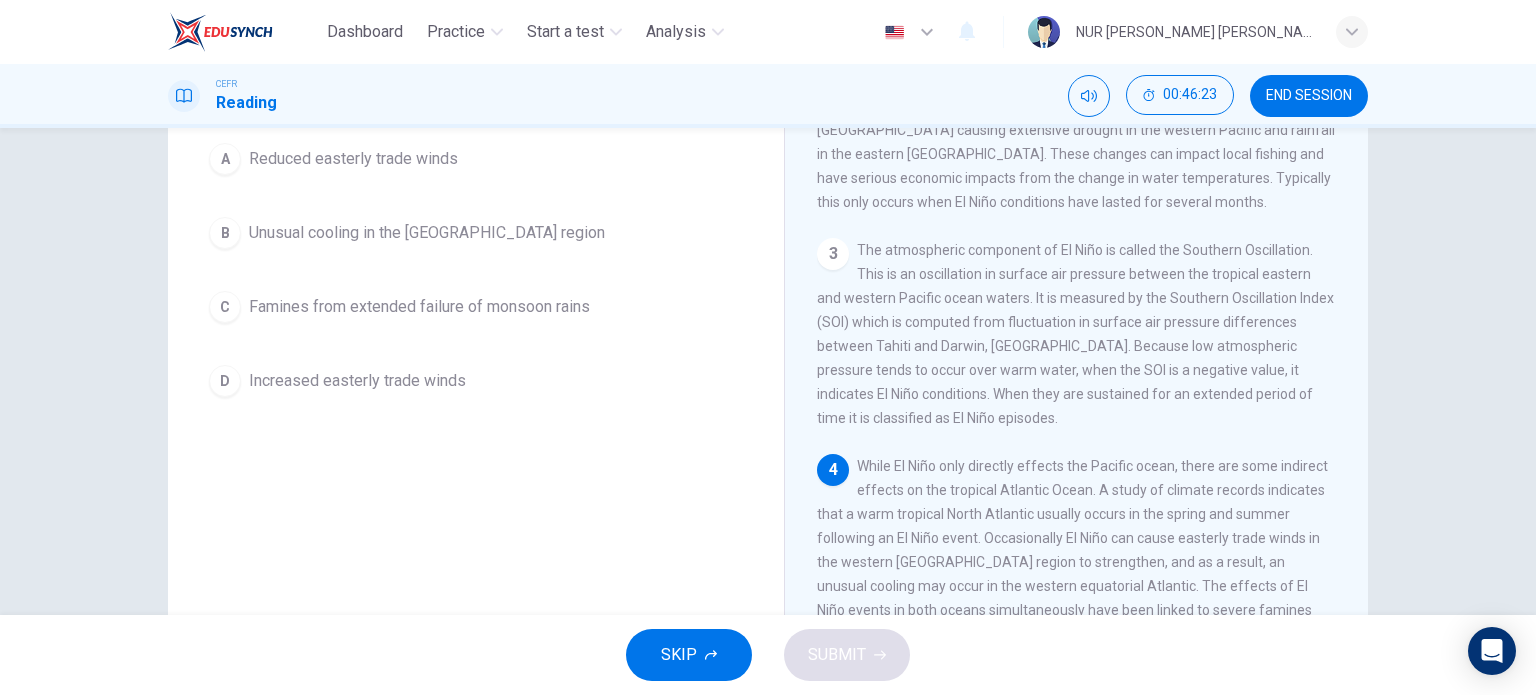 scroll, scrollTop: 196, scrollLeft: 0, axis: vertical 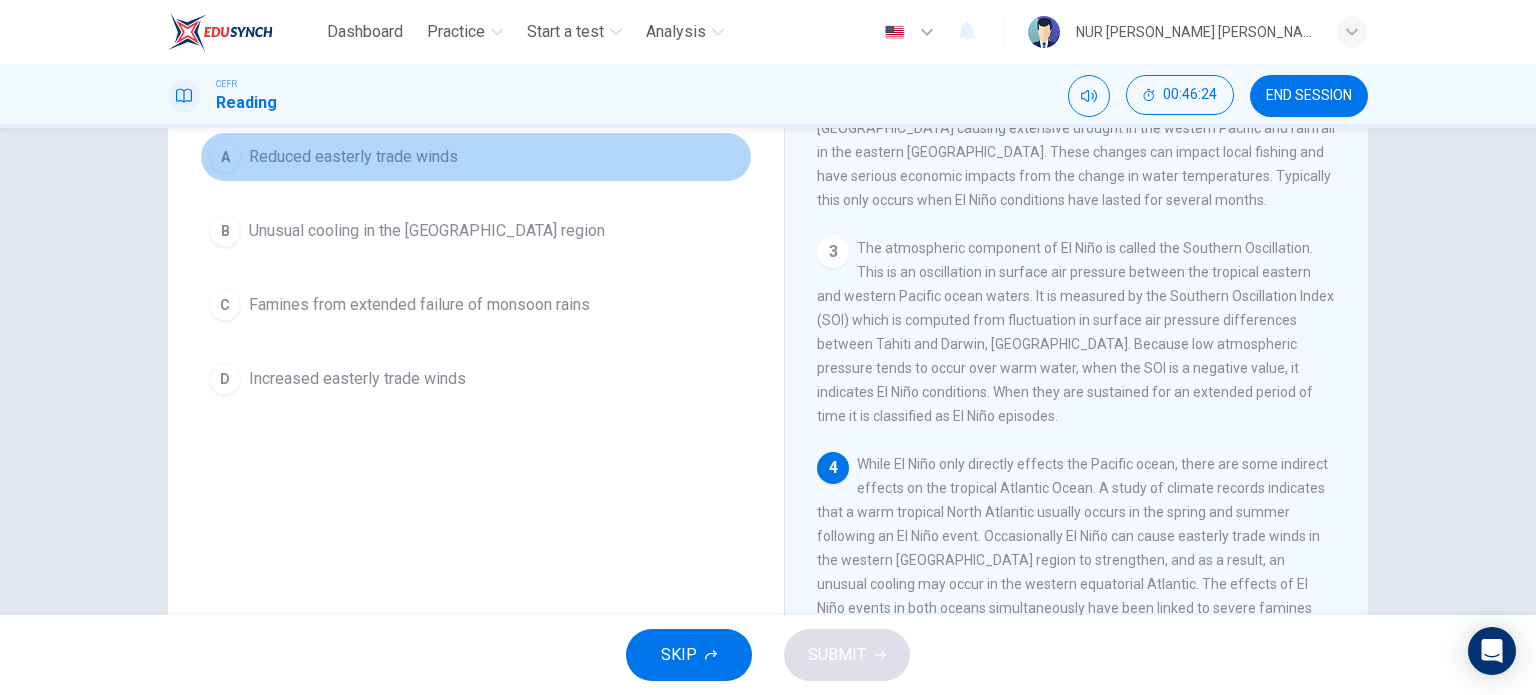 click on "A Reduced easterly trade winds" at bounding box center [476, 157] 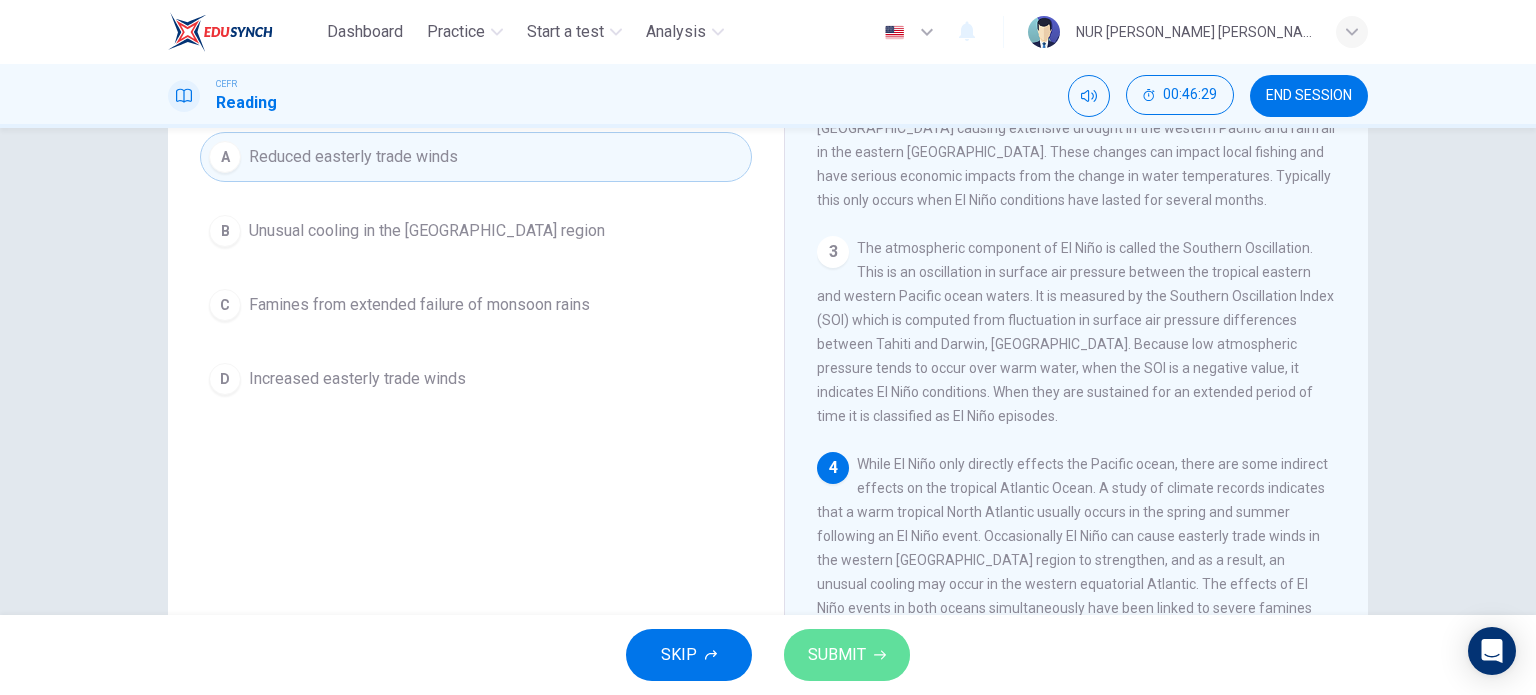 click on "SUBMIT" at bounding box center (837, 655) 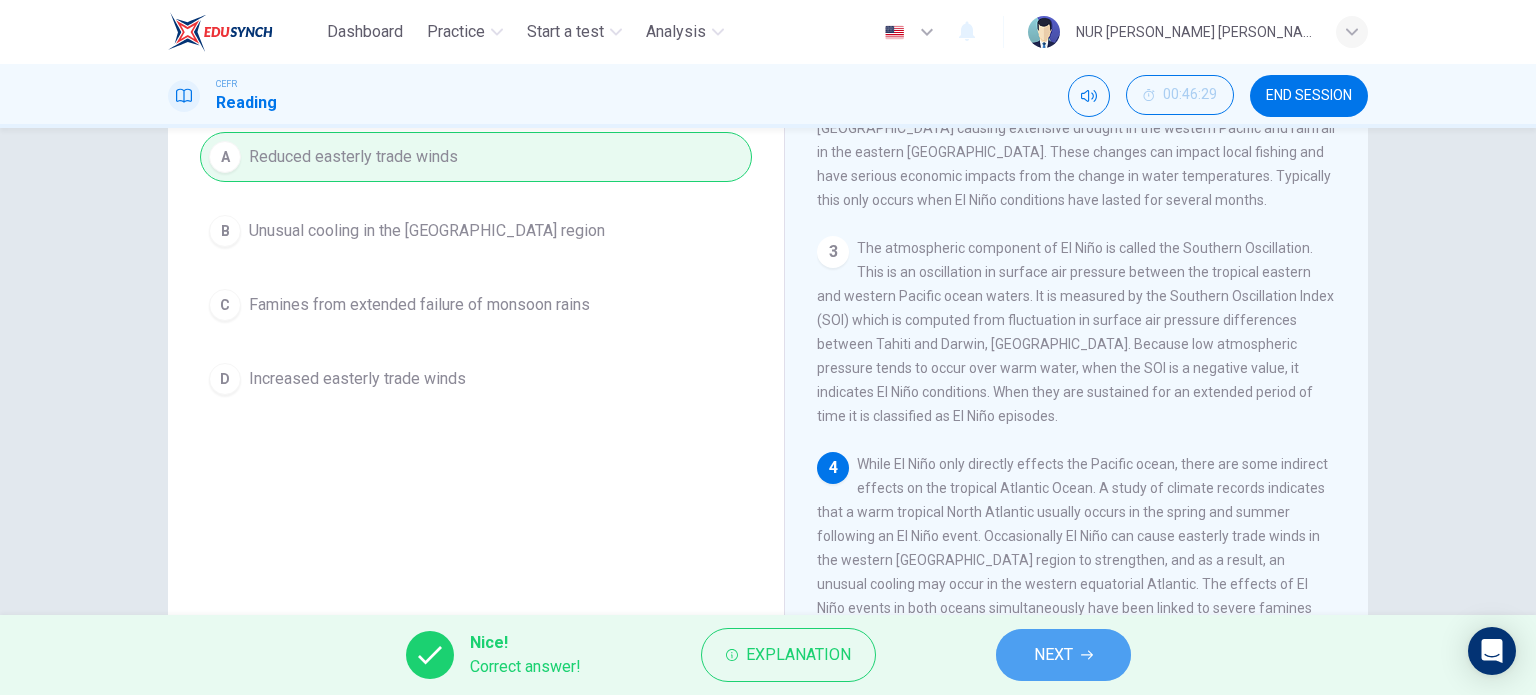 click on "NEXT" at bounding box center (1063, 655) 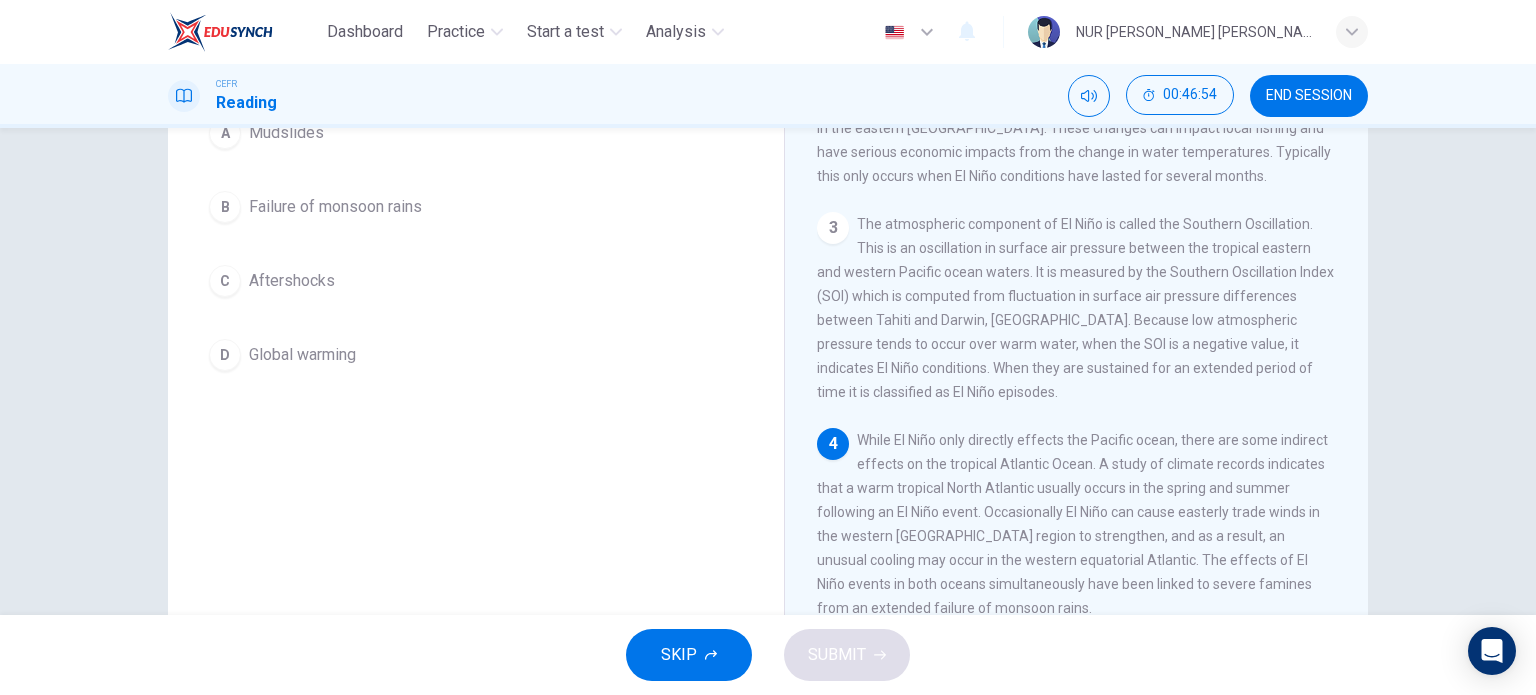 scroll, scrollTop: 240, scrollLeft: 0, axis: vertical 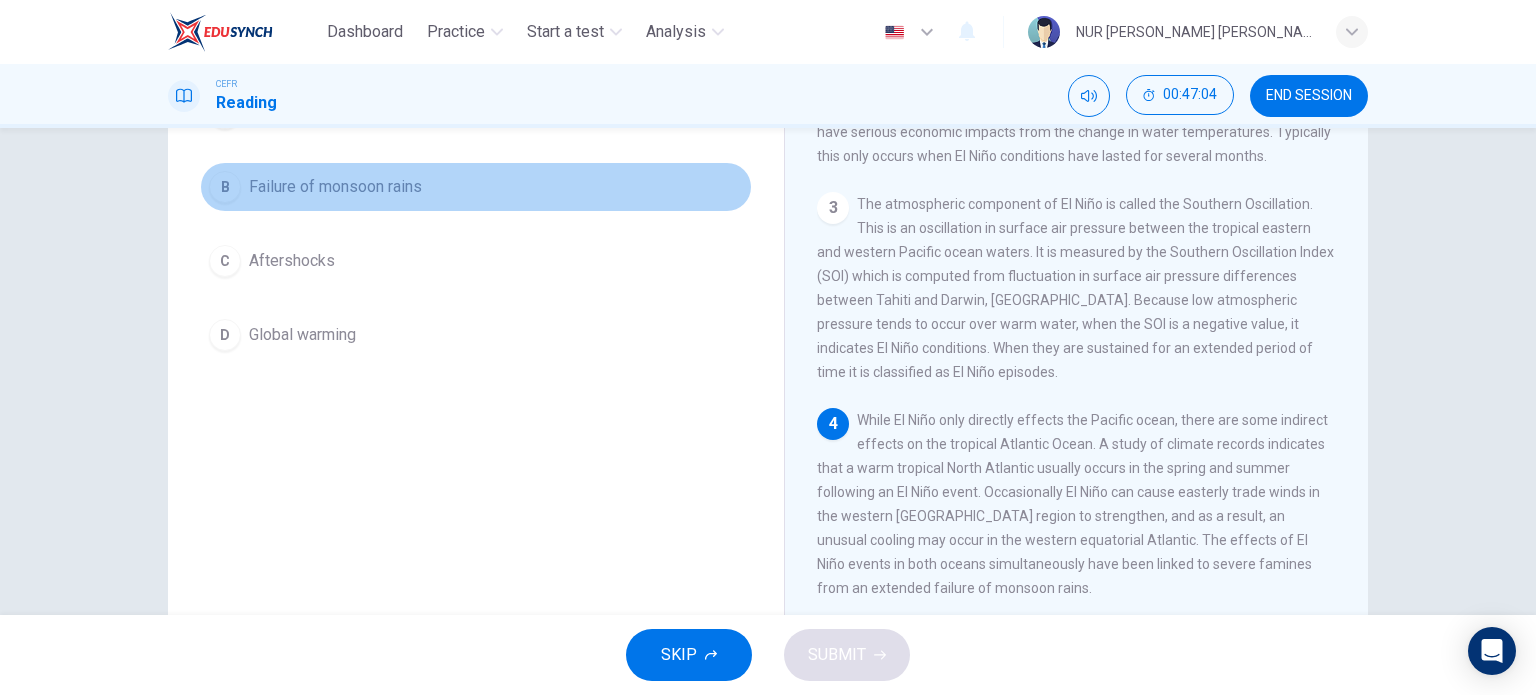 click on "Failure of monsoon rains" at bounding box center (335, 187) 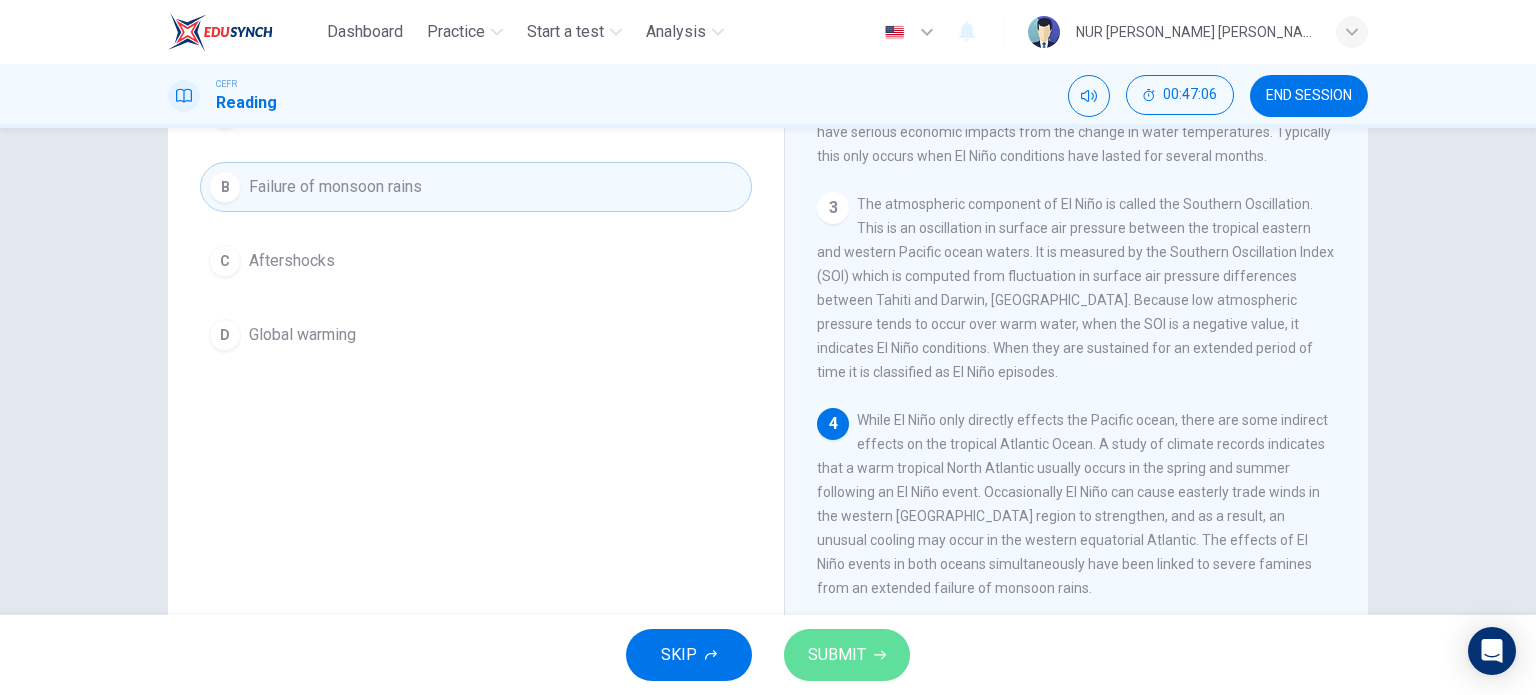 click on "SUBMIT" at bounding box center [837, 655] 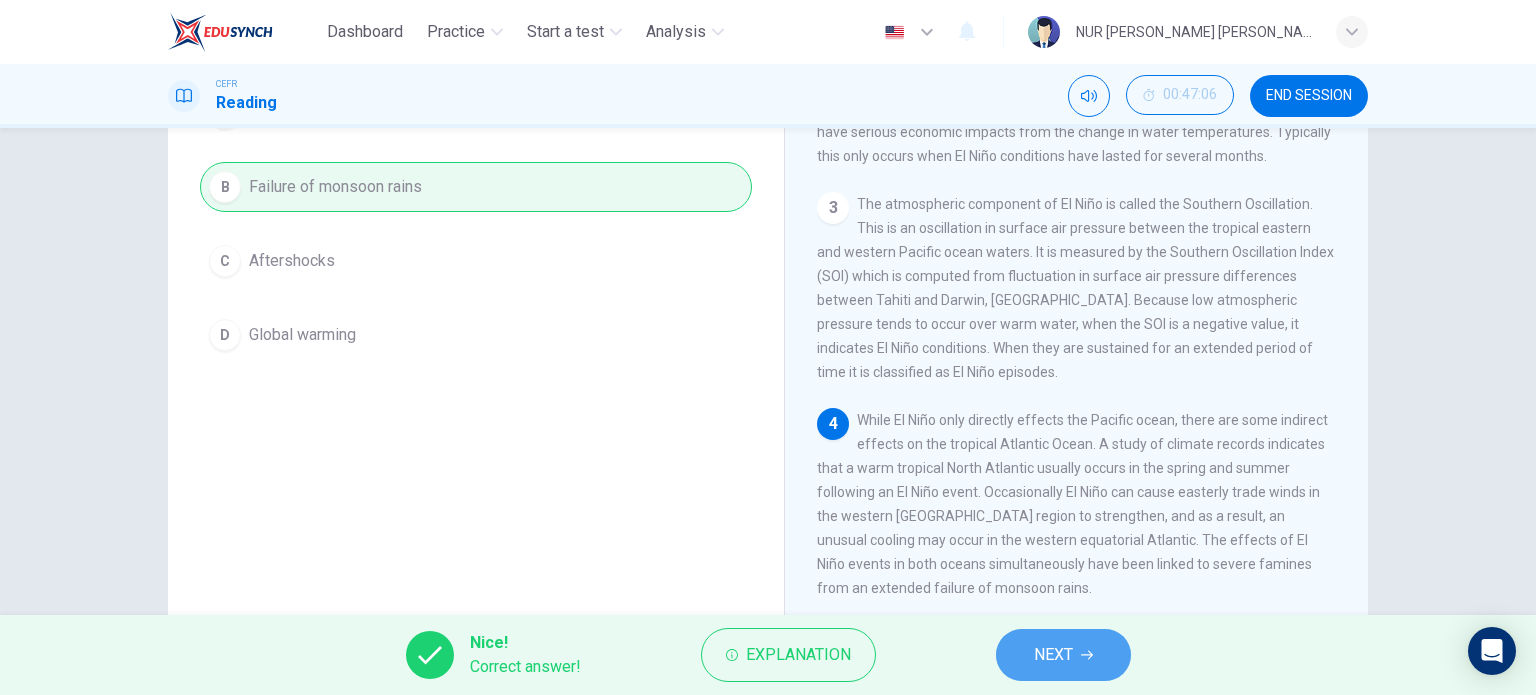 click on "NEXT" at bounding box center [1053, 655] 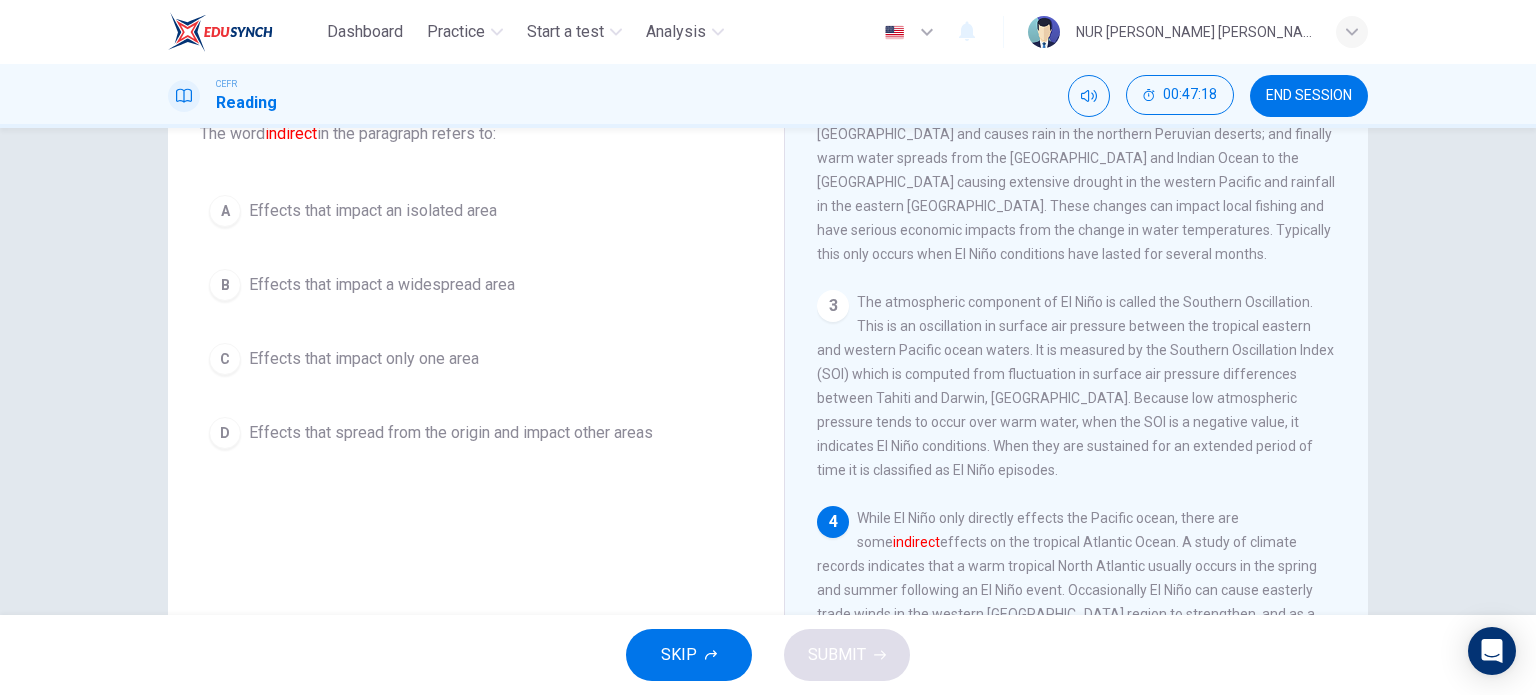 scroll, scrollTop: 124, scrollLeft: 0, axis: vertical 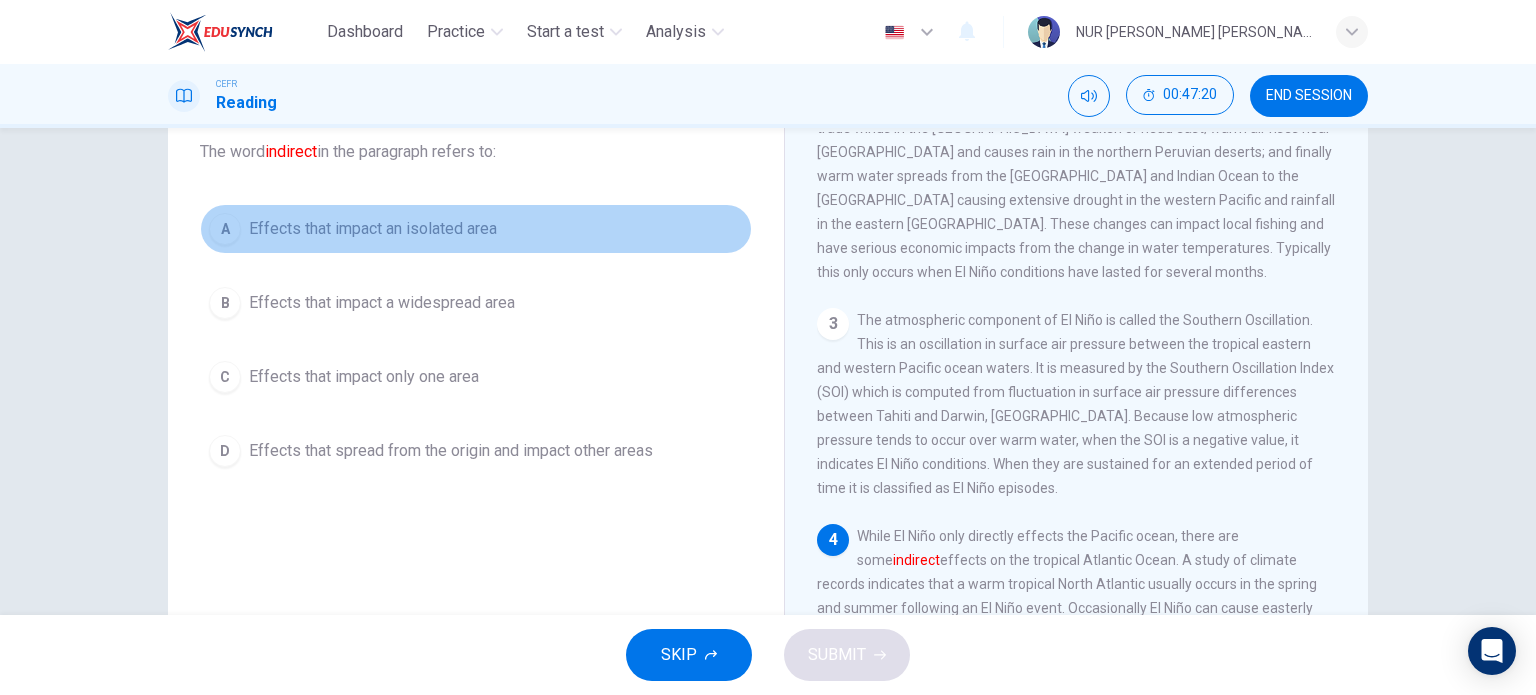 click on "Effects that impact an isolated area" at bounding box center [373, 229] 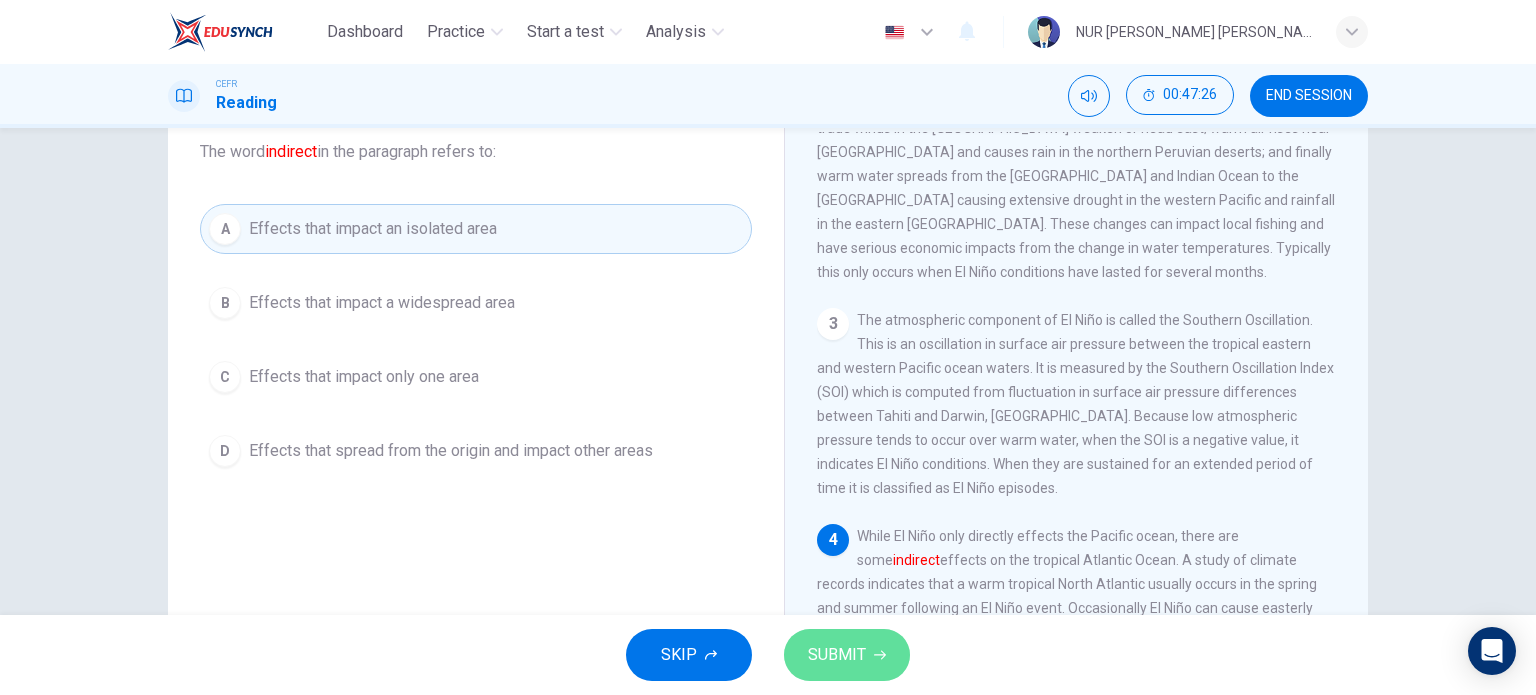 click on "SUBMIT" at bounding box center [837, 655] 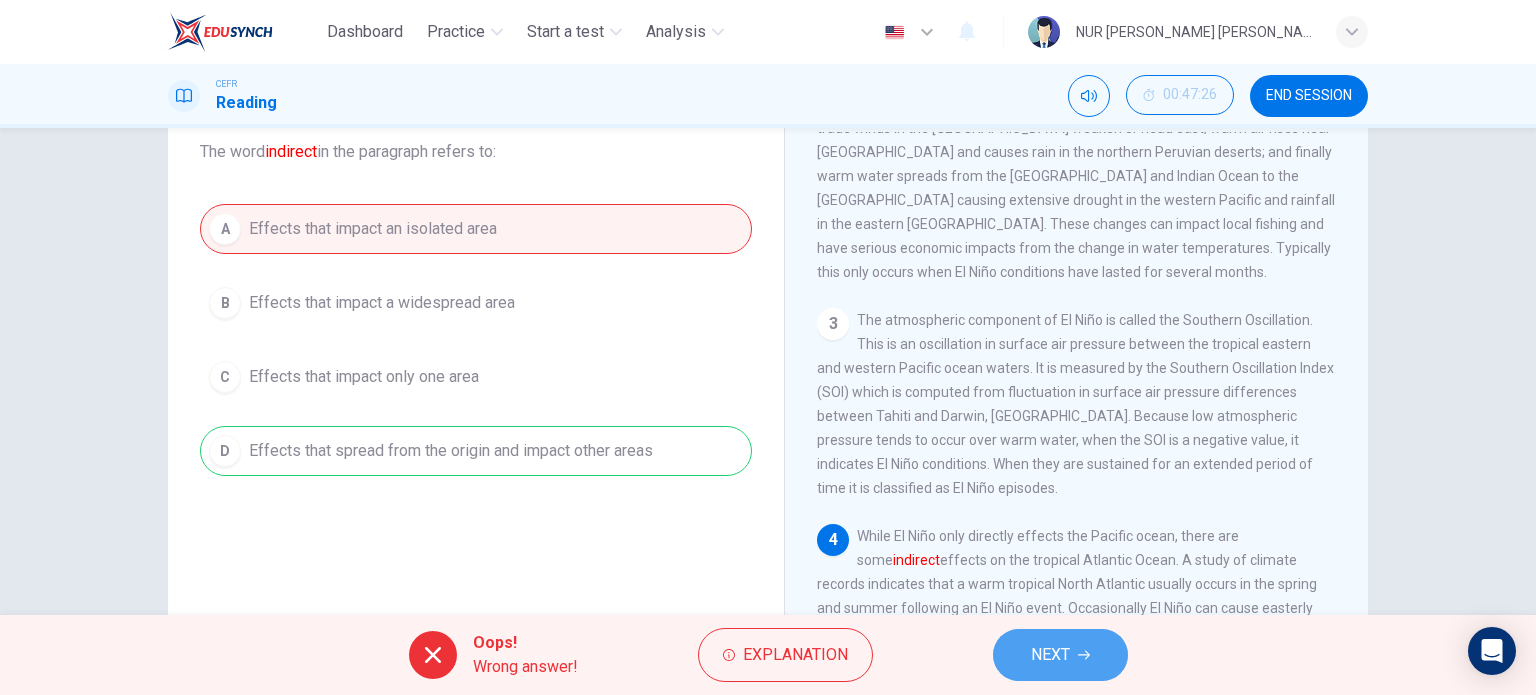 click on "NEXT" at bounding box center (1050, 655) 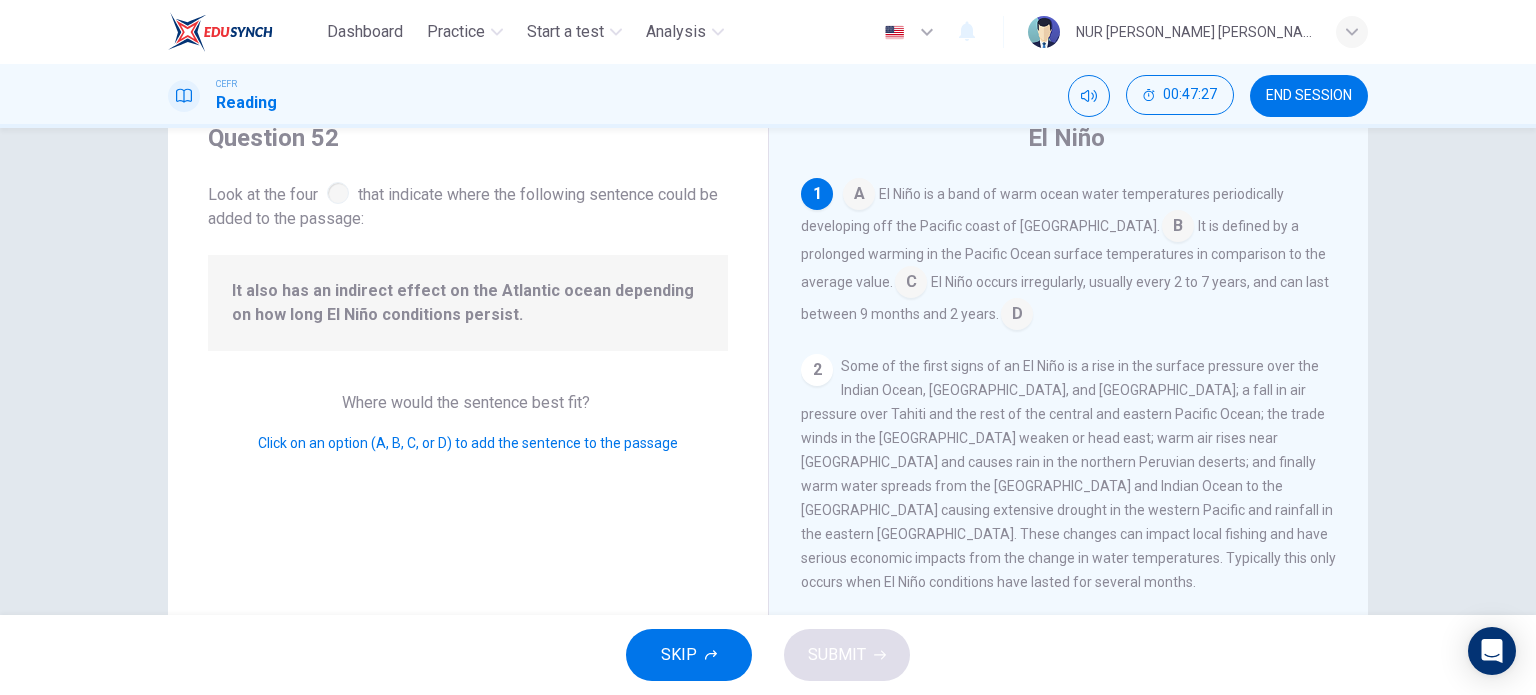 scroll, scrollTop: 76, scrollLeft: 0, axis: vertical 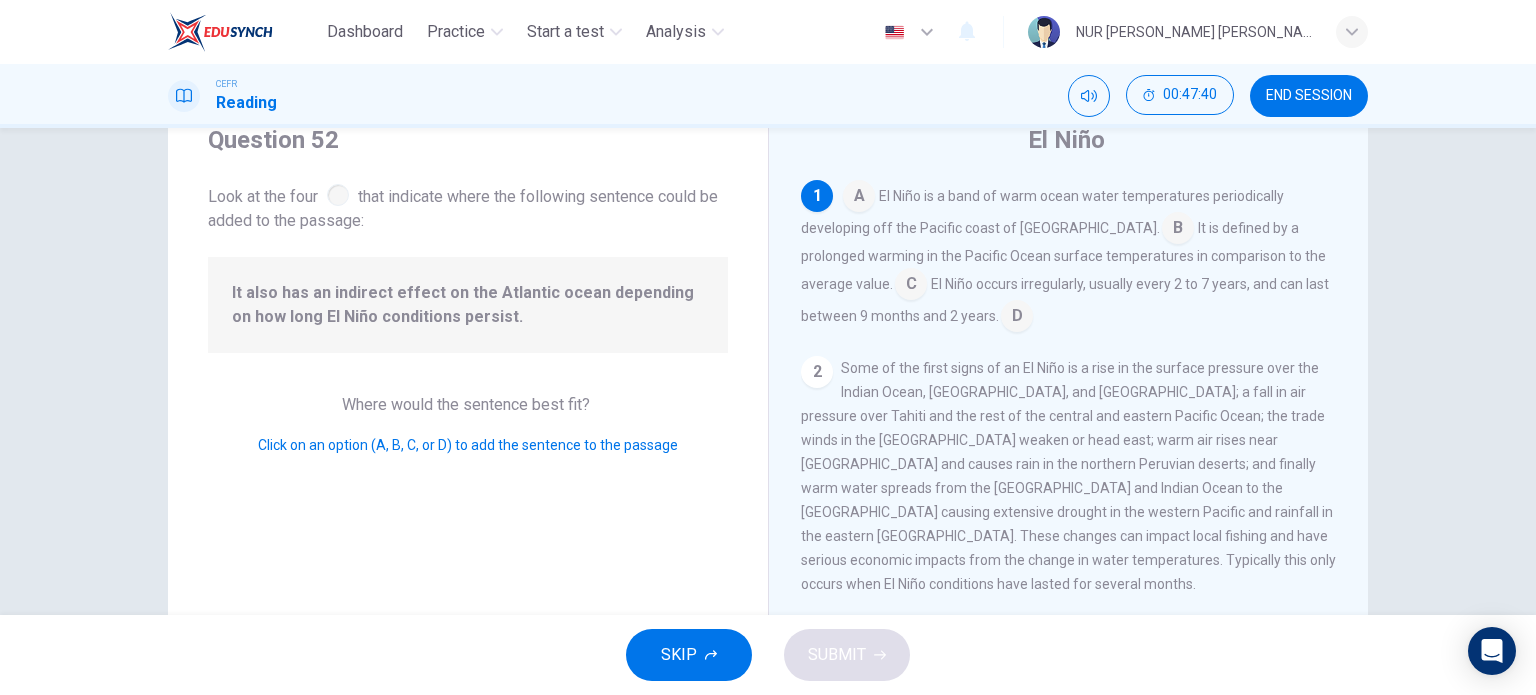 click at bounding box center (1017, 318) 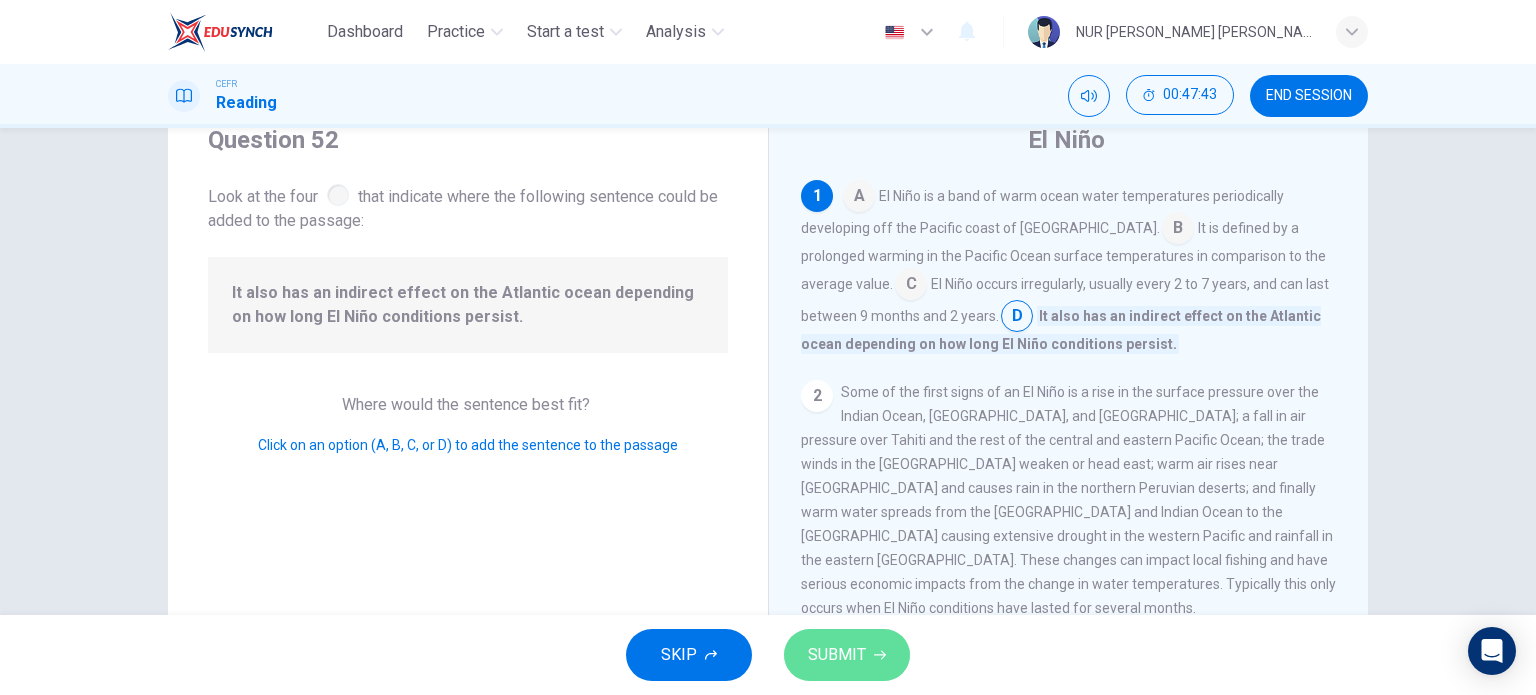 click on "SUBMIT" at bounding box center [847, 655] 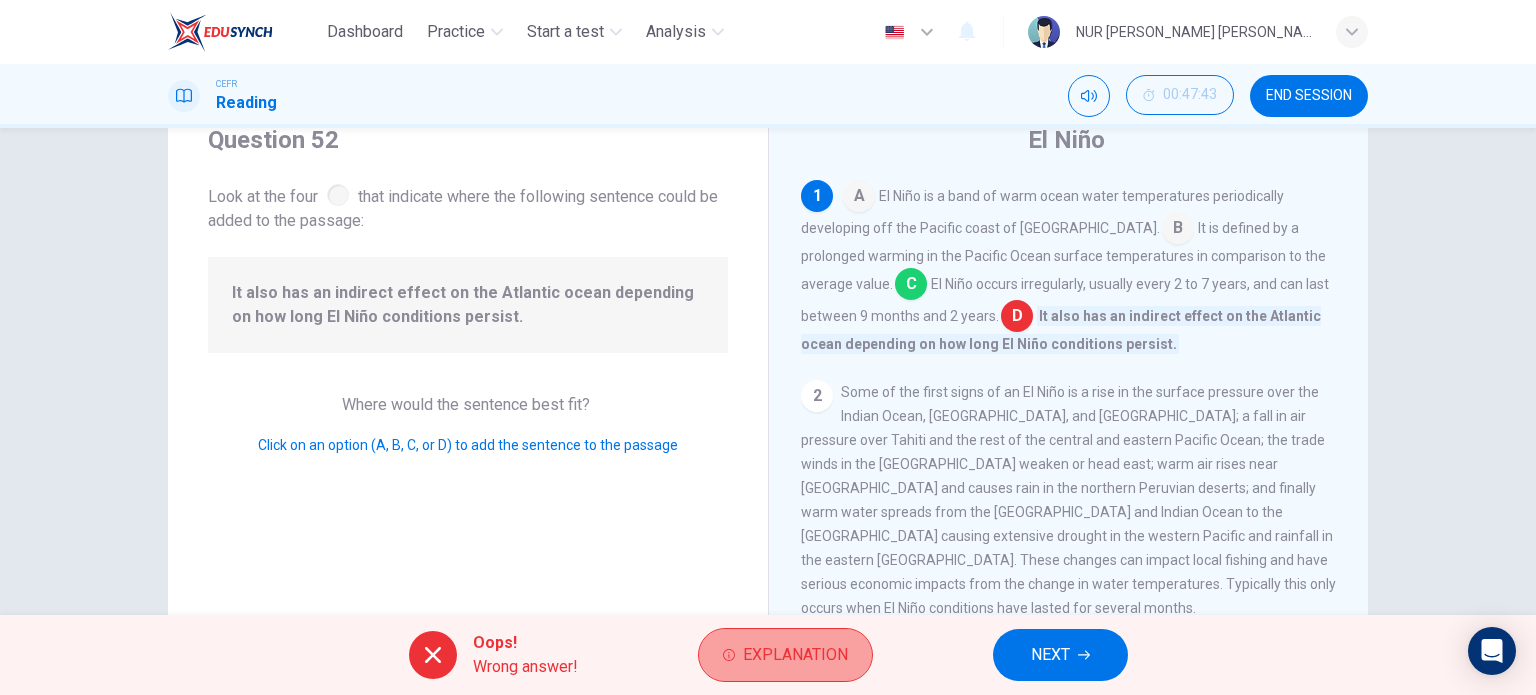 click on "Explanation" at bounding box center (795, 655) 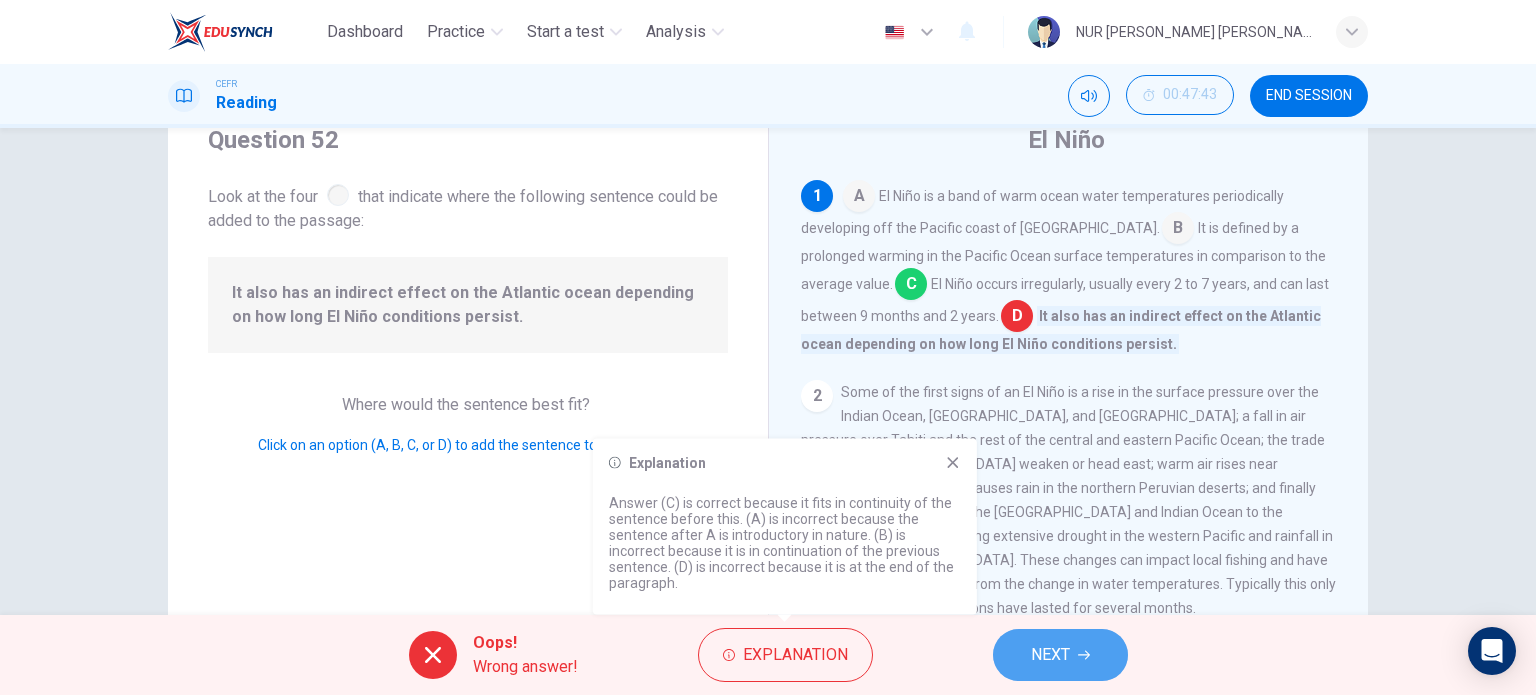 click on "NEXT" at bounding box center [1050, 655] 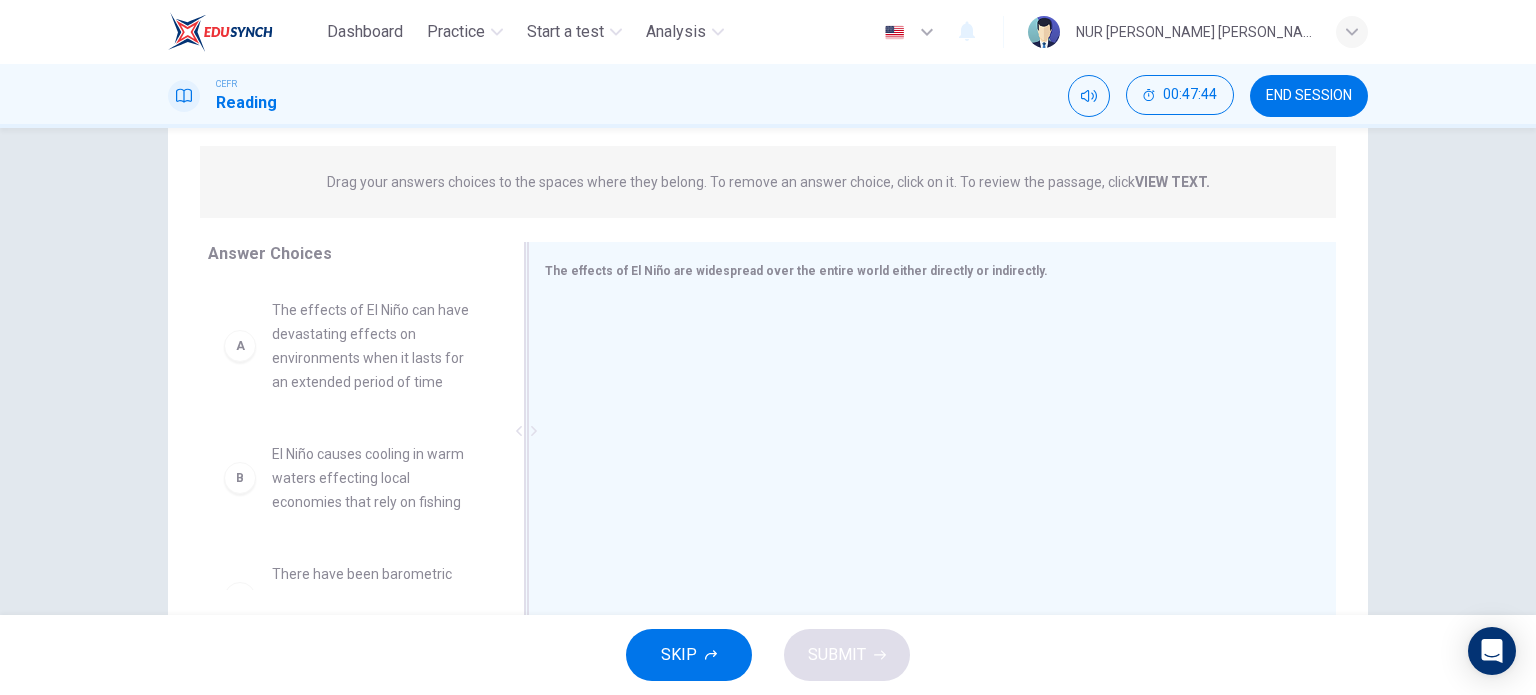 scroll, scrollTop: 288, scrollLeft: 0, axis: vertical 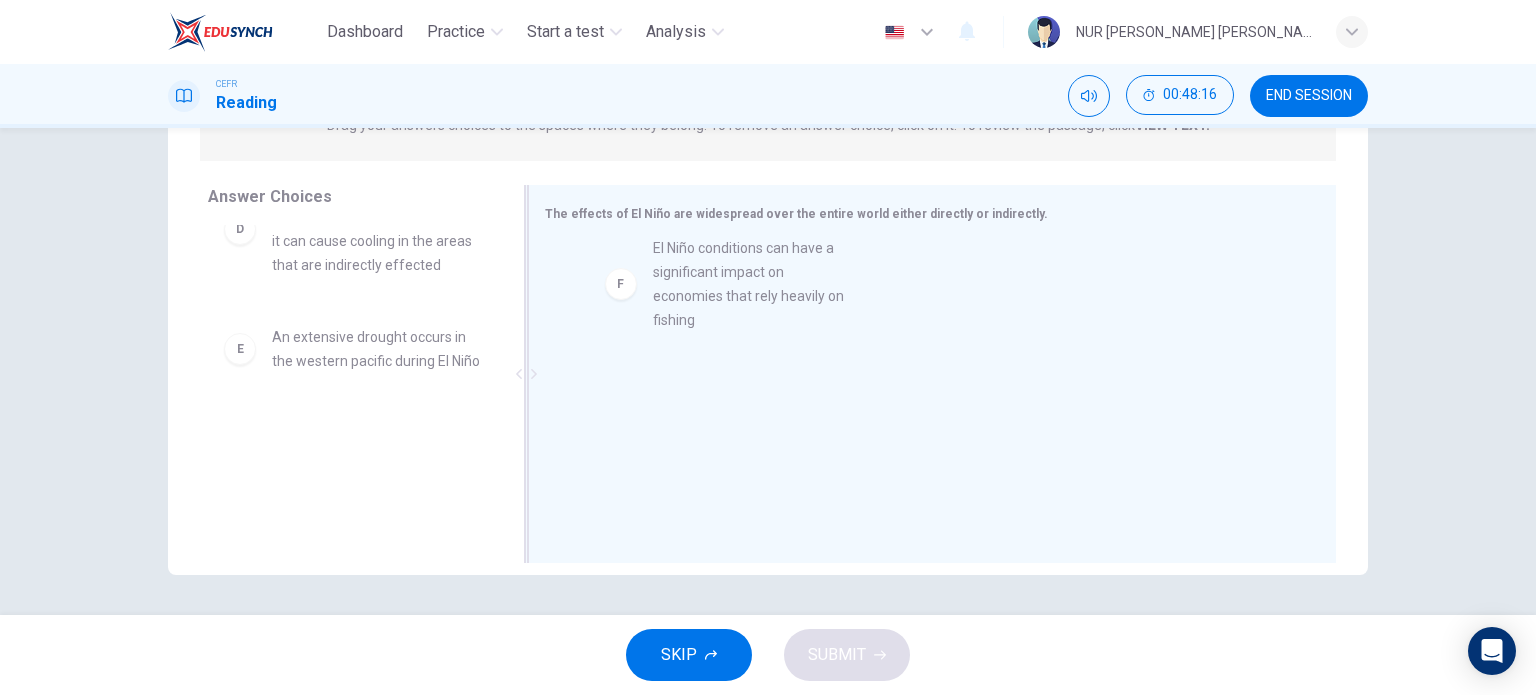 drag, startPoint x: 388, startPoint y: 458, endPoint x: 780, endPoint y: 269, distance: 435.18387 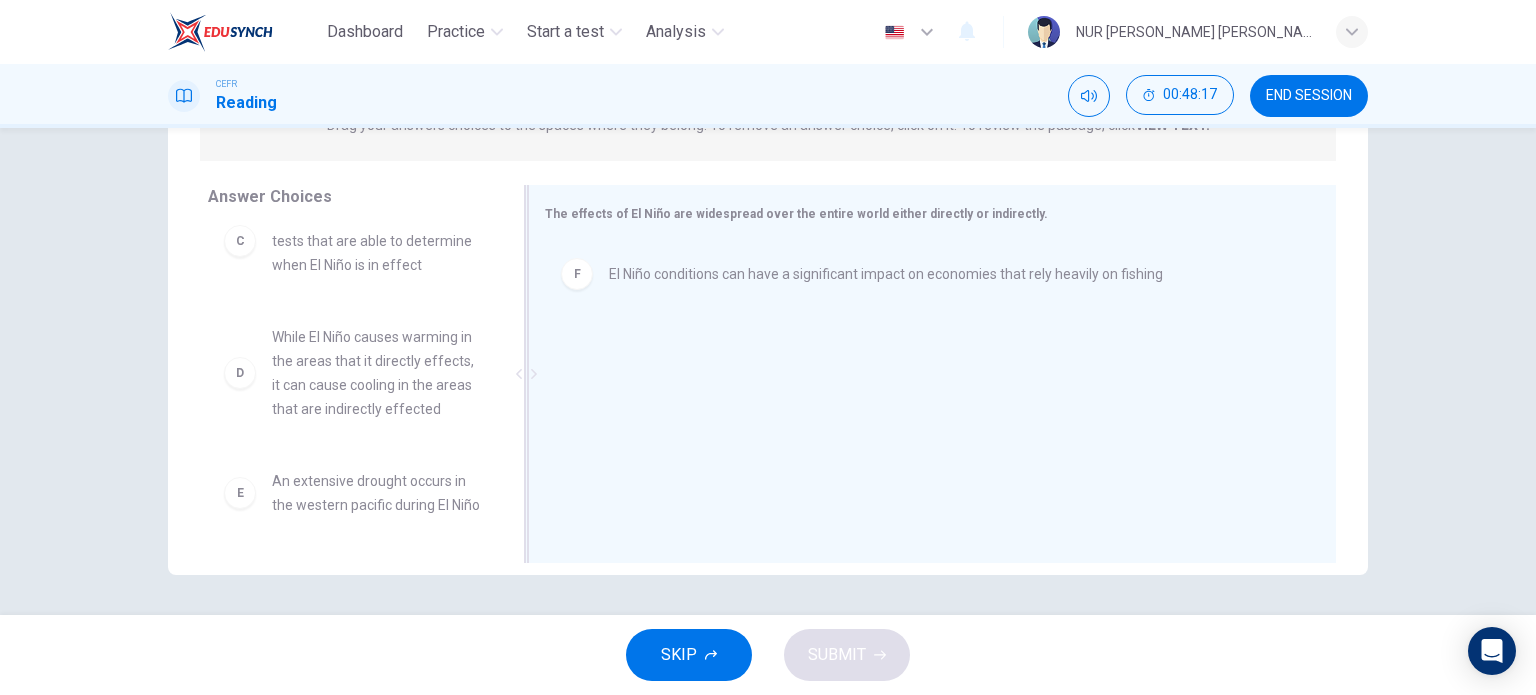 scroll, scrollTop: 348, scrollLeft: 0, axis: vertical 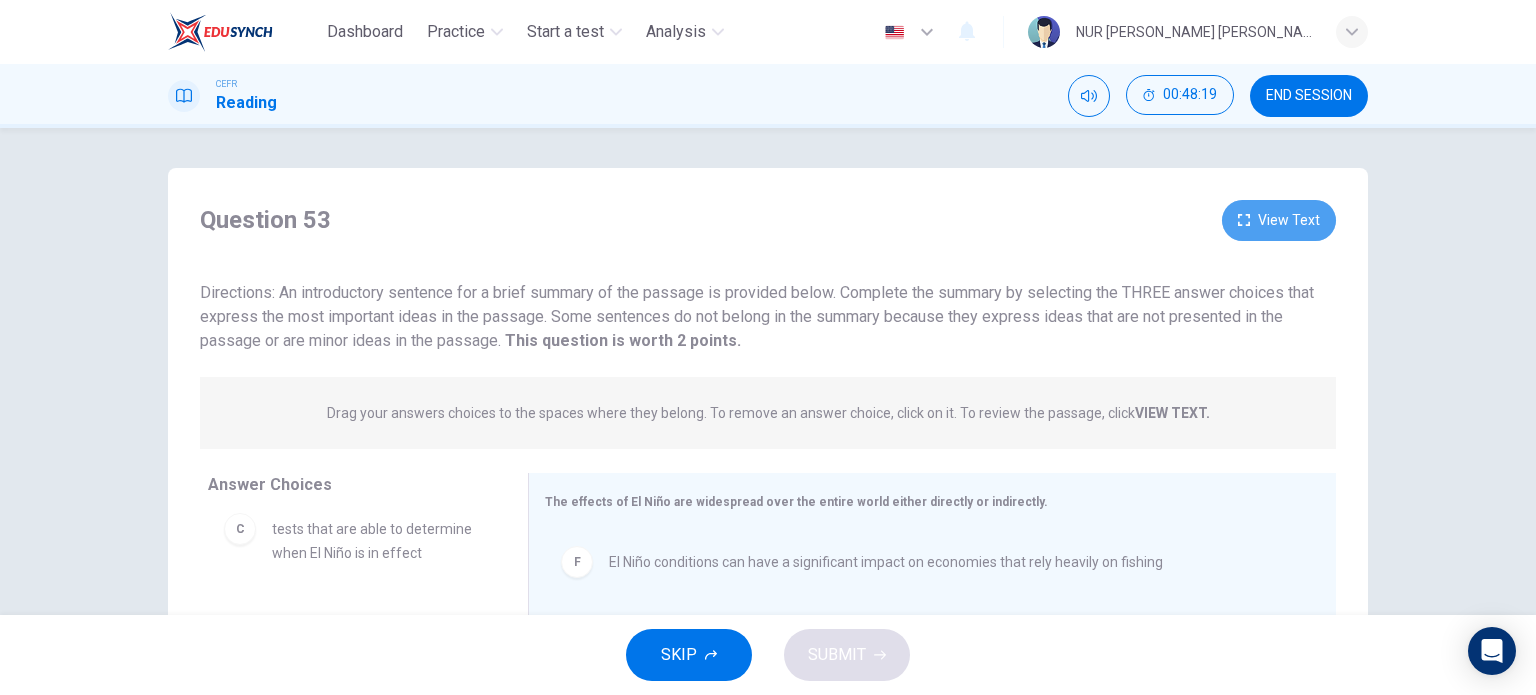 click on "View Text" at bounding box center (1279, 220) 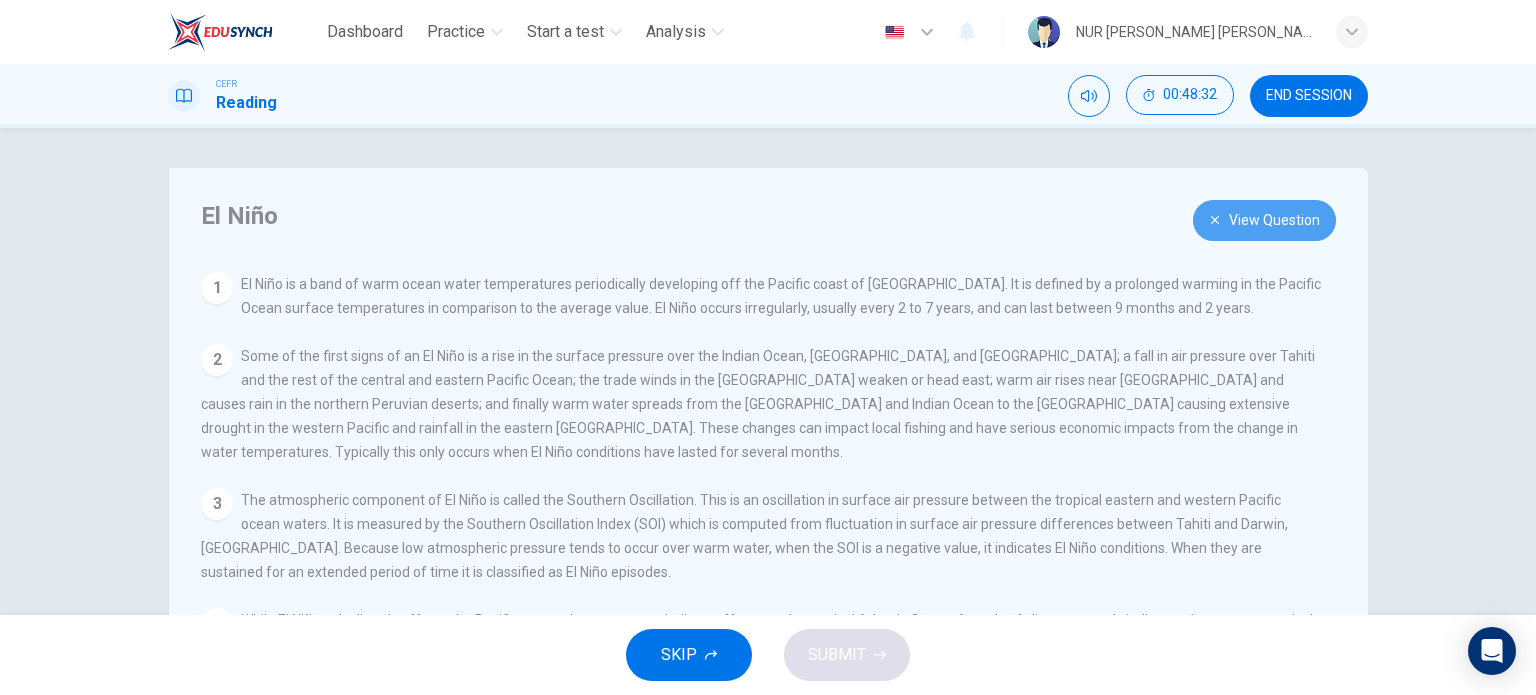 click on "View Question" at bounding box center [1264, 220] 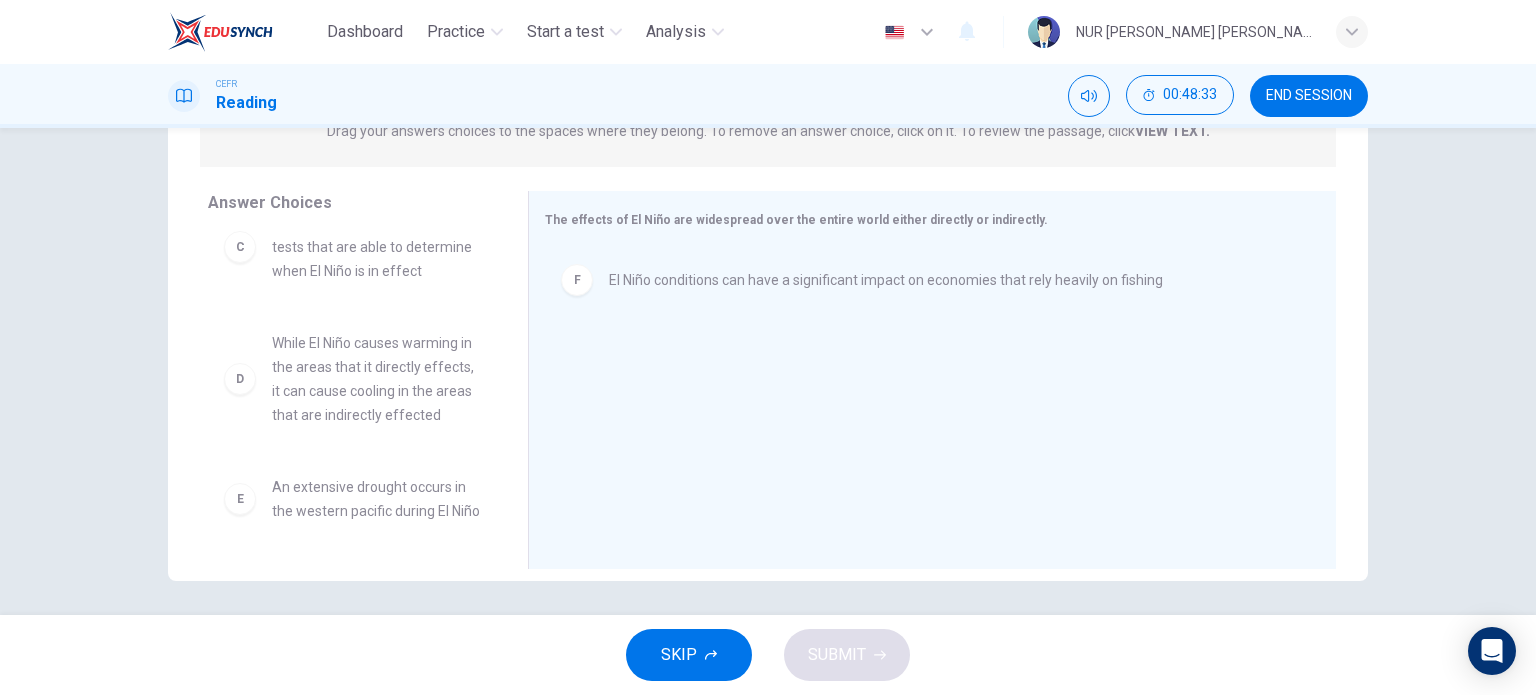 scroll, scrollTop: 288, scrollLeft: 0, axis: vertical 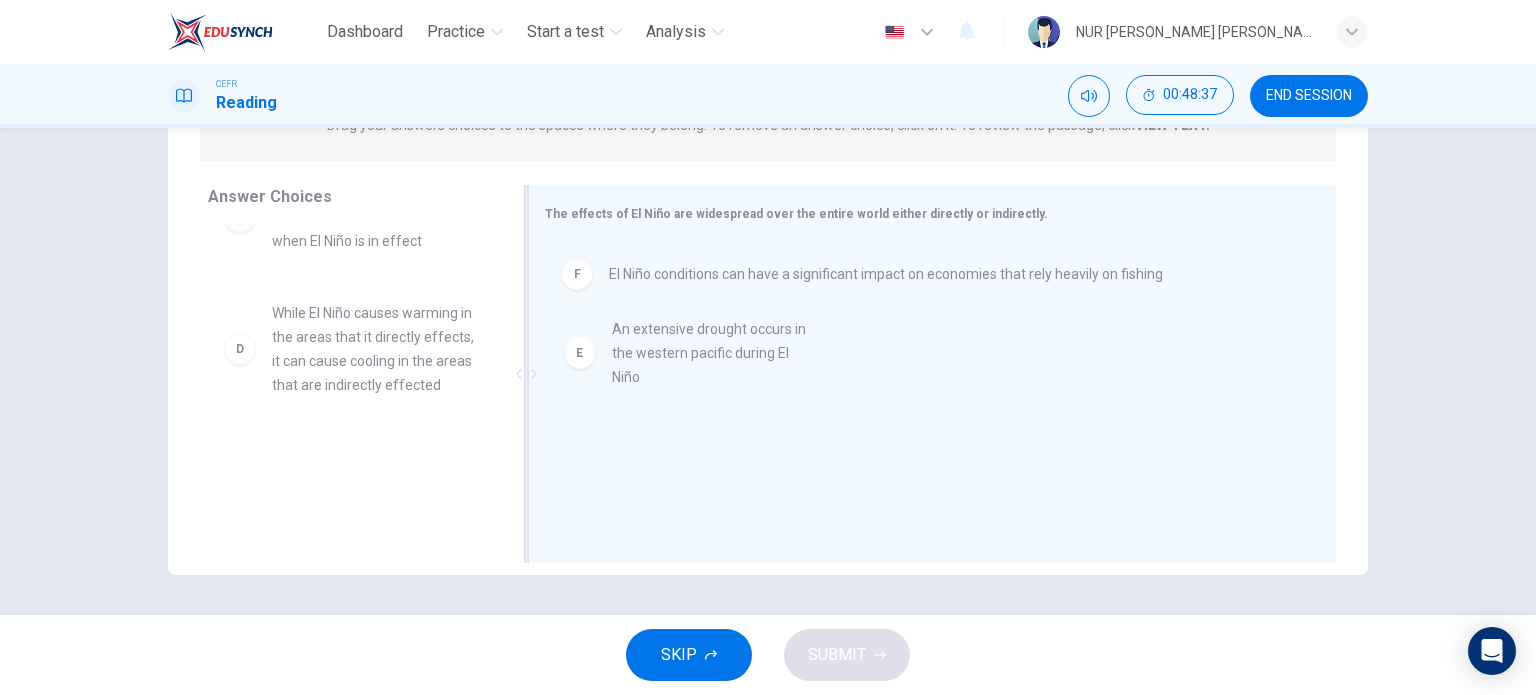 drag, startPoint x: 400, startPoint y: 465, endPoint x: 757, endPoint y: 334, distance: 380.2762 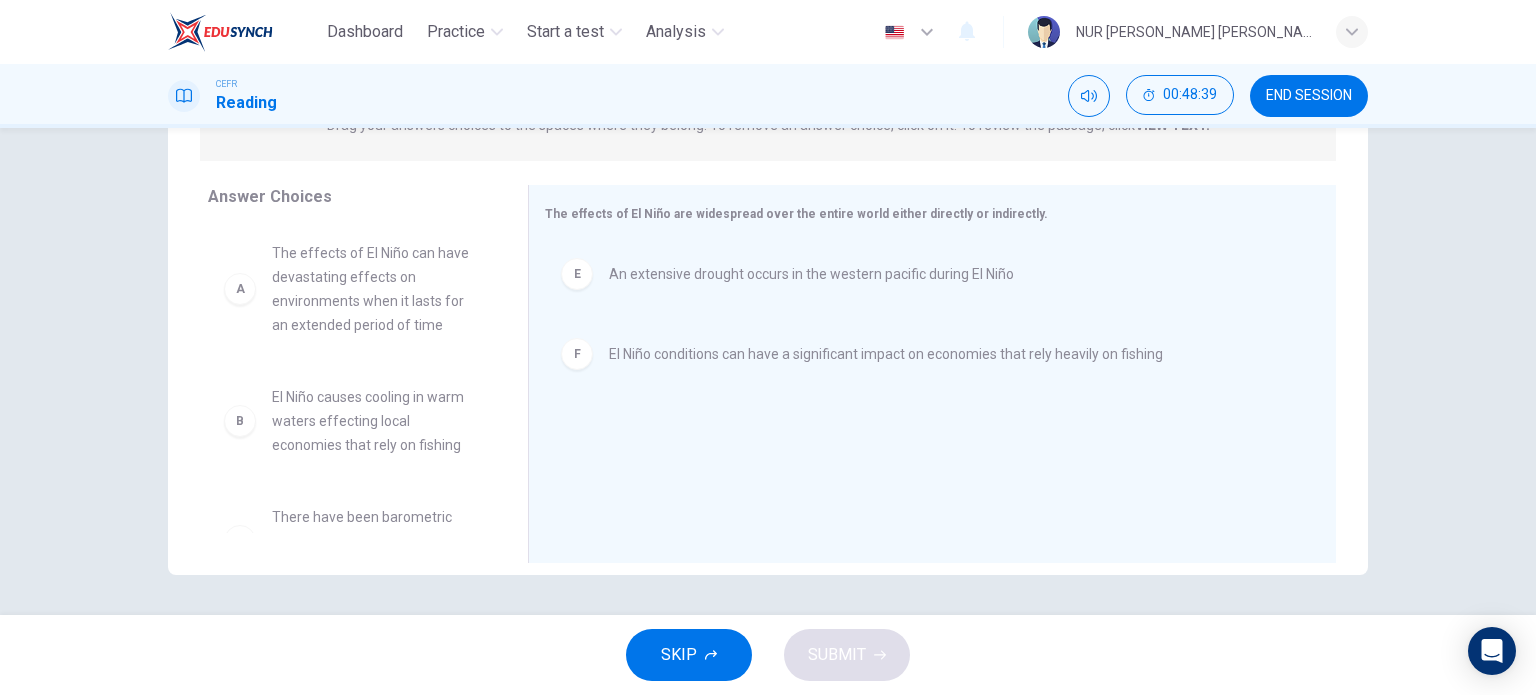 scroll, scrollTop: 0, scrollLeft: 0, axis: both 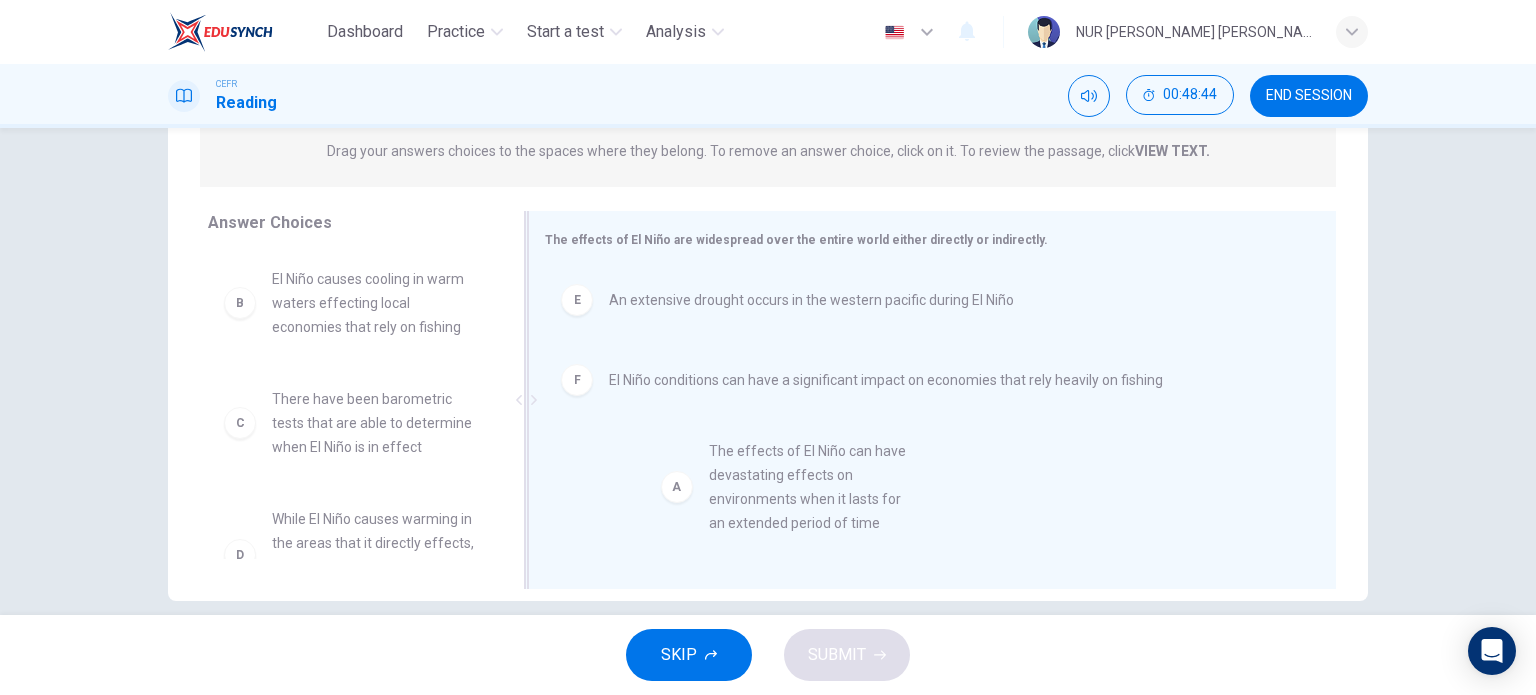 drag, startPoint x: 328, startPoint y: 328, endPoint x: 776, endPoint y: 503, distance: 480.96674 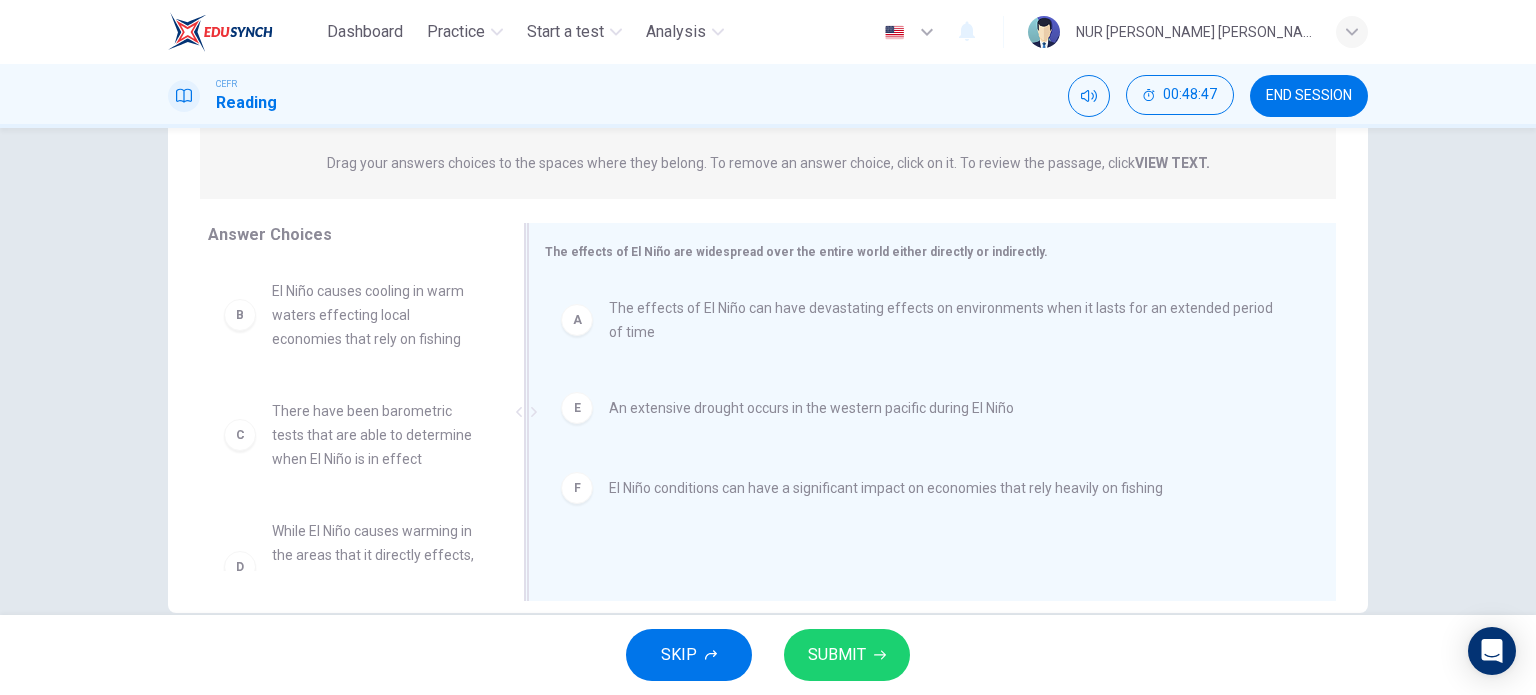 scroll, scrollTop: 252, scrollLeft: 0, axis: vertical 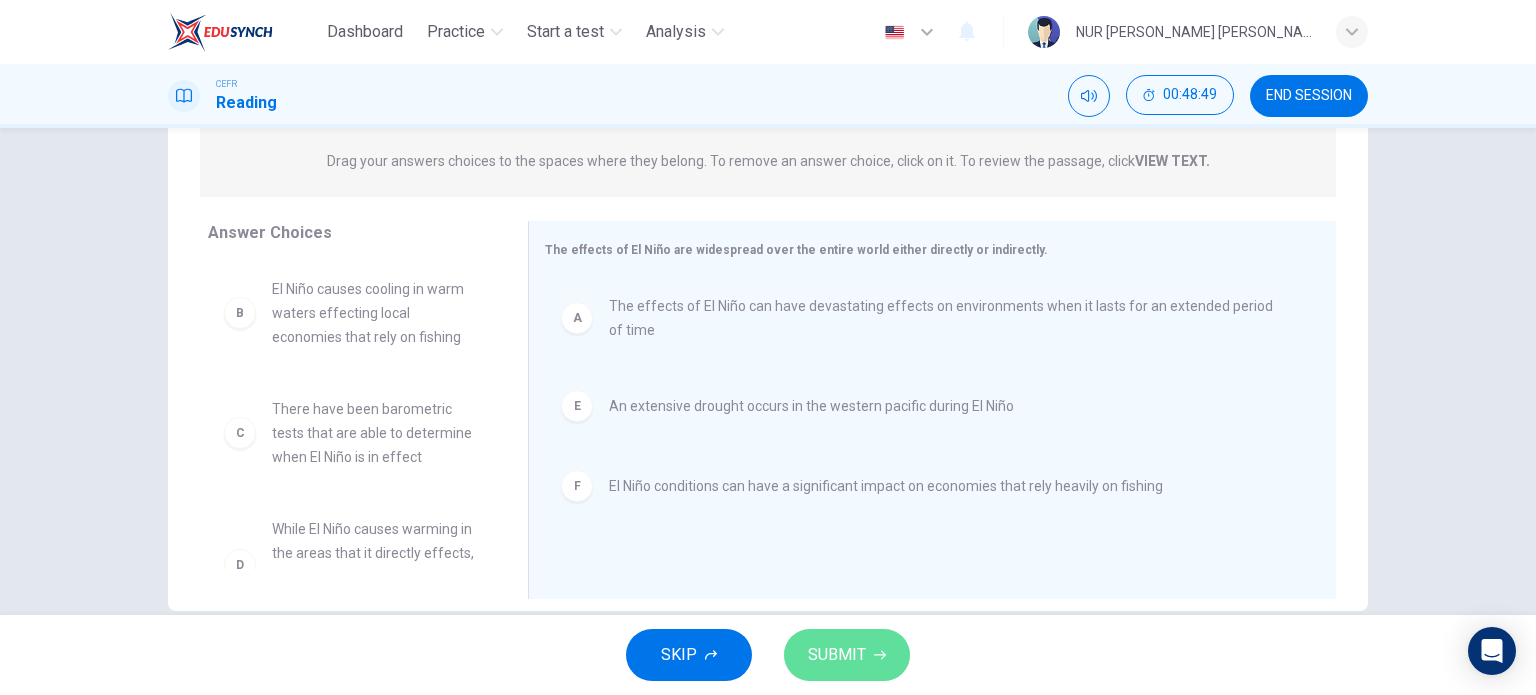 click on "SUBMIT" at bounding box center (837, 655) 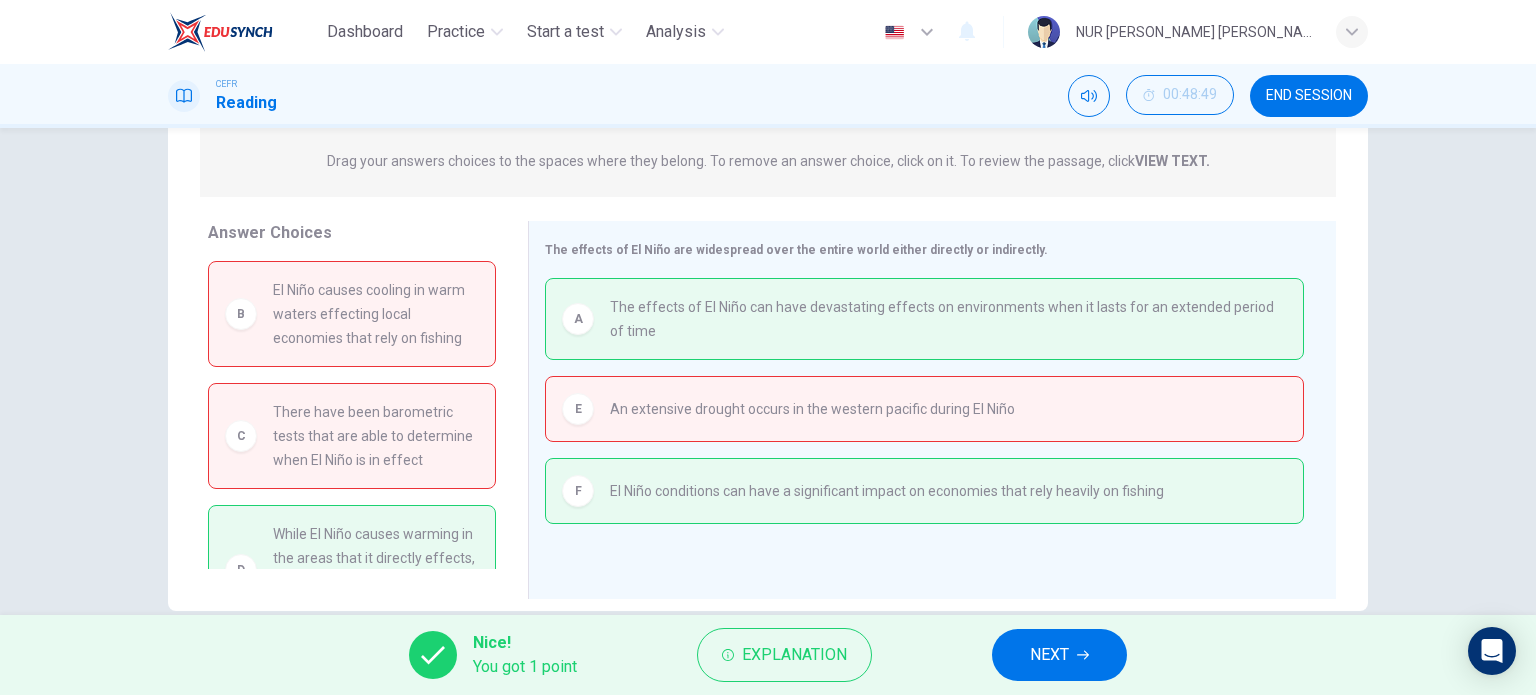 scroll, scrollTop: 88, scrollLeft: 0, axis: vertical 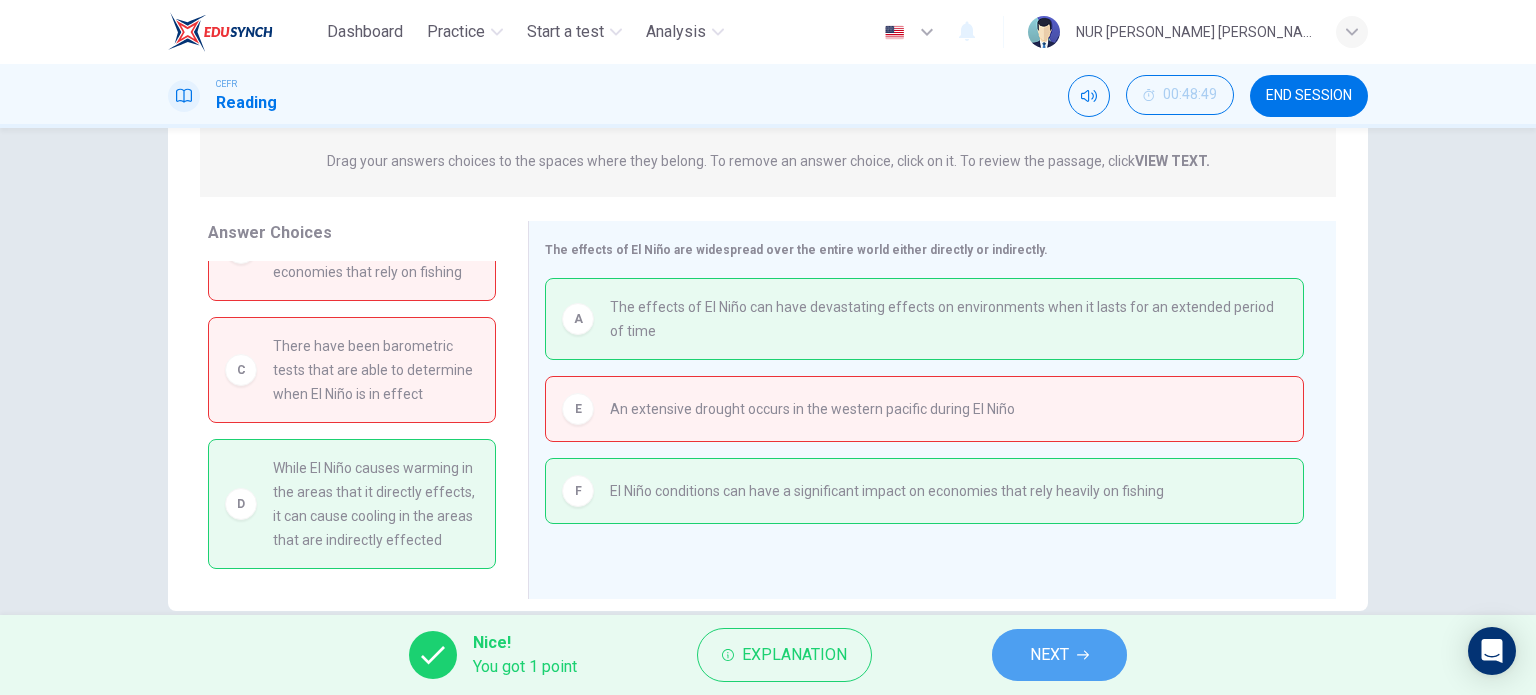 click on "NEXT" at bounding box center [1049, 655] 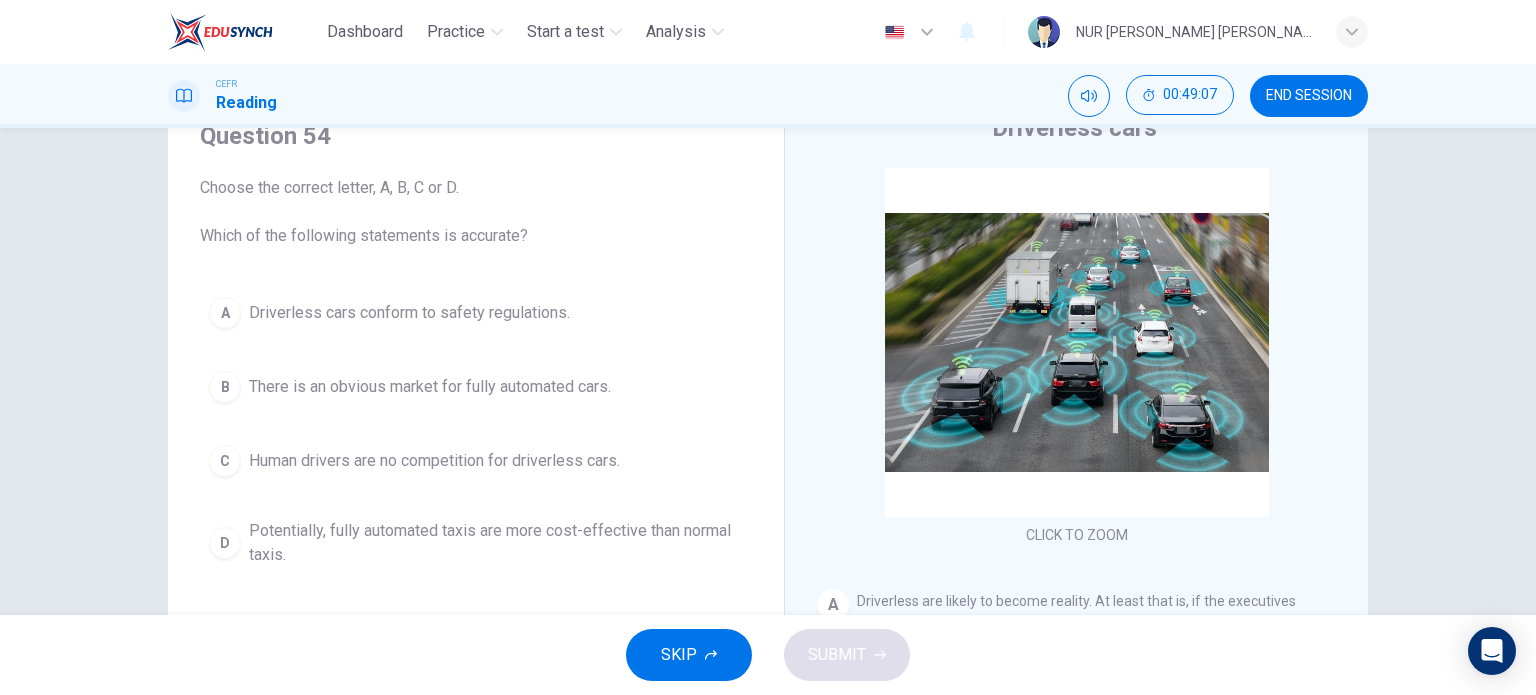 scroll, scrollTop: 91, scrollLeft: 0, axis: vertical 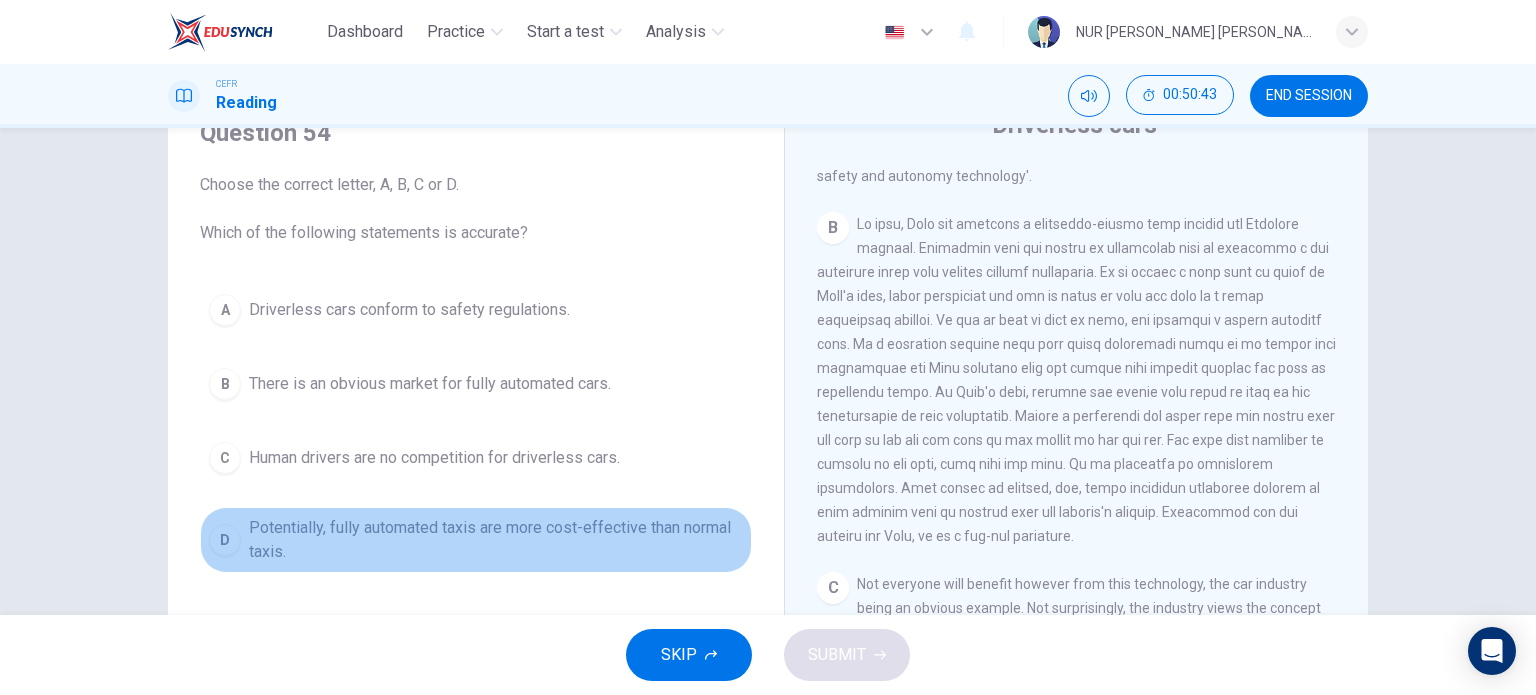 click on "Potentially, fully automated taxis are more cost-effective than normal taxis." at bounding box center [496, 540] 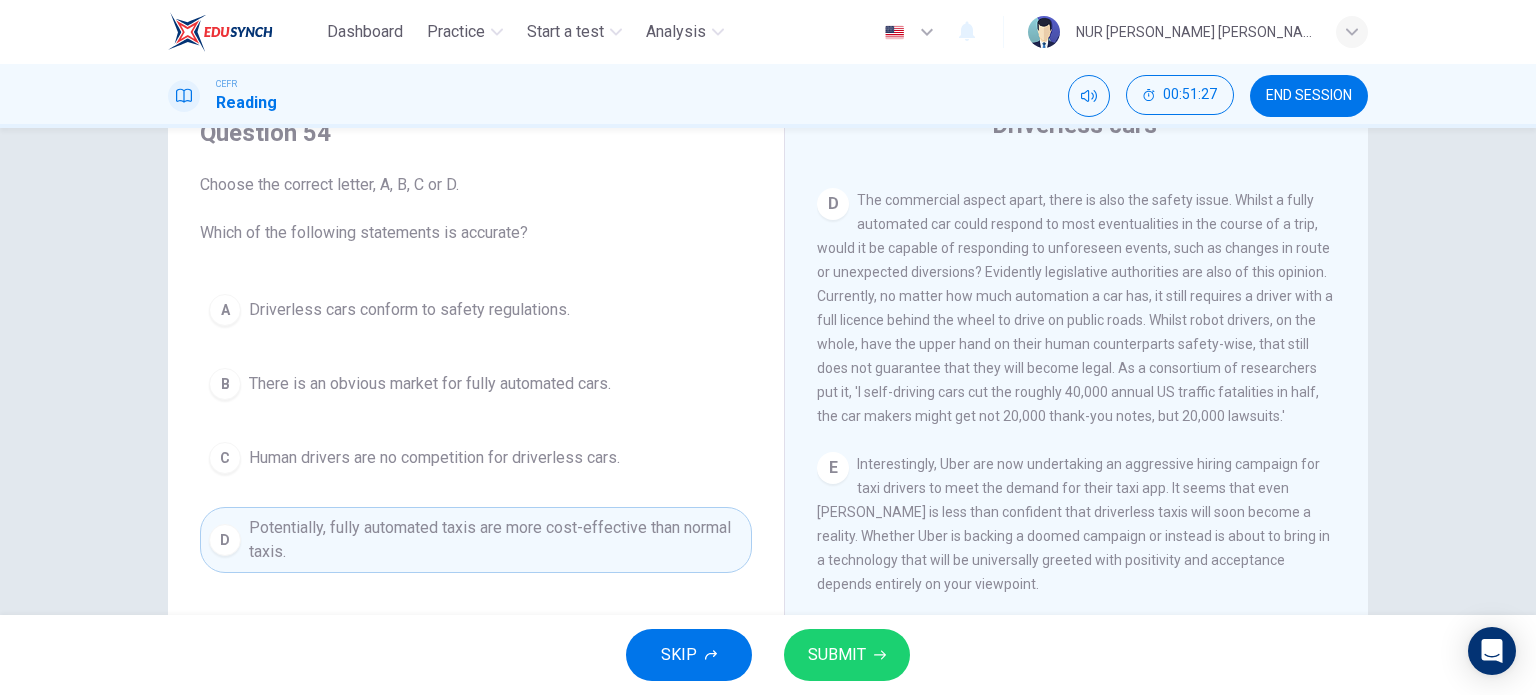 scroll, scrollTop: 1095, scrollLeft: 0, axis: vertical 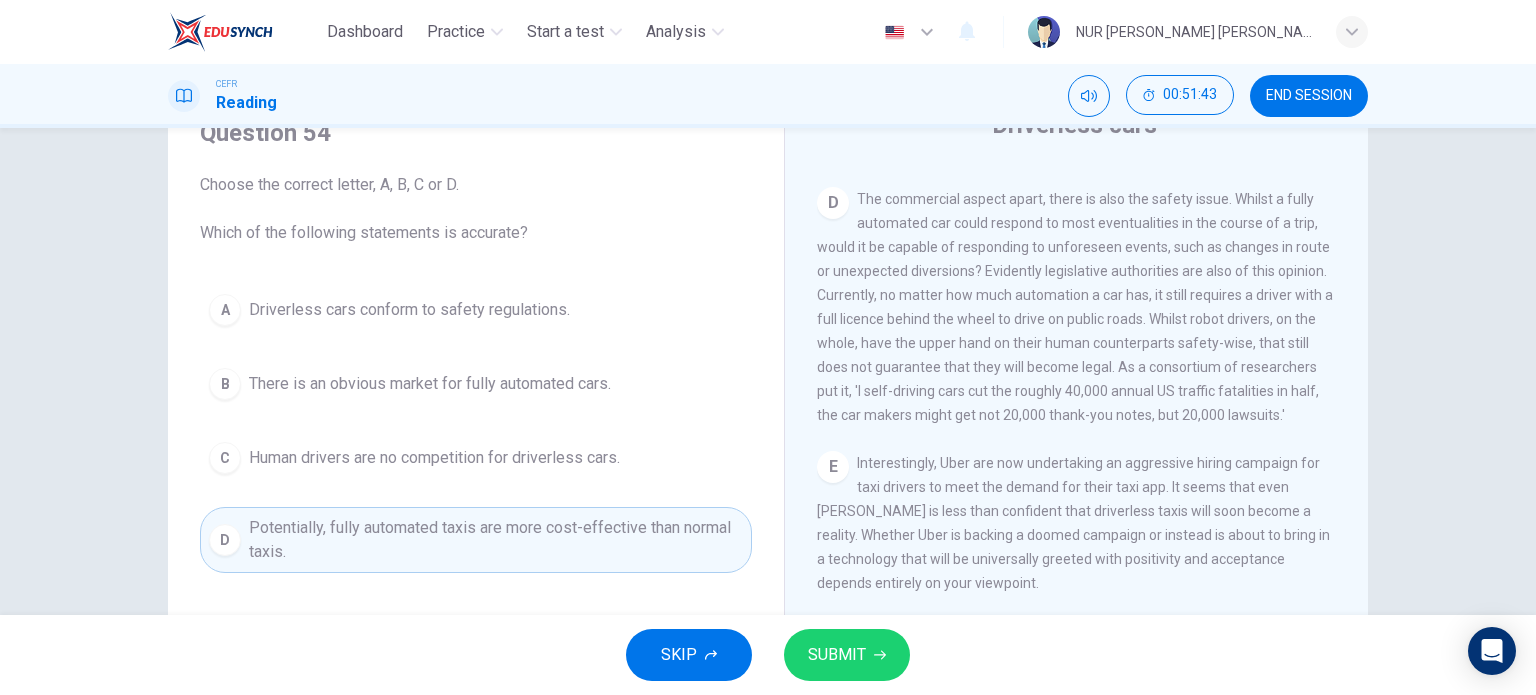 click on "Interestingly, Uber are now undertaking an aggressive hiring campaign for taxi drivers to meet the demand for their taxi app. It seems that even Uber is less than confident that driverless taxis will soon become a reality. Whether Uber is backing a doomed campaign or instead is about to bring in a technology that will be universally greeted with positivity and acceptance depends entirely on your viewpoint." at bounding box center (1073, 523) 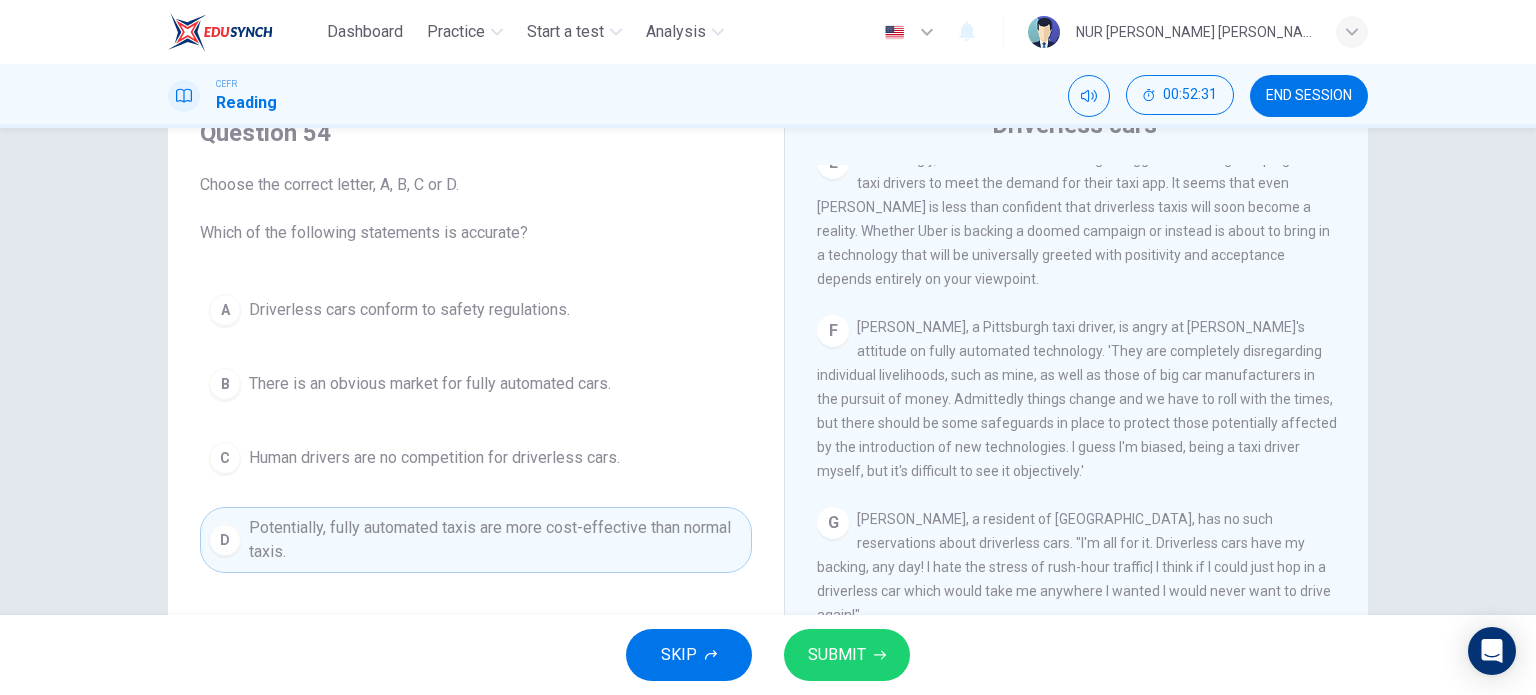 scroll, scrollTop: 1468, scrollLeft: 0, axis: vertical 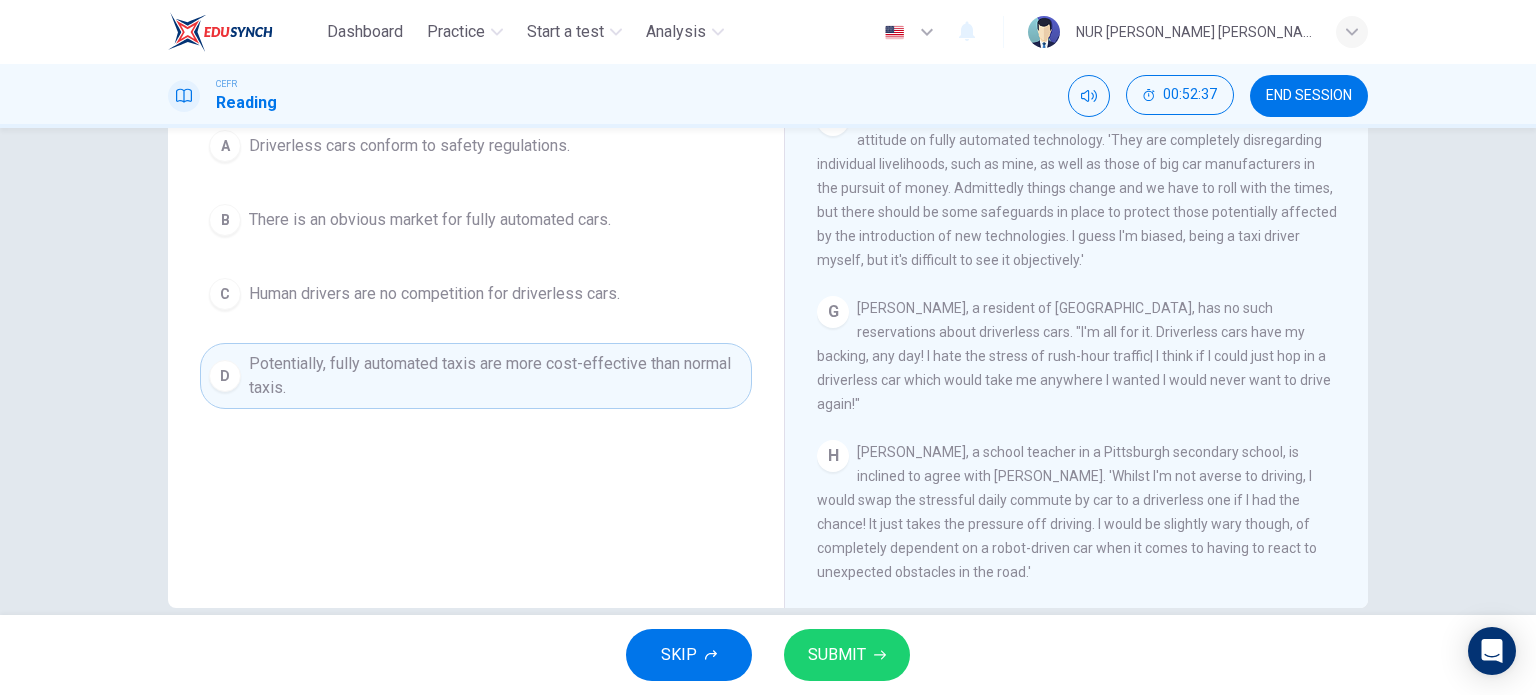click on "SKIP SUBMIT" at bounding box center (768, 655) 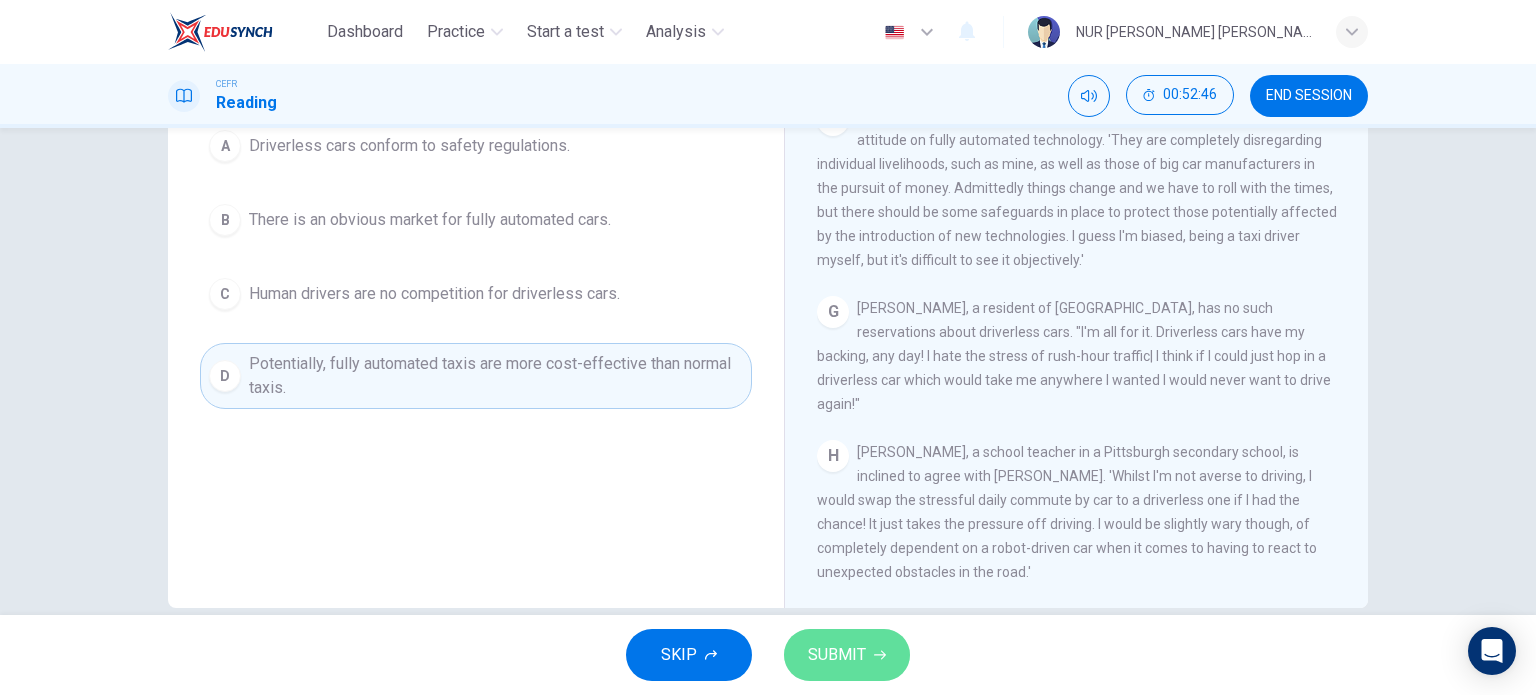 click on "SUBMIT" at bounding box center [847, 655] 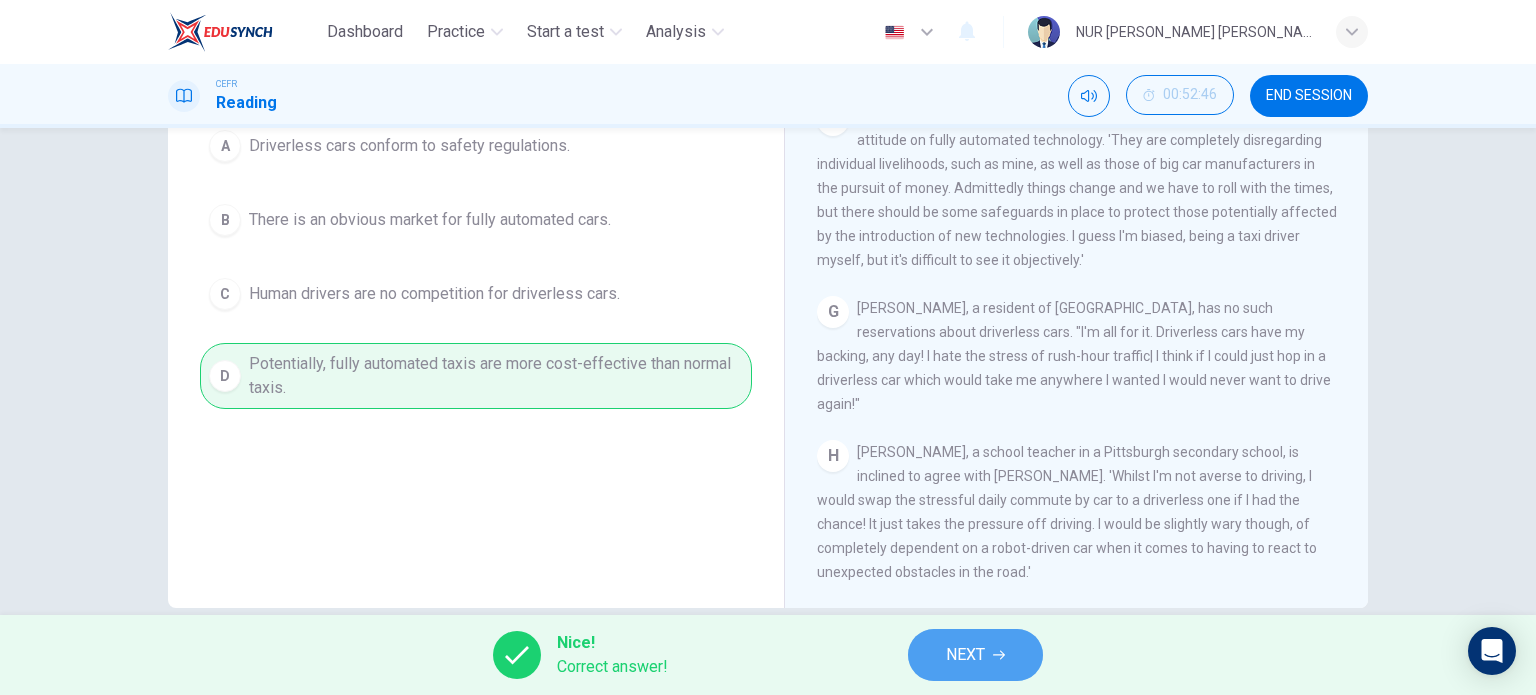 click on "NEXT" at bounding box center (975, 655) 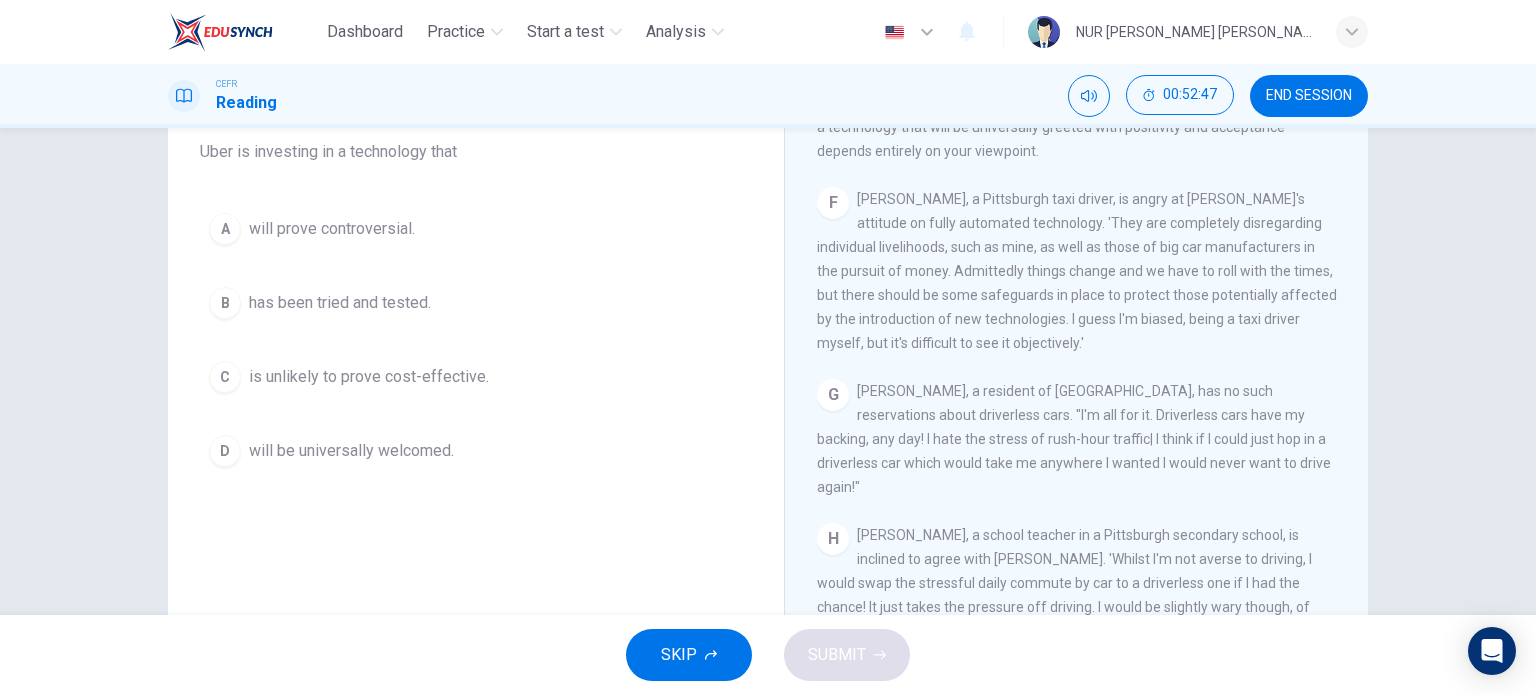 scroll, scrollTop: 171, scrollLeft: 0, axis: vertical 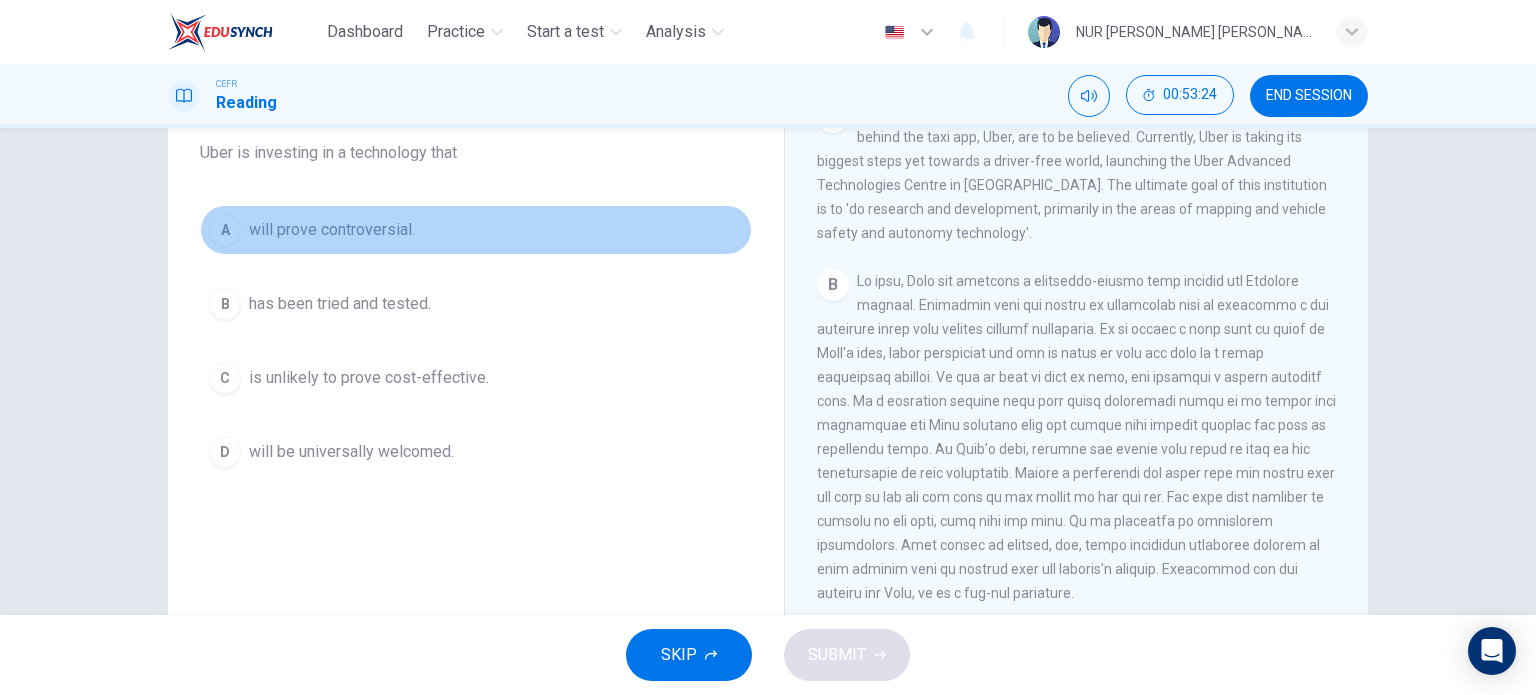 click on "A will prove controversial." at bounding box center [476, 230] 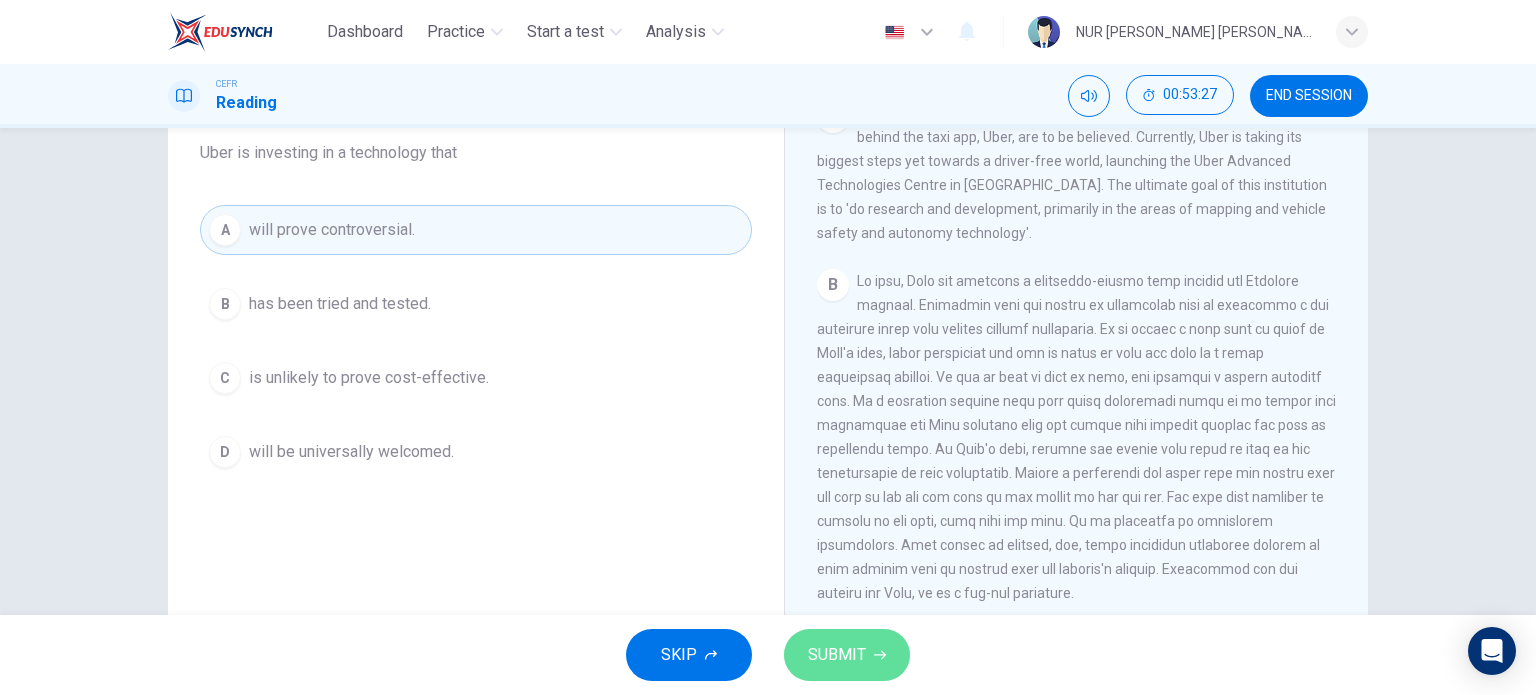 click on "SUBMIT" at bounding box center (837, 655) 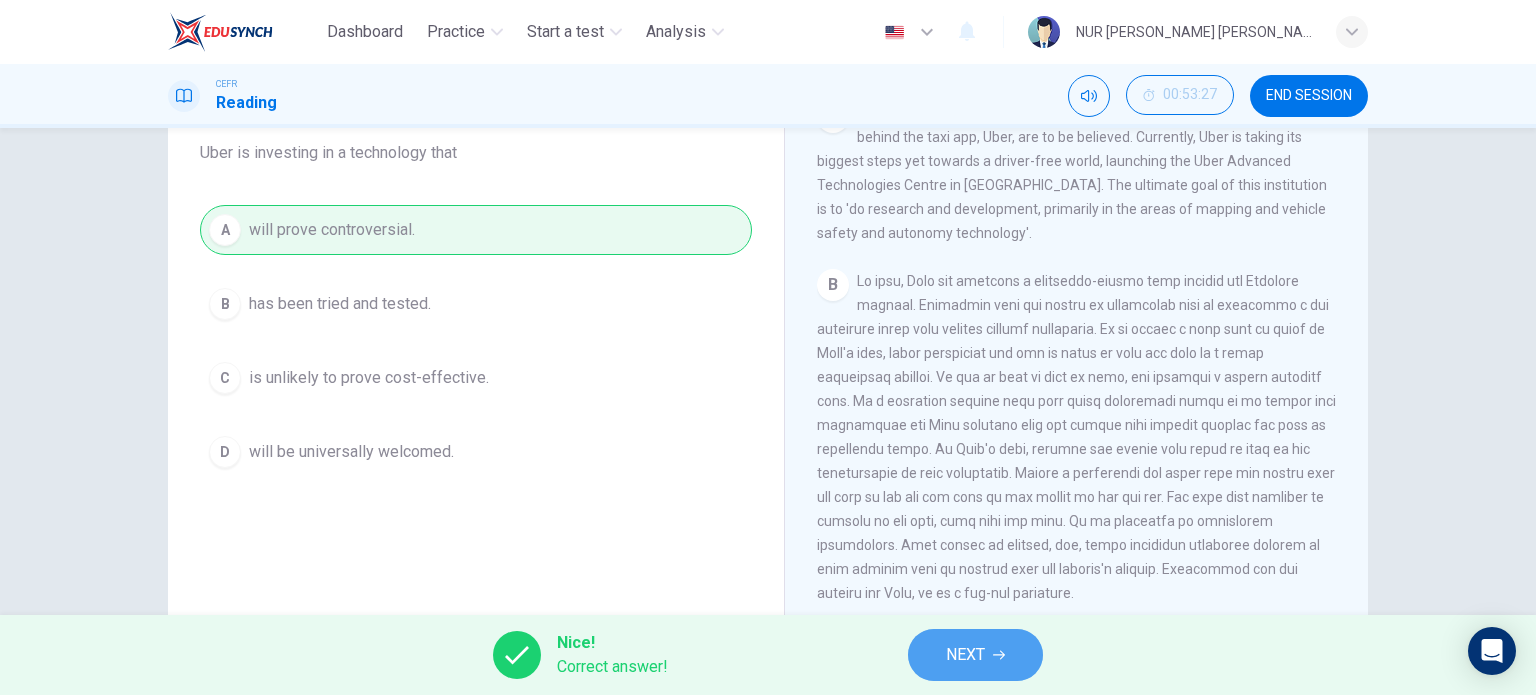 click 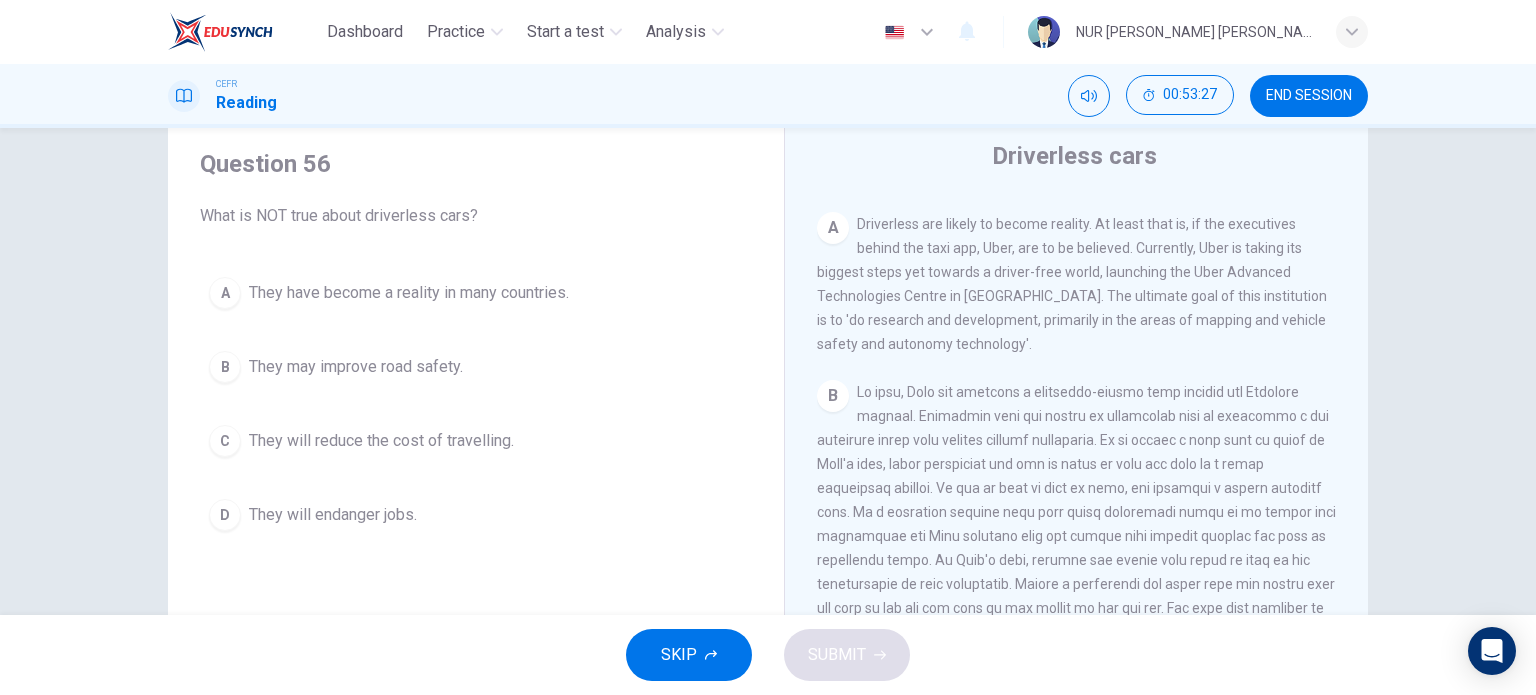 scroll, scrollTop: 56, scrollLeft: 0, axis: vertical 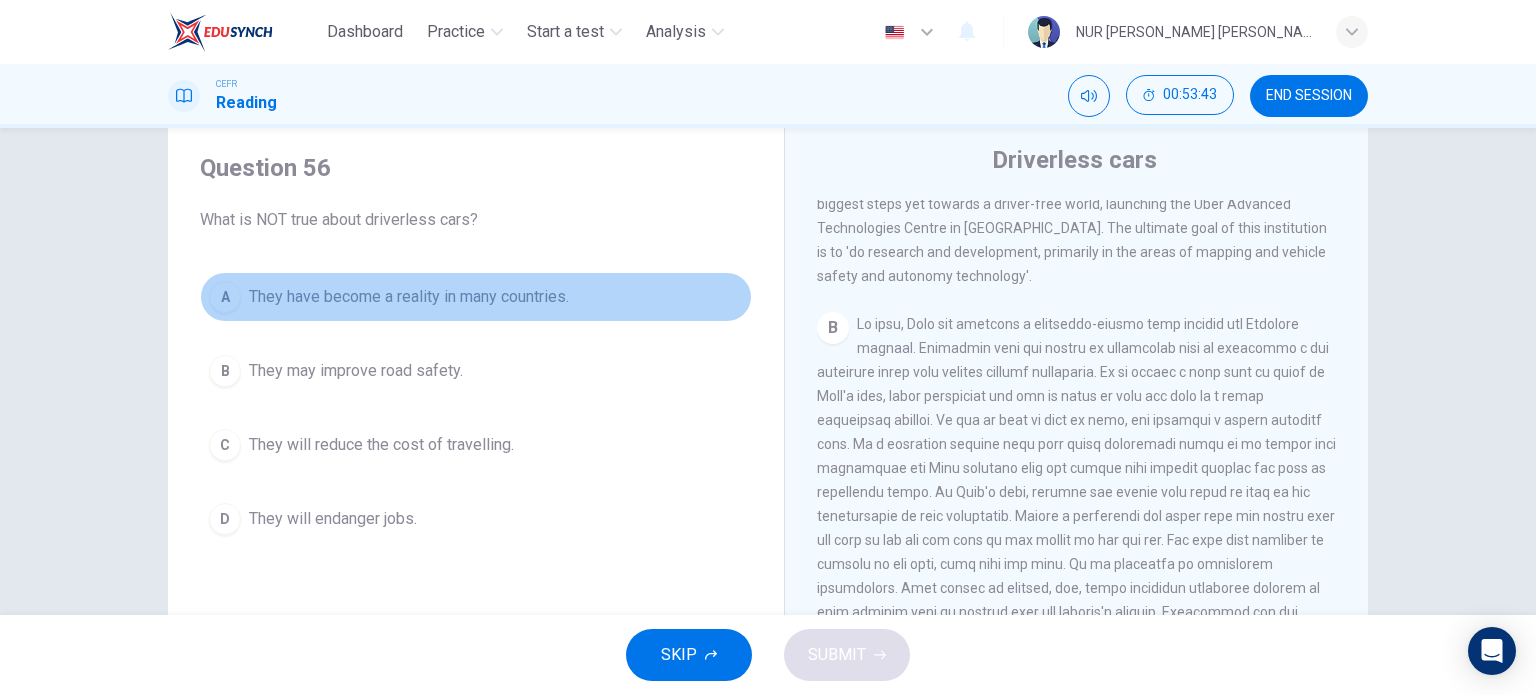 click on "A" at bounding box center (225, 297) 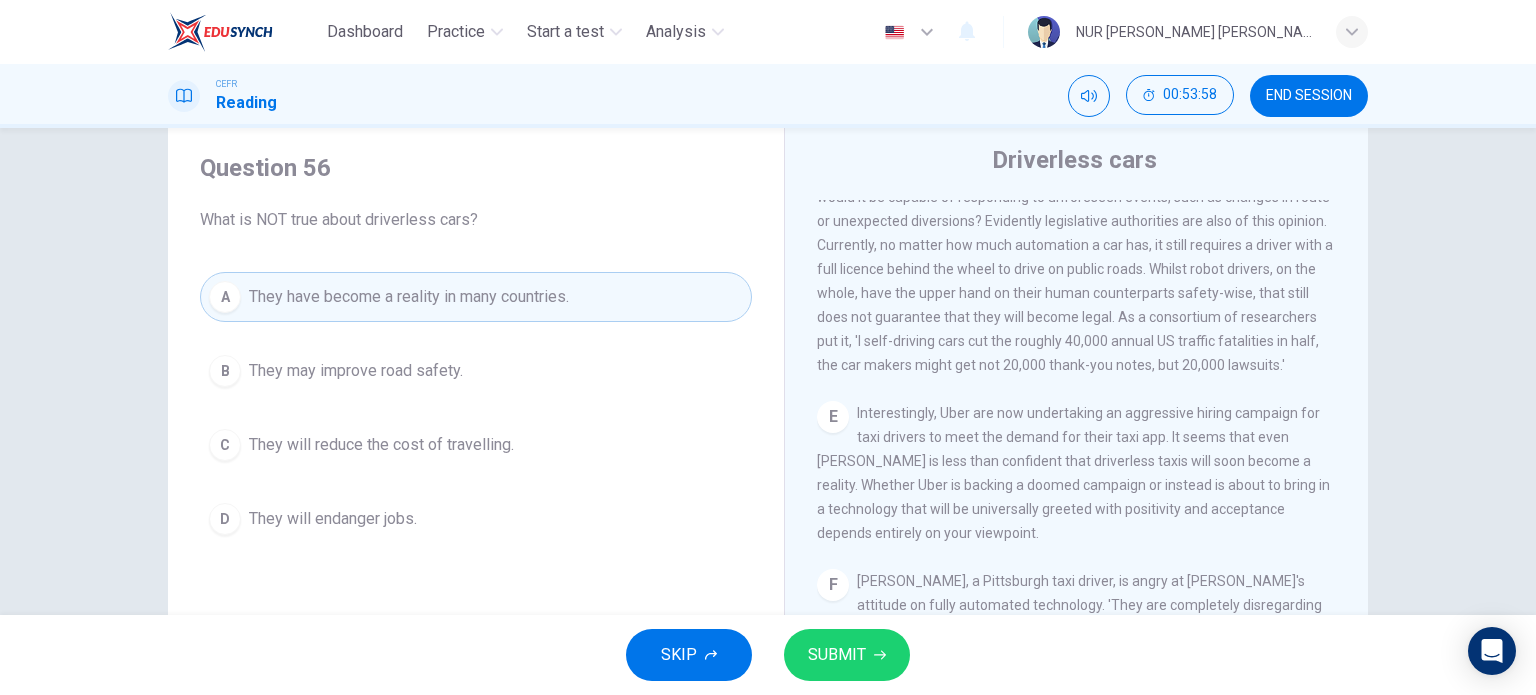scroll, scrollTop: 1468, scrollLeft: 0, axis: vertical 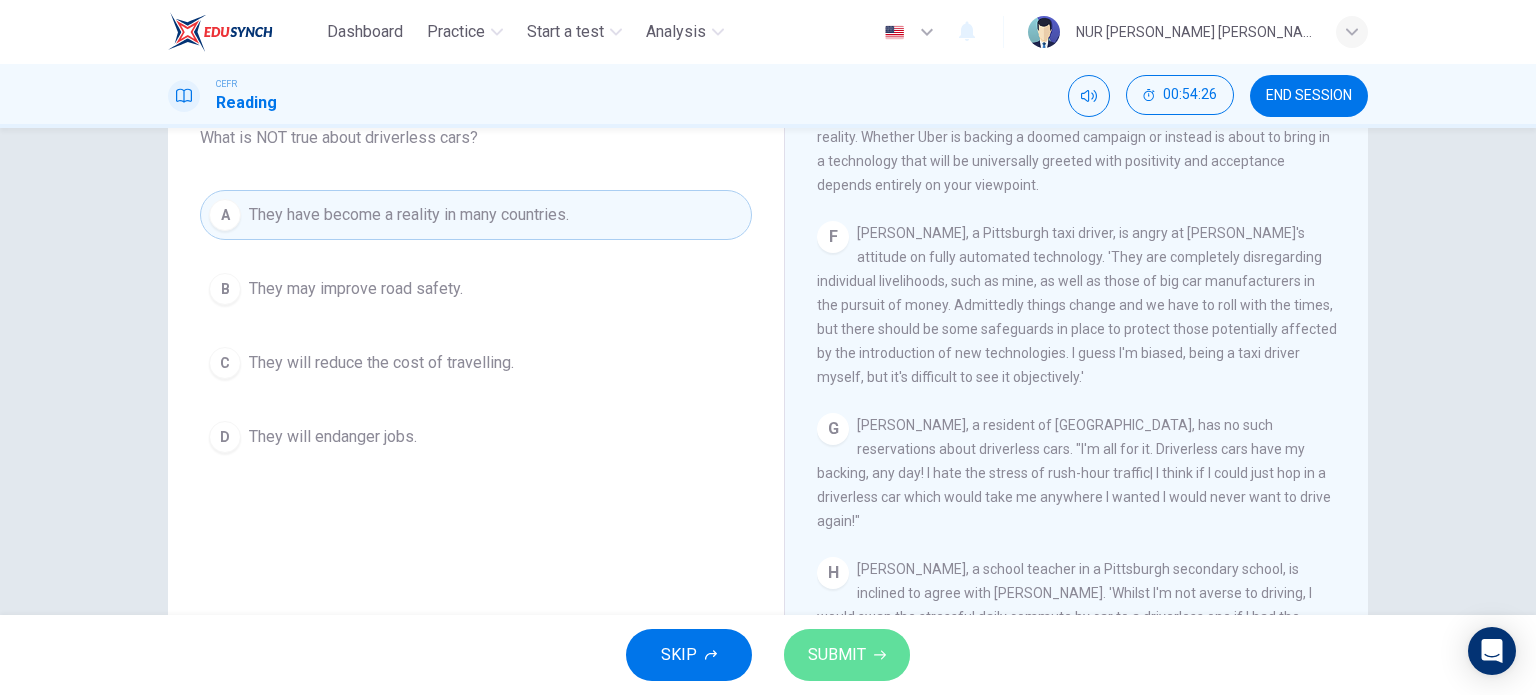 click on "SUBMIT" at bounding box center [837, 655] 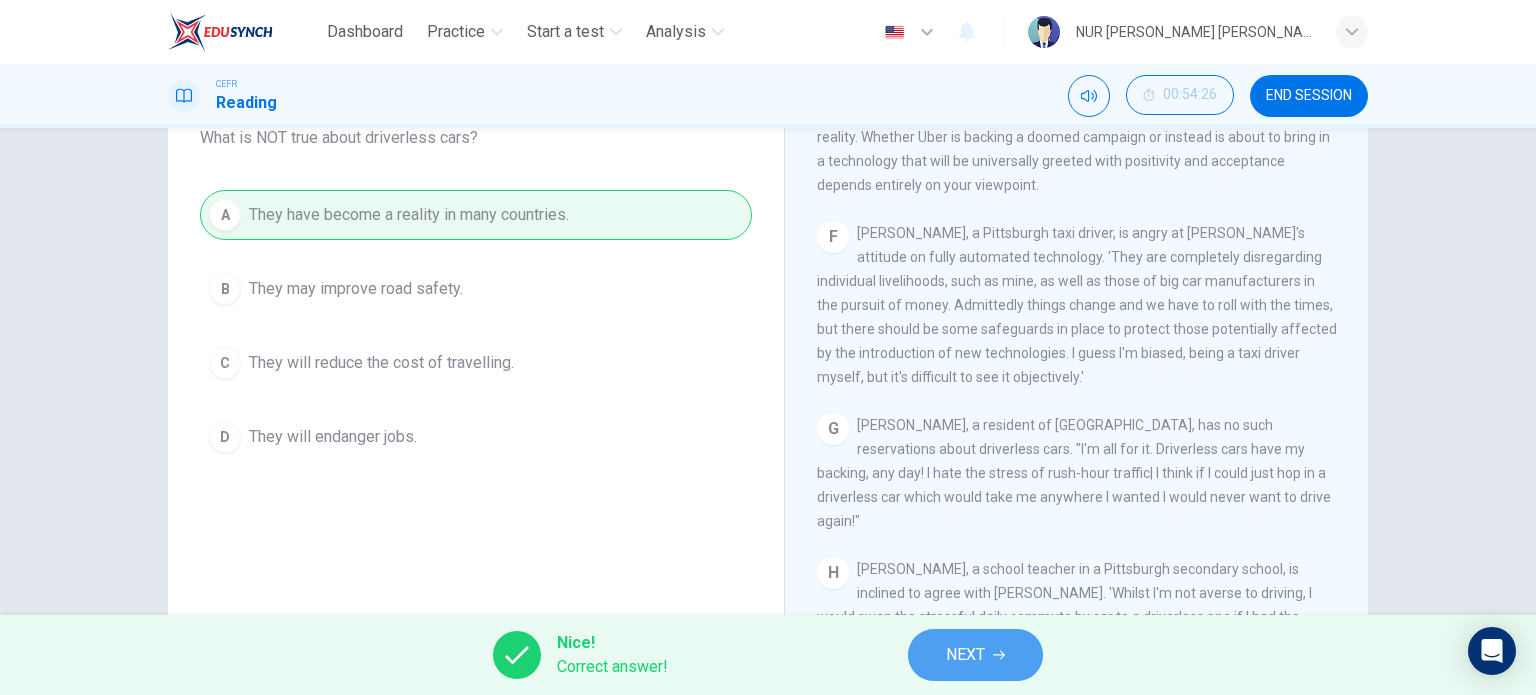 click on "NEXT" at bounding box center [965, 655] 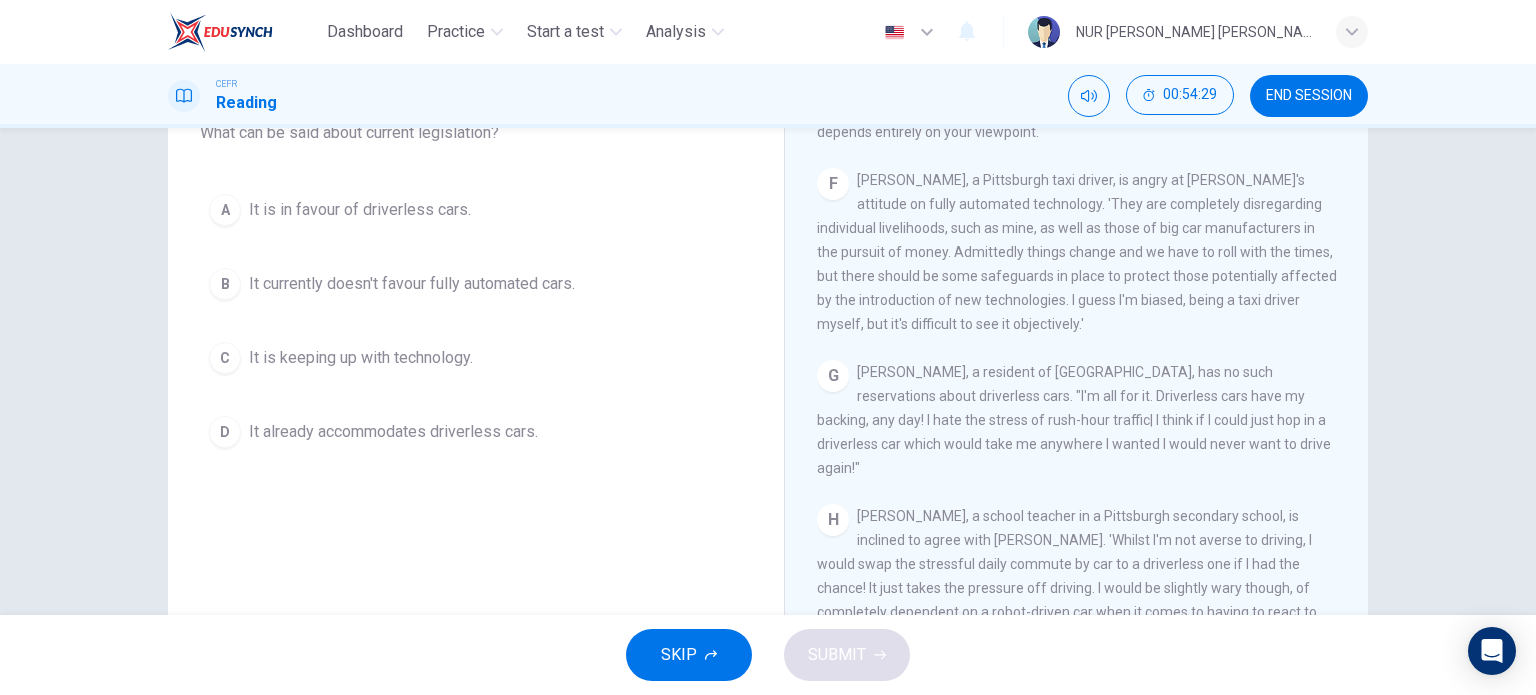 scroll, scrollTop: 191, scrollLeft: 0, axis: vertical 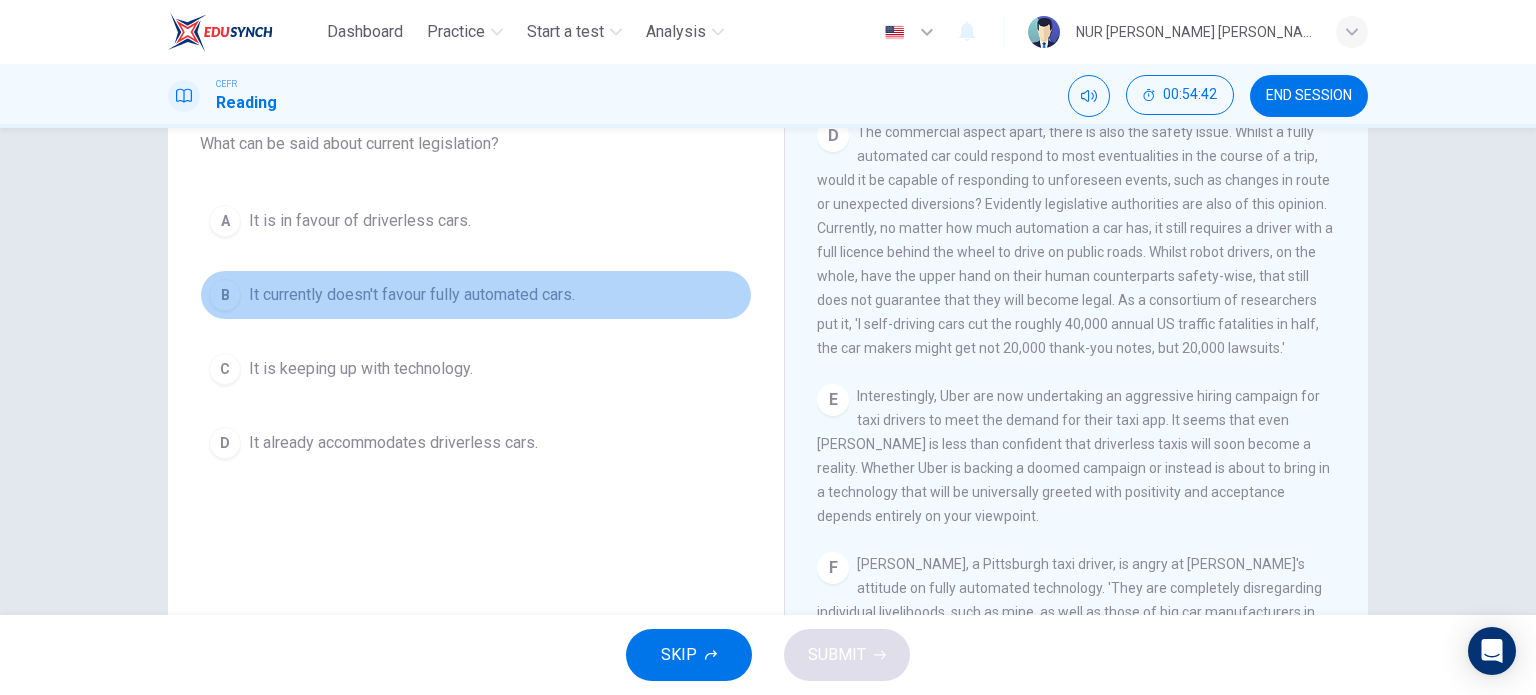 click on "It currently doesn't favour fully automated cars." at bounding box center (412, 295) 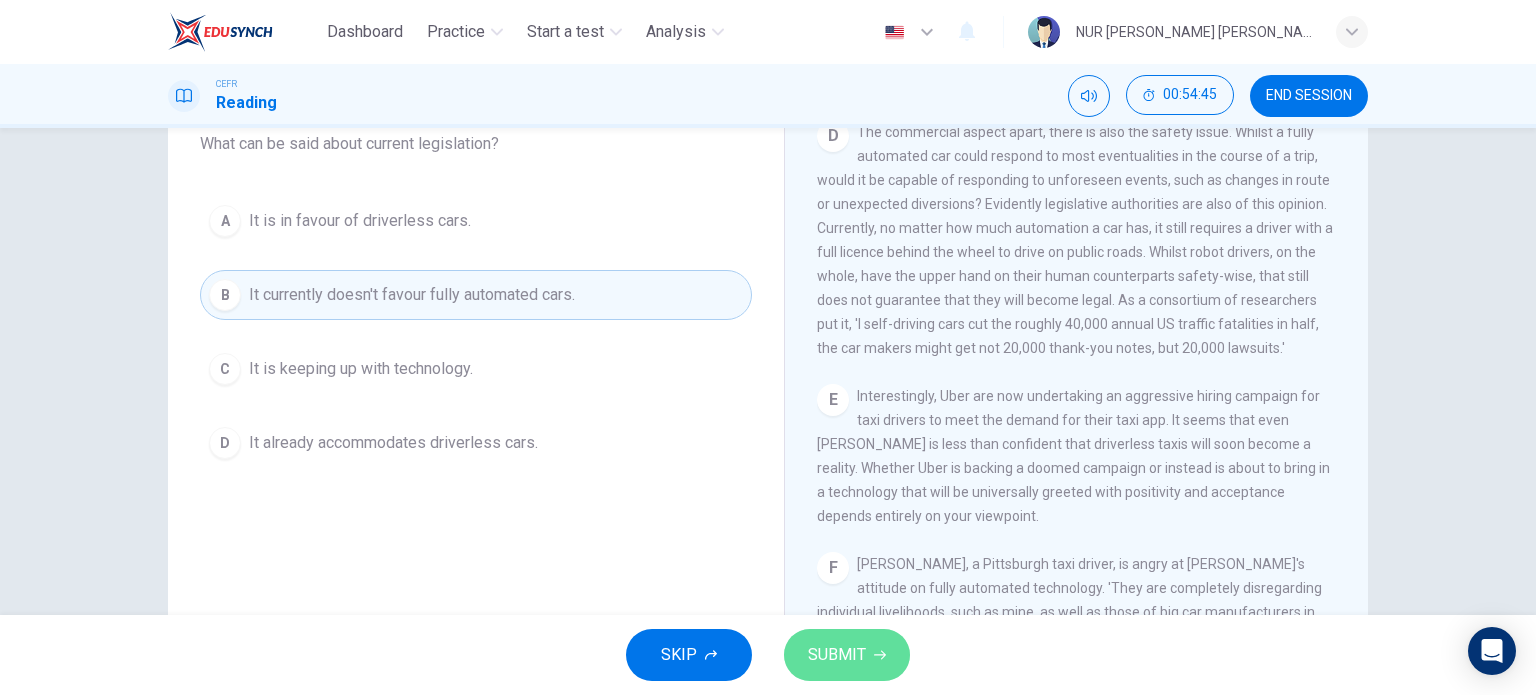 click on "SUBMIT" at bounding box center (837, 655) 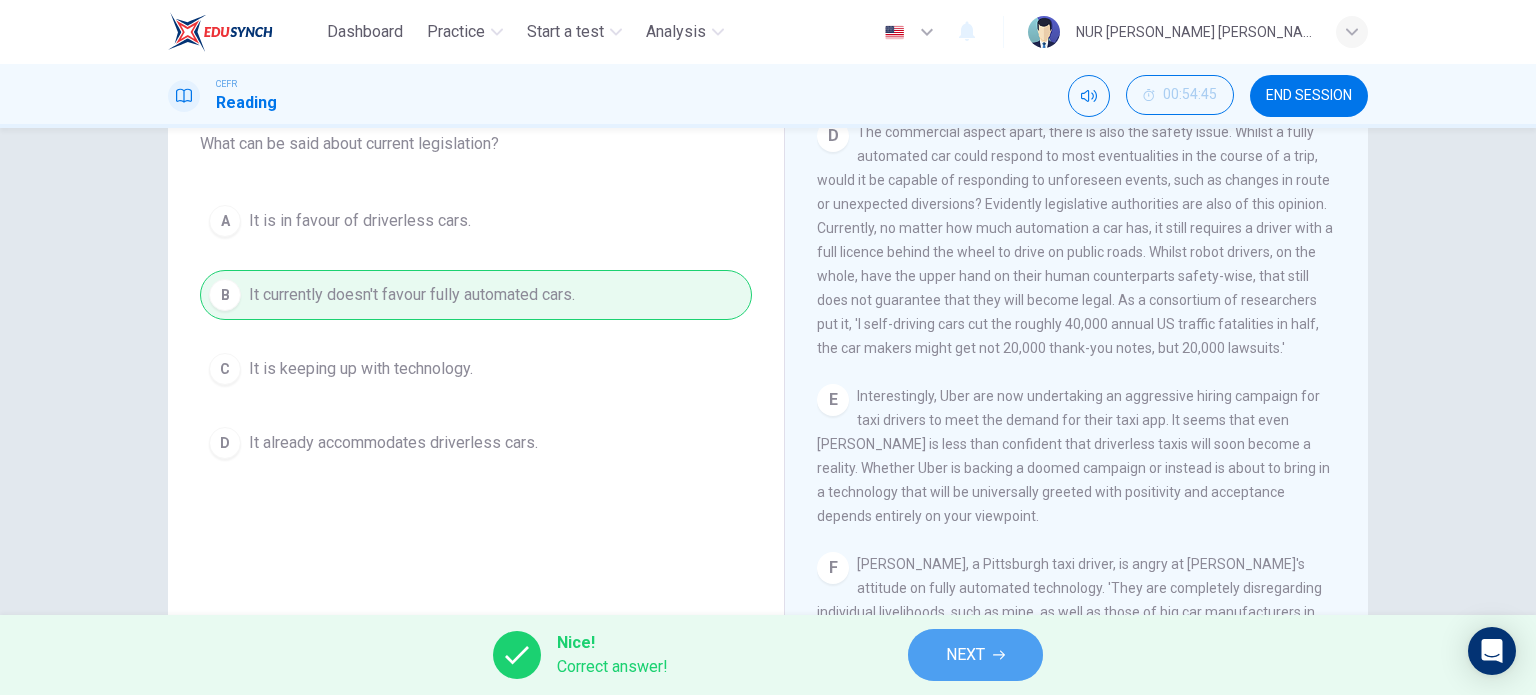 click on "NEXT" at bounding box center [965, 655] 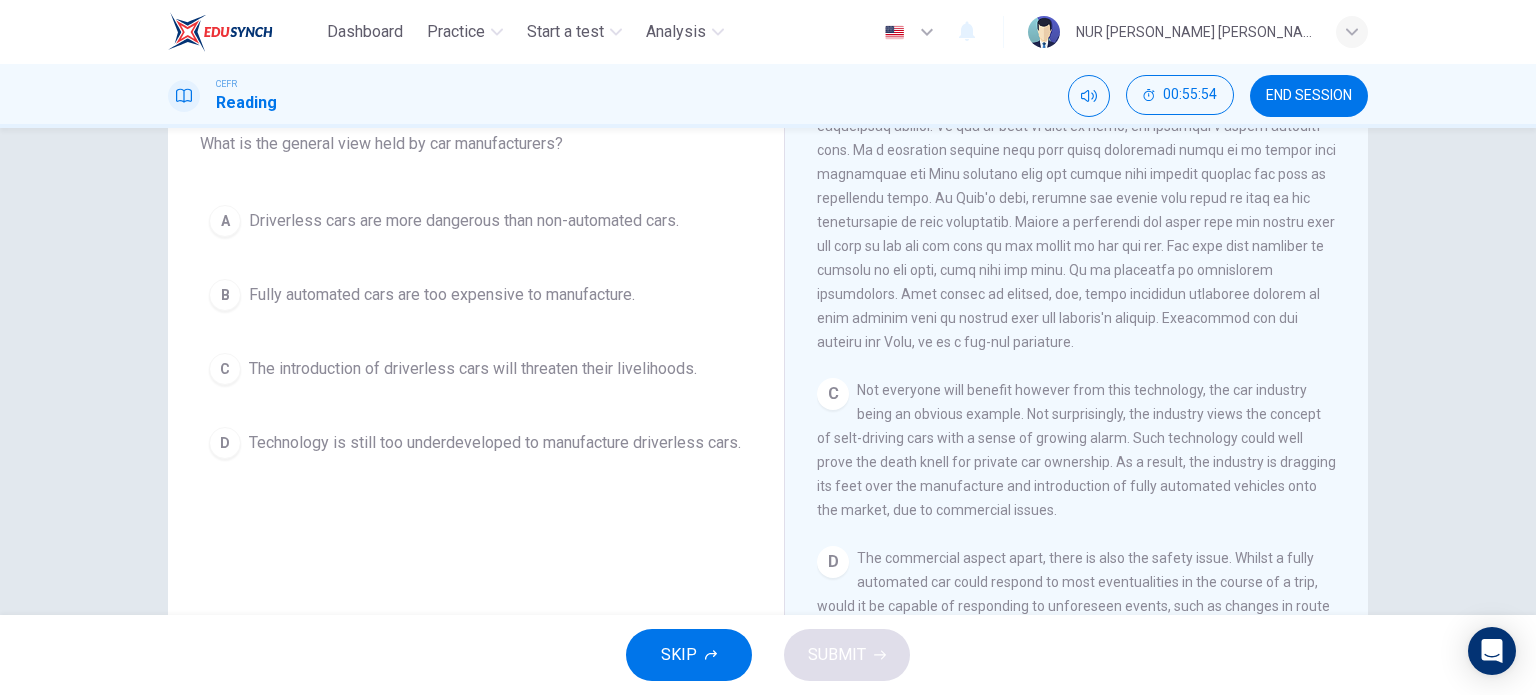 scroll, scrollTop: 648, scrollLeft: 0, axis: vertical 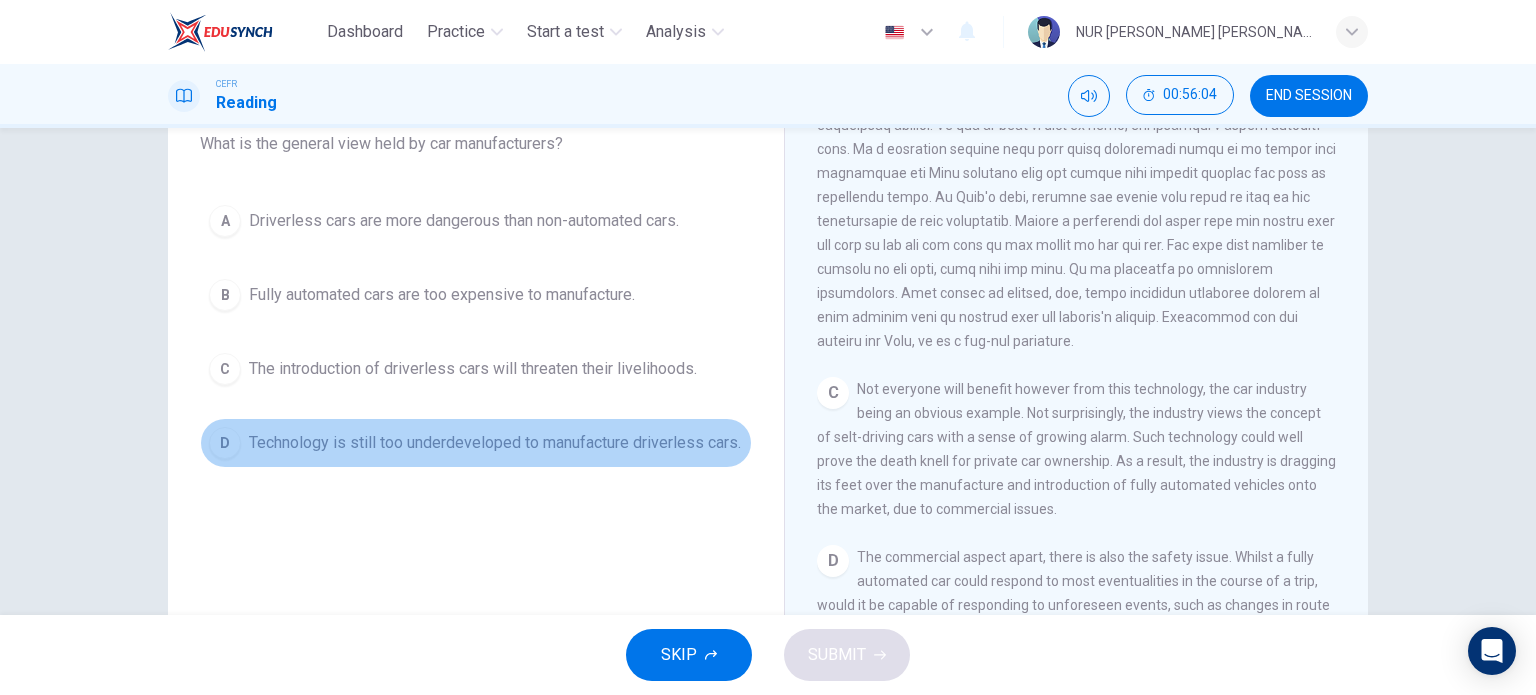 click on "Technology is still too underdeveloped to manufacture driverless cars." at bounding box center (495, 443) 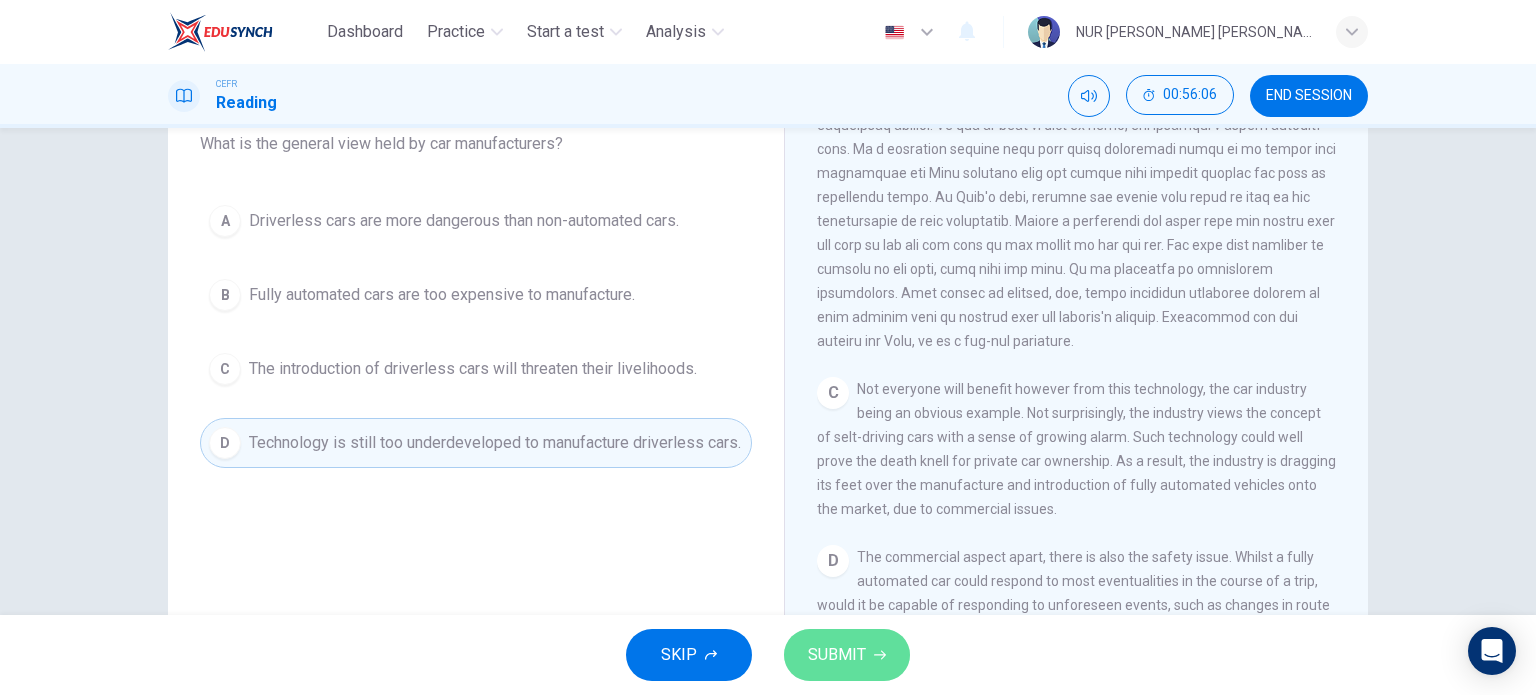 click on "SUBMIT" at bounding box center (837, 655) 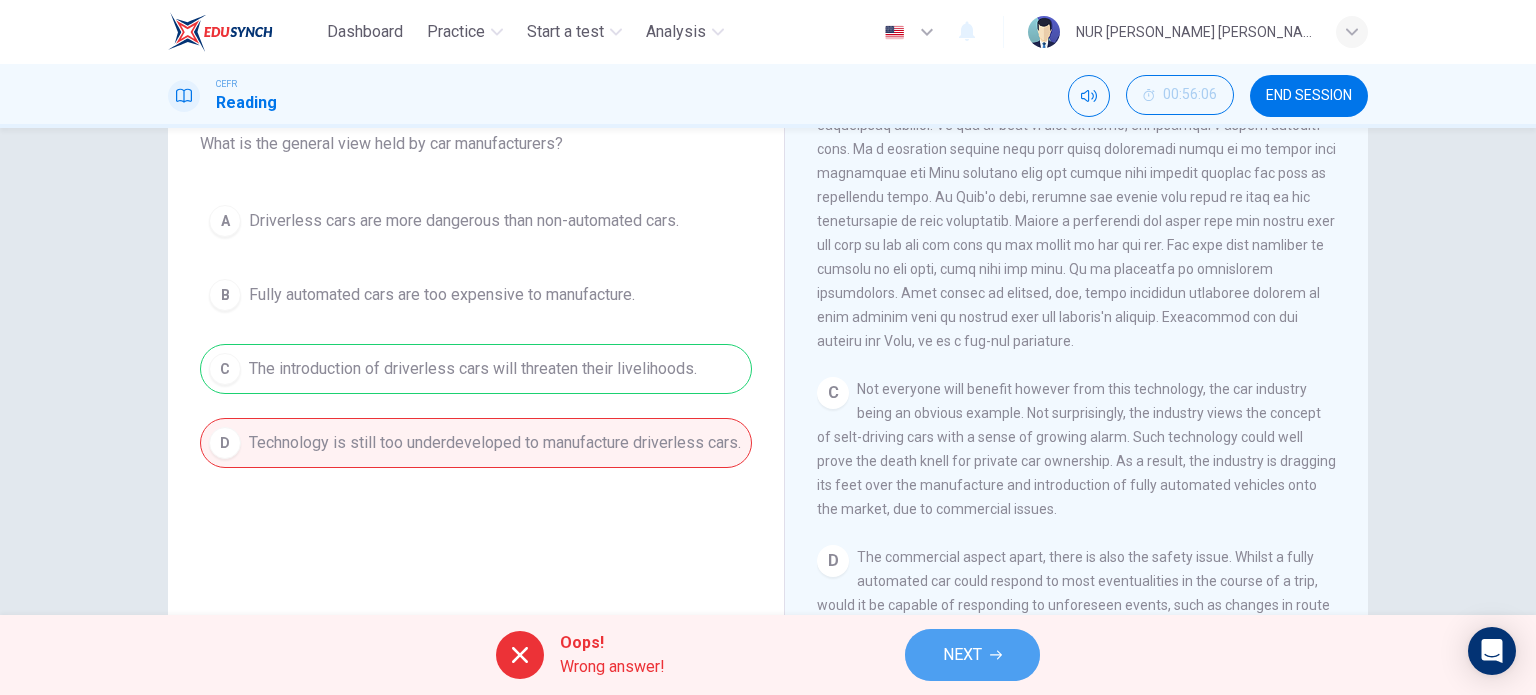 click on "NEXT" at bounding box center [972, 655] 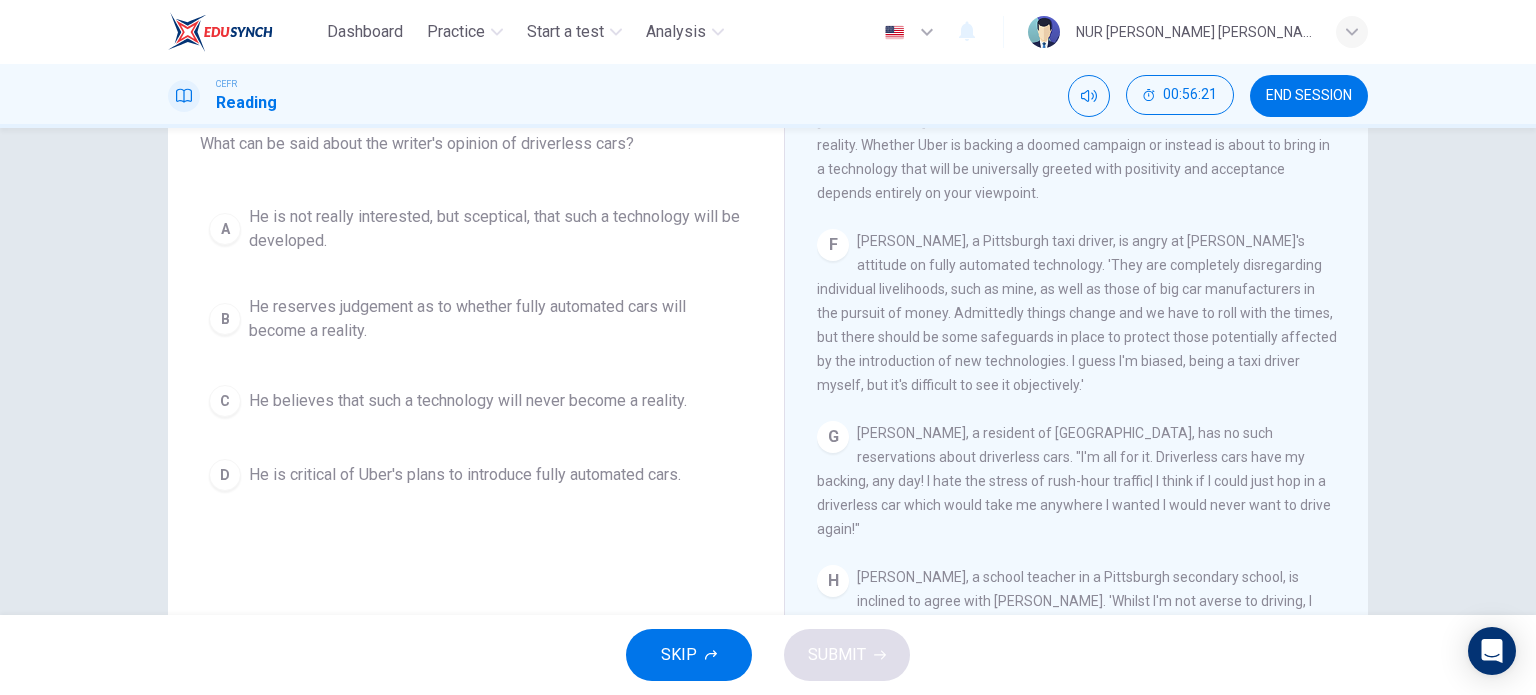 scroll, scrollTop: 1468, scrollLeft: 0, axis: vertical 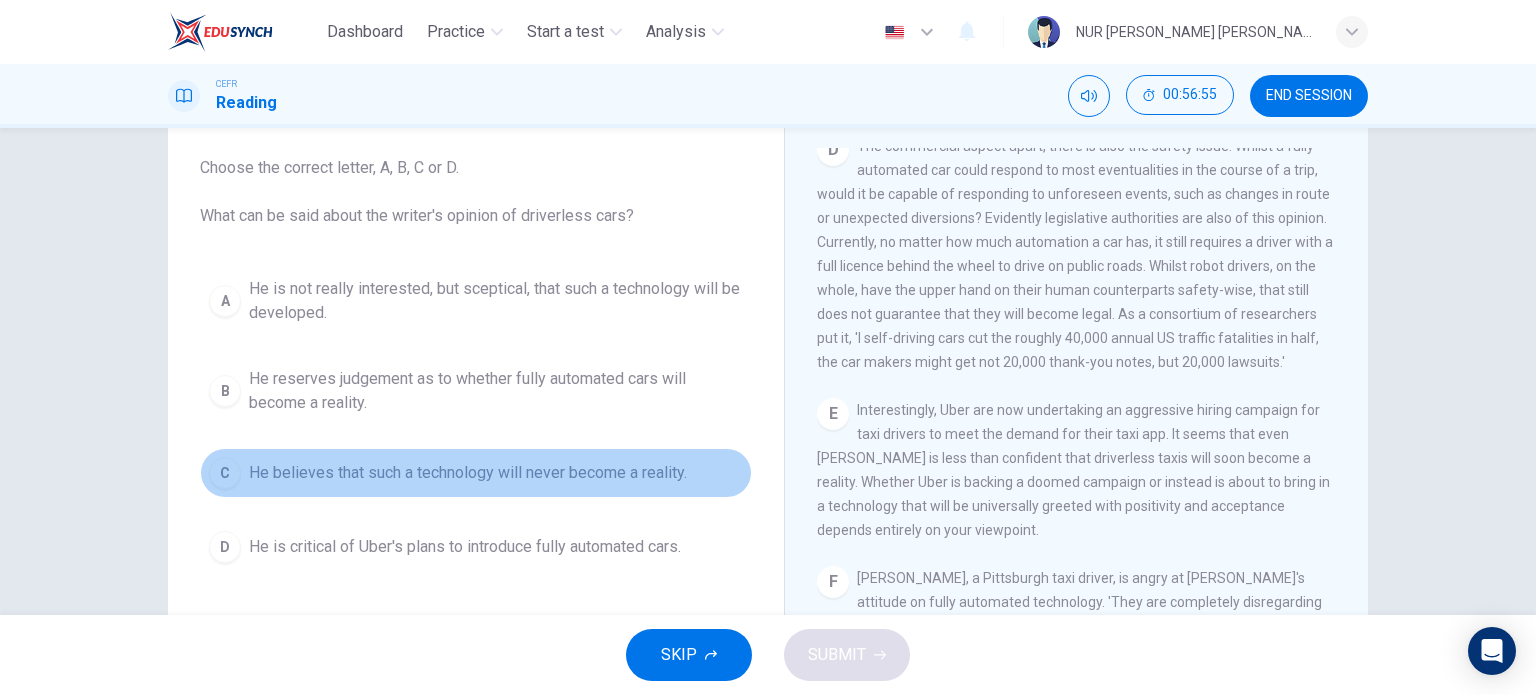 click on "He believes that such a technology will never become a reality." at bounding box center (468, 473) 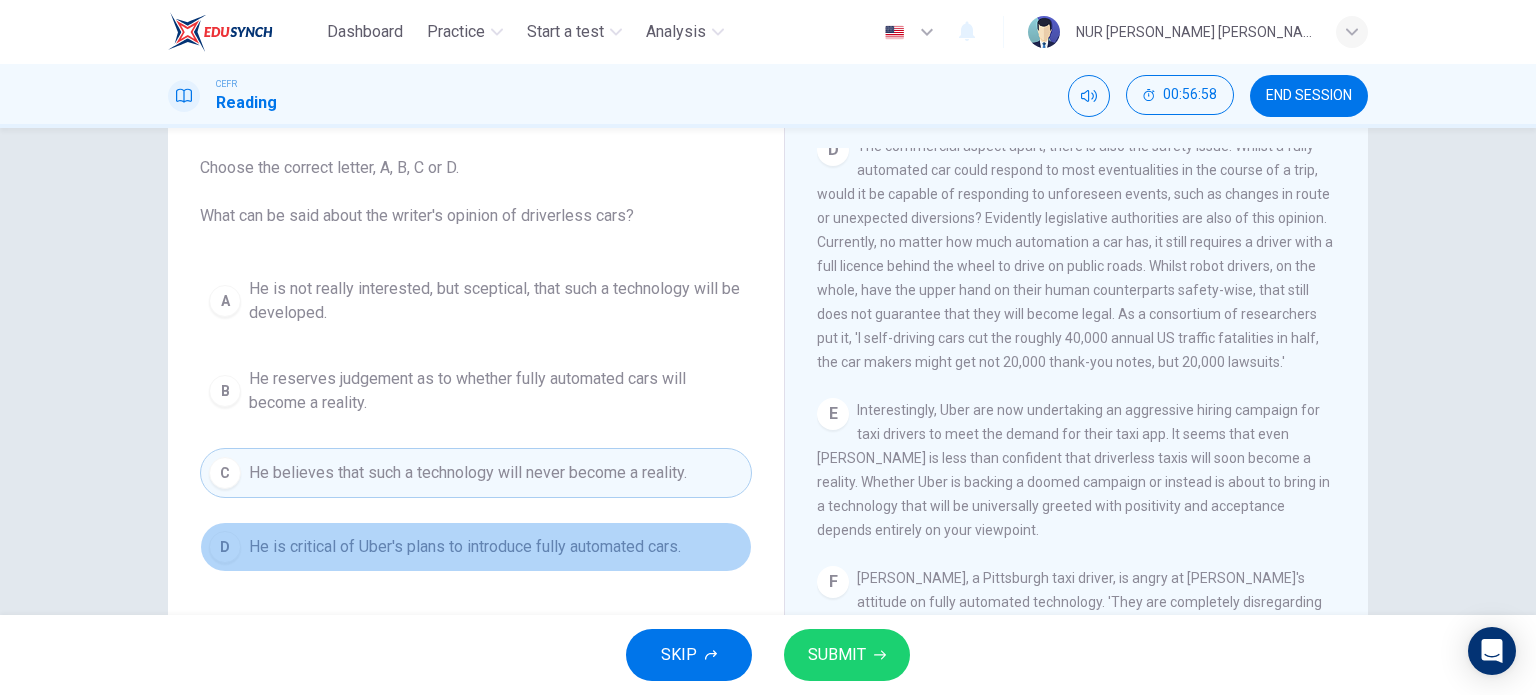 click on "He is critical of Uber's plans to introduce fully automated cars." at bounding box center (465, 547) 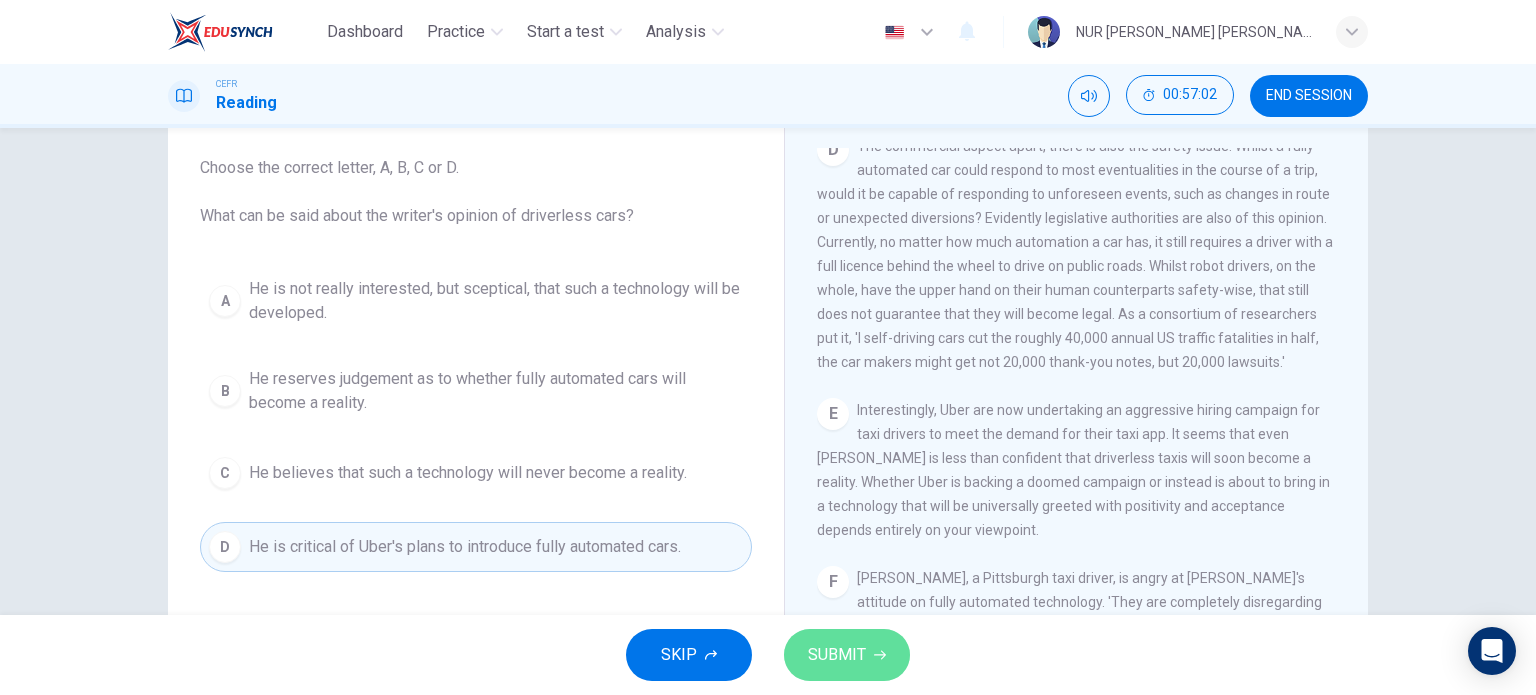click on "SUBMIT" at bounding box center [837, 655] 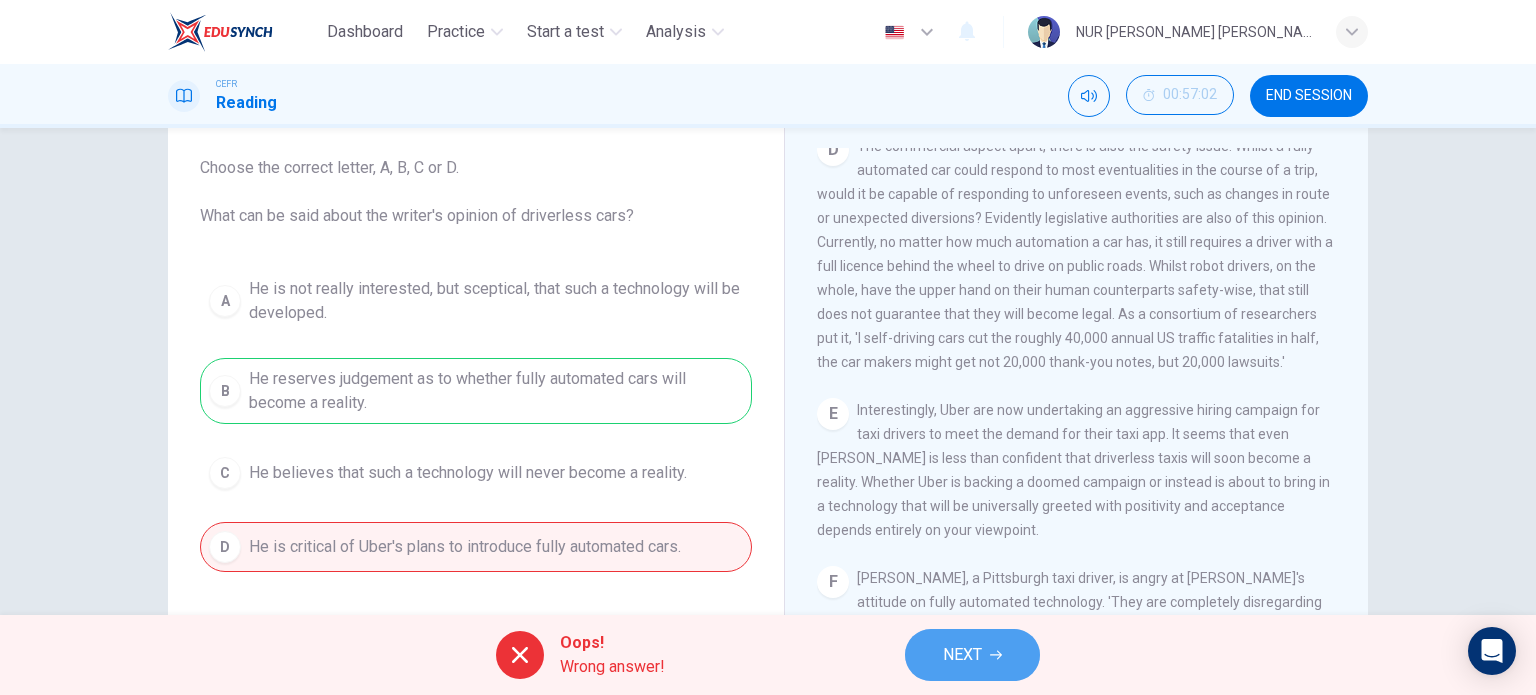 click on "NEXT" at bounding box center (972, 655) 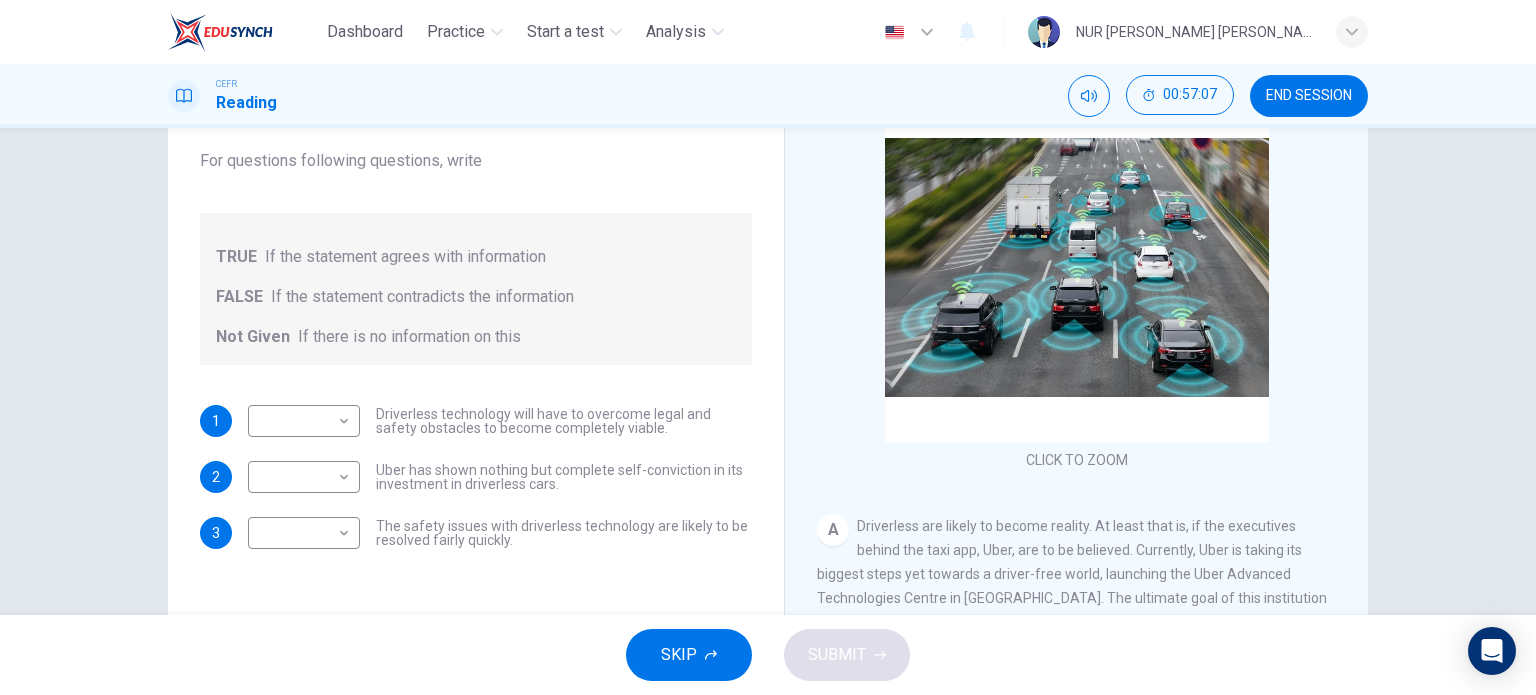 scroll, scrollTop: 167, scrollLeft: 0, axis: vertical 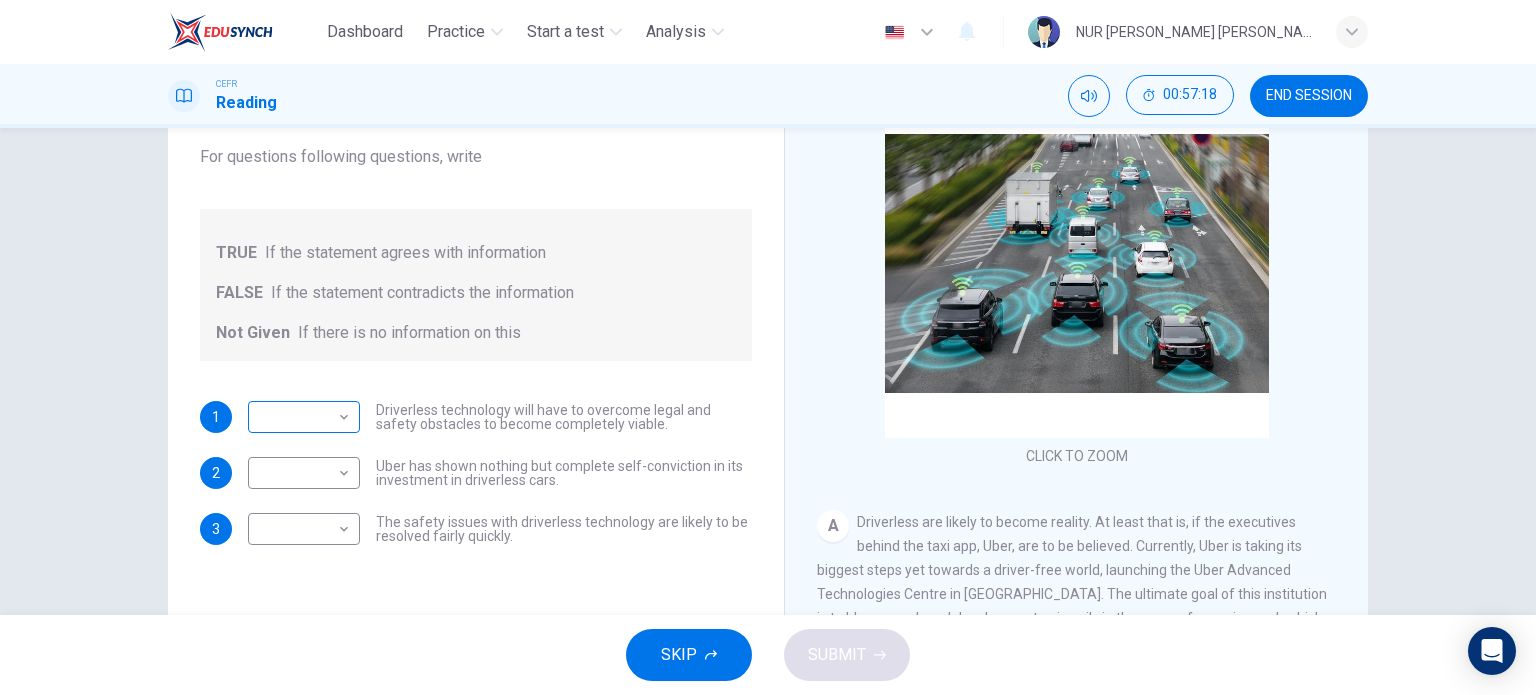 click on "Dashboard Practice Start a test Analysis English en ​ NUR AINA RODHIAH BINTI ROSLI CEFR Reading 00:57:18 END SESSION Question 60 Do the following statements agree with the information given in the text? For questions following questions, write TRUE If the statement agrees with information FALSE If the statement contradicts the information Not Given If there is no information on this 1 ​ ​ Driverless technology will have to overcome legal and safety obstacles to become completely viable. 2 ​ ​ Uber has shown nothing but complete self-conviction in its investment in driverless cars. 3 ​ ​ The safety issues with driverless technology are likely to be resolved fairly quickly. Driverless cars CLICK TO ZOOM Click to Zoom A B C D E F G H SKIP SUBMIT EduSynch - Online Language Proficiency Testing
Dashboard Practice Start a test Analysis Notifications © Copyright  2025" at bounding box center [768, 347] 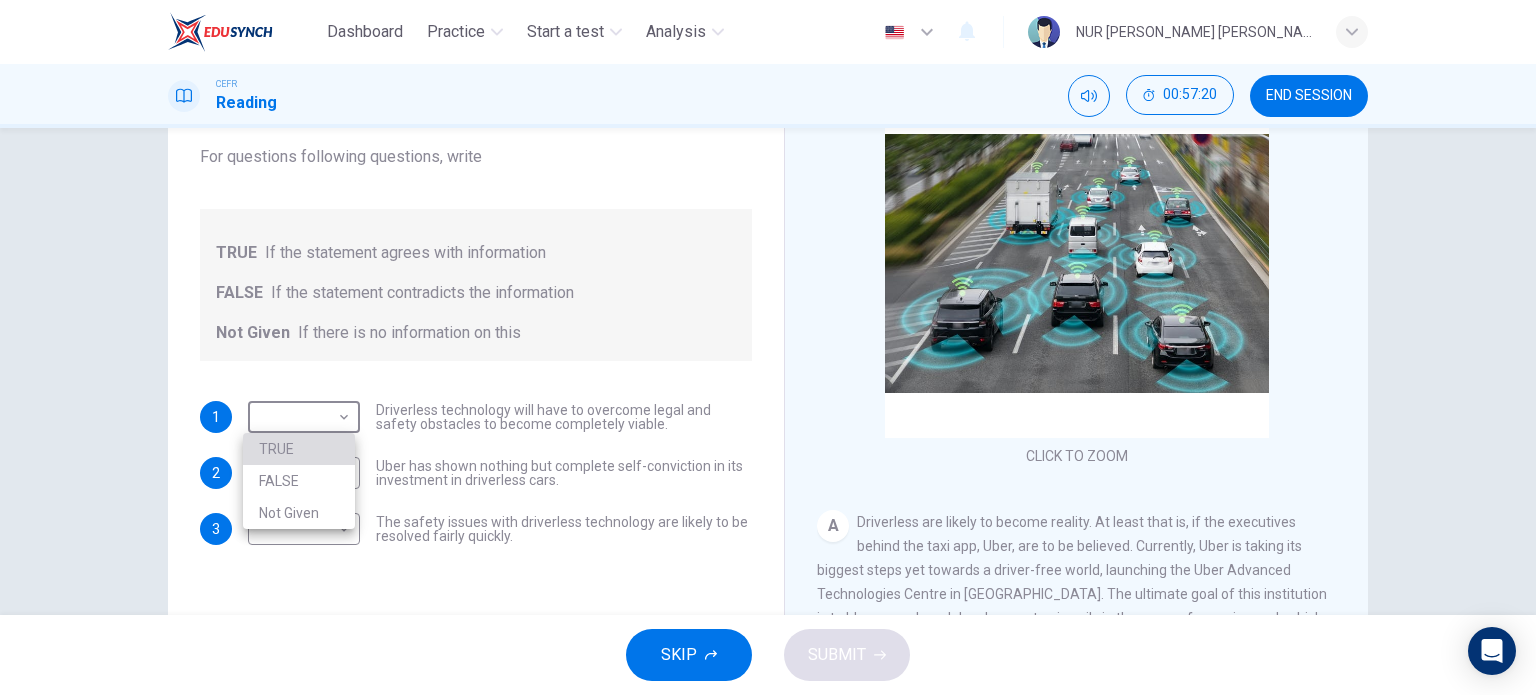click on "TRUE" at bounding box center (299, 449) 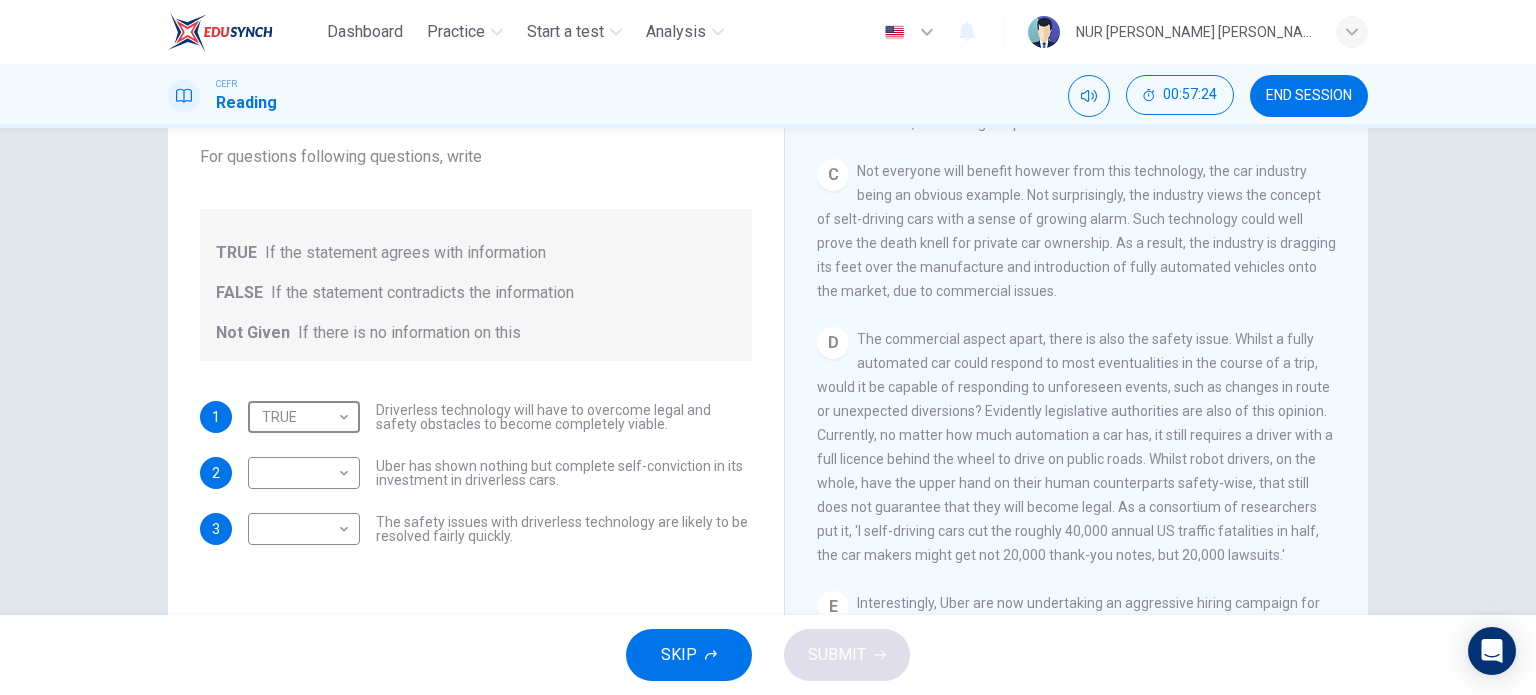 scroll, scrollTop: 880, scrollLeft: 0, axis: vertical 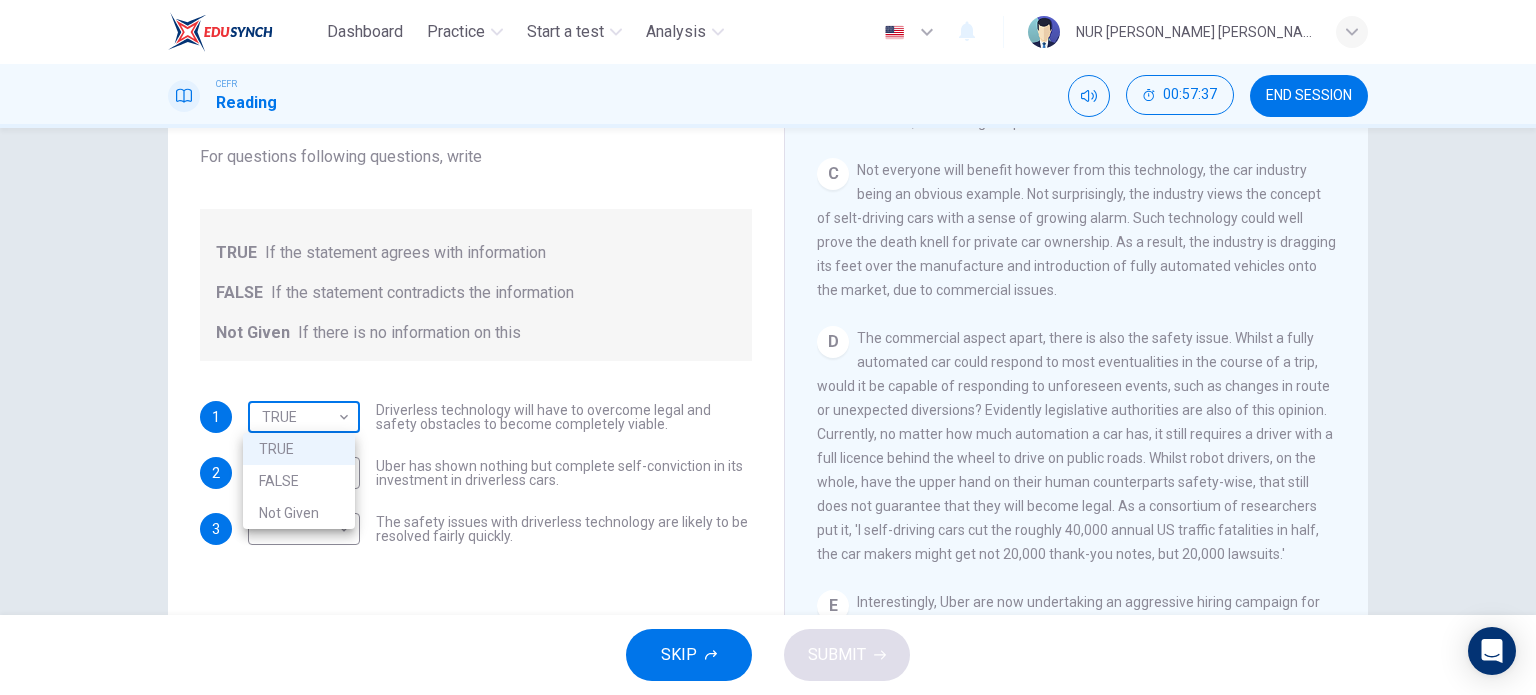 click on "Dashboard Practice Start a test Analysis English en ​ NUR AINA RODHIAH BINTI ROSLI CEFR Reading 00:57:37 END SESSION Question 60 Do the following statements agree with the information given in the text? For questions following questions, write TRUE If the statement agrees with information FALSE If the statement contradicts the information Not Given If there is no information on this 1 TRUE TRUE ​ Driverless technology will have to overcome legal and safety obstacles to become completely viable. 2 ​ ​ Uber has shown nothing but complete self-conviction in its investment in driverless cars. 3 ​ ​ The safety issues with driverless technology are likely to be resolved fairly quickly. Driverless cars CLICK TO ZOOM Click to Zoom A B C D E F G H SKIP SUBMIT EduSynch - Online Language Proficiency Testing
Dashboard Practice Start a test Analysis Notifications © Copyright  2025 TRUE FALSE Not Given" at bounding box center [768, 347] 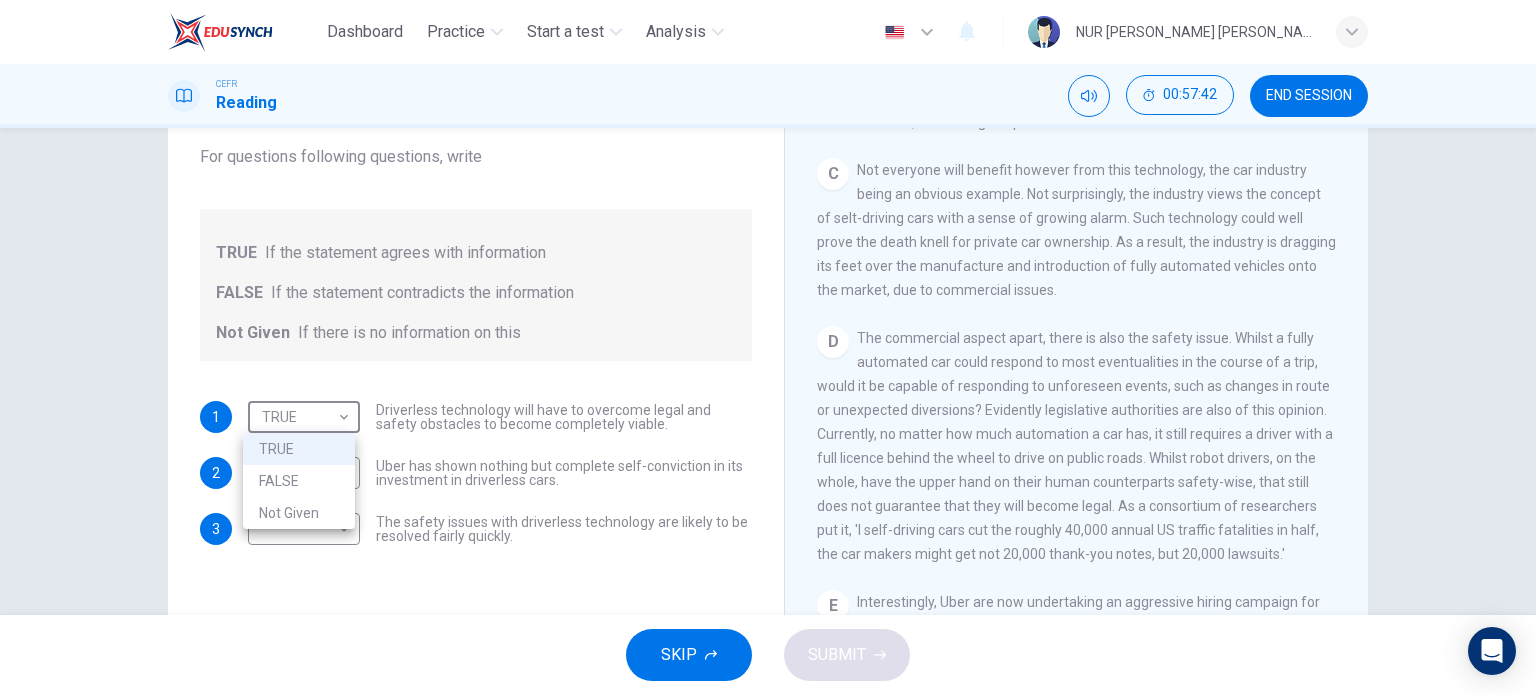 click at bounding box center [768, 347] 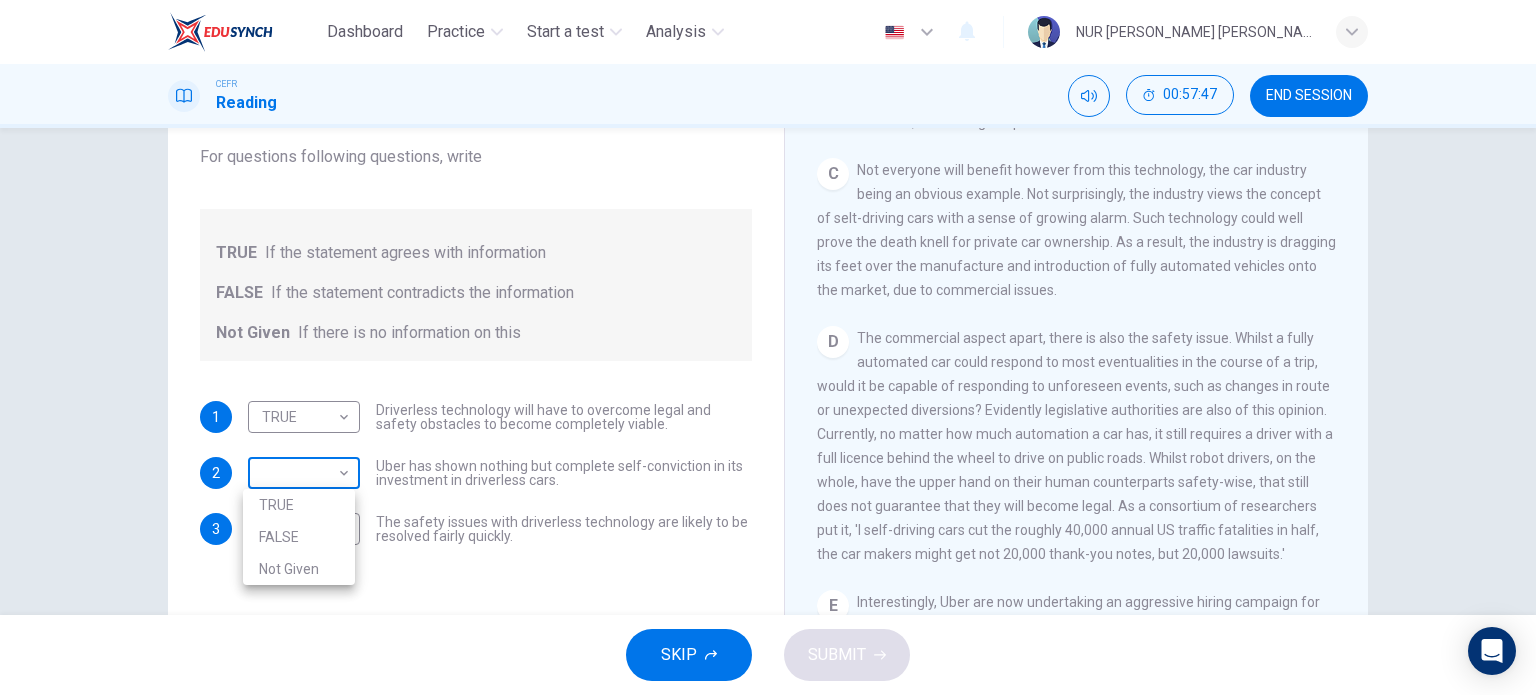 click on "Dashboard Practice Start a test Analysis English en ​ NUR AINA RODHIAH BINTI ROSLI CEFR Reading 00:57:47 END SESSION Question 60 Do the following statements agree with the information given in the text? For questions following questions, write TRUE If the statement agrees with information FALSE If the statement contradicts the information Not Given If there is no information on this 1 TRUE TRUE ​ Driverless technology will have to overcome legal and safety obstacles to become completely viable. 2 ​ ​ Uber has shown nothing but complete self-conviction in its investment in driverless cars. 3 ​ ​ The safety issues with driverless technology are likely to be resolved fairly quickly. Driverless cars CLICK TO ZOOM Click to Zoom A B C D E F G H SKIP SUBMIT EduSynch - Online Language Proficiency Testing
Dashboard Practice Start a test Analysis Notifications © Copyright  2025 TRUE FALSE Not Given" at bounding box center (768, 347) 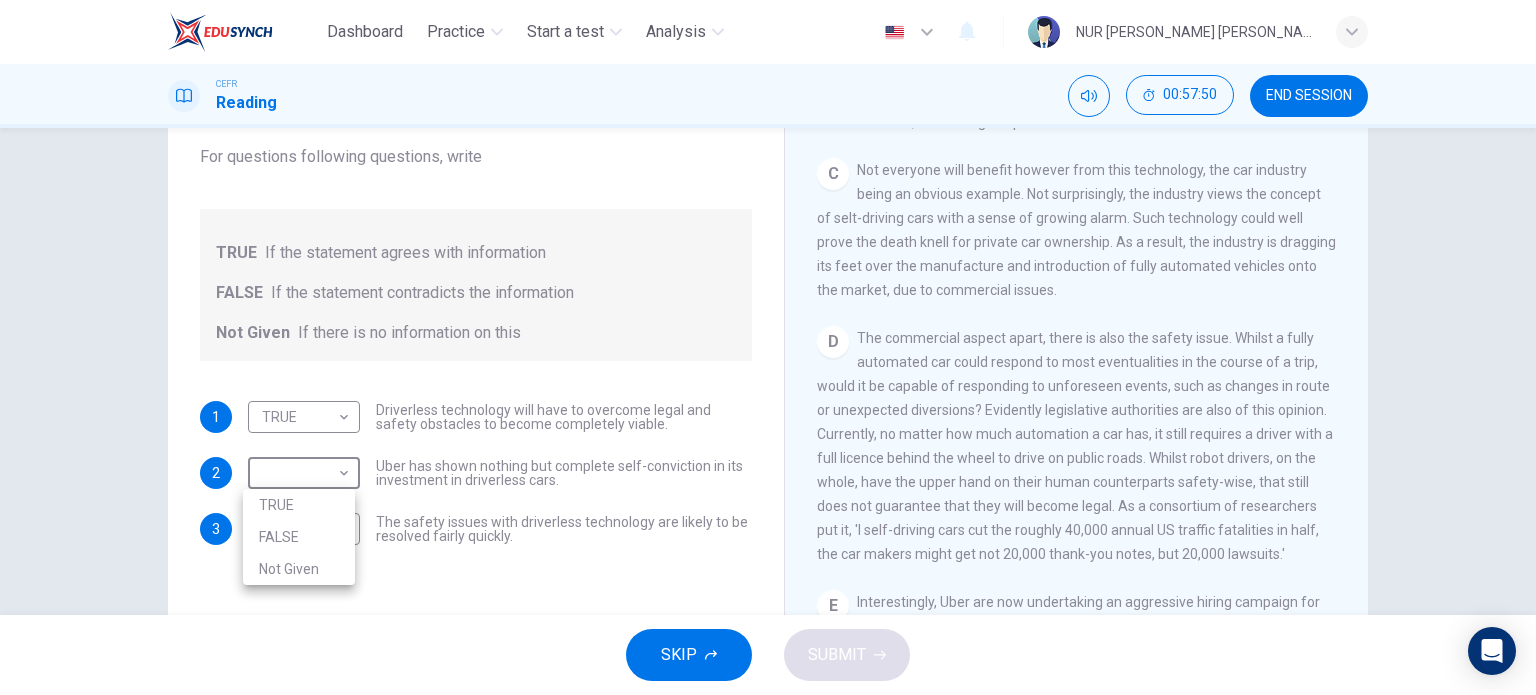 click at bounding box center [768, 347] 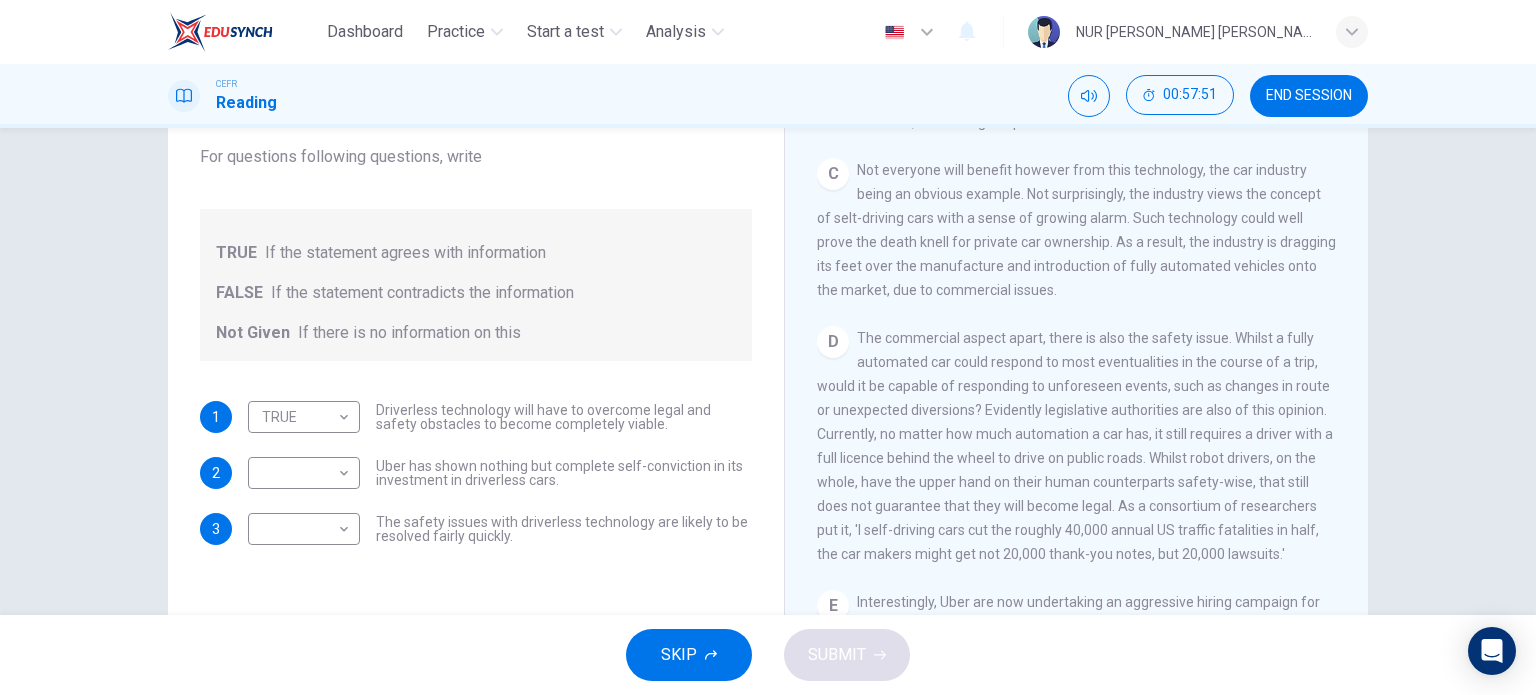 click on "CLICK TO ZOOM Click to Zoom A Driverless are likely to become reality. At least that is, if the executives behind the taxi app, Uber, are to be believed. Currently, Uber is taking its biggest steps yet towards a driver-free world, launching the Uber Advanced Technologies Centre in Pittsburgh. The ultimate goal of this institution is to 'do research and development, primarily in the areas of mapping and vehicle safety and autonomy technology'. B C Not everyone will benefit however from this technology, the car industry being an obvious example. Not surprisingly, the industry views the concept of selt-driving cars with a sense of growing alarm. Such technology could well prove the death knell for private car ownership. As a result, the industry is dragging its feet over the manufacture and introduction of fully automated vehicles onto the market, due to commercial issues. D E F G H" at bounding box center [1090, 392] 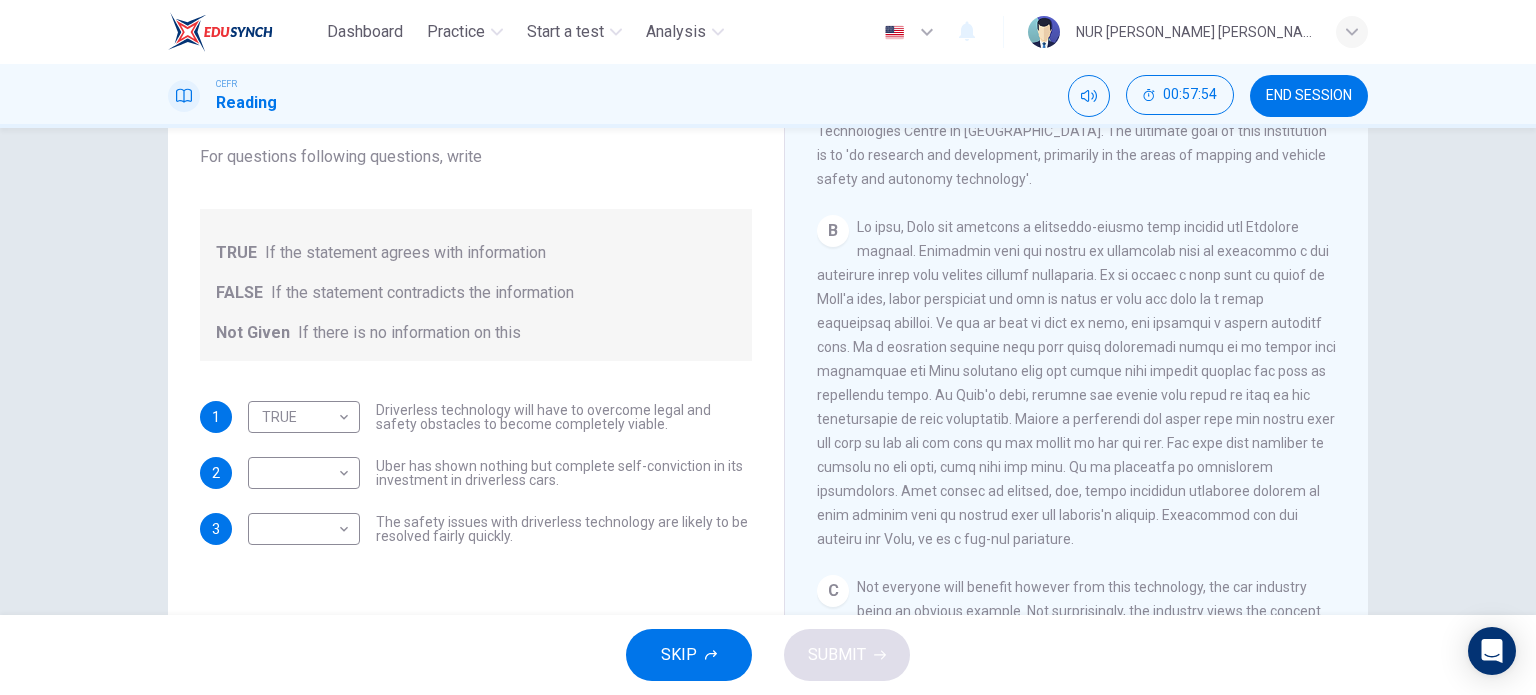 scroll, scrollTop: 462, scrollLeft: 0, axis: vertical 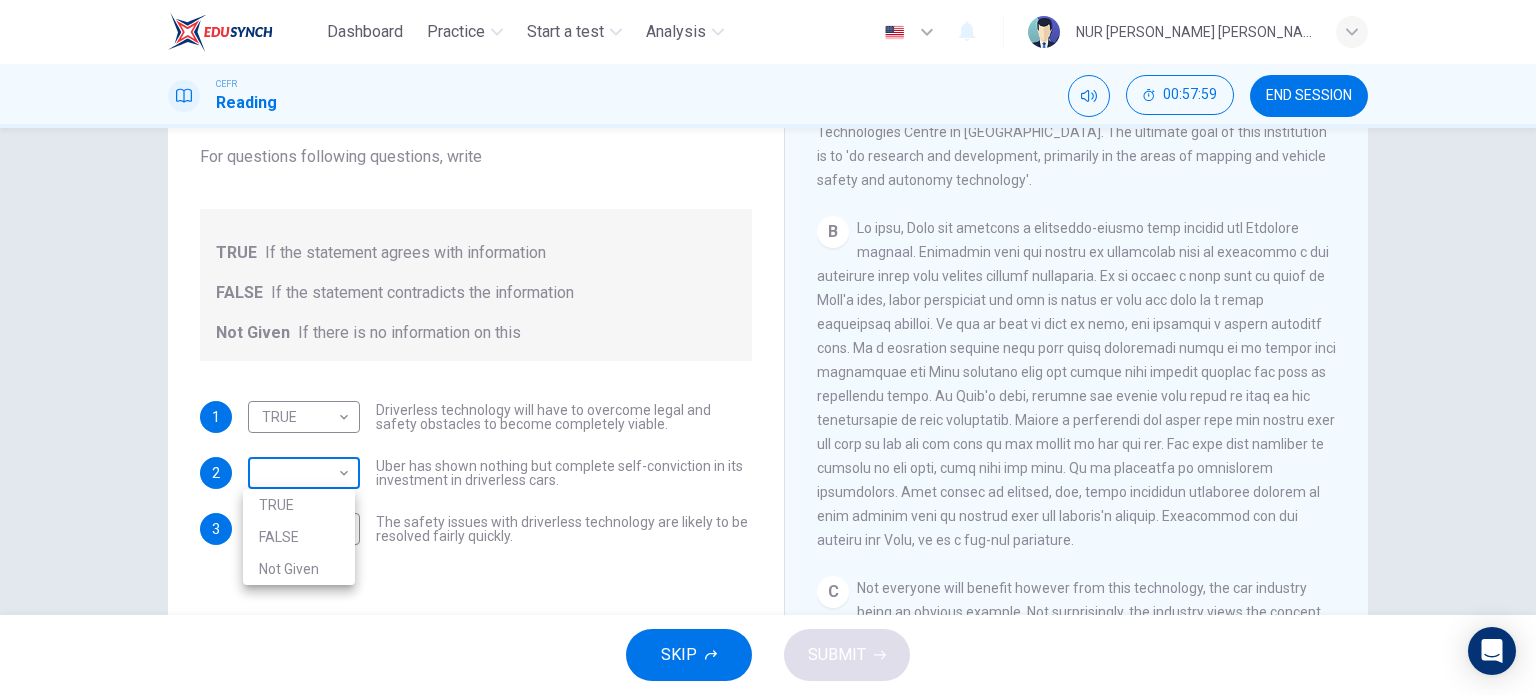 click on "Dashboard Practice Start a test Analysis English en ​ NUR AINA RODHIAH BINTI ROSLI CEFR Reading 00:57:59 END SESSION Question 60 Do the following statements agree with the information given in the text? For questions following questions, write TRUE If the statement agrees with information FALSE If the statement contradicts the information Not Given If there is no information on this 1 TRUE TRUE ​ Driverless technology will have to overcome legal and safety obstacles to become completely viable. 2 ​ ​ Uber has shown nothing but complete self-conviction in its investment in driverless cars. 3 ​ ​ The safety issues with driverless technology are likely to be resolved fairly quickly. Driverless cars CLICK TO ZOOM Click to Zoom A B C D E F G H SKIP SUBMIT EduSynch - Online Language Proficiency Testing
Dashboard Practice Start a test Analysis Notifications © Copyright  2025 TRUE FALSE Not Given" at bounding box center [768, 347] 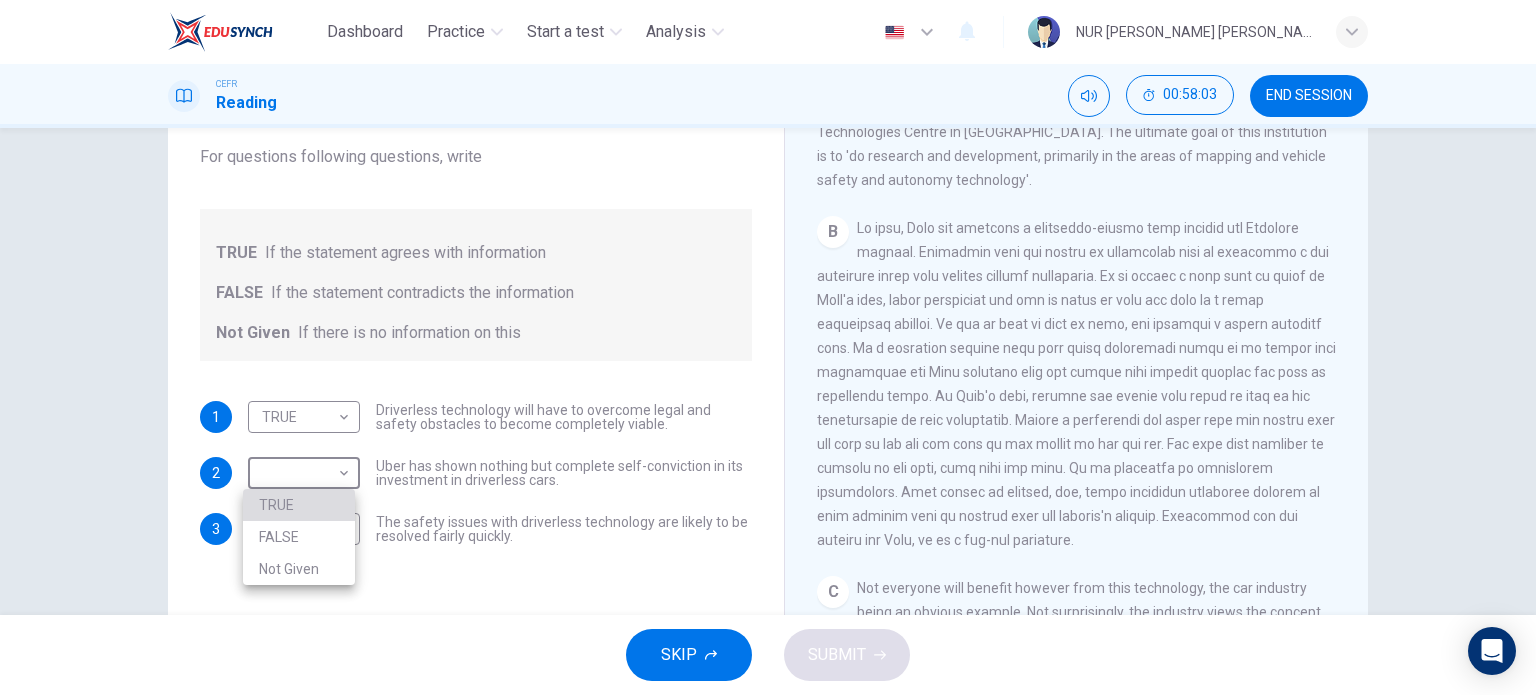 click on "TRUE" at bounding box center [299, 505] 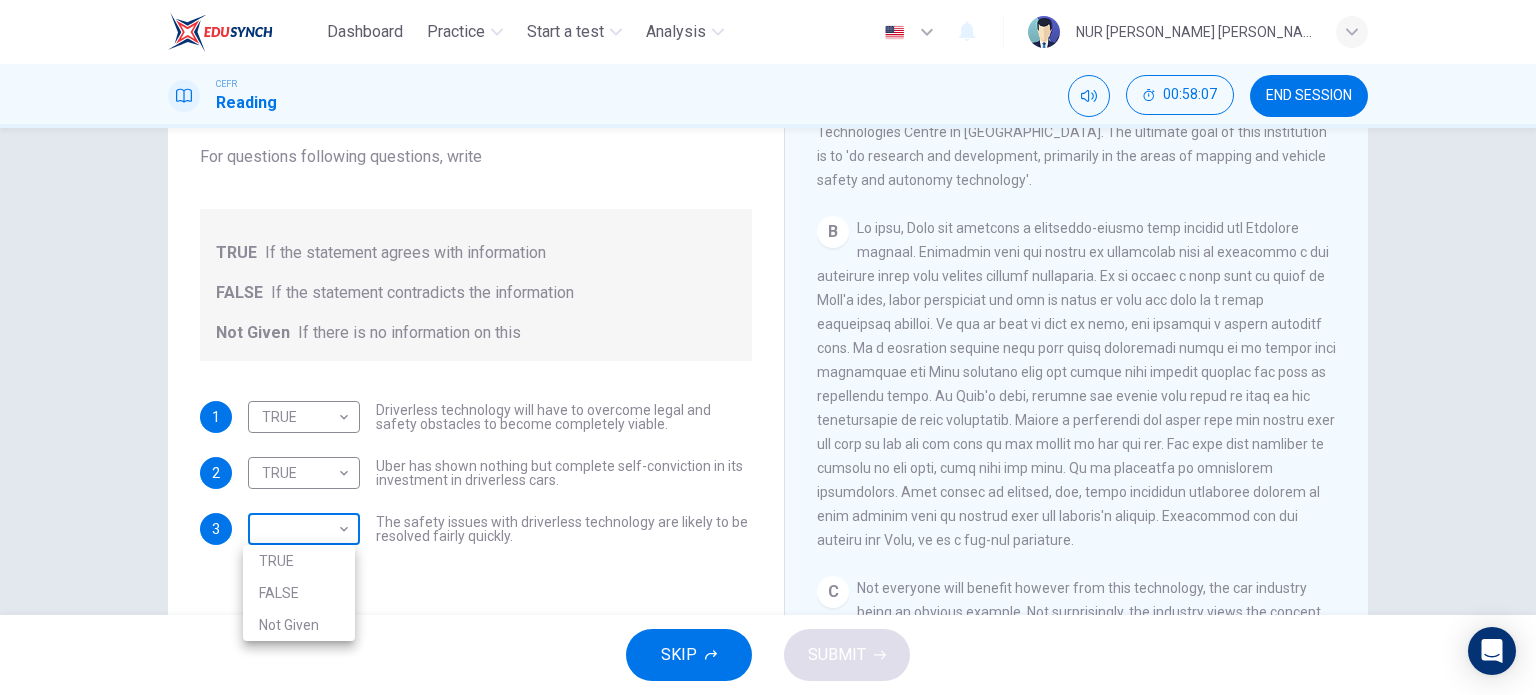click on "Dashboard Practice Start a test Analysis English en ​ NUR AINA RODHIAH BINTI ROSLI CEFR Reading 00:58:07 END SESSION Question 60 Do the following statements agree with the information given in the text? For questions following questions, write TRUE If the statement agrees with information FALSE If the statement contradicts the information Not Given If there is no information on this 1 TRUE TRUE ​ Driverless technology will have to overcome legal and safety obstacles to become completely viable. 2 TRUE TRUE ​ Uber has shown nothing but complete self-conviction in its investment in driverless cars. 3 ​ ​ The safety issues with driverless technology are likely to be resolved fairly quickly. Driverless cars CLICK TO ZOOM Click to Zoom A B C D E F G H SKIP SUBMIT EduSynch - Online Language Proficiency Testing
Dashboard Practice Start a test Analysis Notifications © Copyright  2025 TRUE FALSE Not Given" at bounding box center (768, 347) 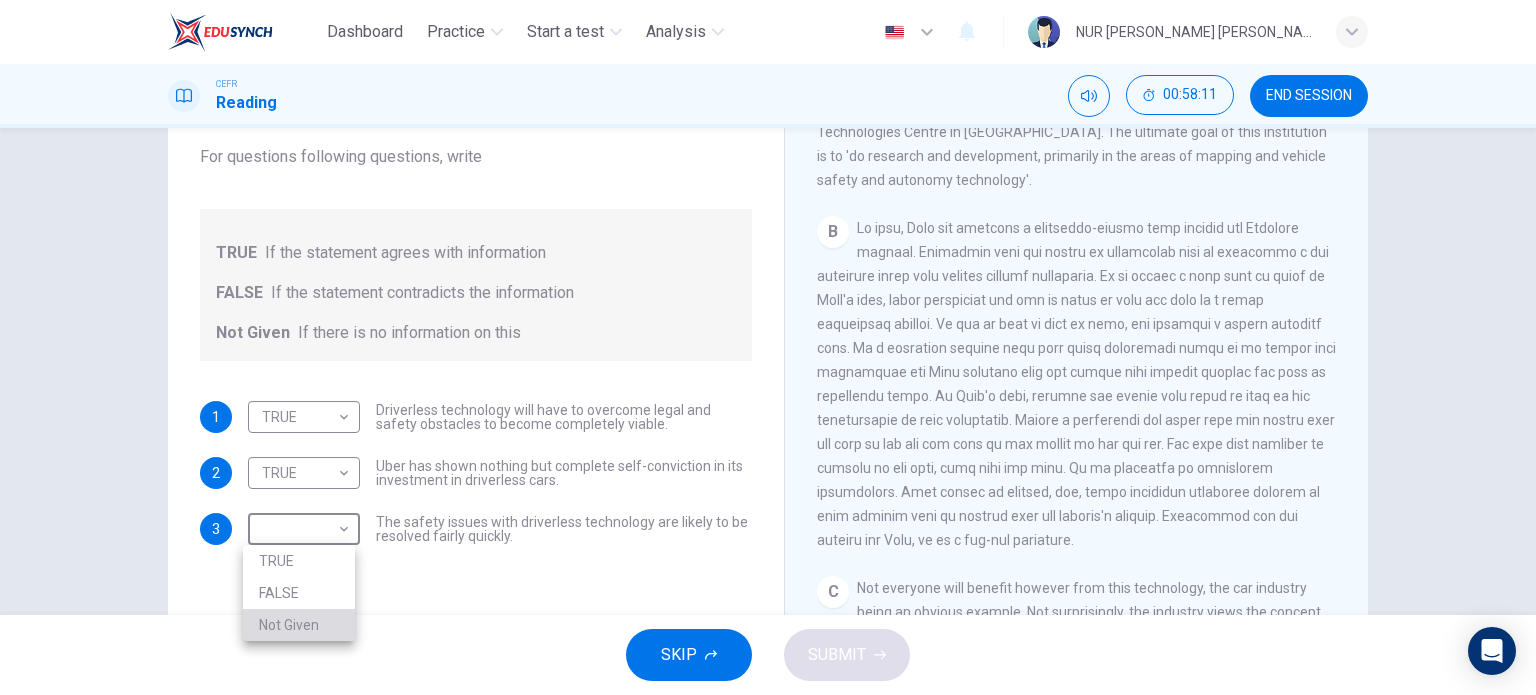 click on "Not Given" at bounding box center [299, 625] 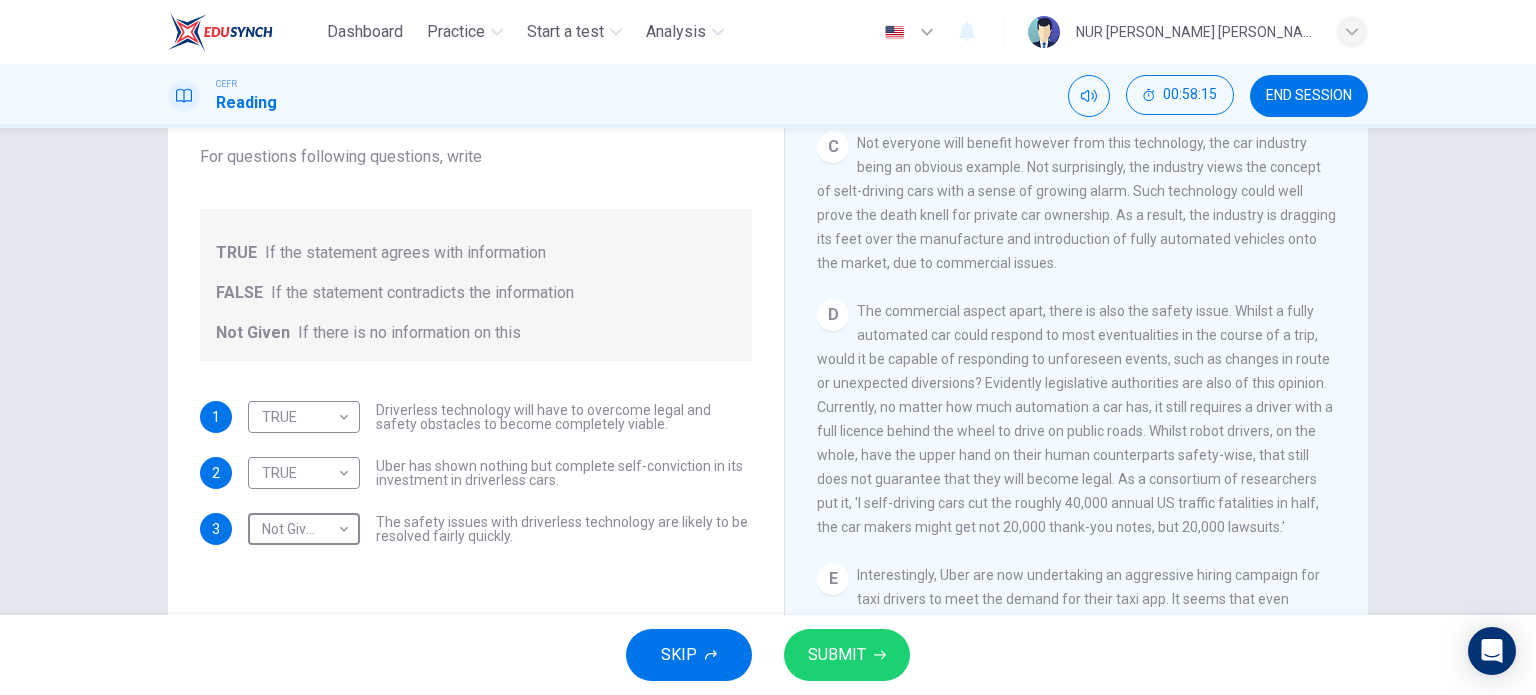 scroll, scrollTop: 908, scrollLeft: 0, axis: vertical 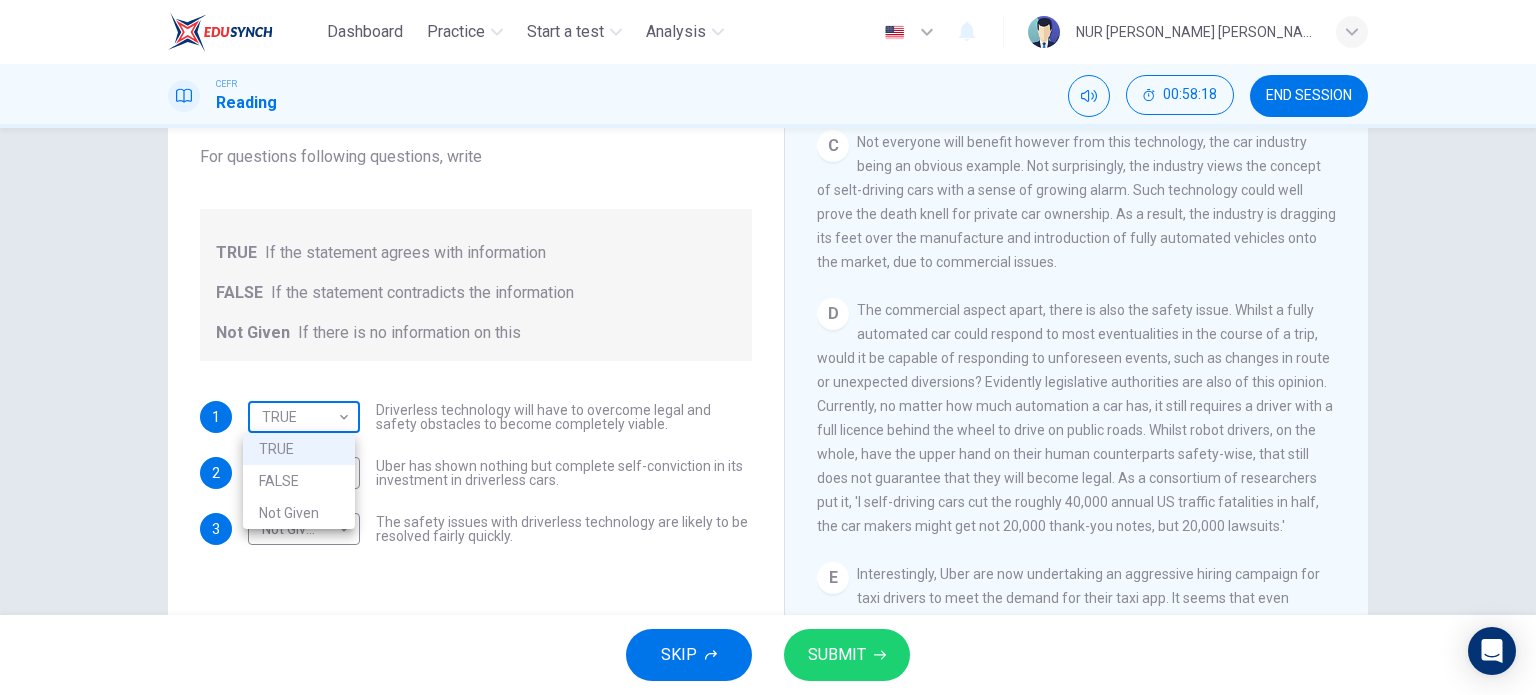 click on "Dashboard Practice Start a test Analysis English en ​ NUR AINA RODHIAH BINTI ROSLI CEFR Reading 00:58:18 END SESSION Question 60 Do the following statements agree with the information given in the text? For questions following questions, write TRUE If the statement agrees with information FALSE If the statement contradicts the information Not Given If there is no information on this 1 TRUE TRUE ​ Driverless technology will have to overcome legal and safety obstacles to become completely viable. 2 TRUE TRUE ​ Uber has shown nothing but complete self-conviction in its investment in driverless cars. 3 Not Given Not Given ​ The safety issues with driverless technology are likely to be resolved fairly quickly. Driverless cars CLICK TO ZOOM Click to Zoom A B C D E F G H SKIP SUBMIT EduSynch - Online Language Proficiency Testing
Dashboard Practice Start a test Analysis Notifications © Copyright  2025 TRUE FALSE Not Given" at bounding box center (768, 347) 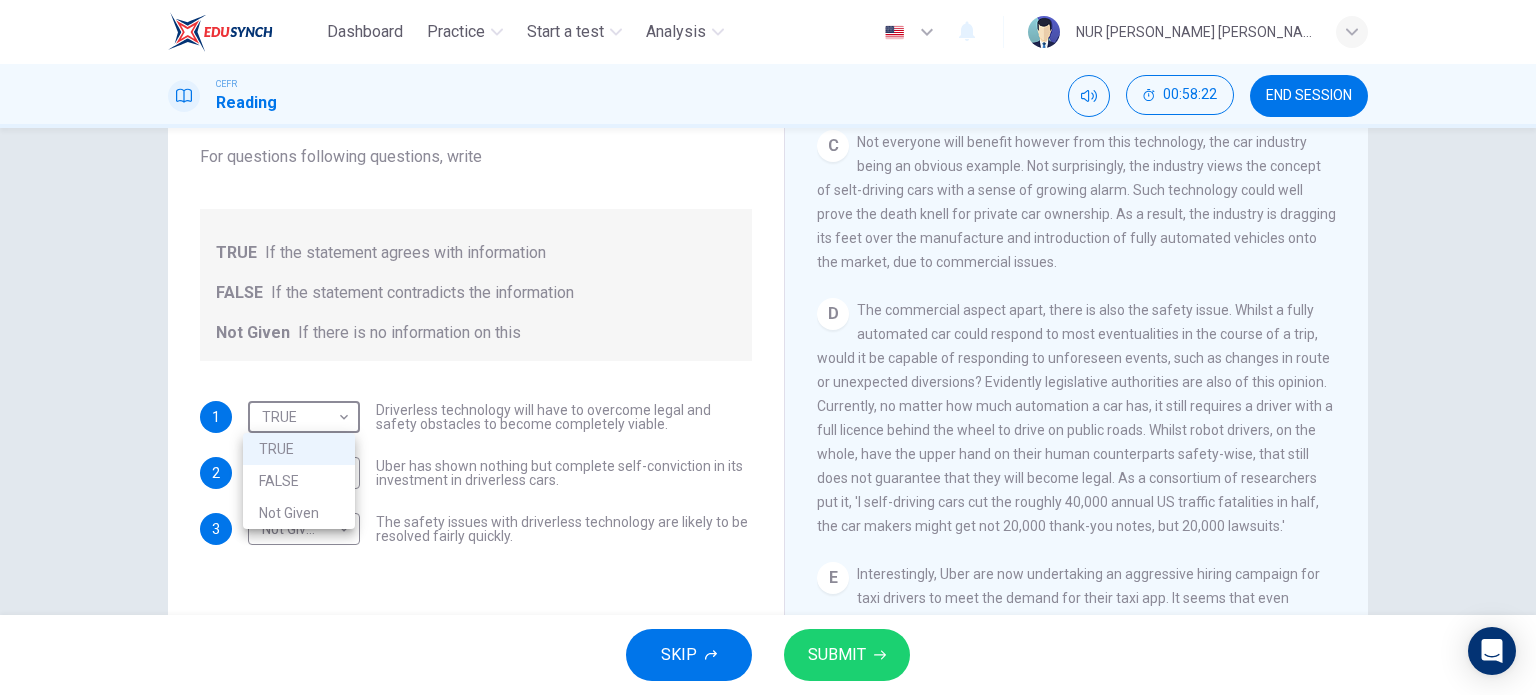 click at bounding box center (768, 347) 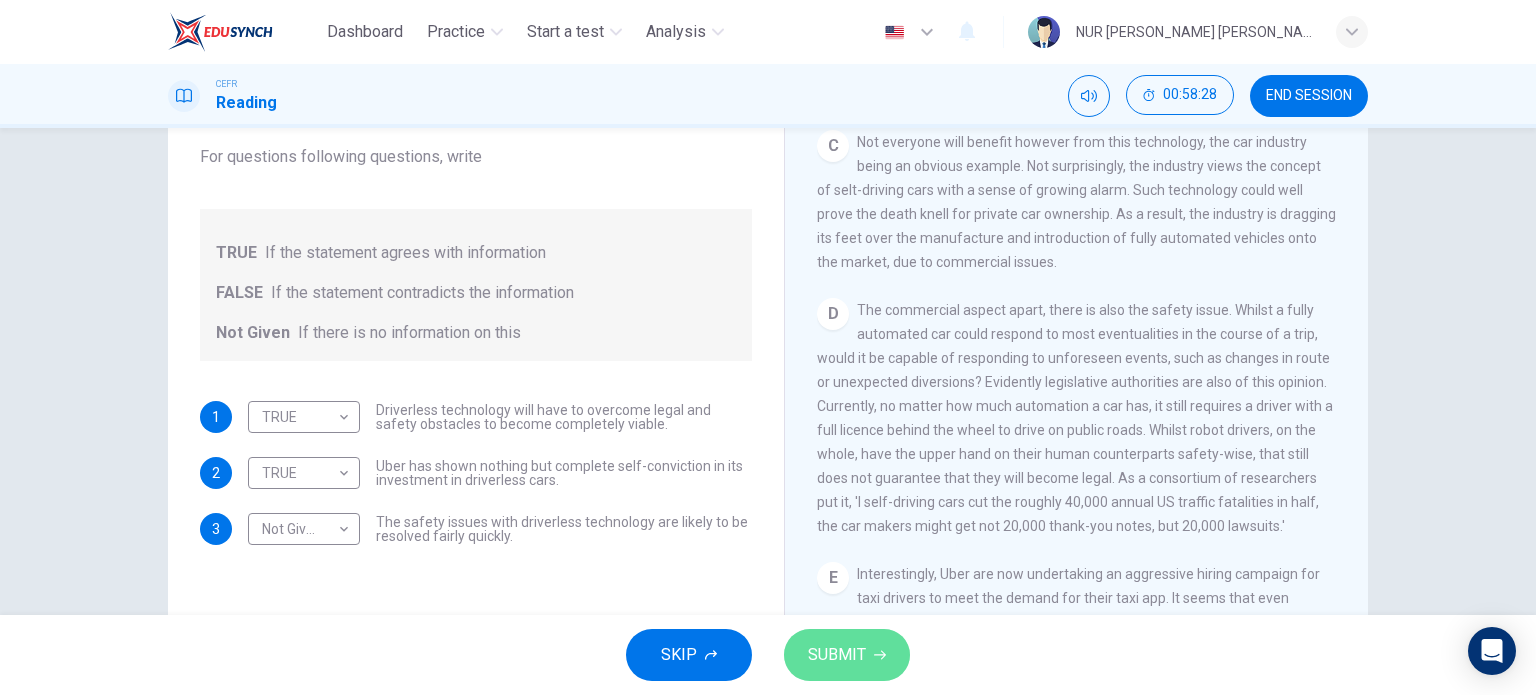 click on "SUBMIT" at bounding box center [837, 655] 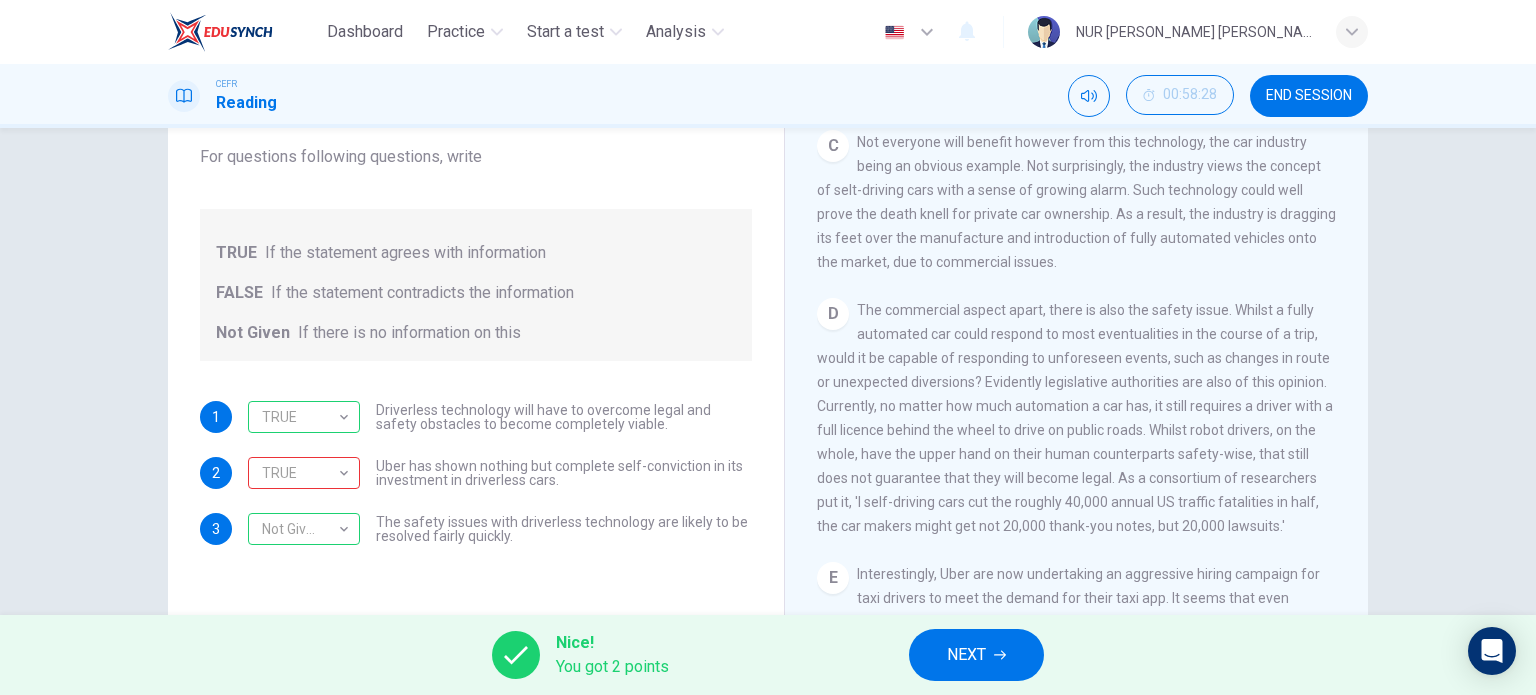 click on "NEXT" at bounding box center (966, 655) 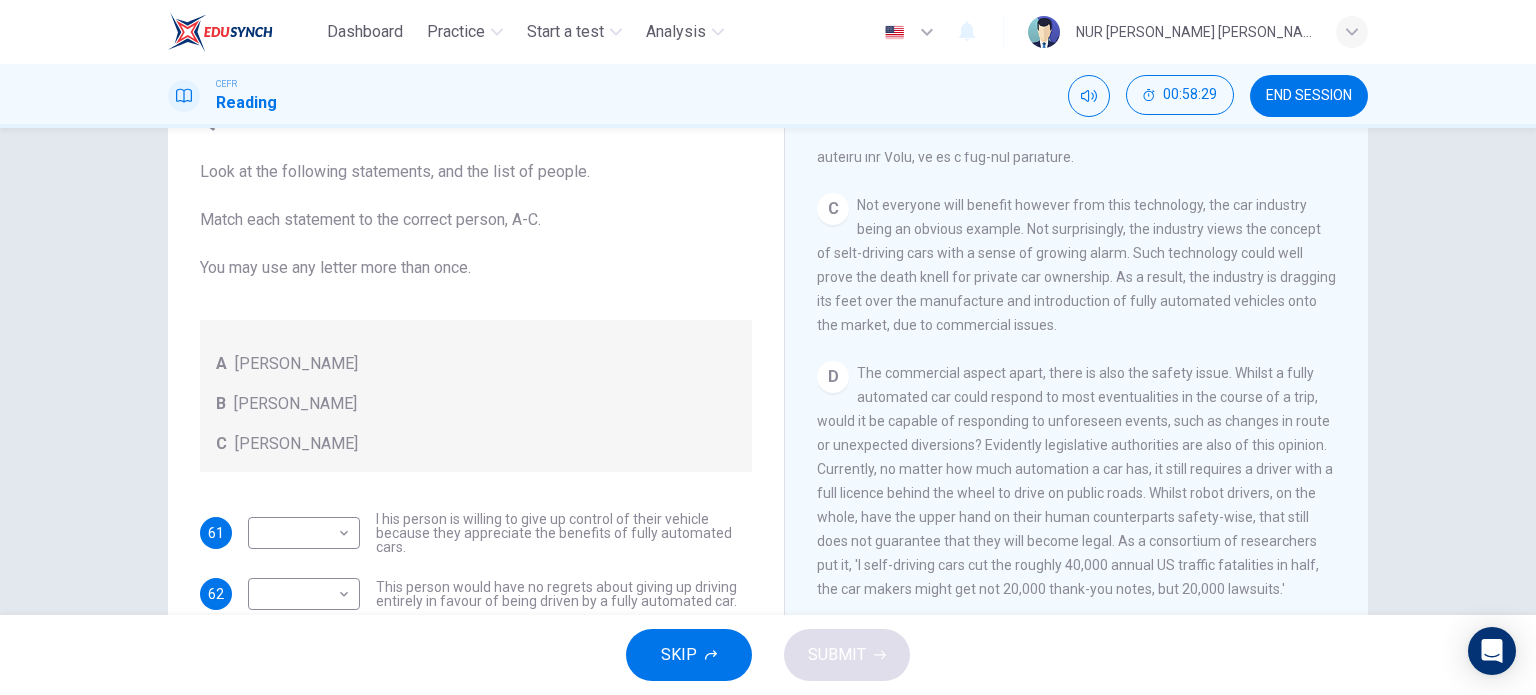 scroll, scrollTop: 96, scrollLeft: 0, axis: vertical 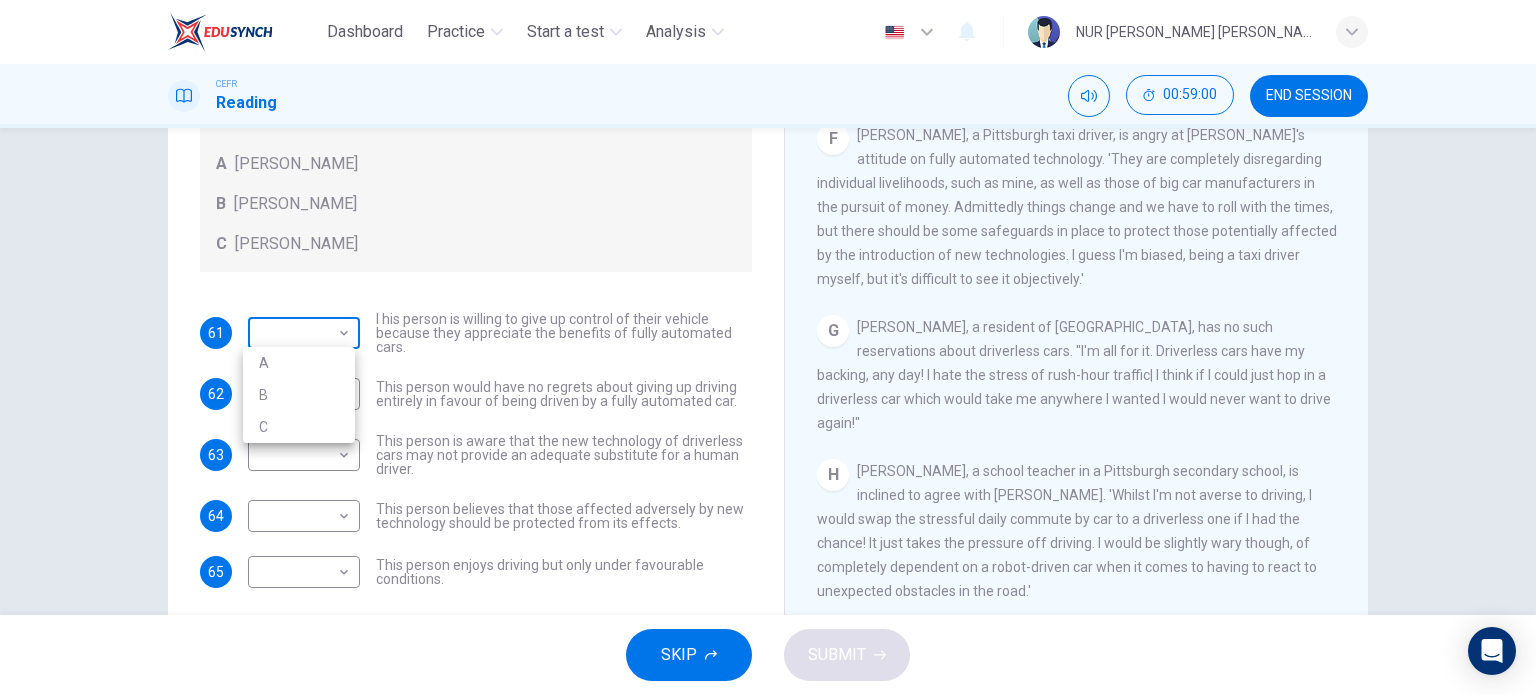 click on "Dashboard Practice Start a test Analysis English en ​ NUR AINA RODHIAH BINTI ROSLI CEFR Reading 00:59:00 END SESSION Questions 61 - 65 Look at the following statements, and the list of people. Match each statement to the correct person, A-C. You may use any letter more than once.
A John Reynolds B Susie Greenacre C Jason Steiner 61 ​ ​ I his person is willing to give up control of their vehicle because they appreciate the benefits of fully automated cars. 62 ​ ​ This person would have no regrets about giving up driving entirely in favour of being driven by a fully automated car. 63 ​ ​ This person is aware that the new technology of driverless cars may not provide an adequate substitute for a human driver. 64 ​ ​ This person believes that those affected adversely by new technology should be protected from its effects. 65 ​ ​ This person enjoys driving but only under favourable conditions. Driverless cars CLICK TO ZOOM Click to Zoom A B C D E F G H SKIP SUBMIT
Dashboard Practice" at bounding box center [768, 347] 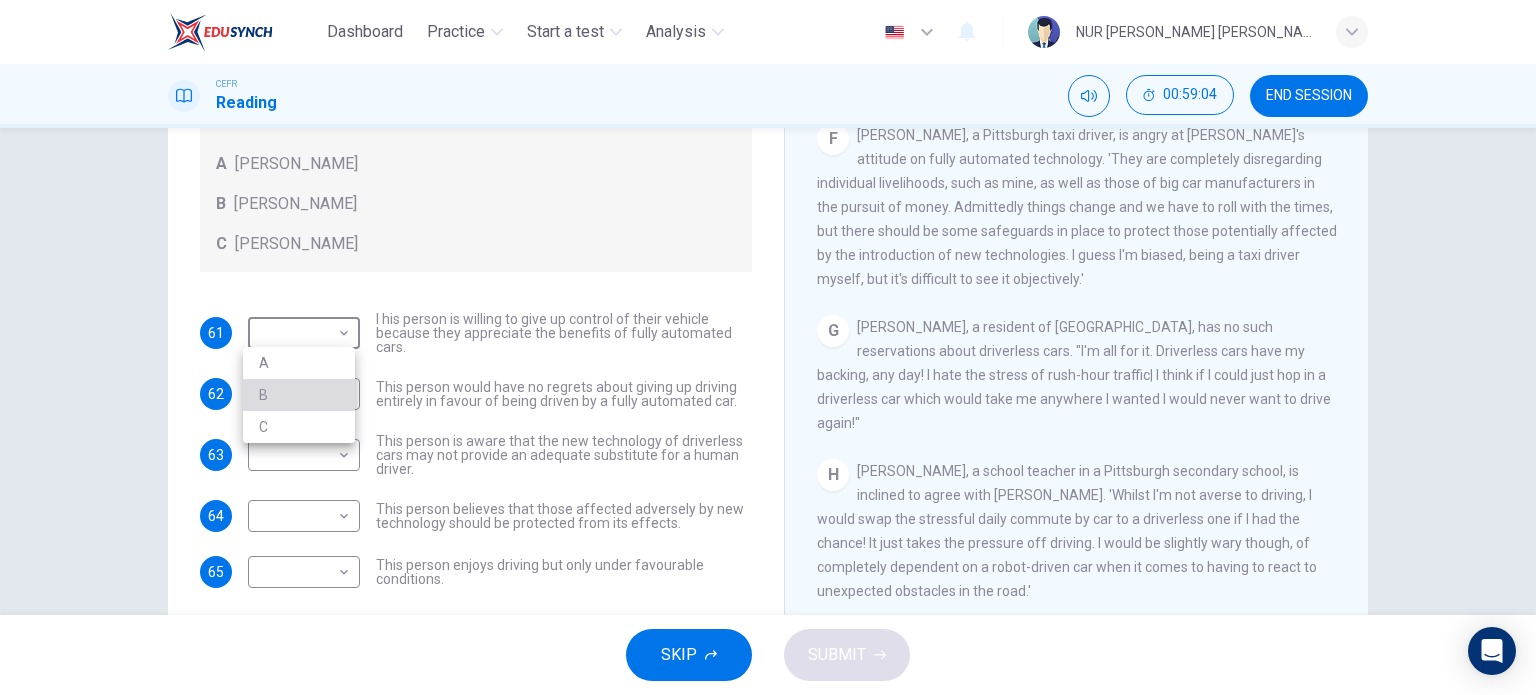 click on "B" at bounding box center [299, 395] 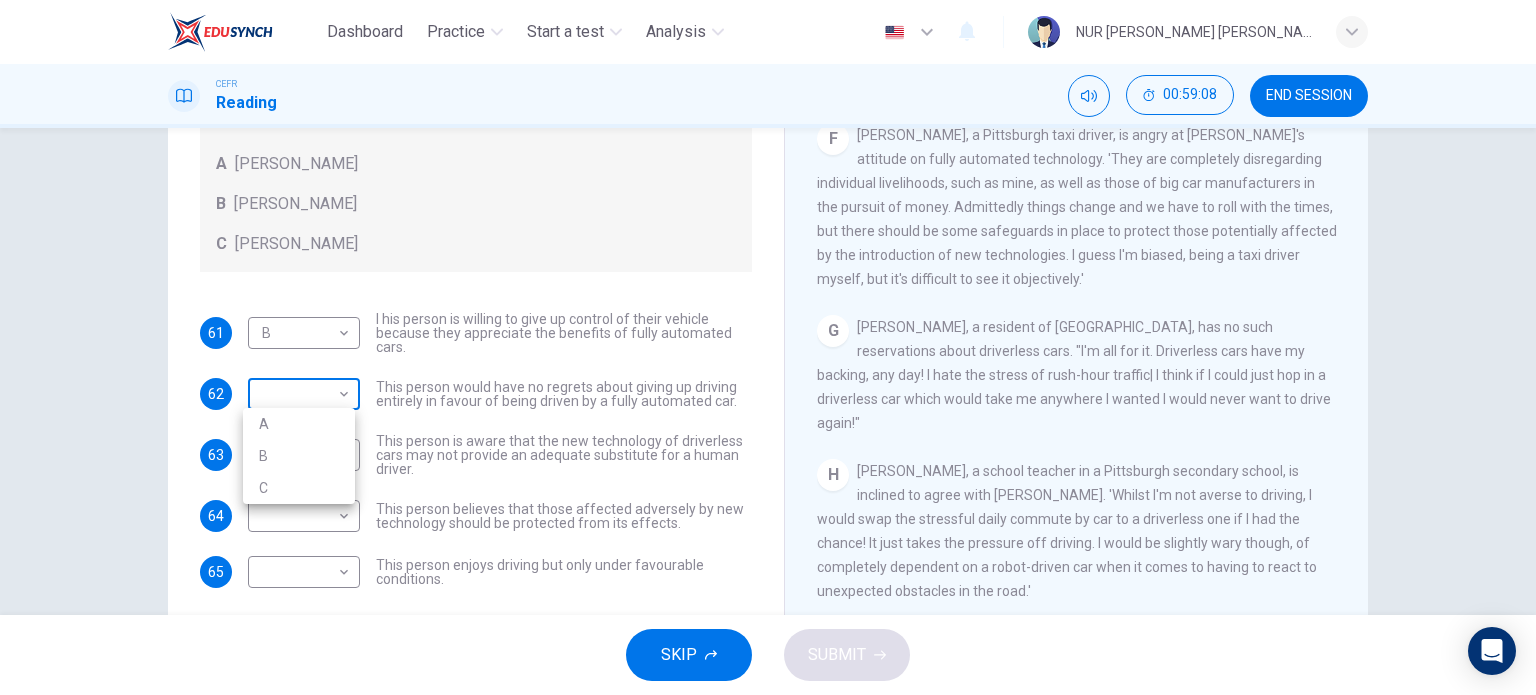 click on "Dashboard Practice Start a test Analysis English en ​ NUR AINA RODHIAH BINTI ROSLI CEFR Reading 00:59:08 END SESSION Questions 61 - 65 Look at the following statements, and the list of people. Match each statement to the correct person, A-C. You may use any letter more than once.
A John Reynolds B Susie Greenacre C Jason Steiner 61 B B ​ I his person is willing to give up control of their vehicle because they appreciate the benefits of fully automated cars. 62 ​ ​ This person would have no regrets about giving up driving entirely in favour of being driven by a fully automated car. 63 ​ ​ This person is aware that the new technology of driverless cars may not provide an adequate substitute for a human driver. 64 ​ ​ This person believes that those affected adversely by new technology should be protected from its effects. 65 ​ ​ This person enjoys driving but only under favourable conditions. Driverless cars CLICK TO ZOOM Click to Zoom A B C D E F G H SKIP SUBMIT
Dashboard Practice" at bounding box center [768, 347] 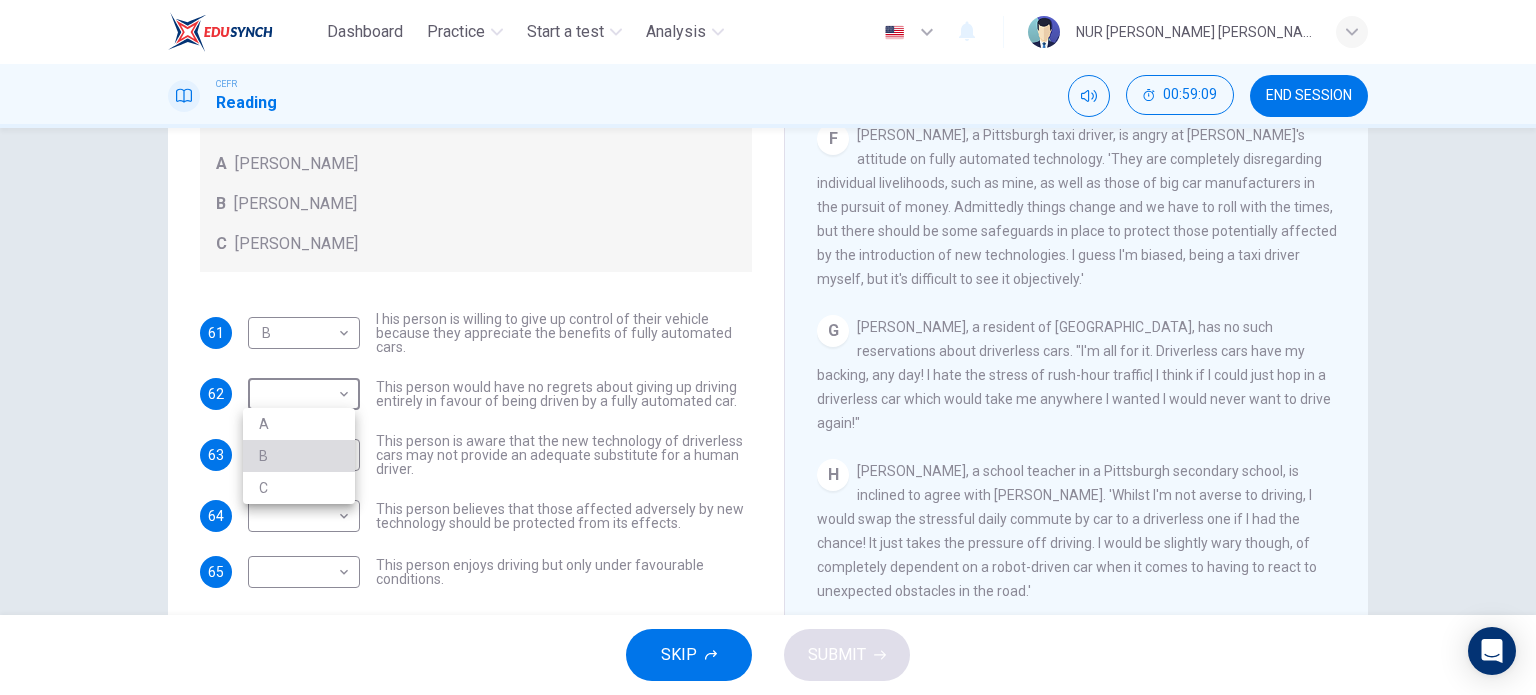 click on "B" at bounding box center (299, 456) 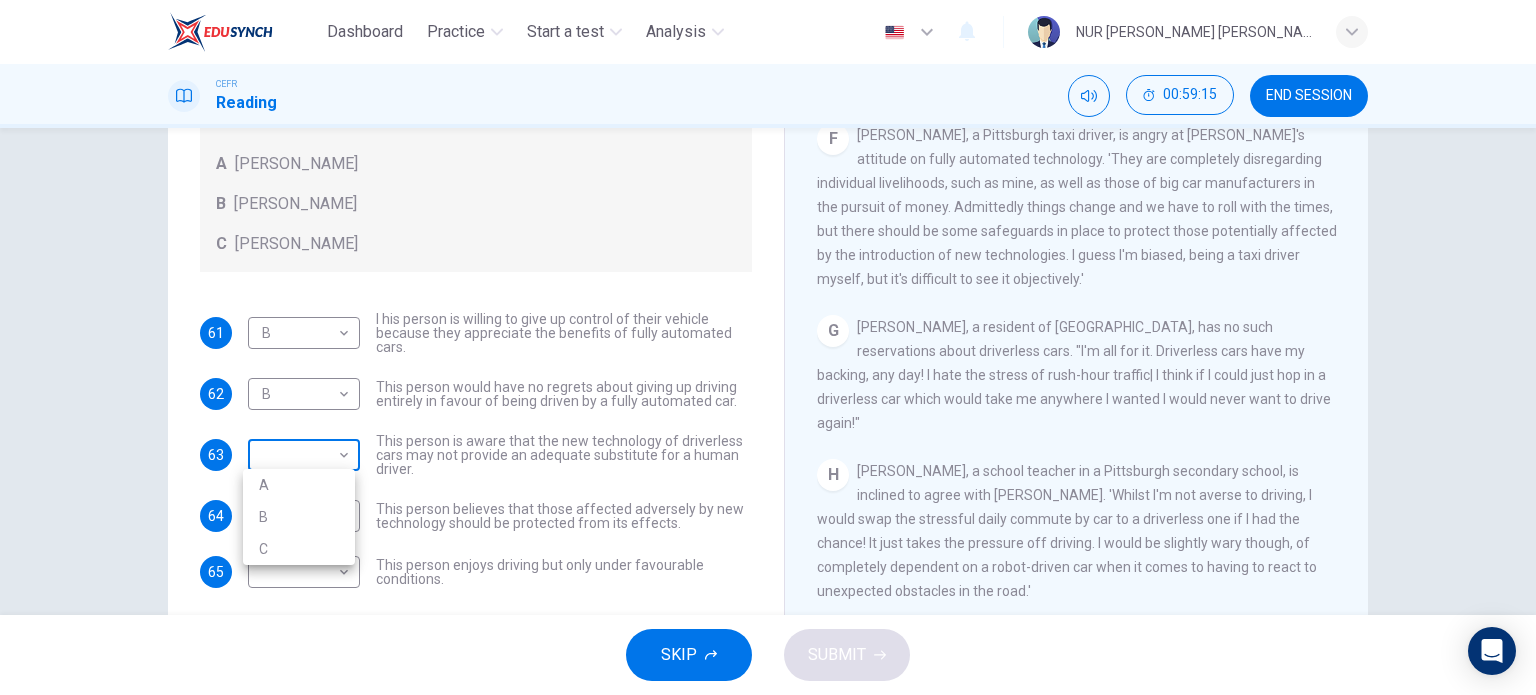 click on "Dashboard Practice Start a test Analysis English en ​ NUR AINA RODHIAH BINTI ROSLI CEFR Reading 00:59:15 END SESSION Questions 61 - 65 Look at the following statements, and the list of people. Match each statement to the correct person, A-C. You may use any letter more than once.
A John Reynolds B Susie Greenacre C Jason Steiner 61 B B ​ I his person is willing to give up control of their vehicle because they appreciate the benefits of fully automated cars. 62 B B ​ This person would have no regrets about giving up driving entirely in favour of being driven by a fully automated car. 63 ​ ​ This person is aware that the new technology of driverless cars may not provide an adequate substitute for a human driver. 64 ​ ​ This person believes that those affected adversely by new technology should be protected from its effects. 65 ​ ​ This person enjoys driving but only under favourable conditions. Driverless cars CLICK TO ZOOM Click to Zoom A B C D E F G H SKIP SUBMIT
Dashboard Practice" at bounding box center (768, 347) 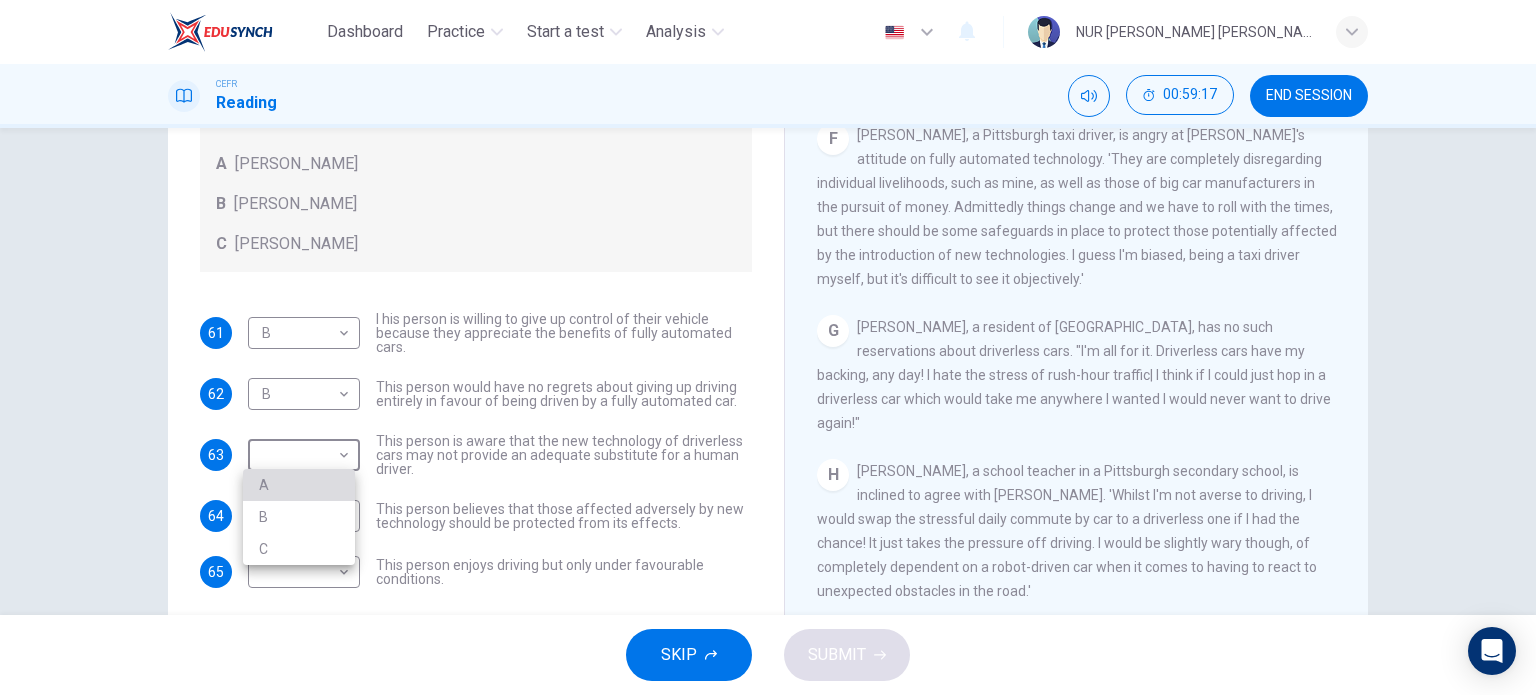 click on "A" at bounding box center [299, 485] 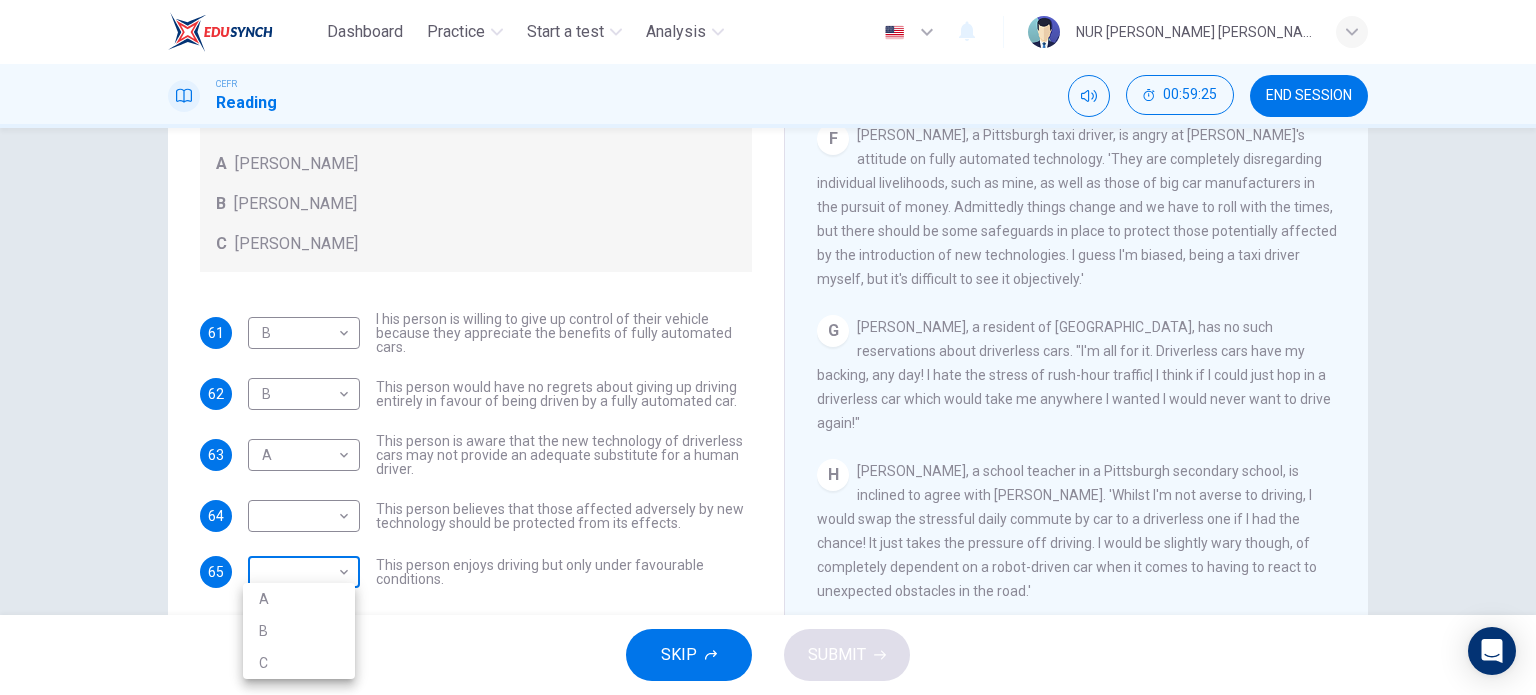 click on "Dashboard Practice Start a test Analysis English en ​ NUR AINA RODHIAH BINTI ROSLI CEFR Reading 00:59:25 END SESSION Questions 61 - 65 Look at the following statements, and the list of people. Match each statement to the correct person, A-C. You may use any letter more than once.
A John Reynolds B Susie Greenacre C Jason Steiner 61 B B ​ I his person is willing to give up control of their vehicle because they appreciate the benefits of fully automated cars. 62 B B ​ This person would have no regrets about giving up driving entirely in favour of being driven by a fully automated car. 63 A A ​ This person is aware that the new technology of driverless cars may not provide an adequate substitute for a human driver. 64 ​ ​ This person believes that those affected adversely by new technology should be protected from its effects. 65 ​ ​ This person enjoys driving but only under favourable conditions. Driverless cars CLICK TO ZOOM Click to Zoom A B C D E F G H SKIP SUBMIT
Dashboard Practice" at bounding box center [768, 347] 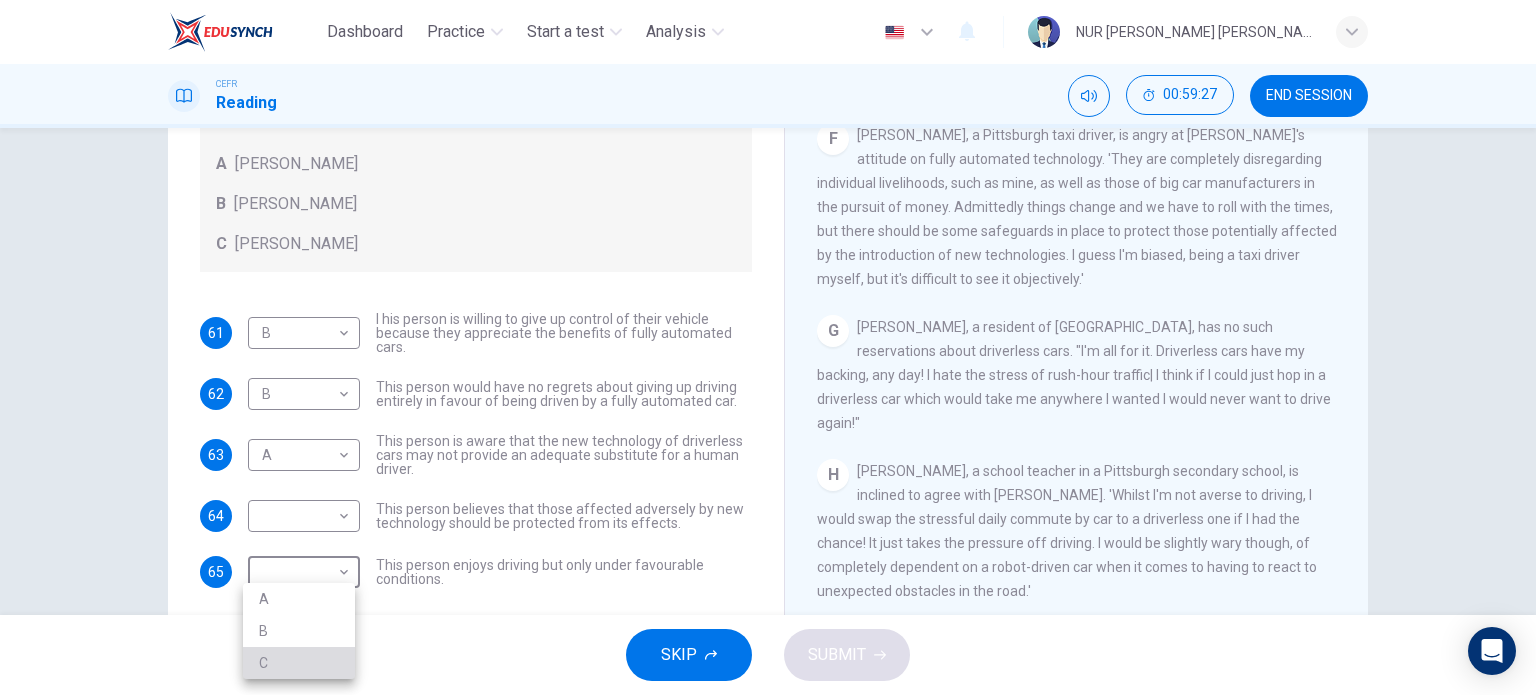 click on "C" at bounding box center (299, 663) 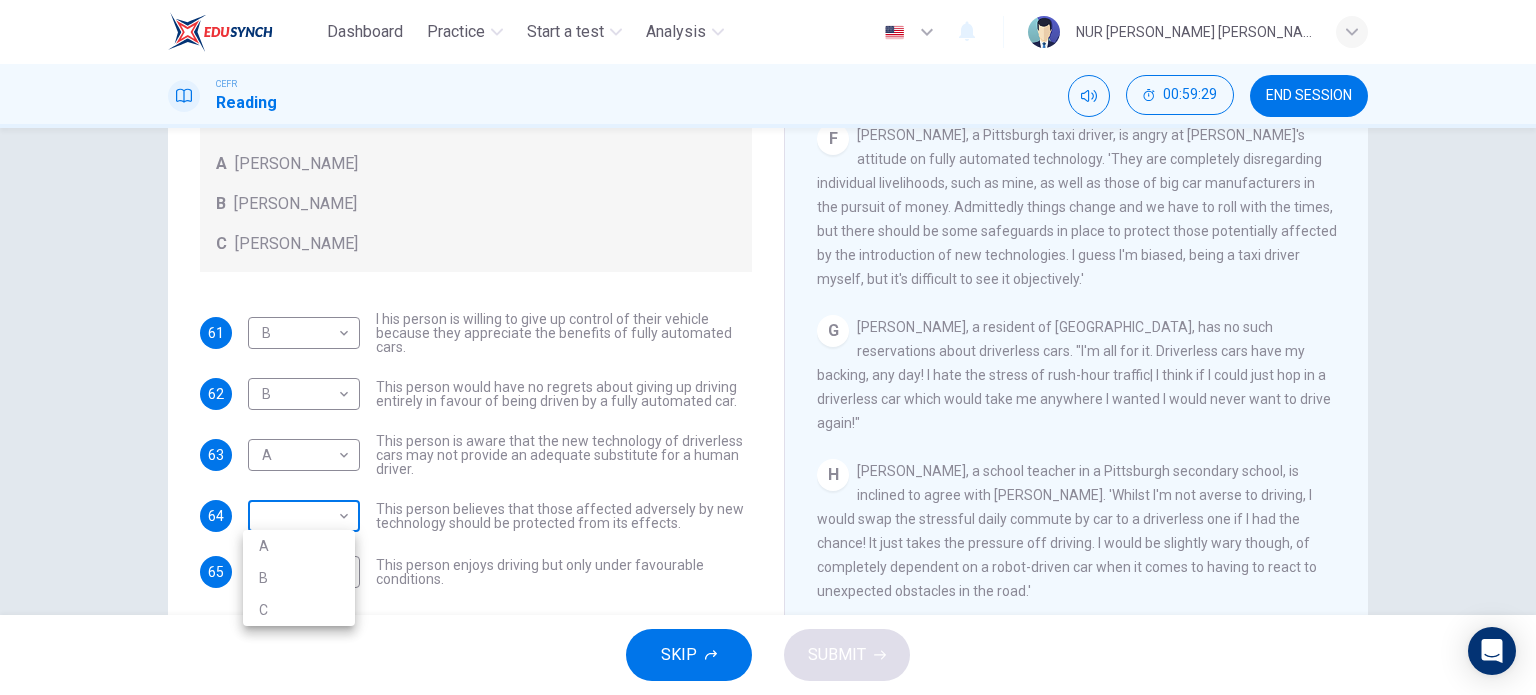click on "Dashboard Practice Start a test Analysis English en ​ NUR AINA RODHIAH BINTI ROSLI CEFR Reading 00:59:29 END SESSION Questions 61 - 65 Look at the following statements, and the list of people. Match each statement to the correct person, A-C. You may use any letter more than once.
A John Reynolds B Susie Greenacre C Jason Steiner 61 B B ​ I his person is willing to give up control of their vehicle because they appreciate the benefits of fully automated cars. 62 B B ​ This person would have no regrets about giving up driving entirely in favour of being driven by a fully automated car. 63 A A ​ This person is aware that the new technology of driverless cars may not provide an adequate substitute for a human driver. 64 ​ ​ This person believes that those affected adversely by new technology should be protected from its effects. 65 C C ​ This person enjoys driving but only under favourable conditions. Driverless cars CLICK TO ZOOM Click to Zoom A B C D E F G H SKIP SUBMIT
Dashboard Practice" at bounding box center (768, 347) 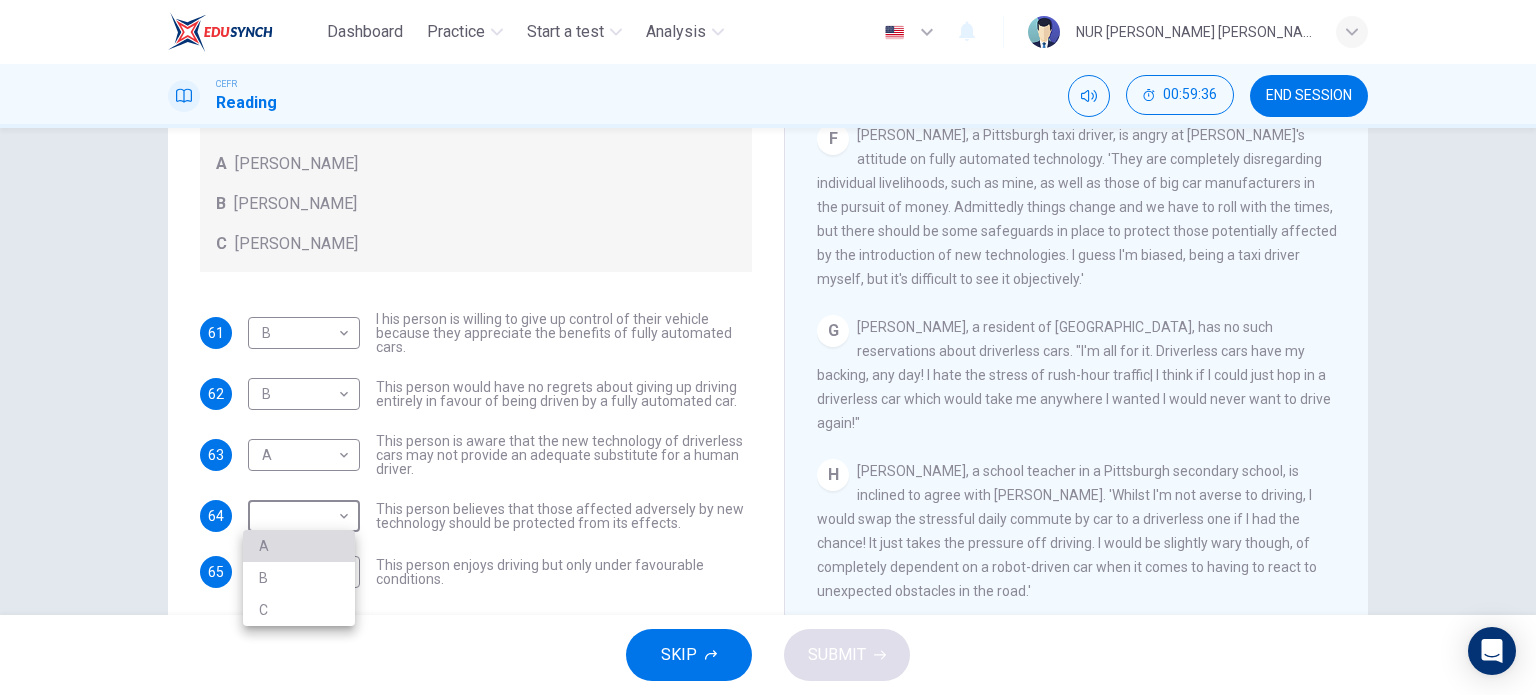 click on "A" at bounding box center [299, 546] 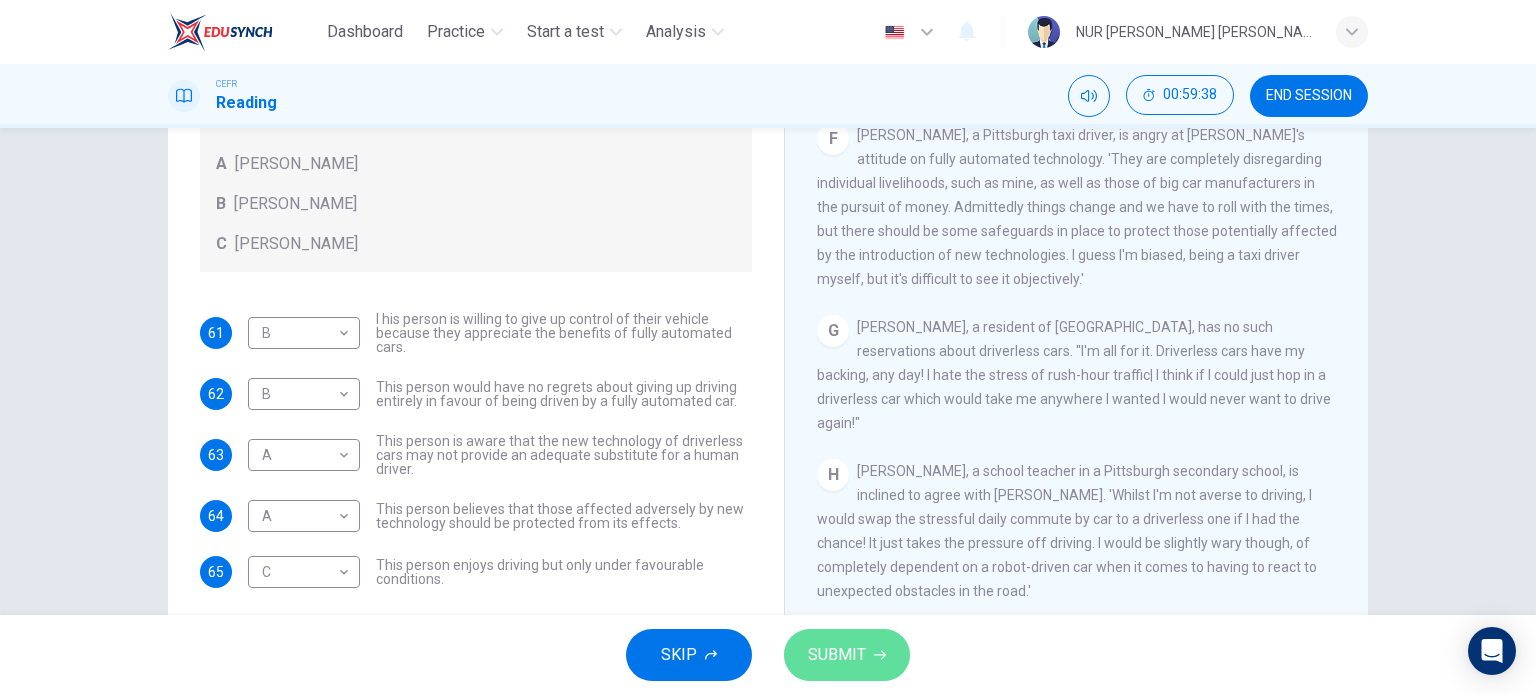 click on "SUBMIT" at bounding box center [837, 655] 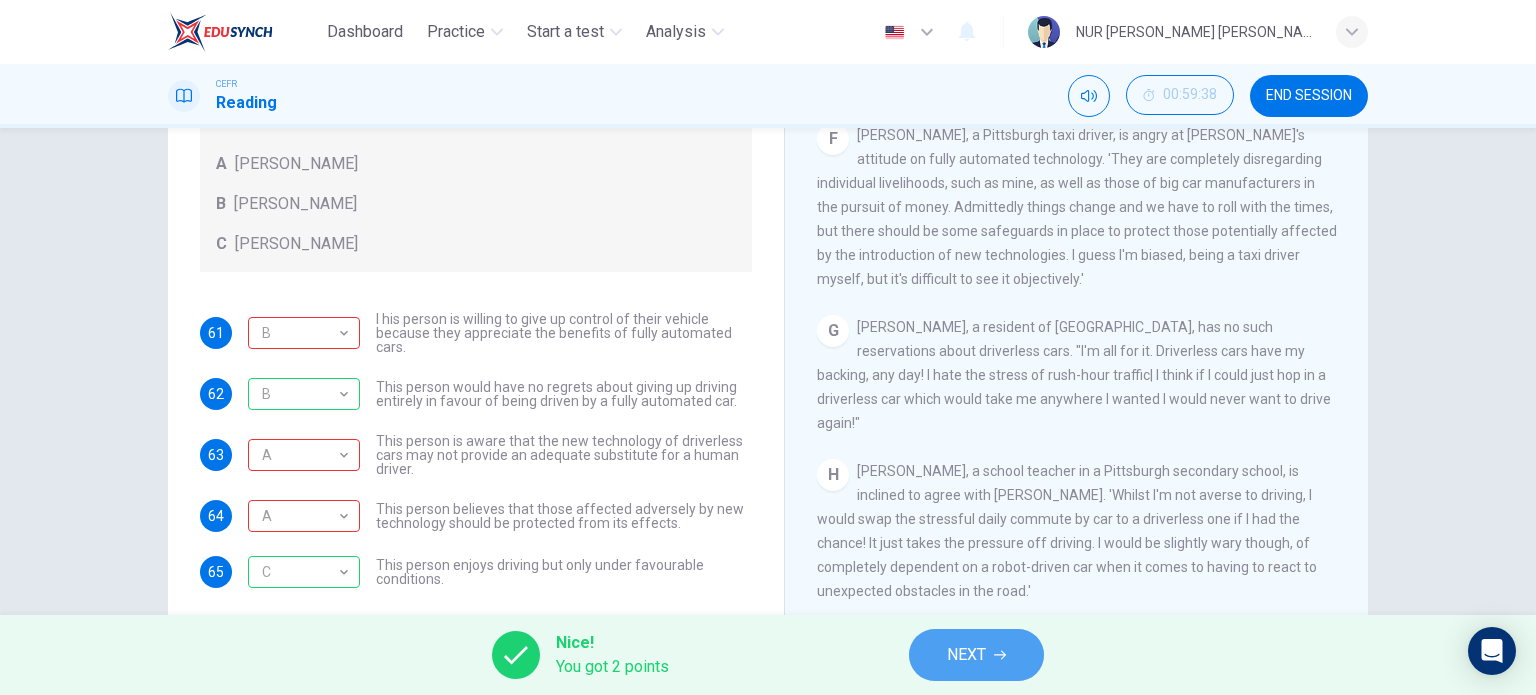 click on "NEXT" at bounding box center [966, 655] 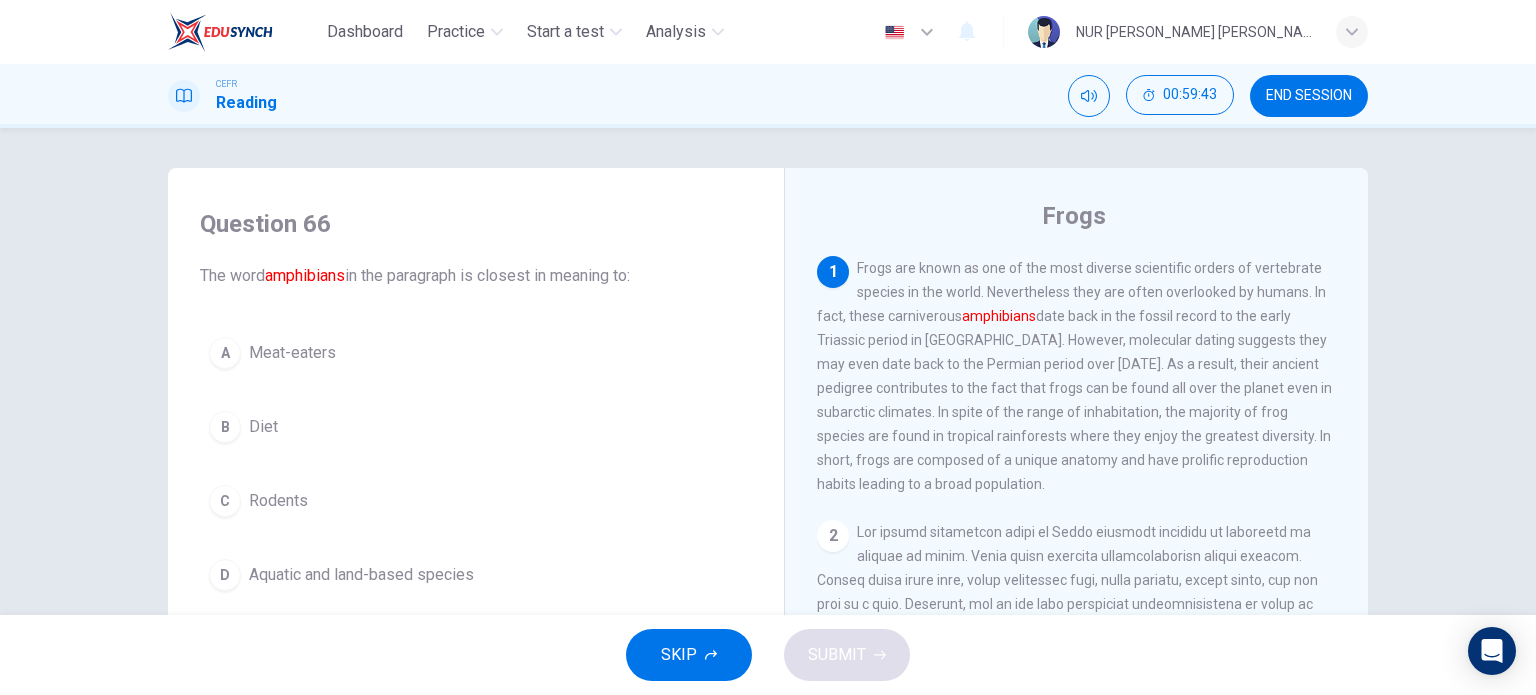 click on "Aquatic and land-based species" at bounding box center (361, 575) 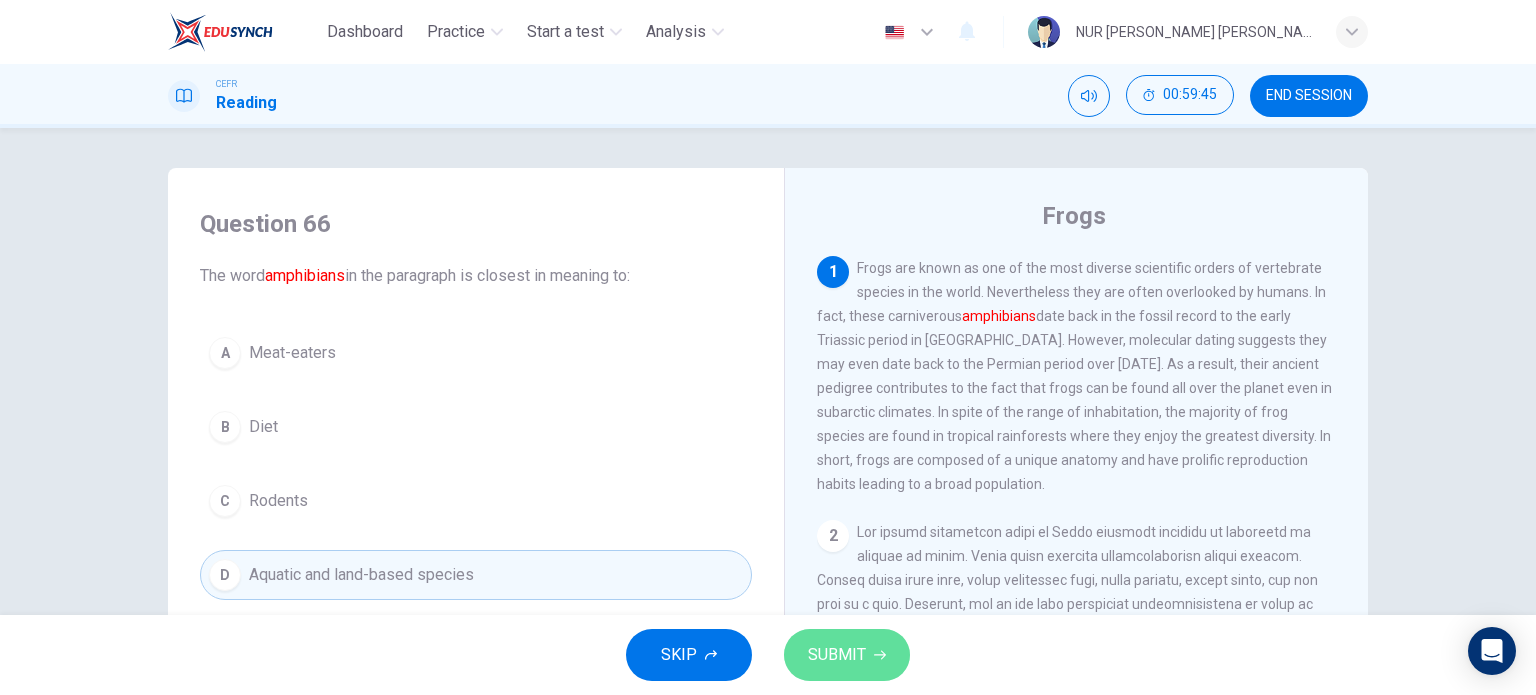 click on "SUBMIT" at bounding box center (837, 655) 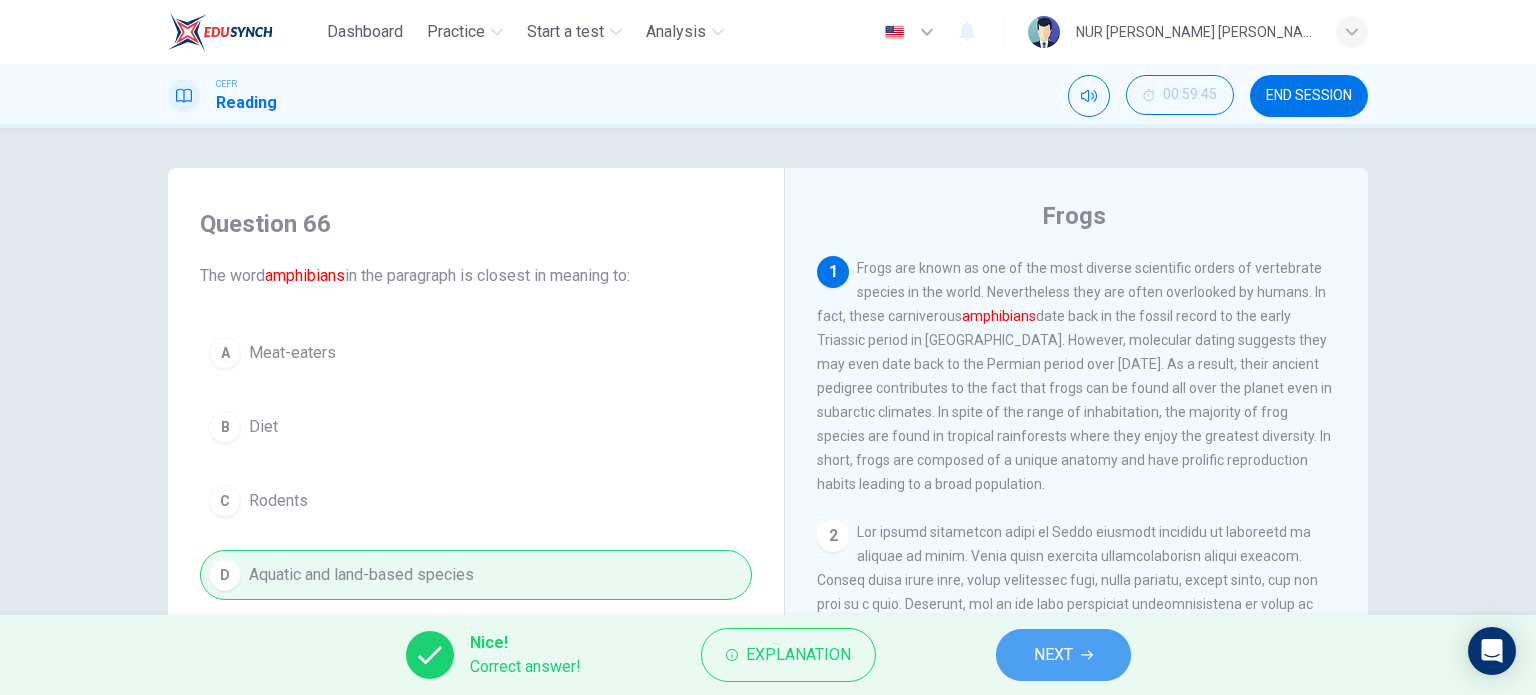 click 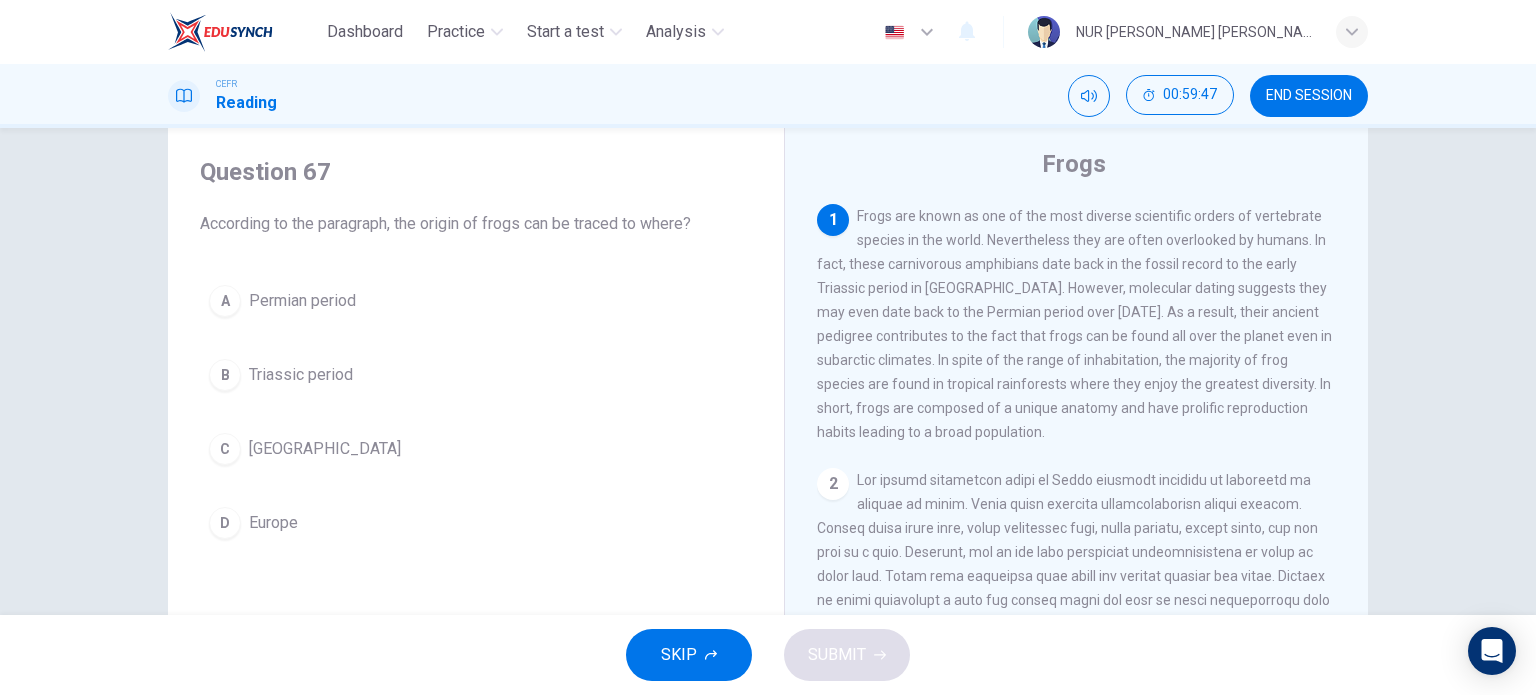 scroll, scrollTop: 55, scrollLeft: 0, axis: vertical 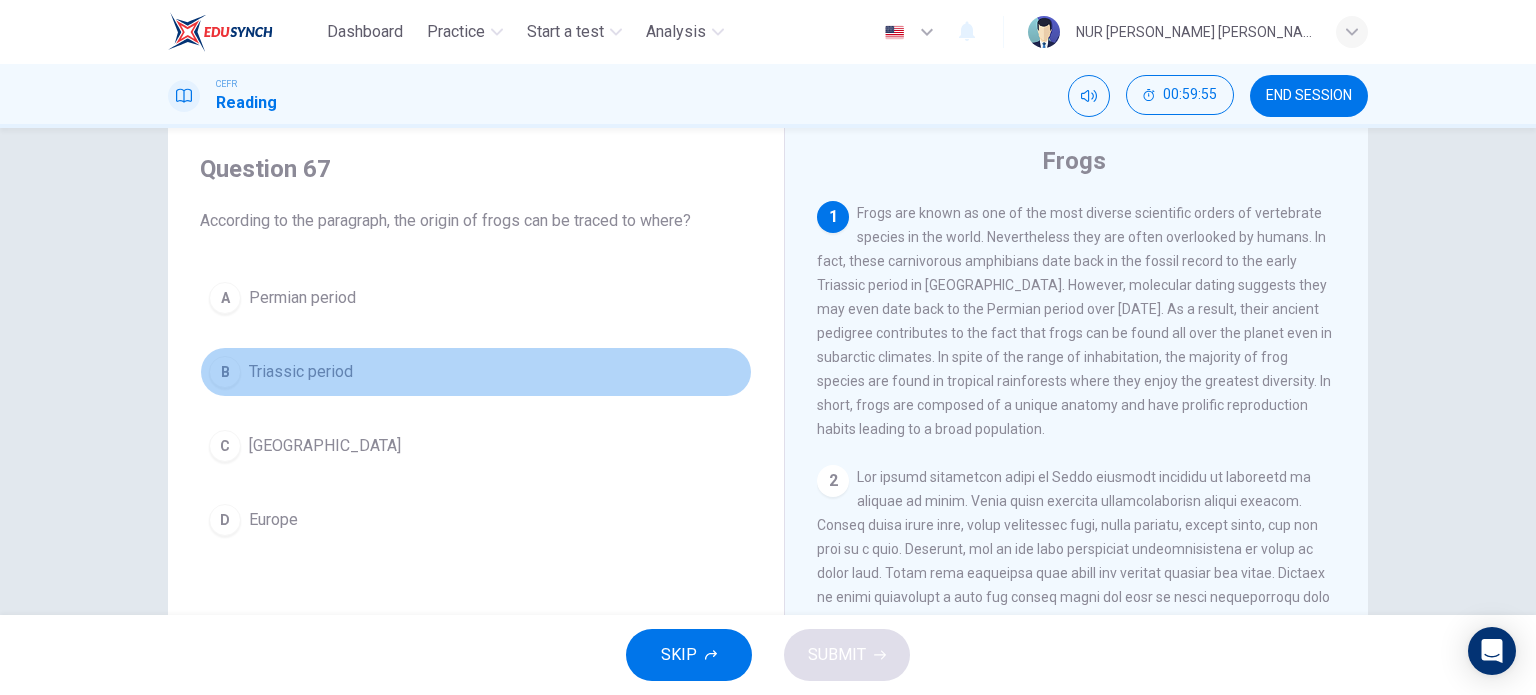 click on "Triassic period" at bounding box center [301, 372] 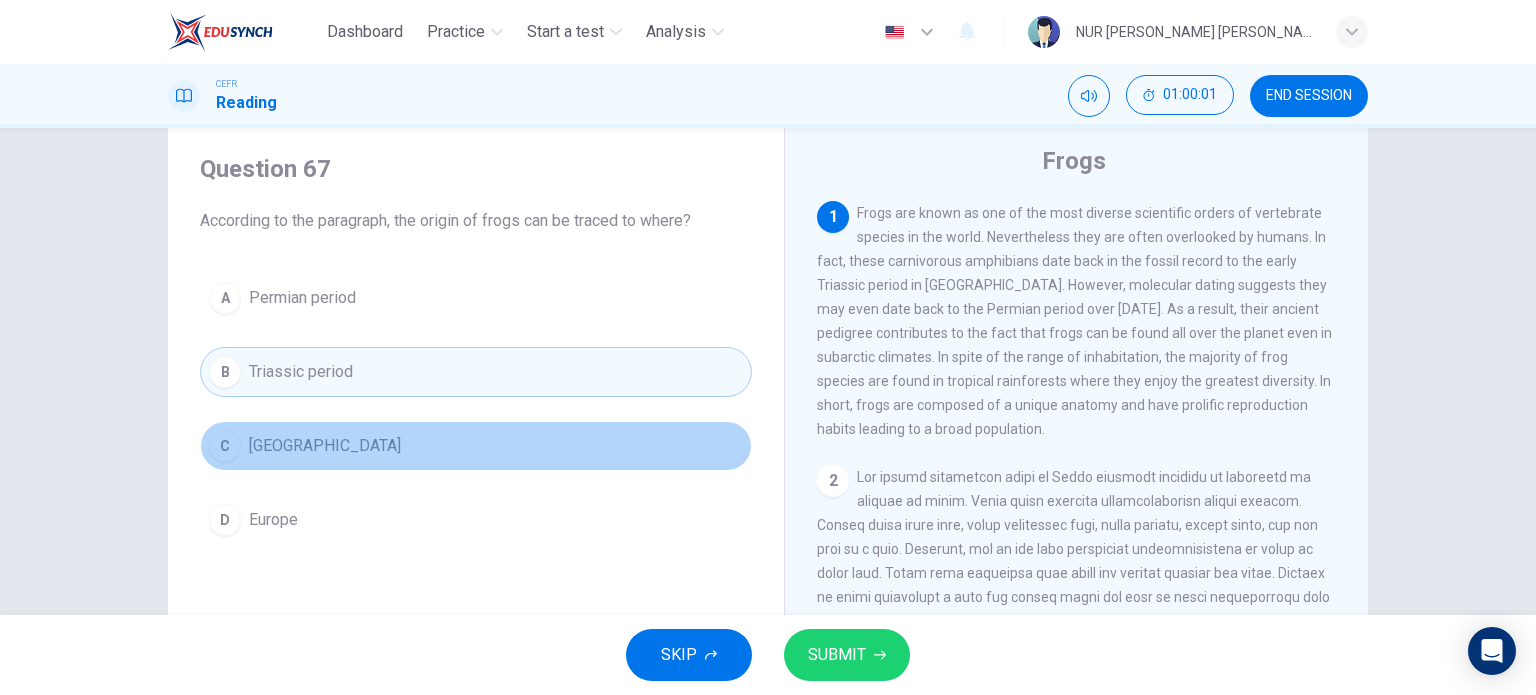 click on "C Madagascar" at bounding box center [476, 446] 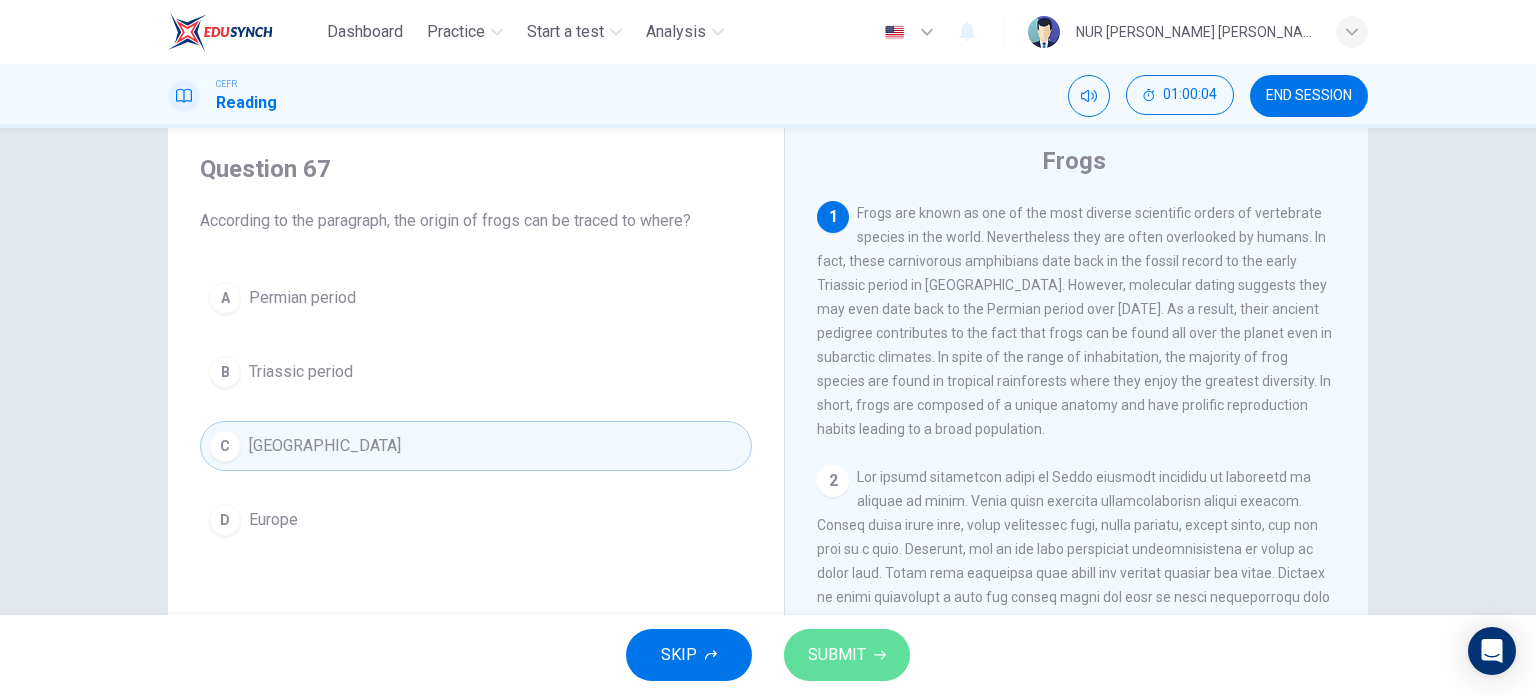 click on "SUBMIT" at bounding box center [847, 655] 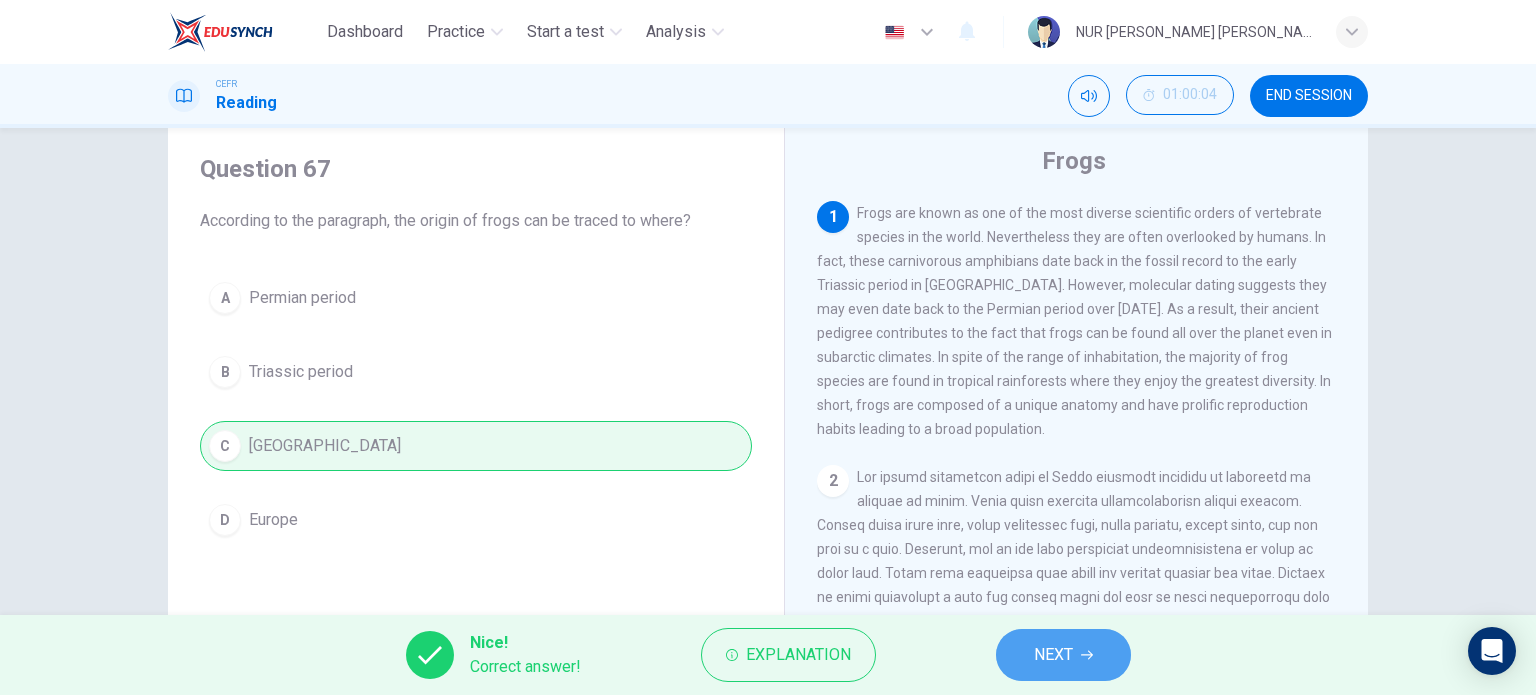 click on "NEXT" at bounding box center [1063, 655] 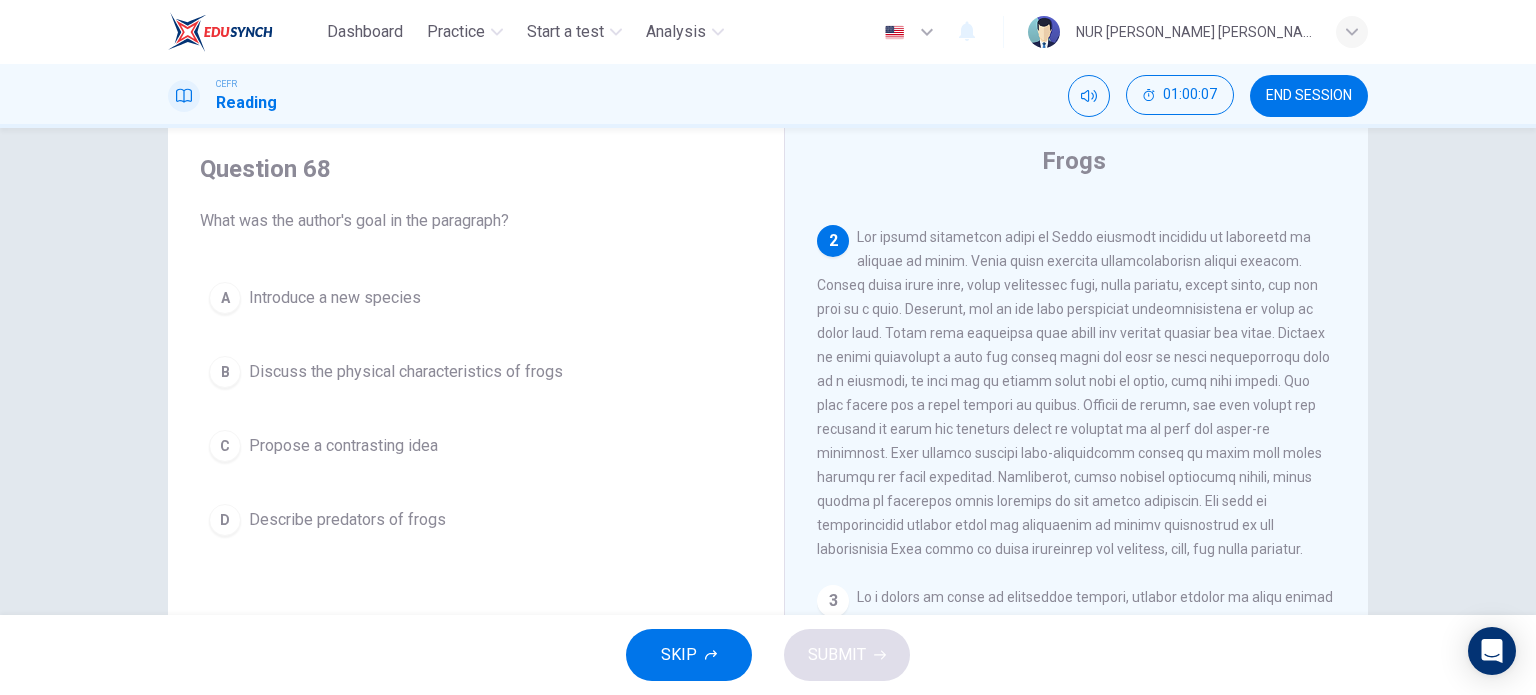 scroll, scrollTop: 244, scrollLeft: 0, axis: vertical 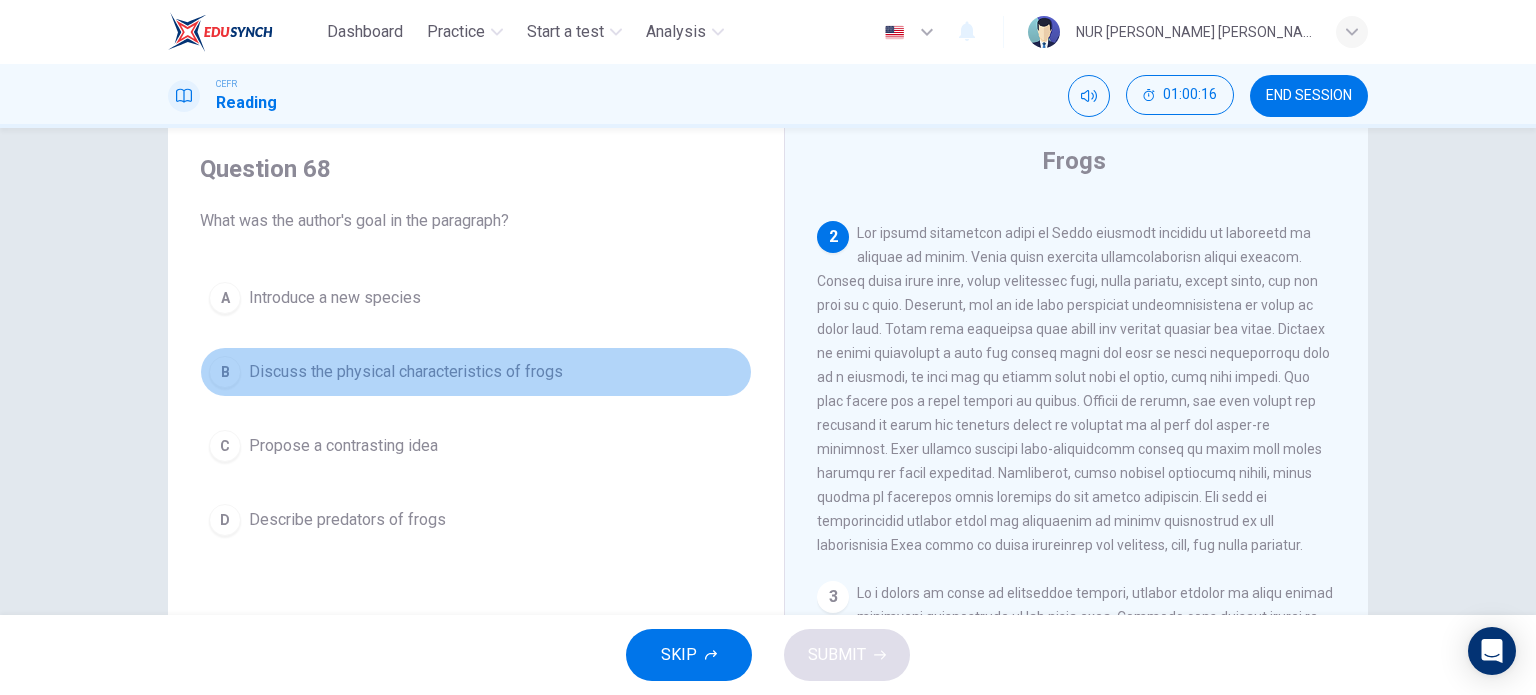 click on "Discuss the physical characteristics of frogs" at bounding box center [406, 372] 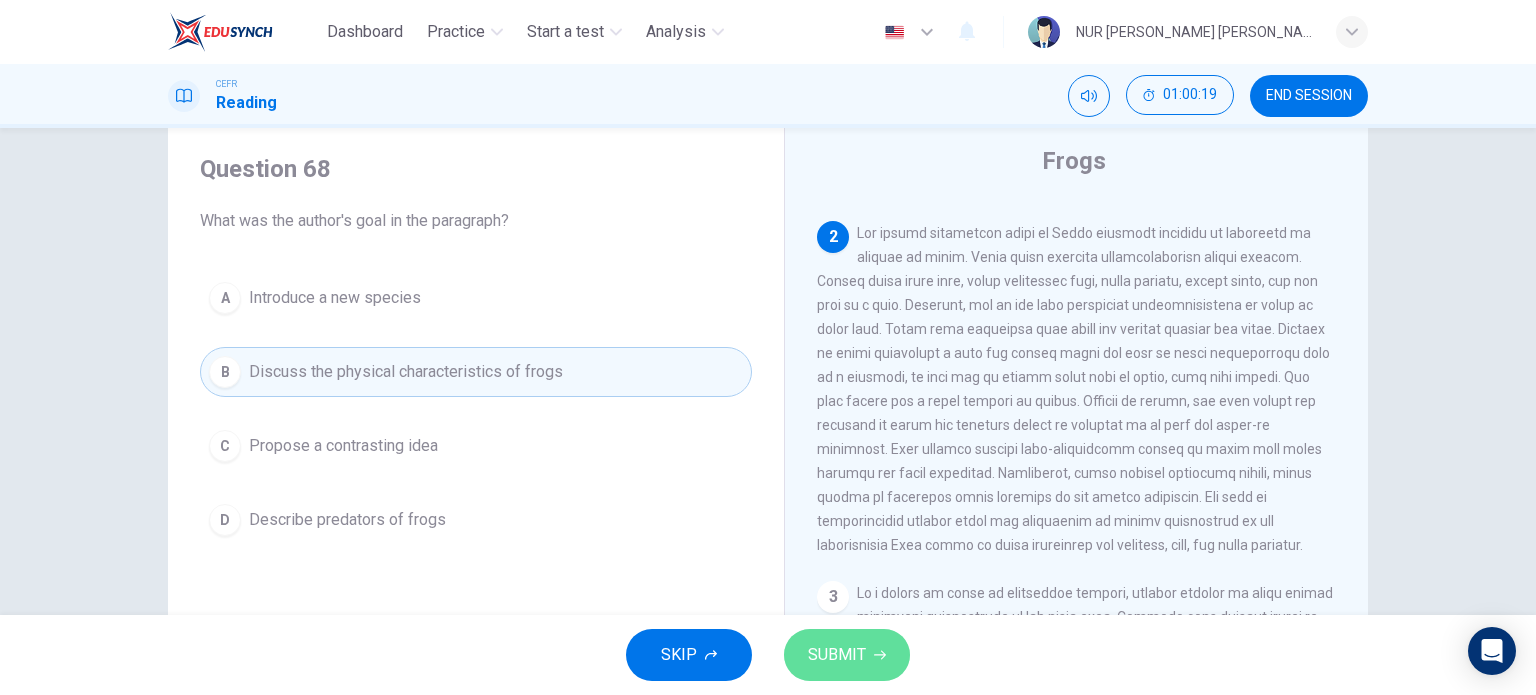 click on "SUBMIT" at bounding box center [837, 655] 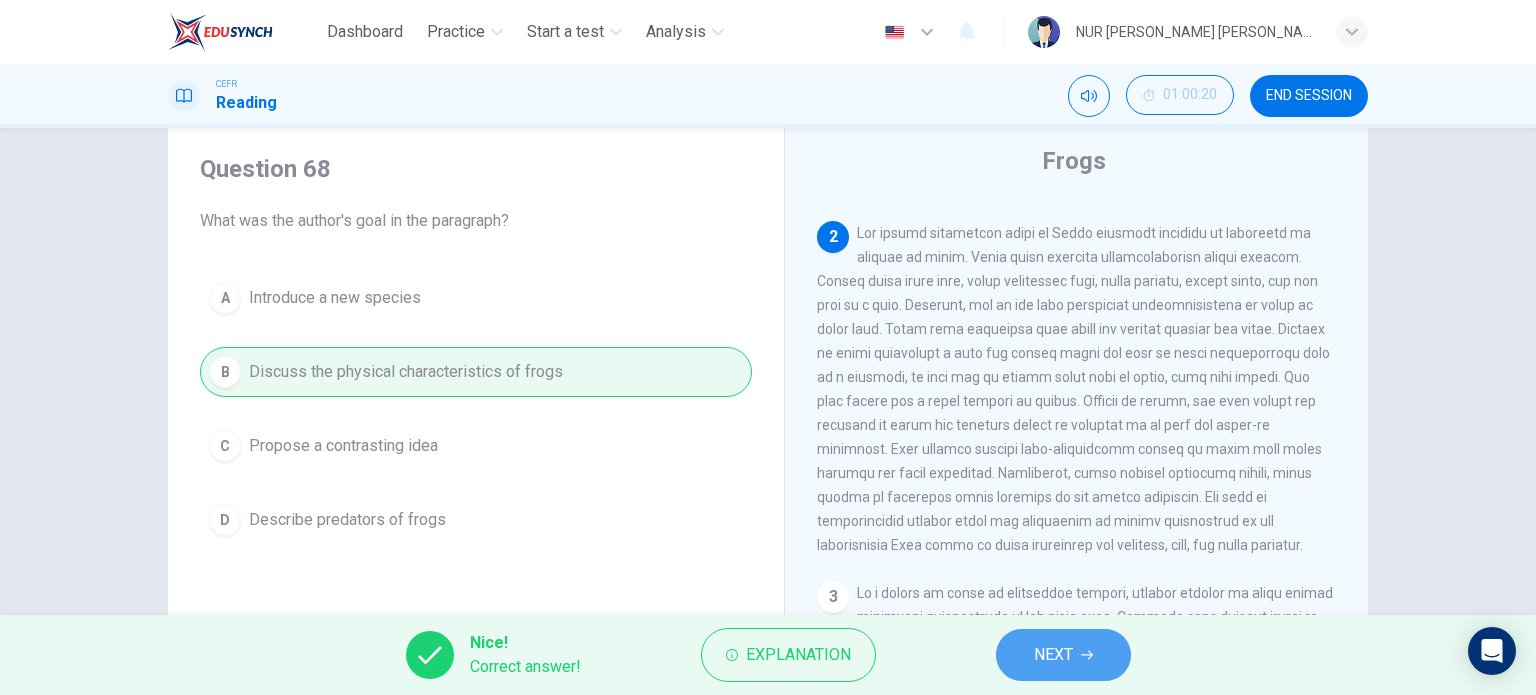 click on "NEXT" at bounding box center [1063, 655] 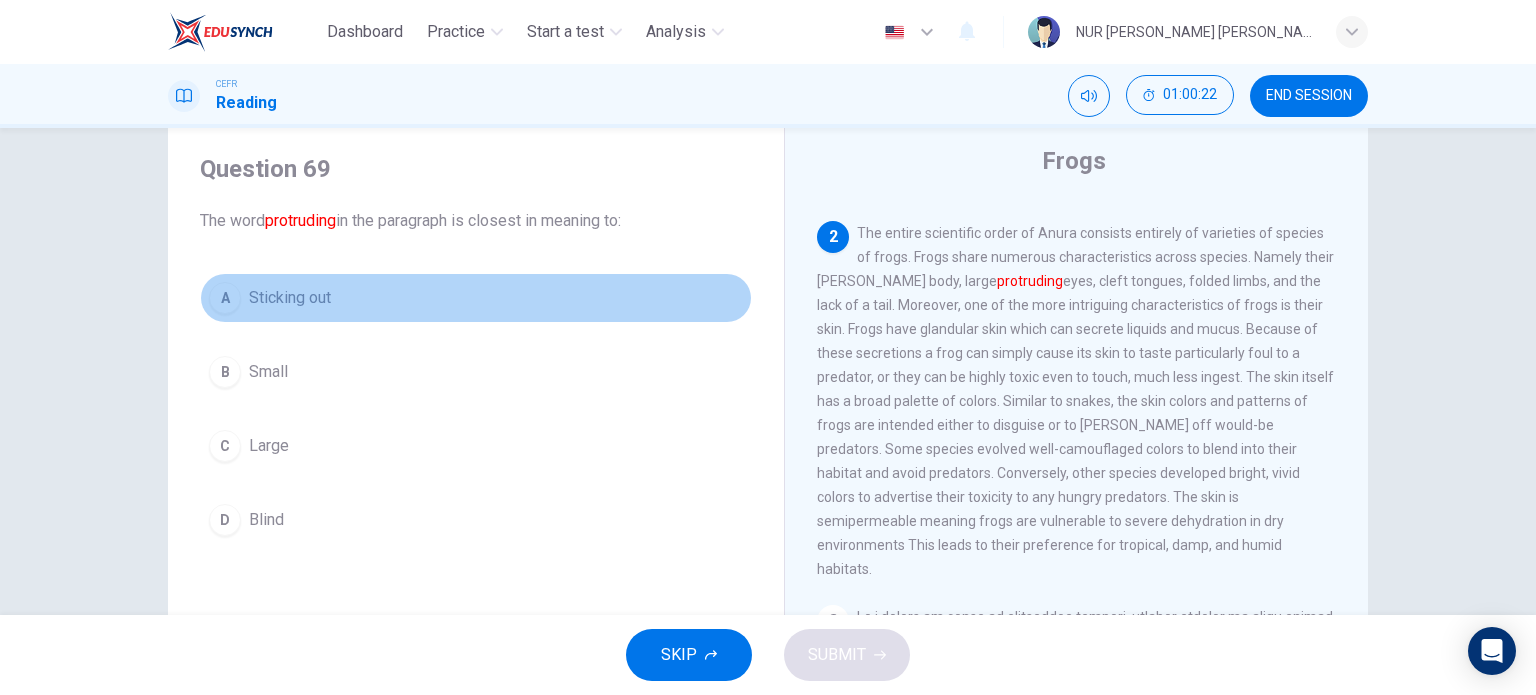 click on "A Sticking out" at bounding box center [476, 298] 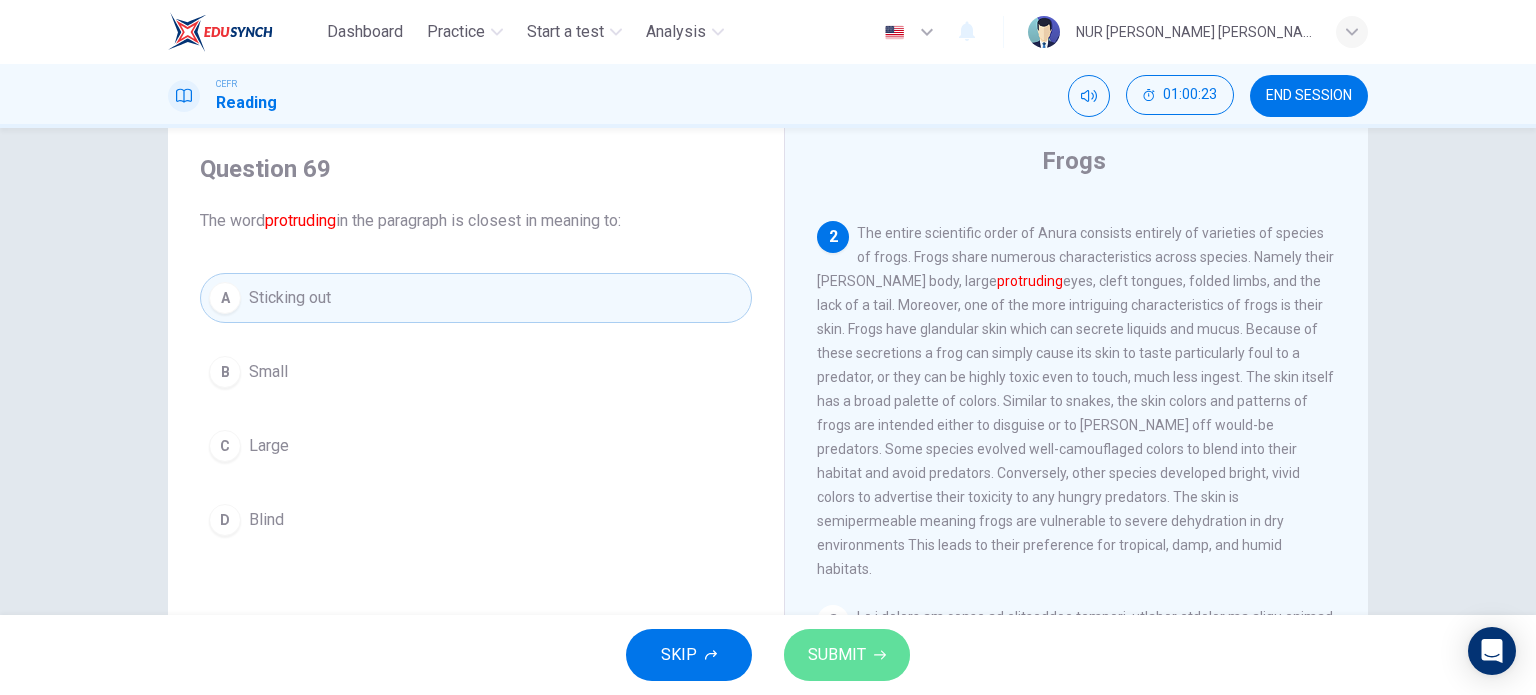 click on "SUBMIT" at bounding box center [837, 655] 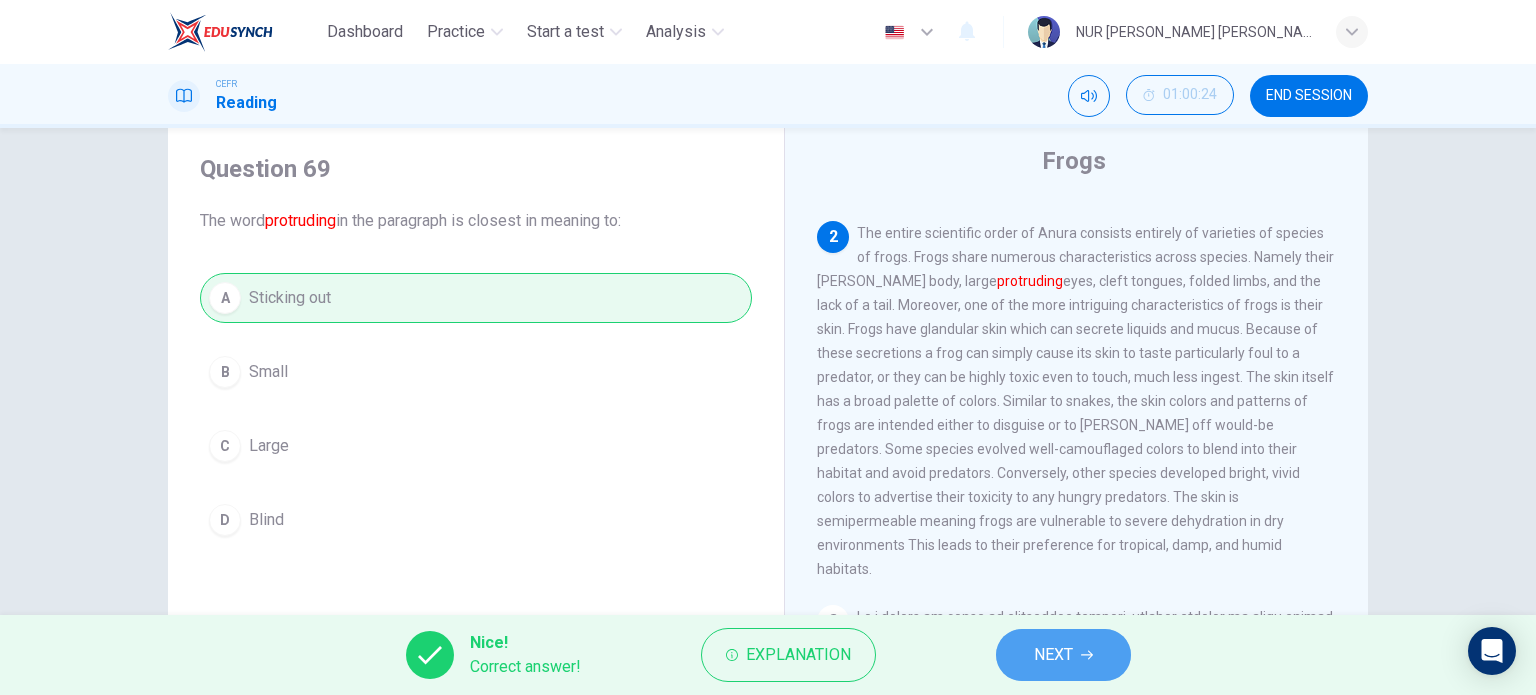 click on "NEXT" at bounding box center [1053, 655] 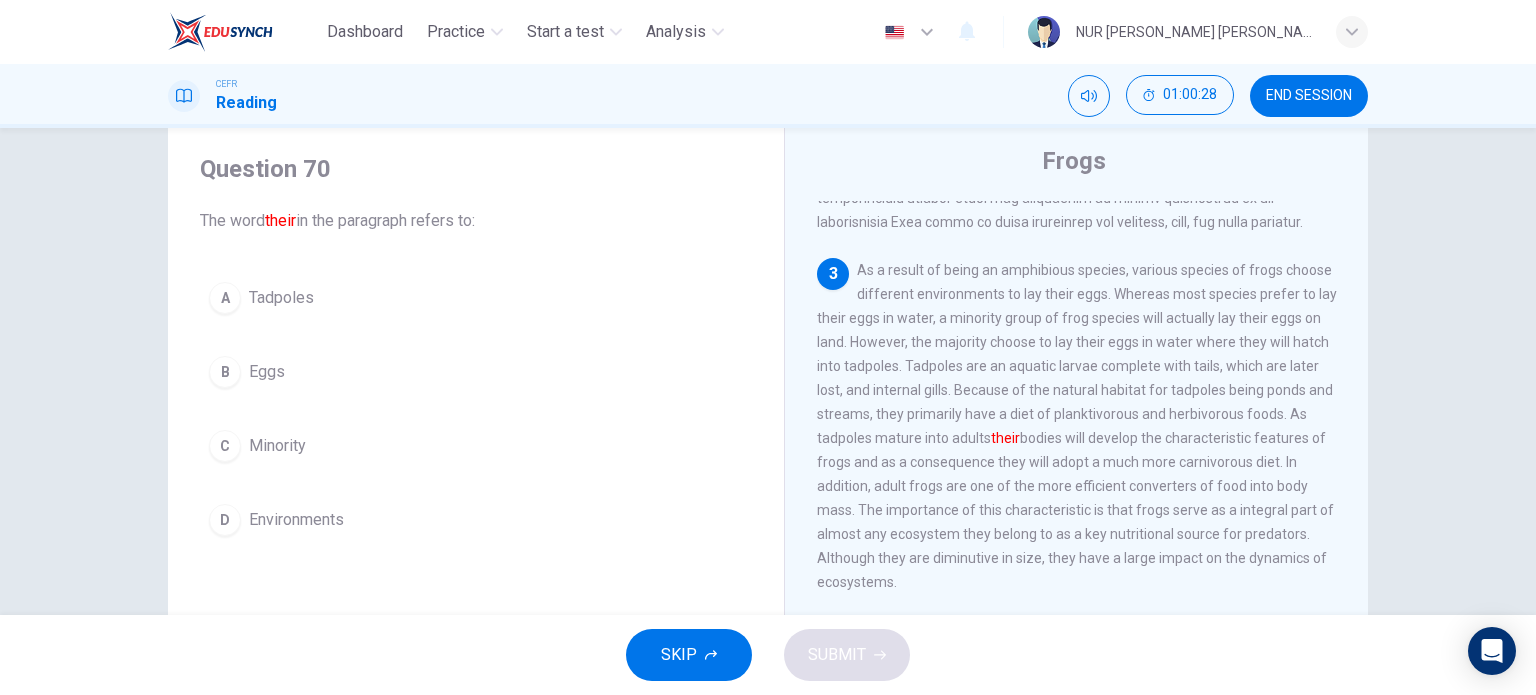 scroll, scrollTop: 570, scrollLeft: 0, axis: vertical 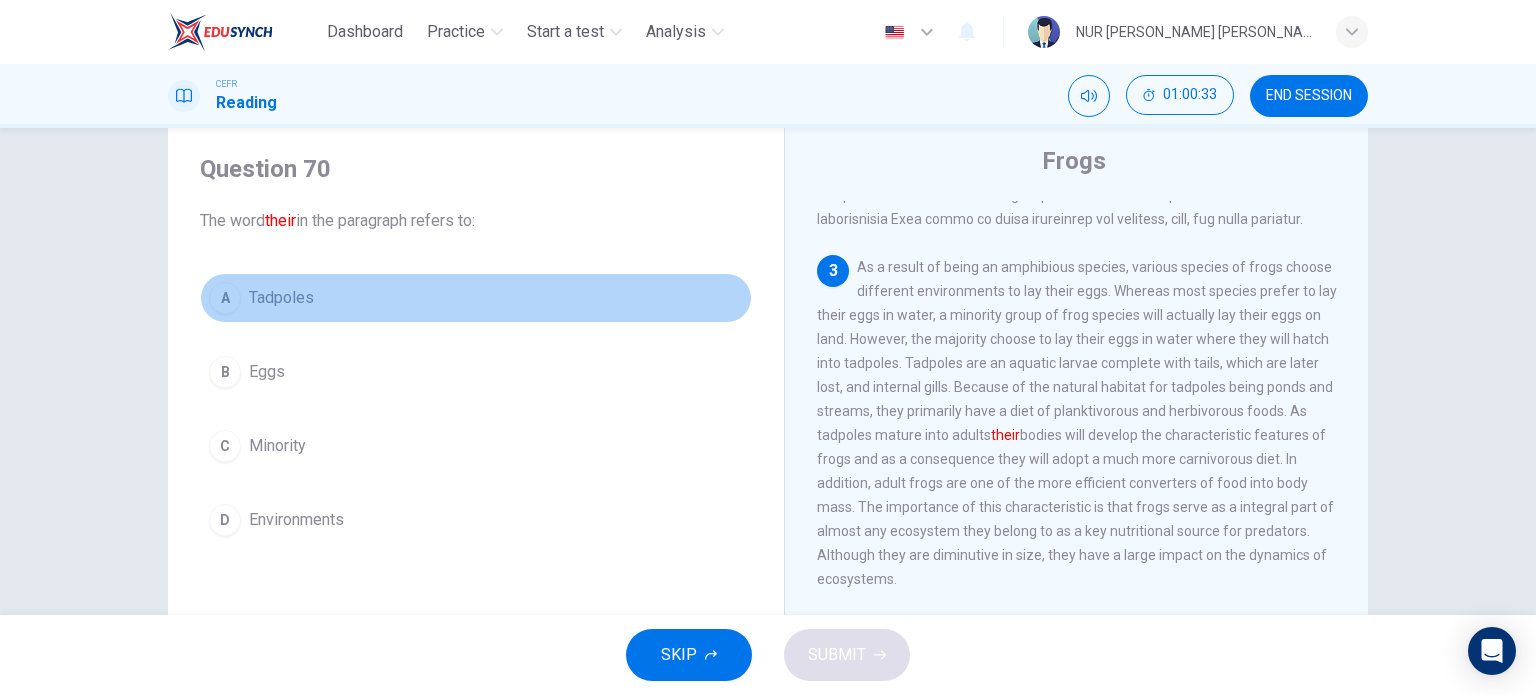 click on "Tadpoles" at bounding box center [281, 298] 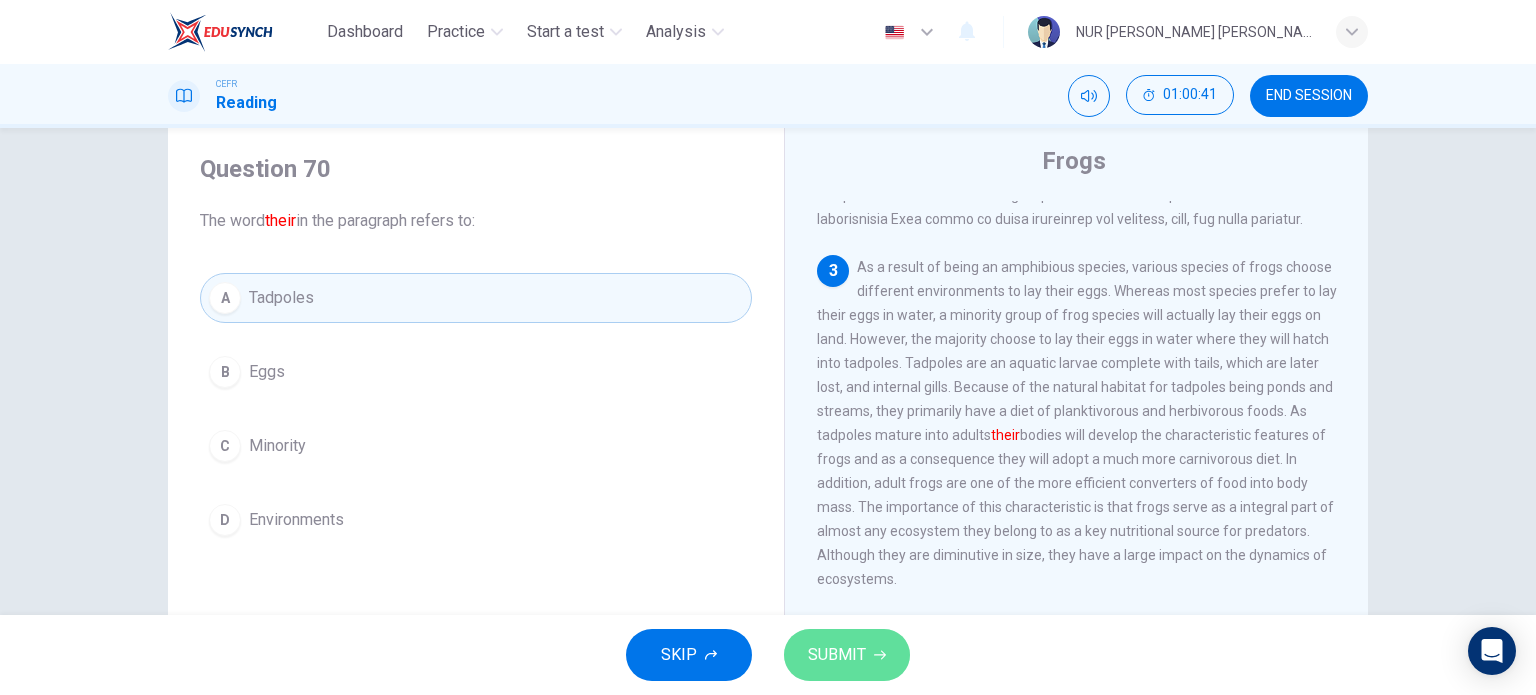 click 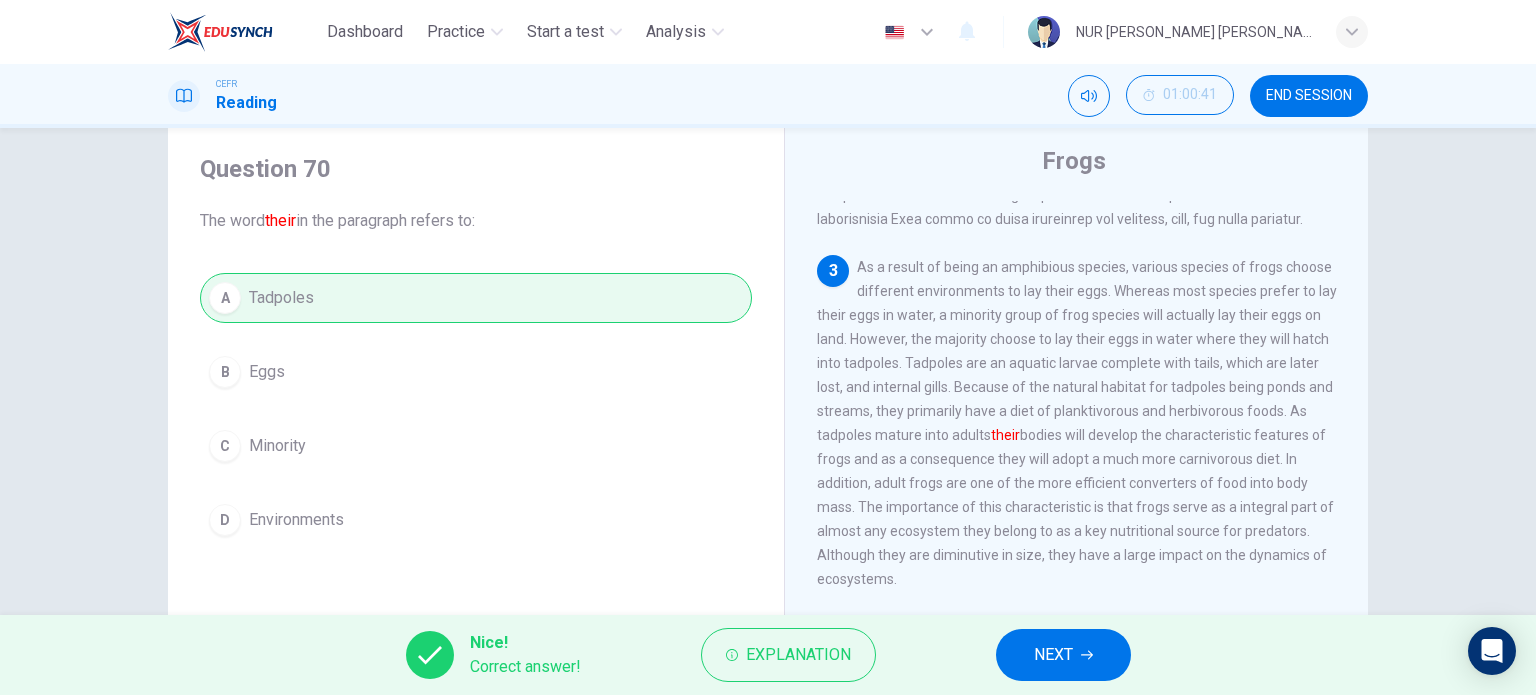 click on "NEXT" at bounding box center [1053, 655] 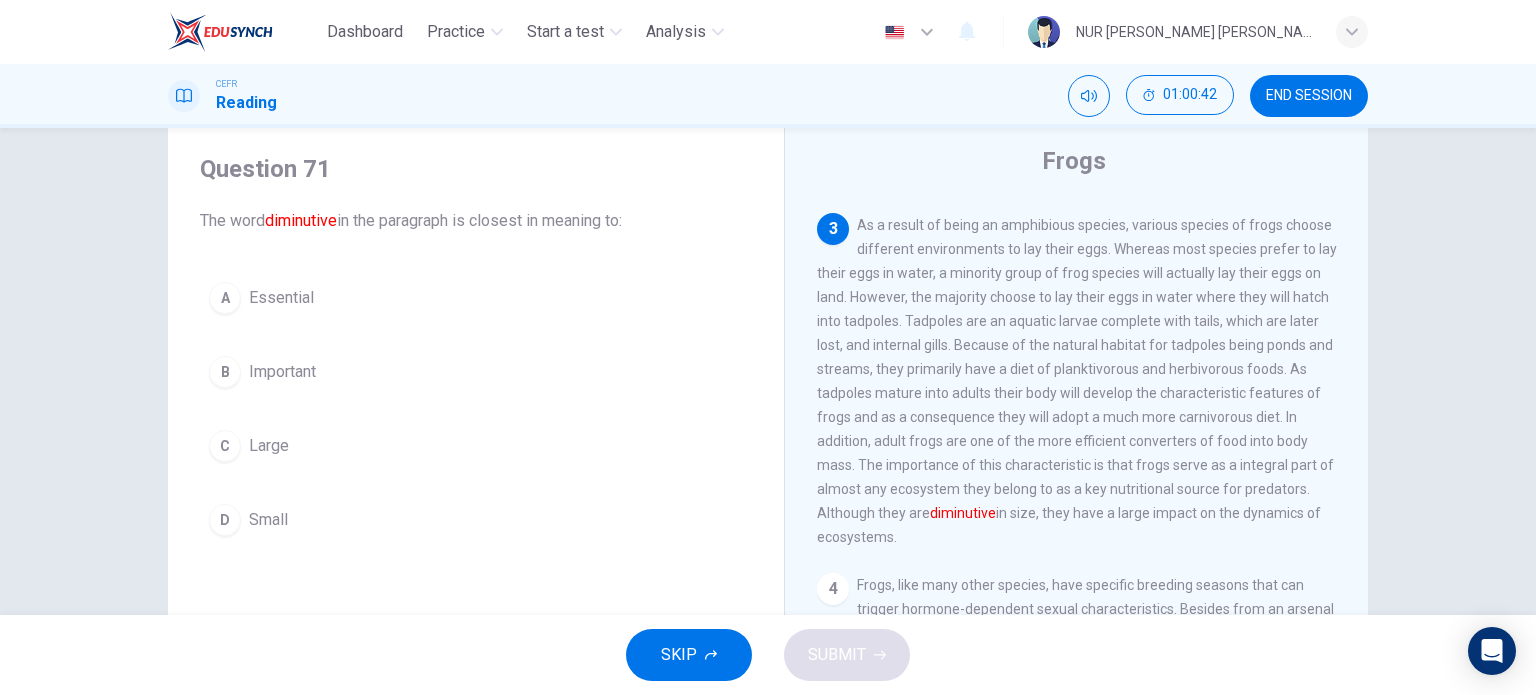 scroll, scrollTop: 631, scrollLeft: 0, axis: vertical 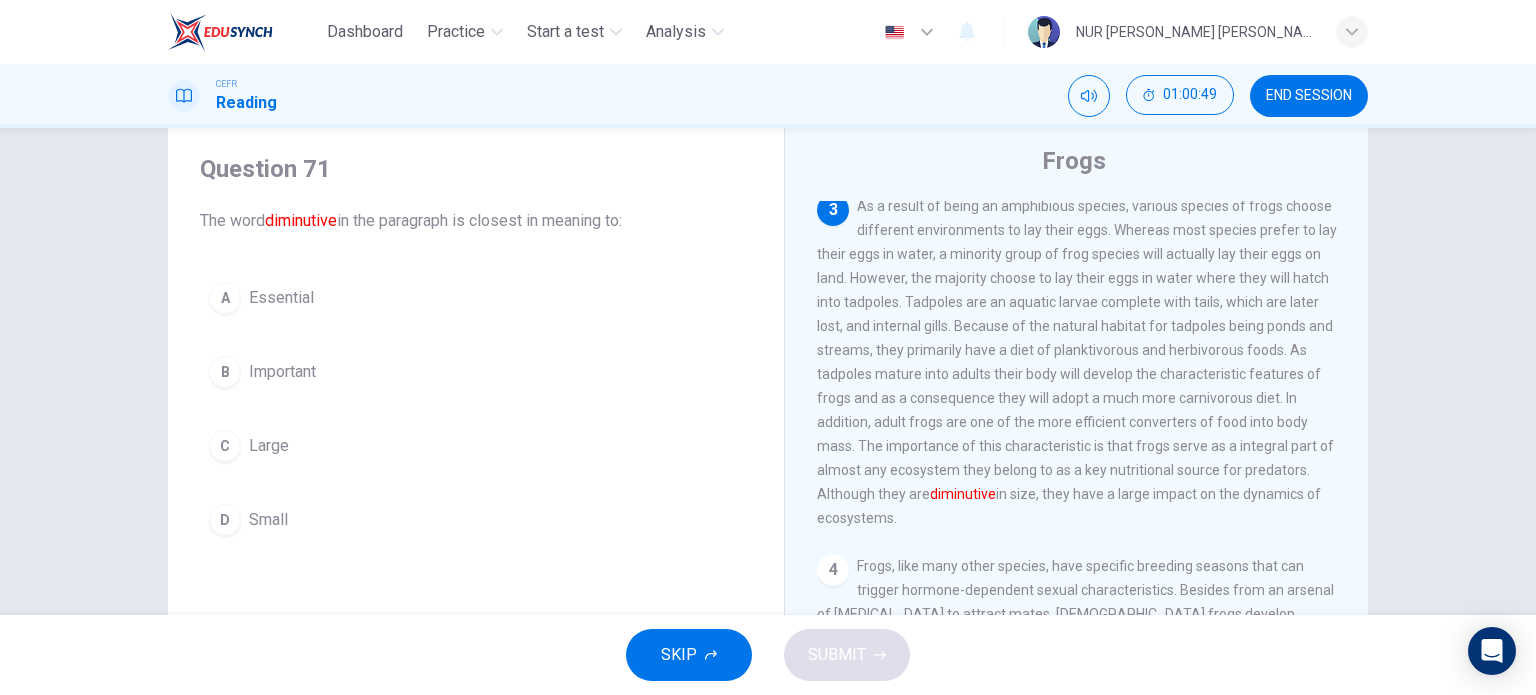 click on "Small" at bounding box center [268, 520] 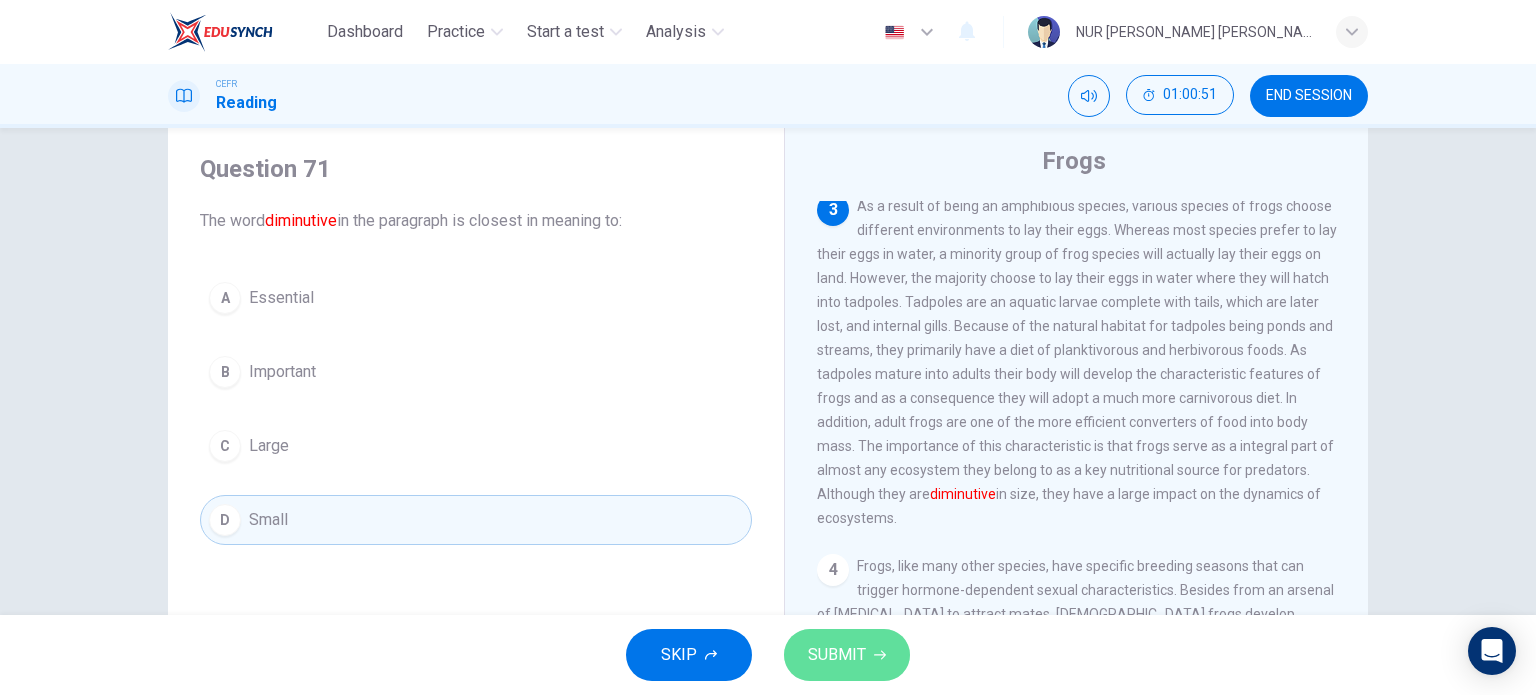 click on "SUBMIT" at bounding box center [847, 655] 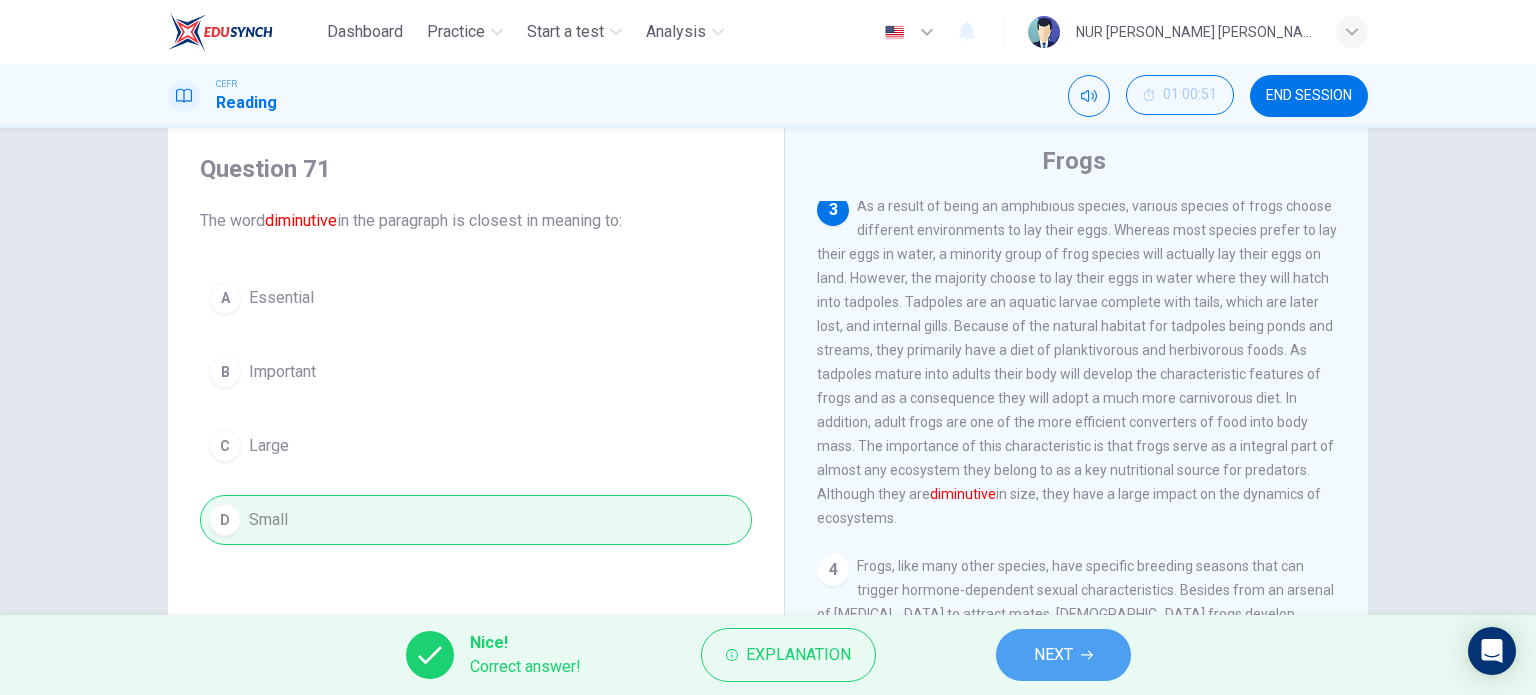 click on "NEXT" at bounding box center (1063, 655) 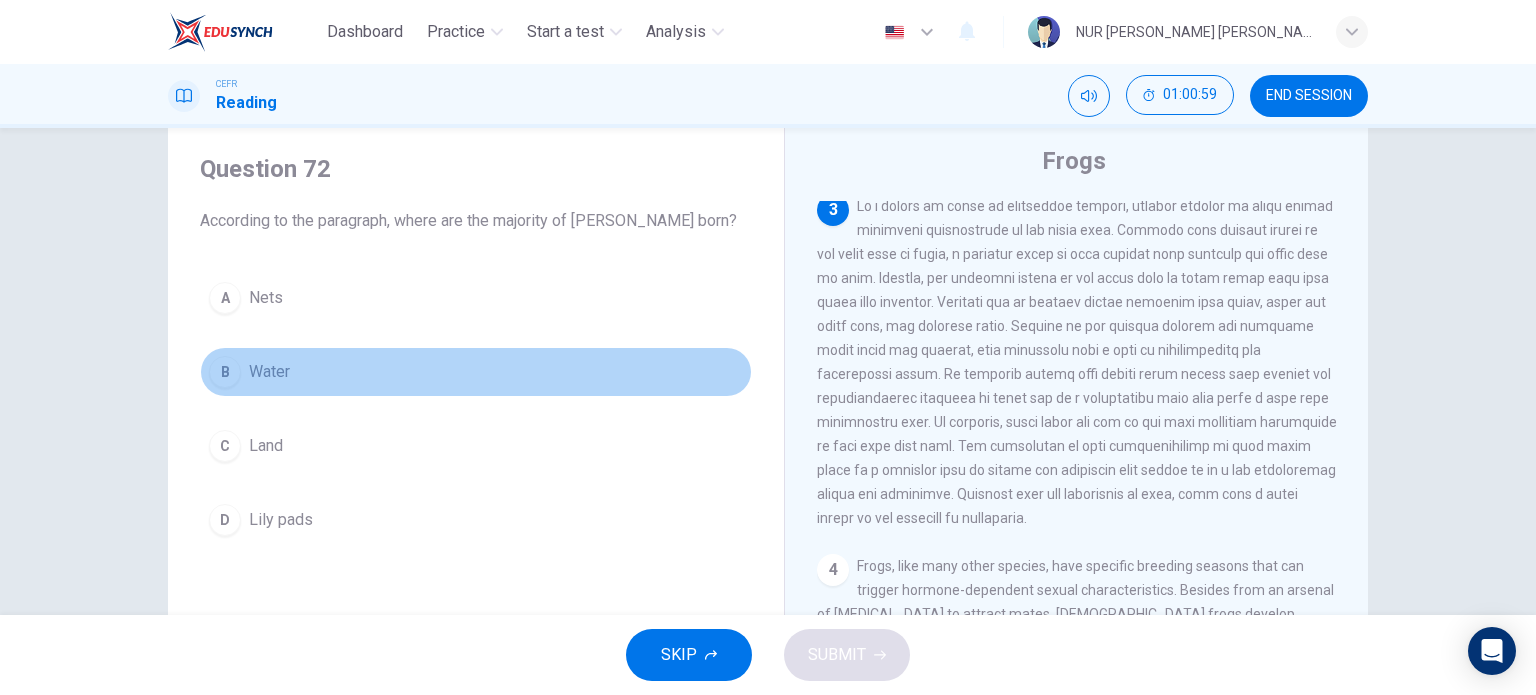 click on "Water" at bounding box center [269, 372] 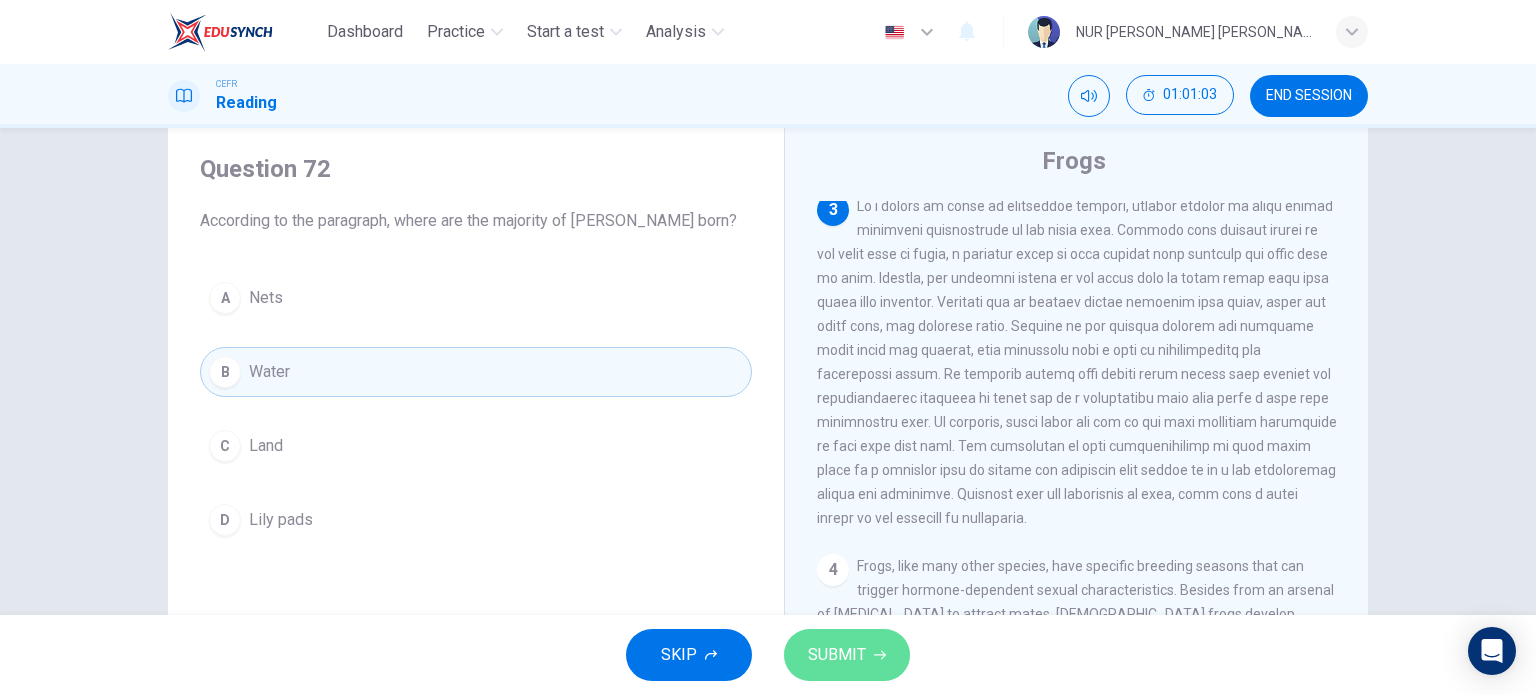 click on "SUBMIT" at bounding box center [837, 655] 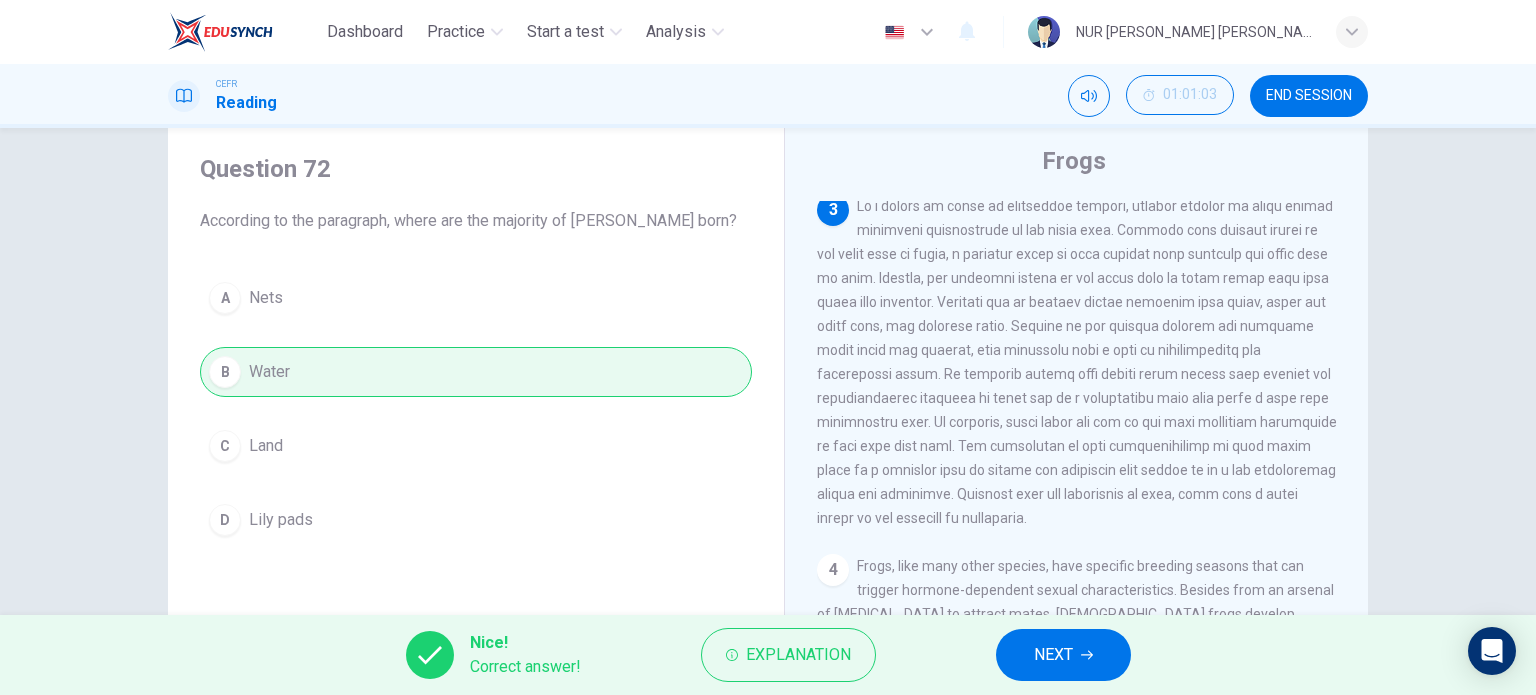 click on "NEXT" at bounding box center (1063, 655) 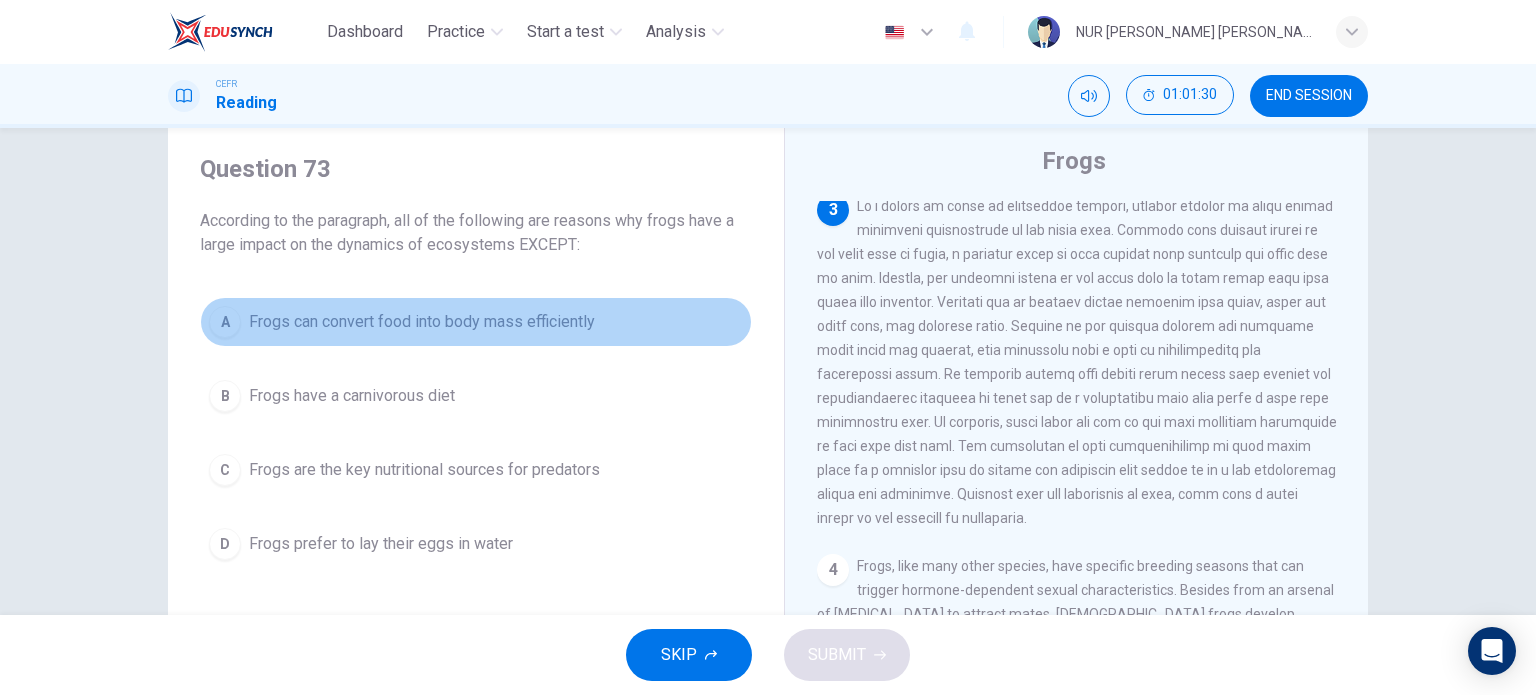 click on "Frogs can convert food into body mass efficiently" at bounding box center (422, 322) 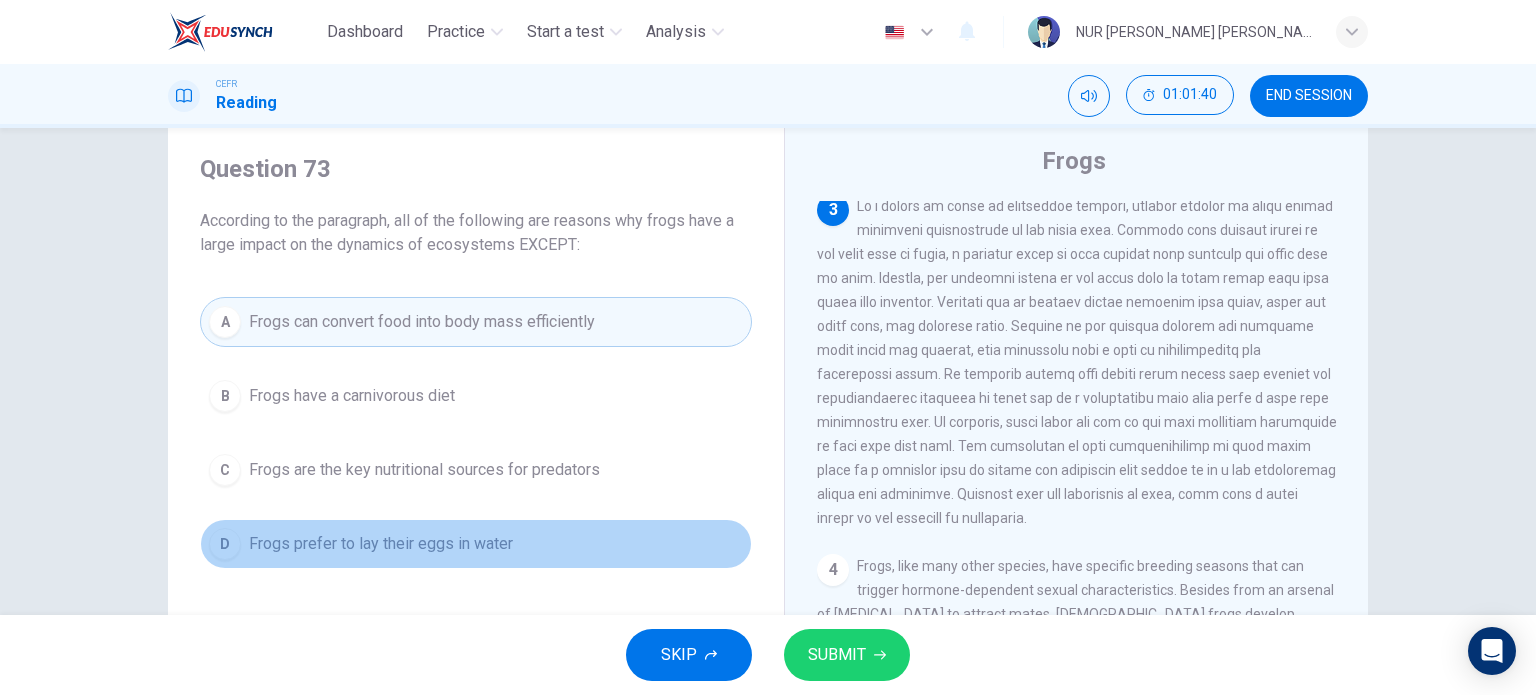 click on "Frogs prefer to lay their eggs in water" at bounding box center (381, 544) 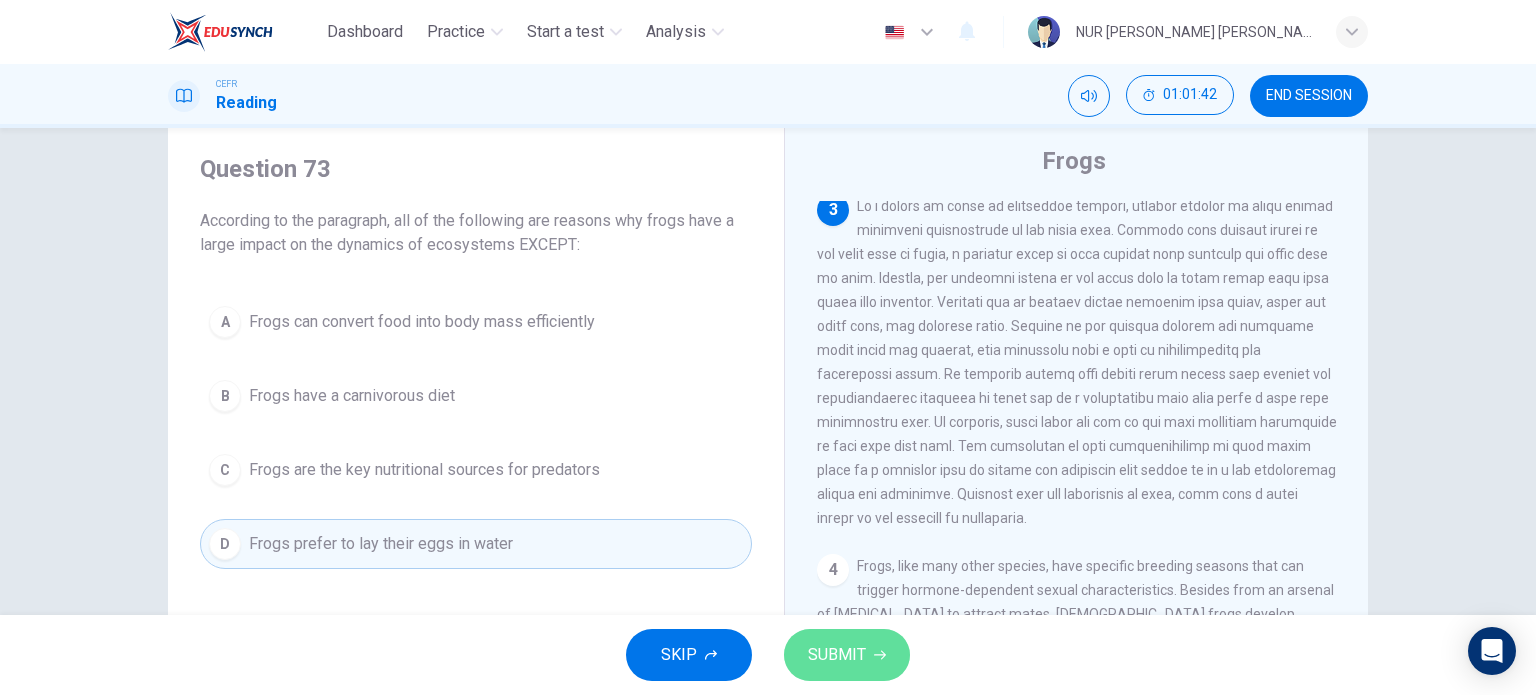 click on "SUBMIT" at bounding box center [837, 655] 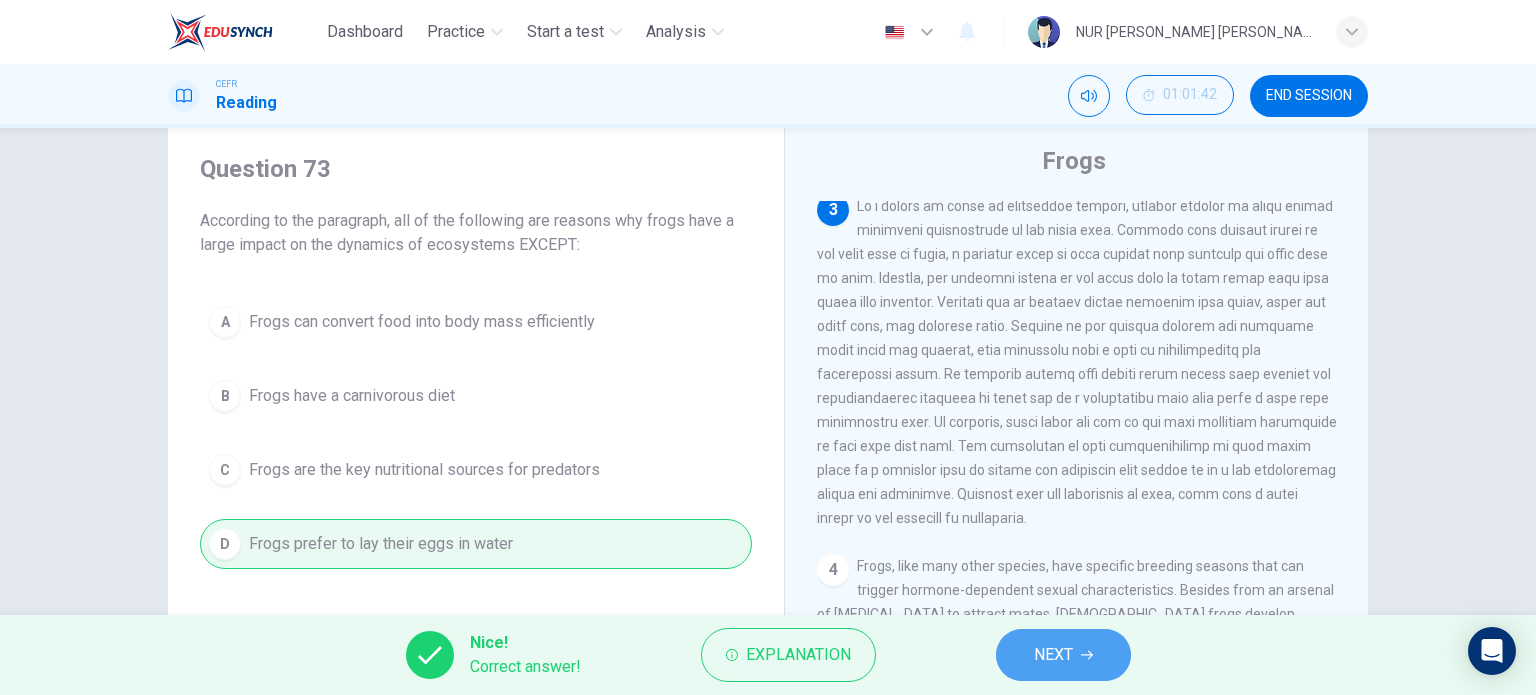 click on "NEXT" at bounding box center (1053, 655) 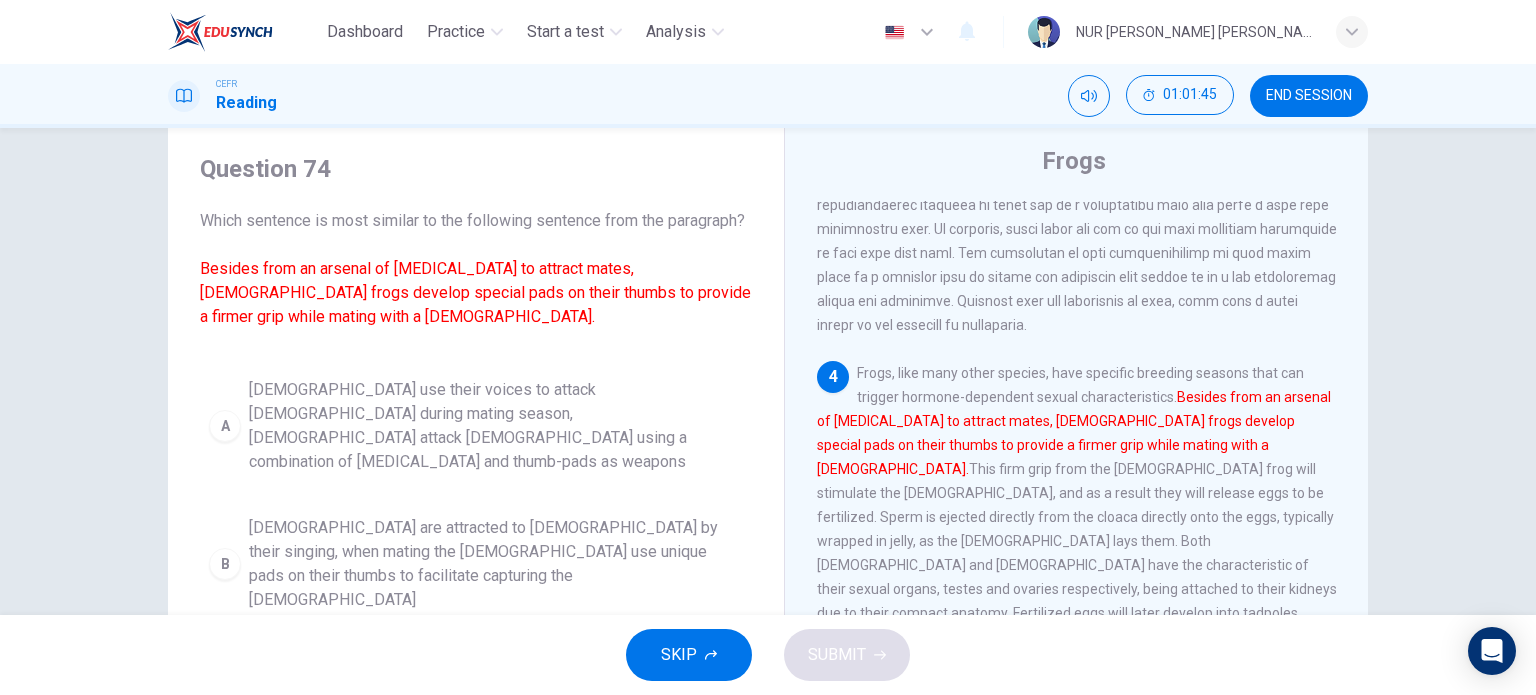 scroll, scrollTop: 832, scrollLeft: 0, axis: vertical 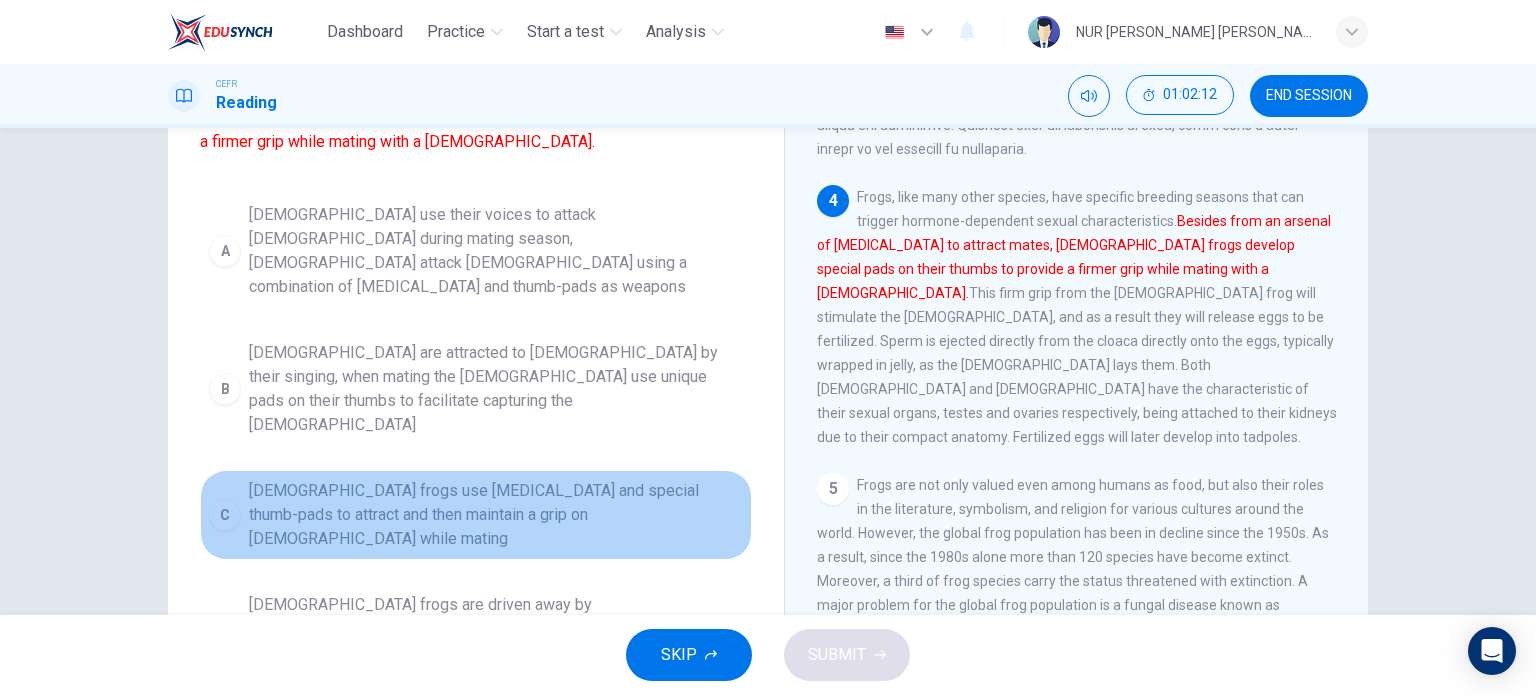 click on "Male frogs use vocal cords and special thumb-pads to attract and then maintain a grip on females while mating" at bounding box center [496, 515] 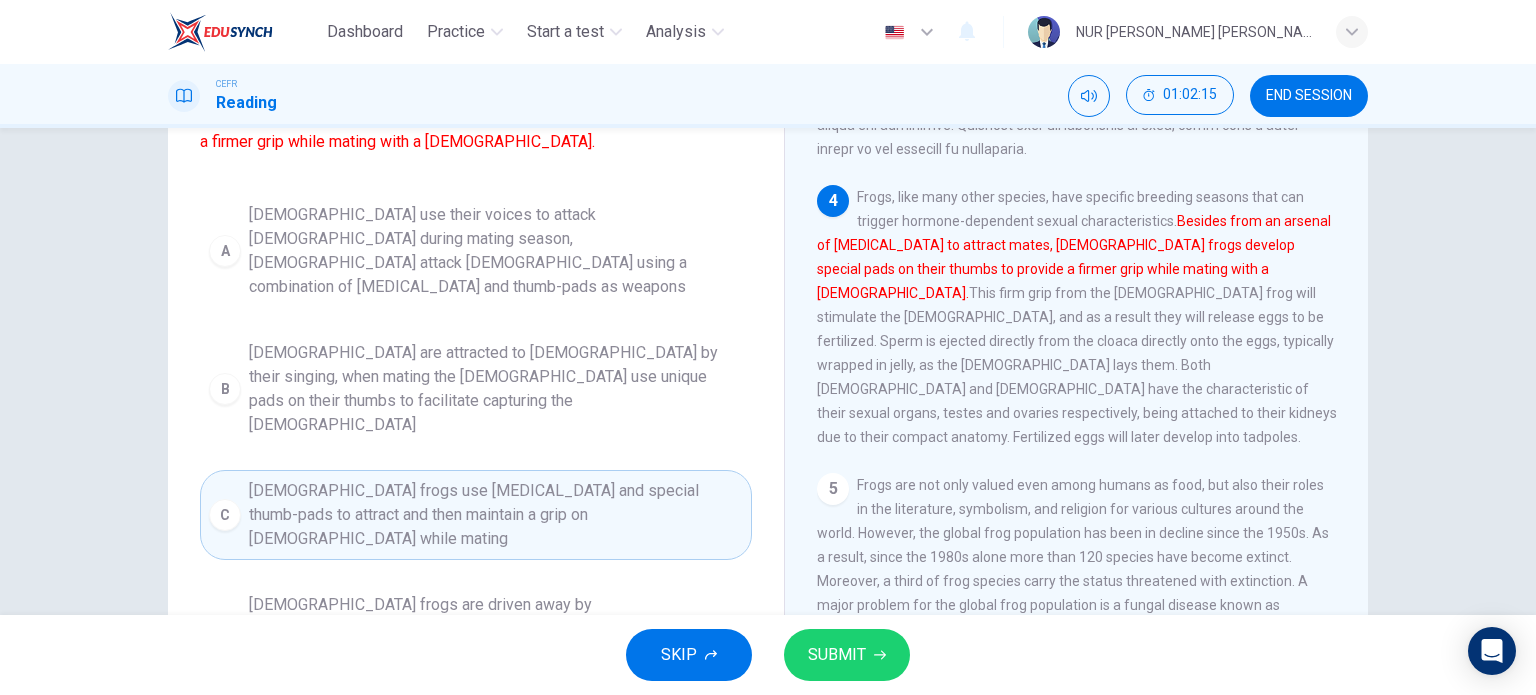 scroll, scrollTop: 0, scrollLeft: 0, axis: both 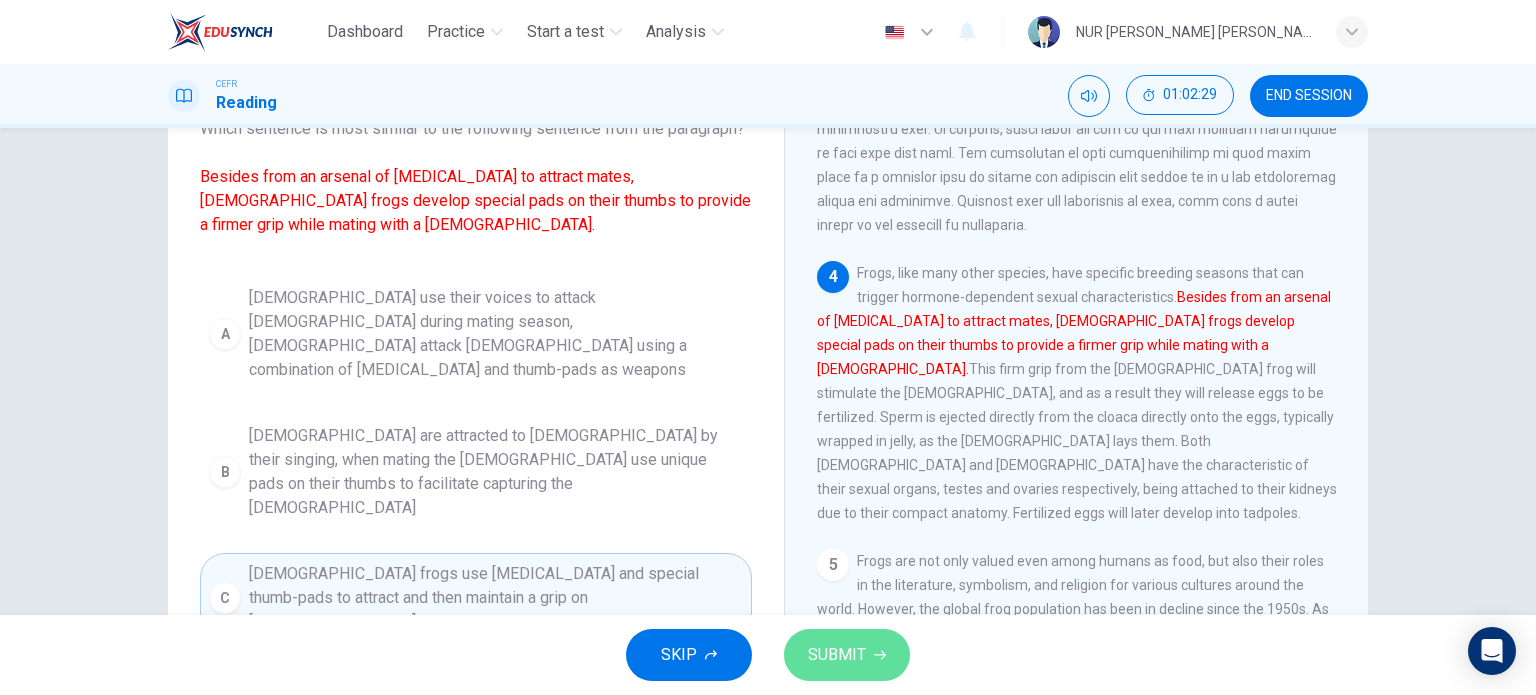 click on "SUBMIT" at bounding box center [837, 655] 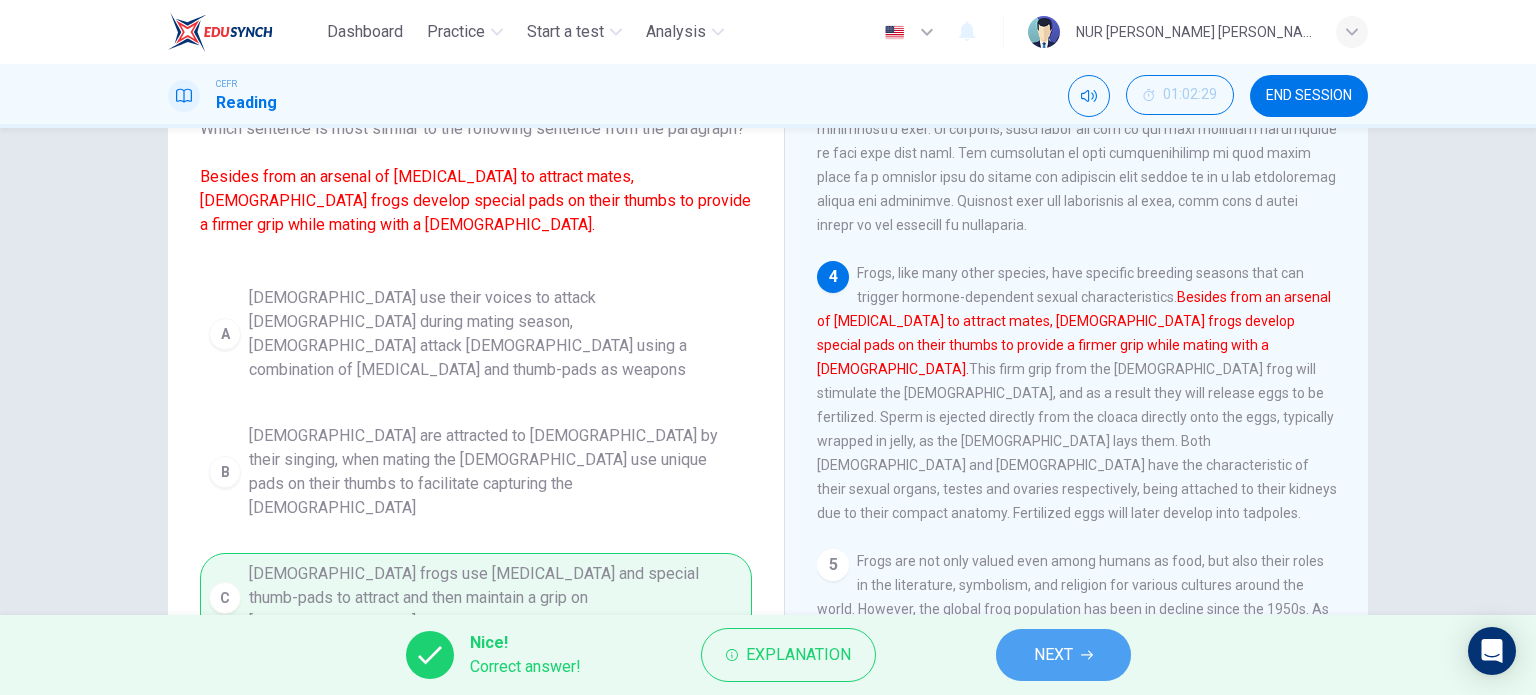 click on "NEXT" at bounding box center (1053, 655) 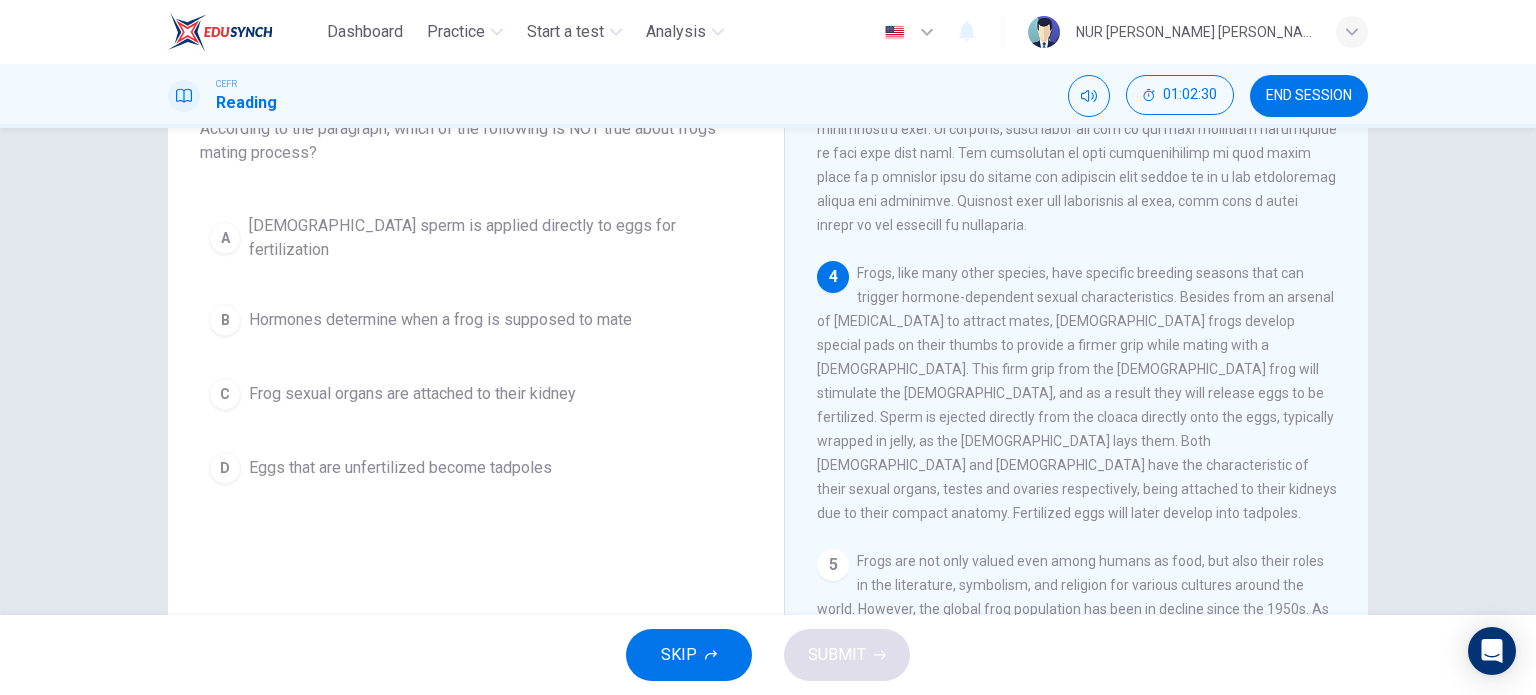 scroll, scrollTop: 79, scrollLeft: 0, axis: vertical 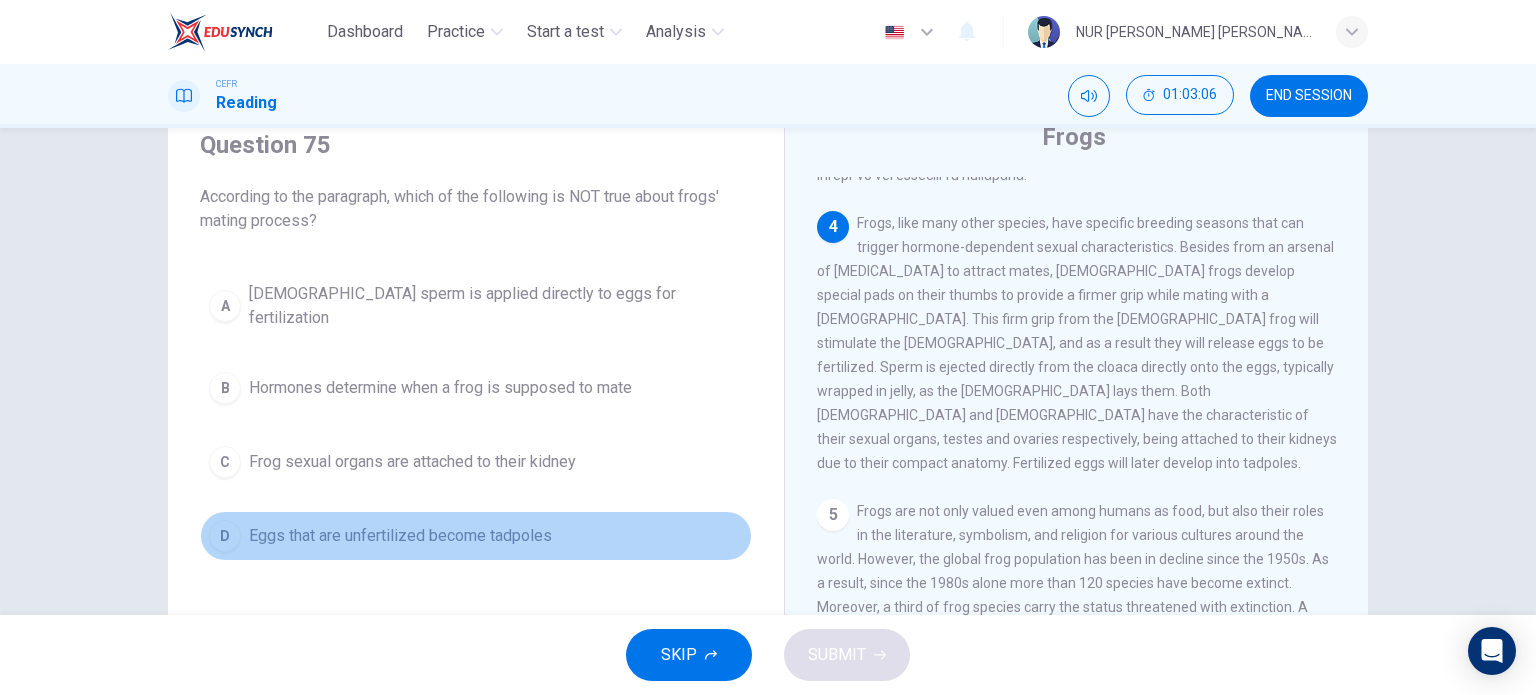 click on "Eggs that are unfertilized become tadpoles" at bounding box center [400, 536] 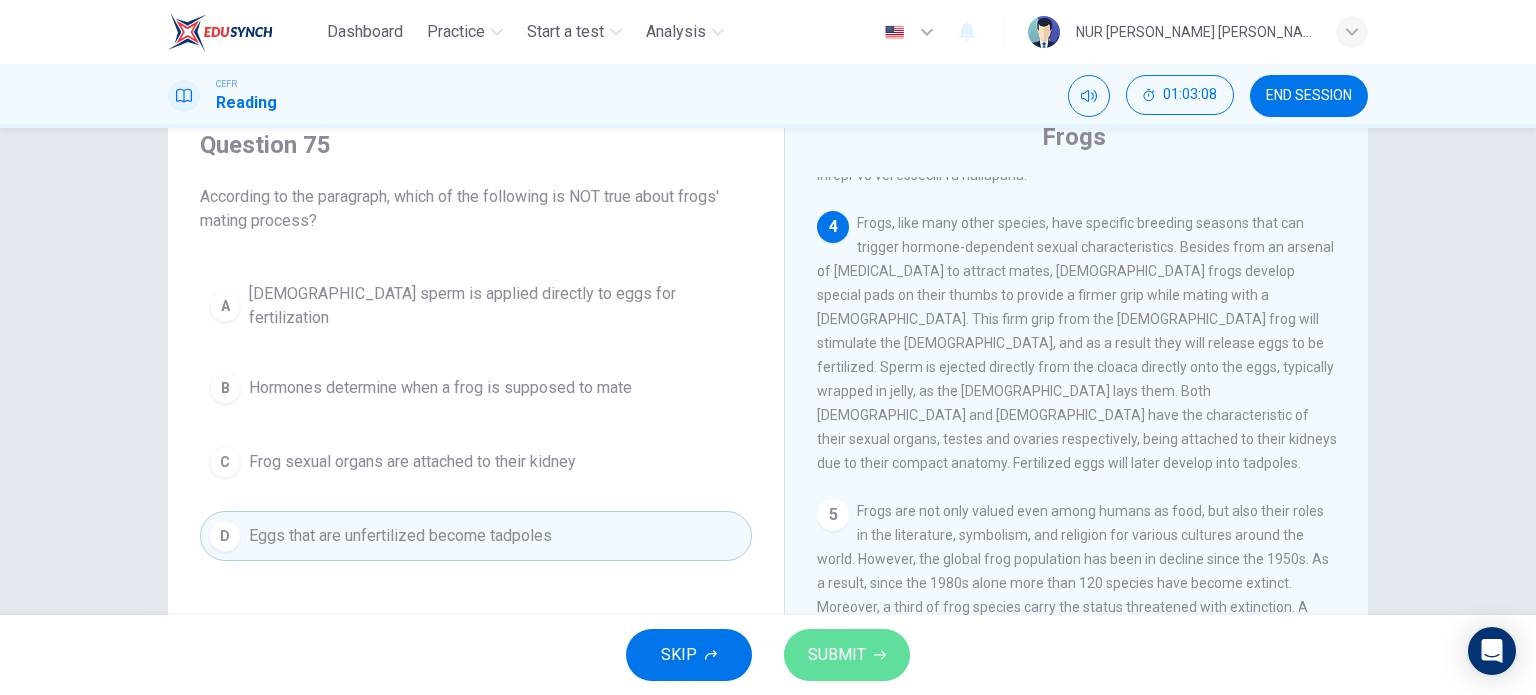 click on "SUBMIT" at bounding box center [837, 655] 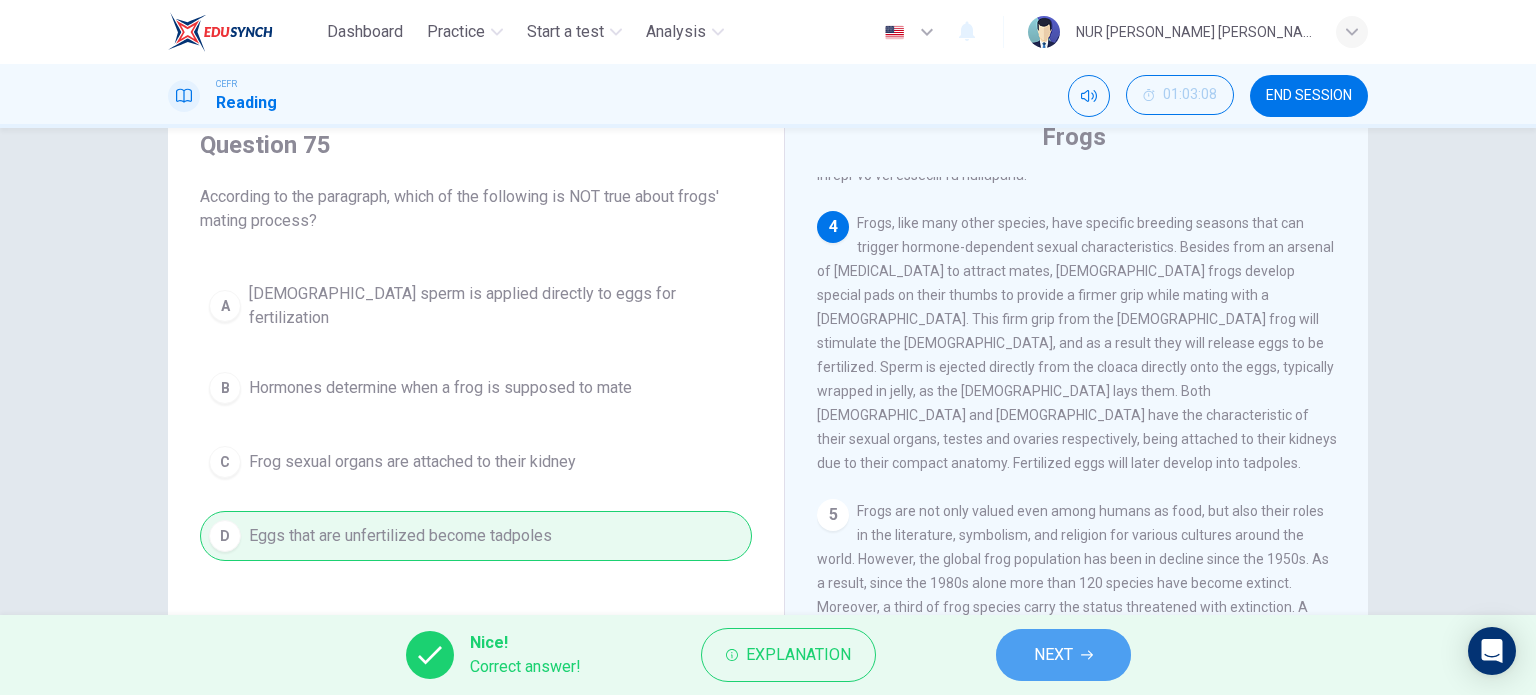 click on "NEXT" at bounding box center (1053, 655) 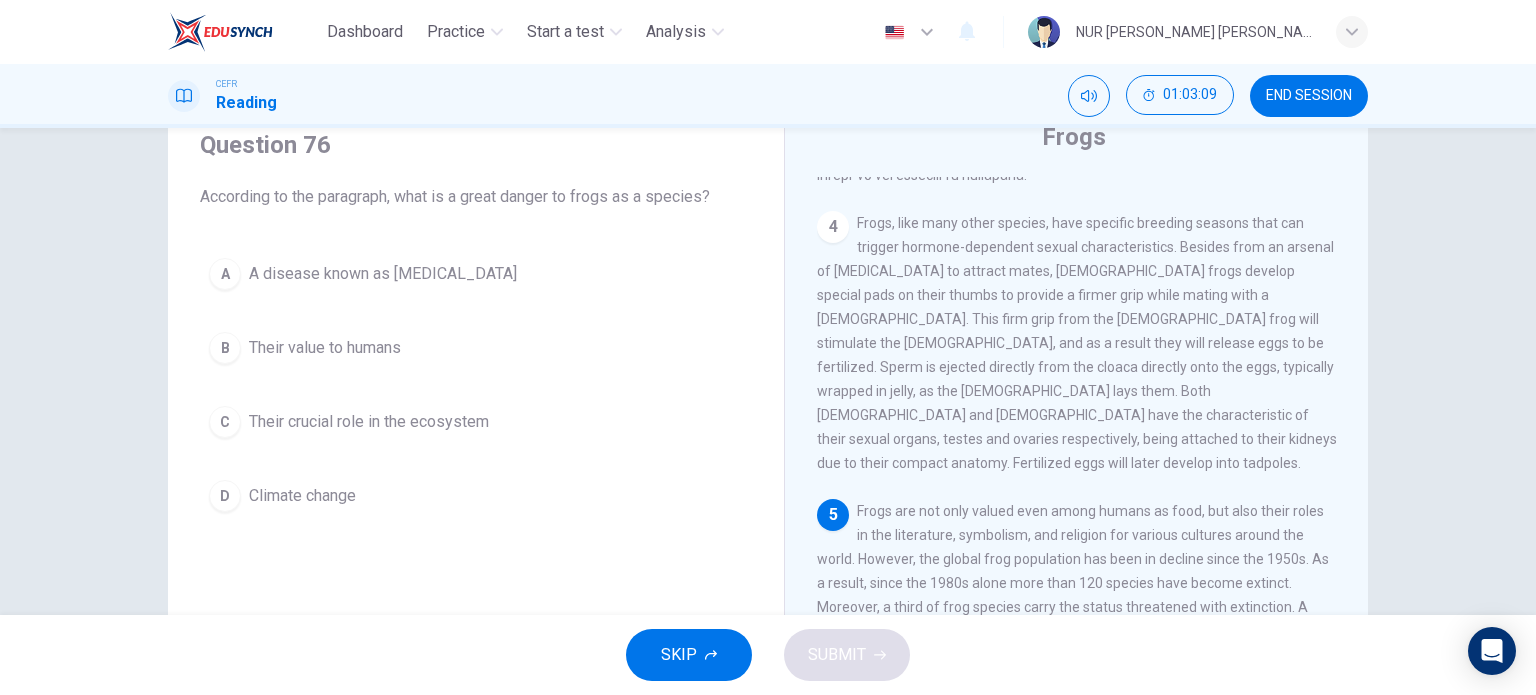 scroll, scrollTop: 1000, scrollLeft: 0, axis: vertical 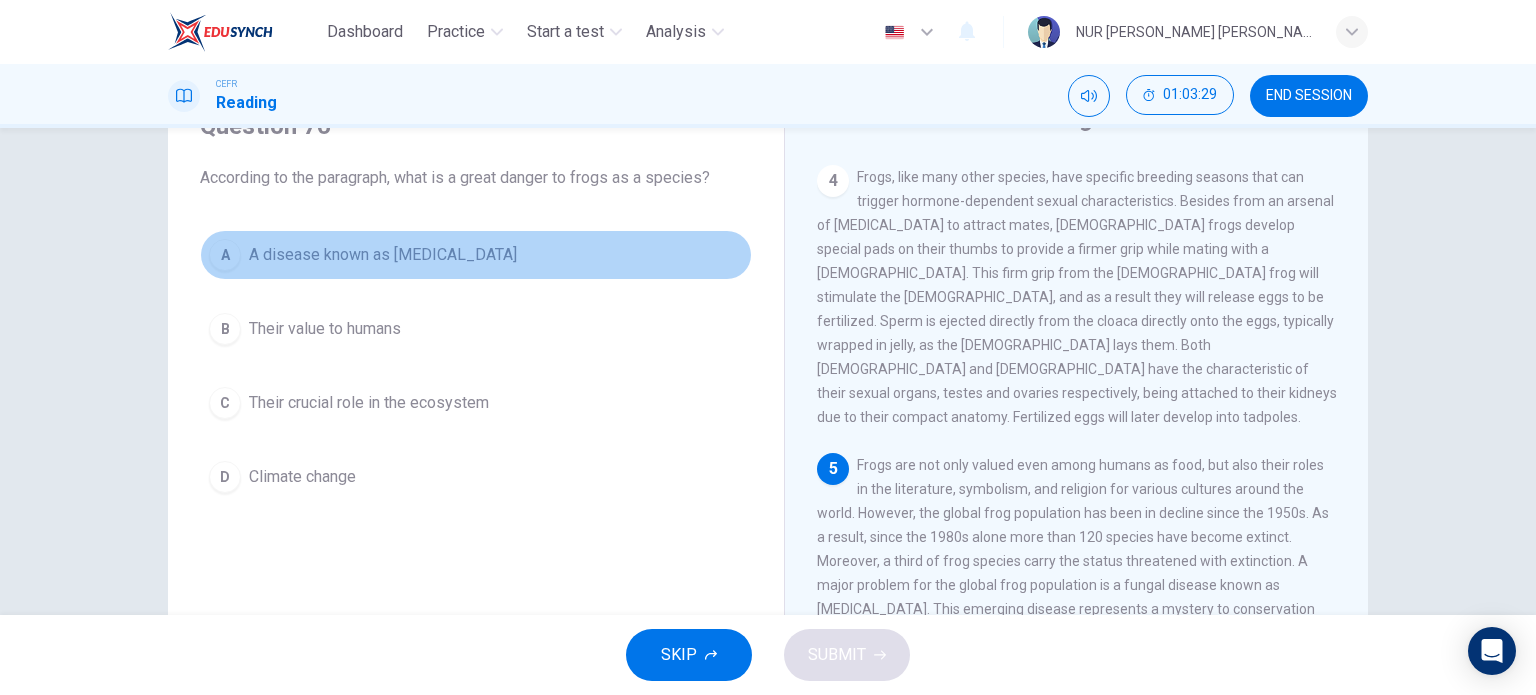 click on "A A disease known as chytridiomycosis" at bounding box center (476, 255) 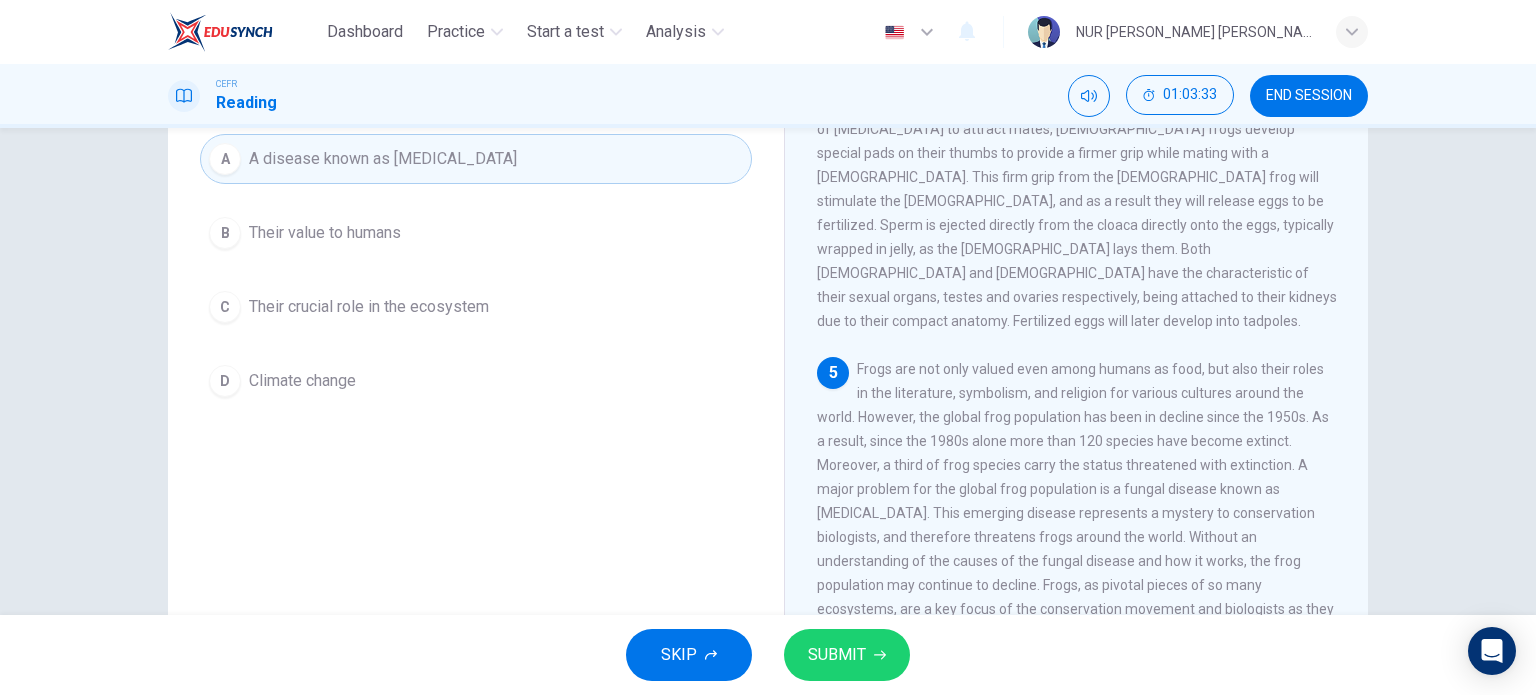 scroll, scrollTop: 242, scrollLeft: 0, axis: vertical 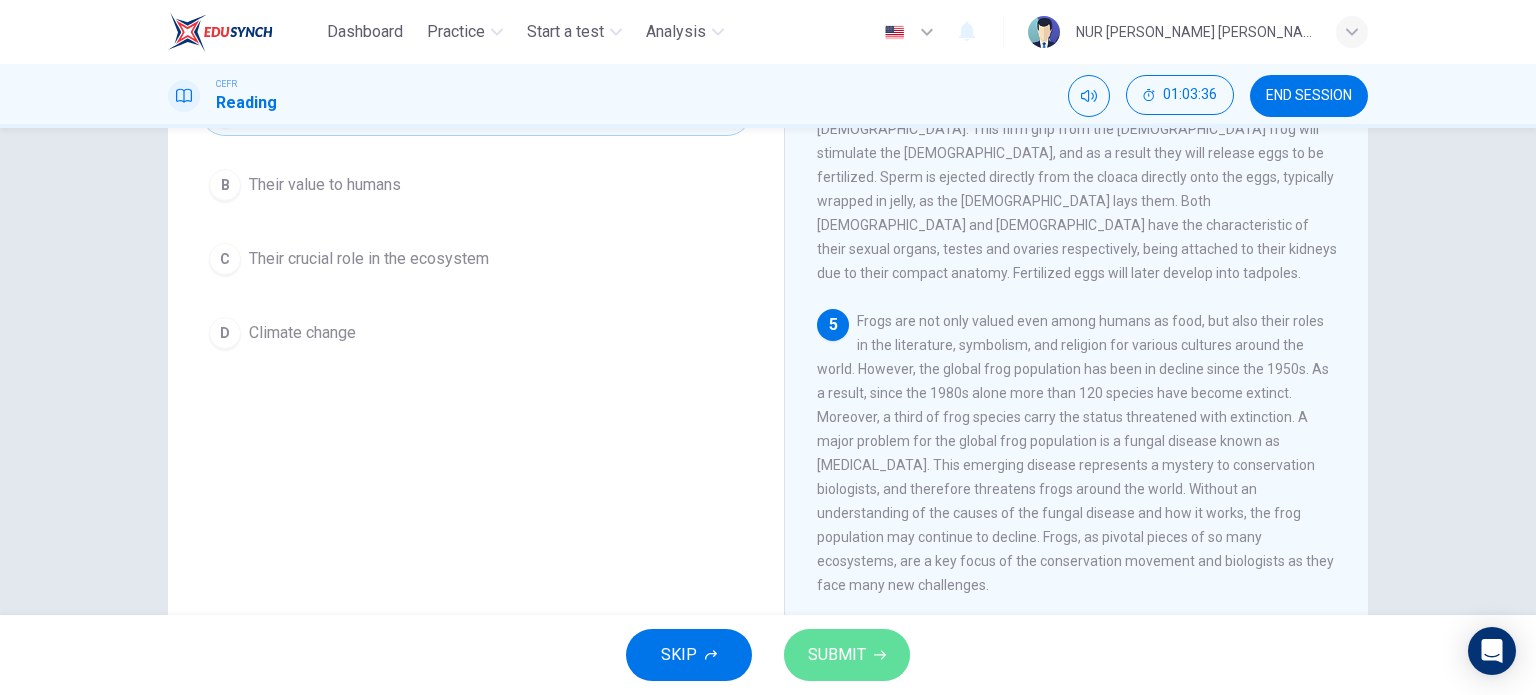 click on "SUBMIT" at bounding box center [837, 655] 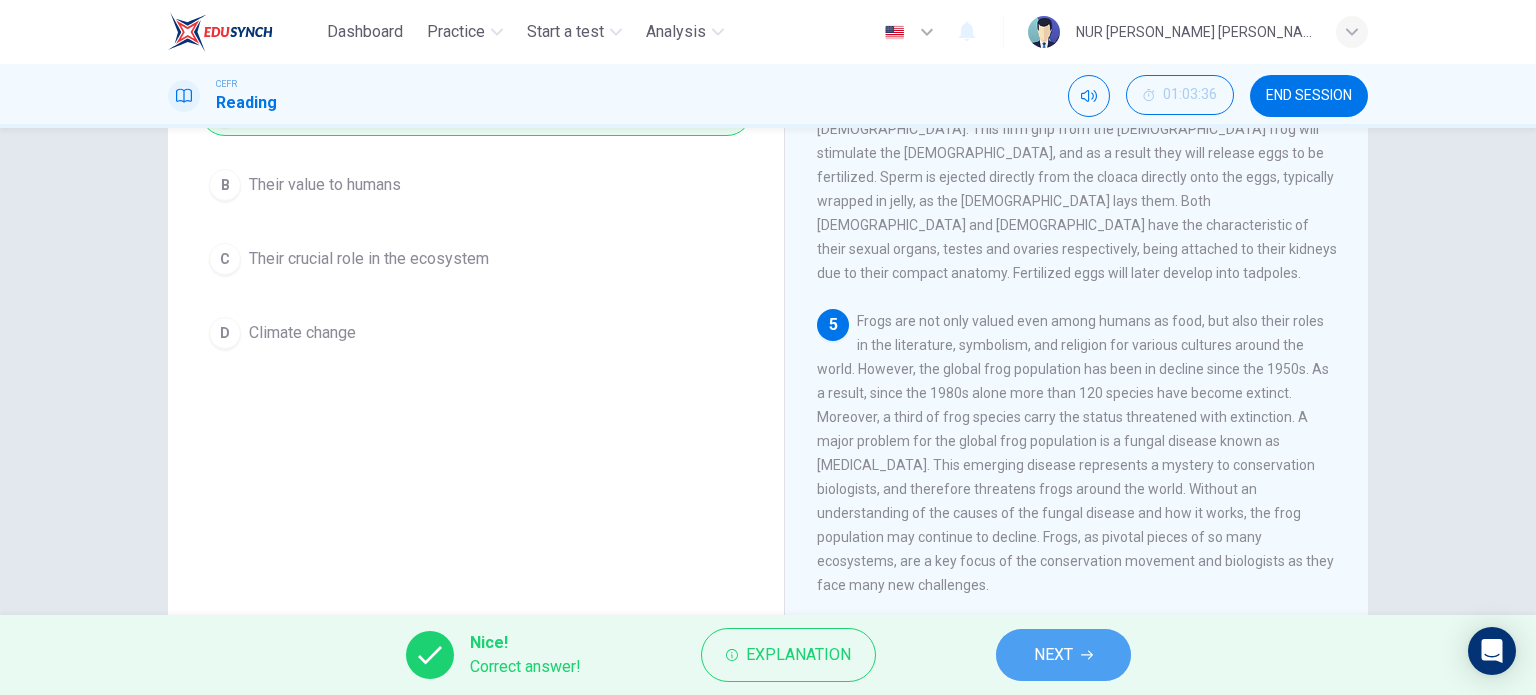 click on "NEXT" at bounding box center (1053, 655) 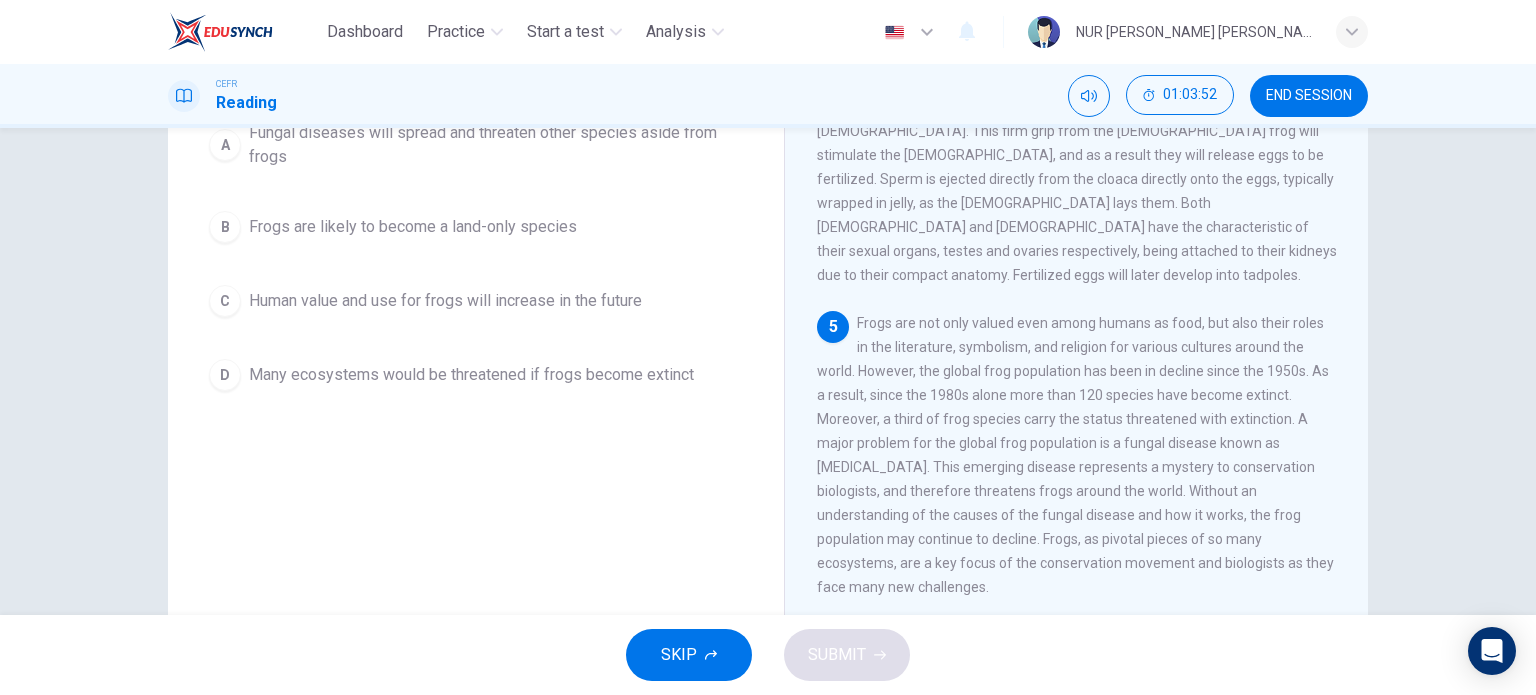 scroll, scrollTop: 242, scrollLeft: 0, axis: vertical 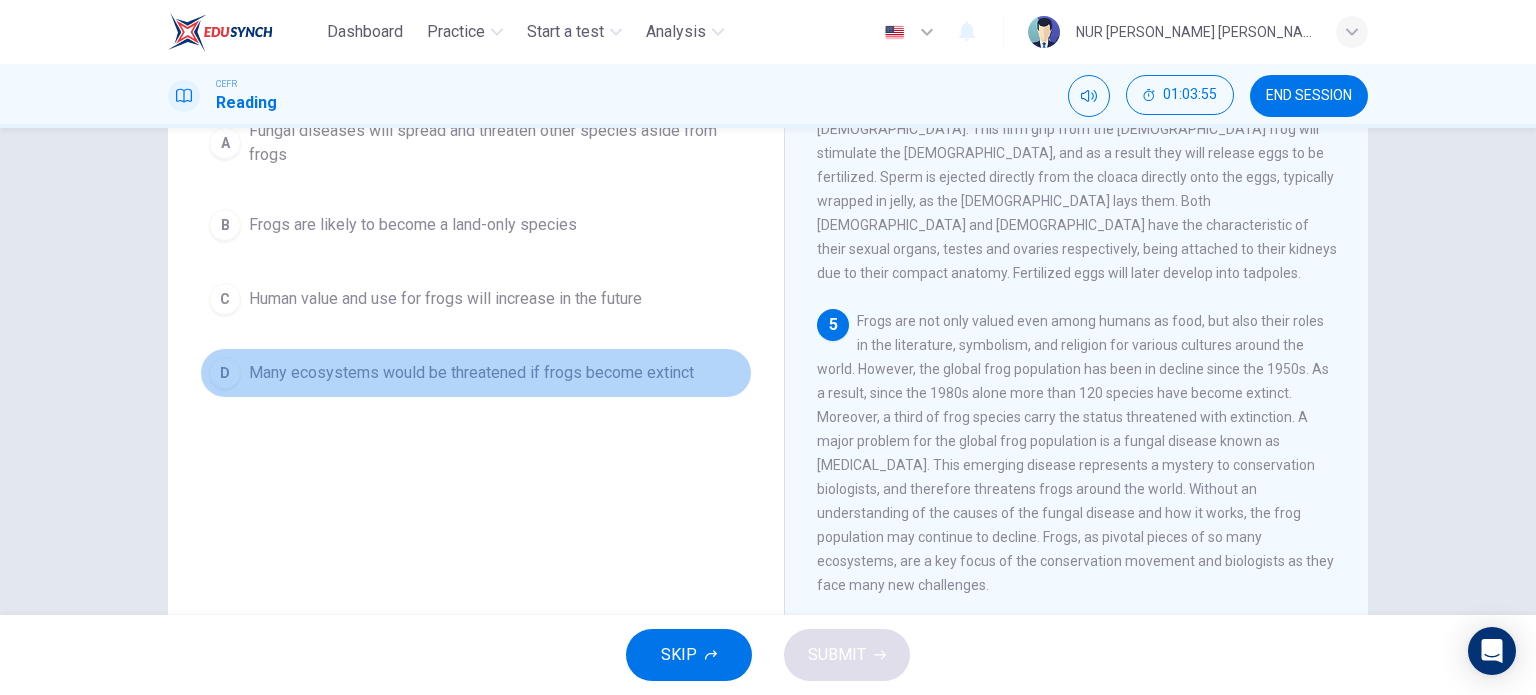 click on "Many ecosystems would be threatened if frogs become extinct" at bounding box center [471, 373] 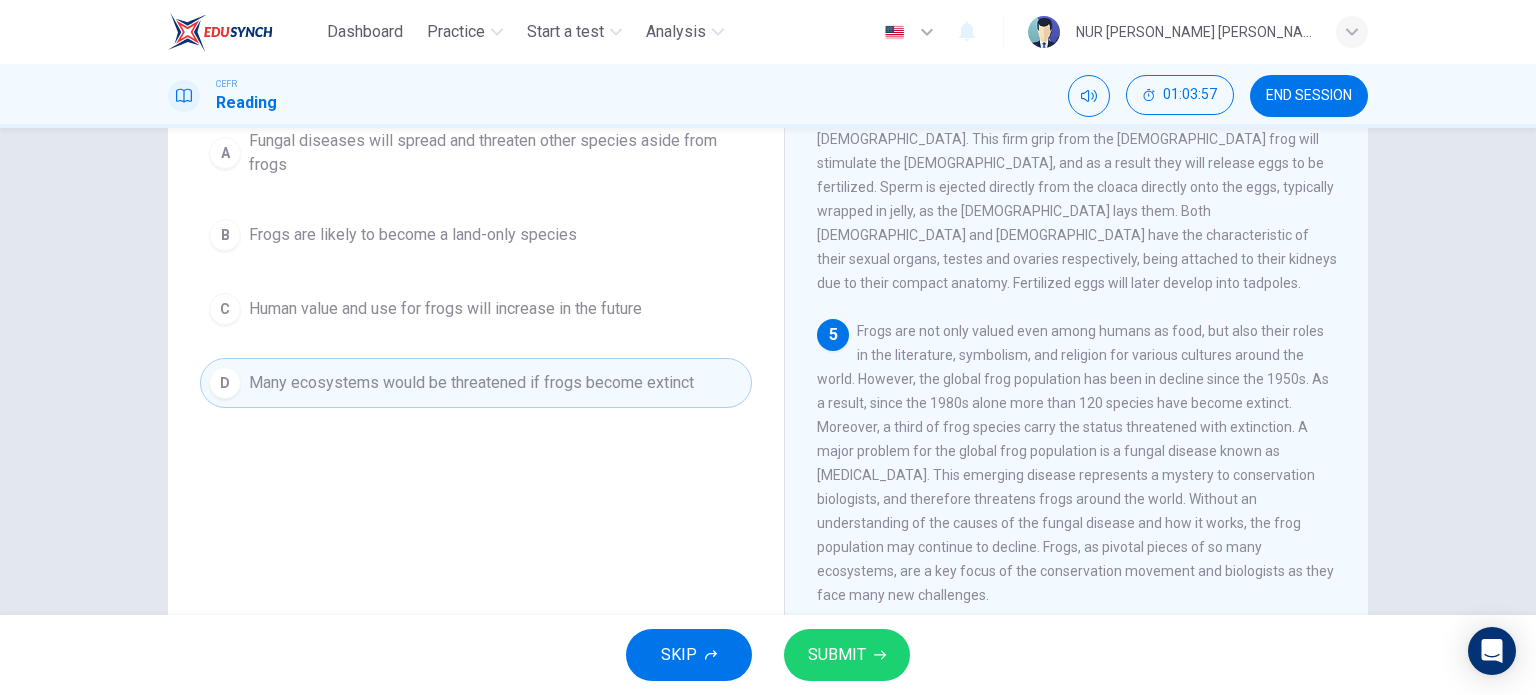 scroll, scrollTop: 226, scrollLeft: 0, axis: vertical 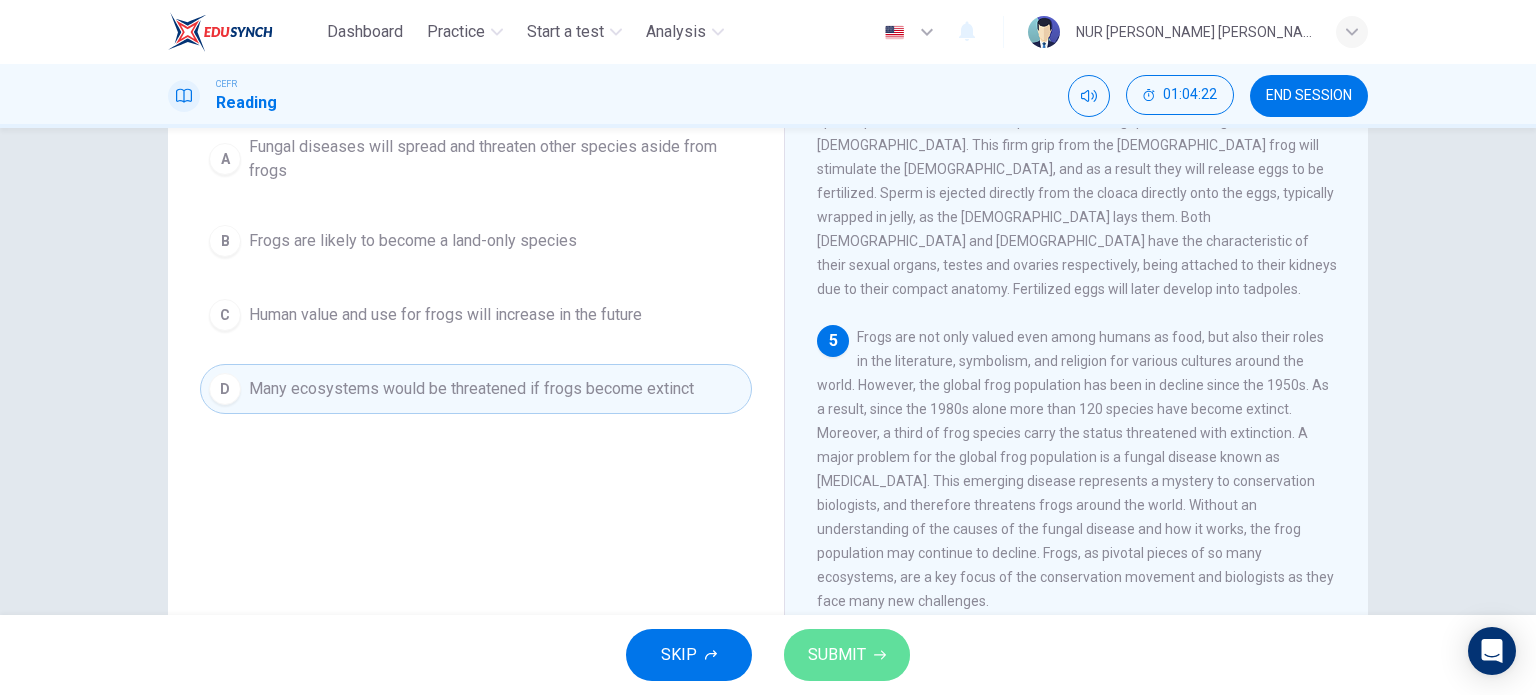 click 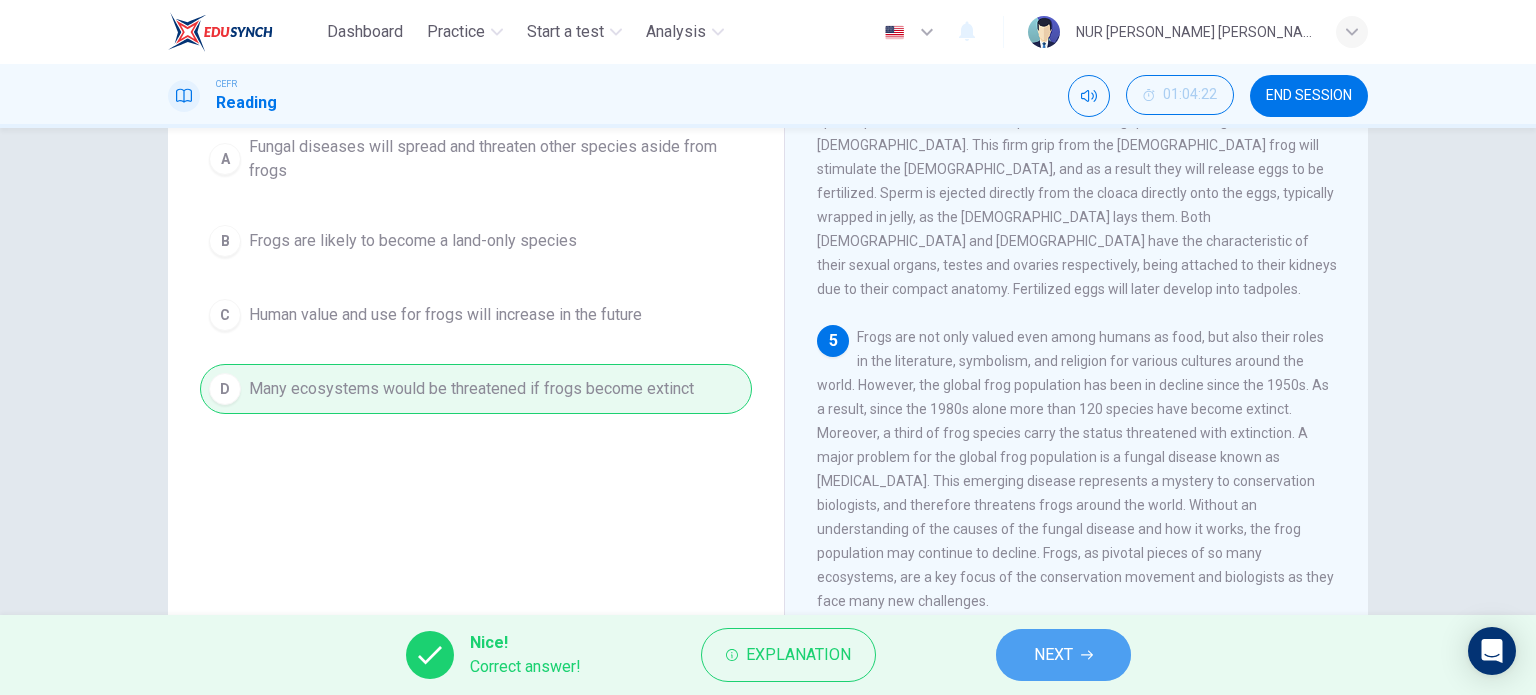 click on "NEXT" at bounding box center [1053, 655] 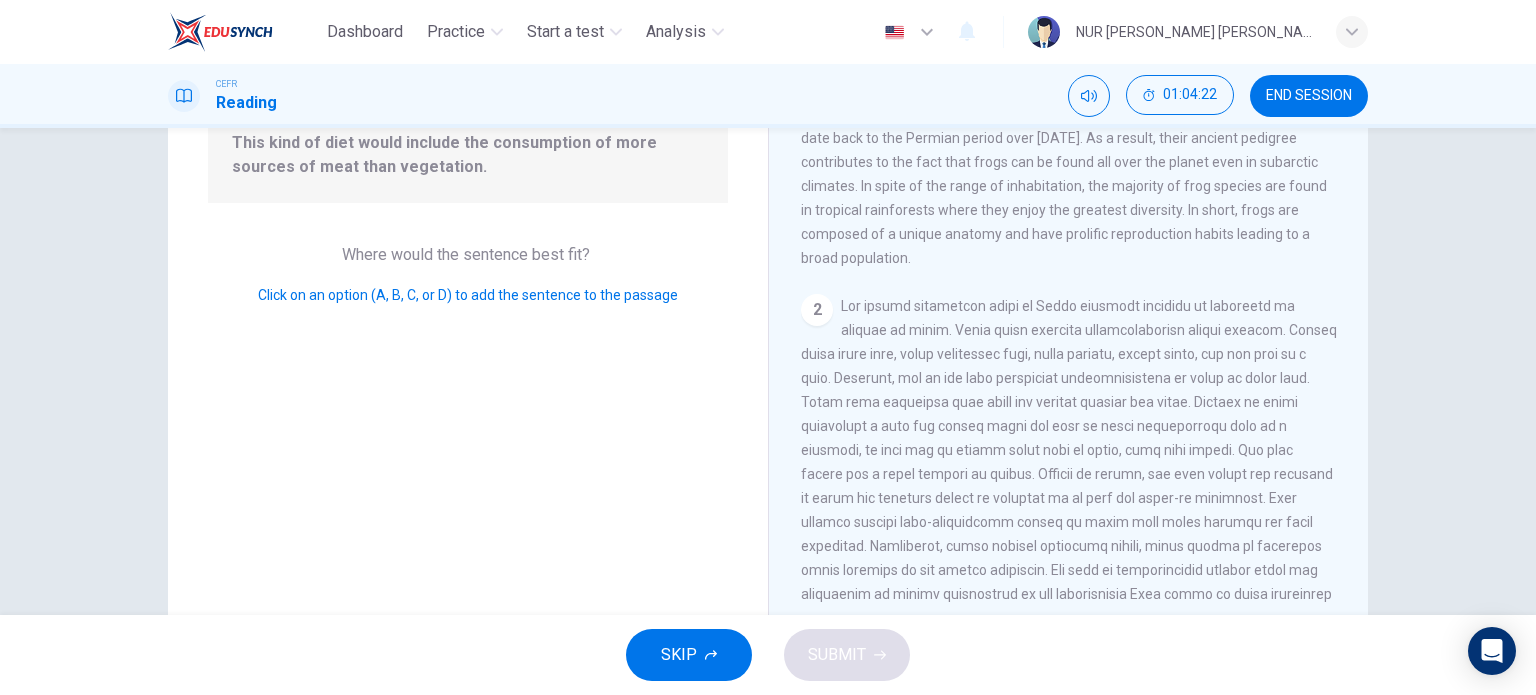 scroll, scrollTop: 611, scrollLeft: 0, axis: vertical 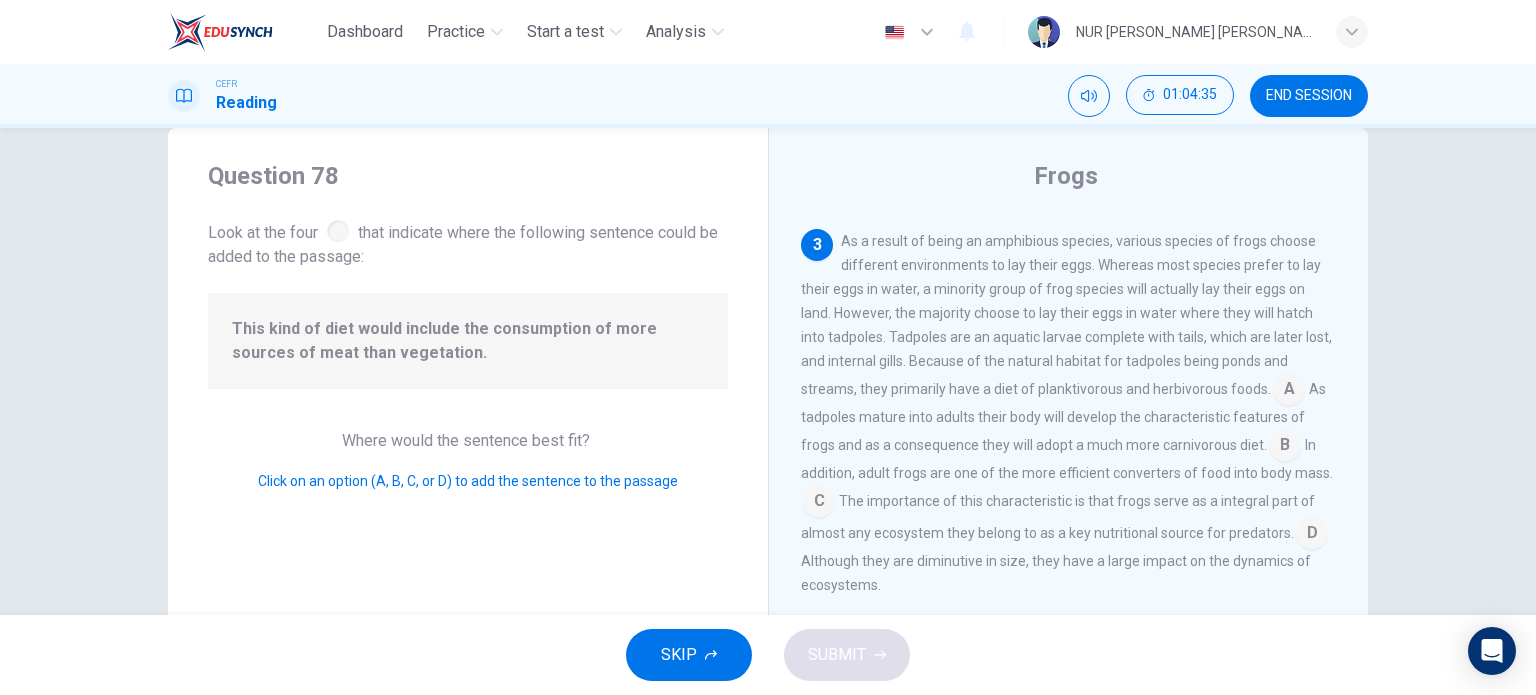 click at bounding box center (1289, 391) 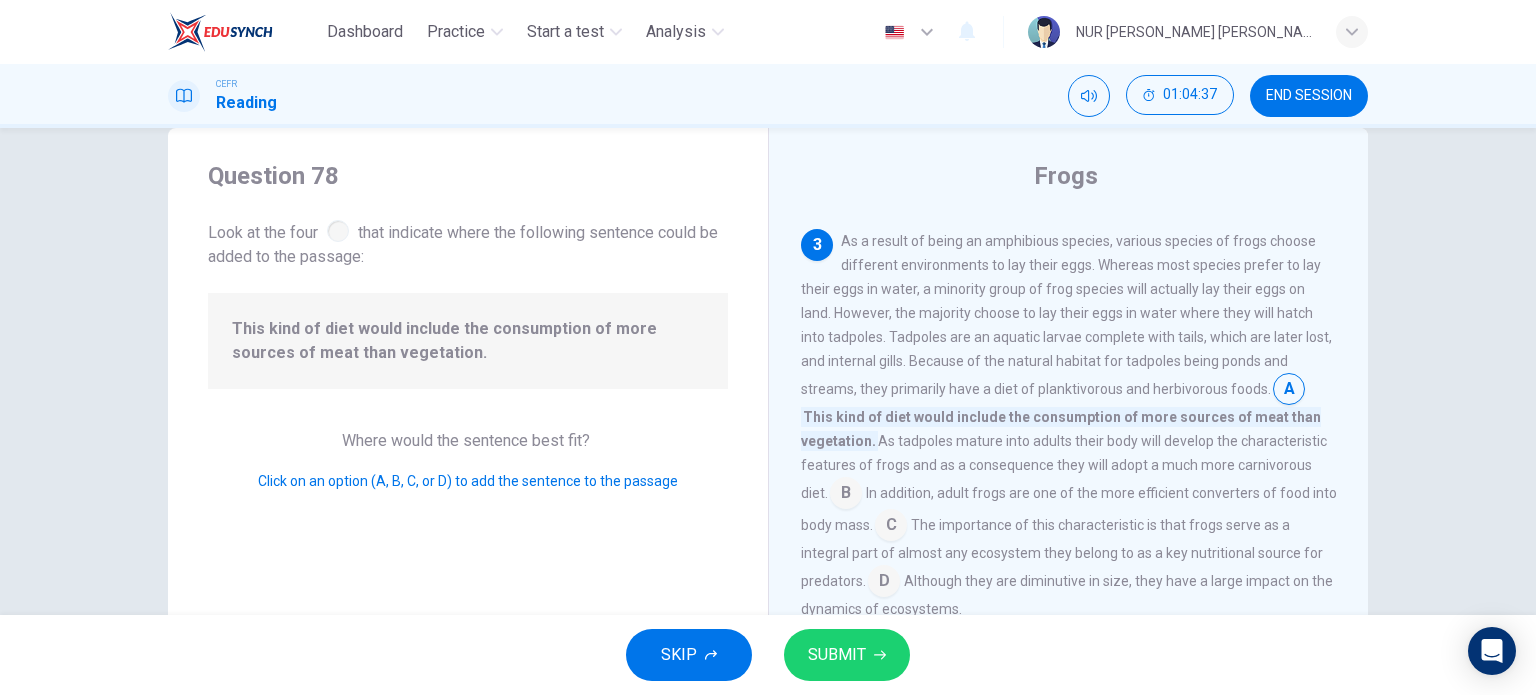 click at bounding box center [1289, 391] 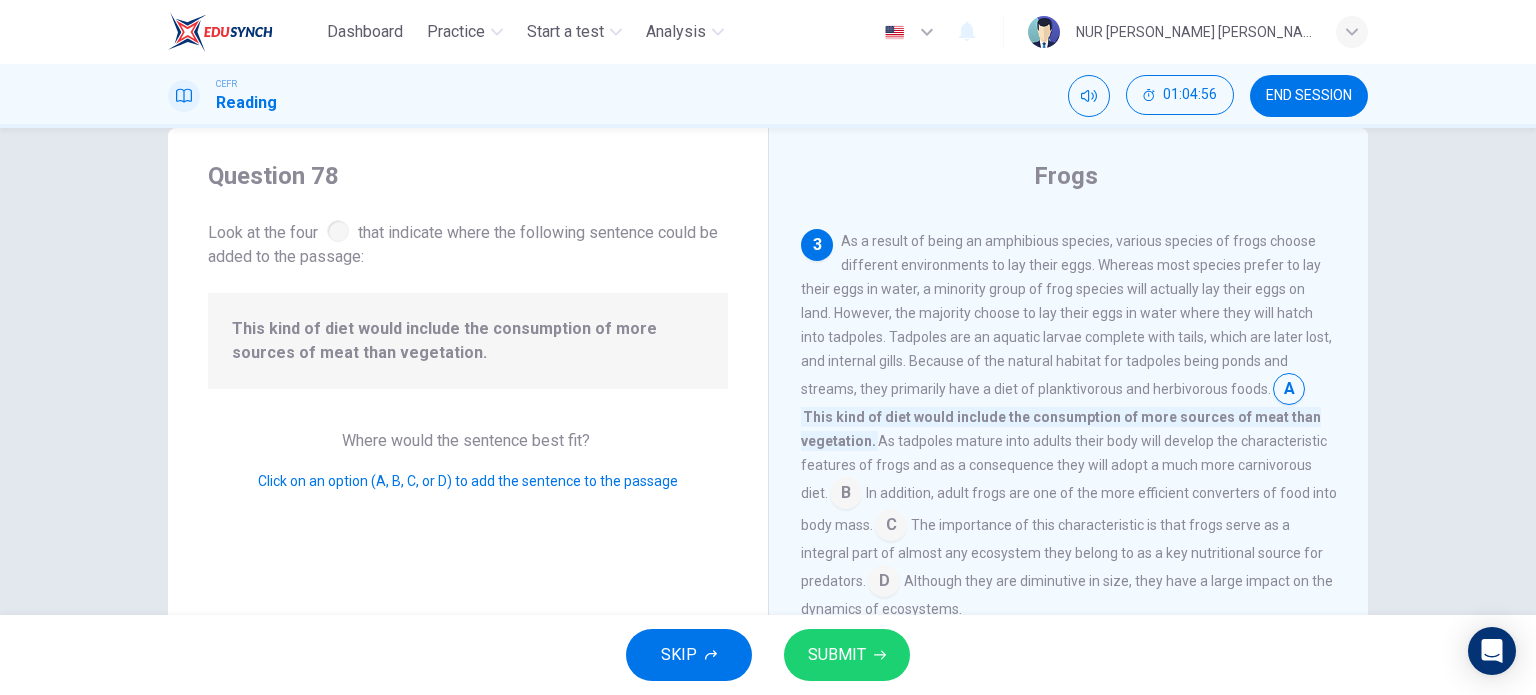 click at bounding box center [884, 583] 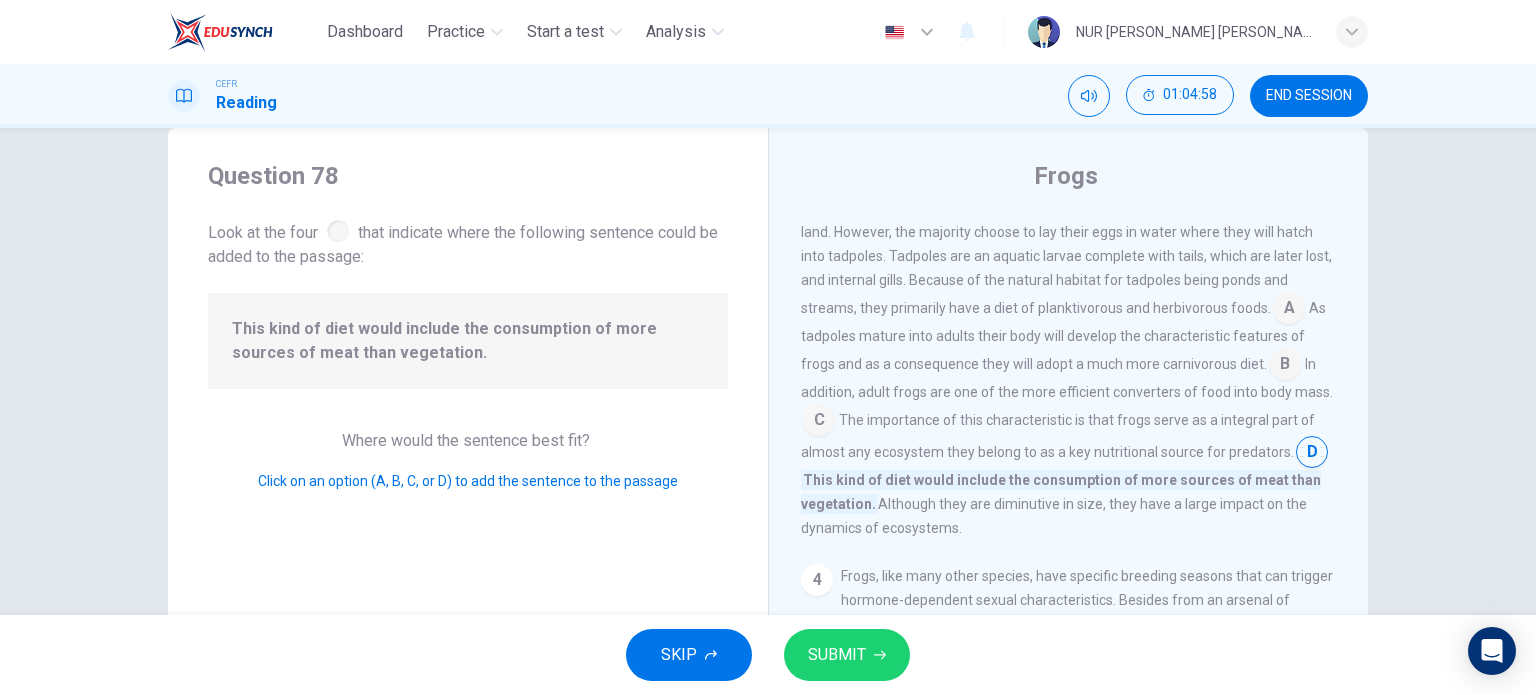 scroll, scrollTop: 697, scrollLeft: 0, axis: vertical 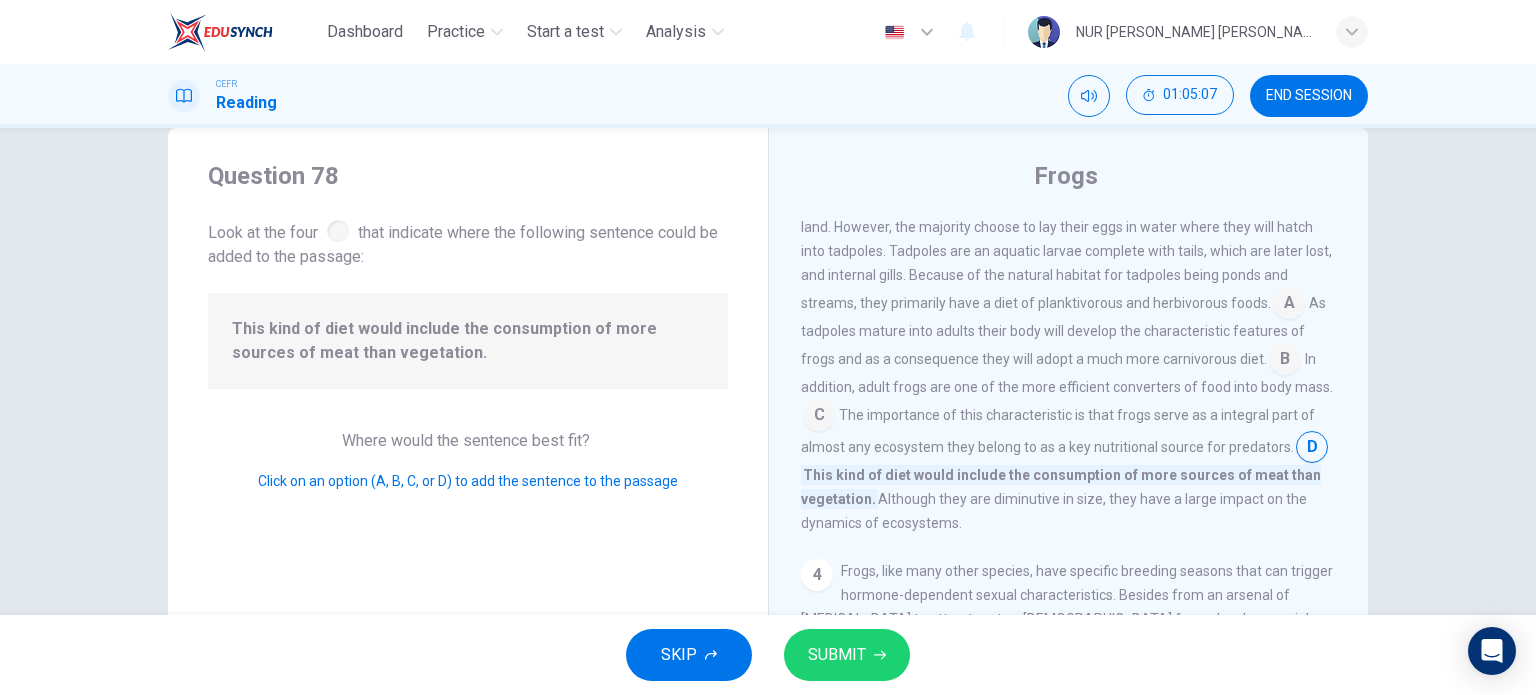 click at bounding box center [1285, 361] 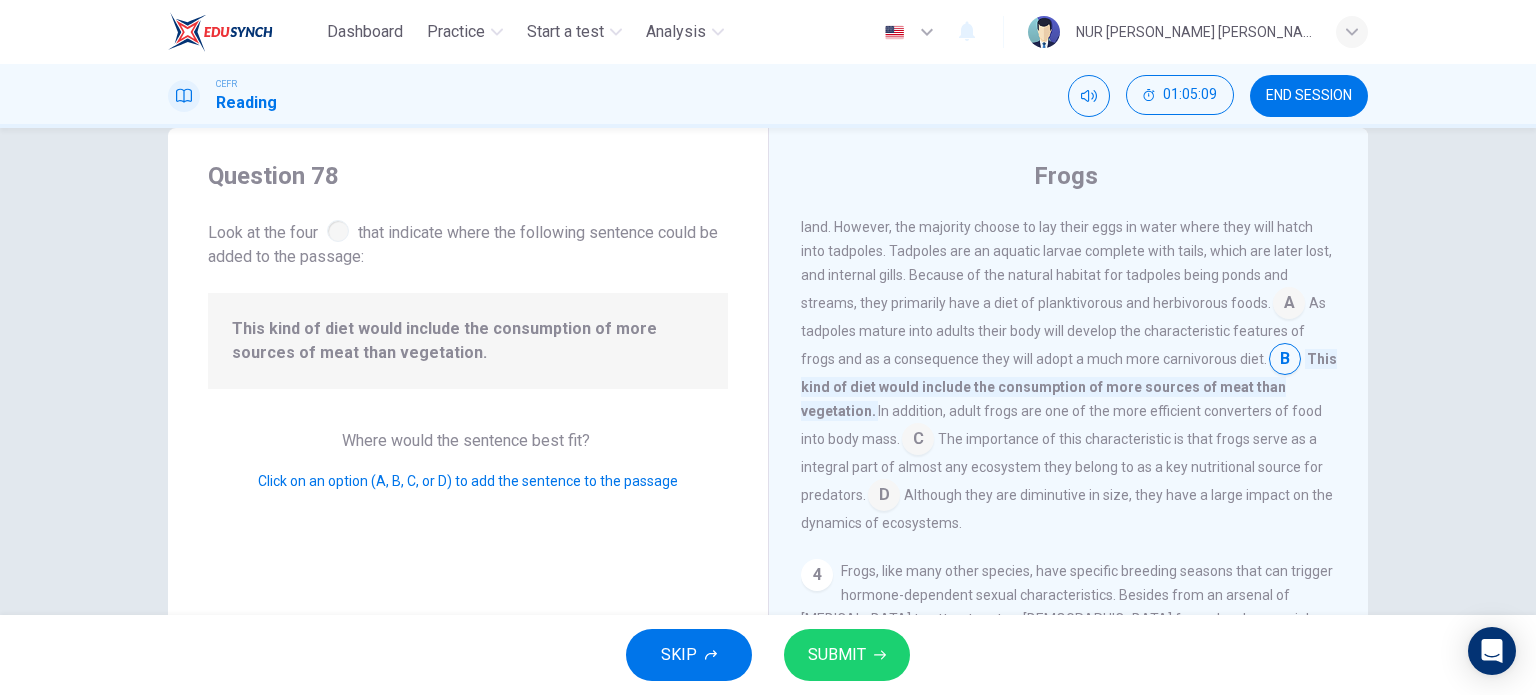 click on "SUBMIT" at bounding box center [847, 655] 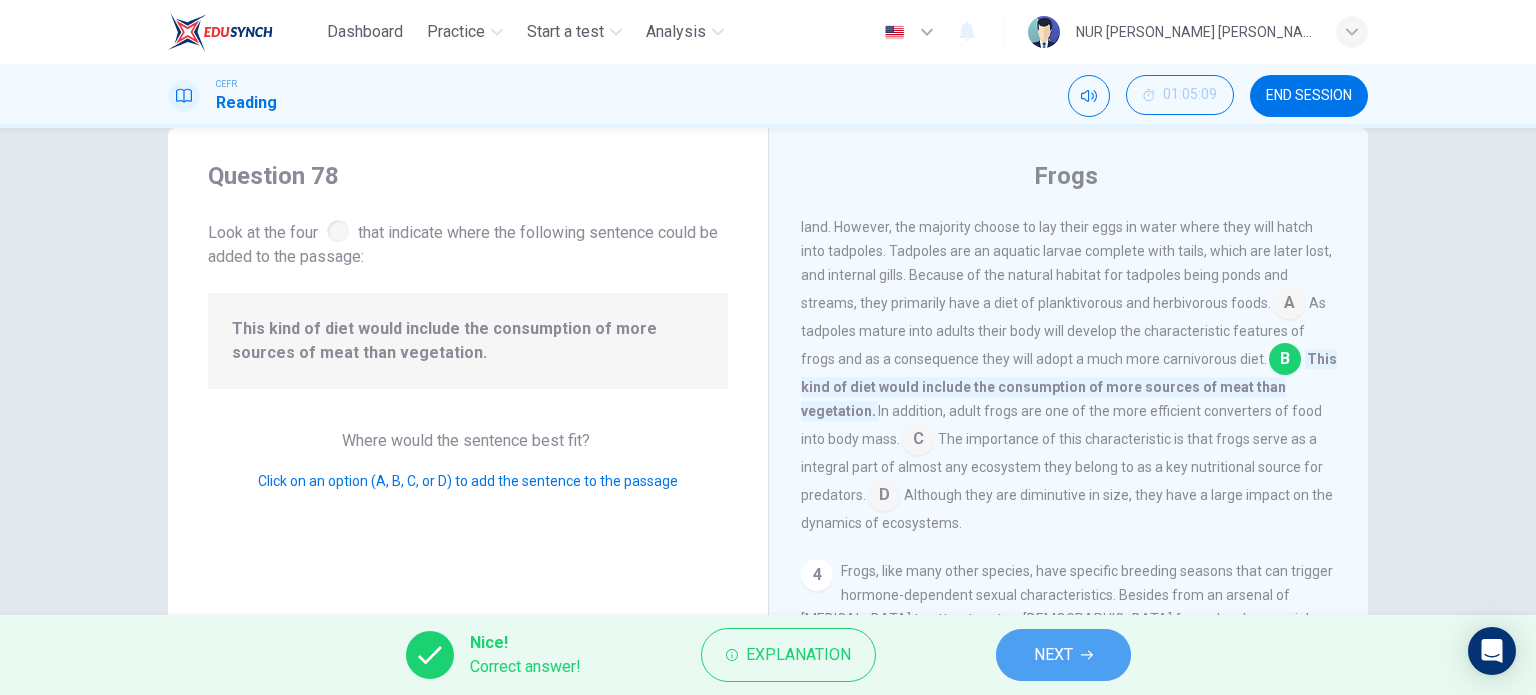 click on "NEXT" at bounding box center (1053, 655) 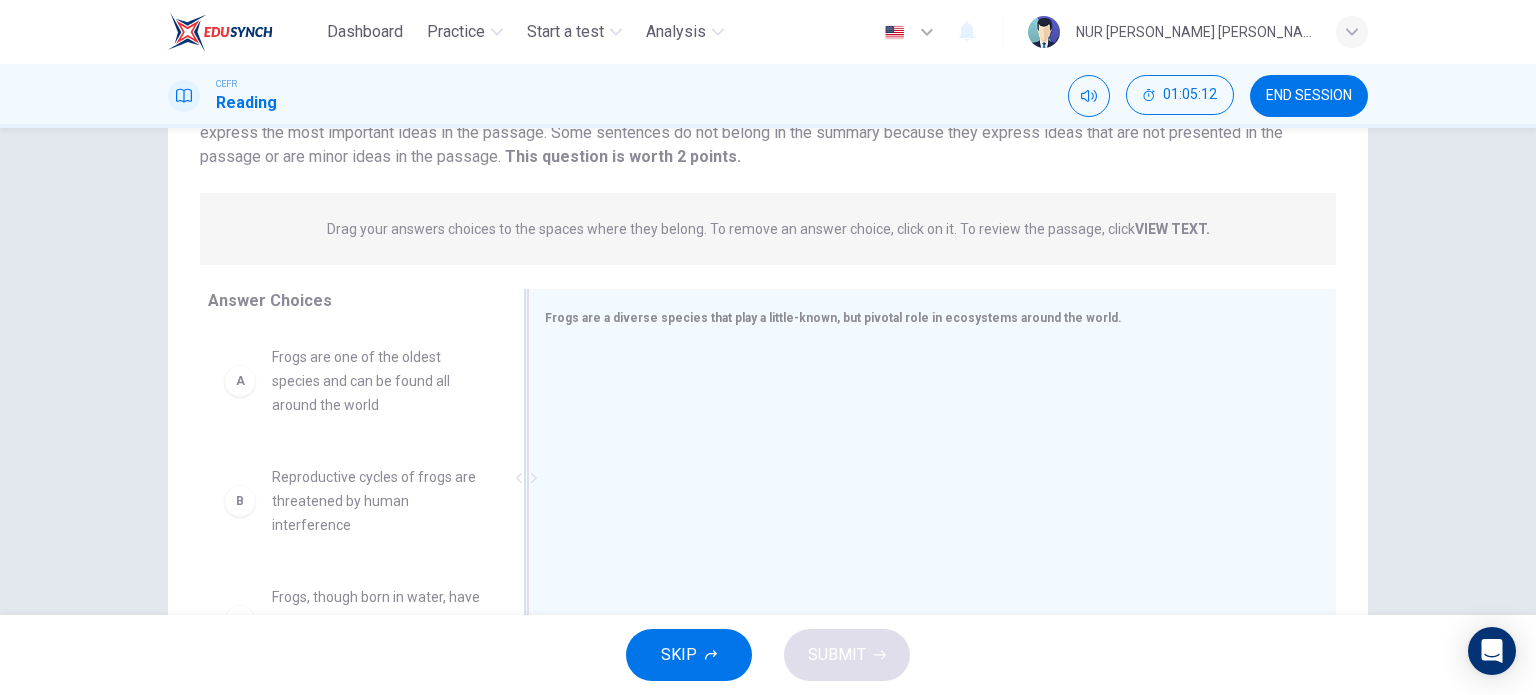 scroll, scrollTop: 239, scrollLeft: 0, axis: vertical 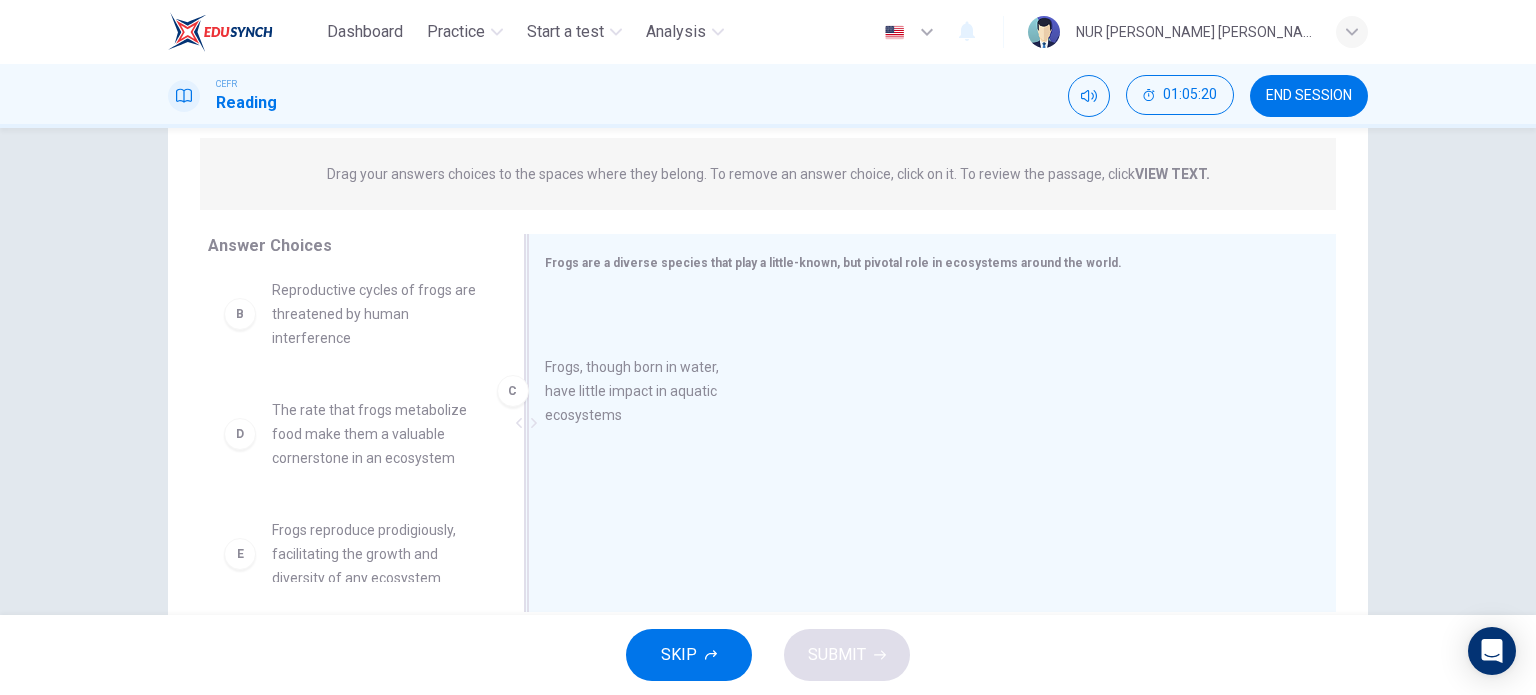 drag, startPoint x: 389, startPoint y: 443, endPoint x: 692, endPoint y: 399, distance: 306.17804 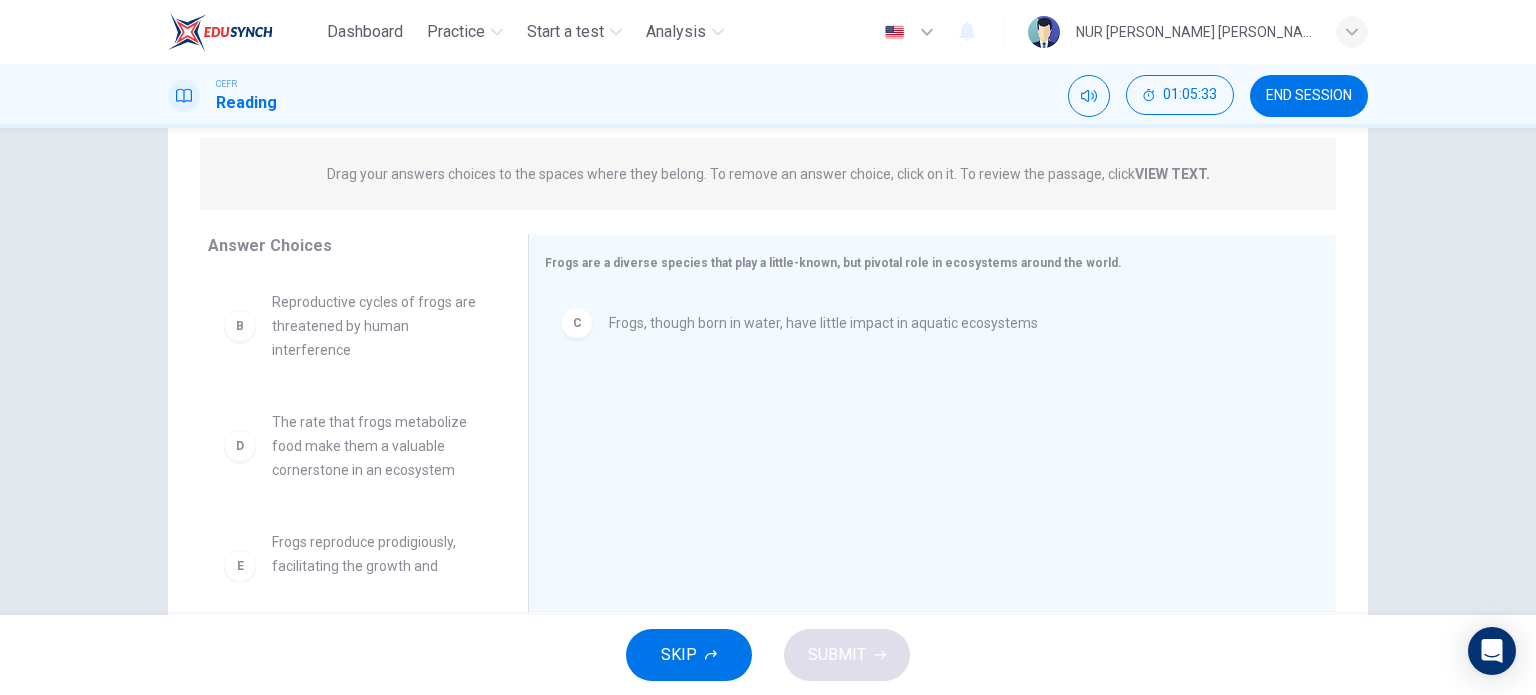 scroll, scrollTop: 0, scrollLeft: 0, axis: both 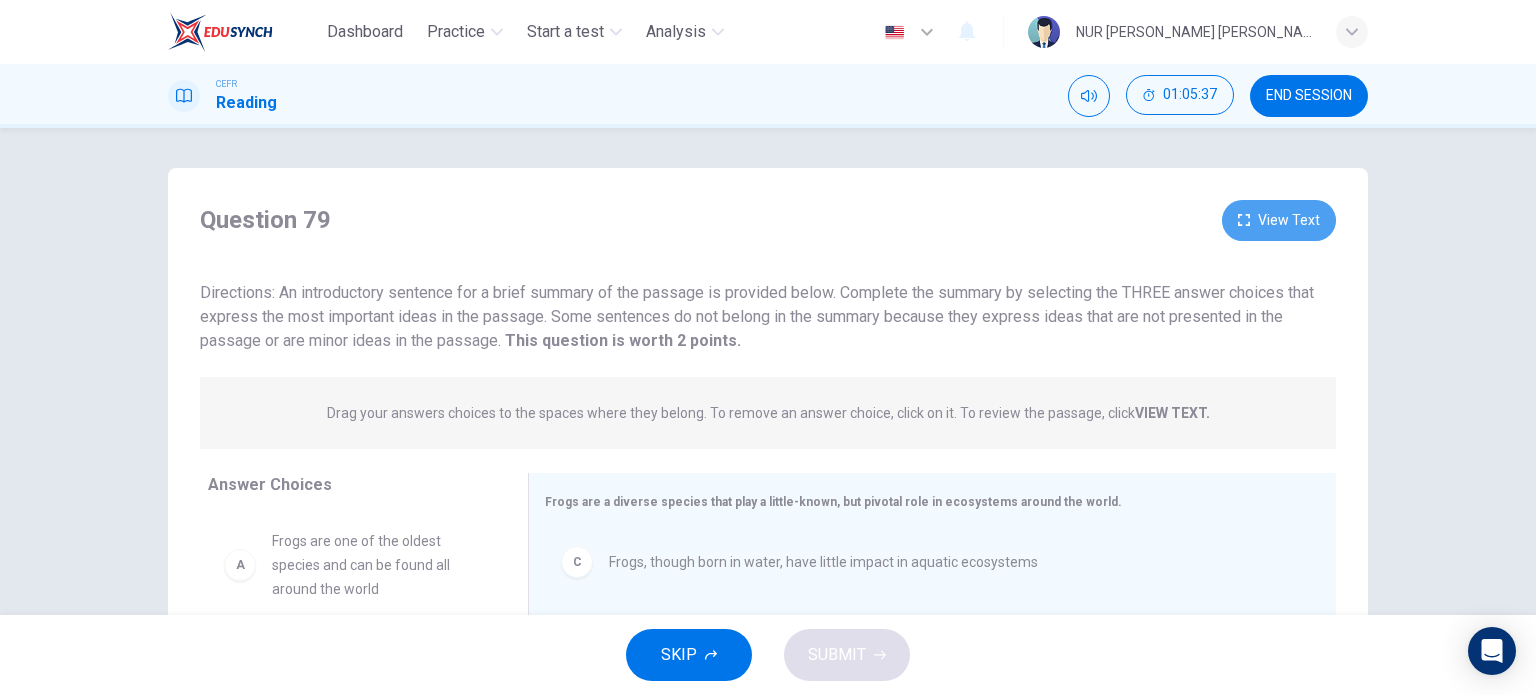 click on "View Text" at bounding box center (1279, 220) 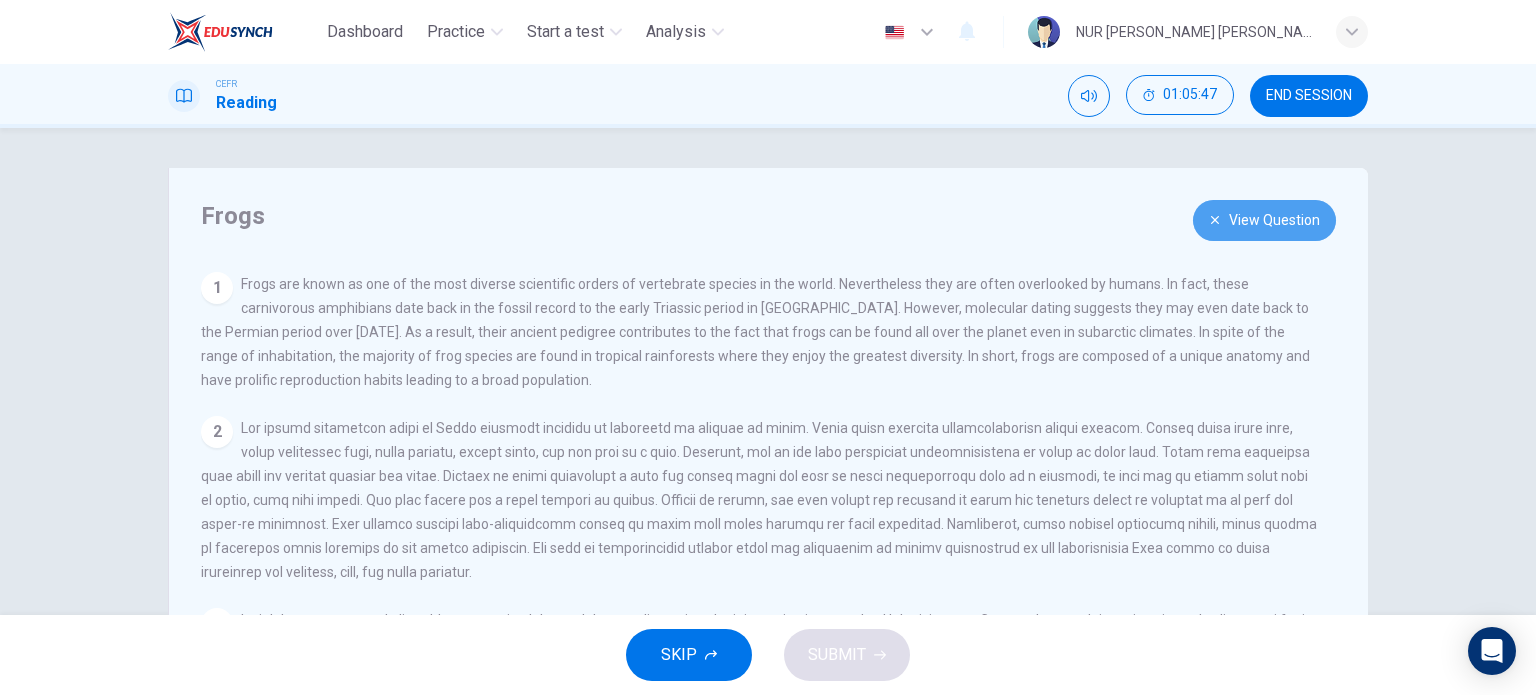 click on "View Question" at bounding box center [1264, 220] 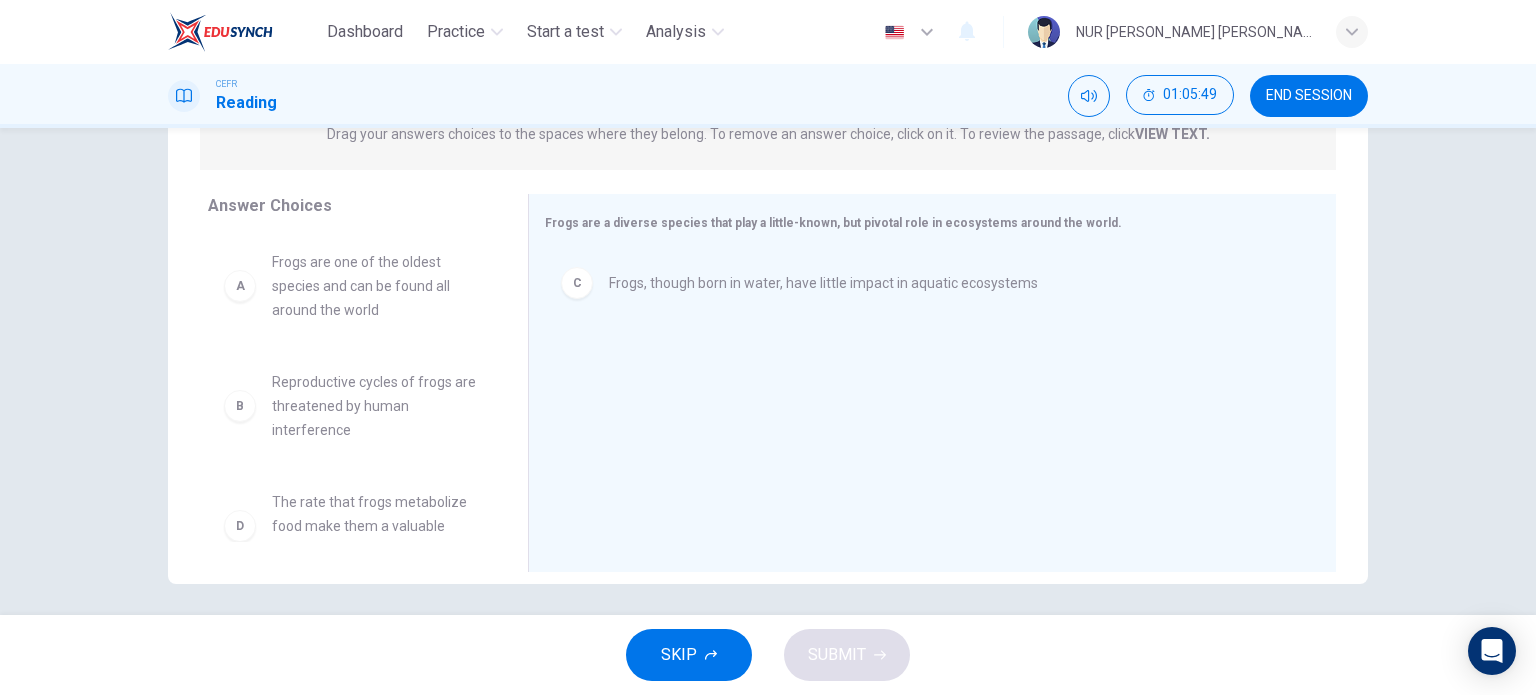 scroll, scrollTop: 286, scrollLeft: 0, axis: vertical 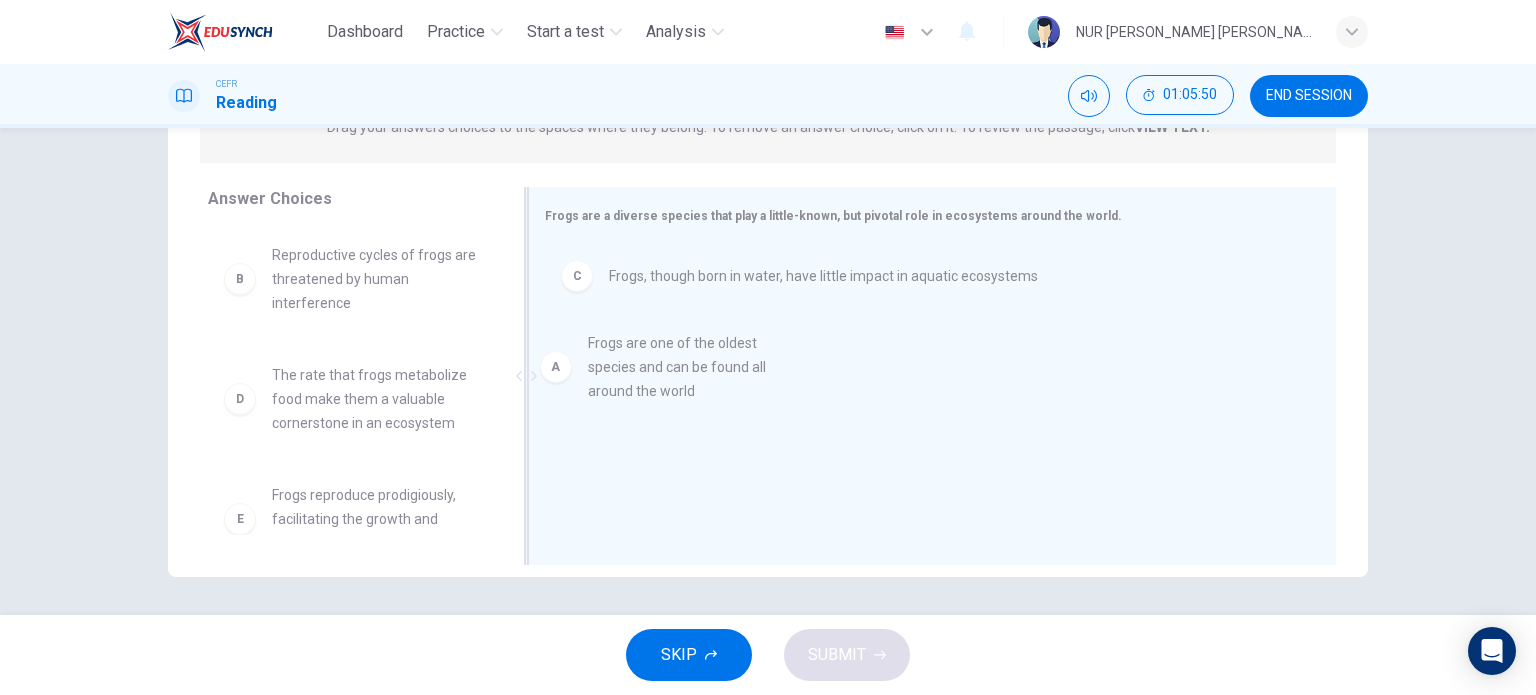 drag, startPoint x: 357, startPoint y: 287, endPoint x: 834, endPoint y: 423, distance: 496.00906 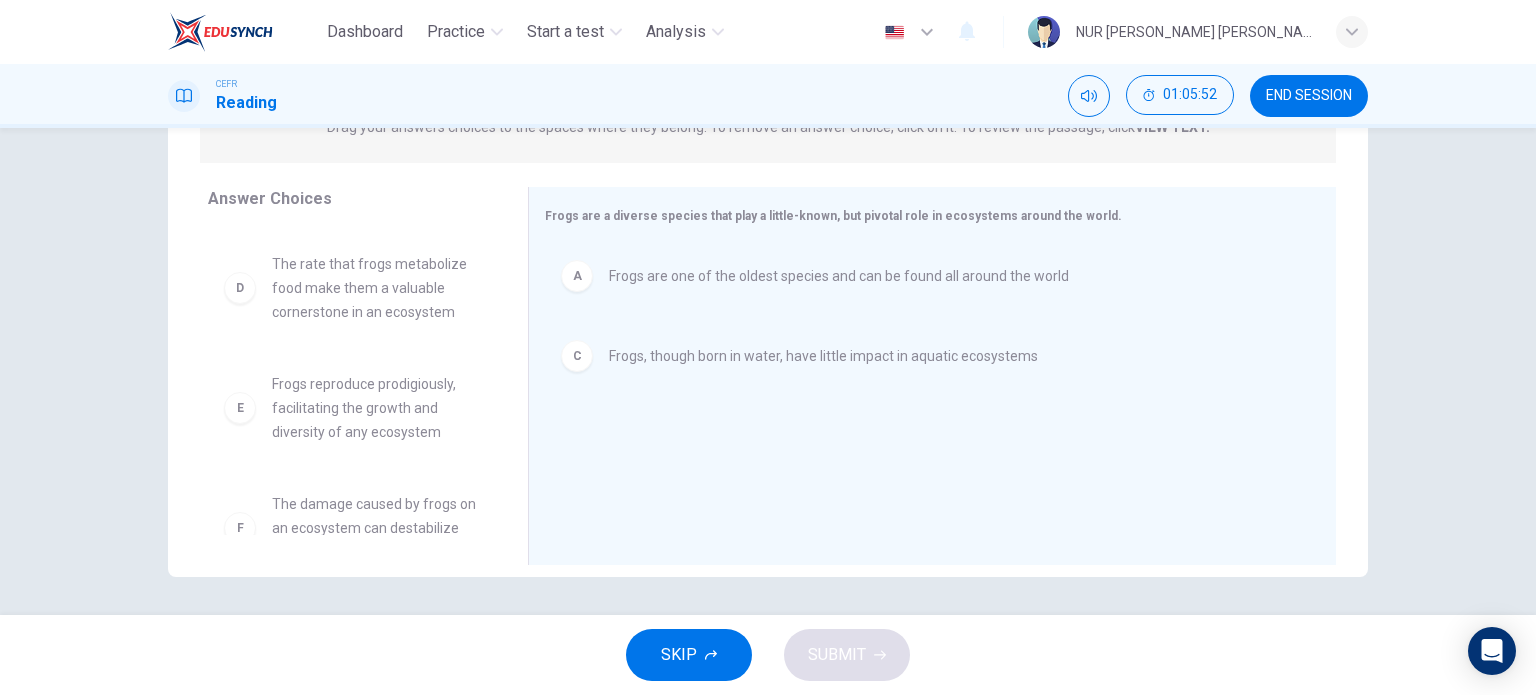scroll, scrollTop: 122, scrollLeft: 0, axis: vertical 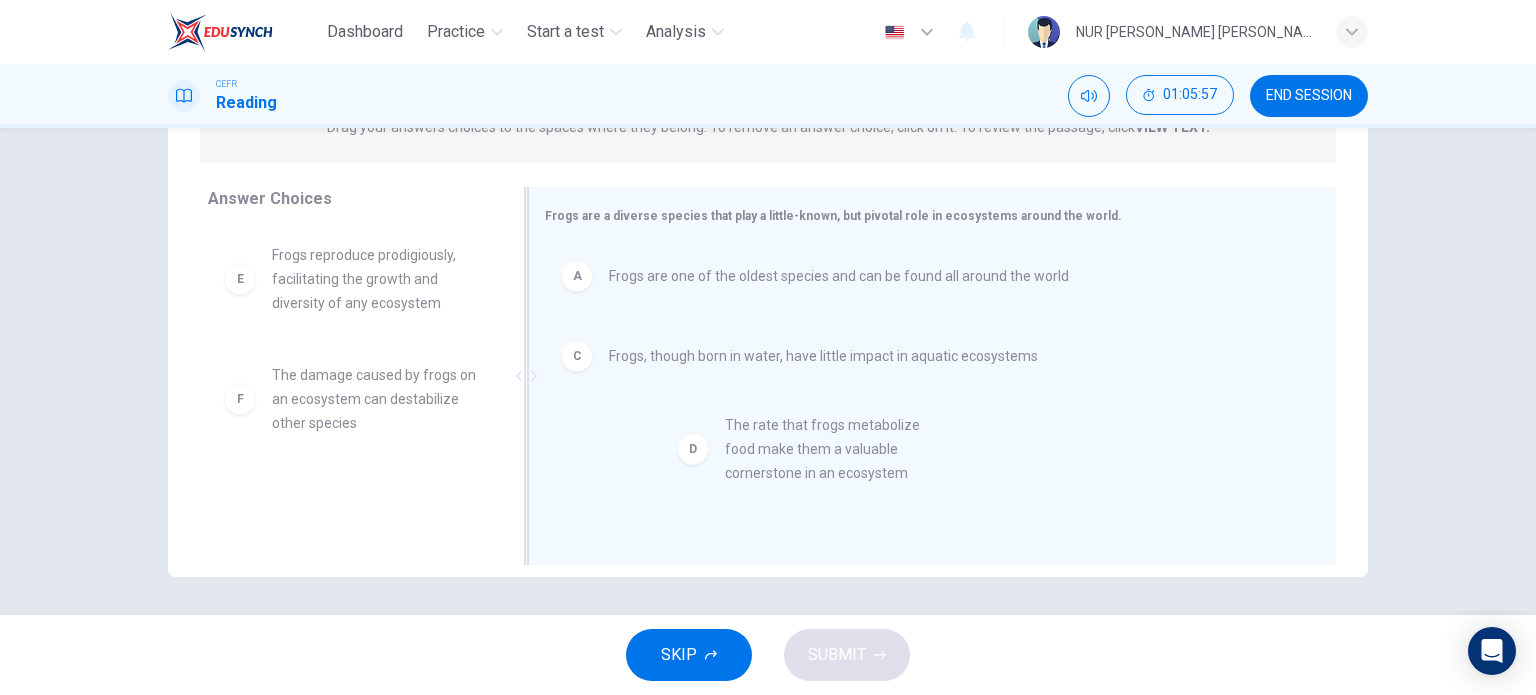 drag, startPoint x: 374, startPoint y: 287, endPoint x: 849, endPoint y: 475, distance: 510.85126 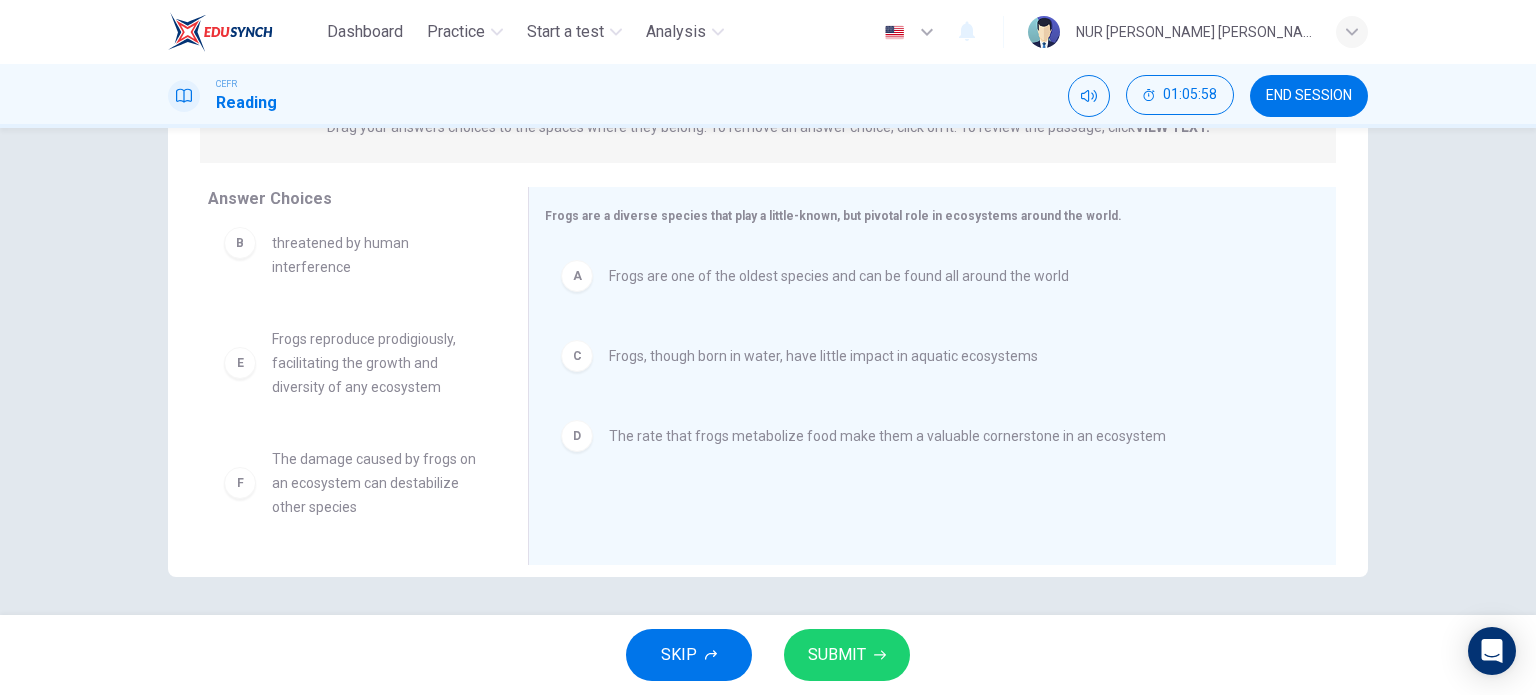 scroll, scrollTop: 36, scrollLeft: 0, axis: vertical 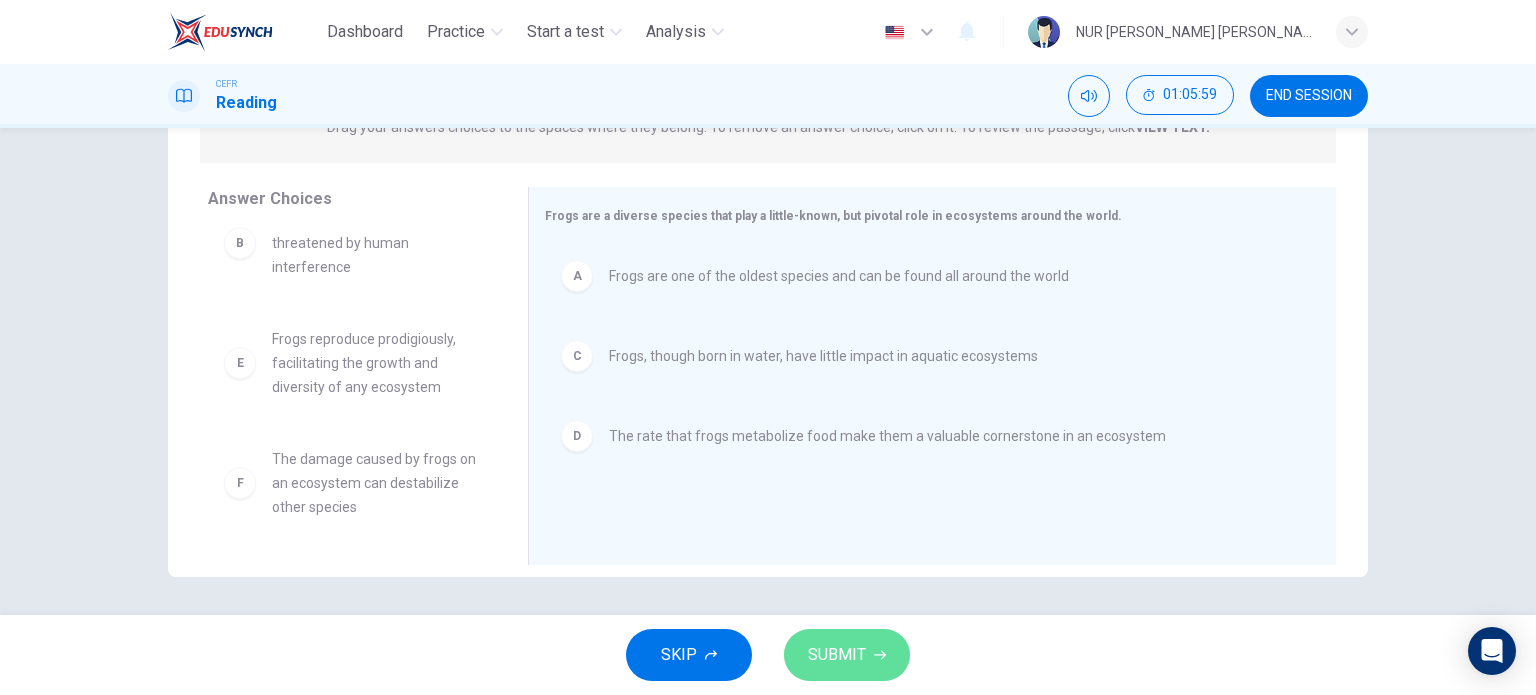 click on "SUBMIT" at bounding box center (837, 655) 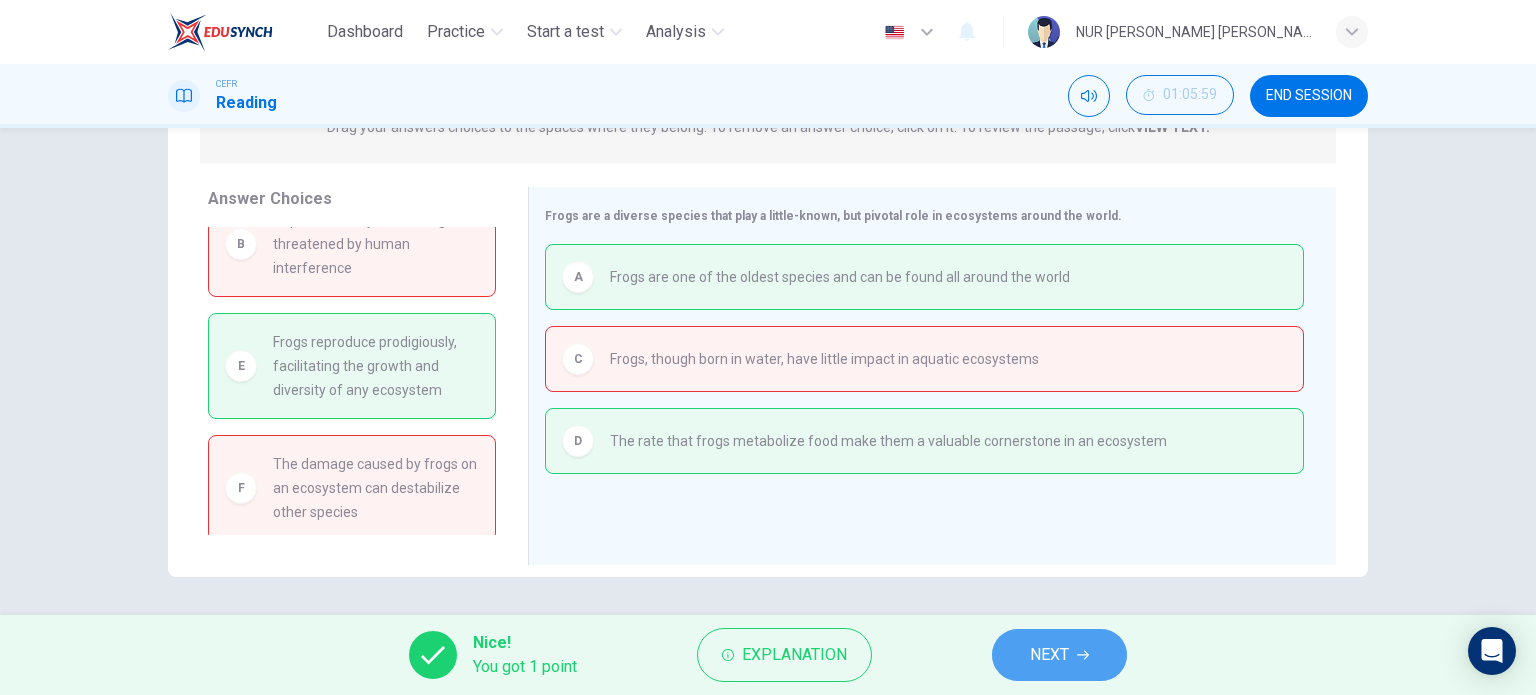 click on "NEXT" at bounding box center (1059, 655) 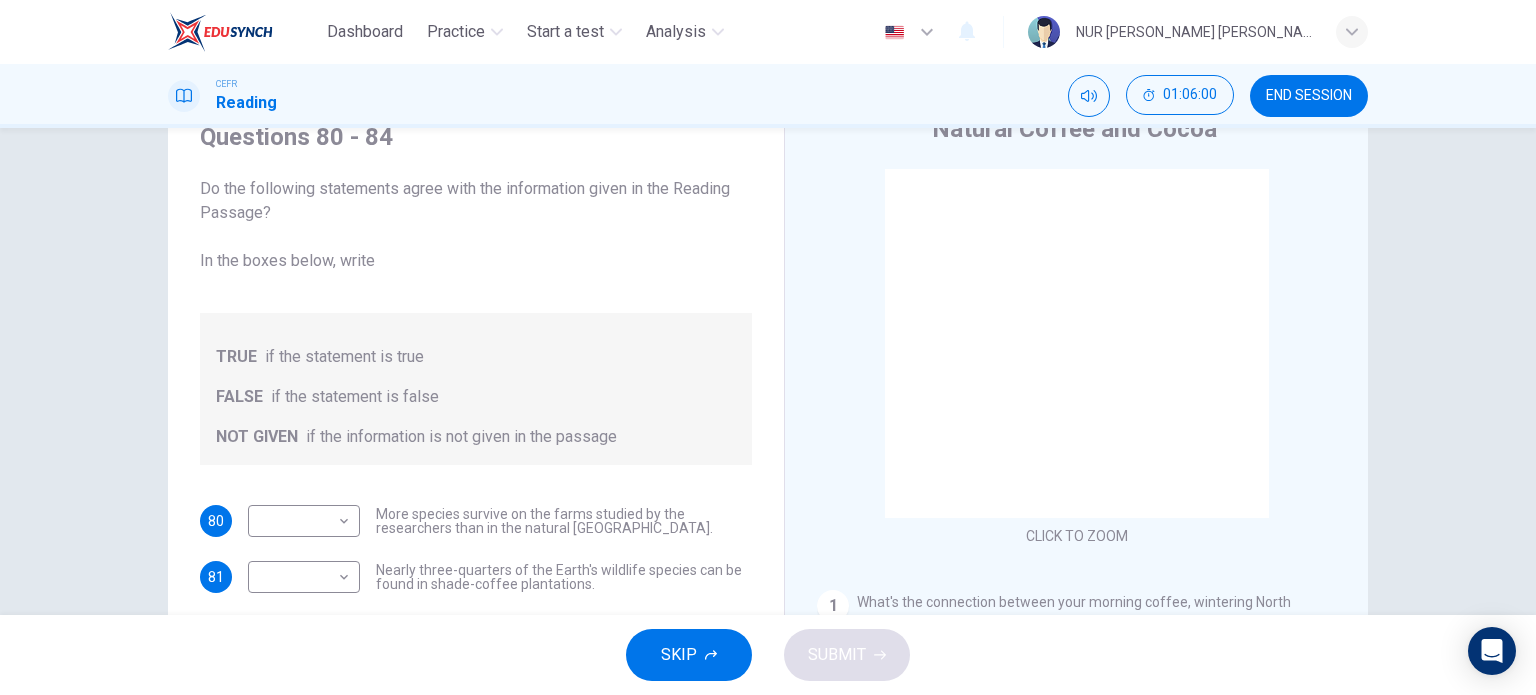 scroll, scrollTop: 88, scrollLeft: 0, axis: vertical 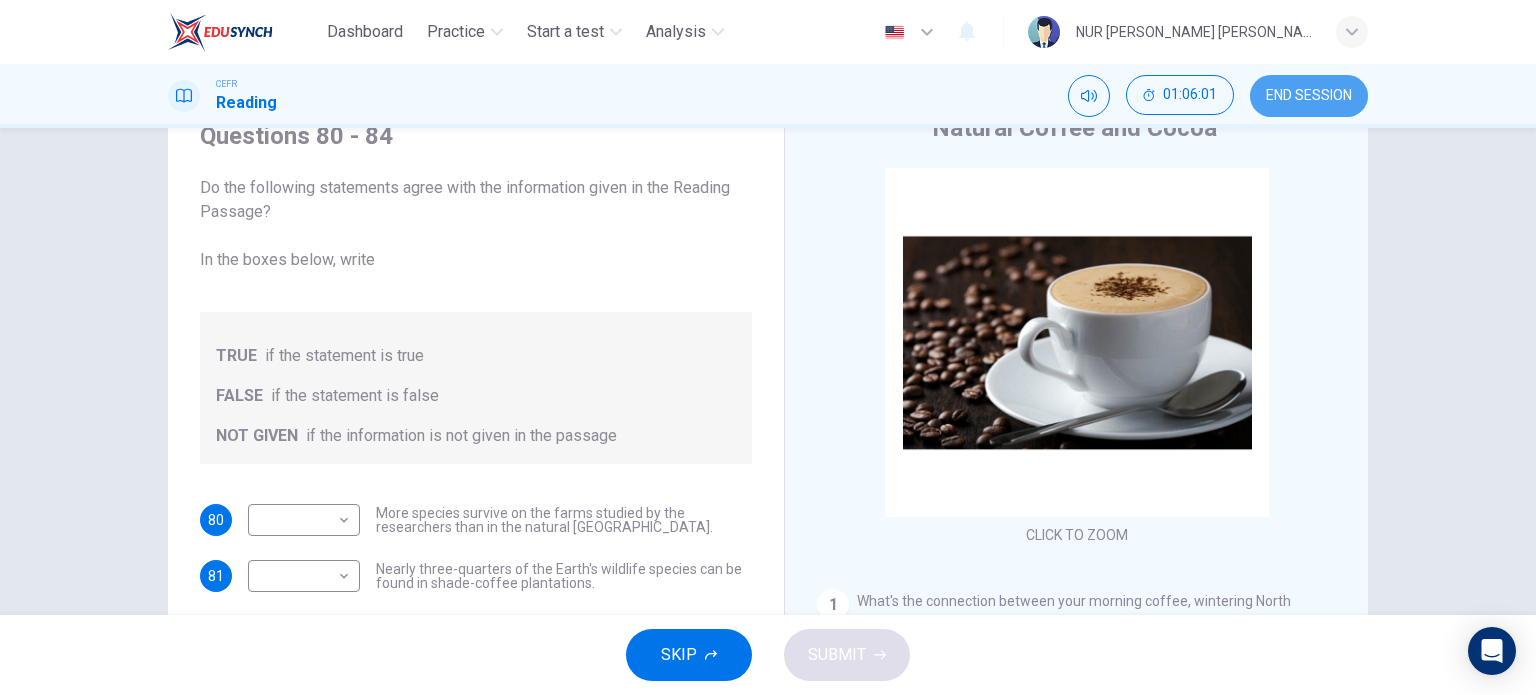 click on "END SESSION" at bounding box center [1309, 96] 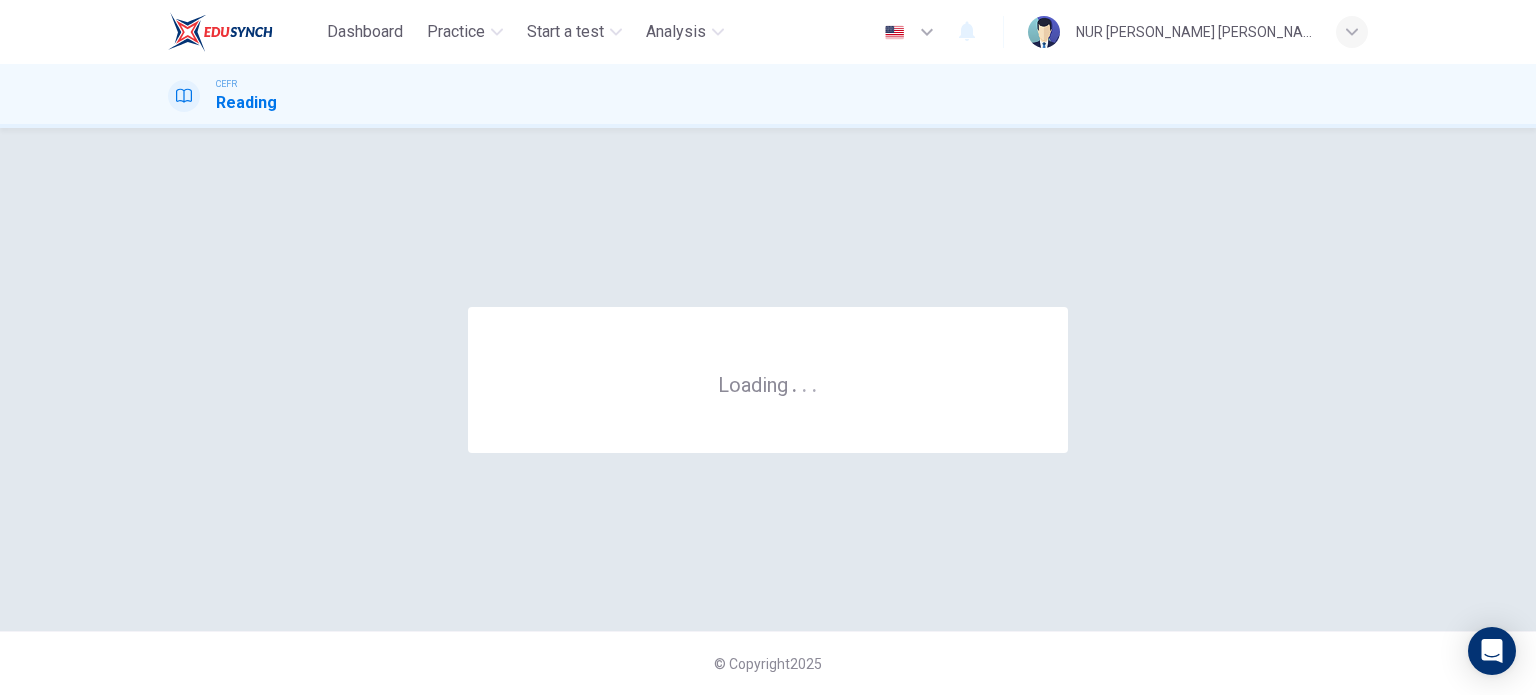 scroll, scrollTop: 0, scrollLeft: 0, axis: both 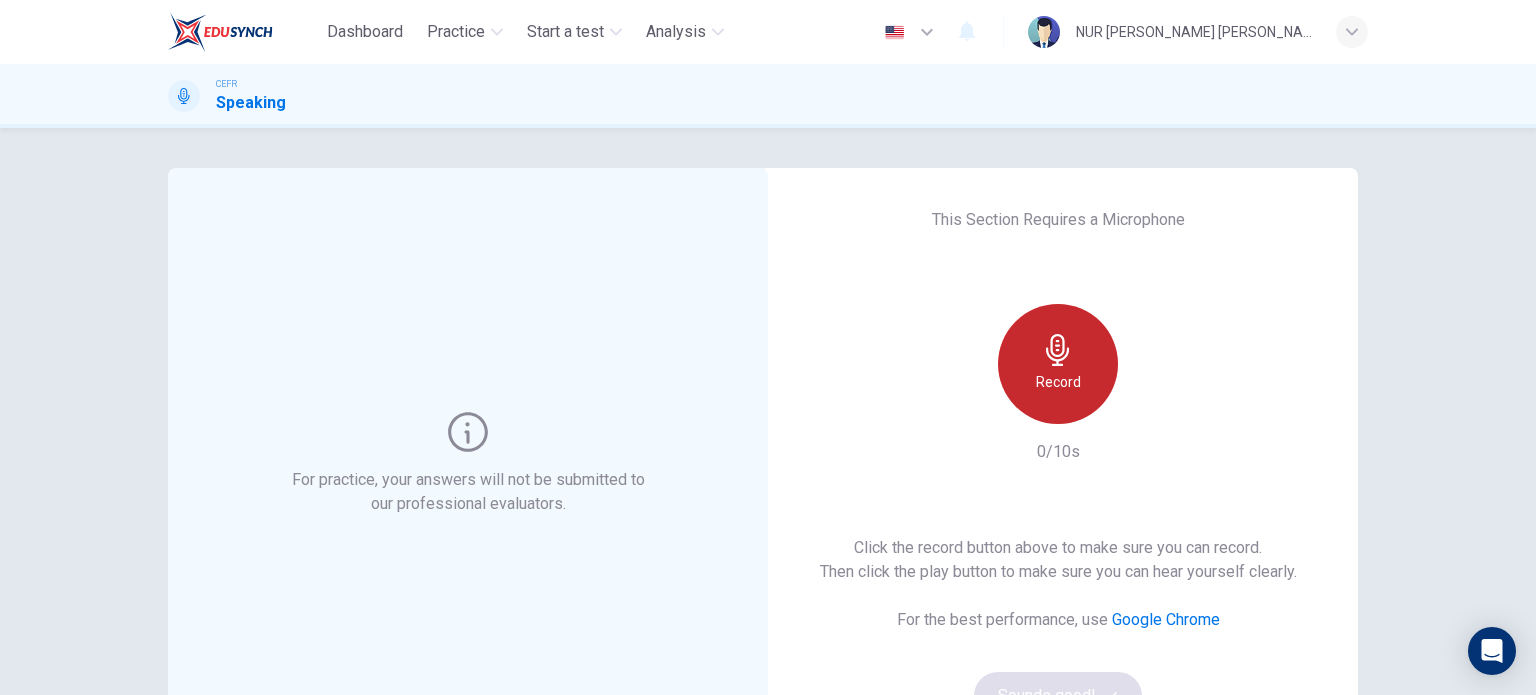 click on "Record" at bounding box center [1058, 364] 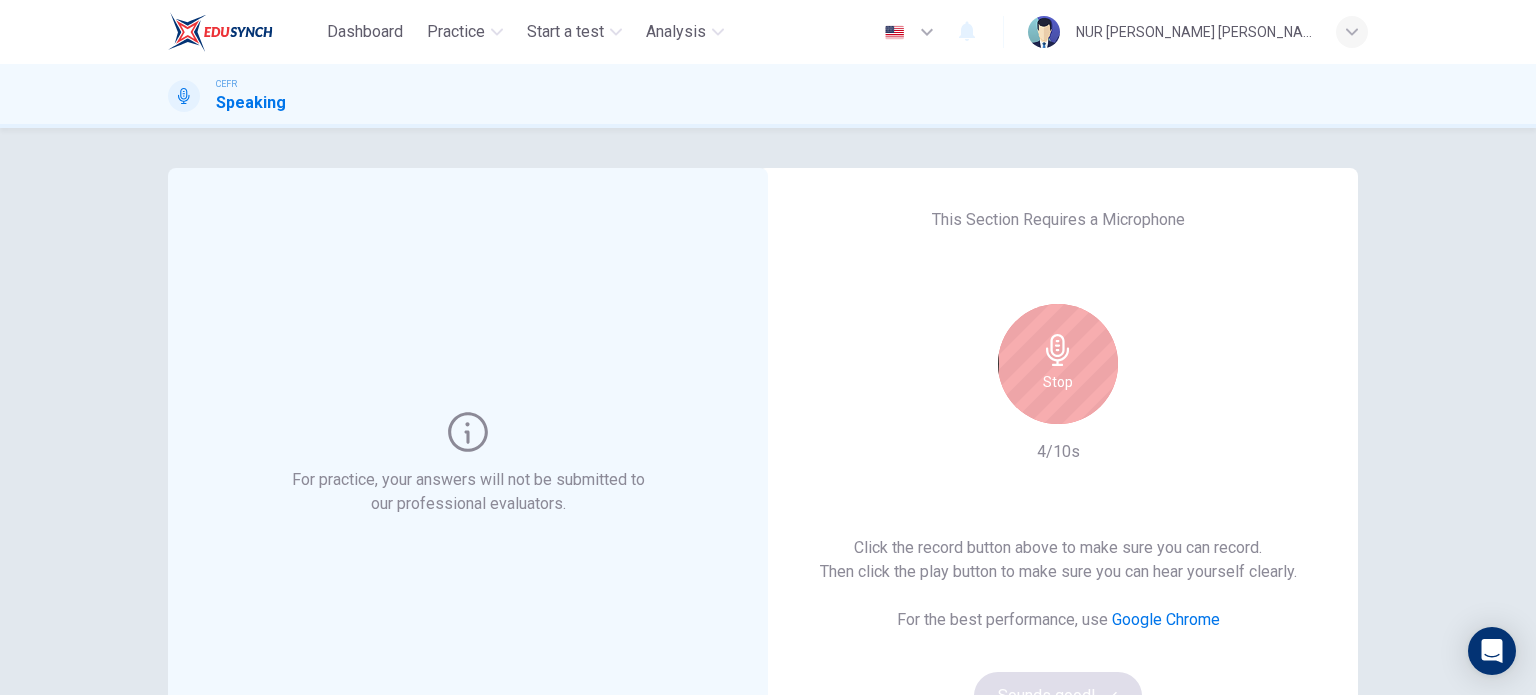 type 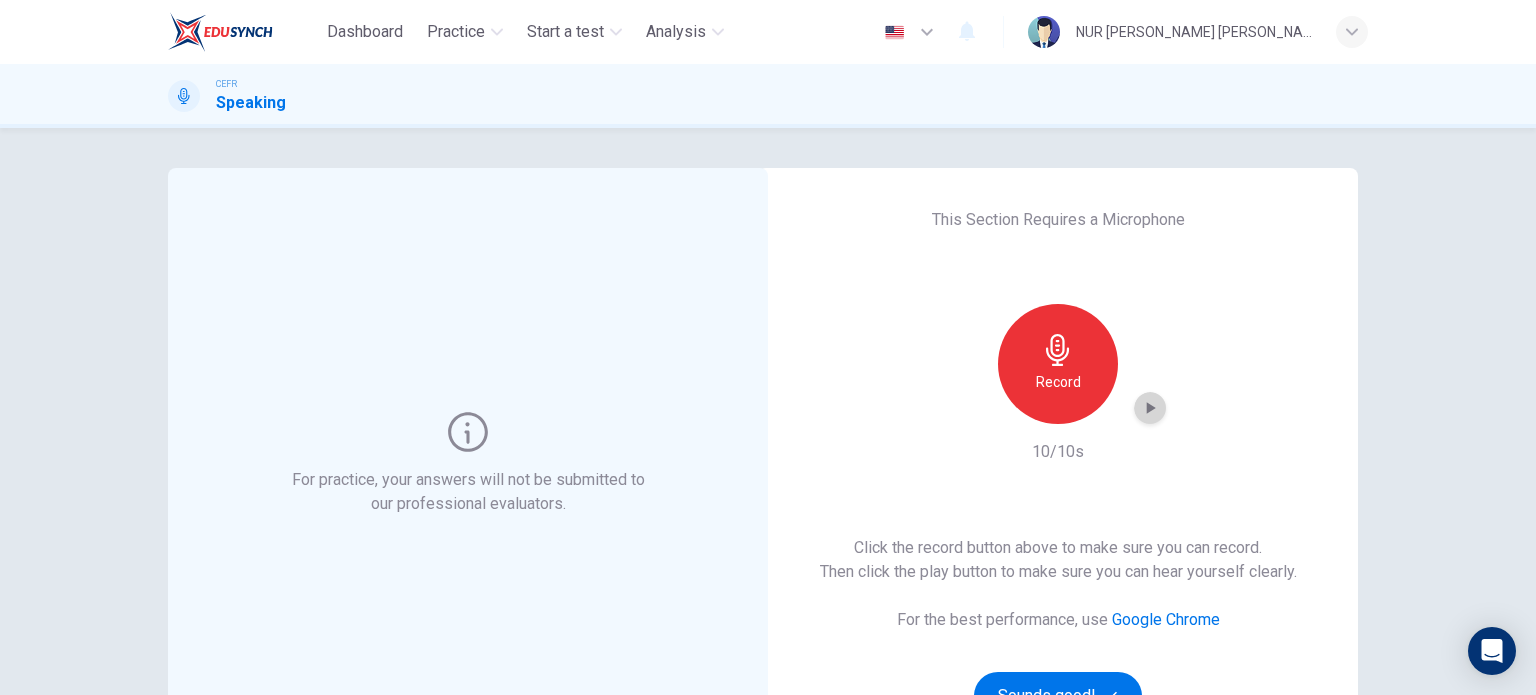 click at bounding box center (1150, 408) 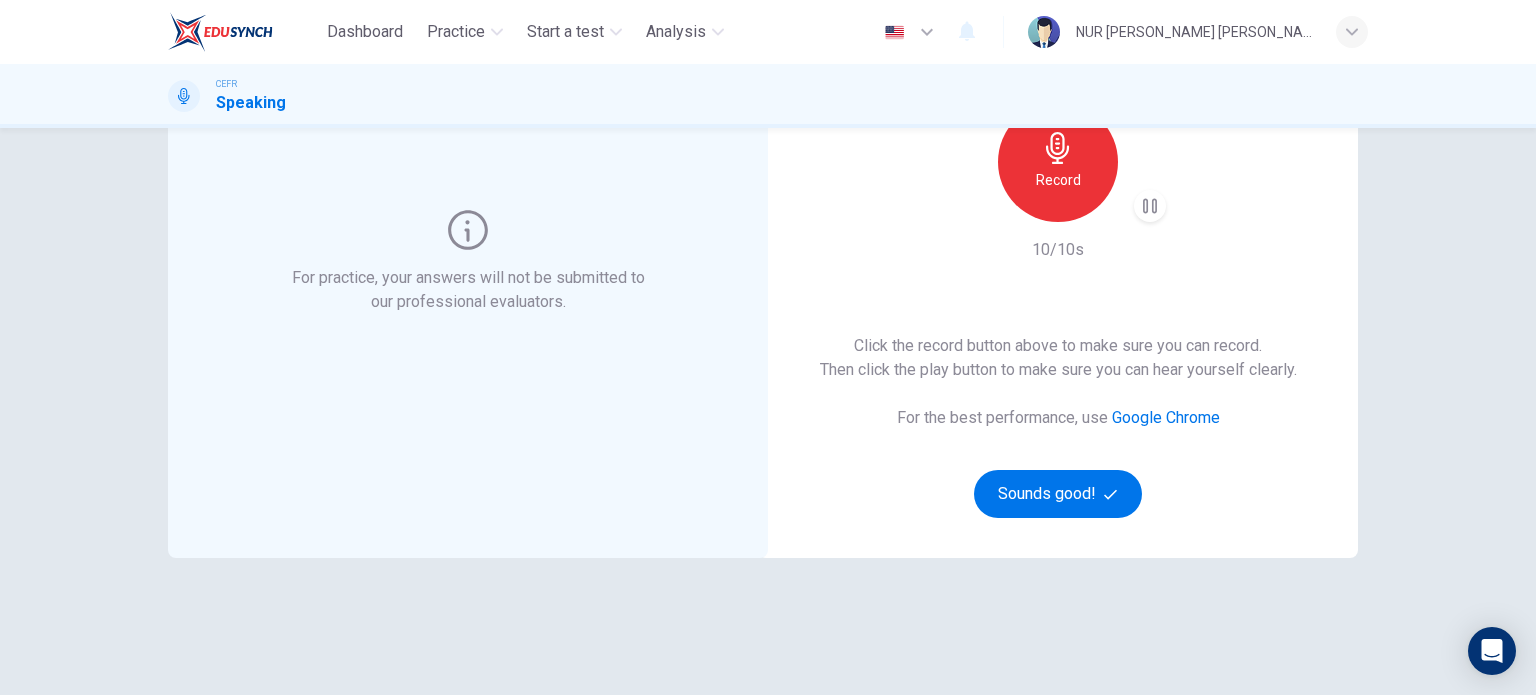 scroll, scrollTop: 203, scrollLeft: 0, axis: vertical 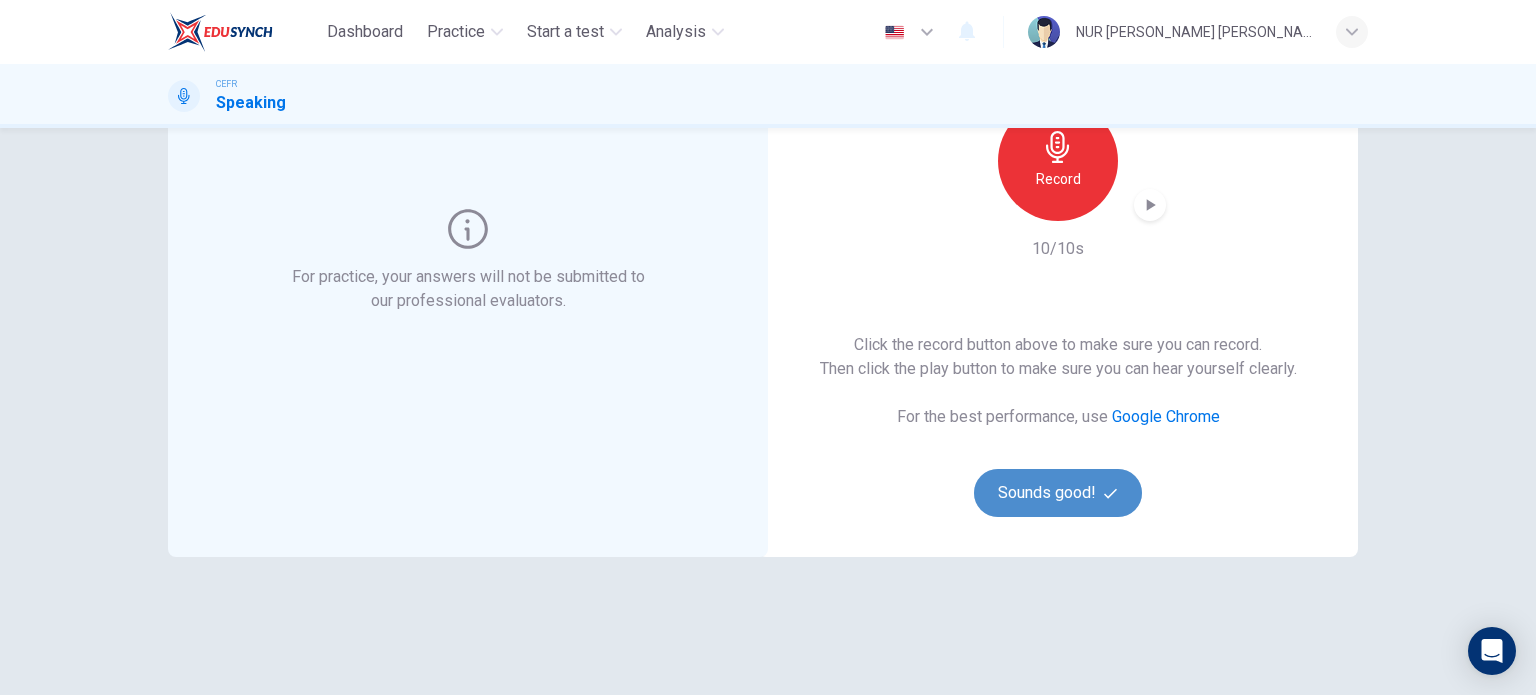 click at bounding box center (1113, 493) 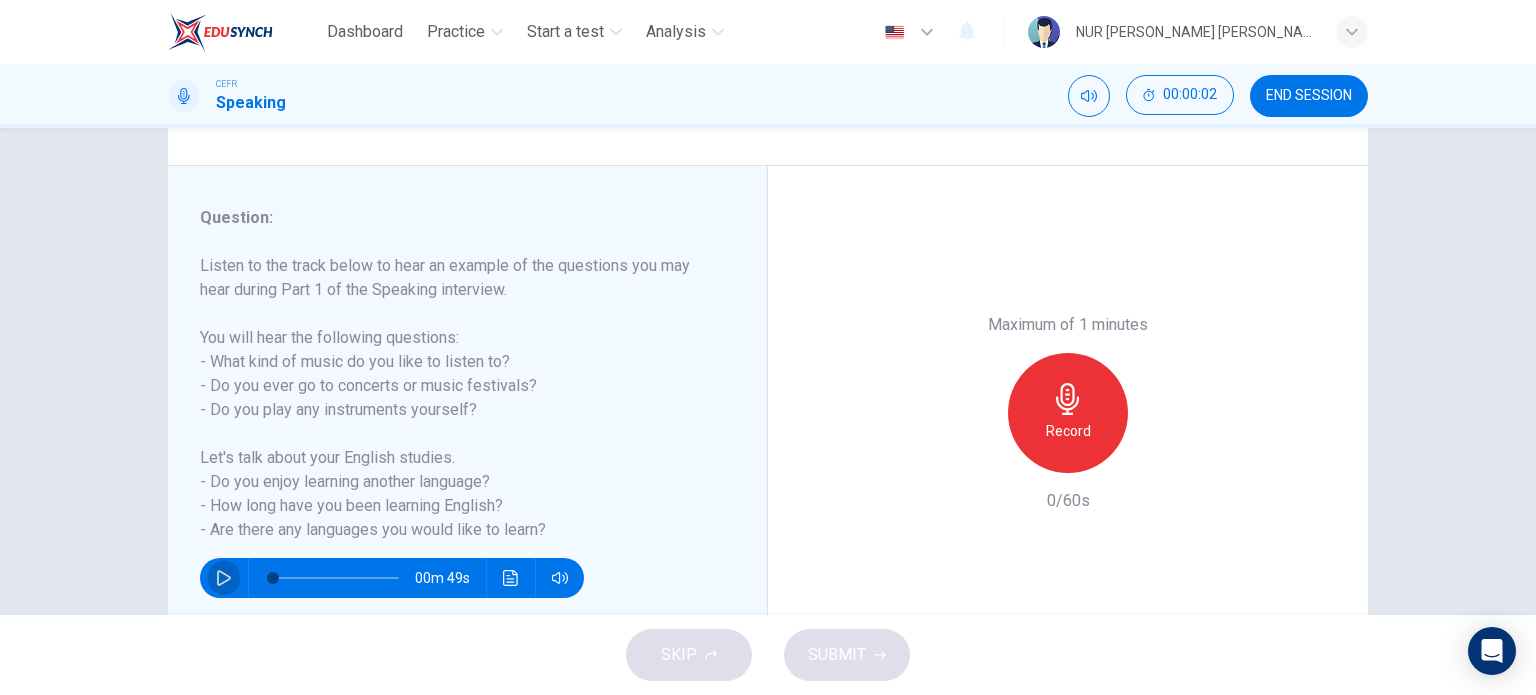 click at bounding box center (224, 578) 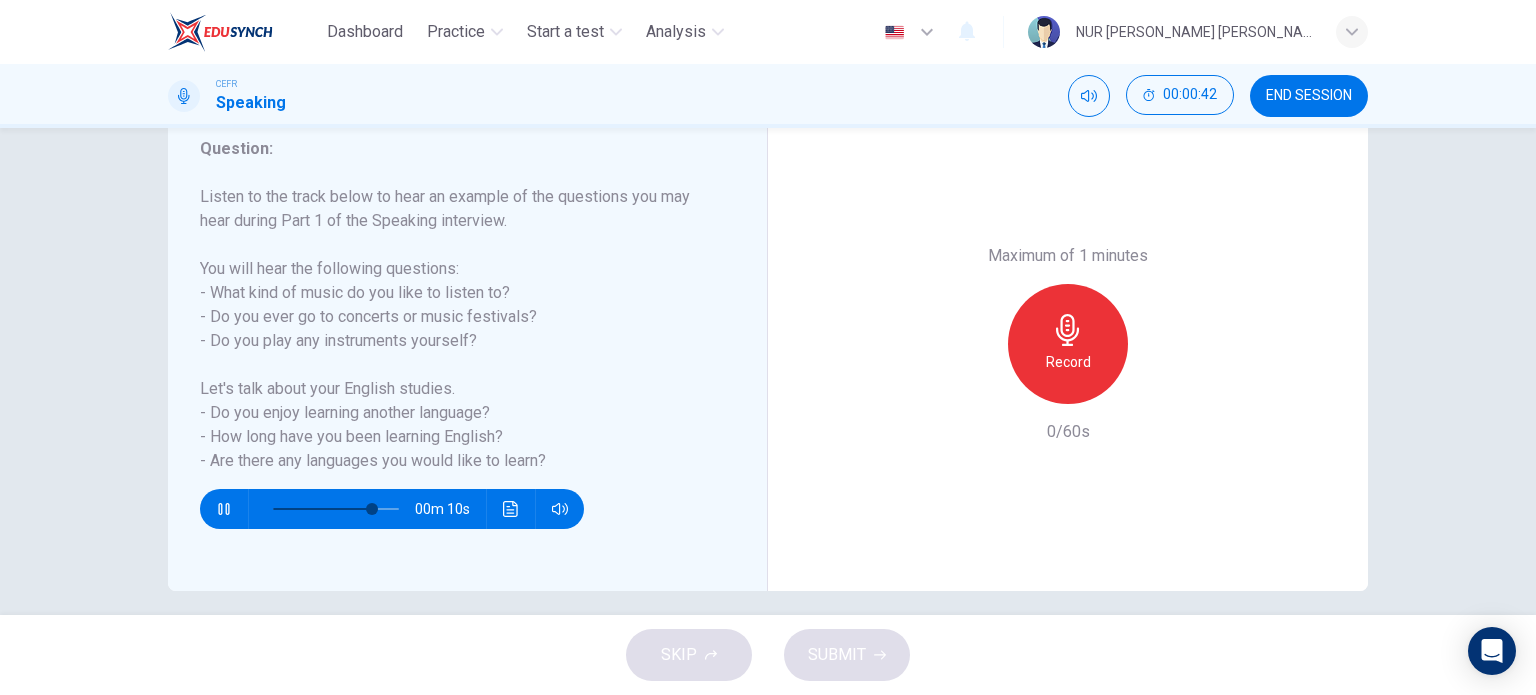 scroll, scrollTop: 208, scrollLeft: 0, axis: vertical 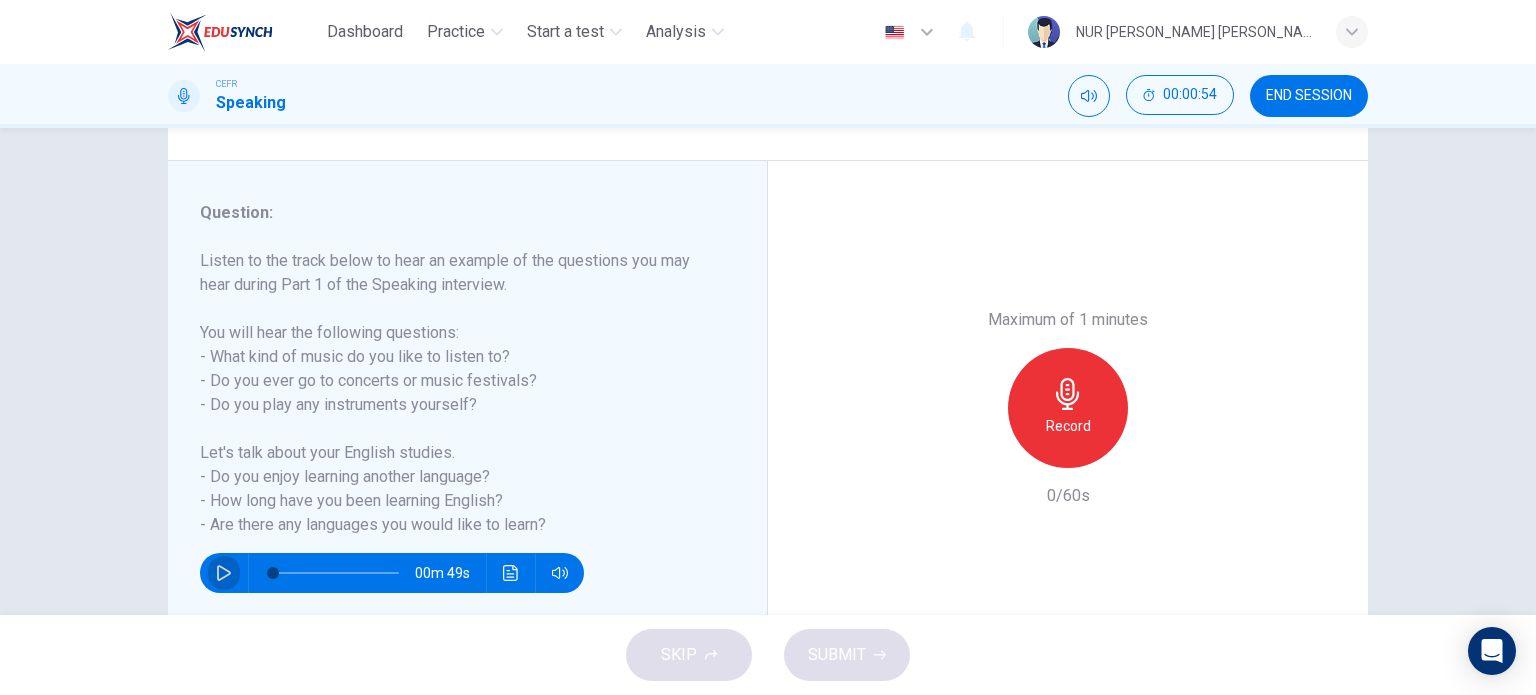 click 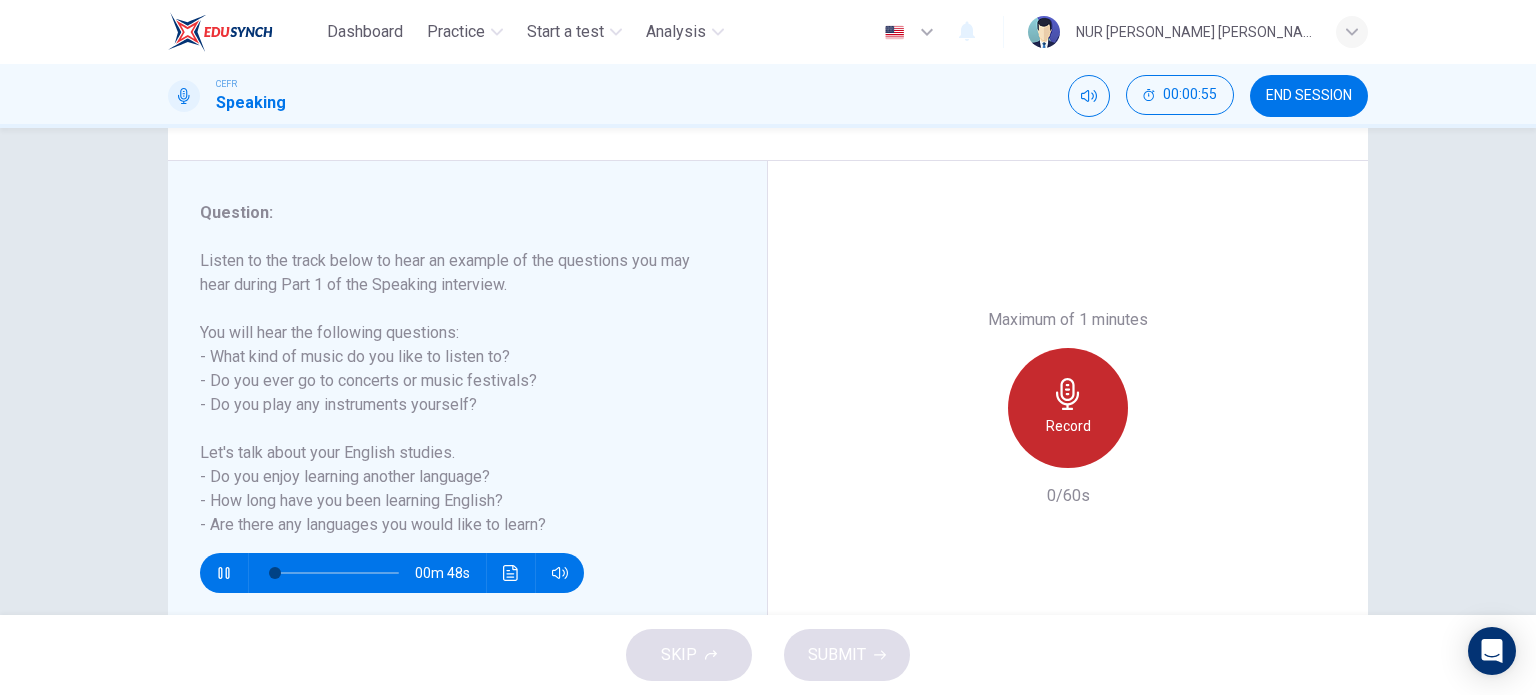 click 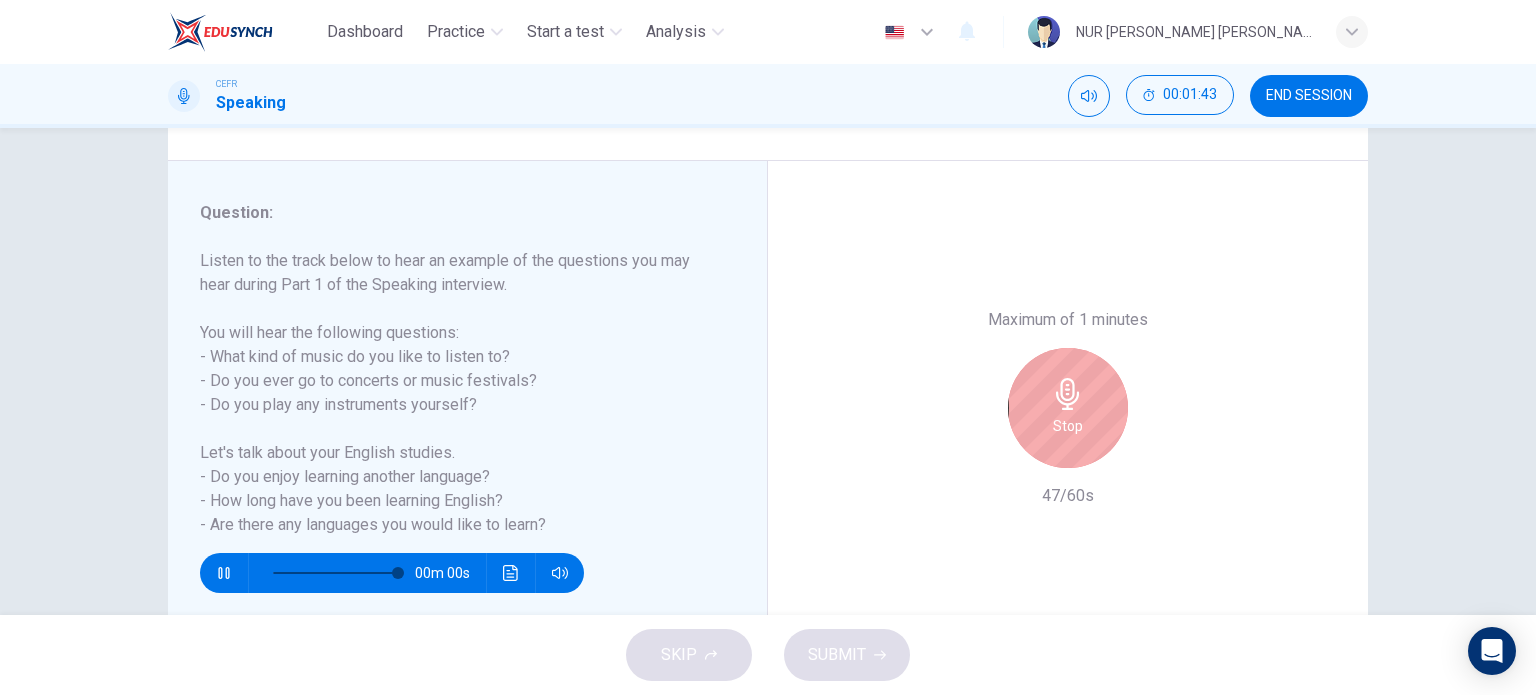 type on "0" 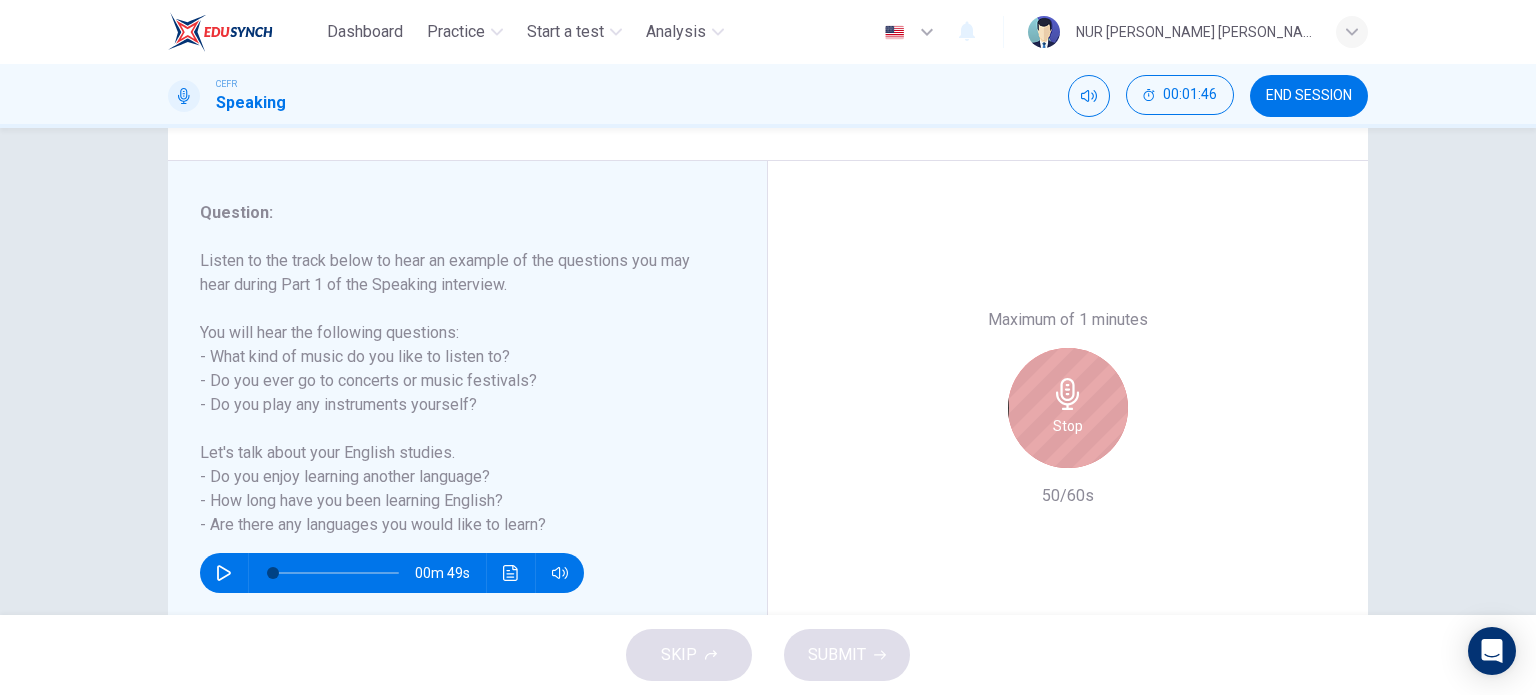click 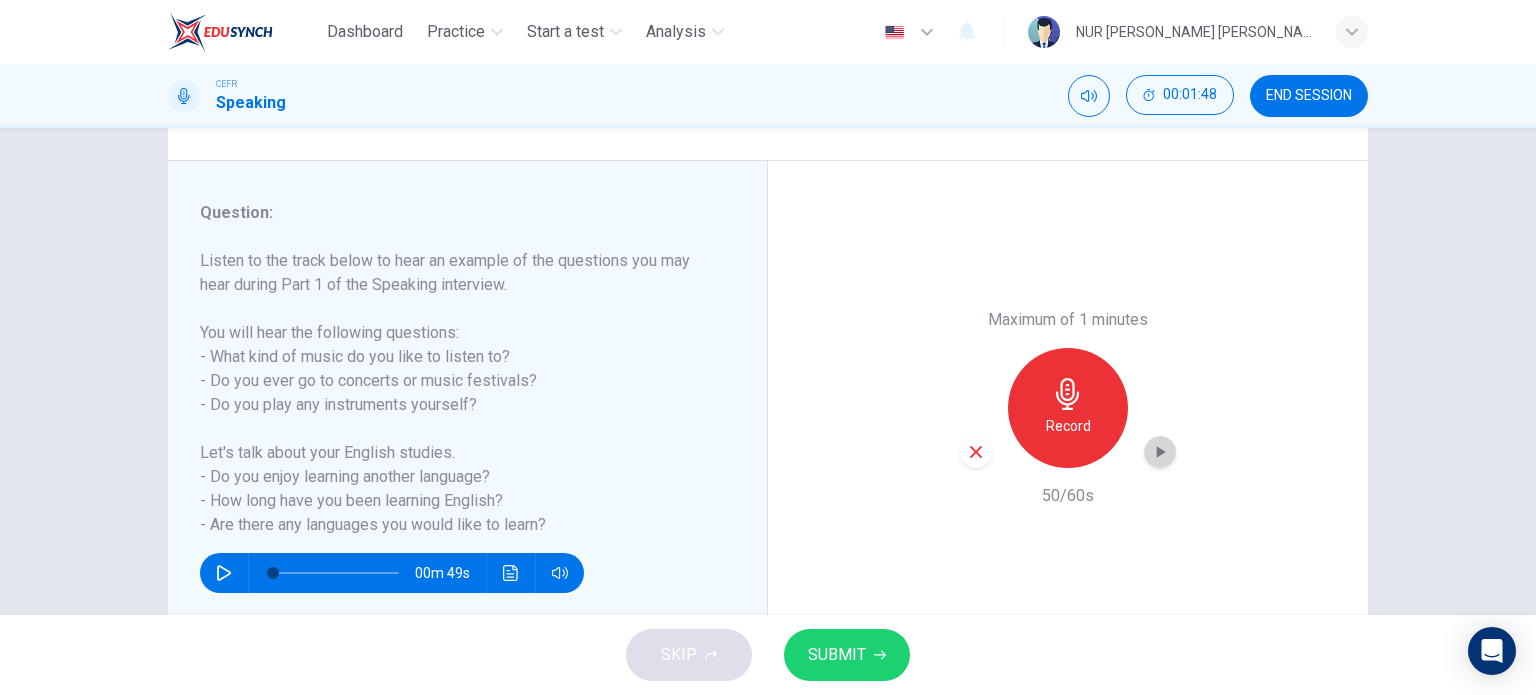 click 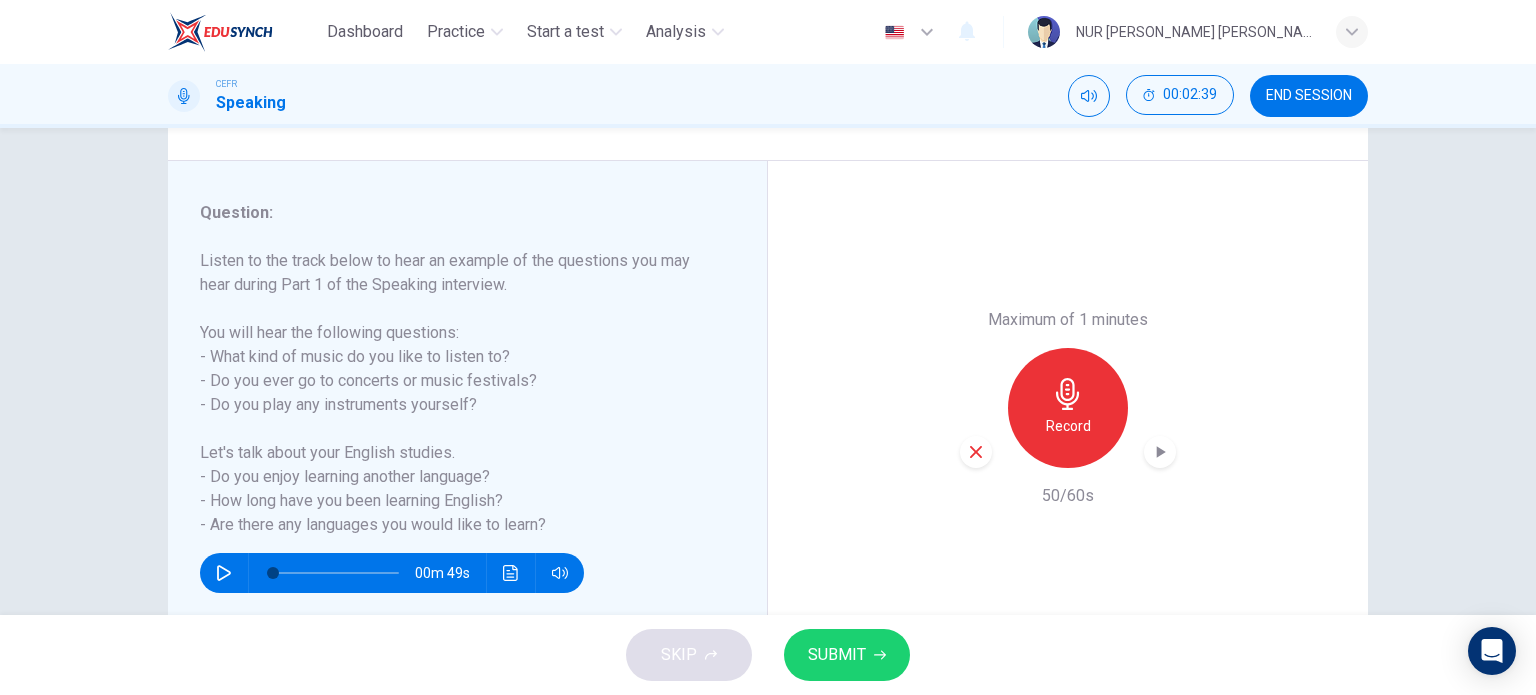 click on "SUBMIT" at bounding box center (847, 655) 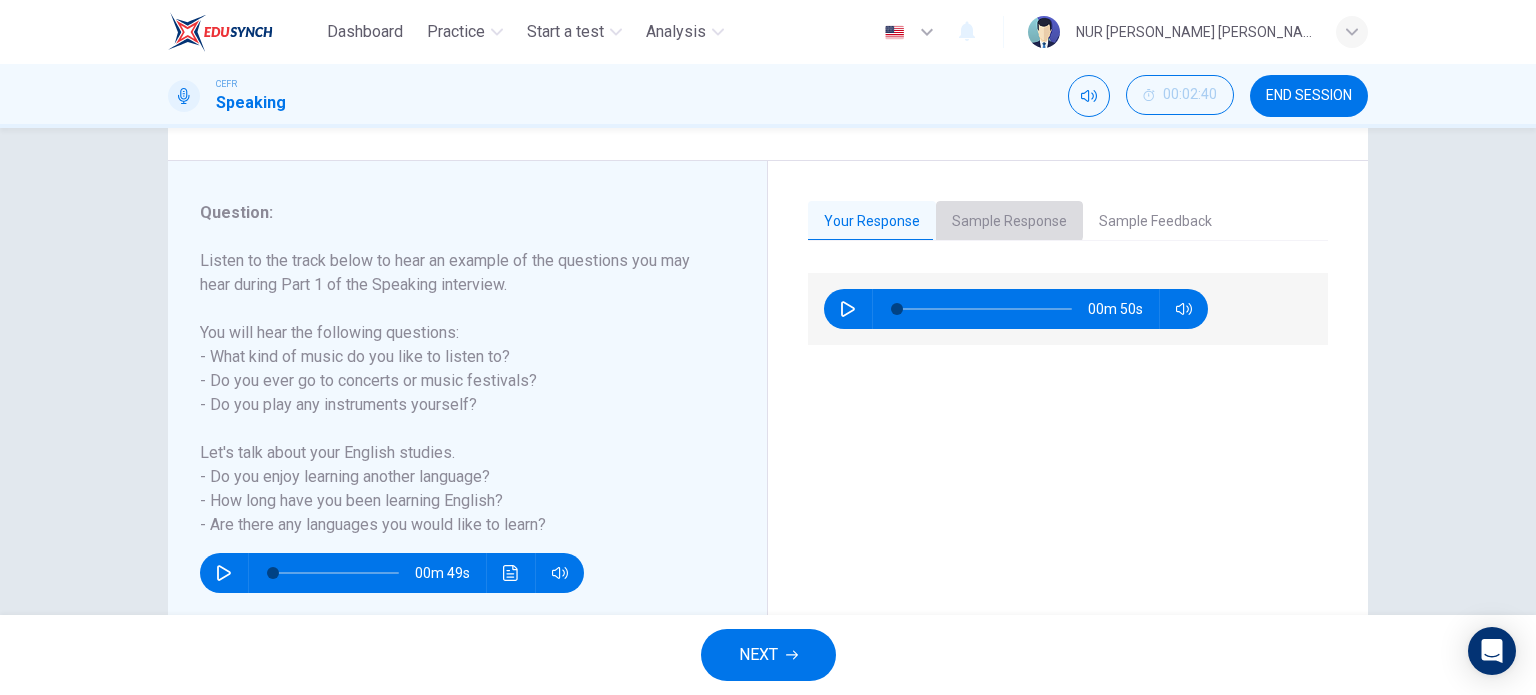 click on "Sample Response" at bounding box center (1009, 222) 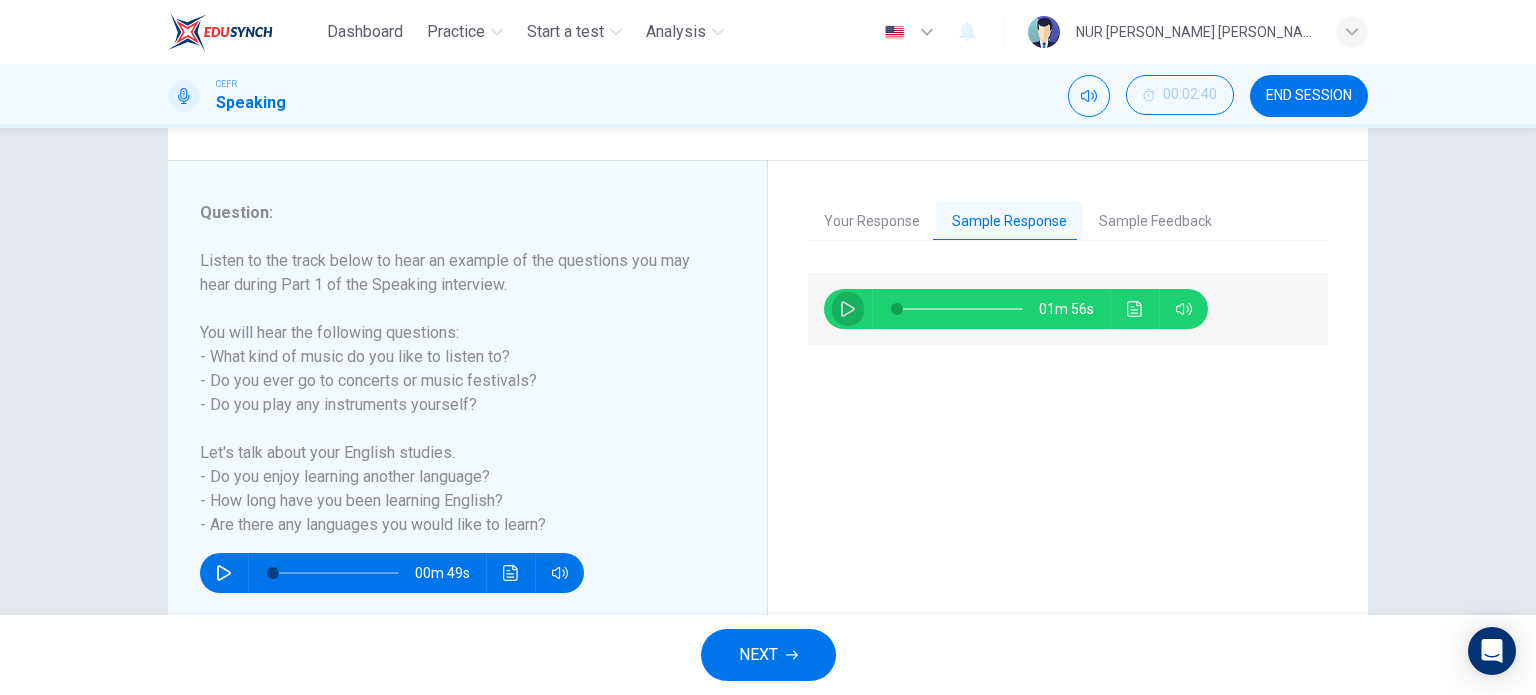 click at bounding box center [848, 309] 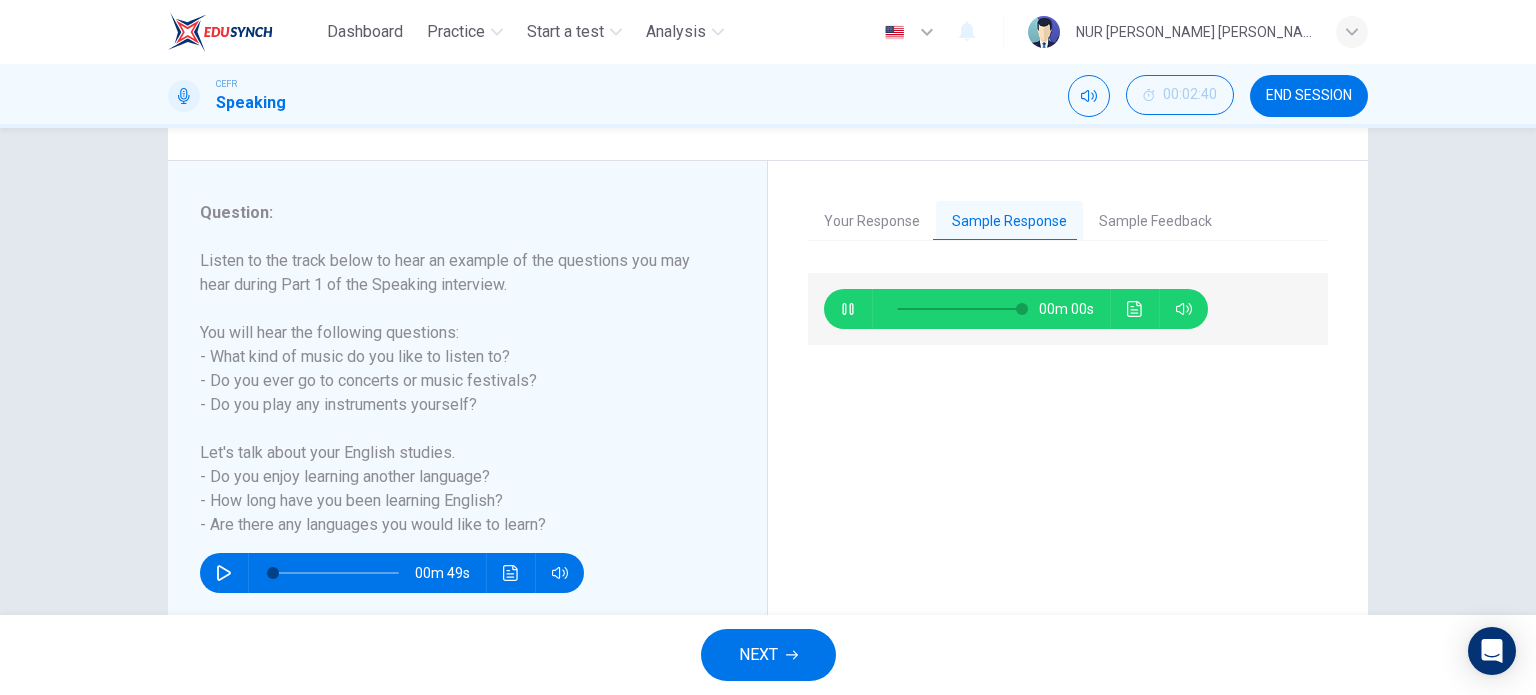 type on "0" 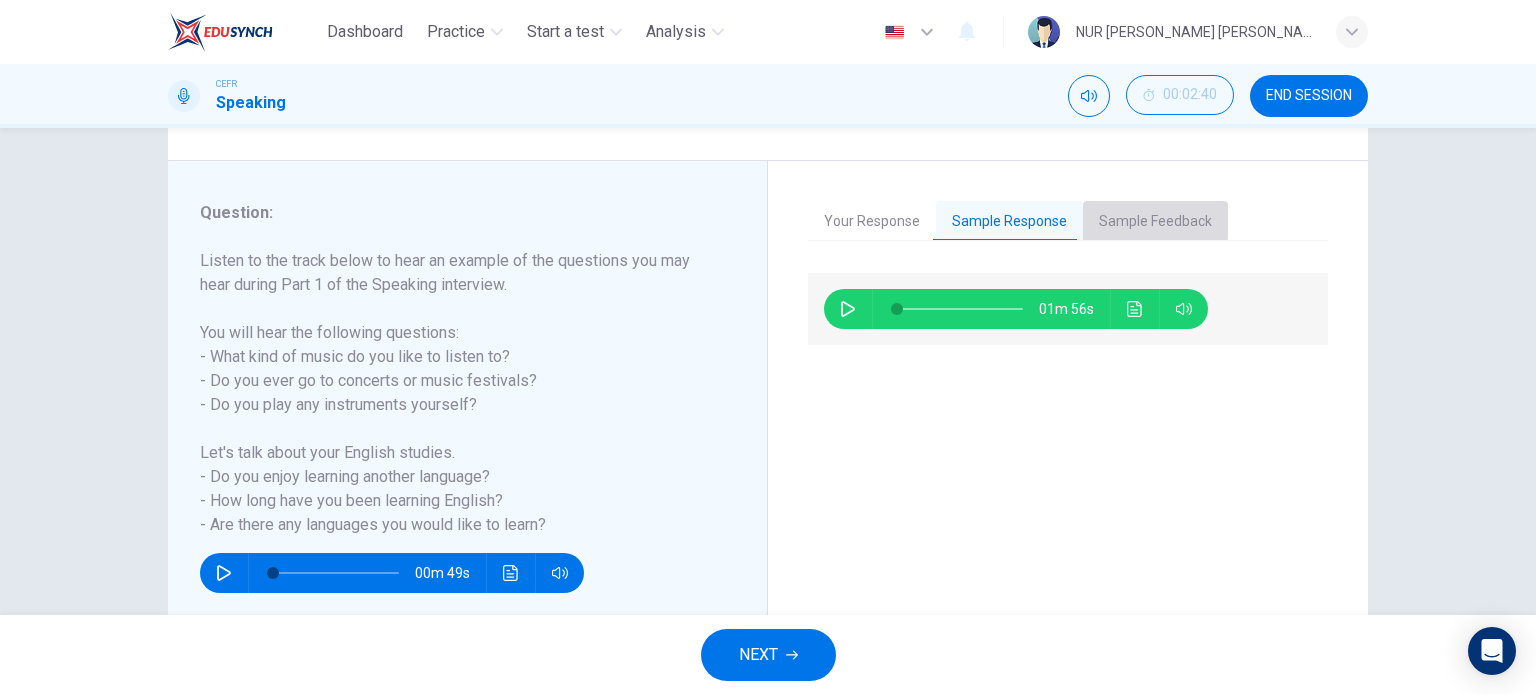 click on "Sample Feedback" at bounding box center (1155, 222) 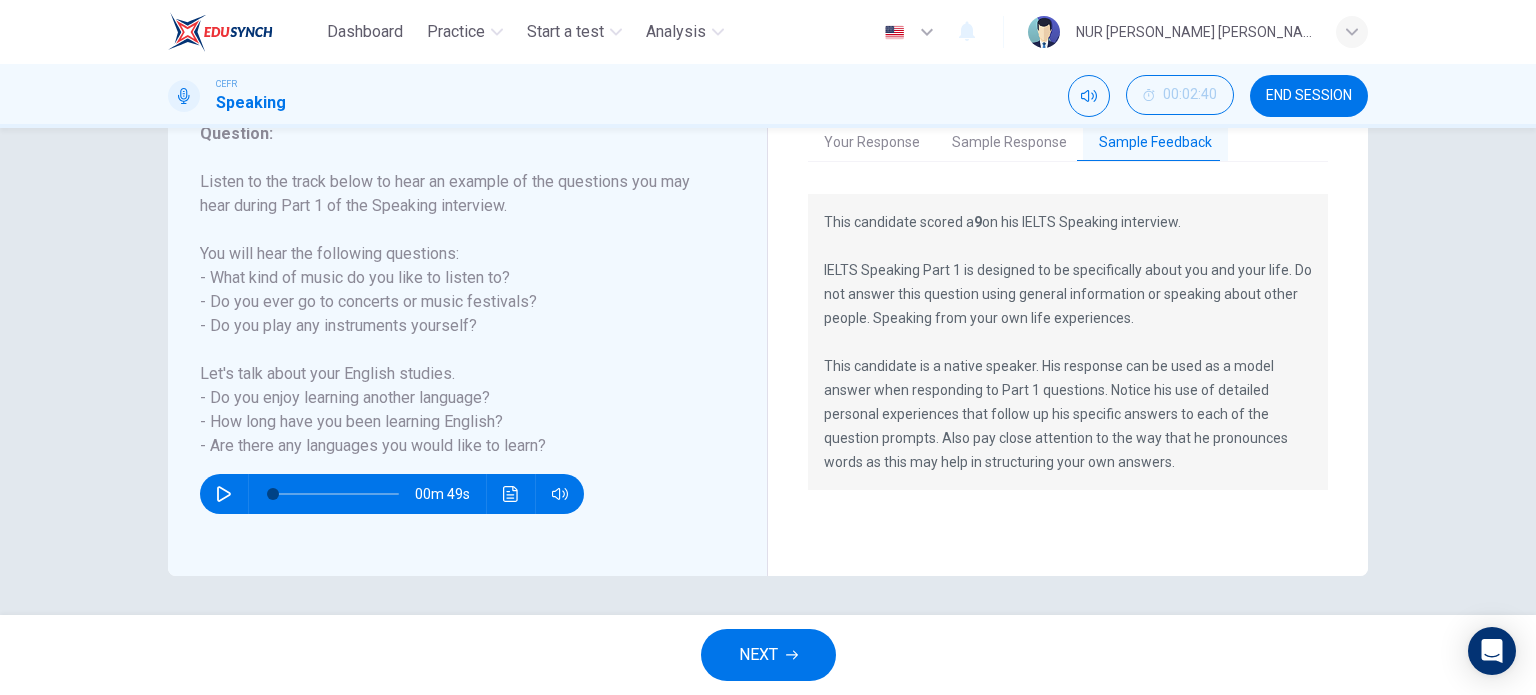 scroll, scrollTop: 288, scrollLeft: 0, axis: vertical 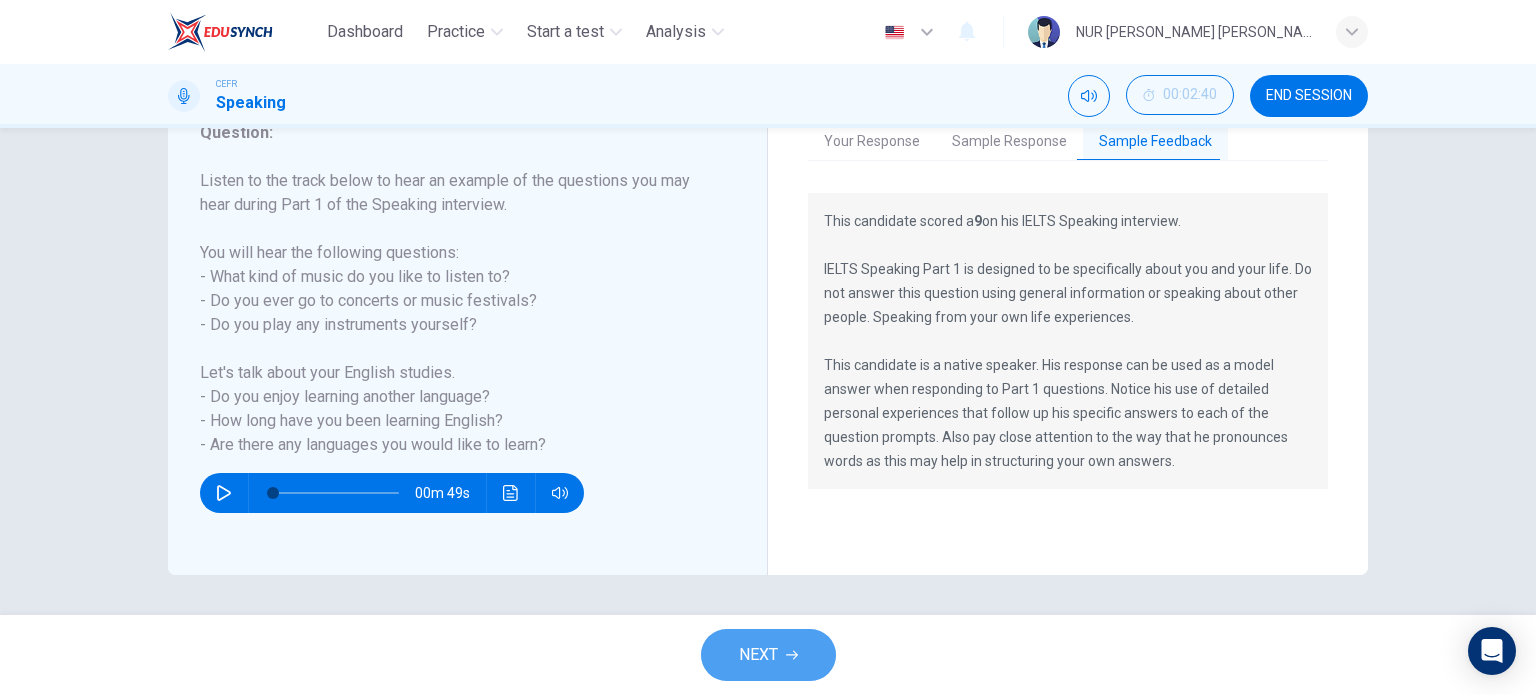 click on "NEXT" at bounding box center [758, 655] 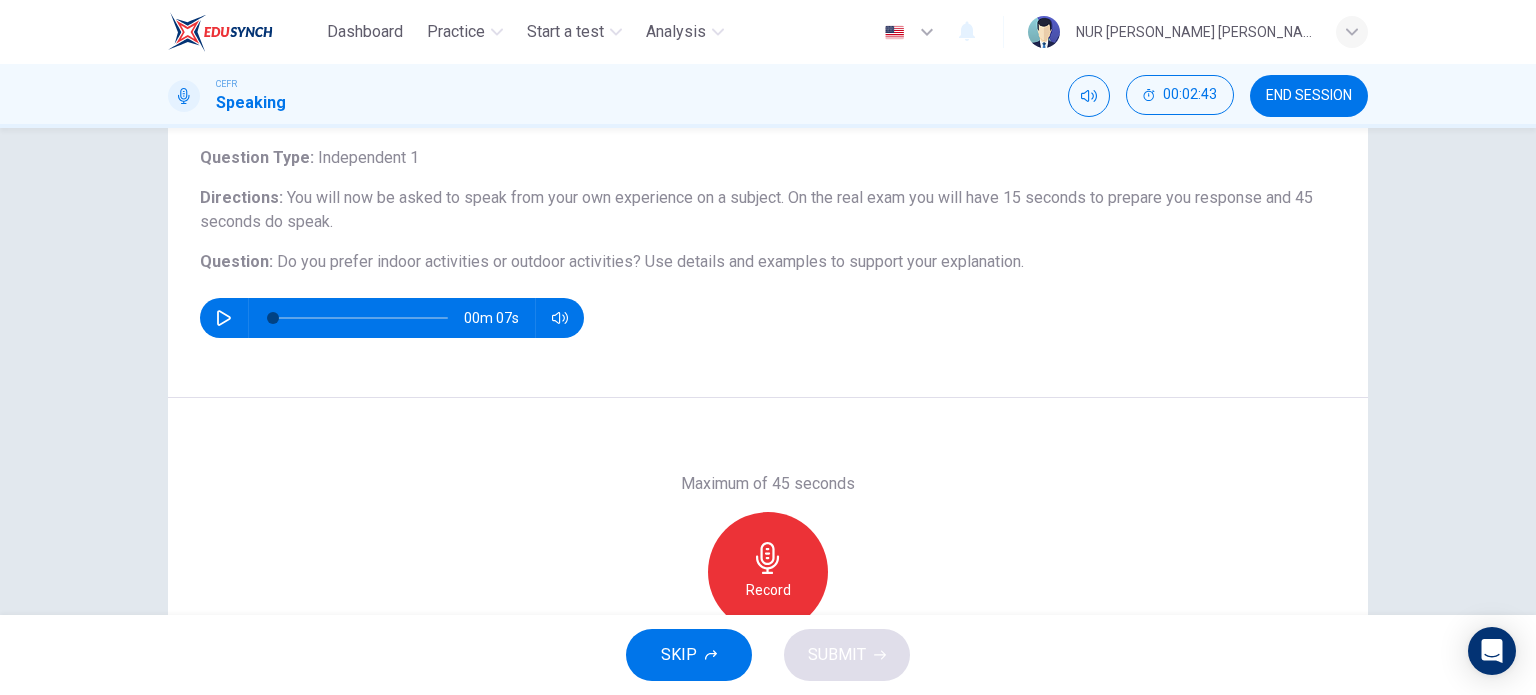 scroll, scrollTop: 116, scrollLeft: 0, axis: vertical 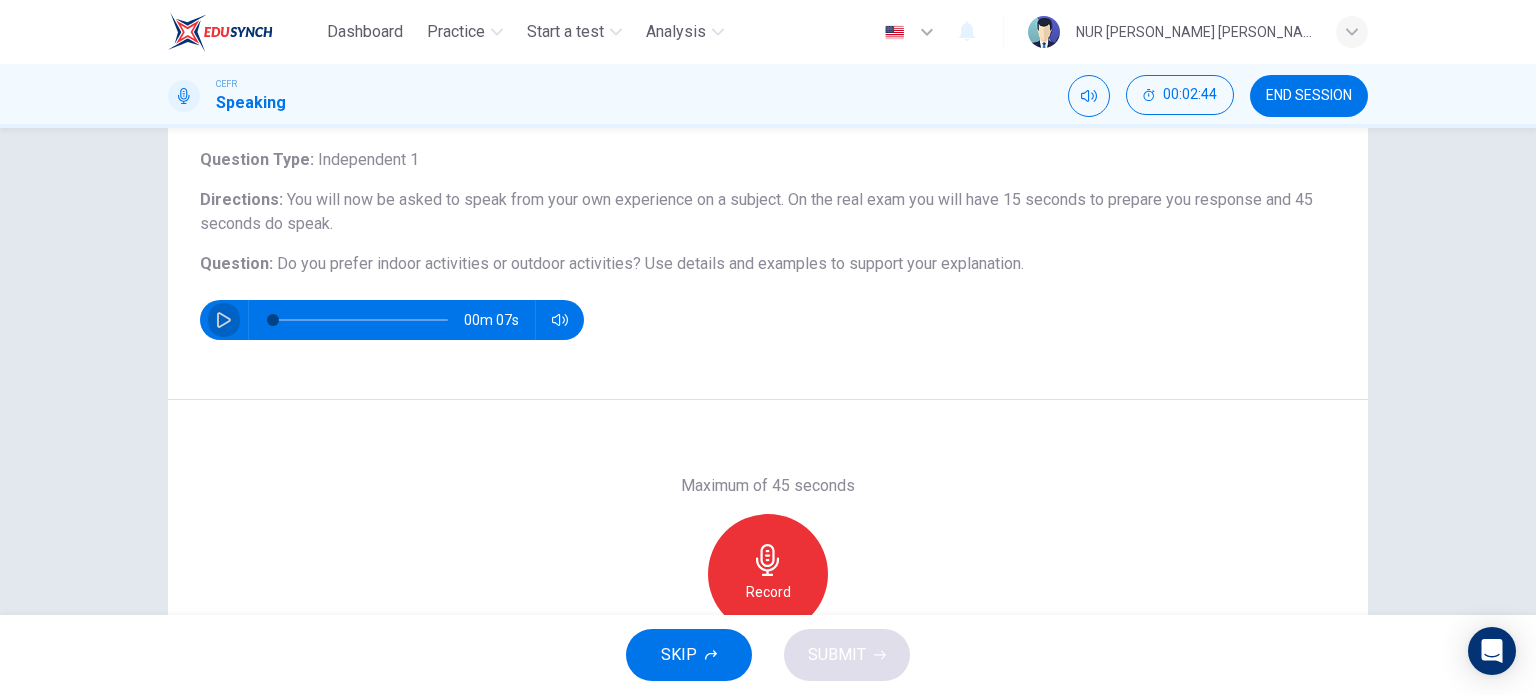 click 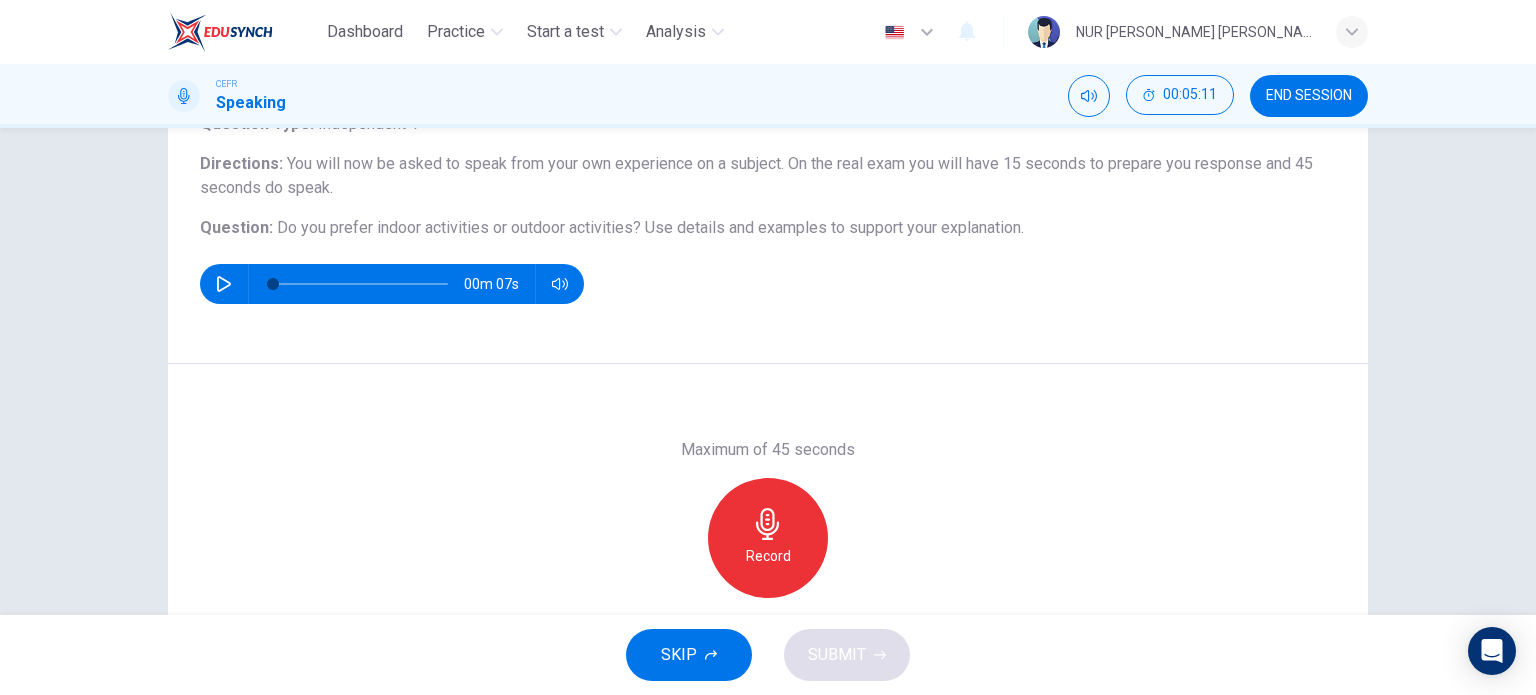 scroll, scrollTop: 156, scrollLeft: 0, axis: vertical 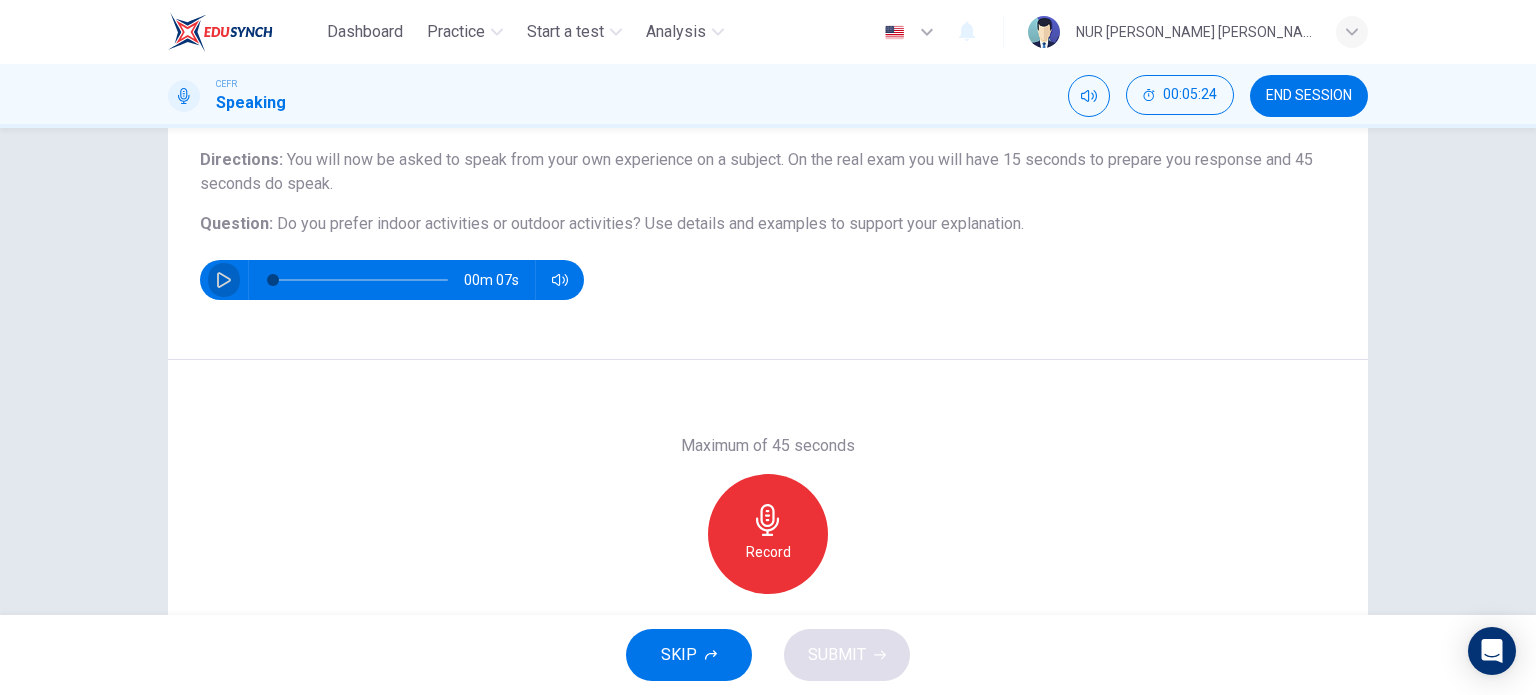 click 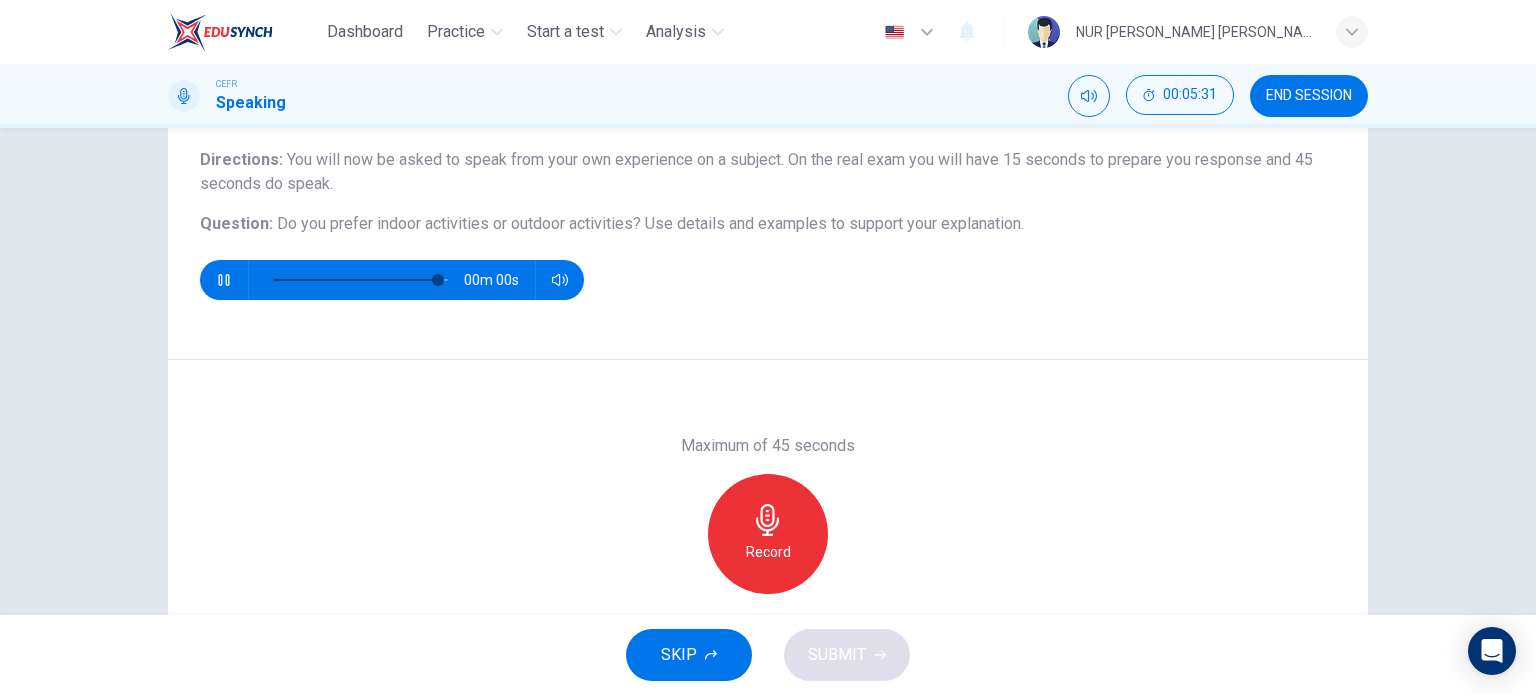 type on "0" 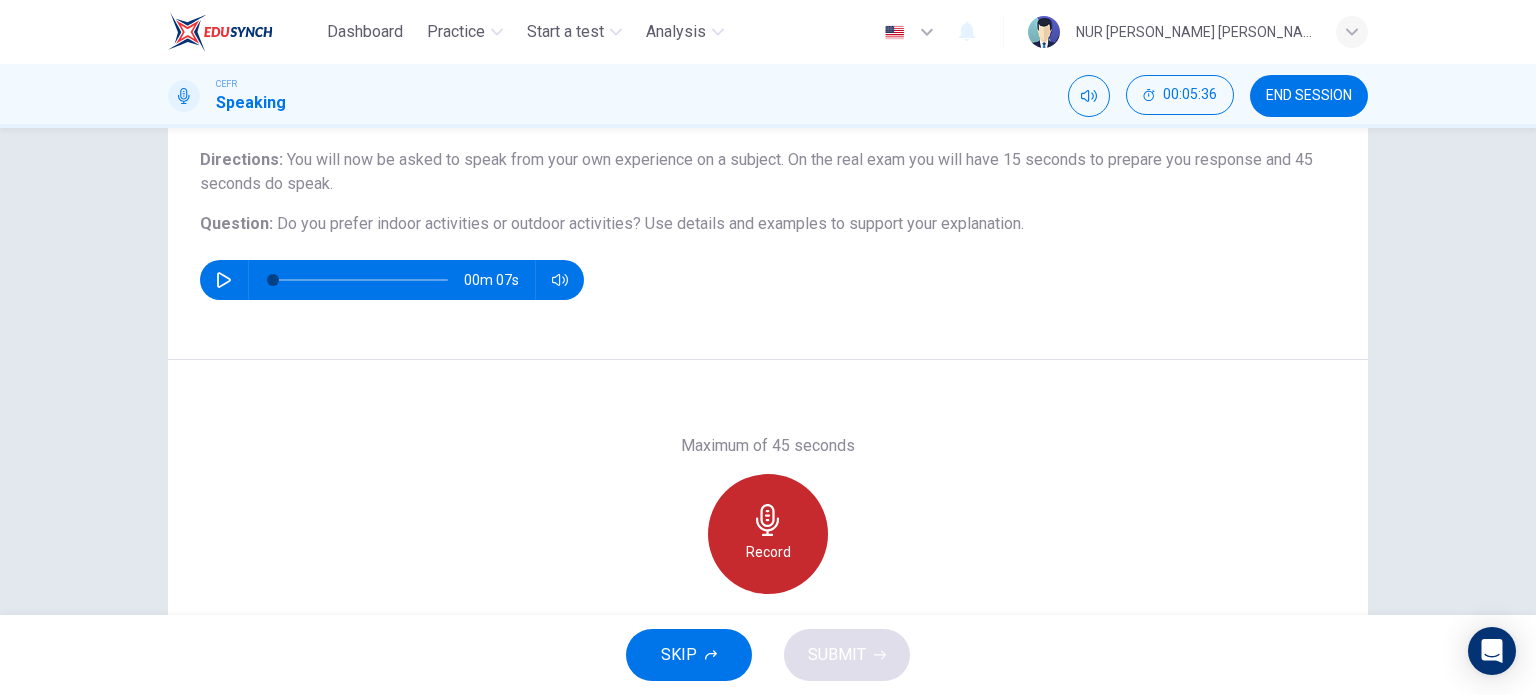 click 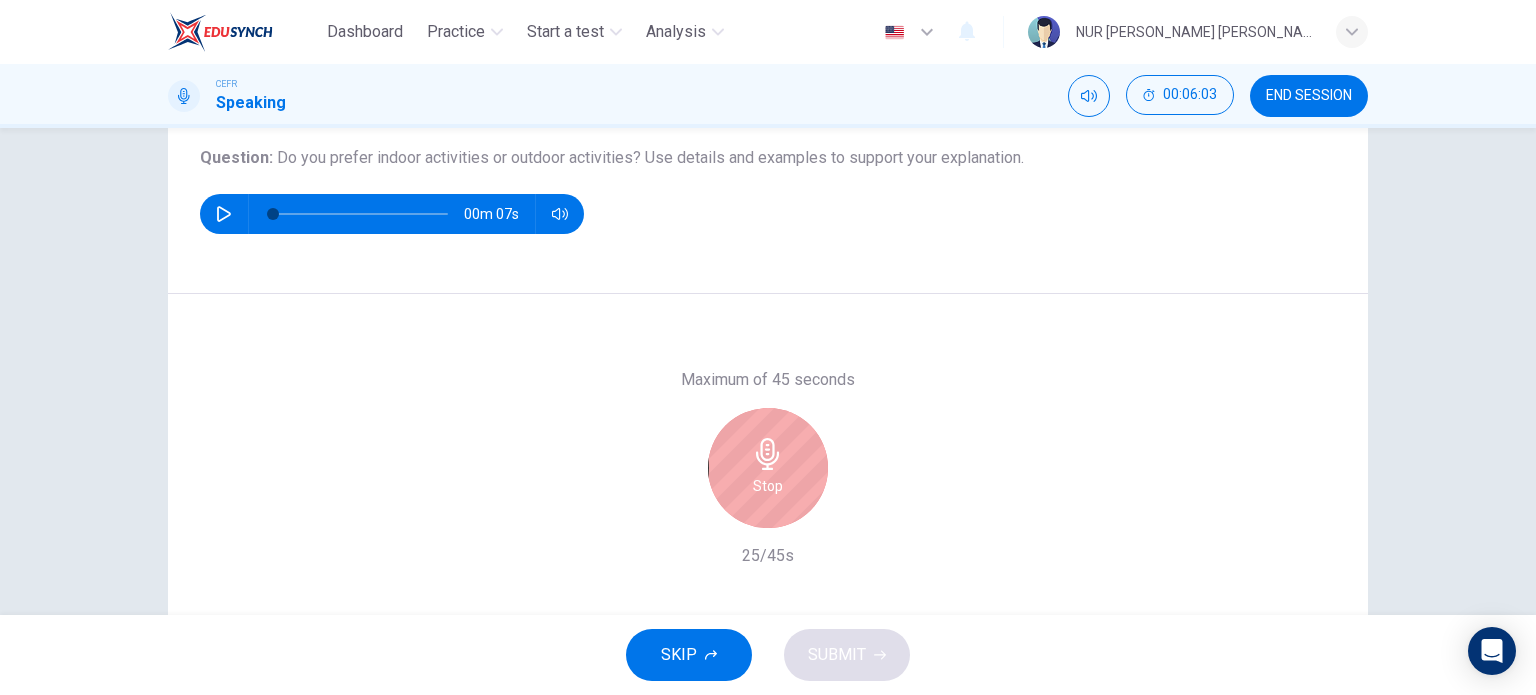 scroll, scrollTop: 216, scrollLeft: 0, axis: vertical 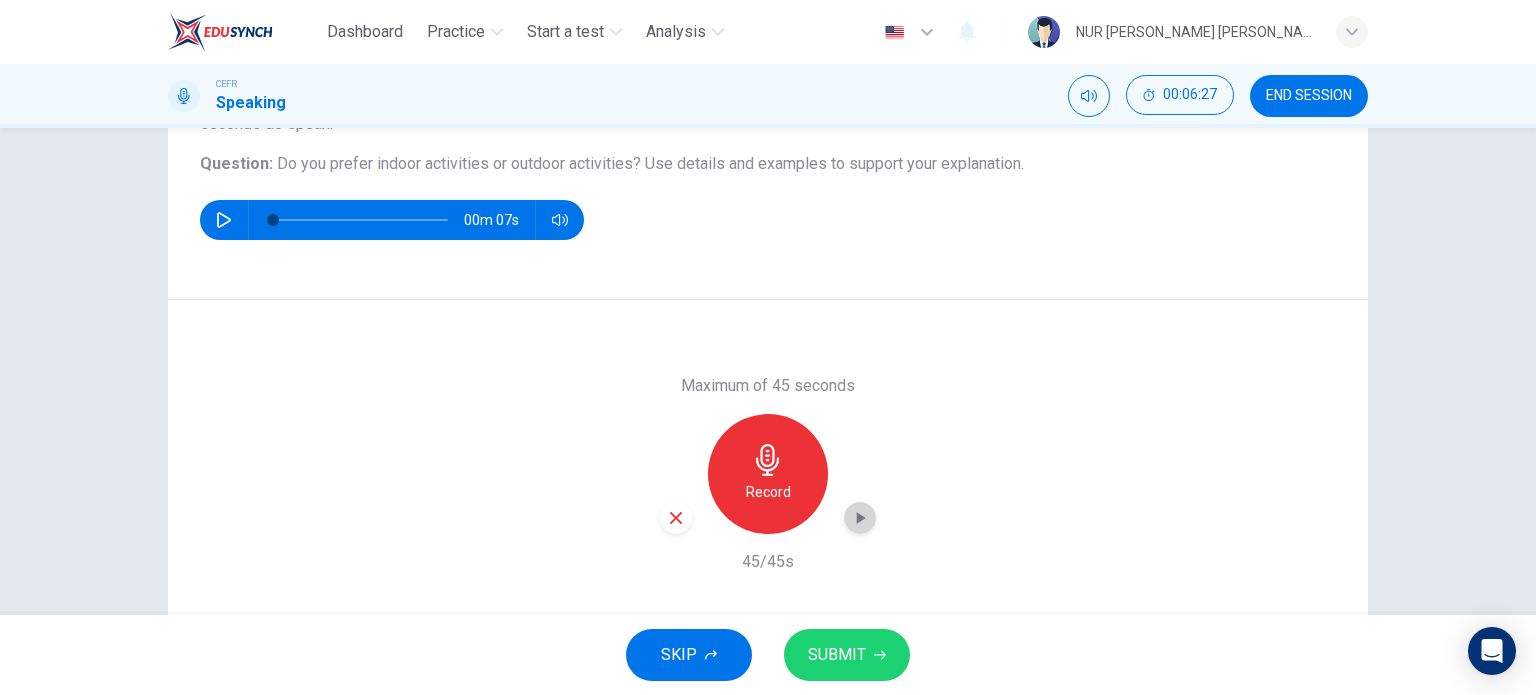 click 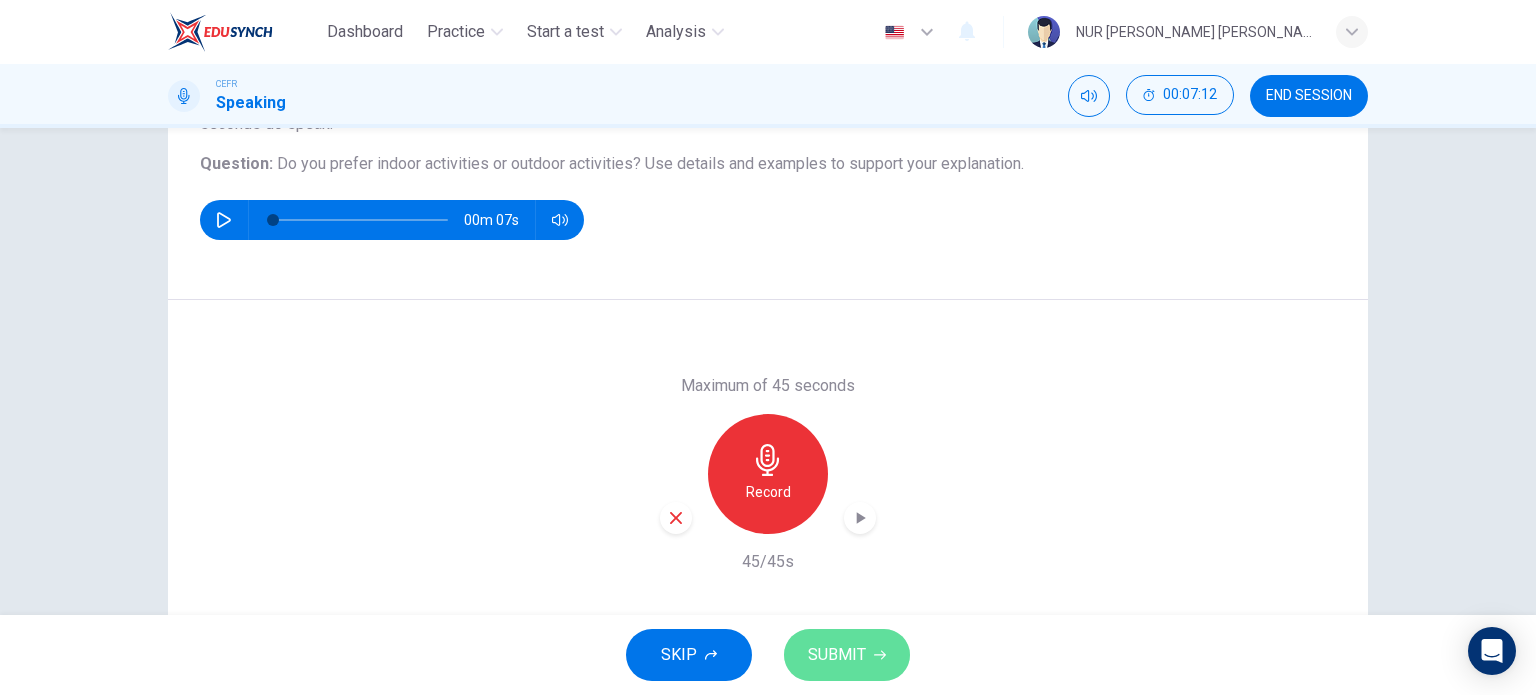 click on "SUBMIT" at bounding box center (837, 655) 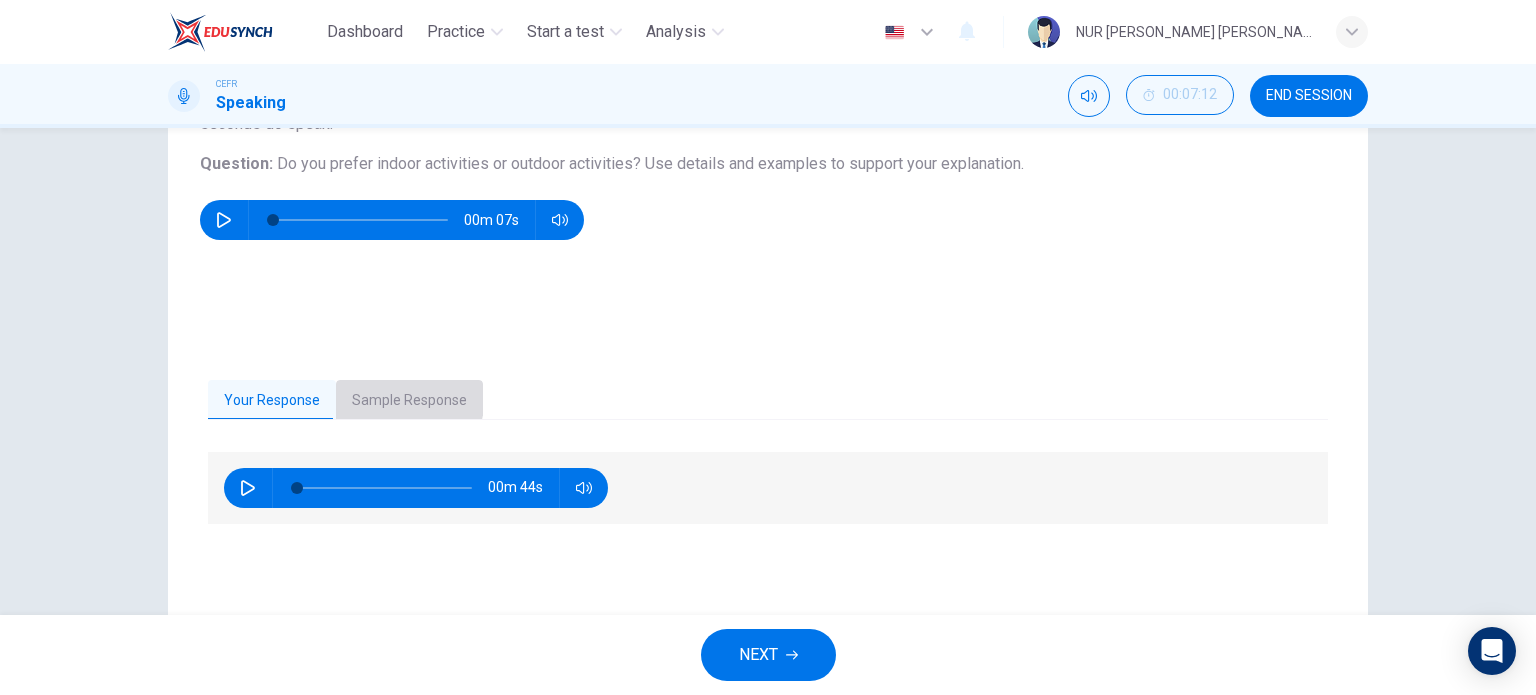 click on "Sample Response" at bounding box center [409, 401] 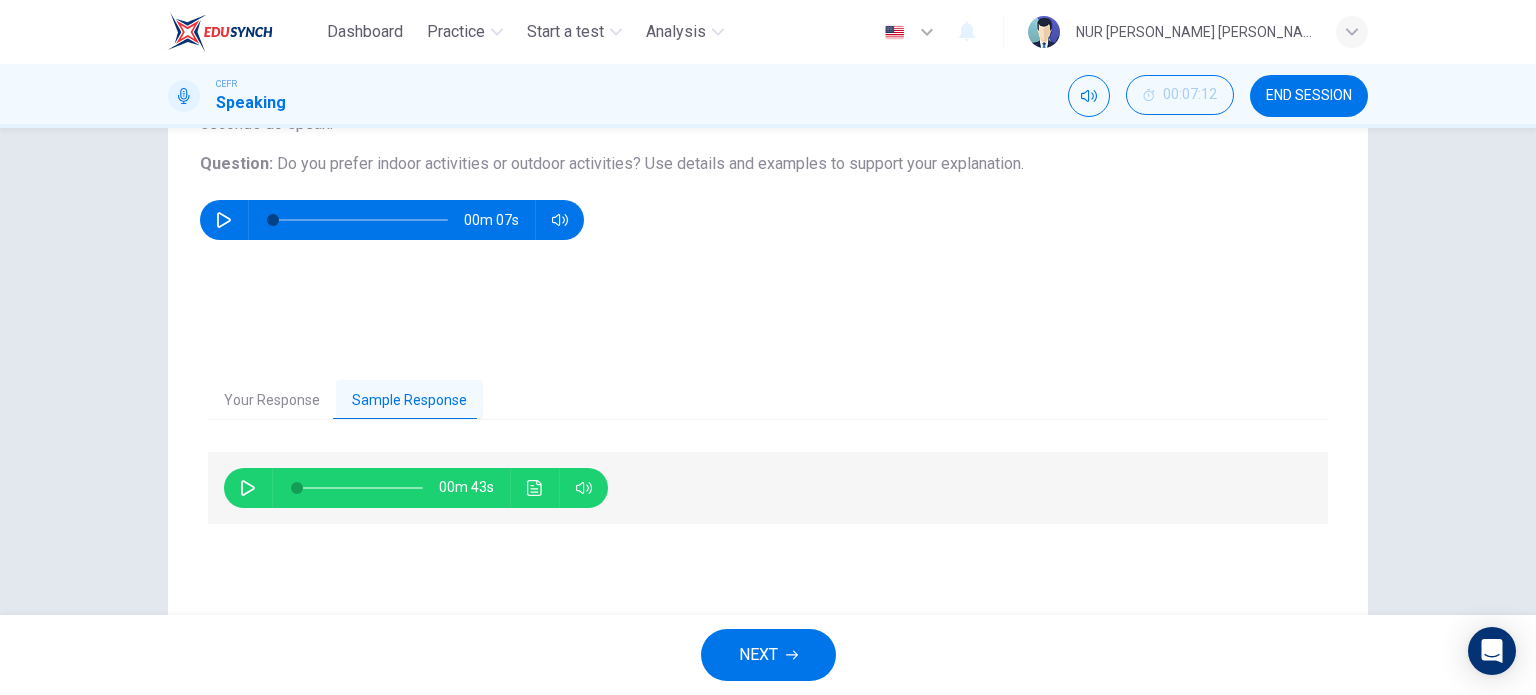 scroll, scrollTop: 288, scrollLeft: 0, axis: vertical 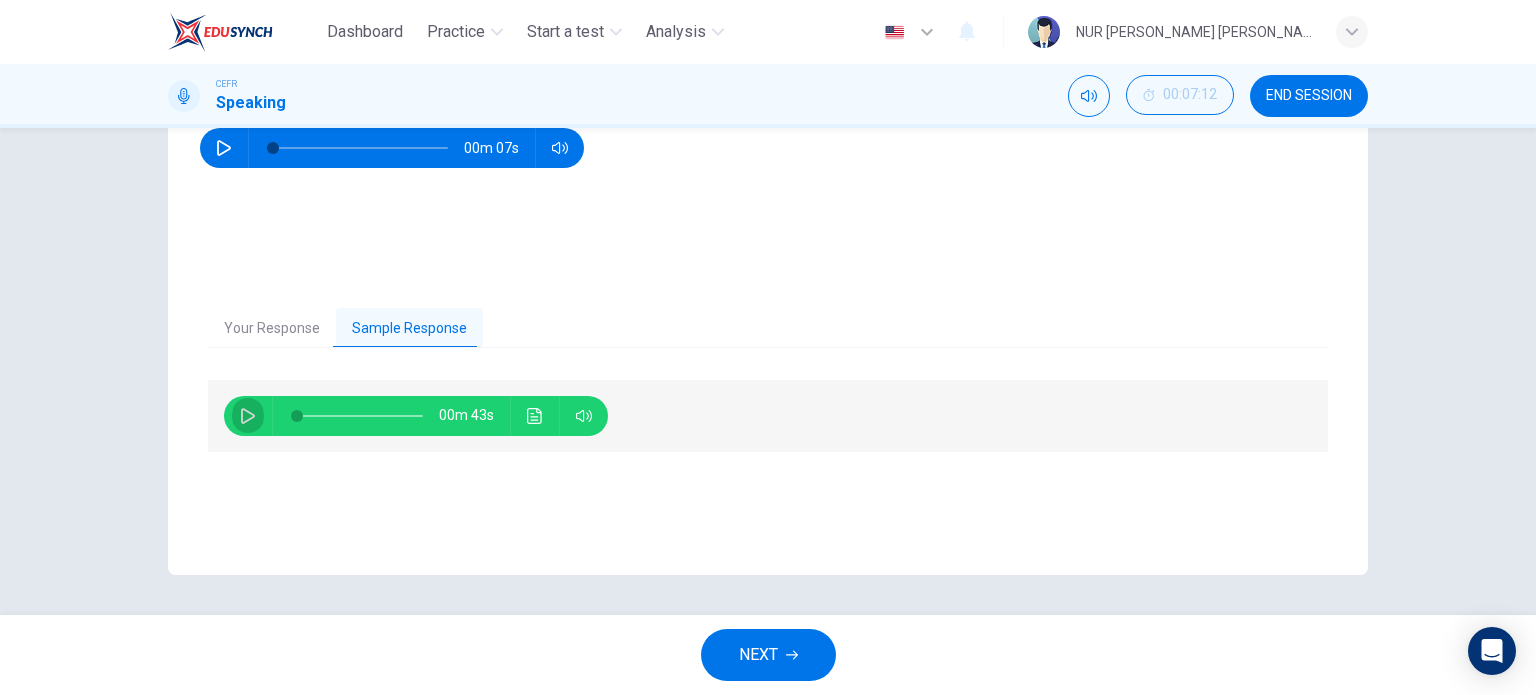 click 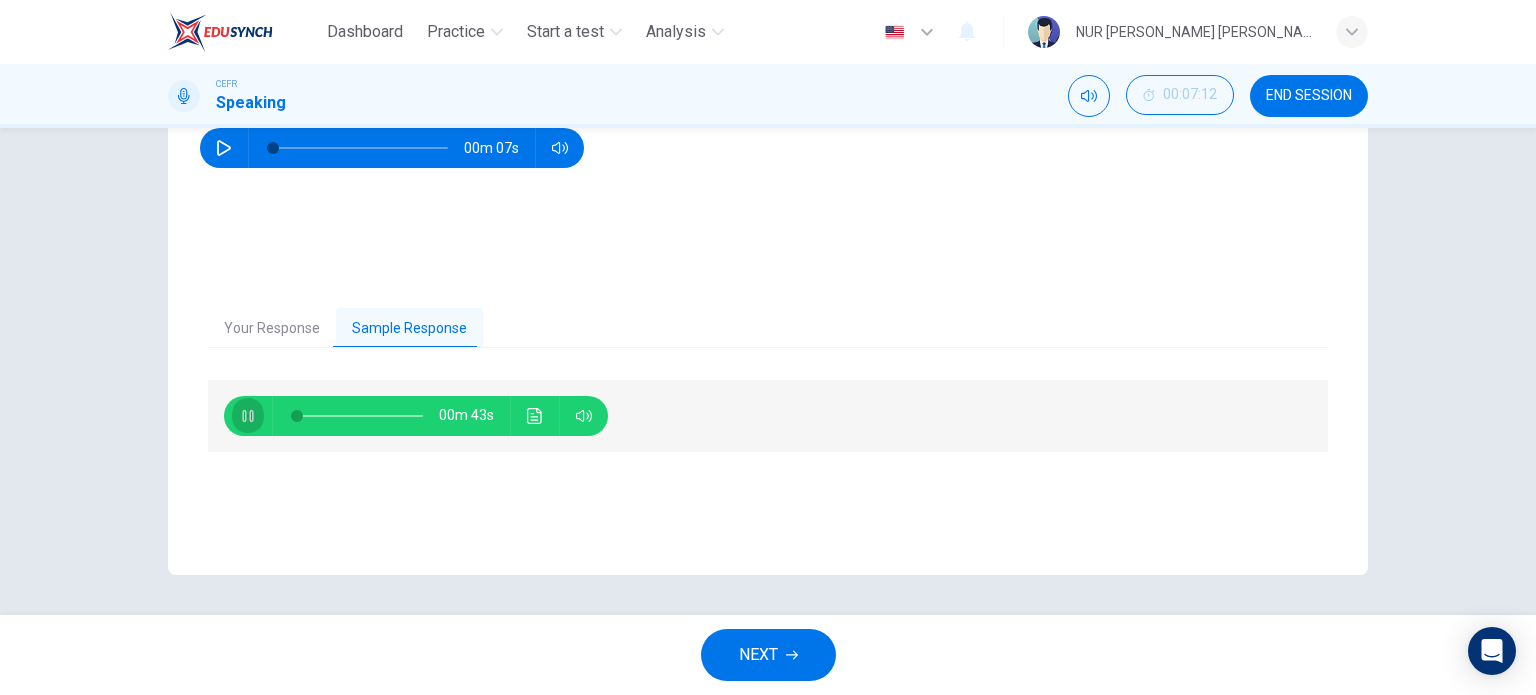 click 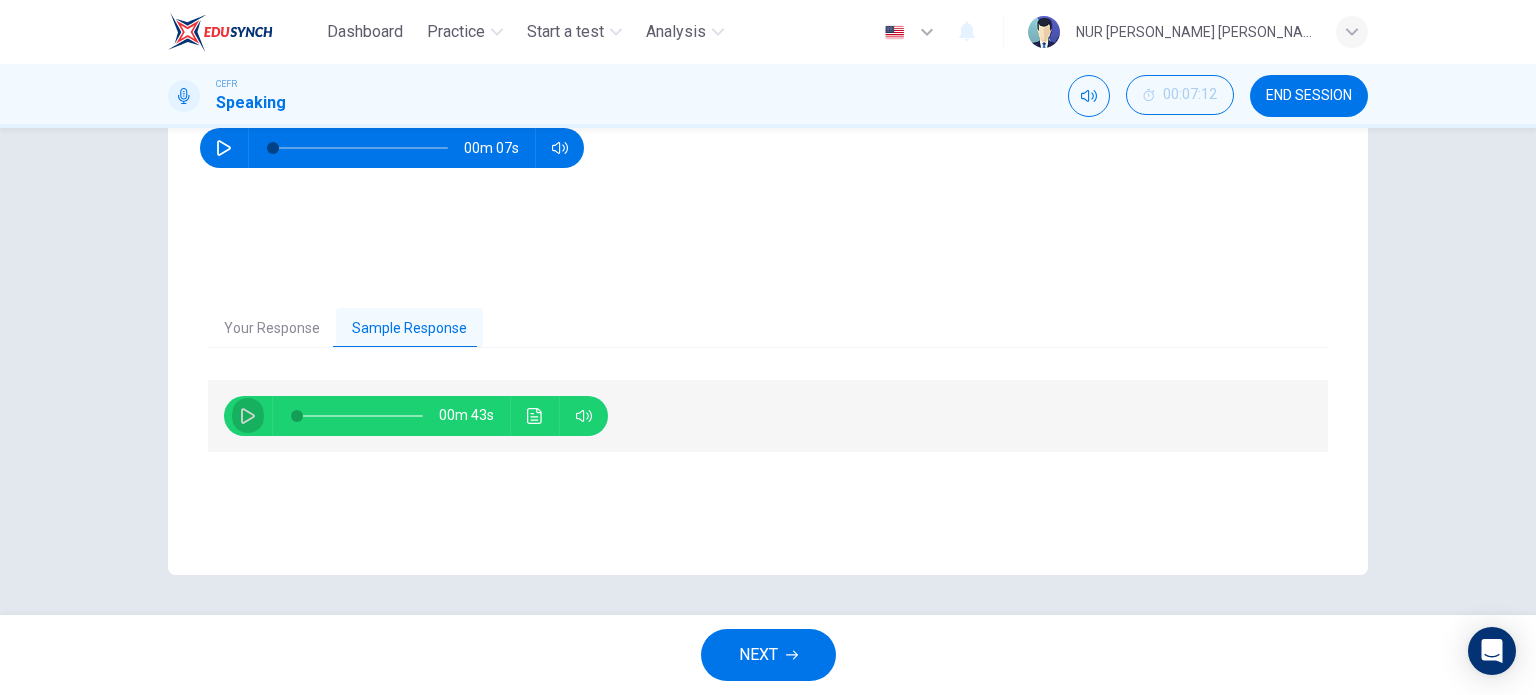 click 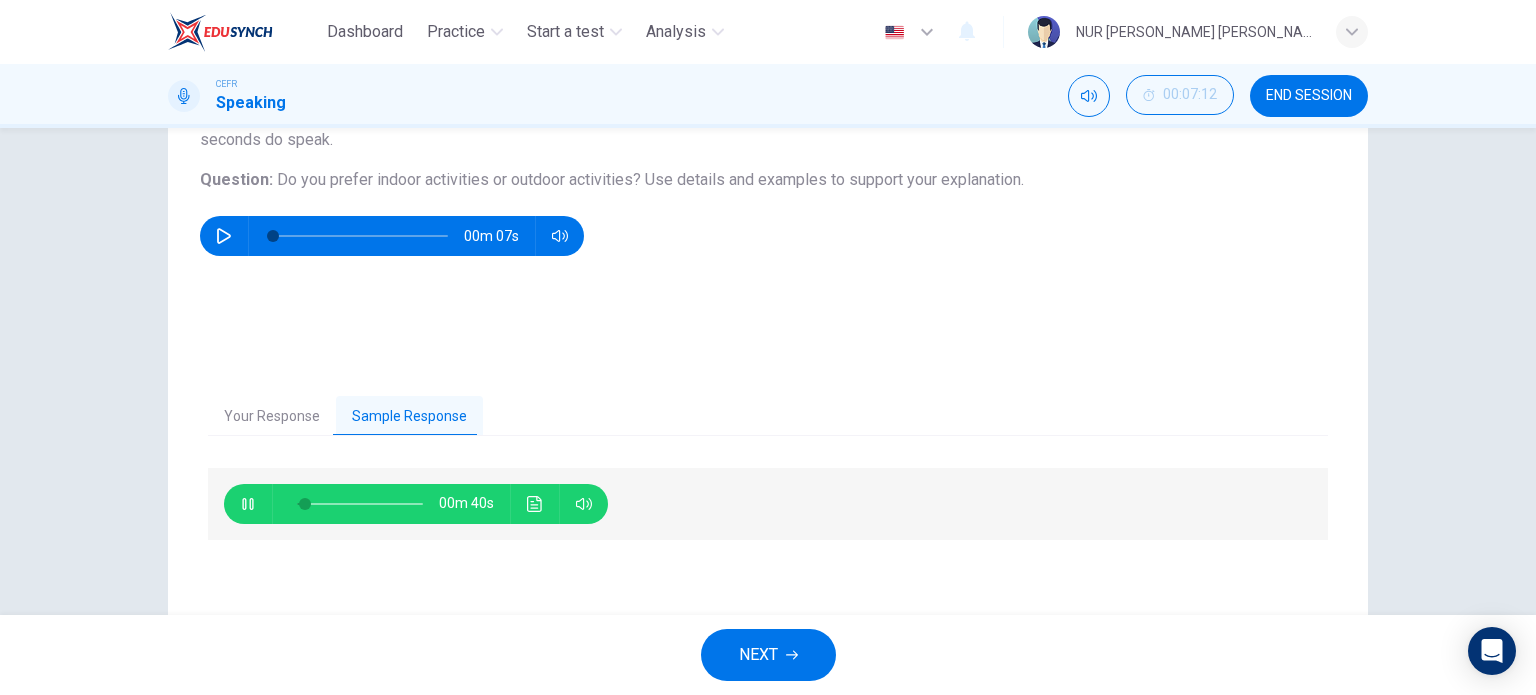 scroll, scrollTop: 199, scrollLeft: 0, axis: vertical 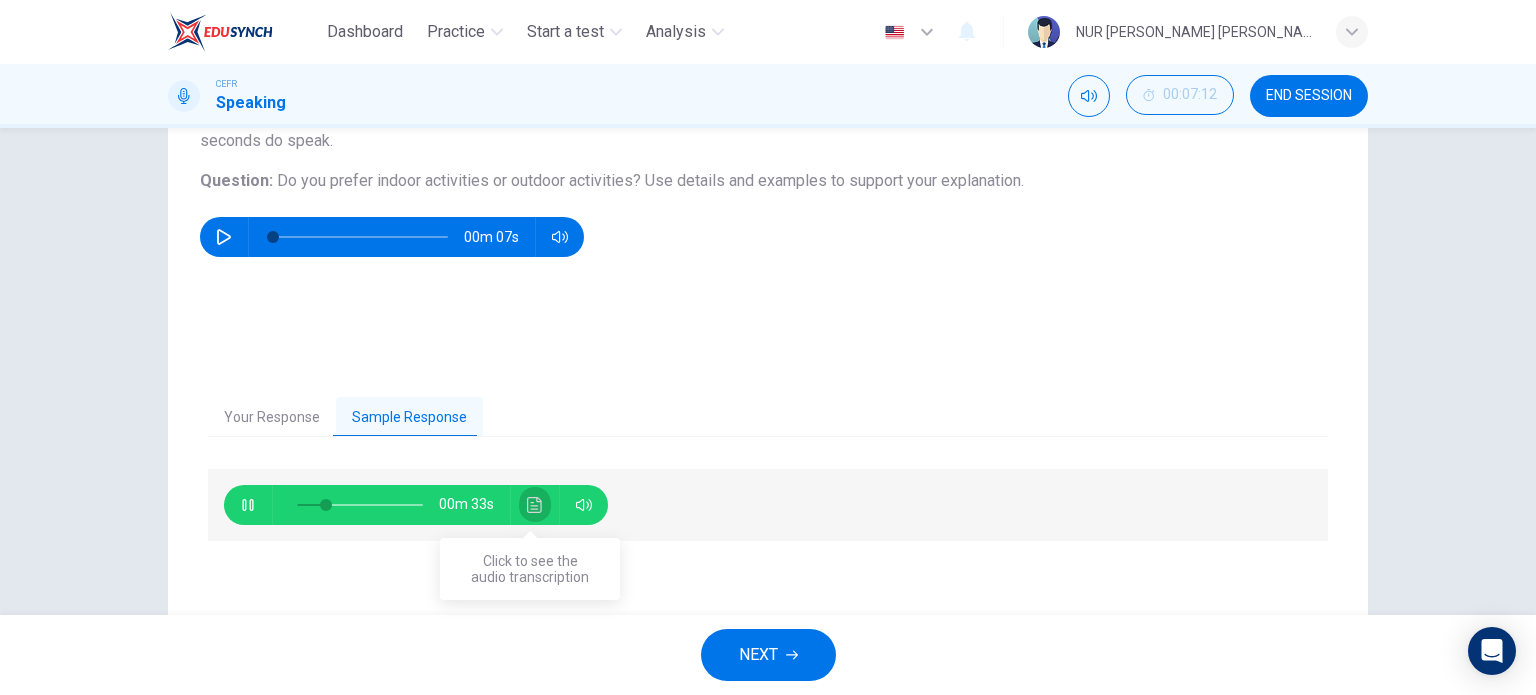 click at bounding box center (535, 505) 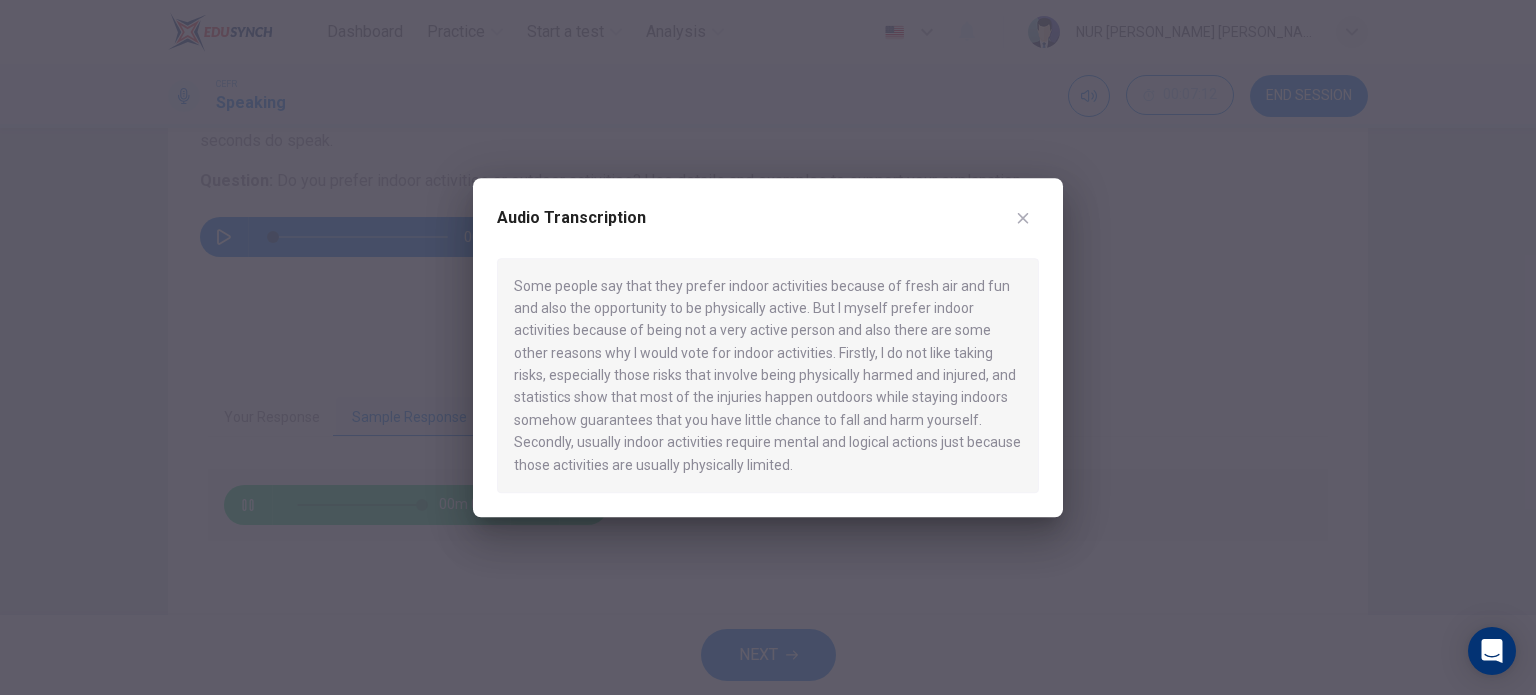 type on "0" 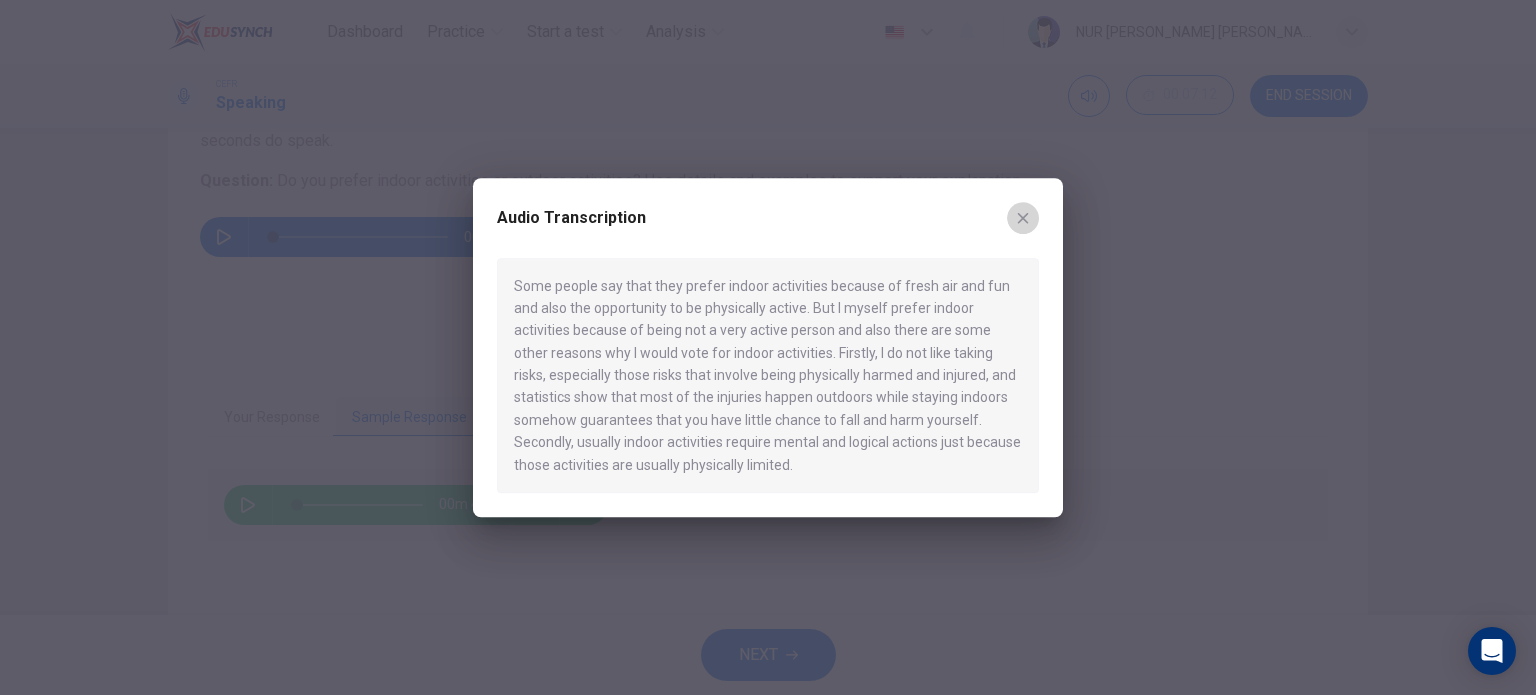 click at bounding box center (1023, 218) 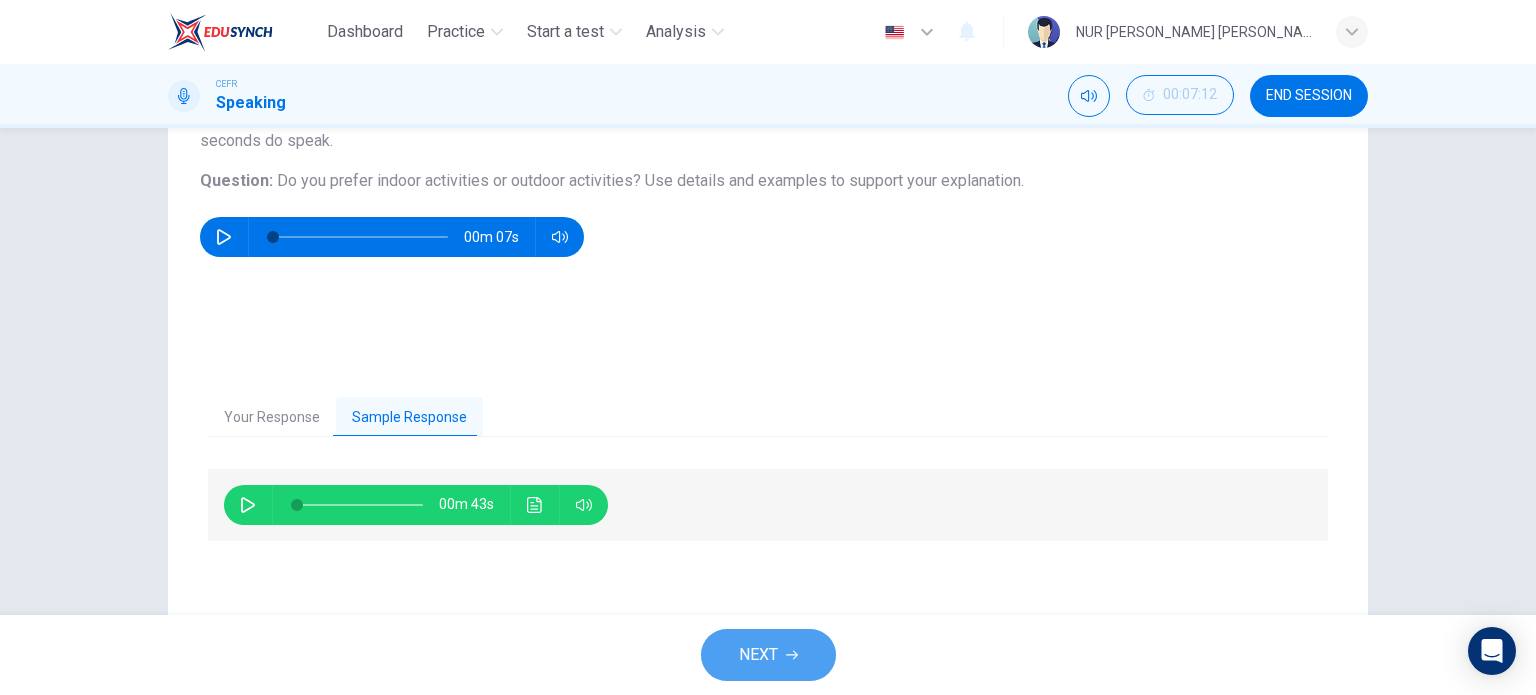 click on "NEXT" at bounding box center [768, 655] 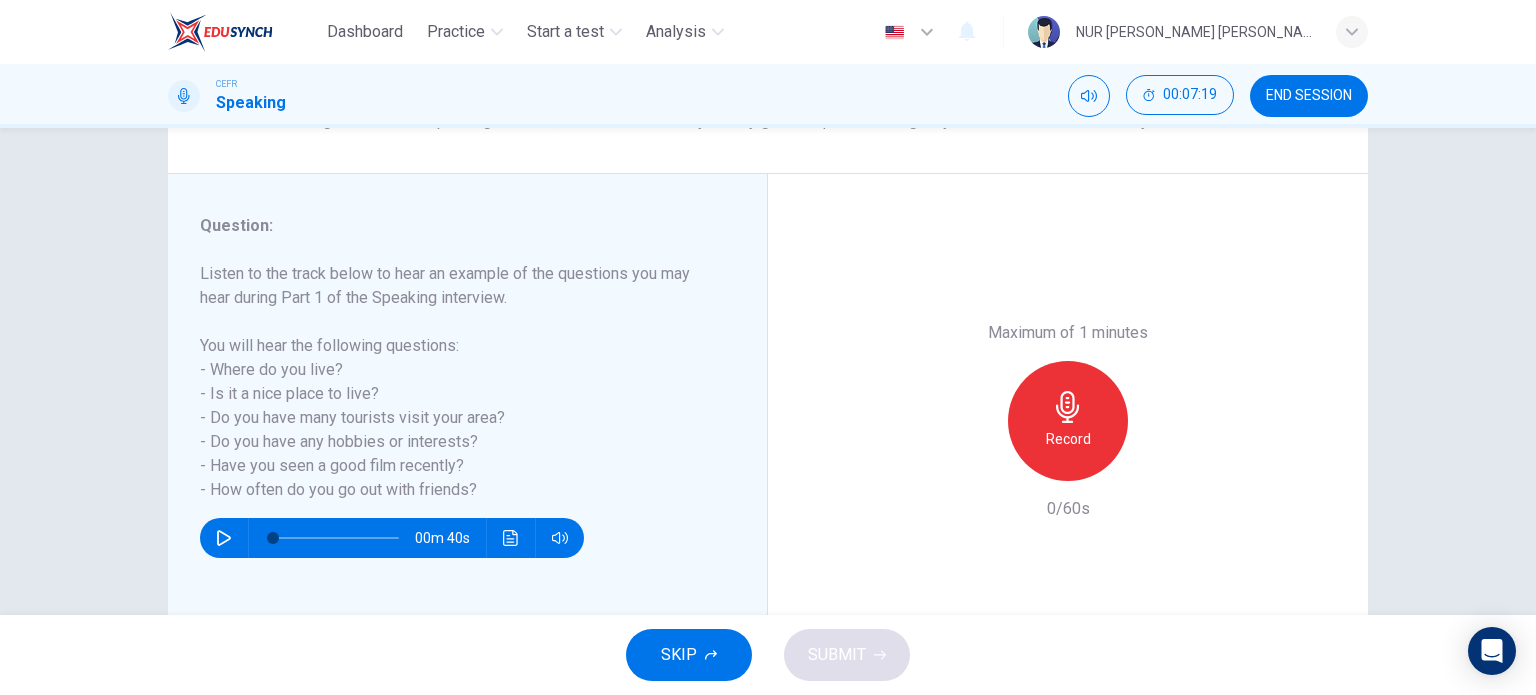 scroll, scrollTop: 203, scrollLeft: 0, axis: vertical 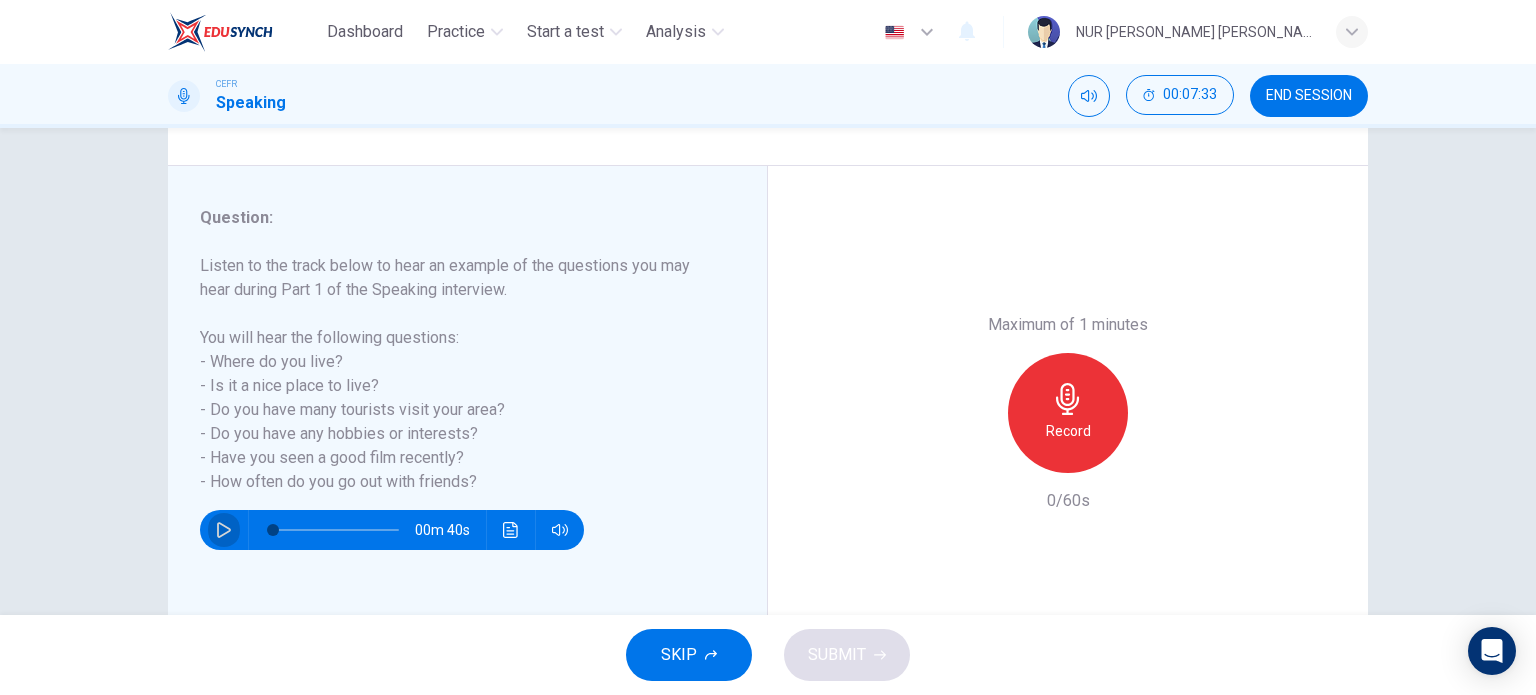 click 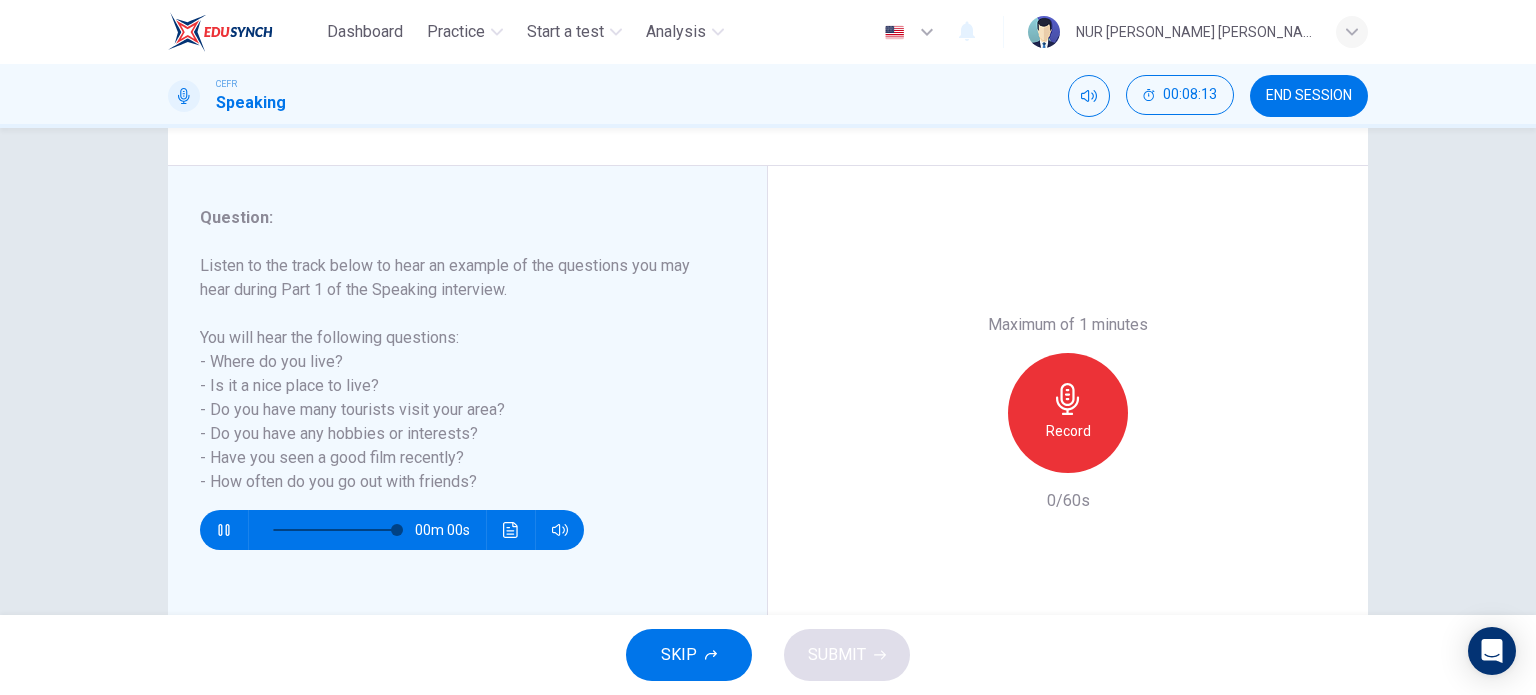 type on "0" 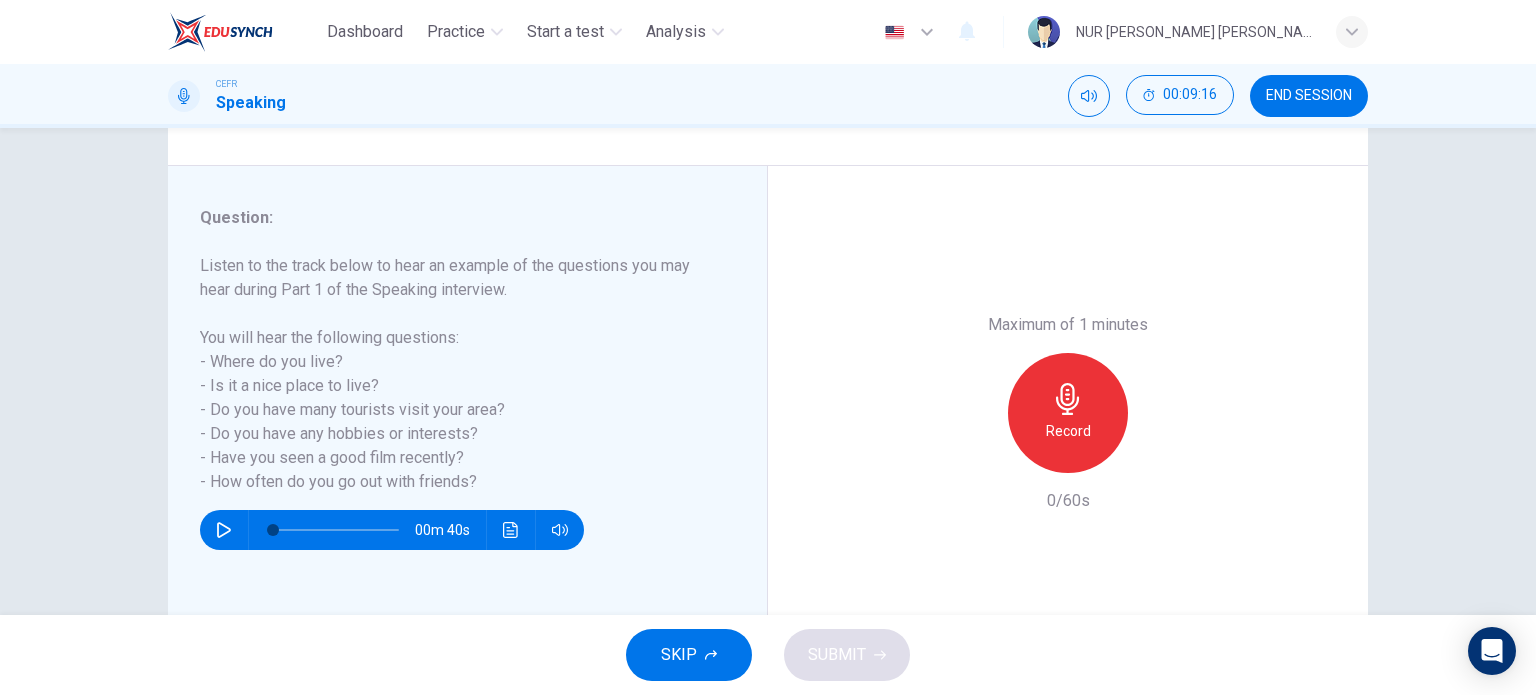 click 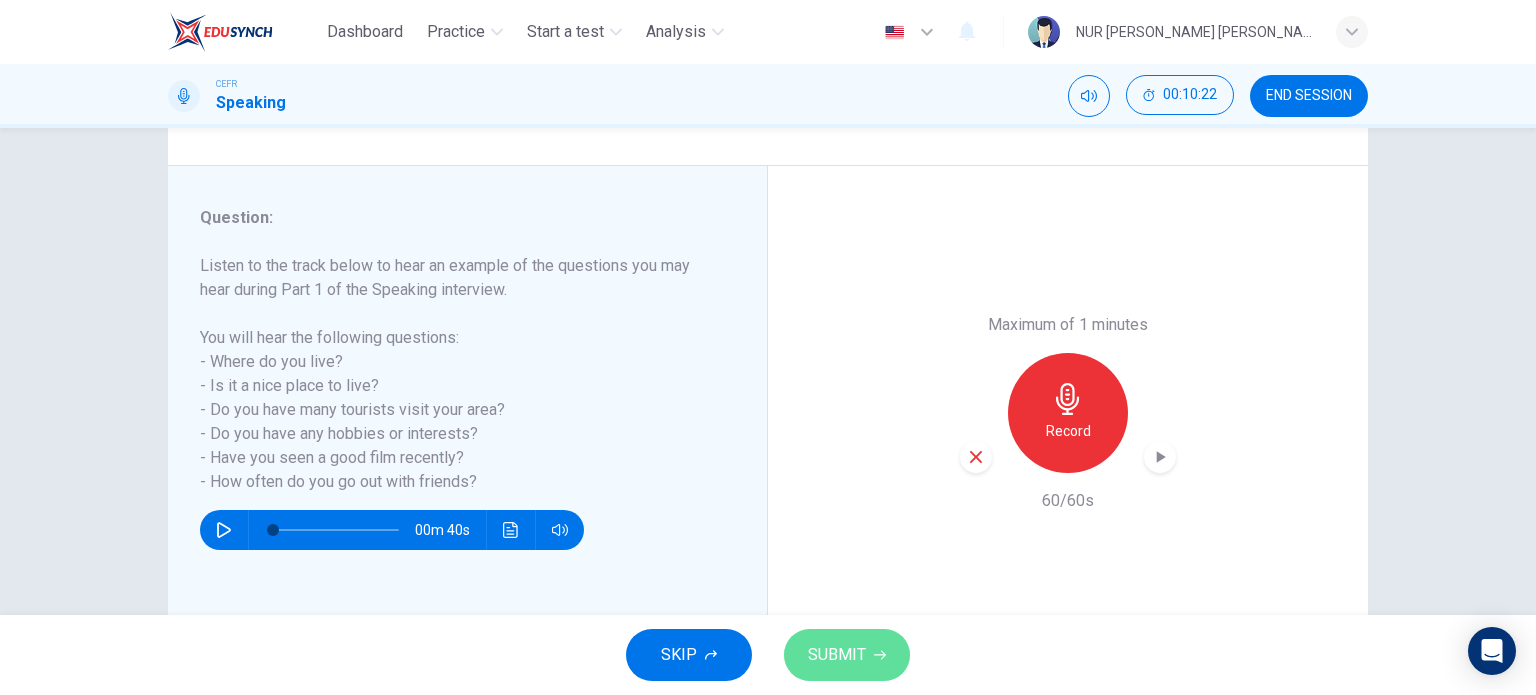 click on "SUBMIT" at bounding box center (837, 655) 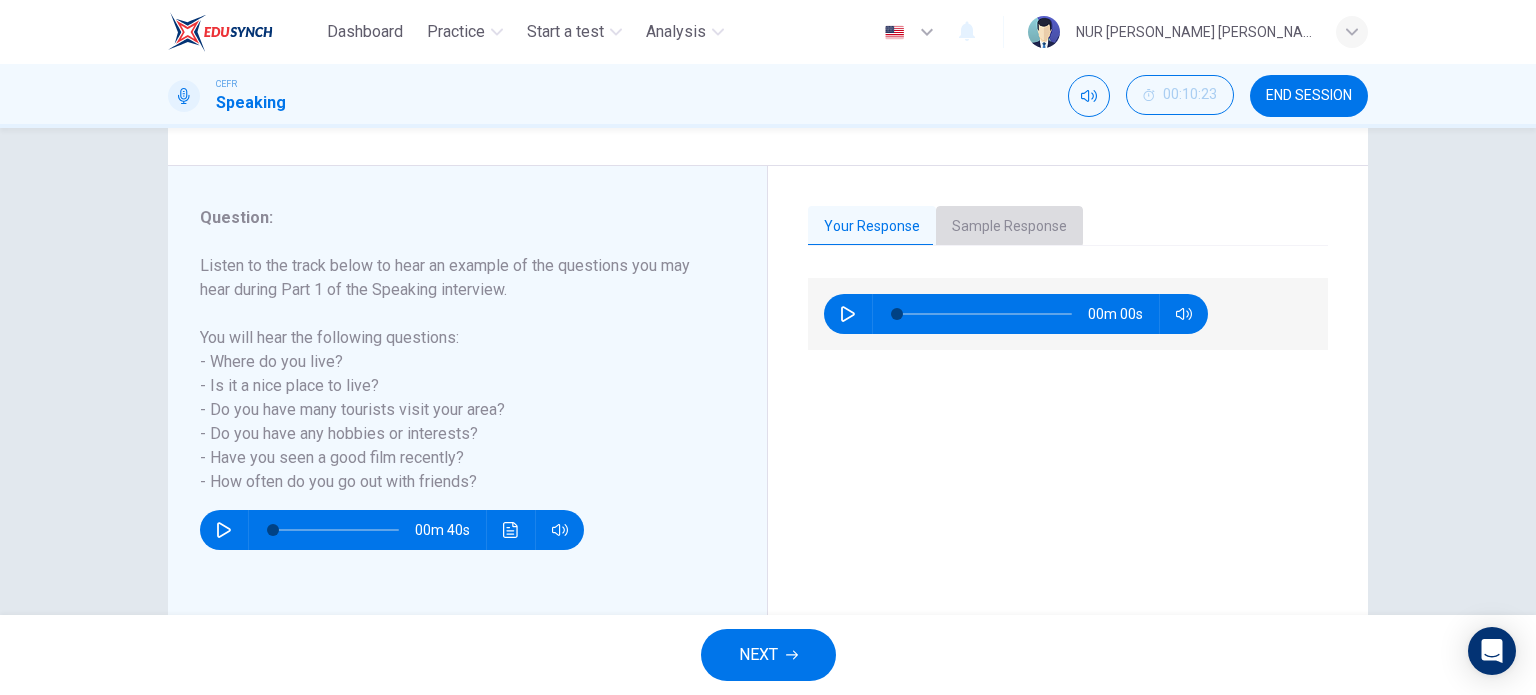click on "Sample Response" at bounding box center [1009, 227] 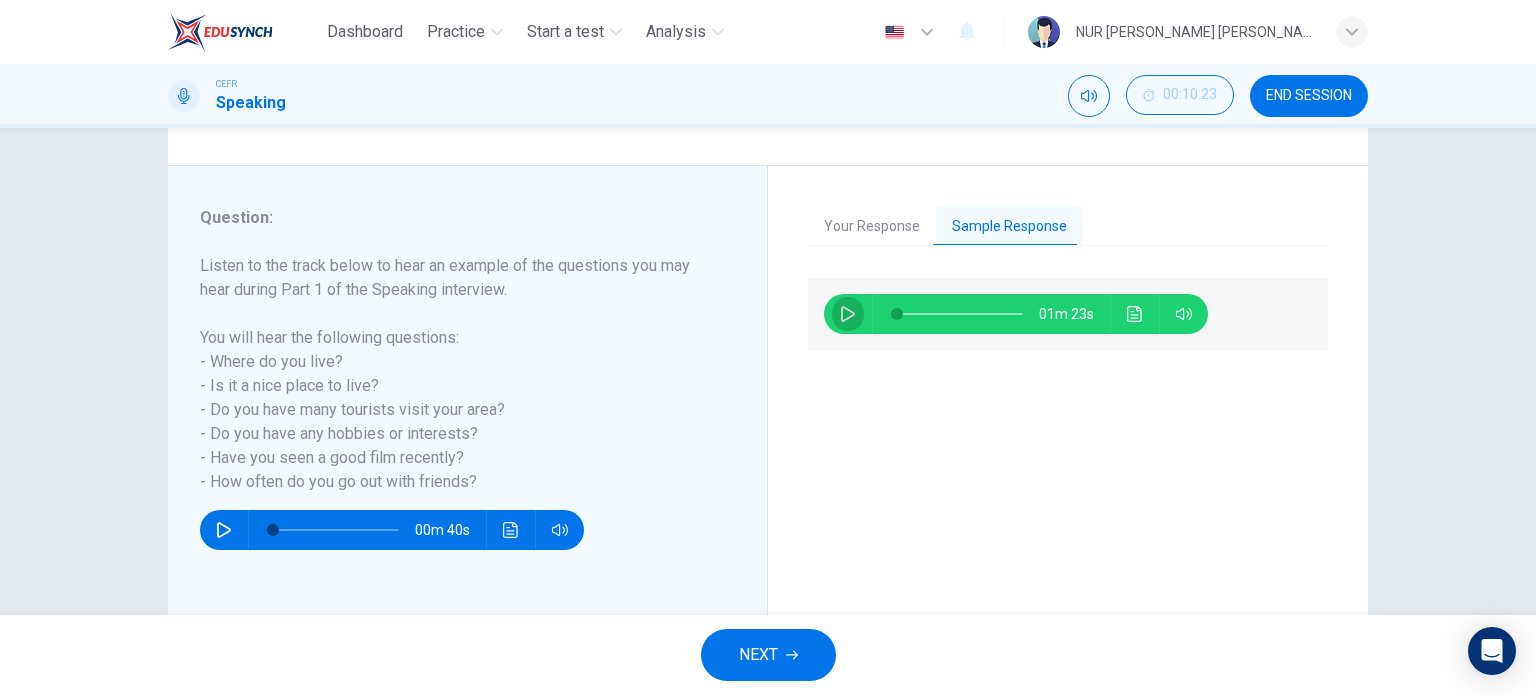 click 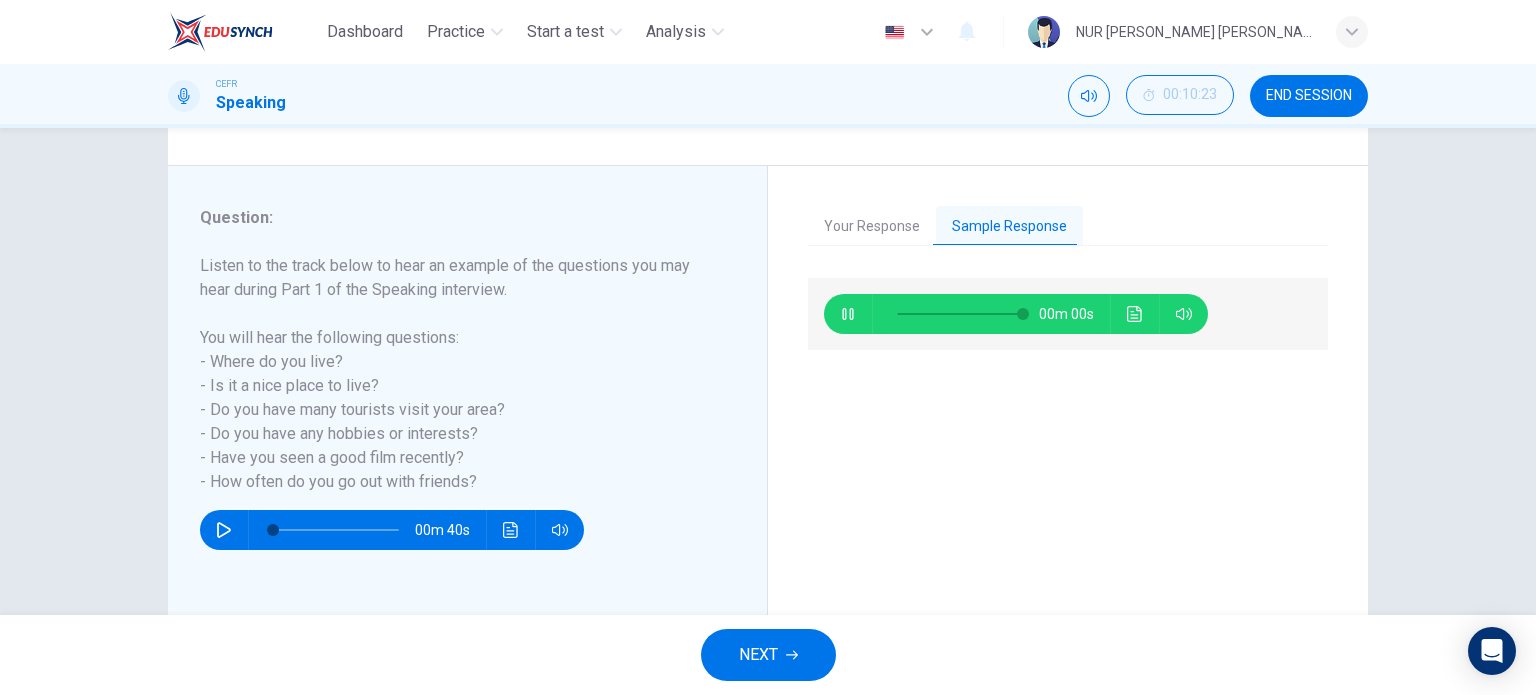 type on "0" 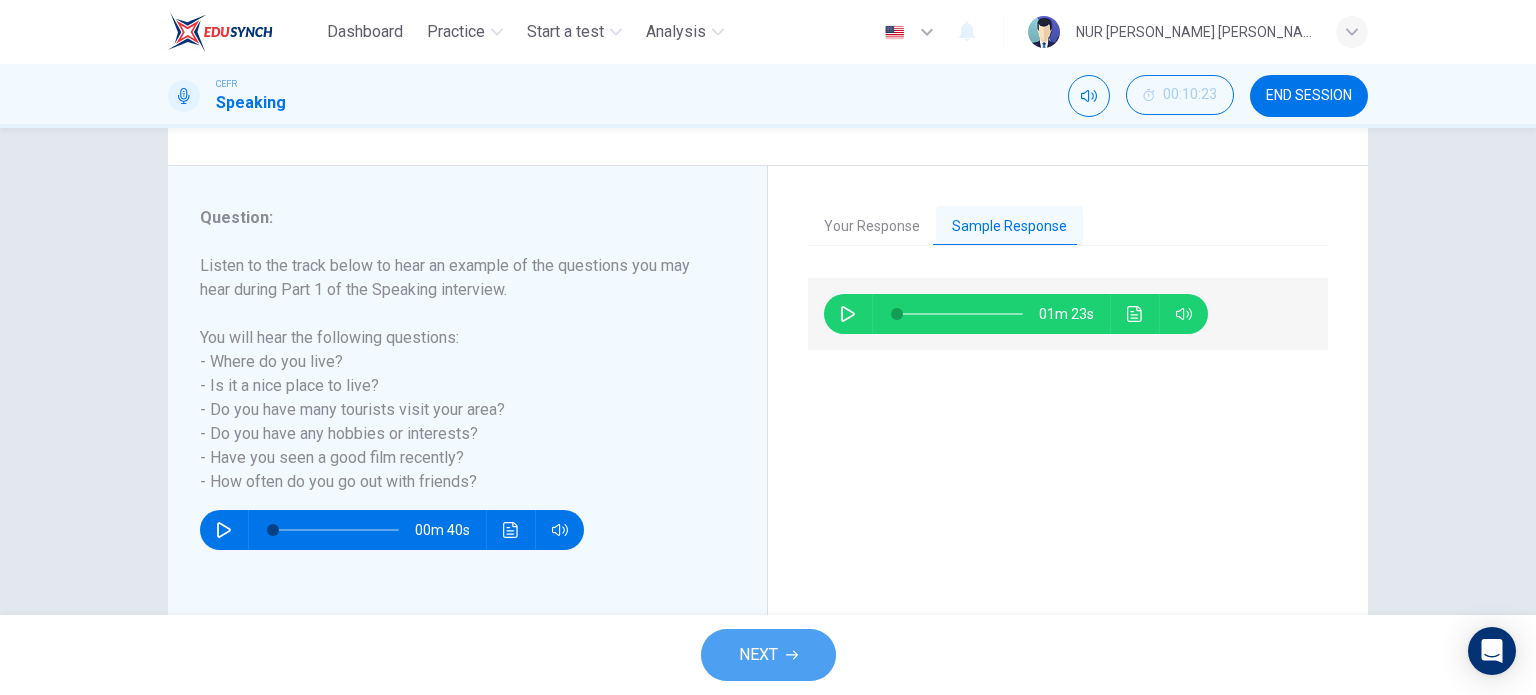 click on "NEXT" at bounding box center (758, 655) 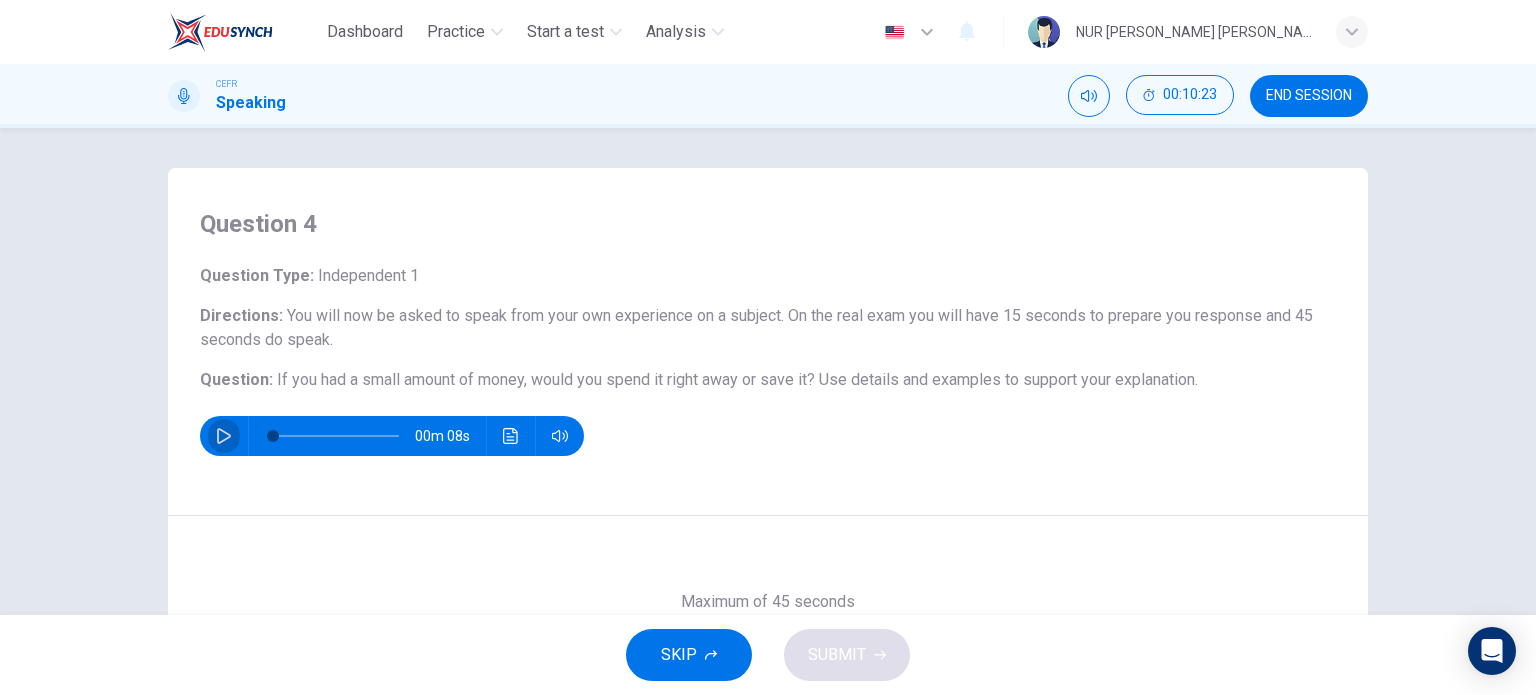 click 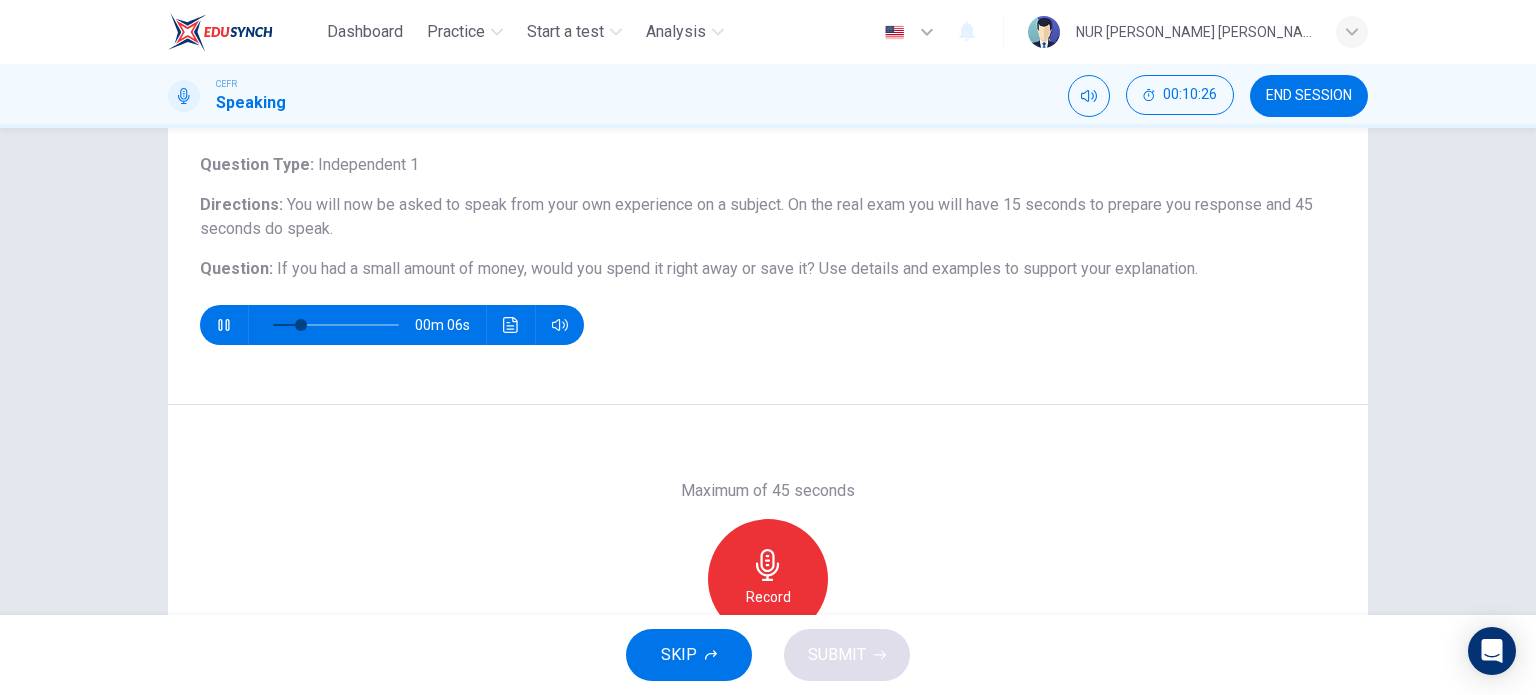 scroll, scrollTop: 120, scrollLeft: 0, axis: vertical 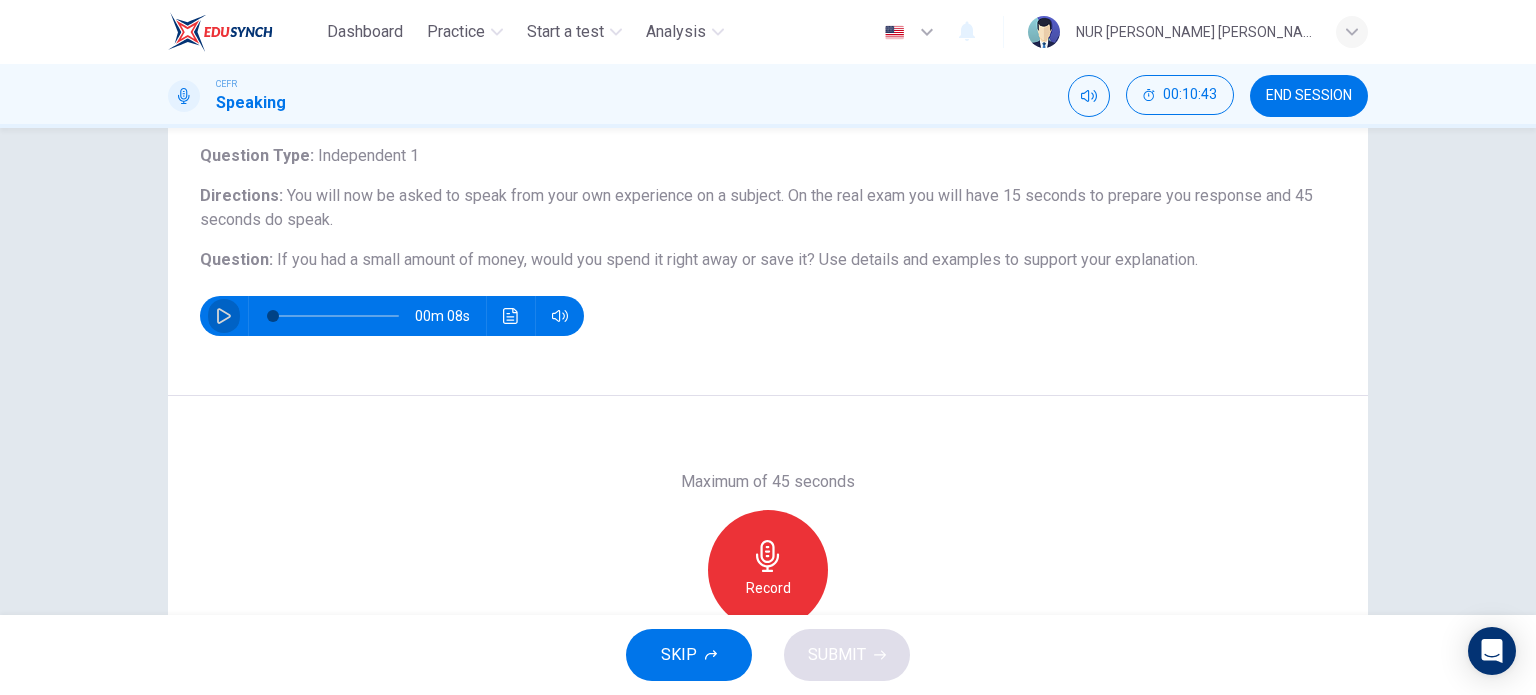 click 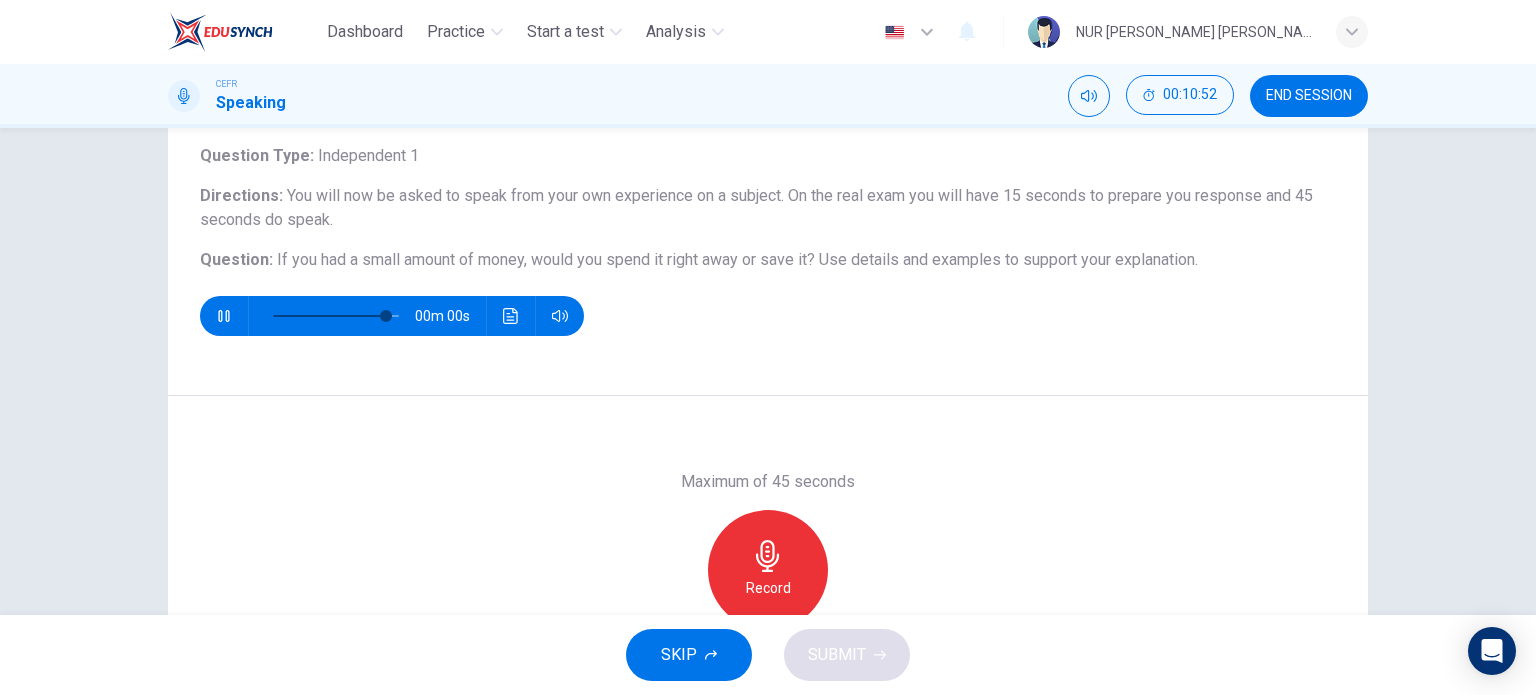 type on "0" 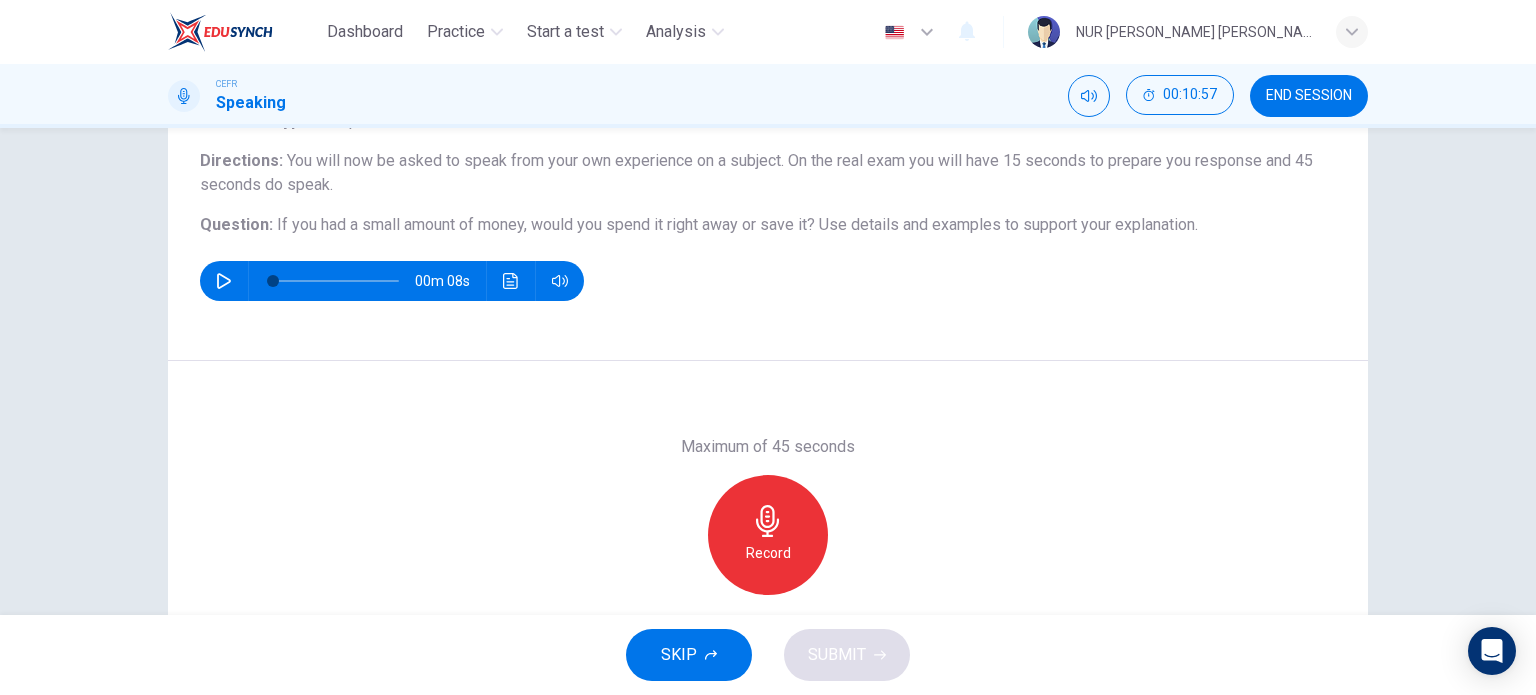 scroll, scrollTop: 160, scrollLeft: 0, axis: vertical 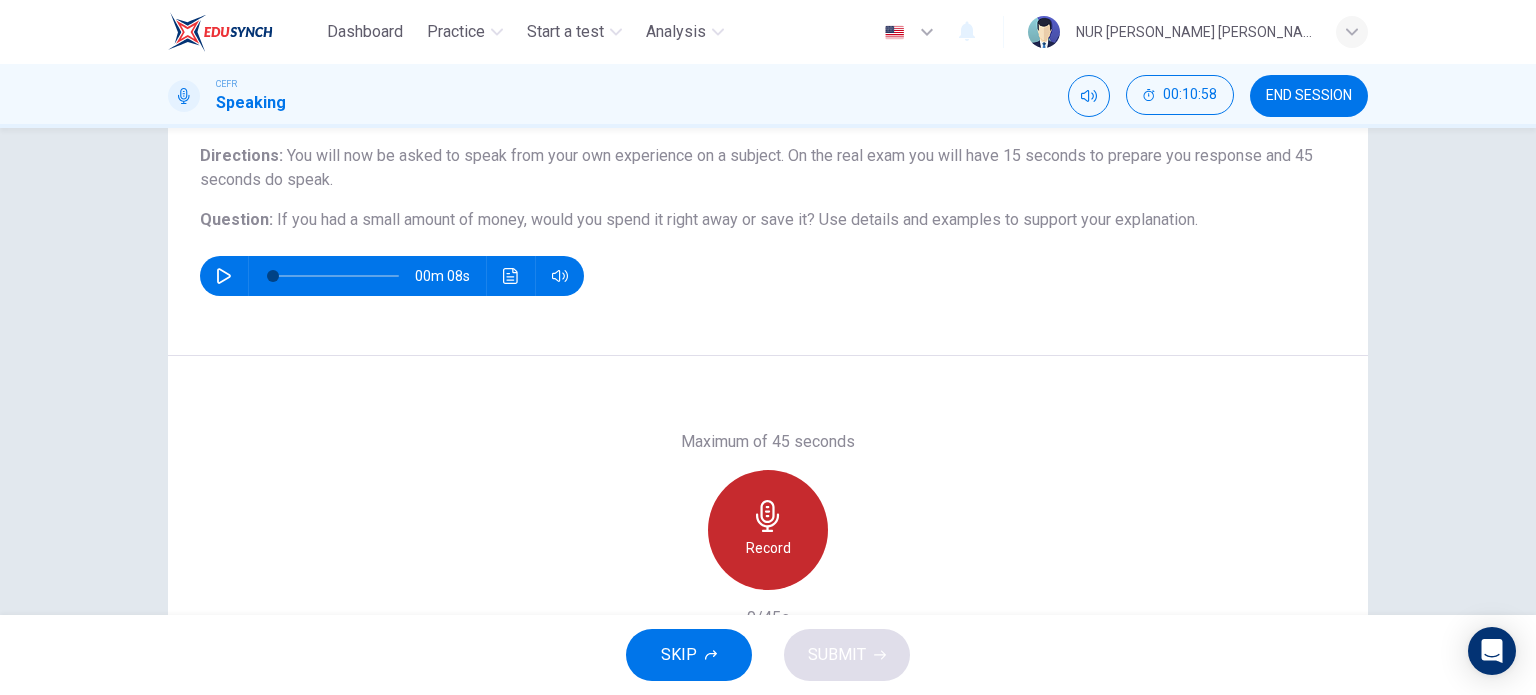 click on "Record" at bounding box center (768, 530) 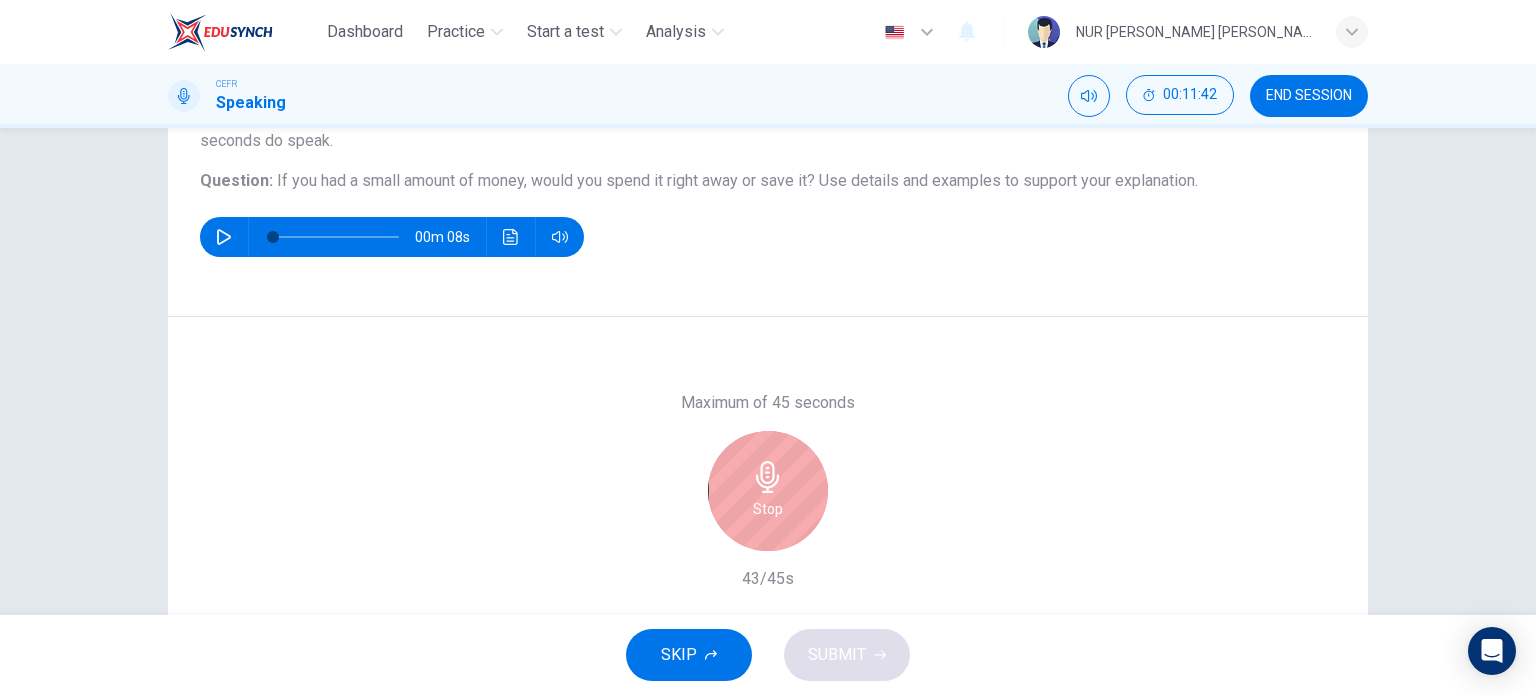 scroll, scrollTop: 184, scrollLeft: 0, axis: vertical 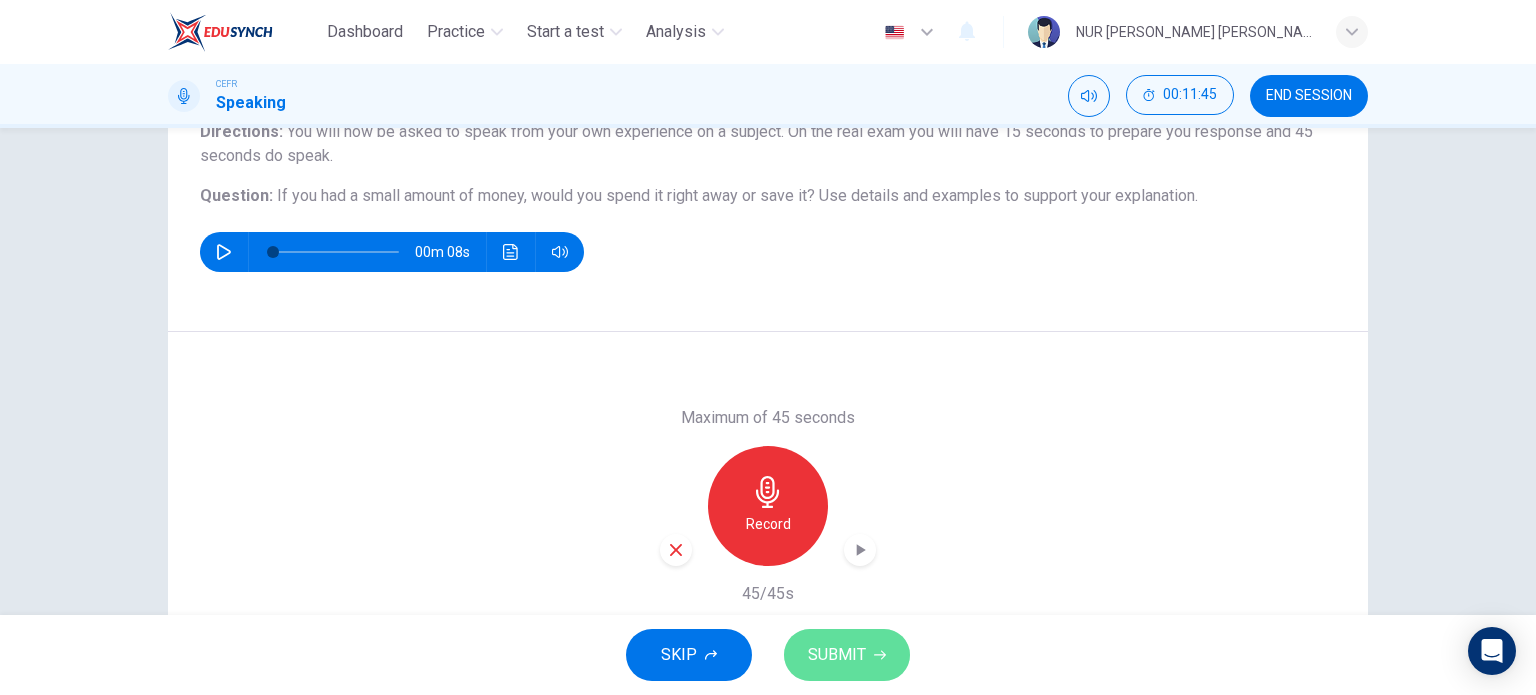 click on "SUBMIT" at bounding box center [837, 655] 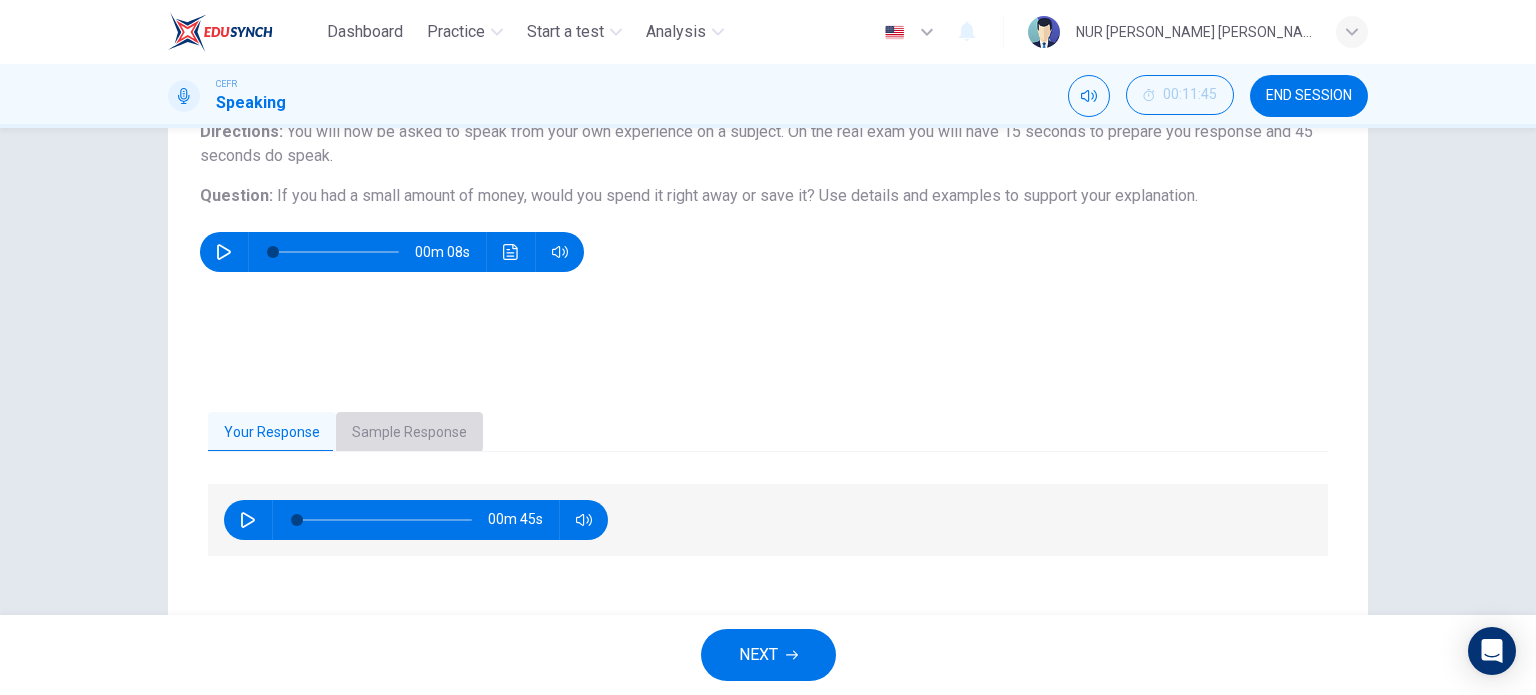 click on "Sample Response" at bounding box center [409, 433] 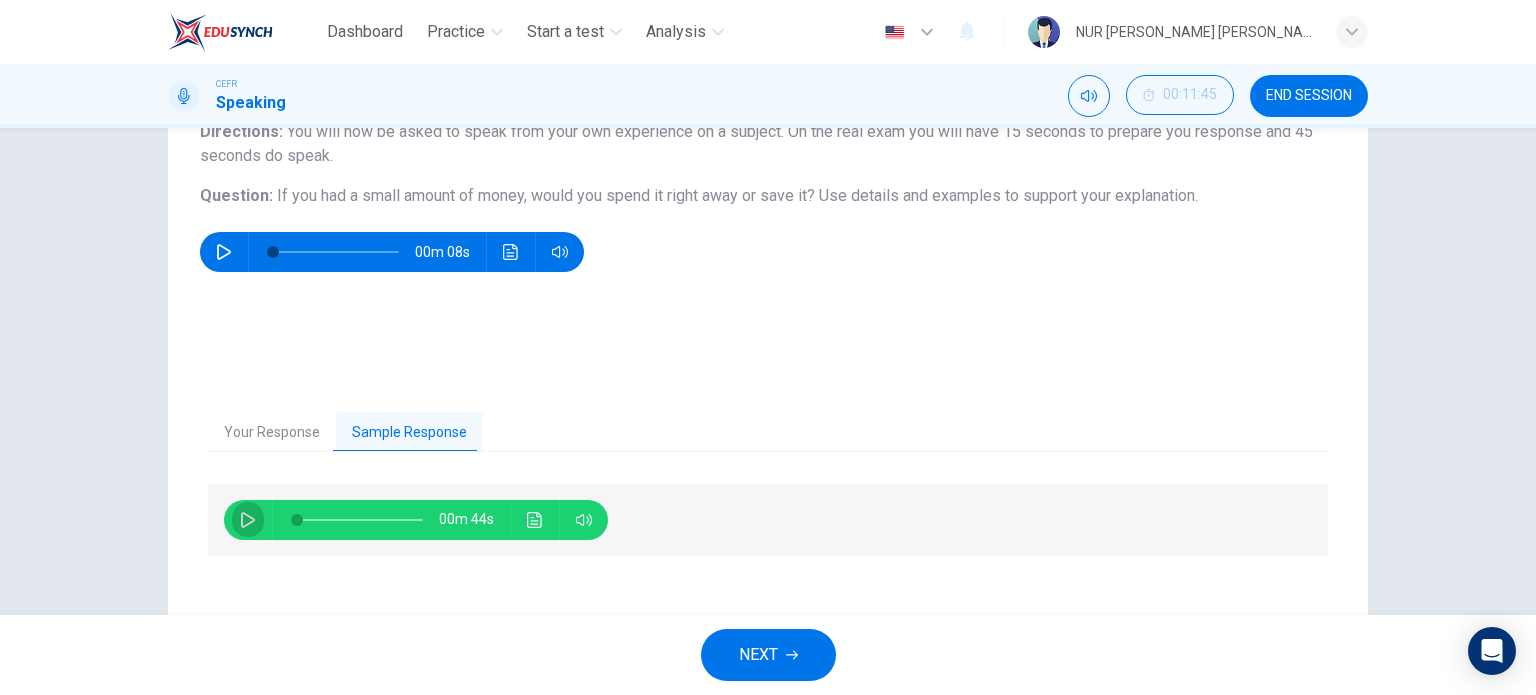 click 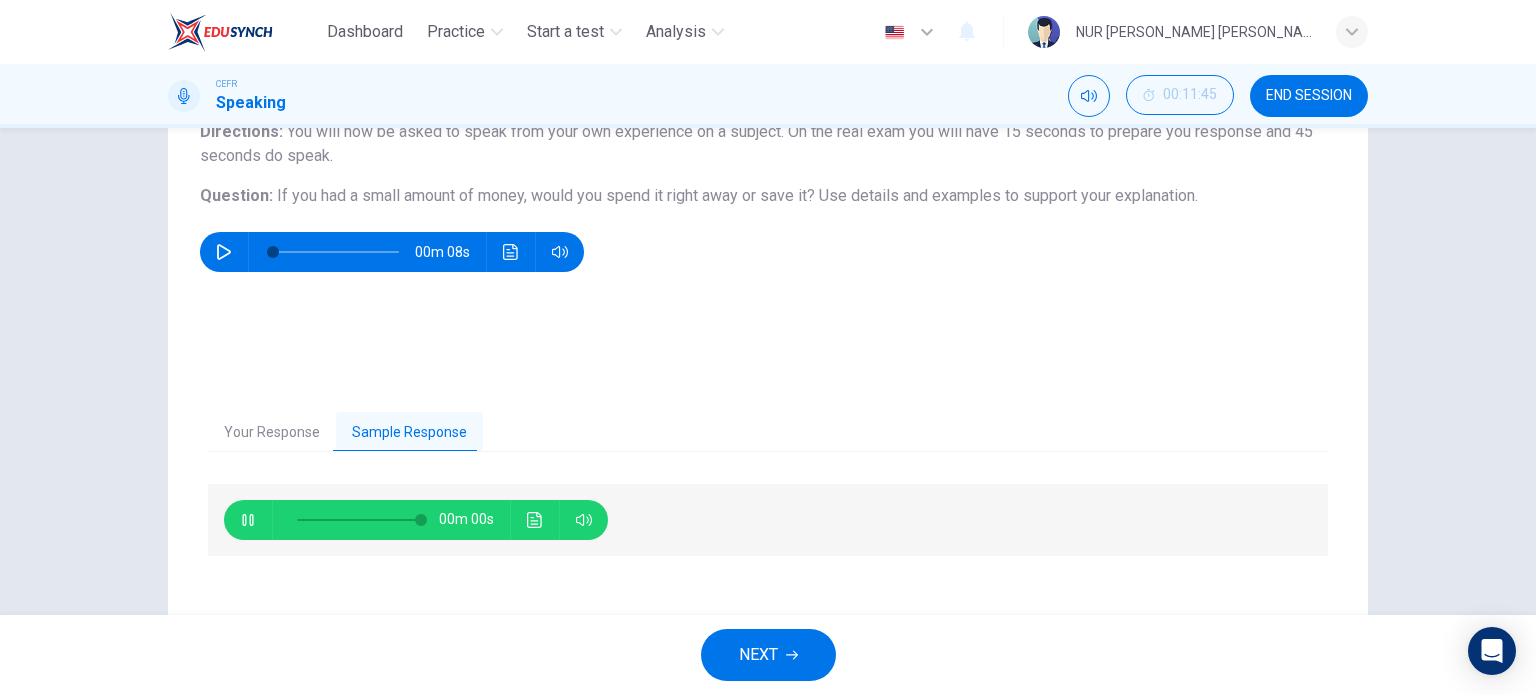 type on "0" 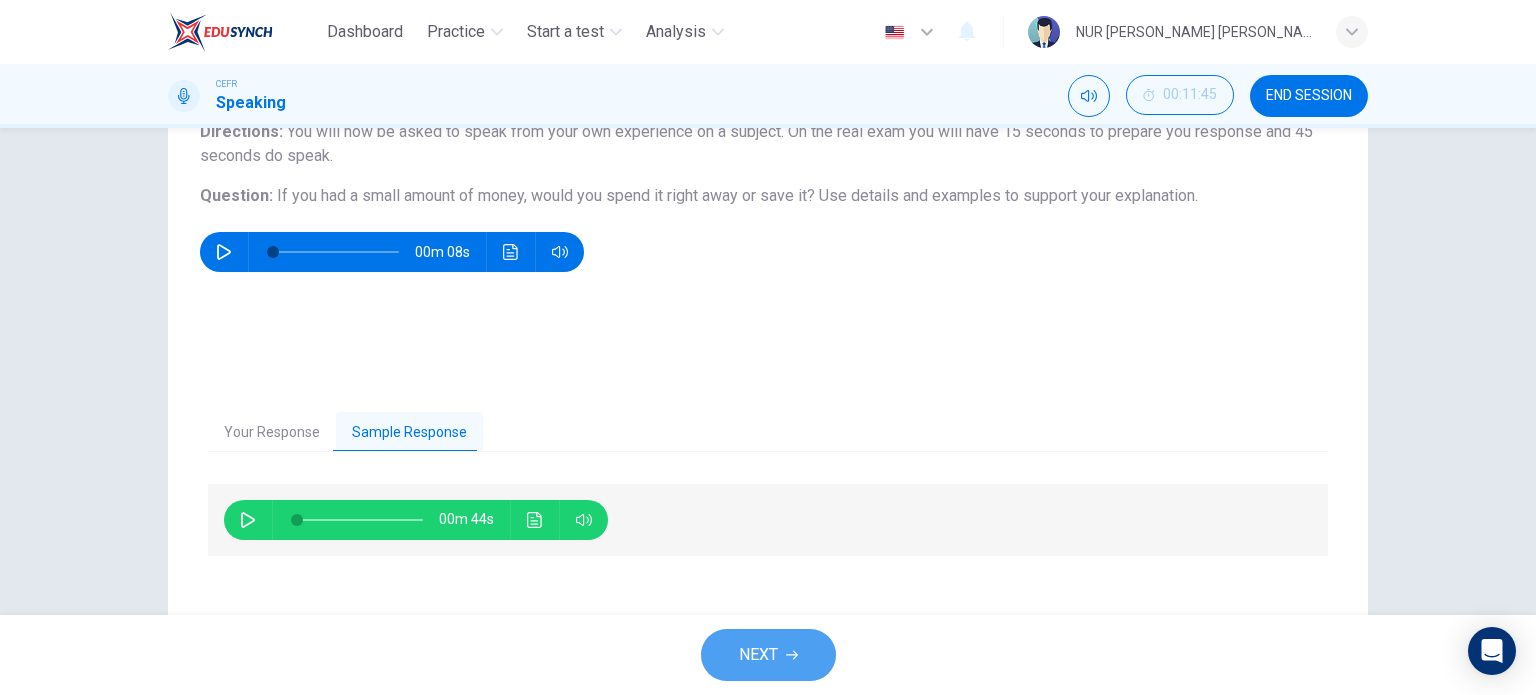 click on "NEXT" at bounding box center [758, 655] 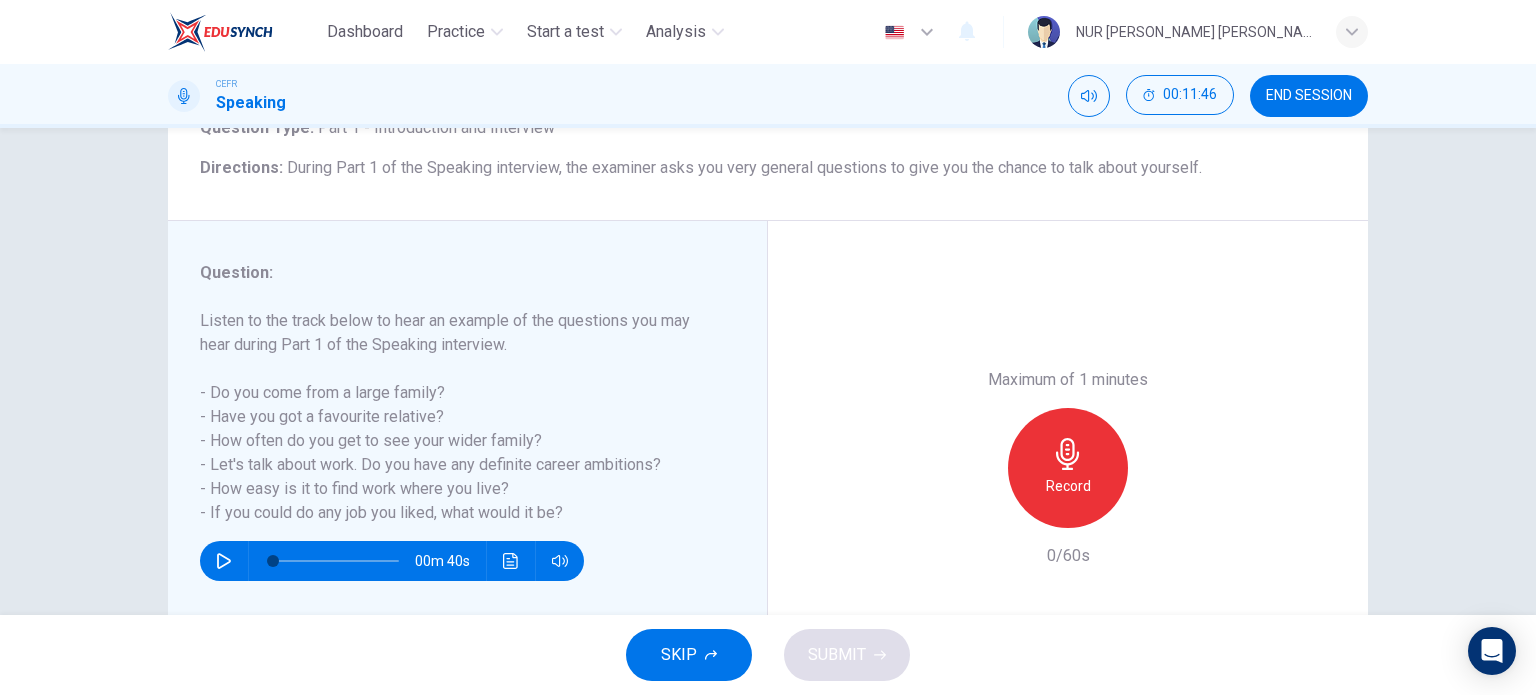 scroll, scrollTop: 148, scrollLeft: 0, axis: vertical 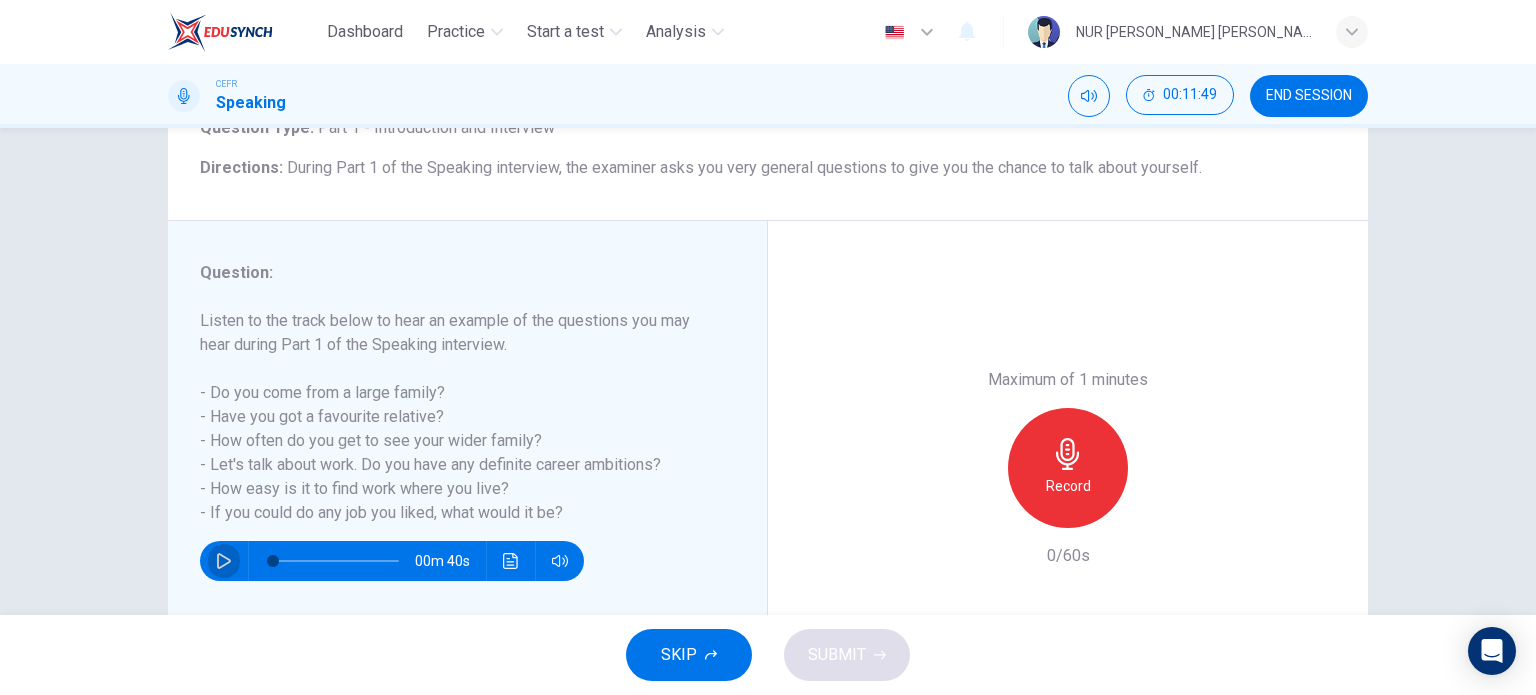 click 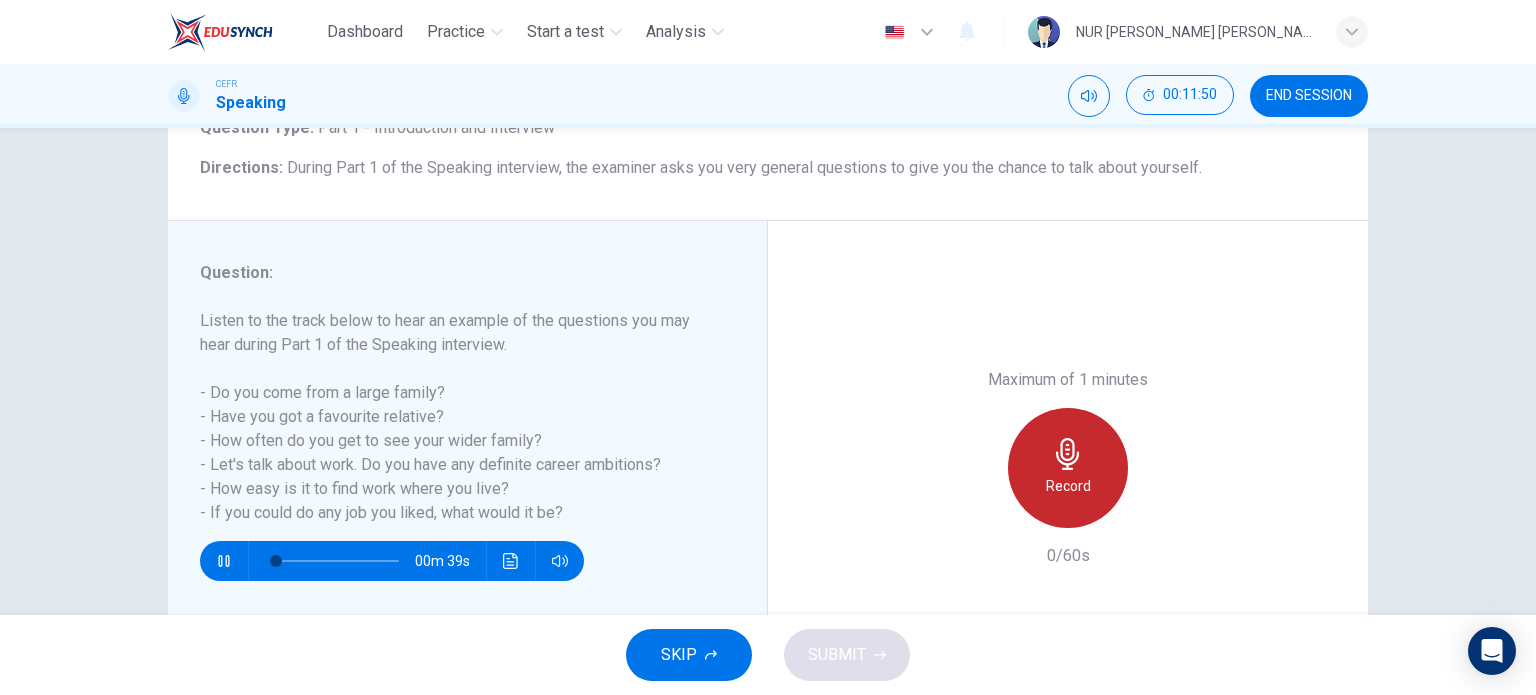 click on "Record" at bounding box center [1068, 468] 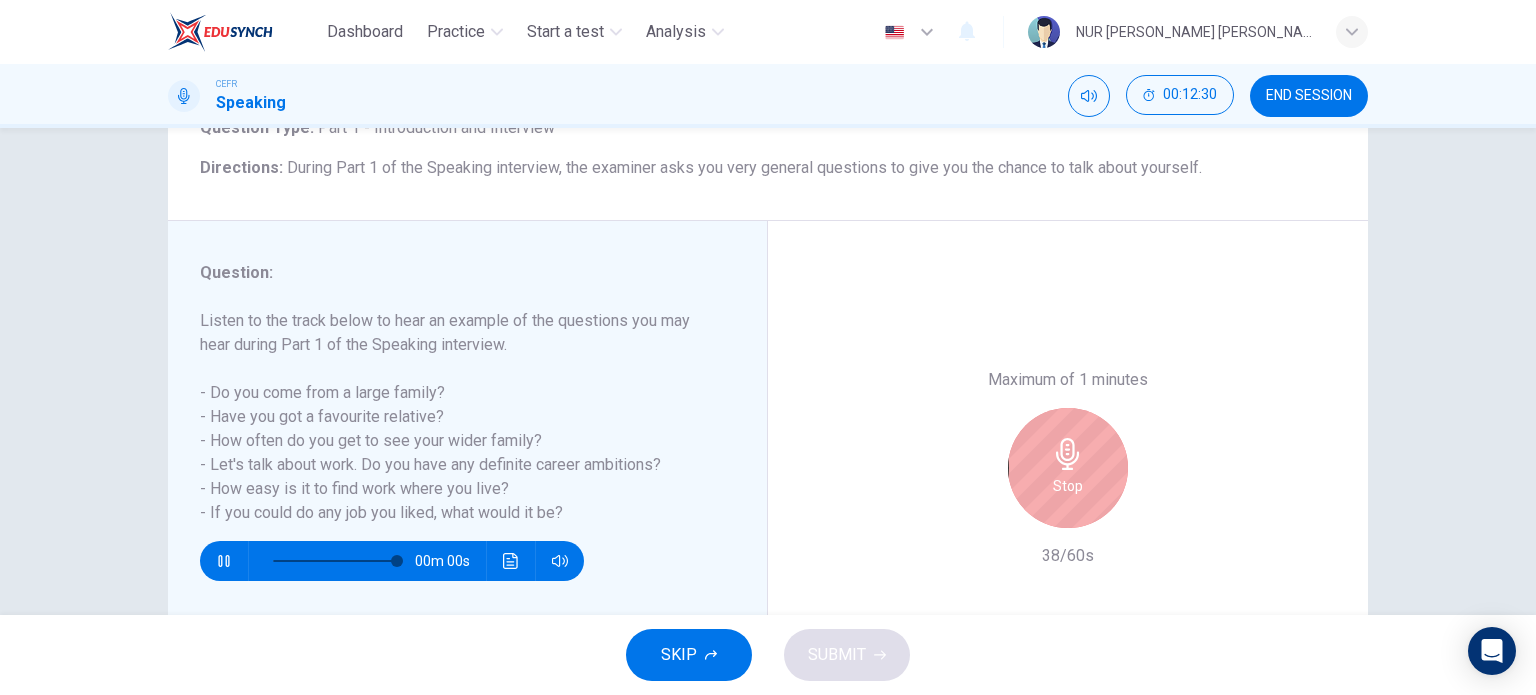 type on "0" 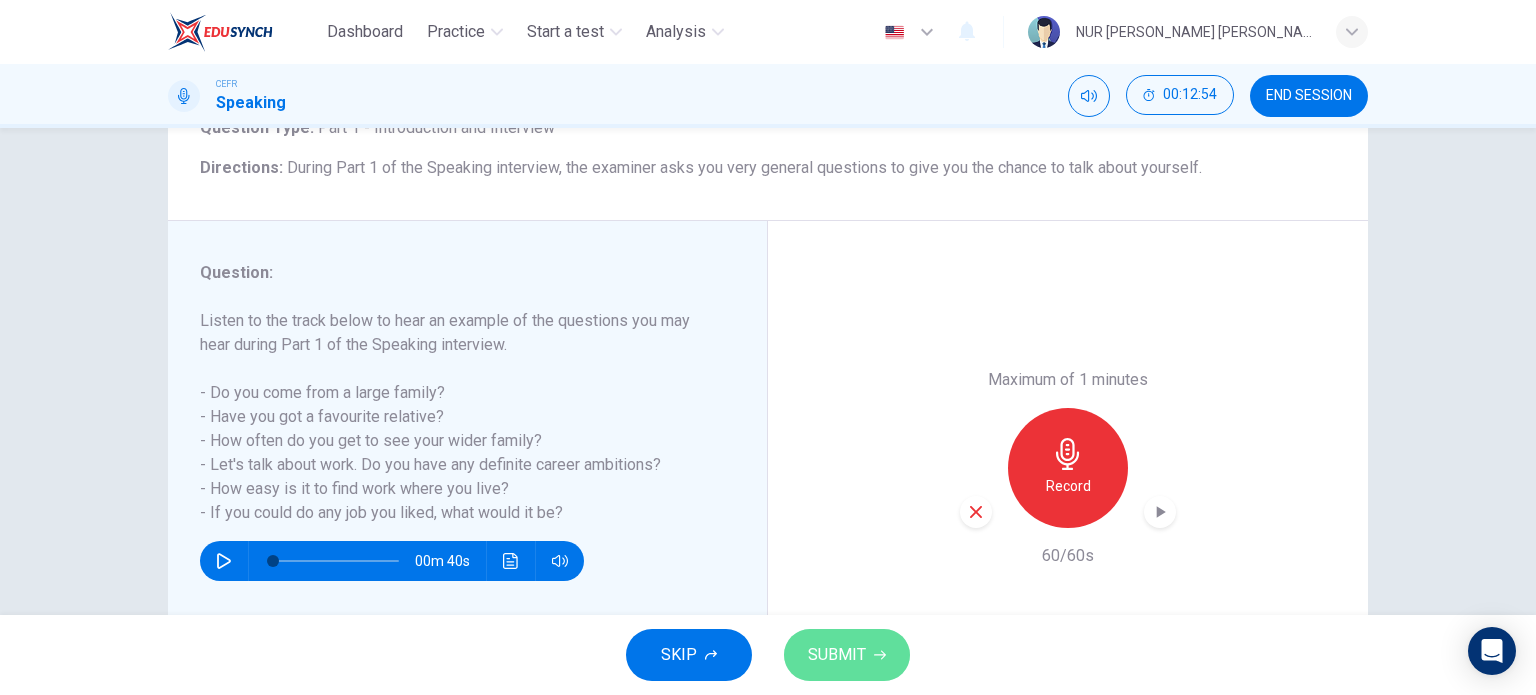 click on "SUBMIT" at bounding box center [847, 655] 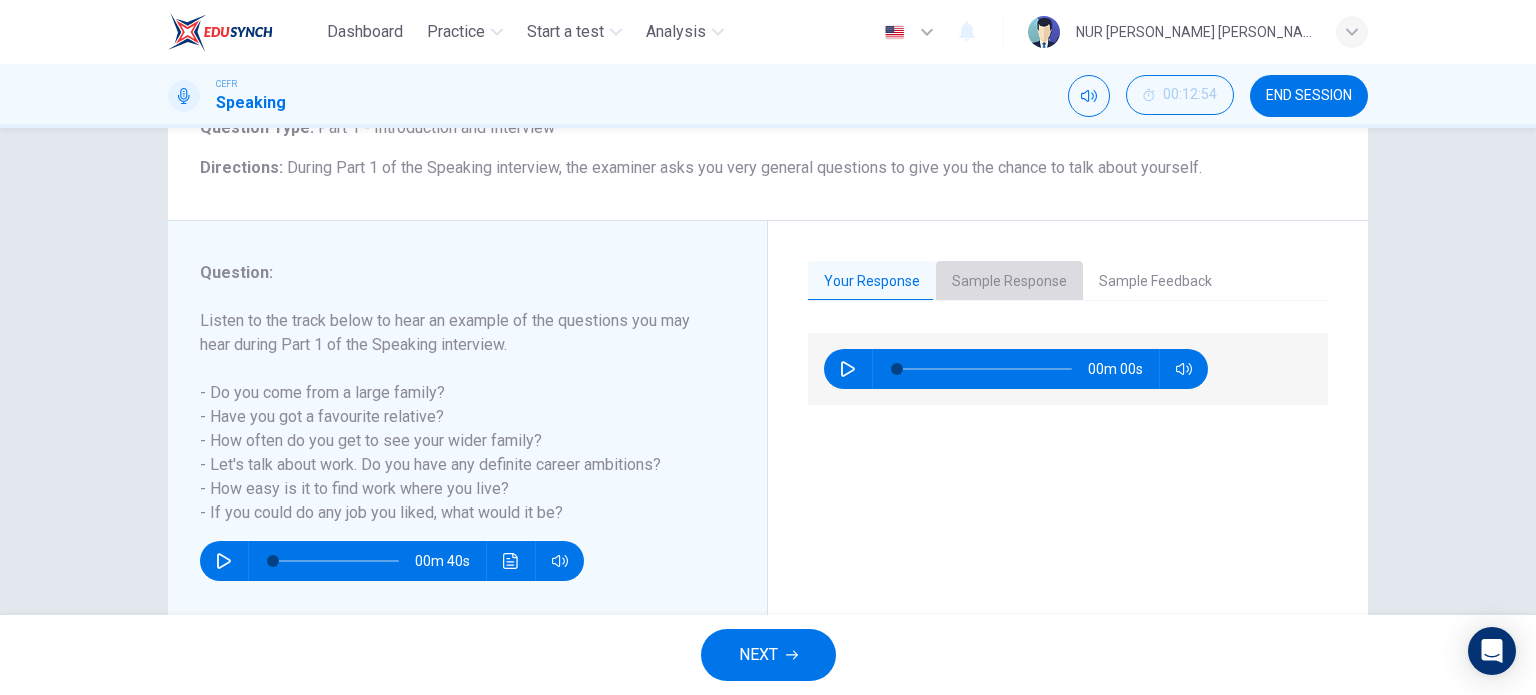 click on "Sample Response" at bounding box center (1009, 282) 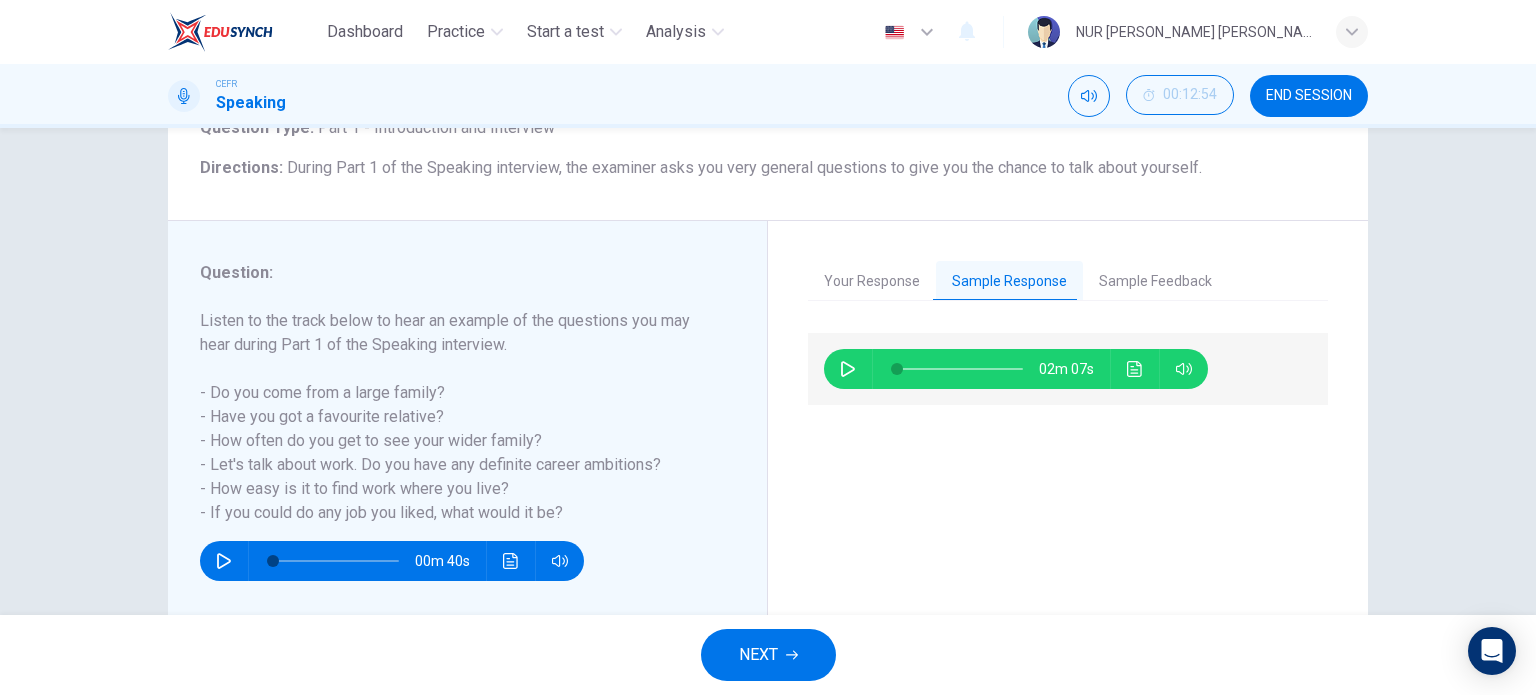 click on "02m 07s" at bounding box center (1016, 369) 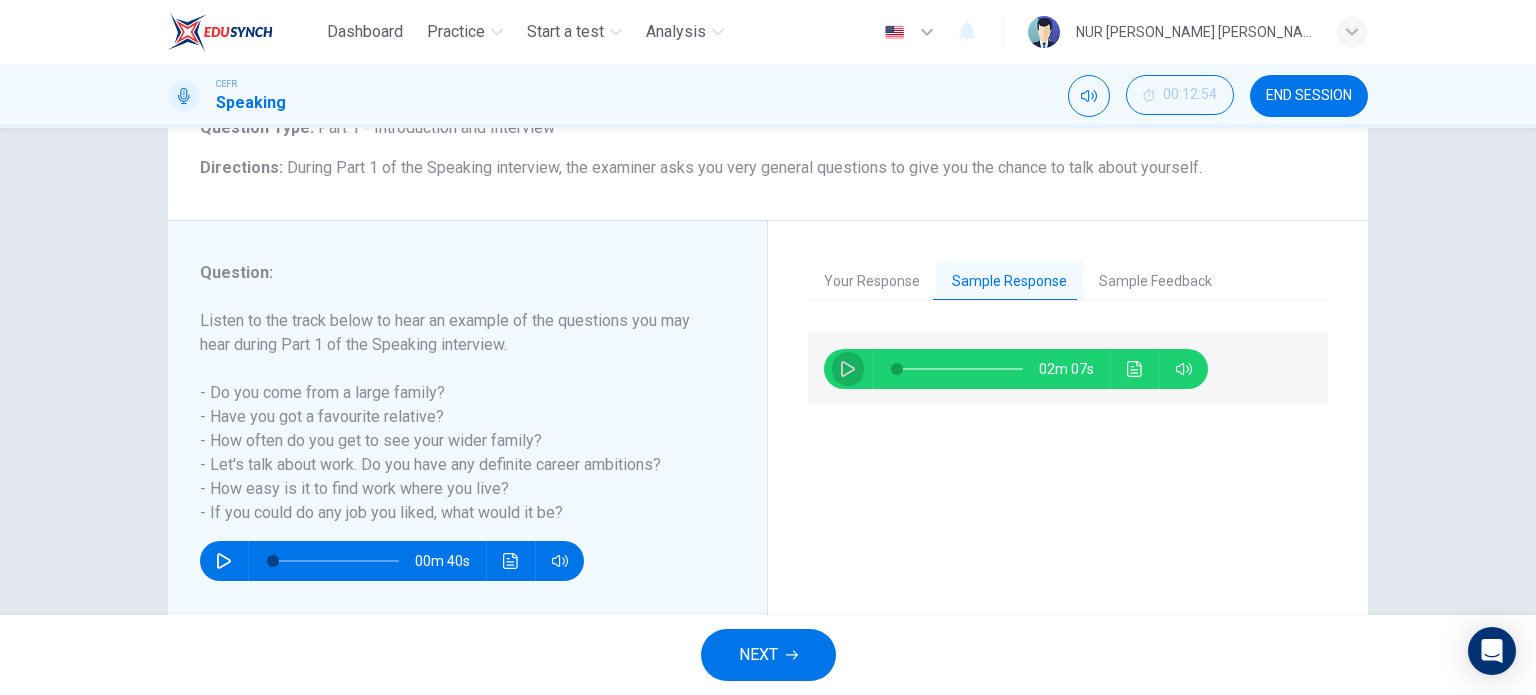 click 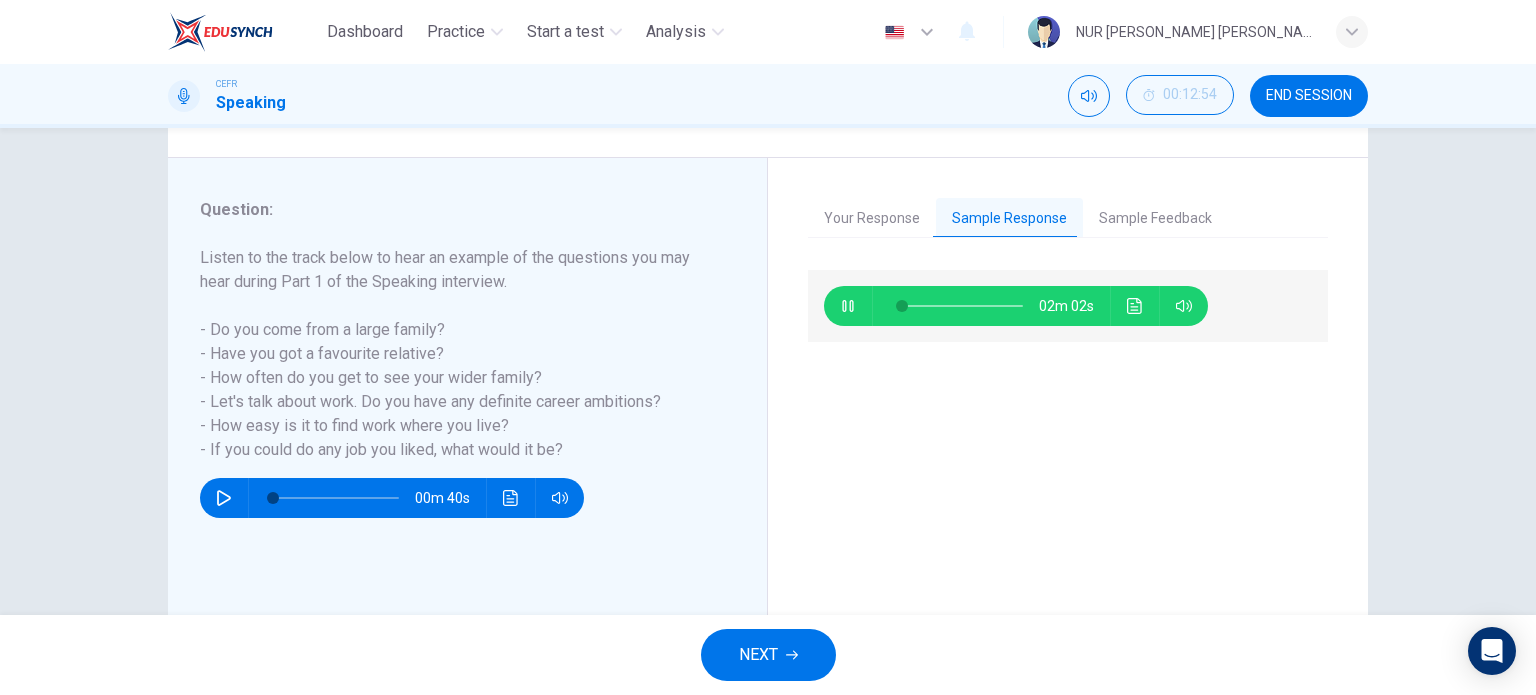 scroll, scrollTop: 212, scrollLeft: 0, axis: vertical 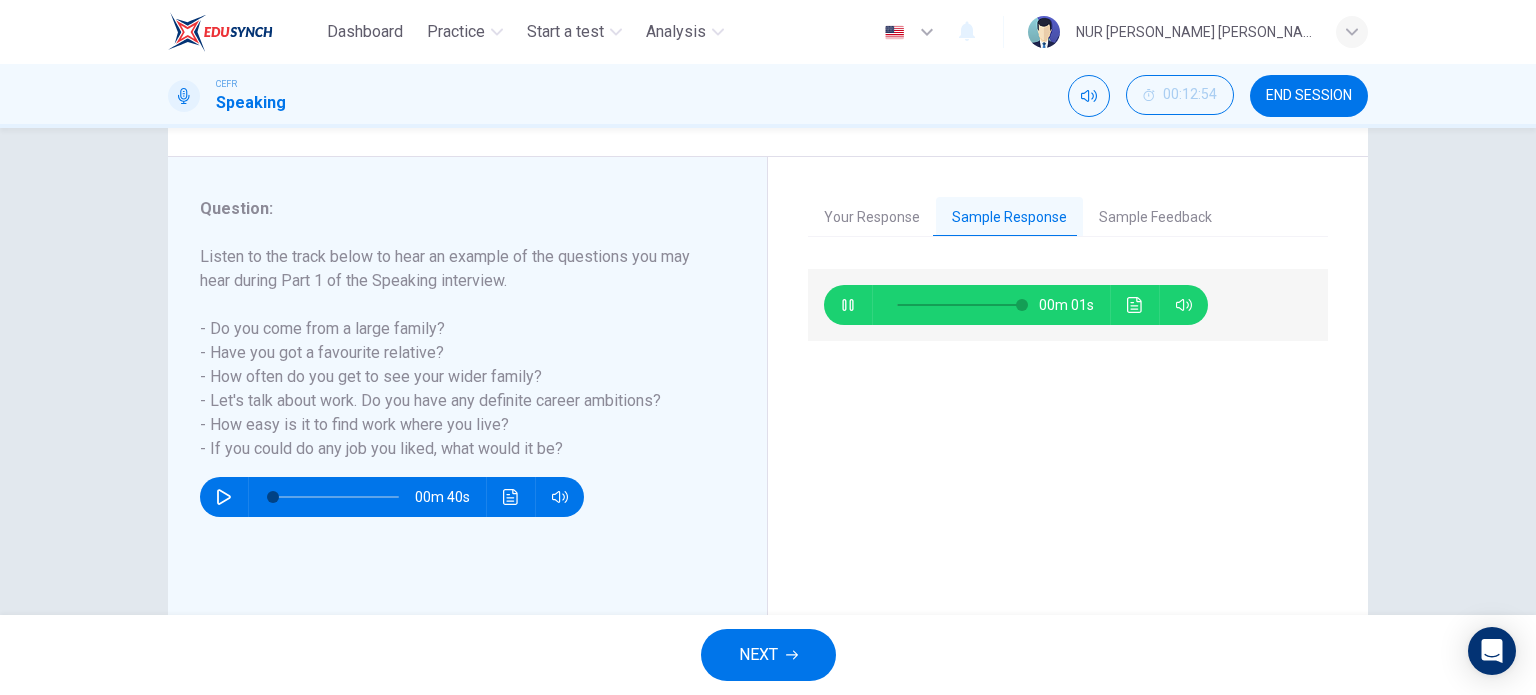 type on "100" 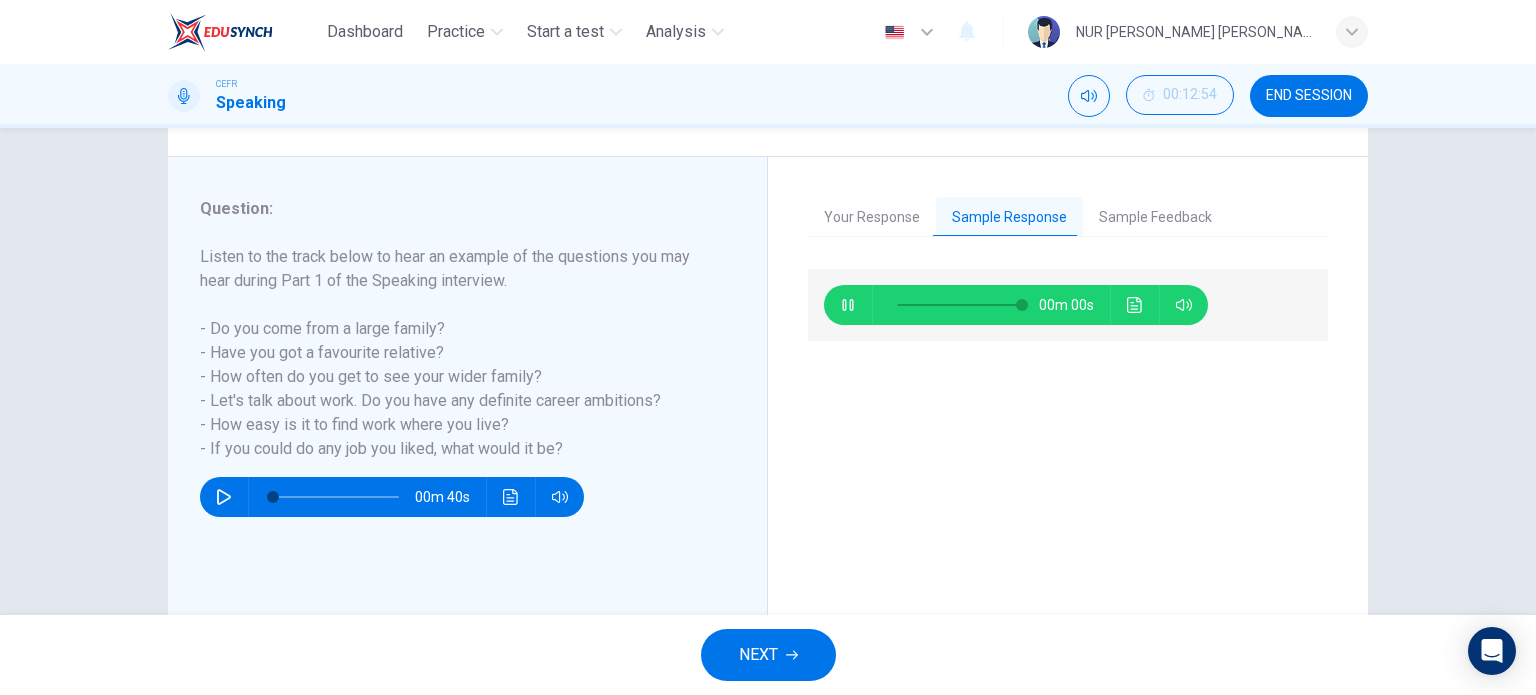 click on "Sample Feedback" at bounding box center (1155, 218) 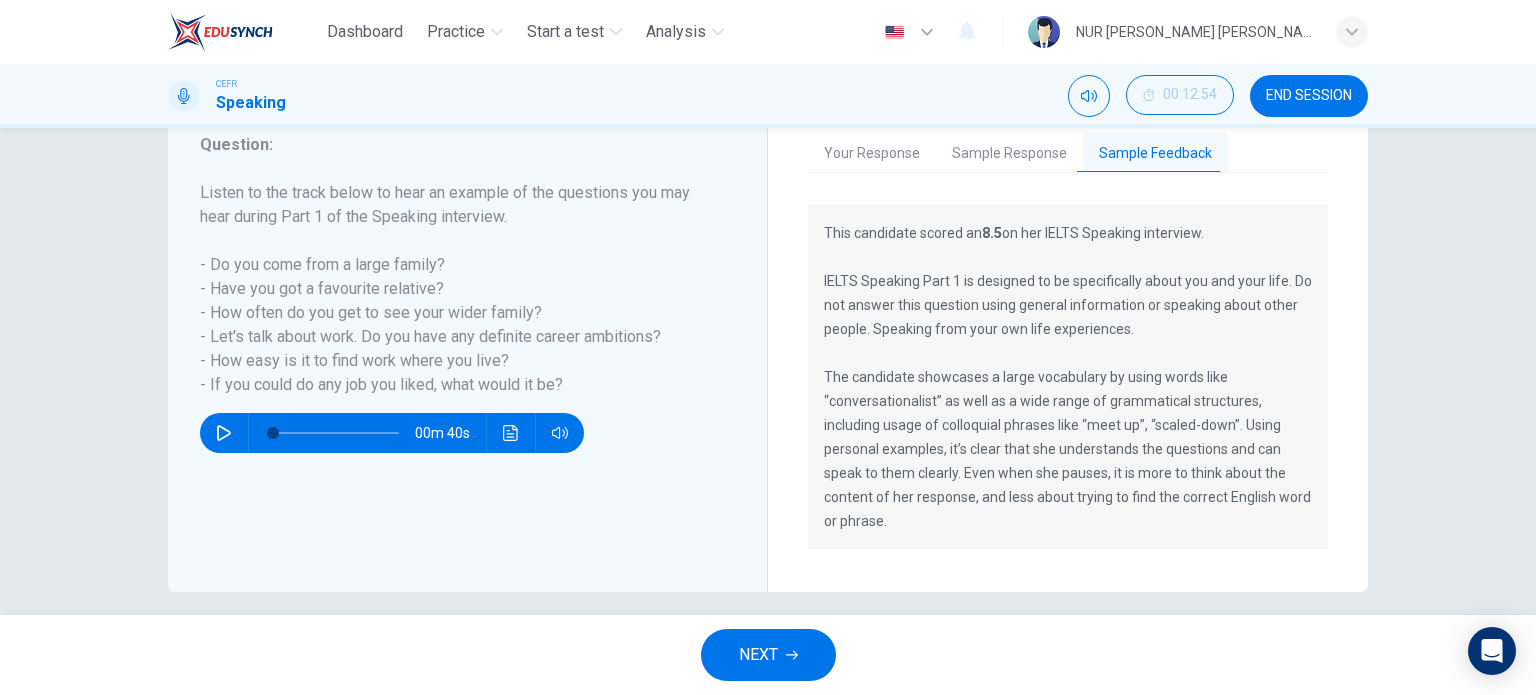 scroll, scrollTop: 292, scrollLeft: 0, axis: vertical 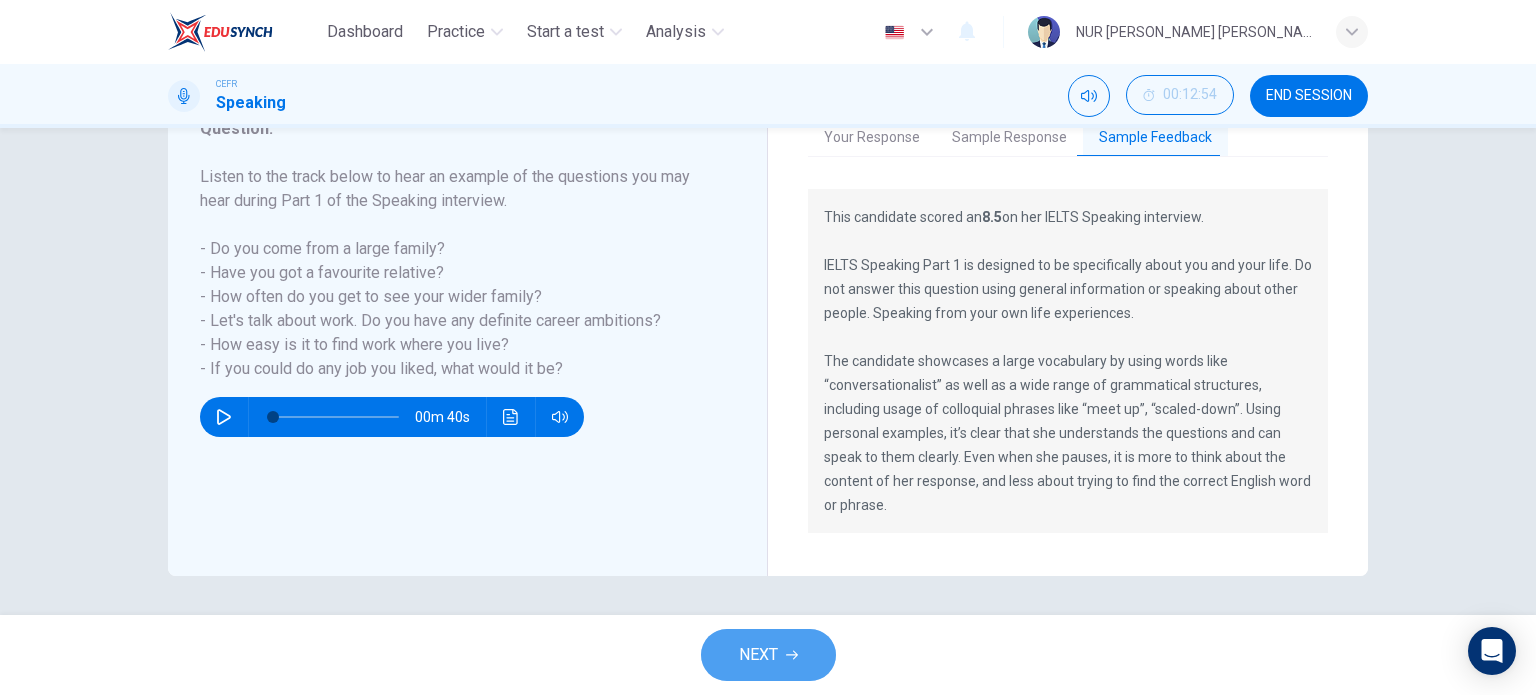 click on "NEXT" at bounding box center [758, 655] 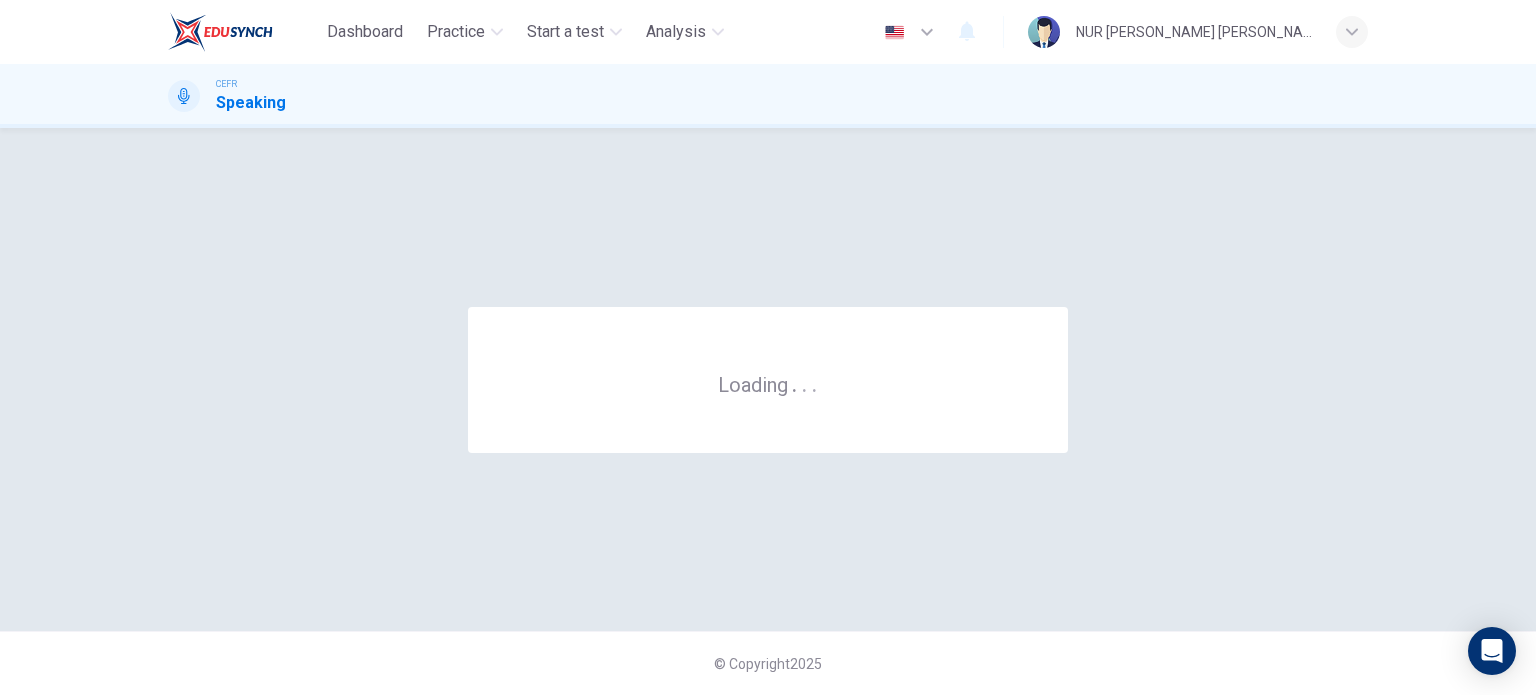 scroll, scrollTop: 0, scrollLeft: 0, axis: both 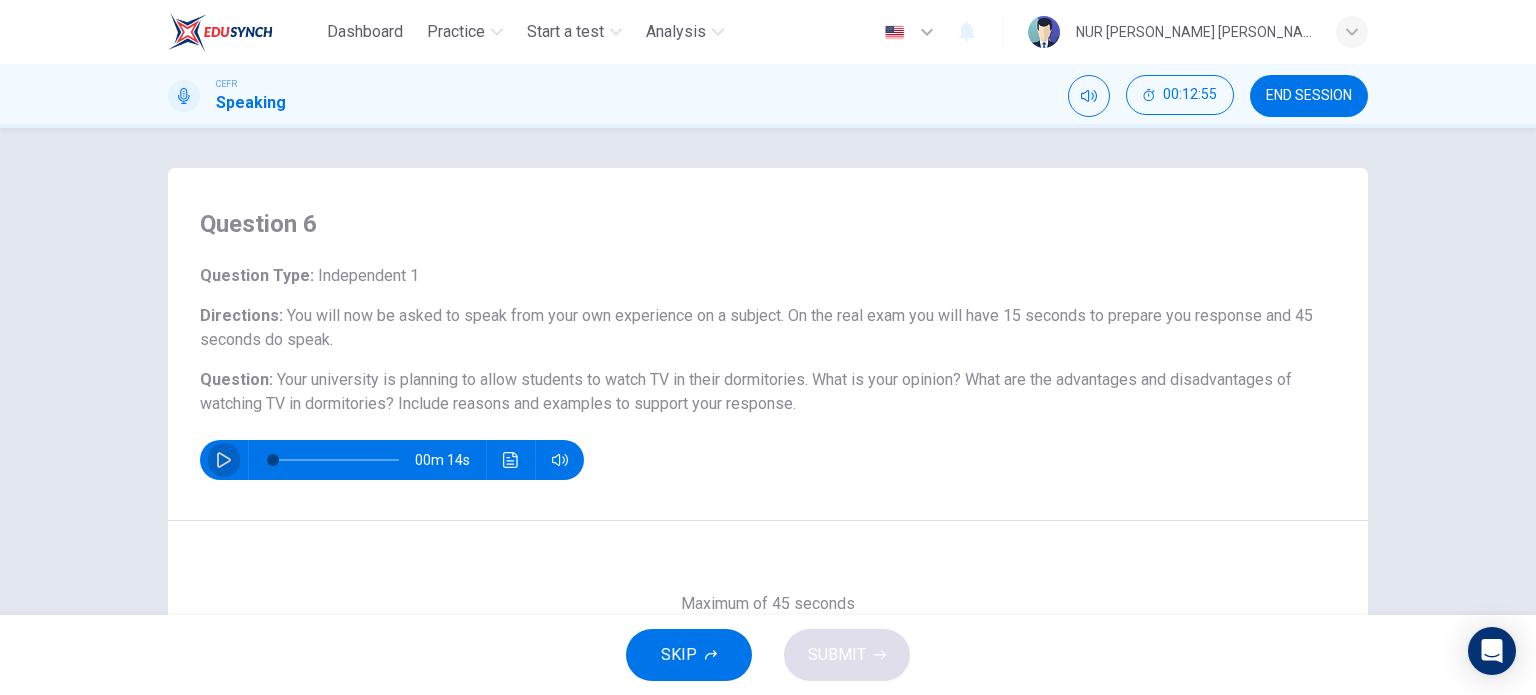 click 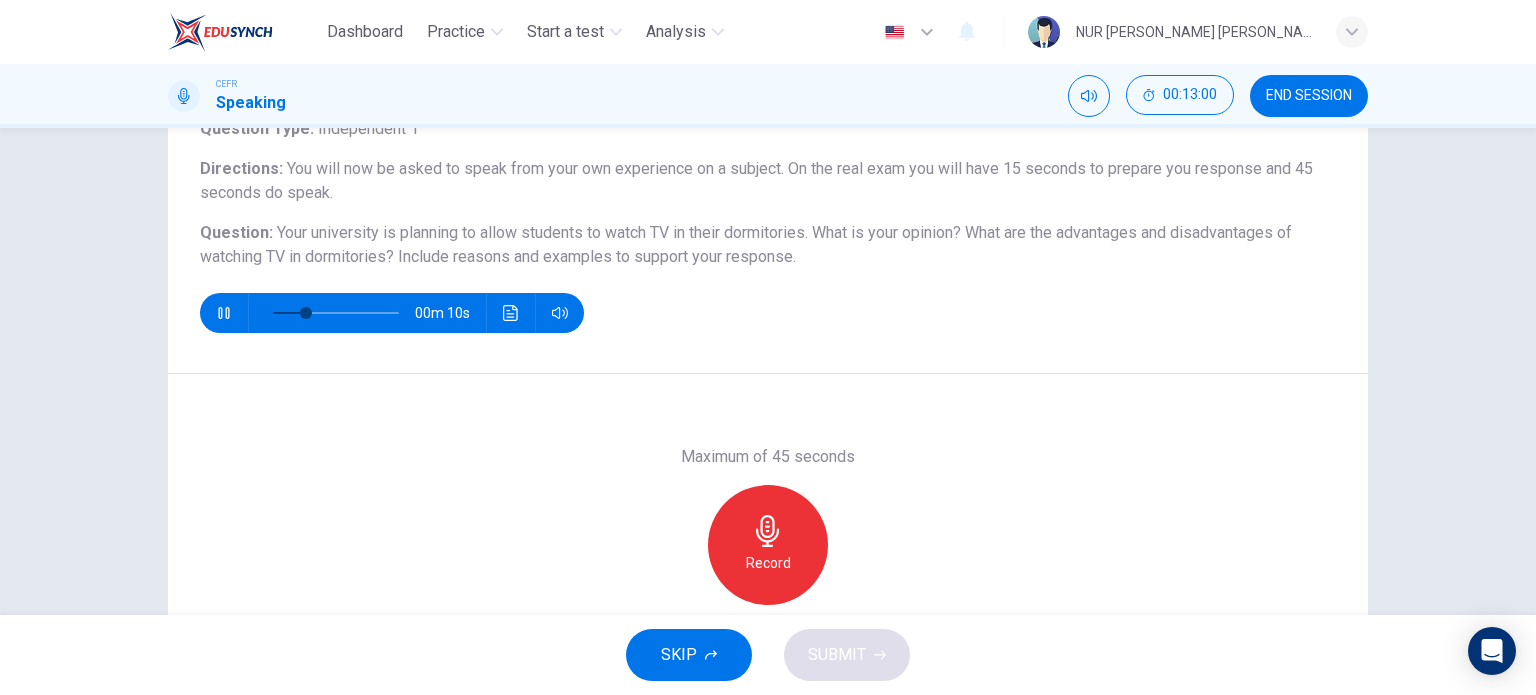 scroll, scrollTop: 144, scrollLeft: 0, axis: vertical 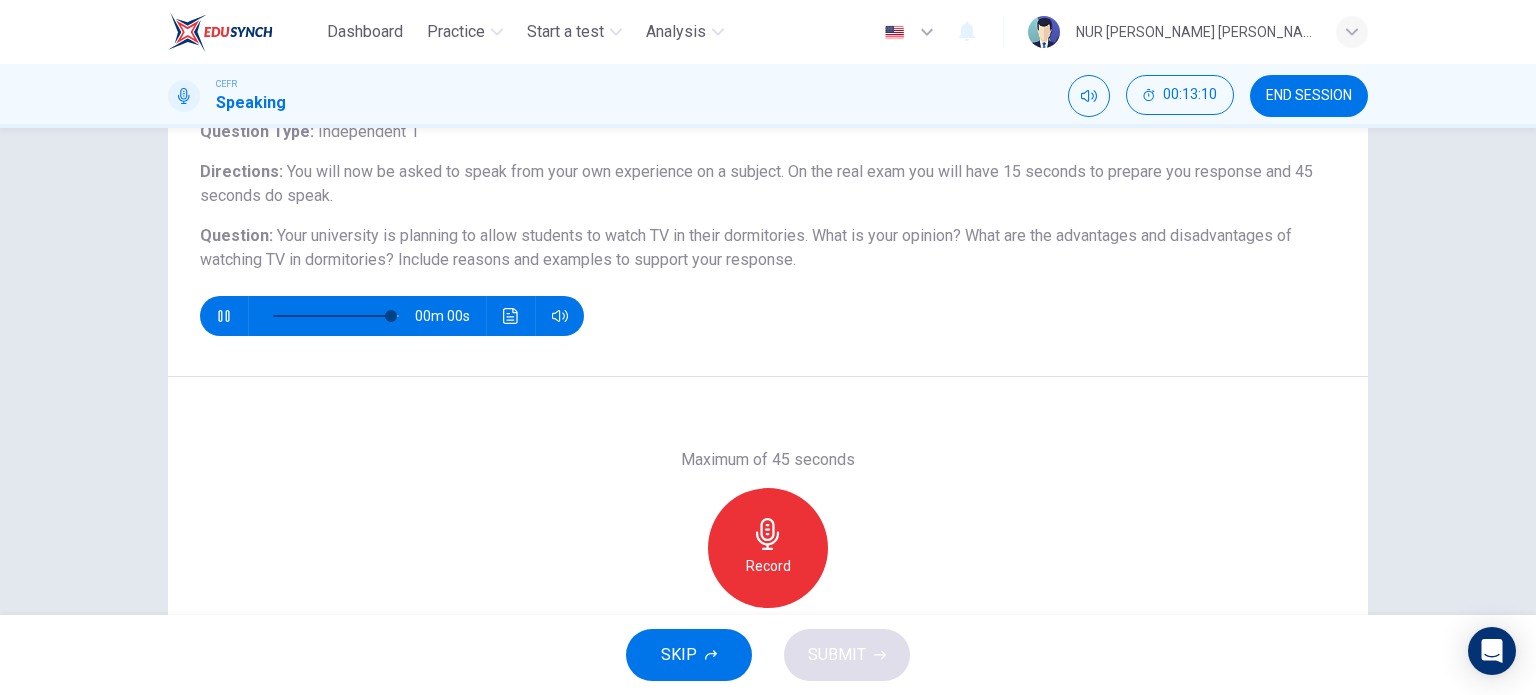 type on "0" 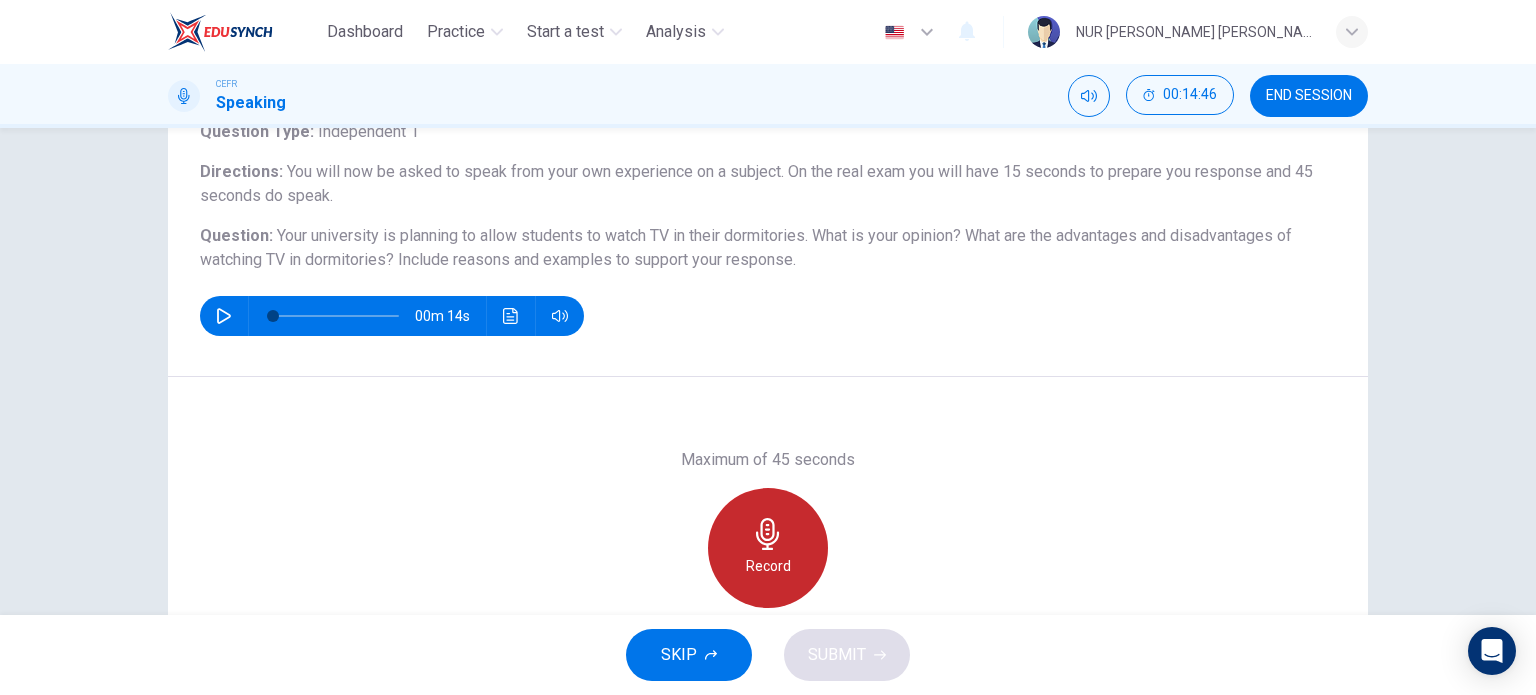 click on "Record" at bounding box center (768, 548) 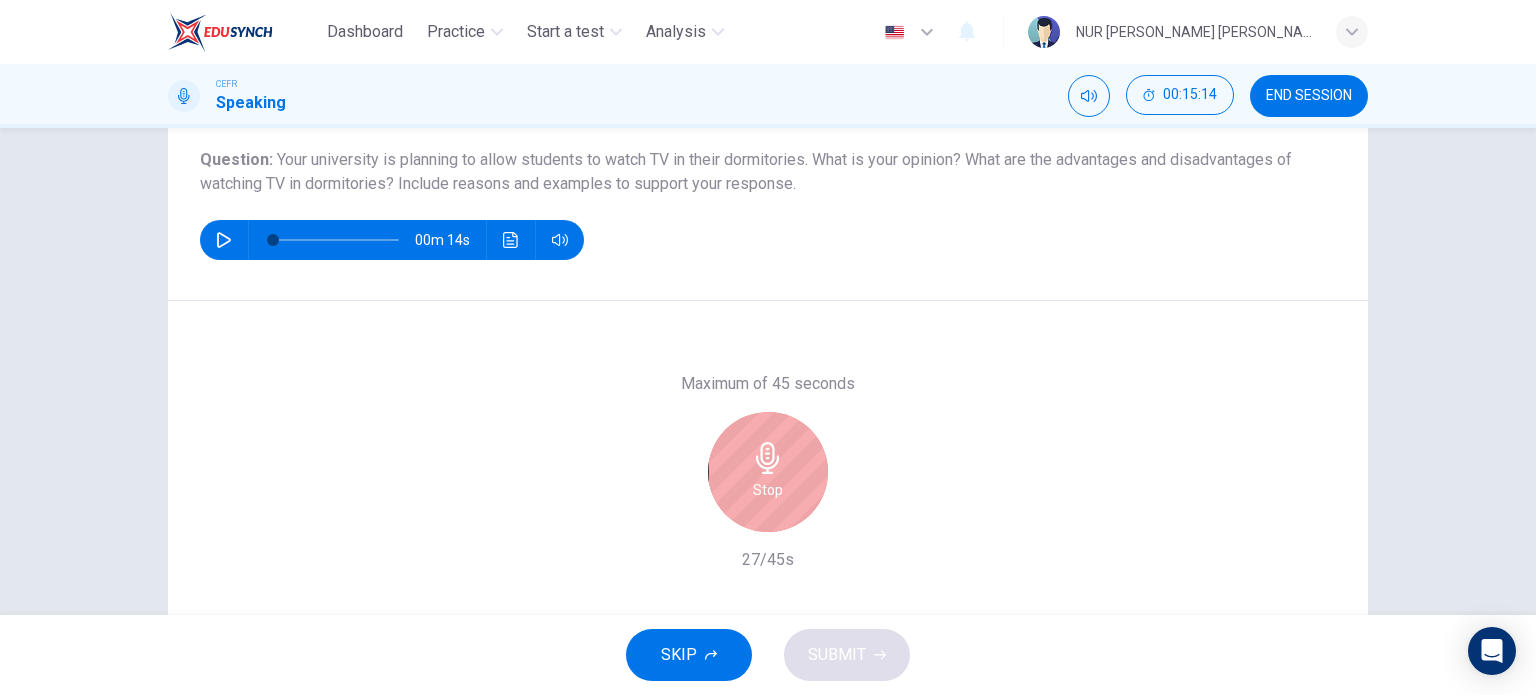 scroll, scrollTop: 220, scrollLeft: 0, axis: vertical 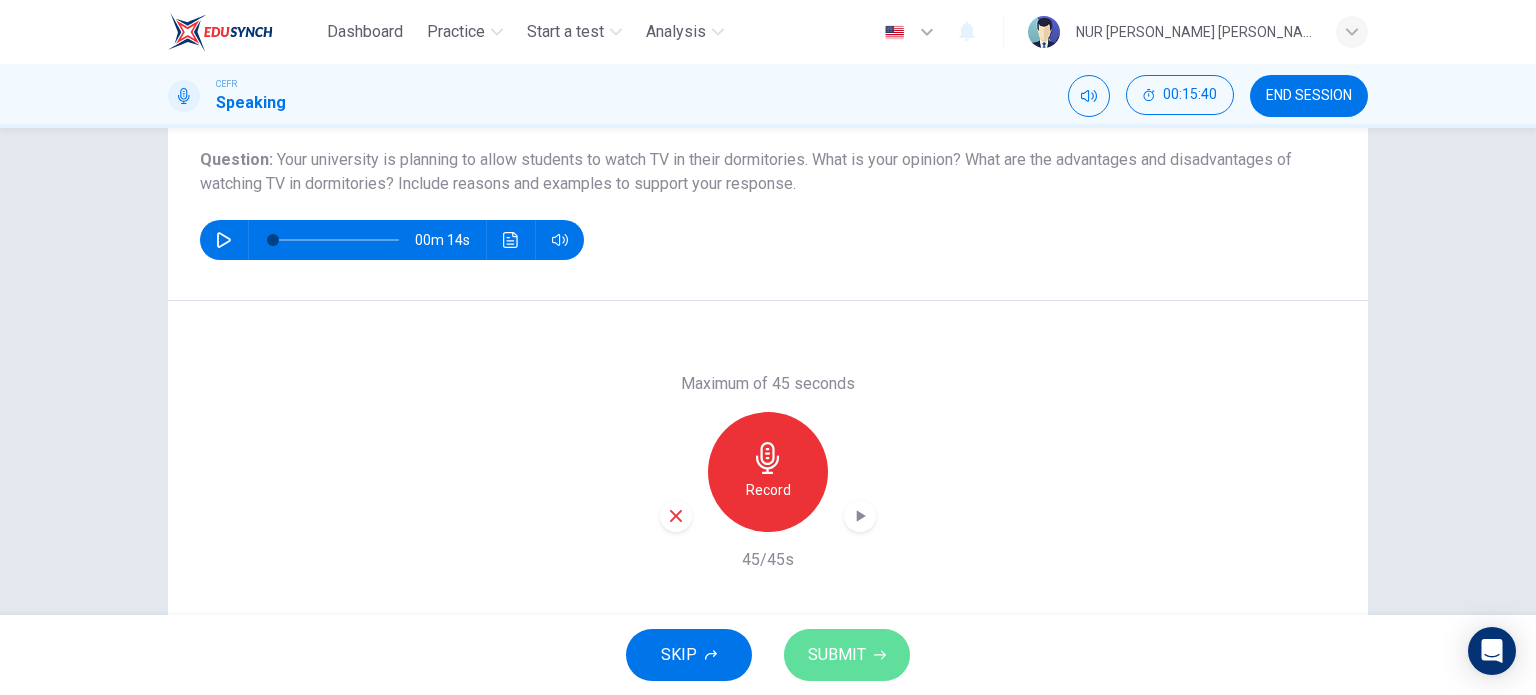 click on "SUBMIT" at bounding box center (837, 655) 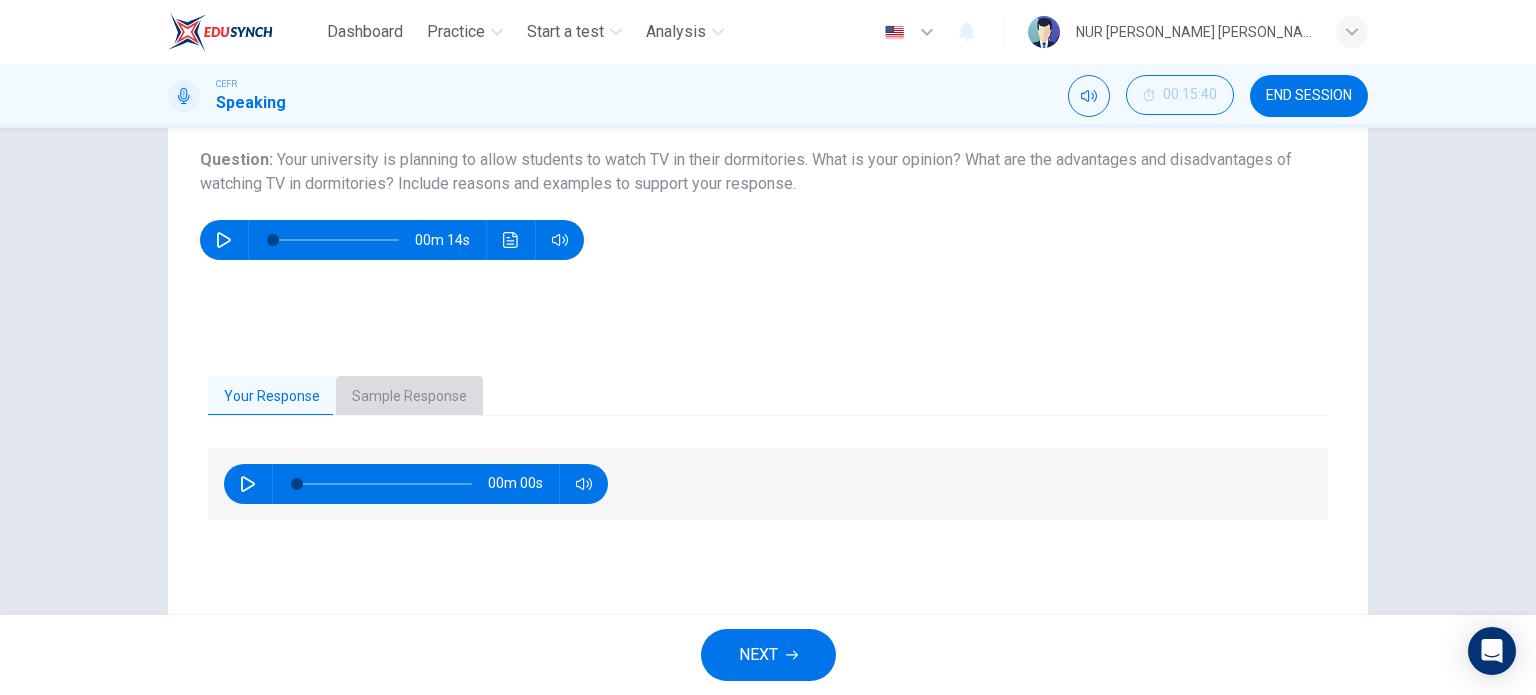 click on "Sample Response" at bounding box center (409, 397) 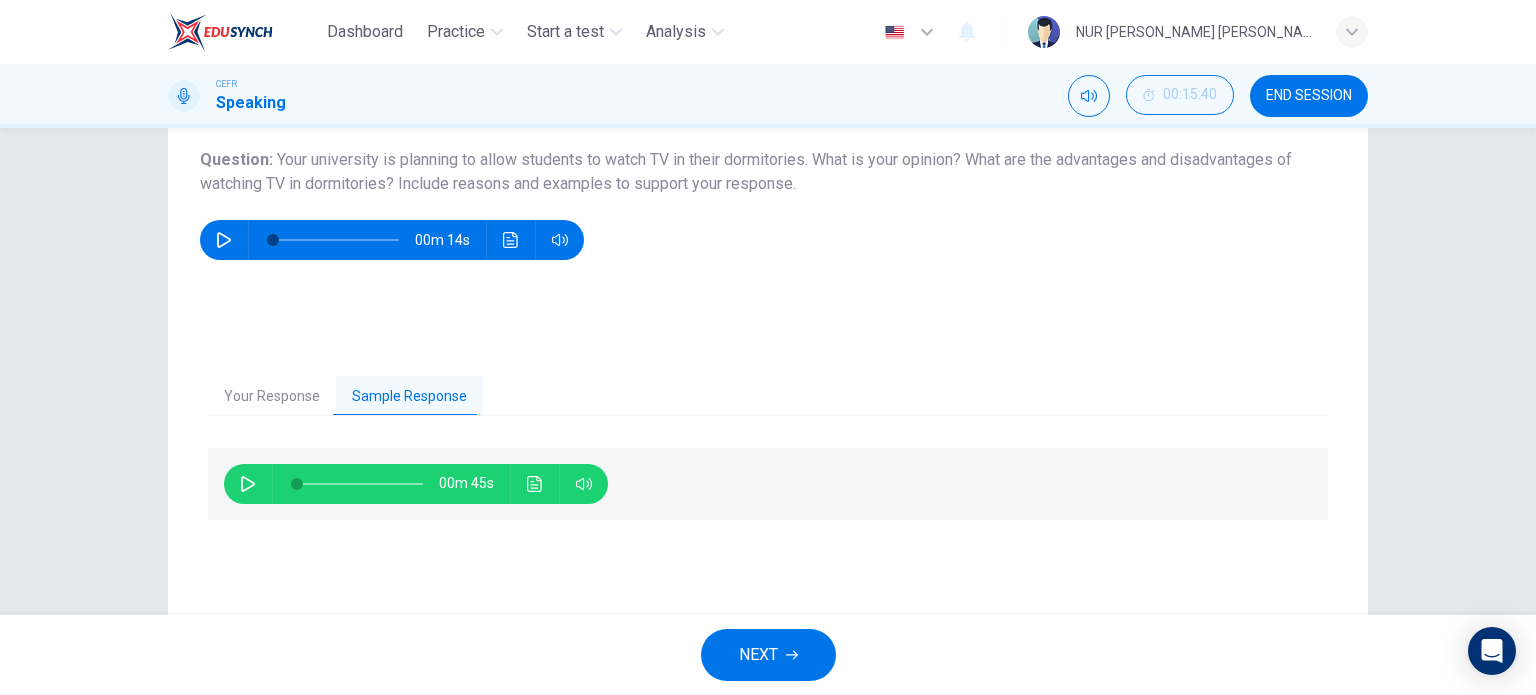 scroll, scrollTop: 288, scrollLeft: 0, axis: vertical 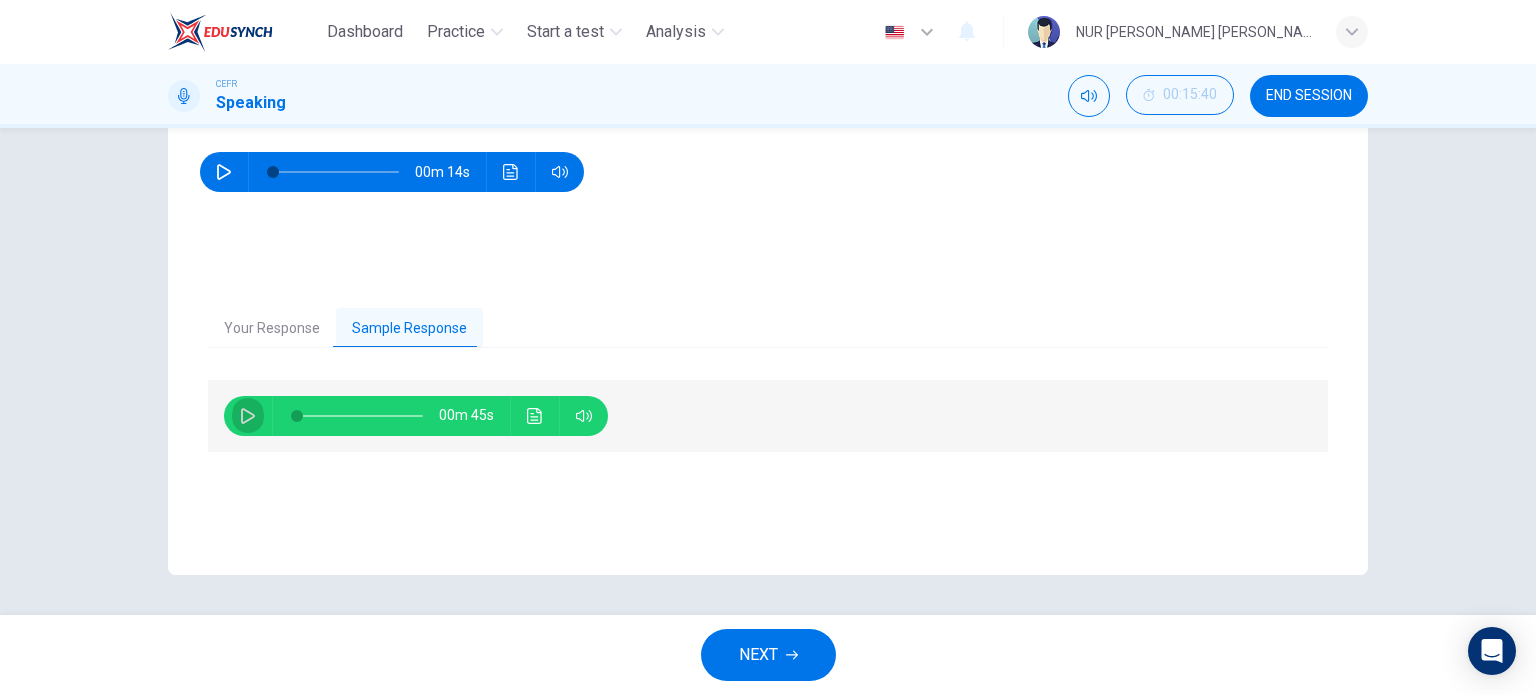 click at bounding box center (248, 416) 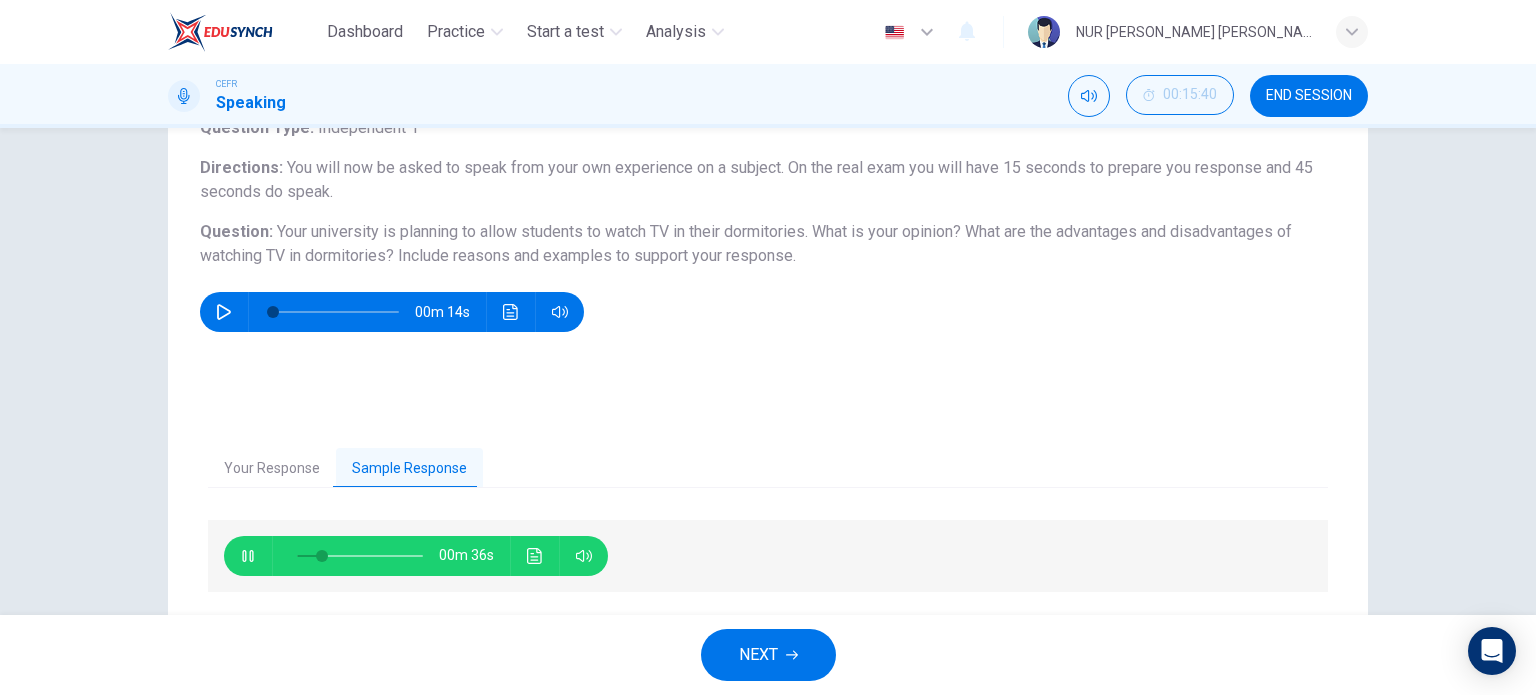 scroll, scrollTop: 150, scrollLeft: 0, axis: vertical 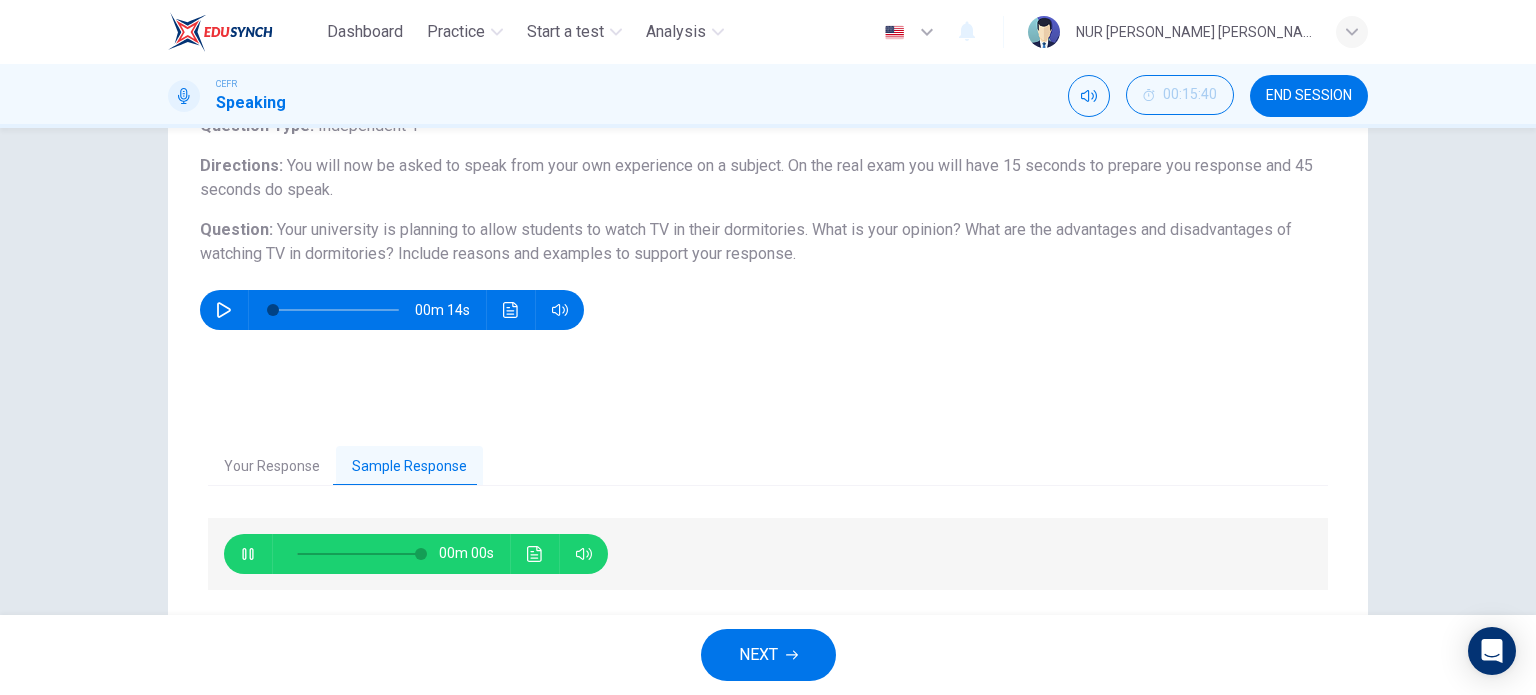 type on "0" 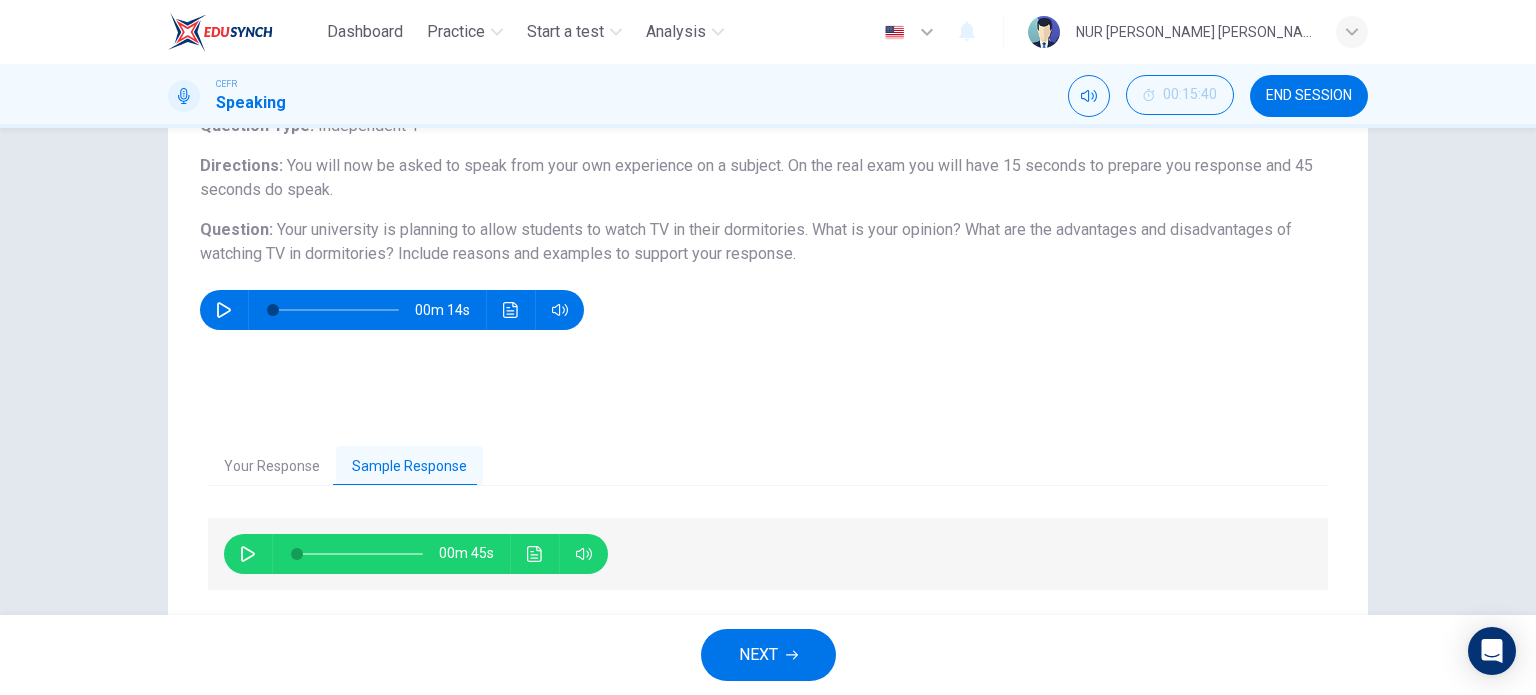 click on "NEXT" at bounding box center (768, 655) 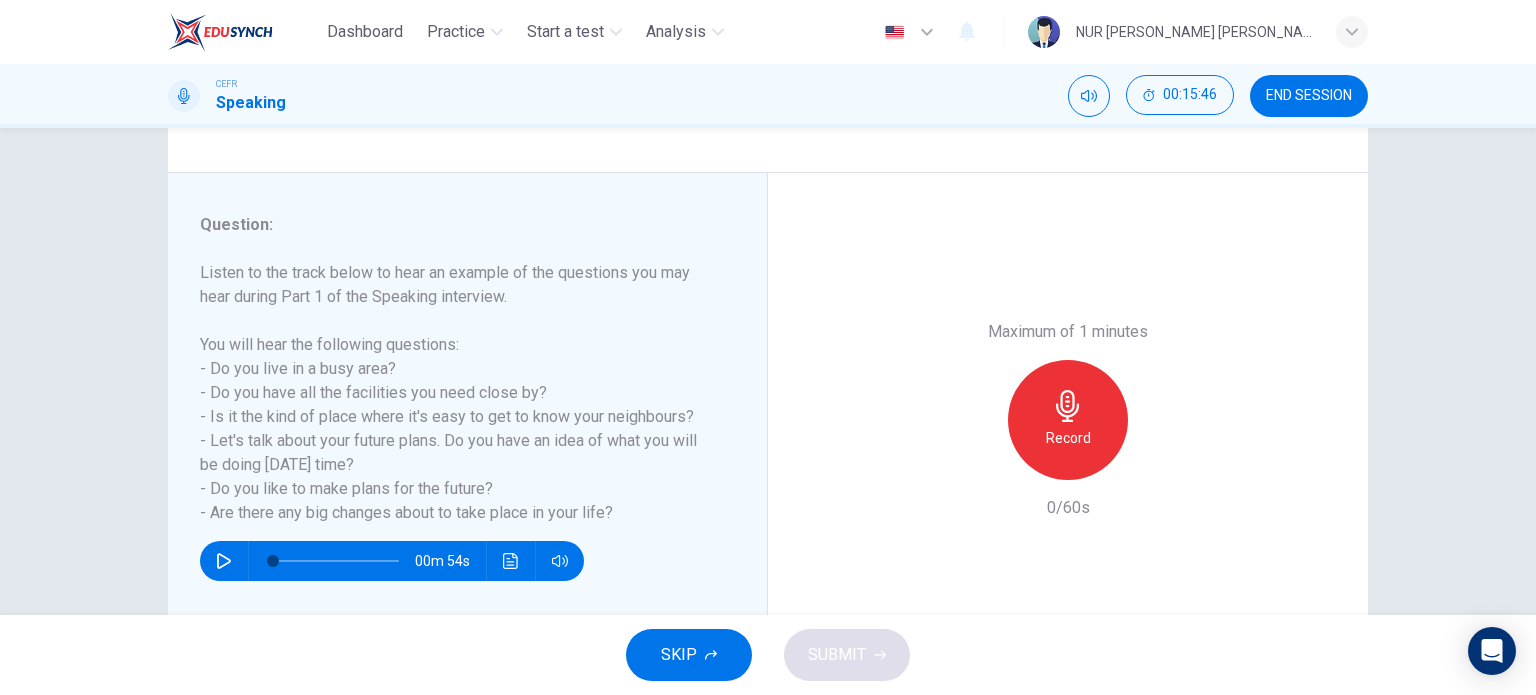 scroll, scrollTop: 196, scrollLeft: 0, axis: vertical 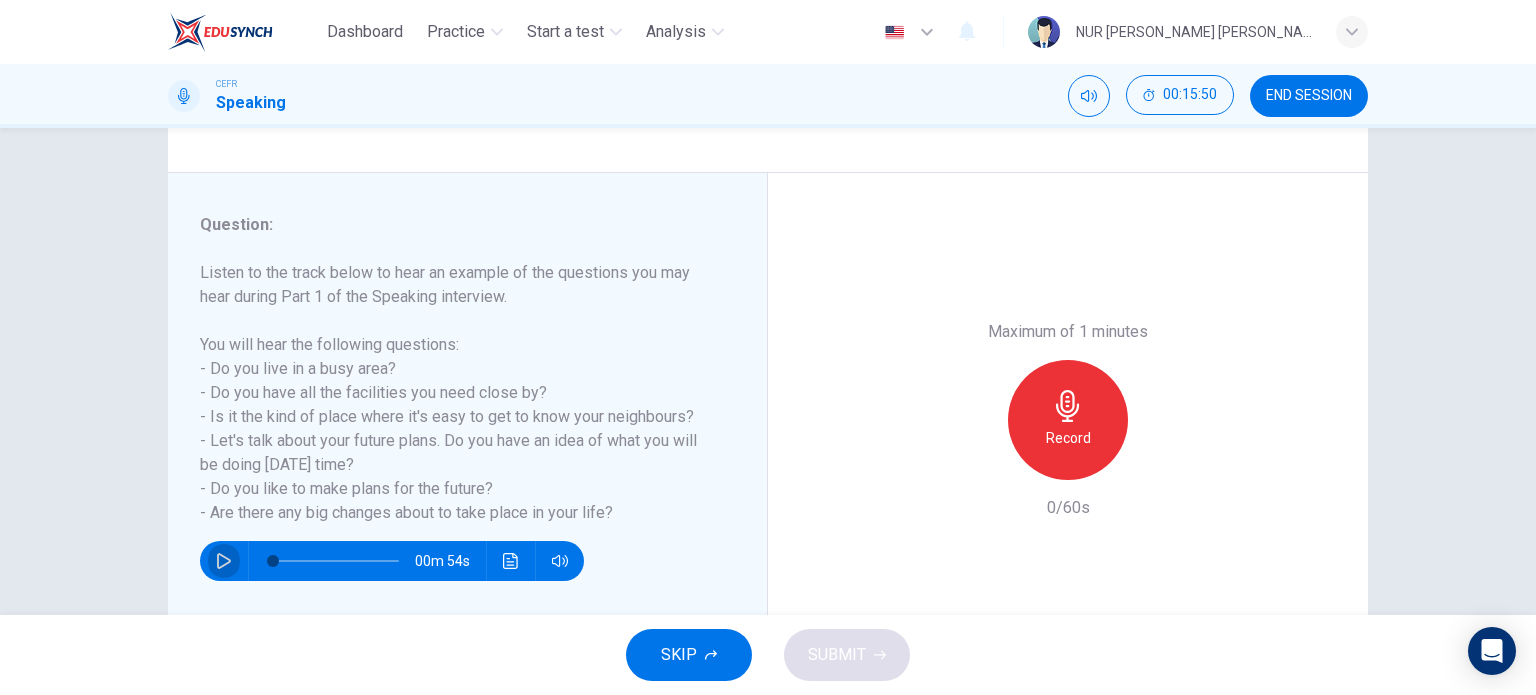 click 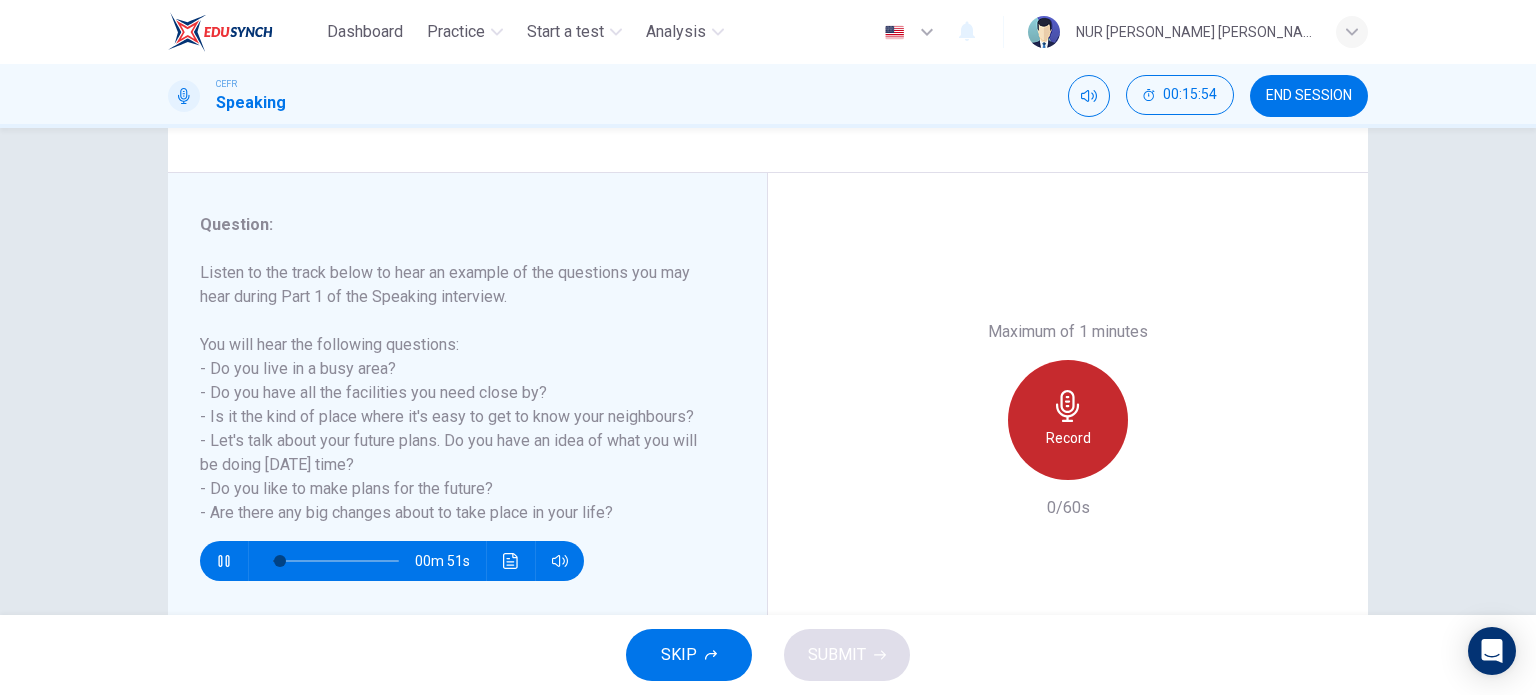 click on "Record" at bounding box center (1068, 438) 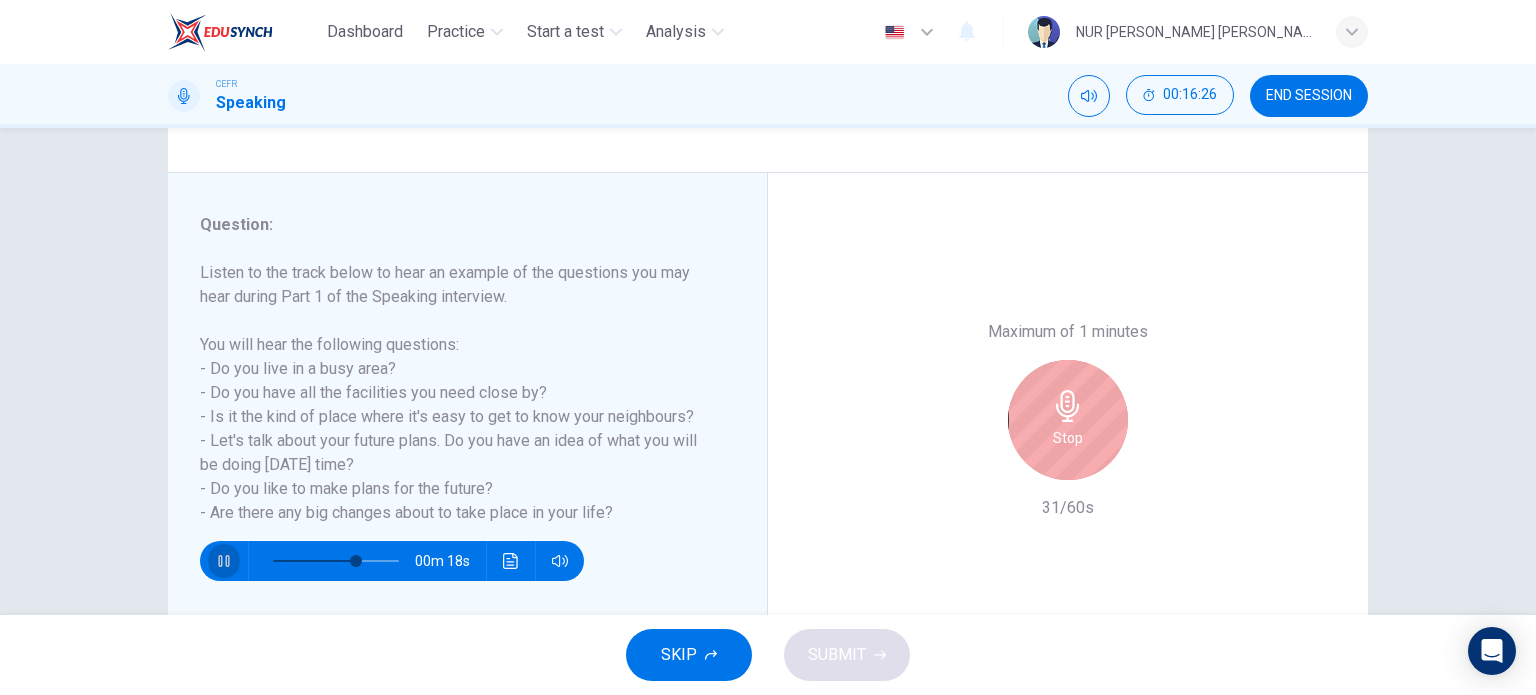 click 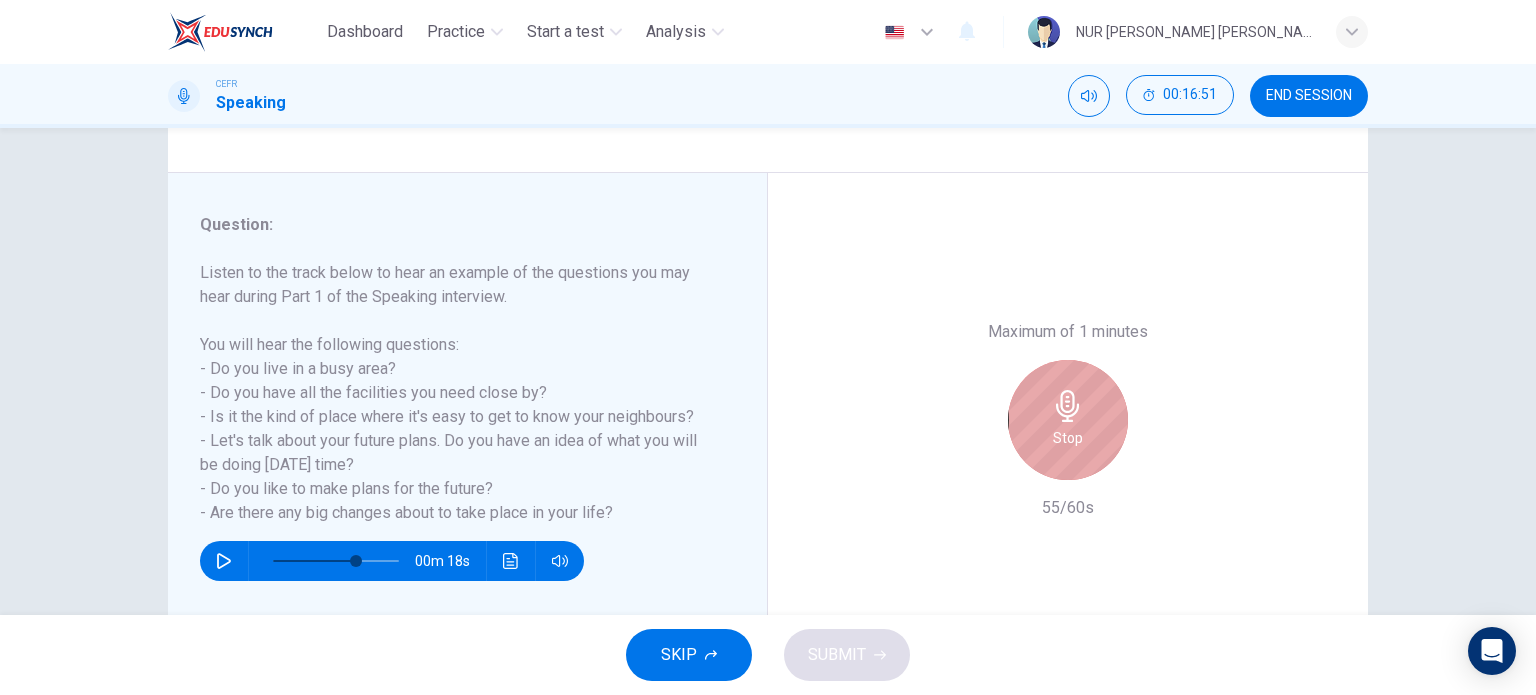 click on "Stop" at bounding box center [1068, 420] 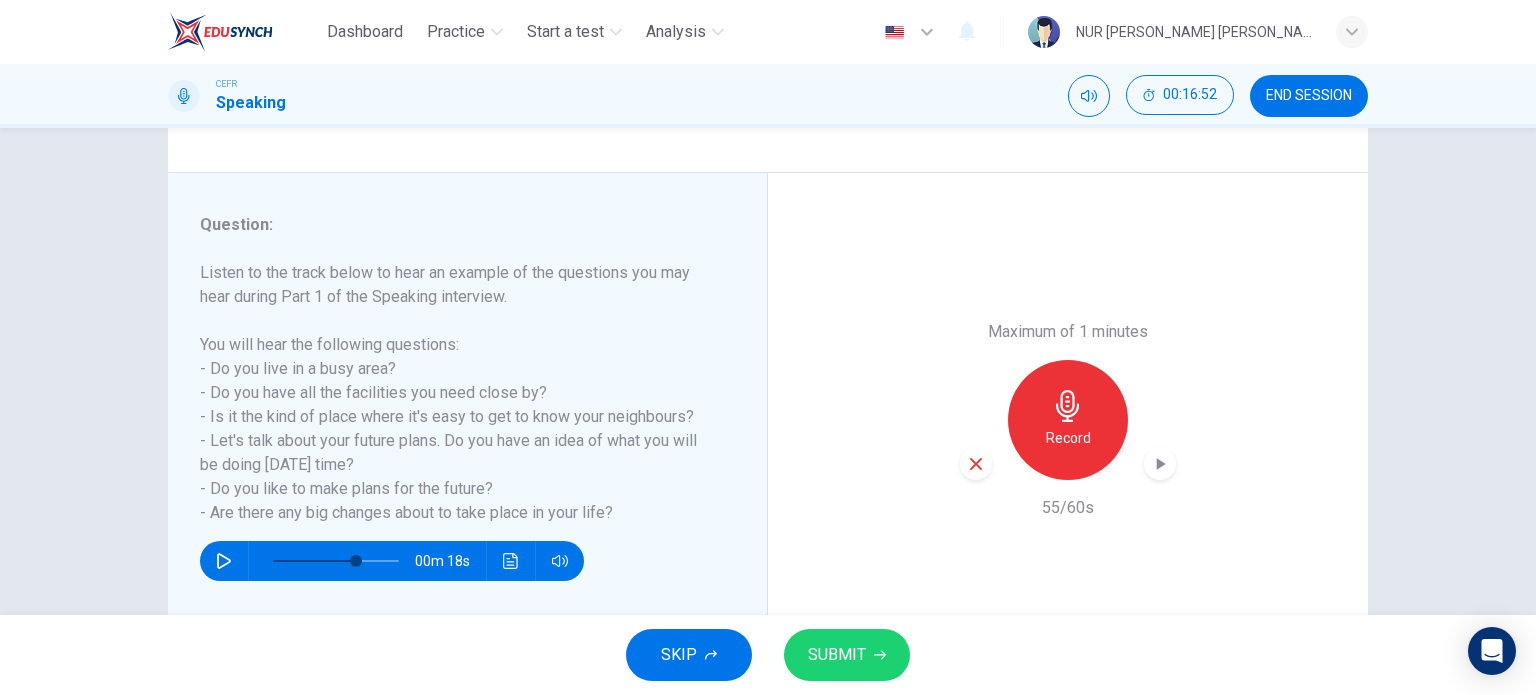 click 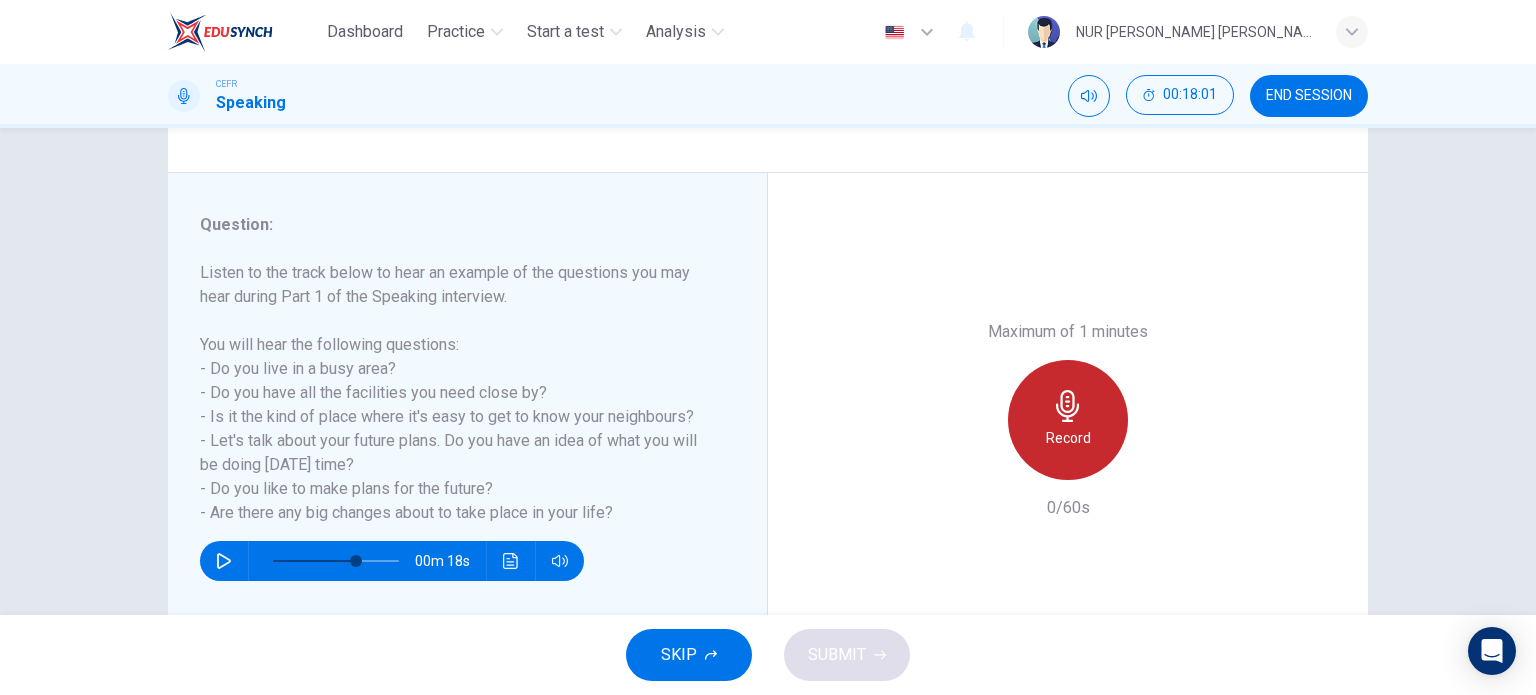 click 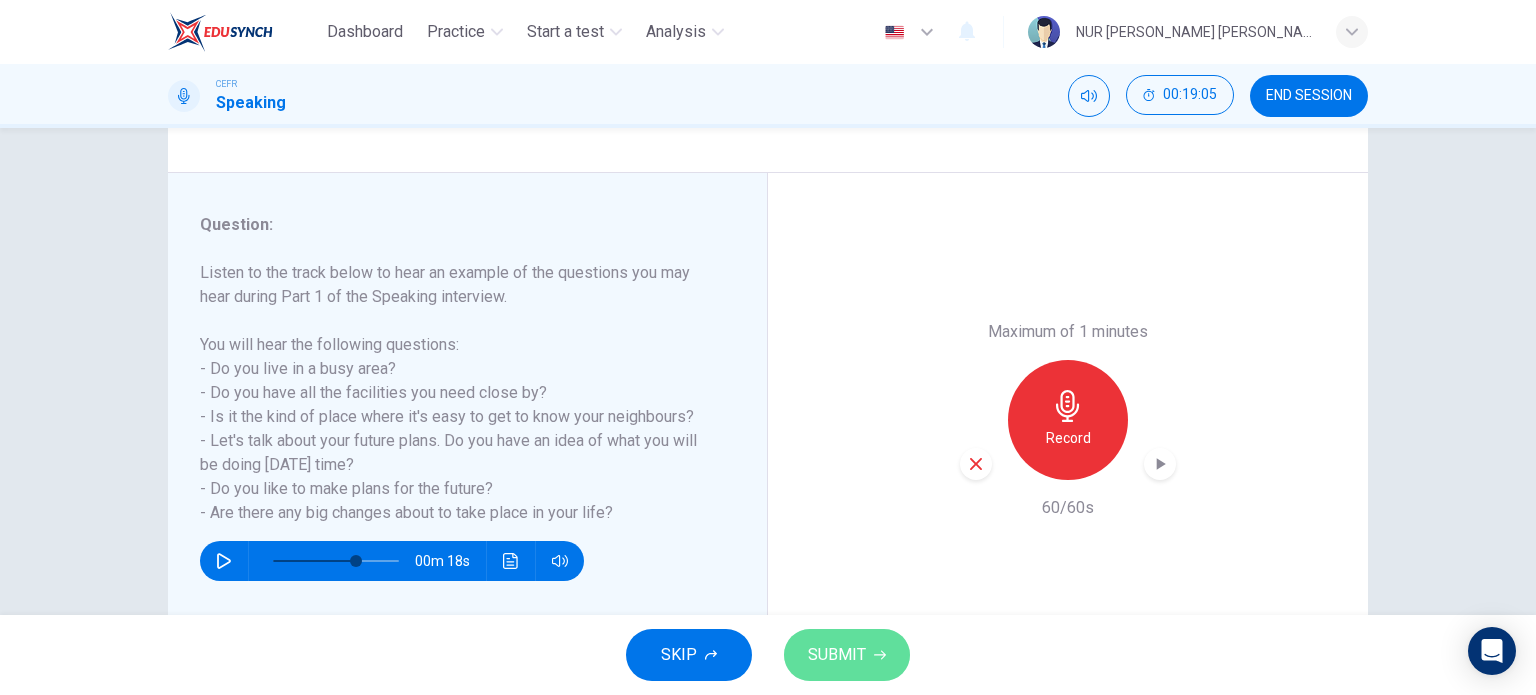 click on "SUBMIT" at bounding box center (847, 655) 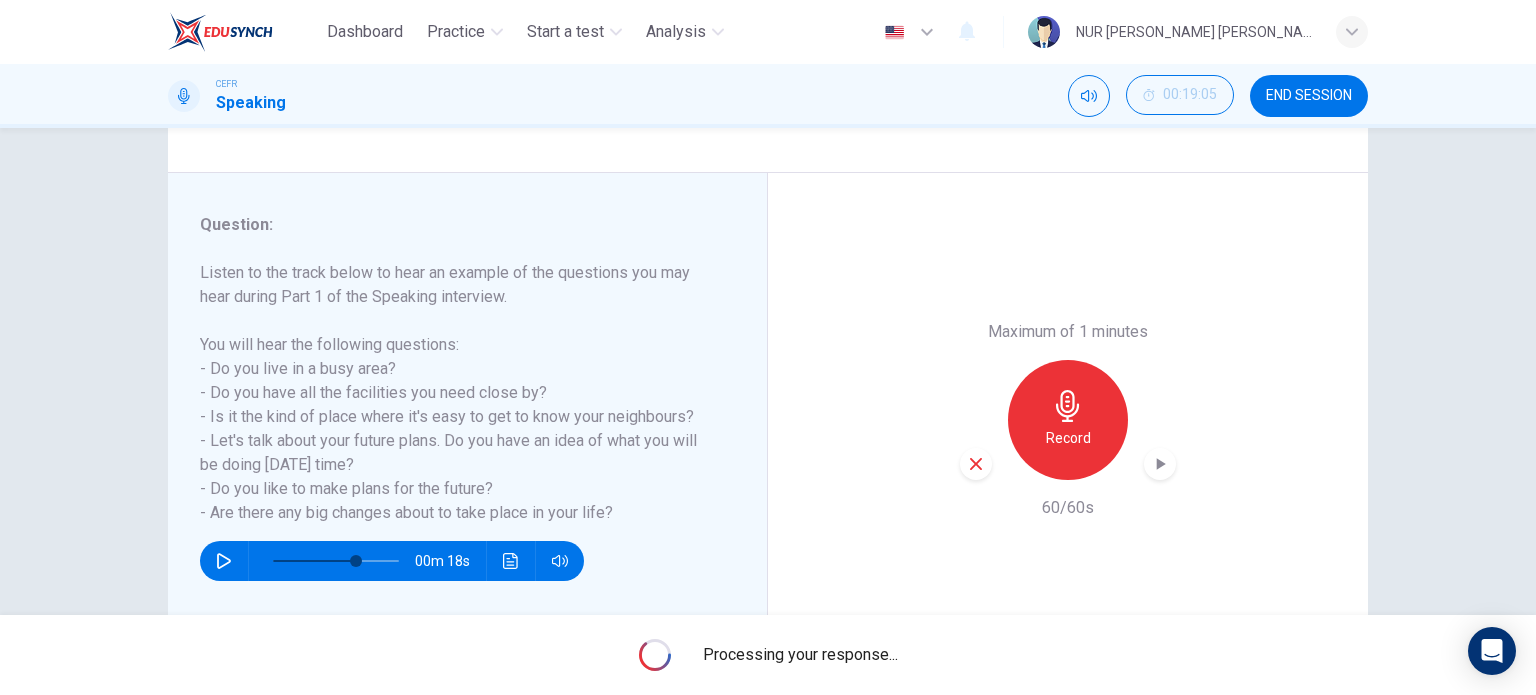 type on "0" 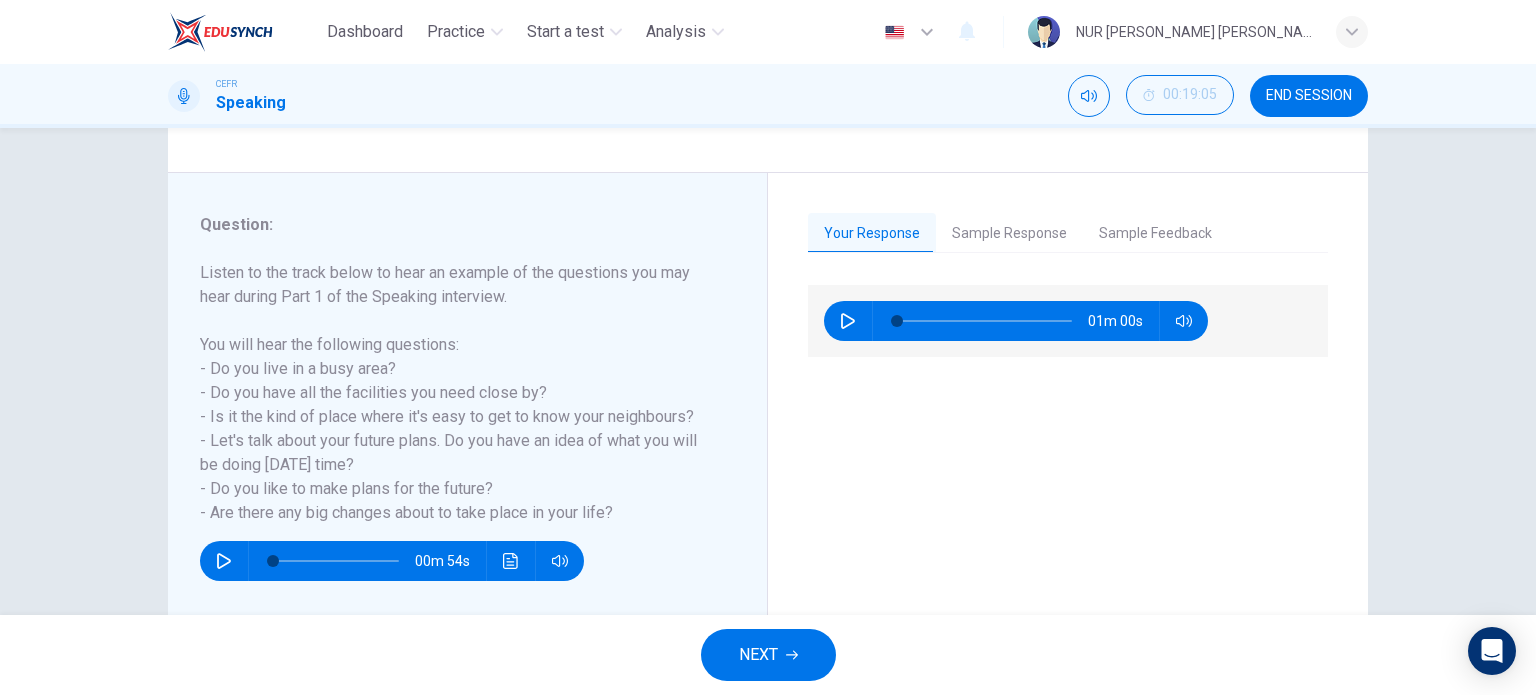 click on "Sample Response" at bounding box center (1009, 234) 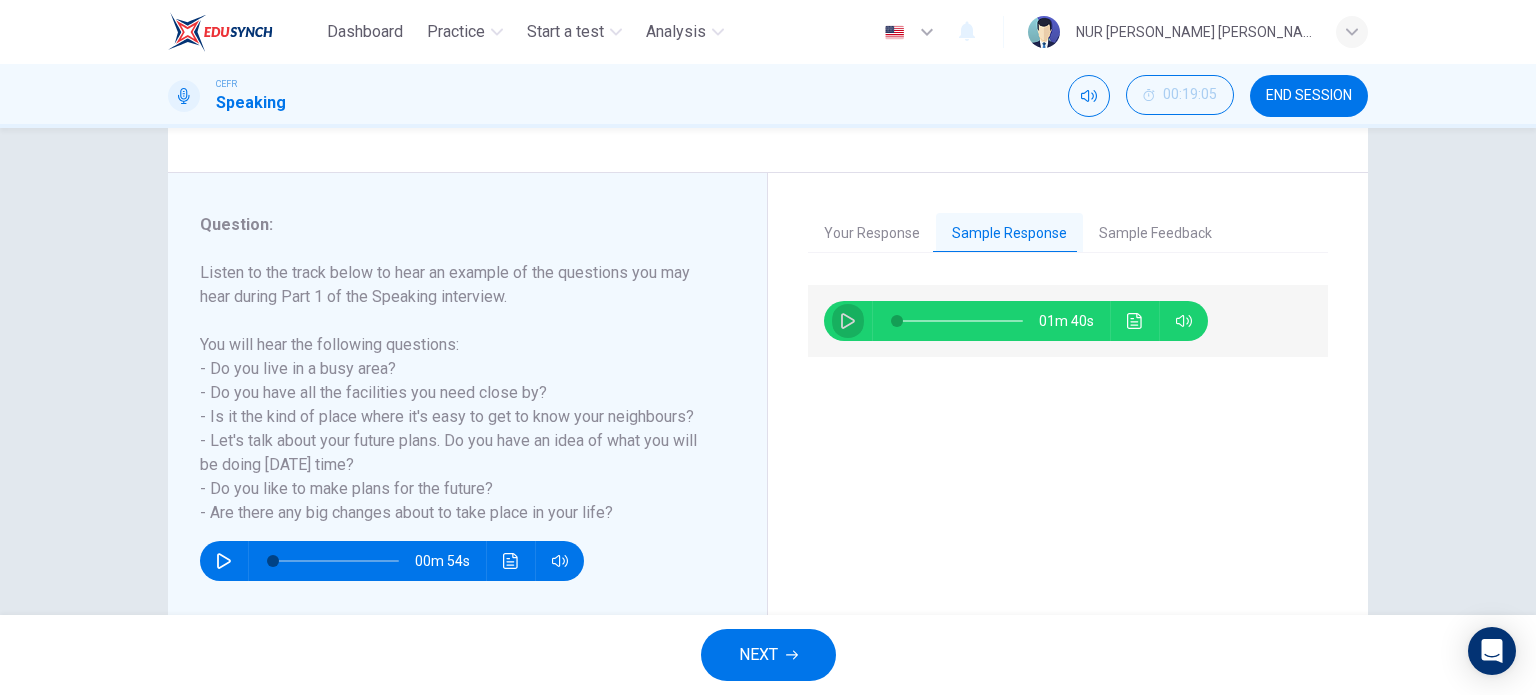 click at bounding box center (848, 321) 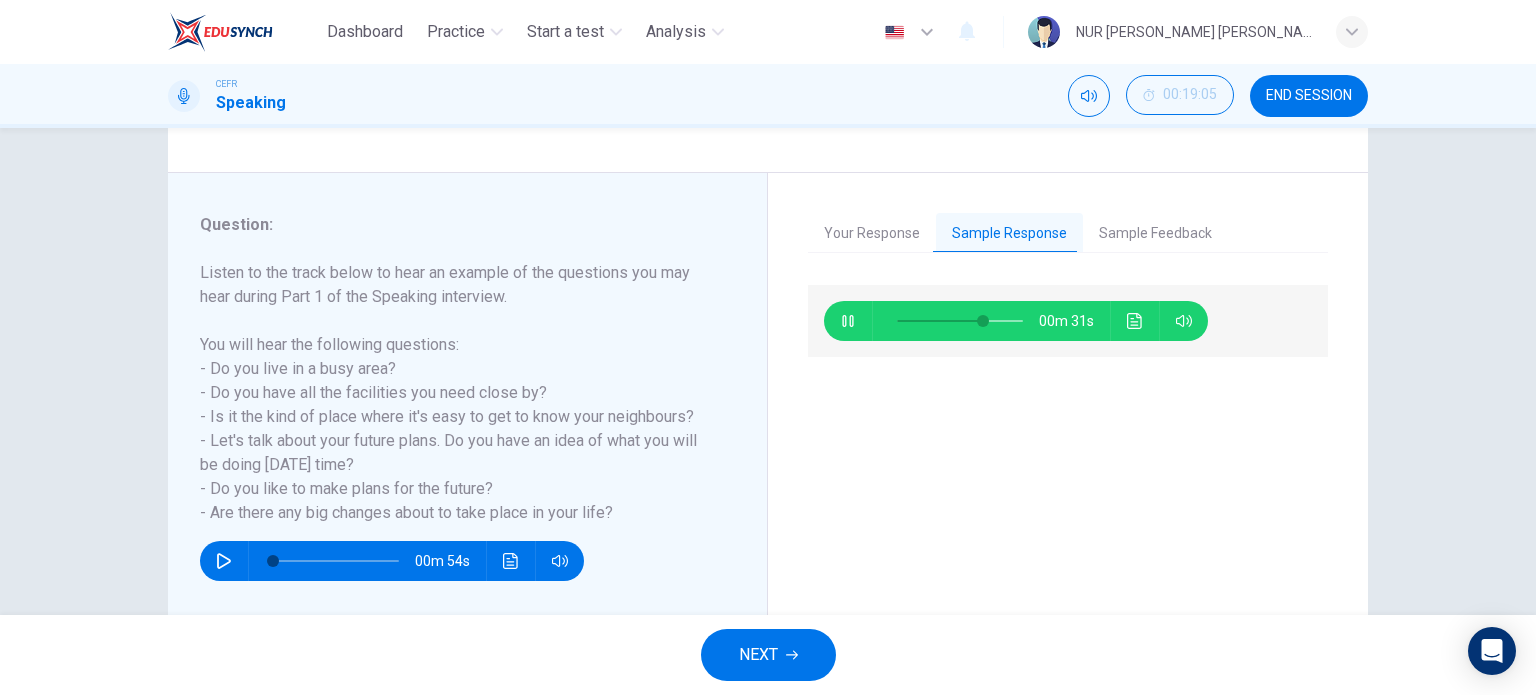 type on "69" 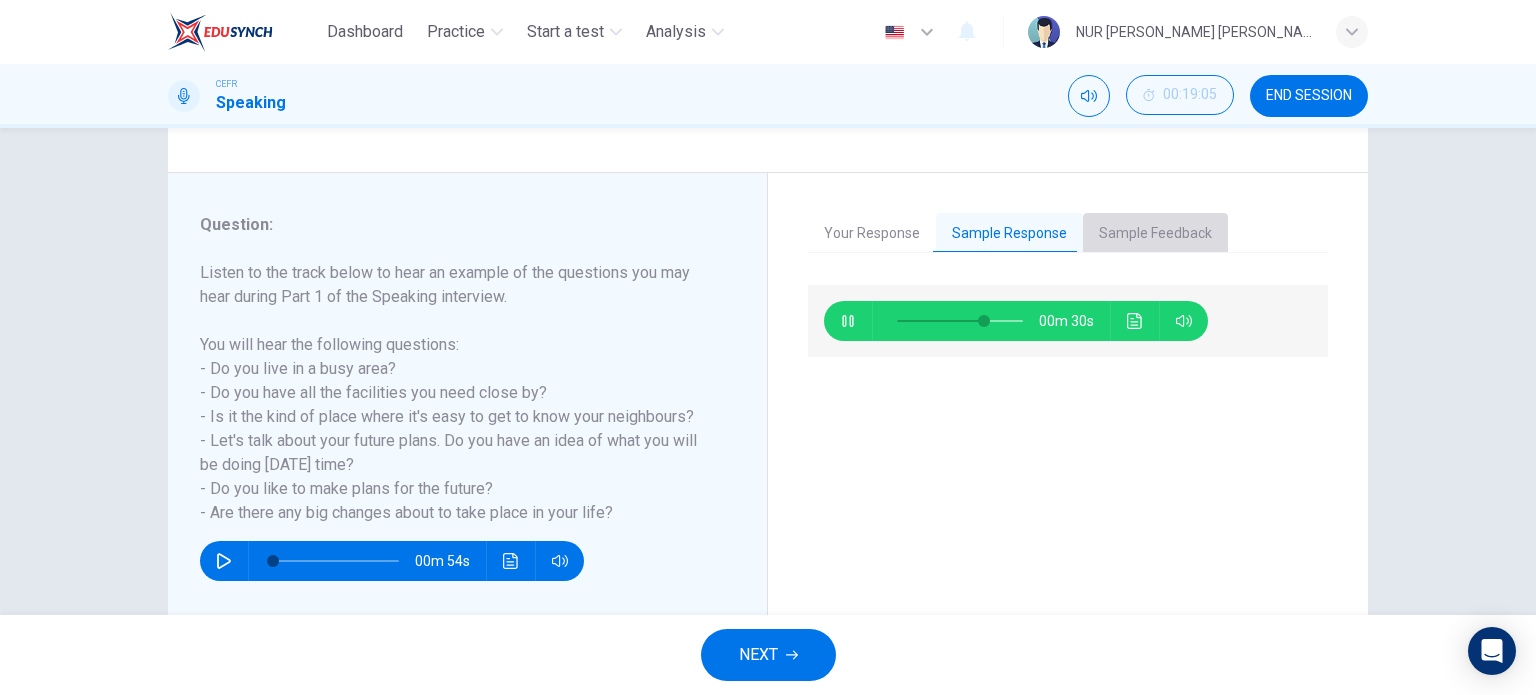 click on "Sample Feedback" at bounding box center (1155, 234) 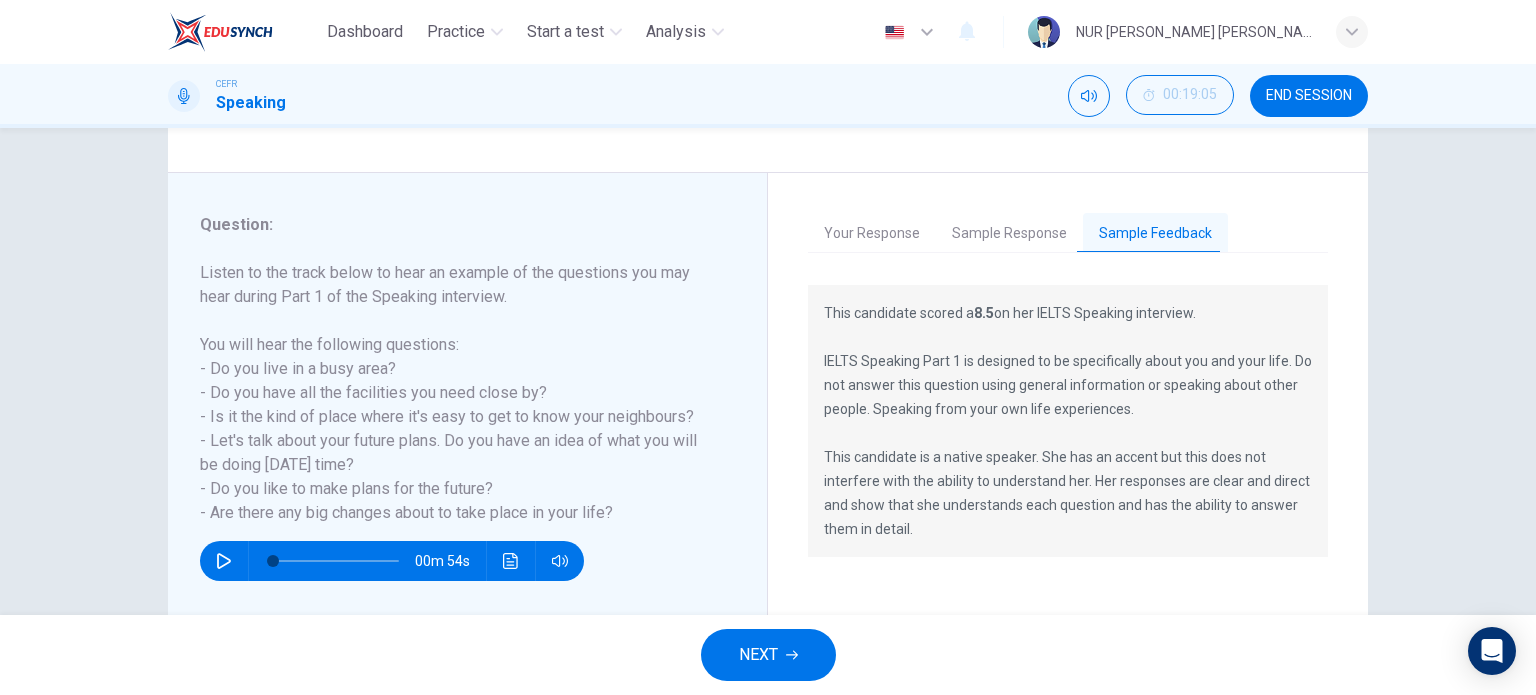 click on "NEXT" at bounding box center (768, 655) 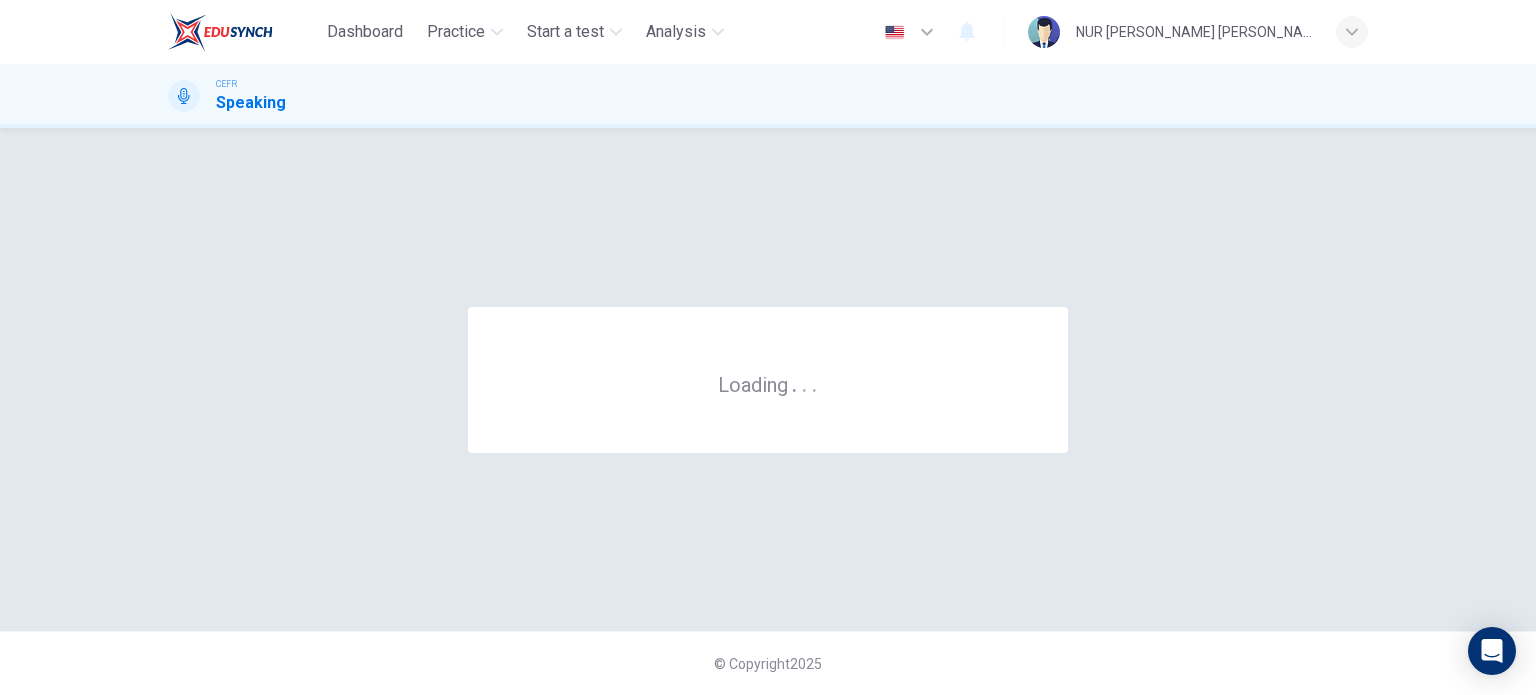 scroll, scrollTop: 0, scrollLeft: 0, axis: both 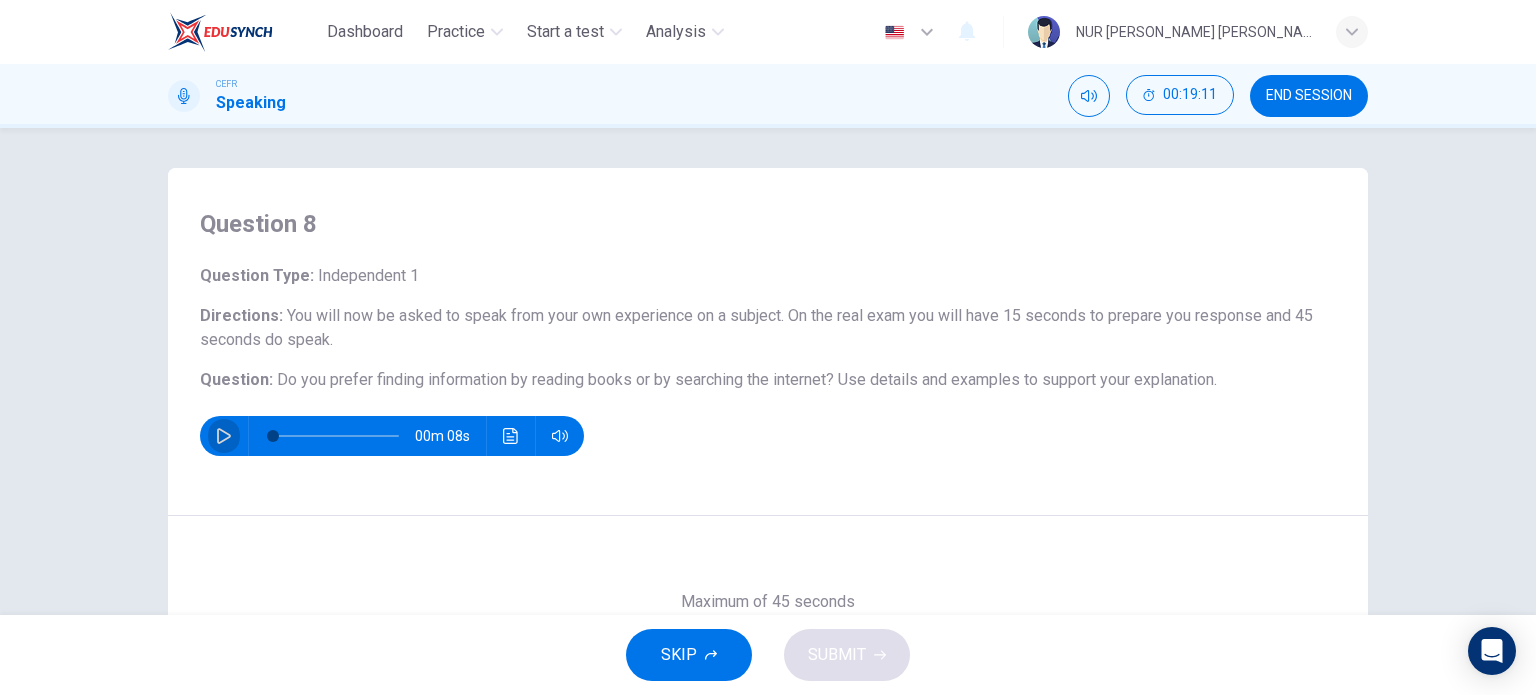 click 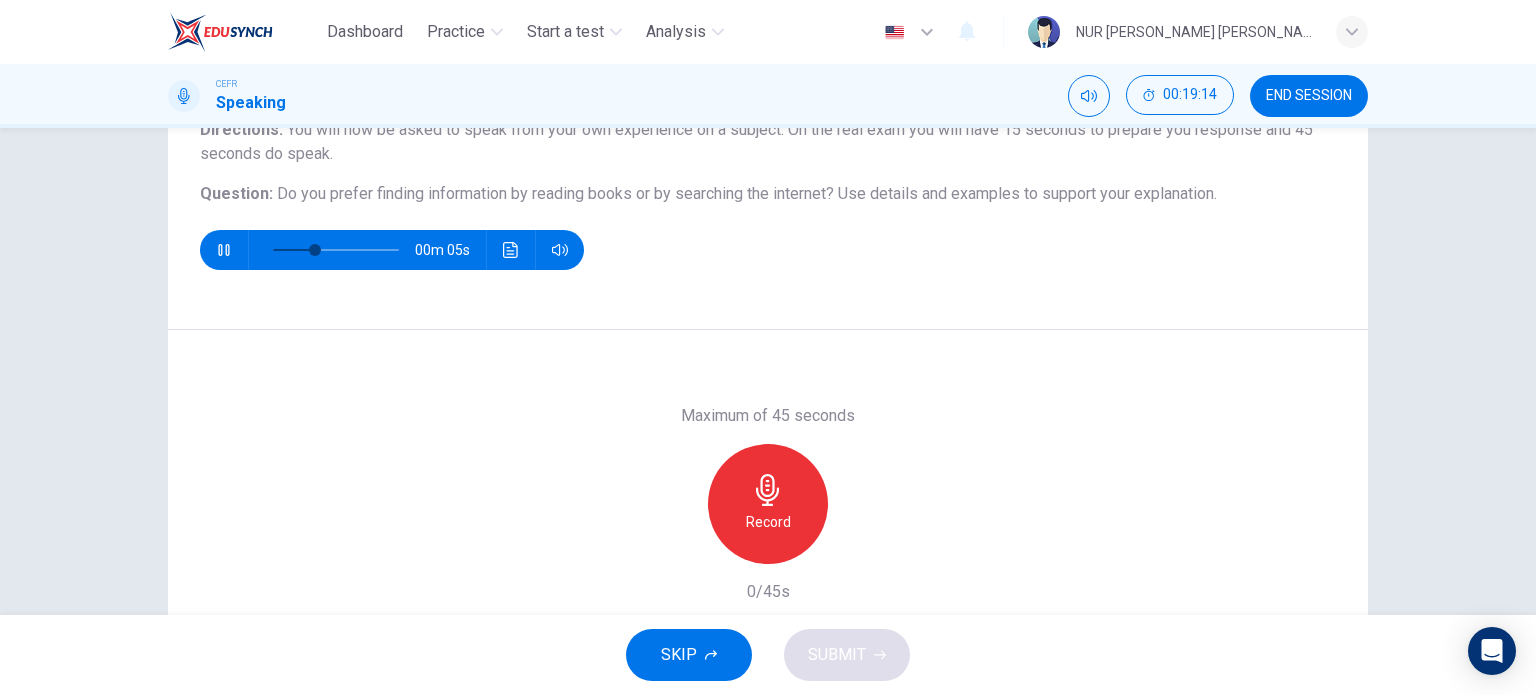 scroll, scrollTop: 184, scrollLeft: 0, axis: vertical 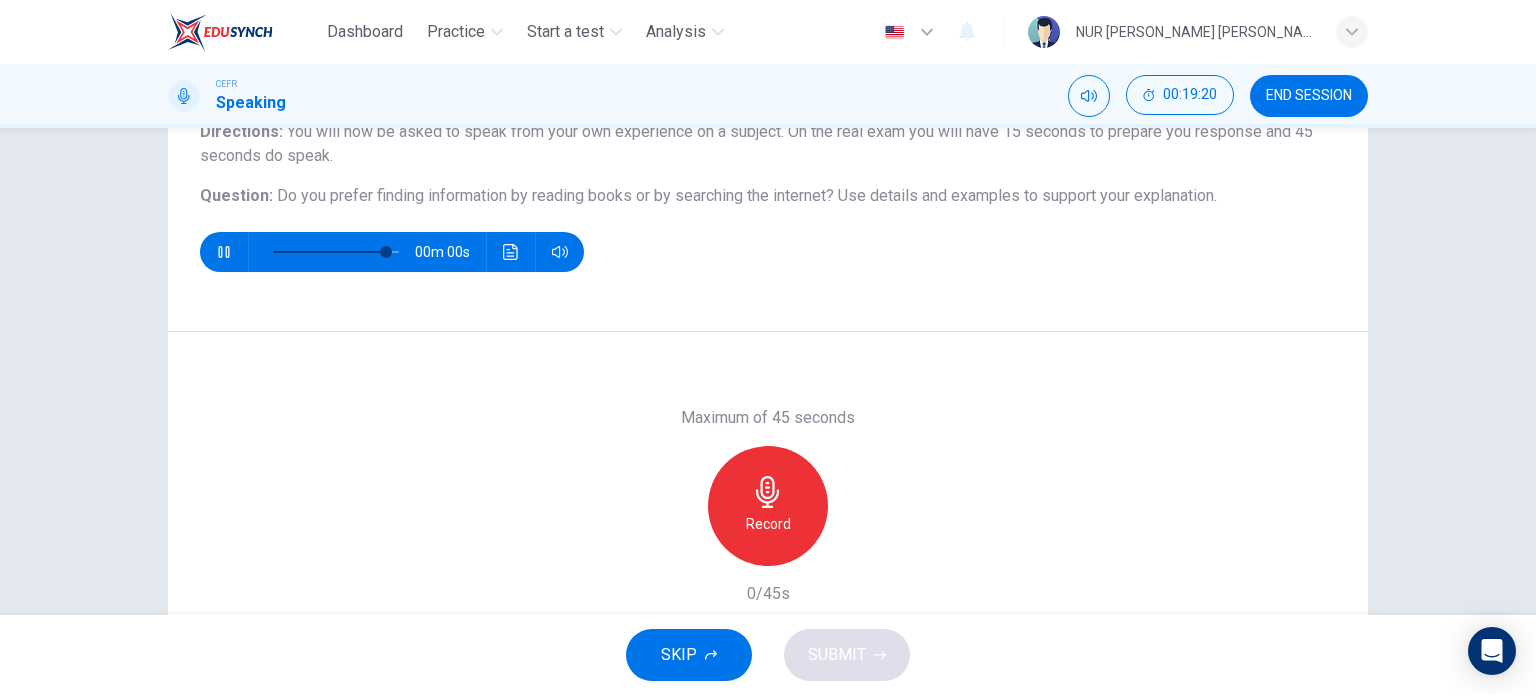 type on "0" 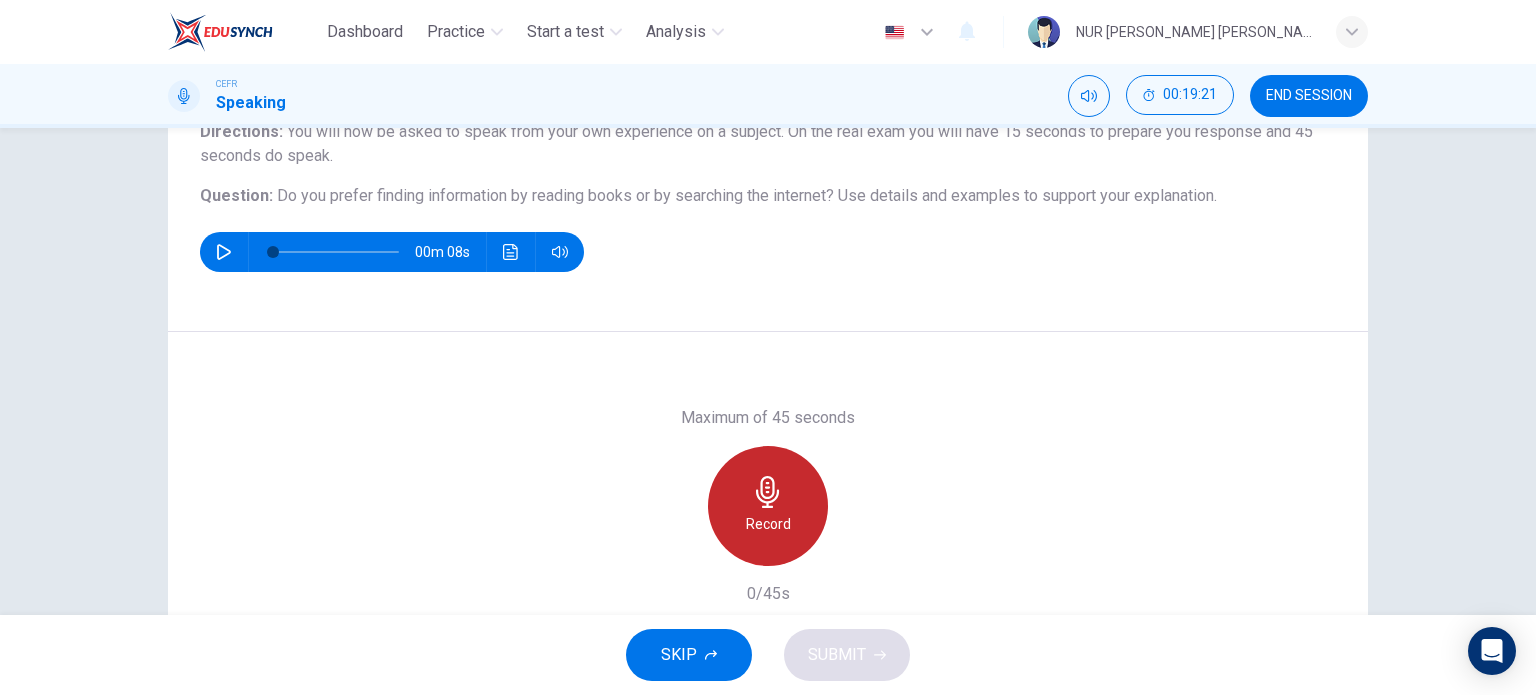 click 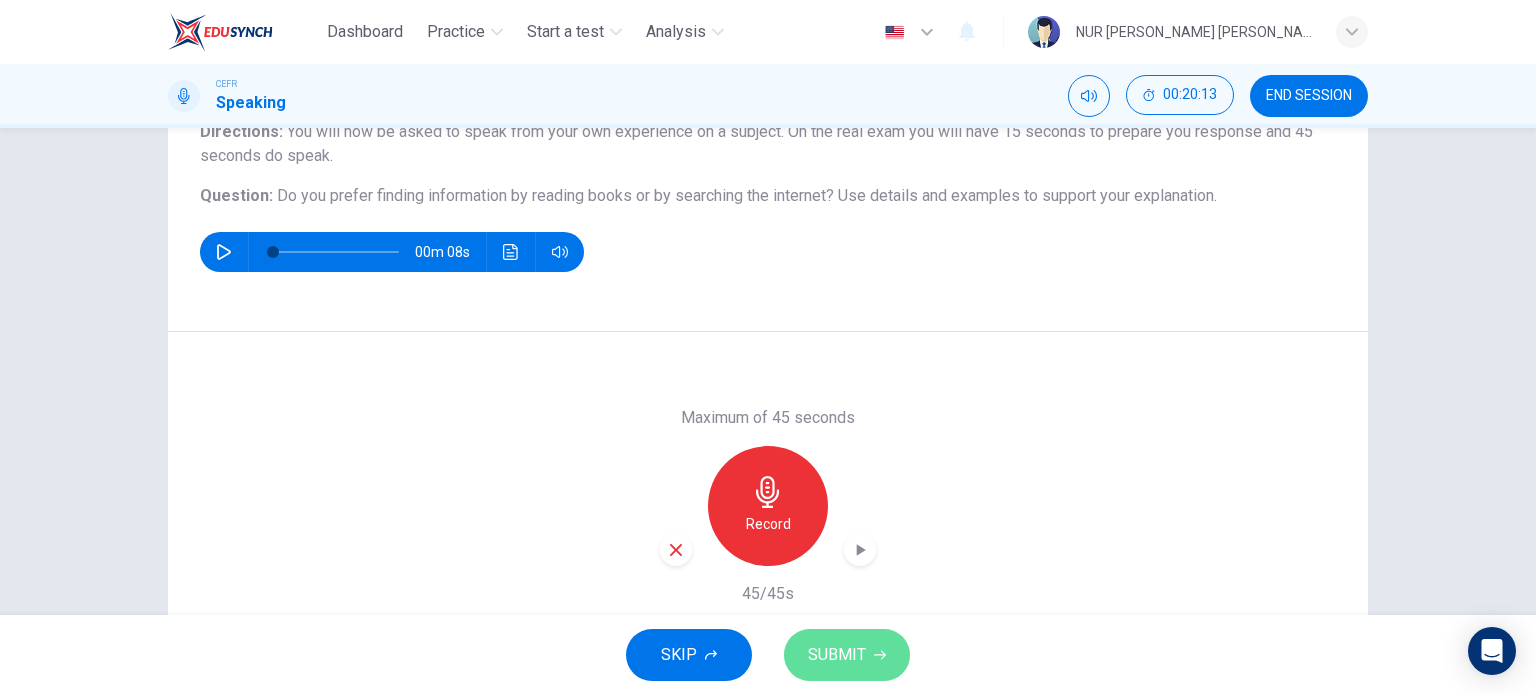 click on "SUBMIT" at bounding box center [847, 655] 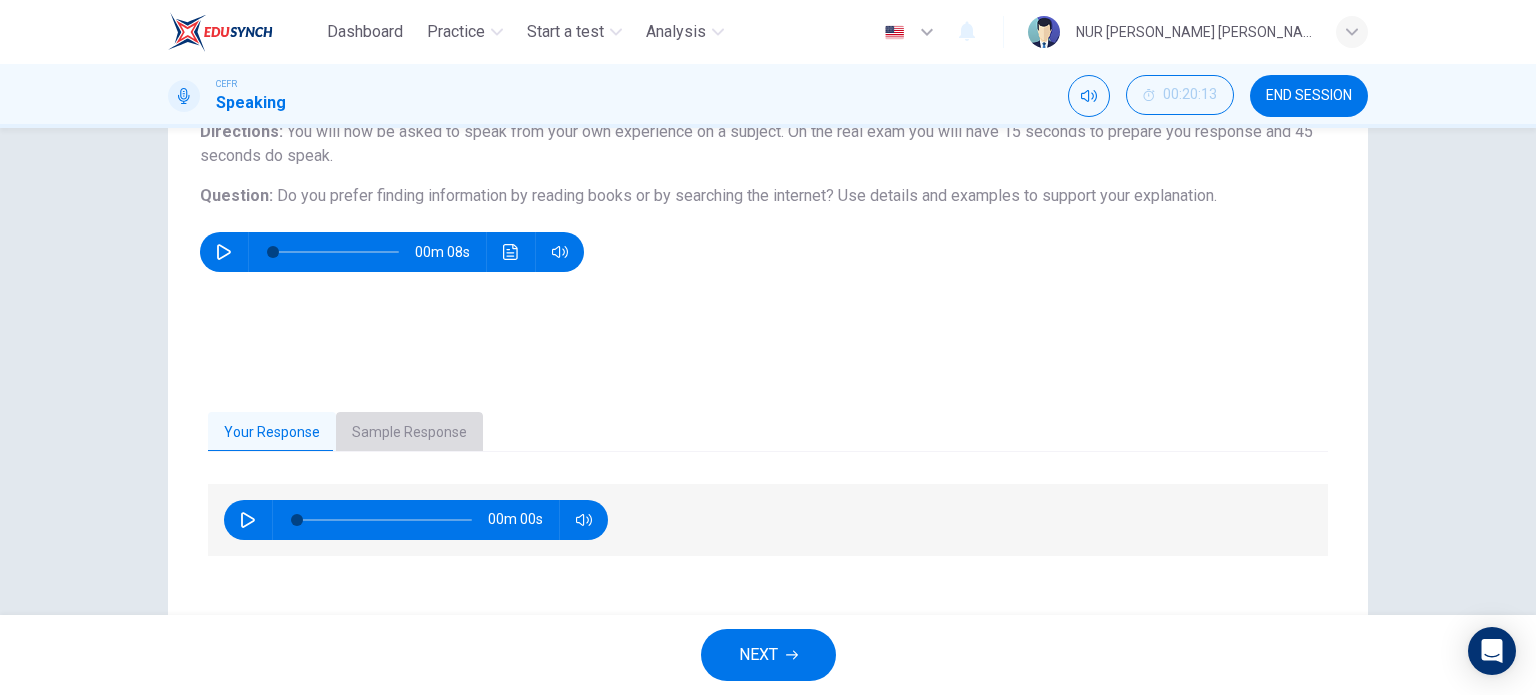 click on "Sample Response" at bounding box center [409, 433] 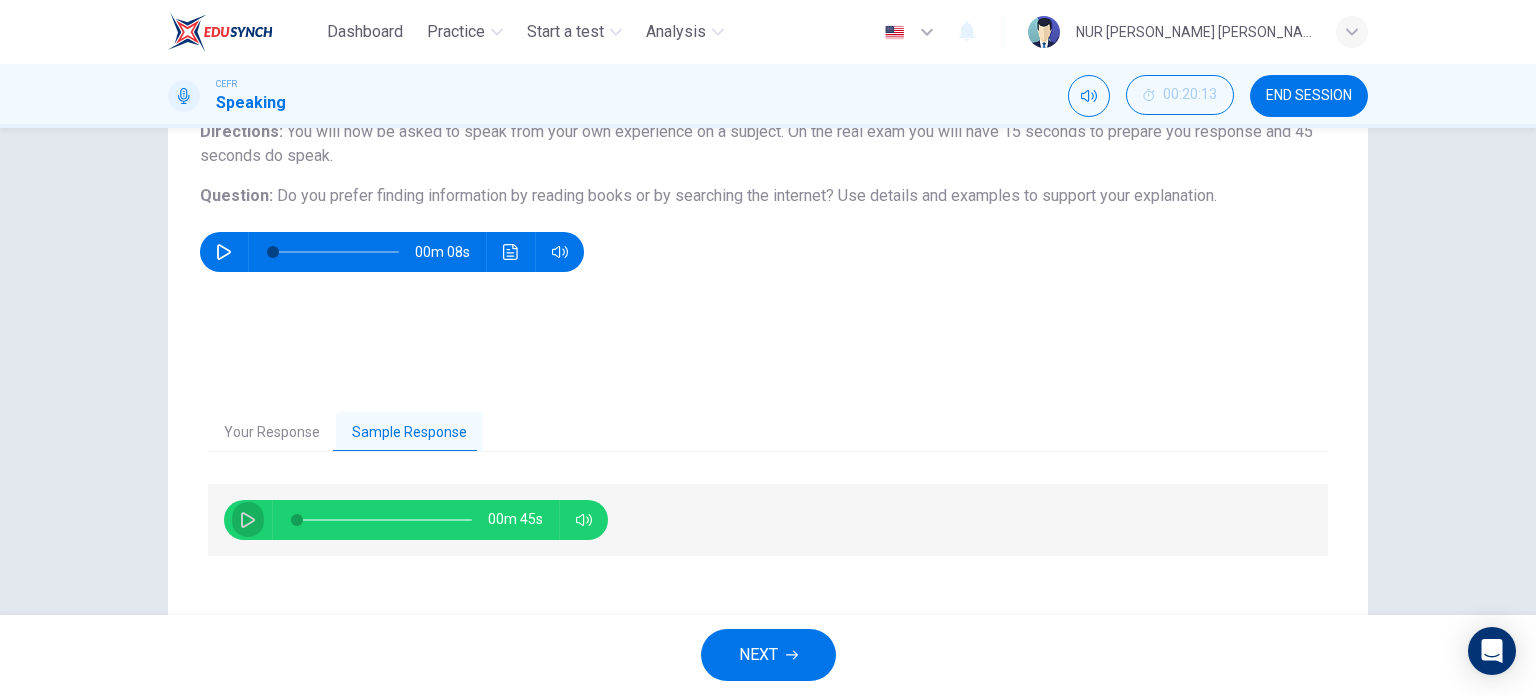click at bounding box center [248, 520] 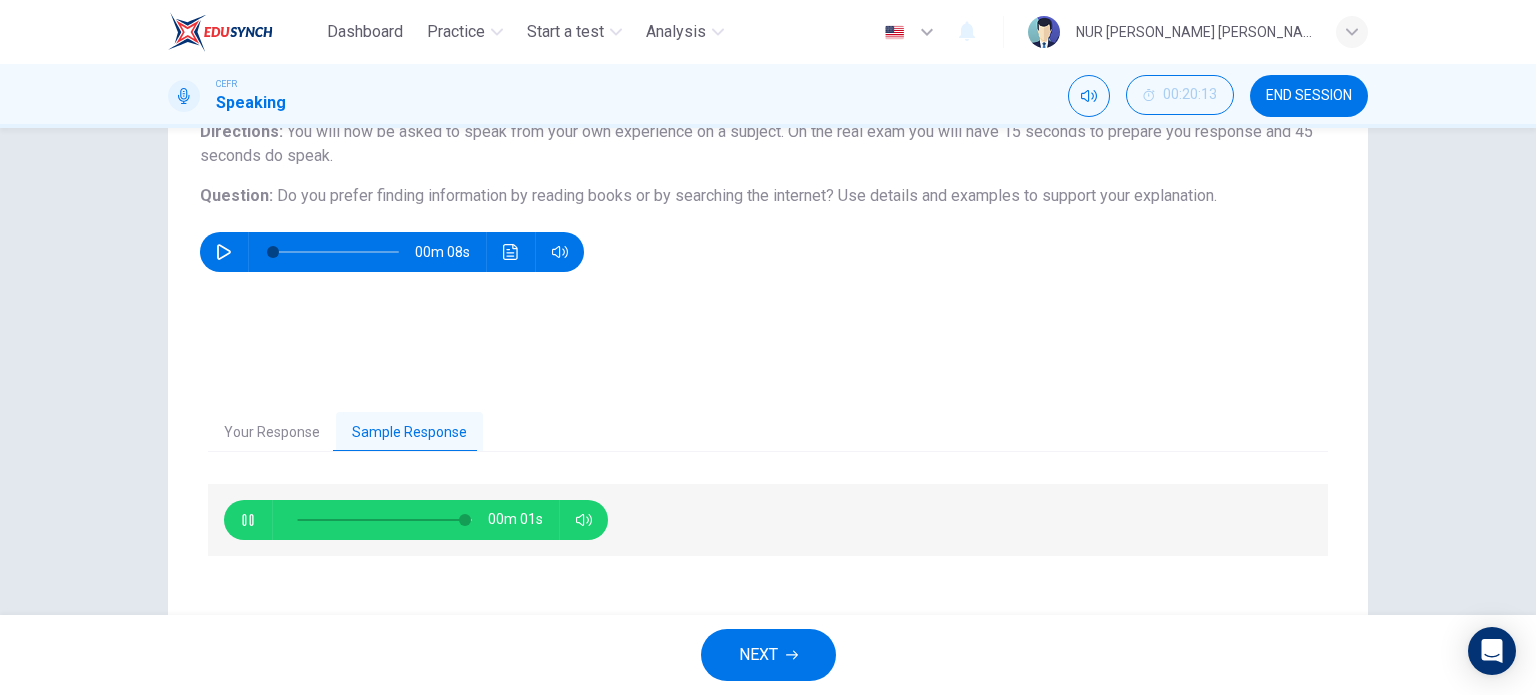 type on "98" 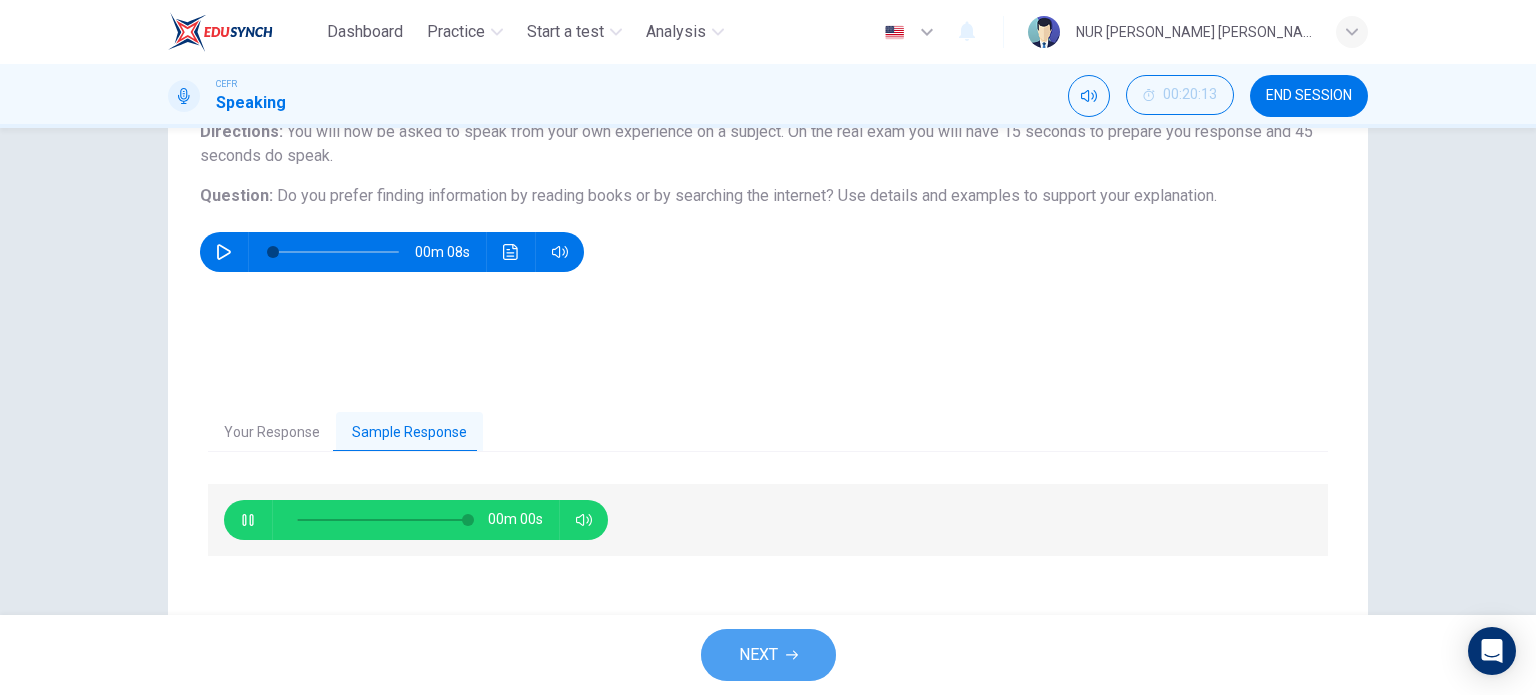 click on "NEXT" at bounding box center [768, 655] 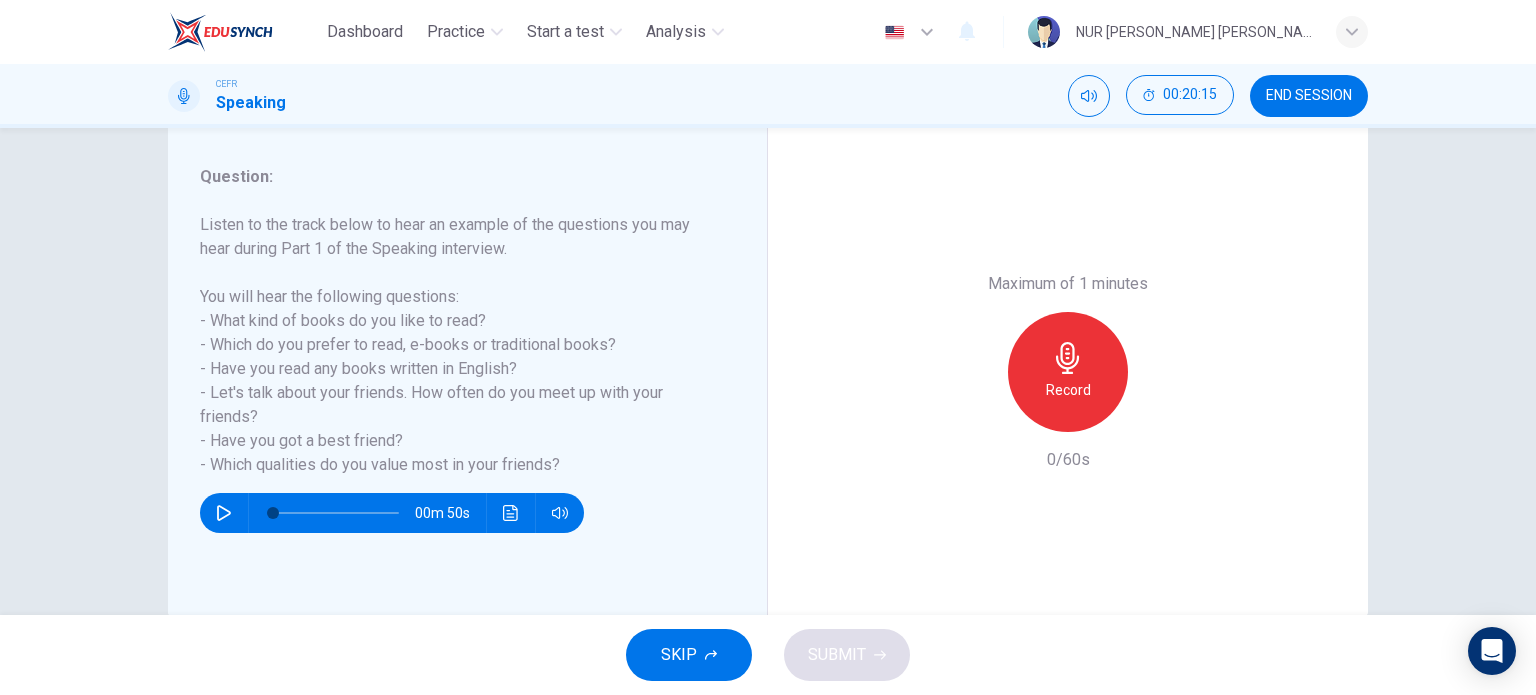 scroll, scrollTop: 271, scrollLeft: 0, axis: vertical 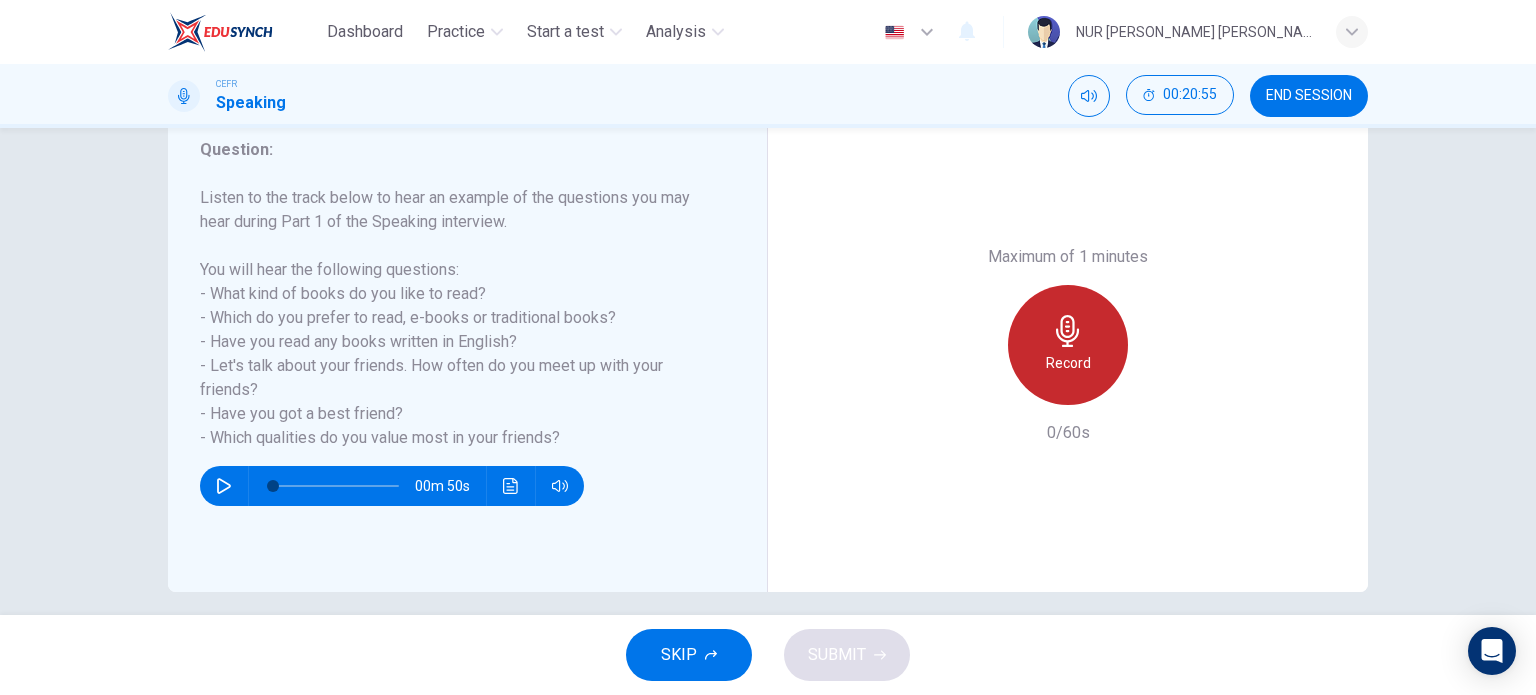 click 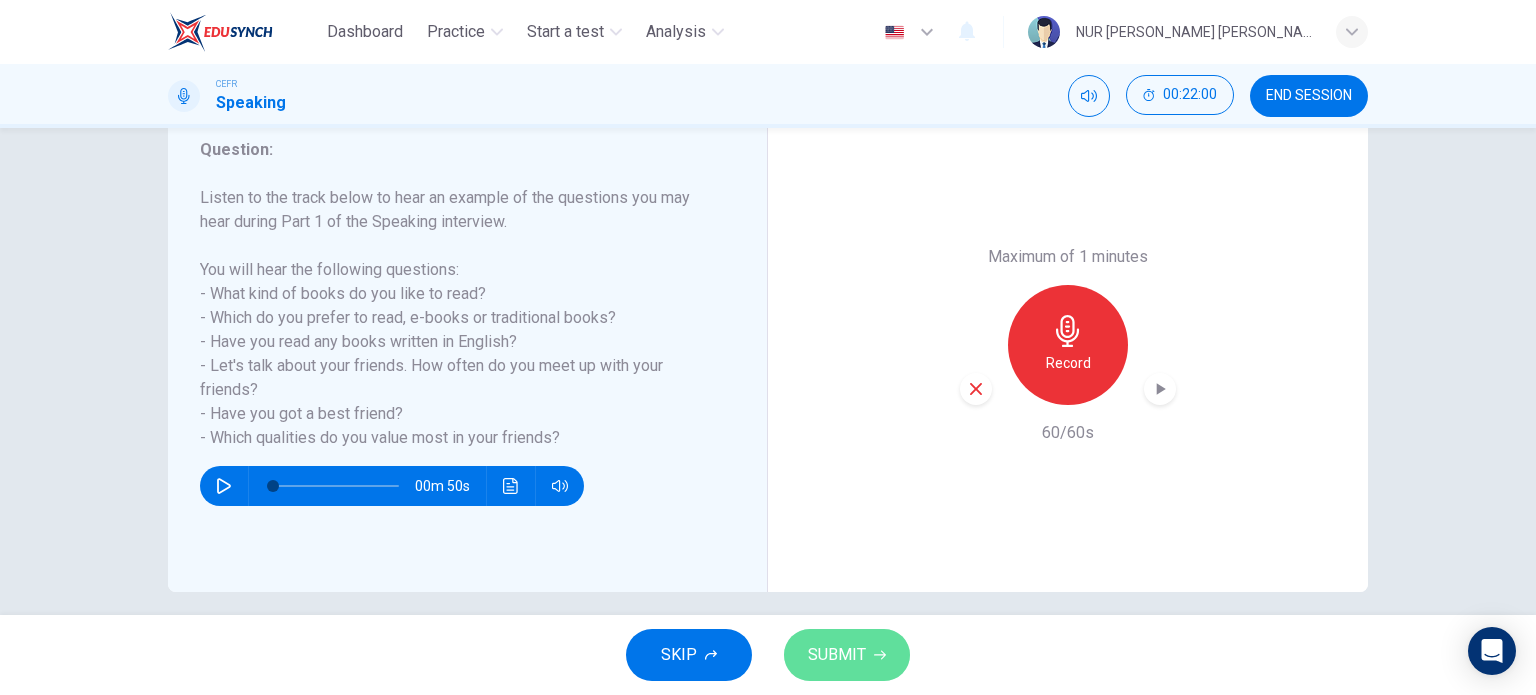 click on "SUBMIT" at bounding box center (847, 655) 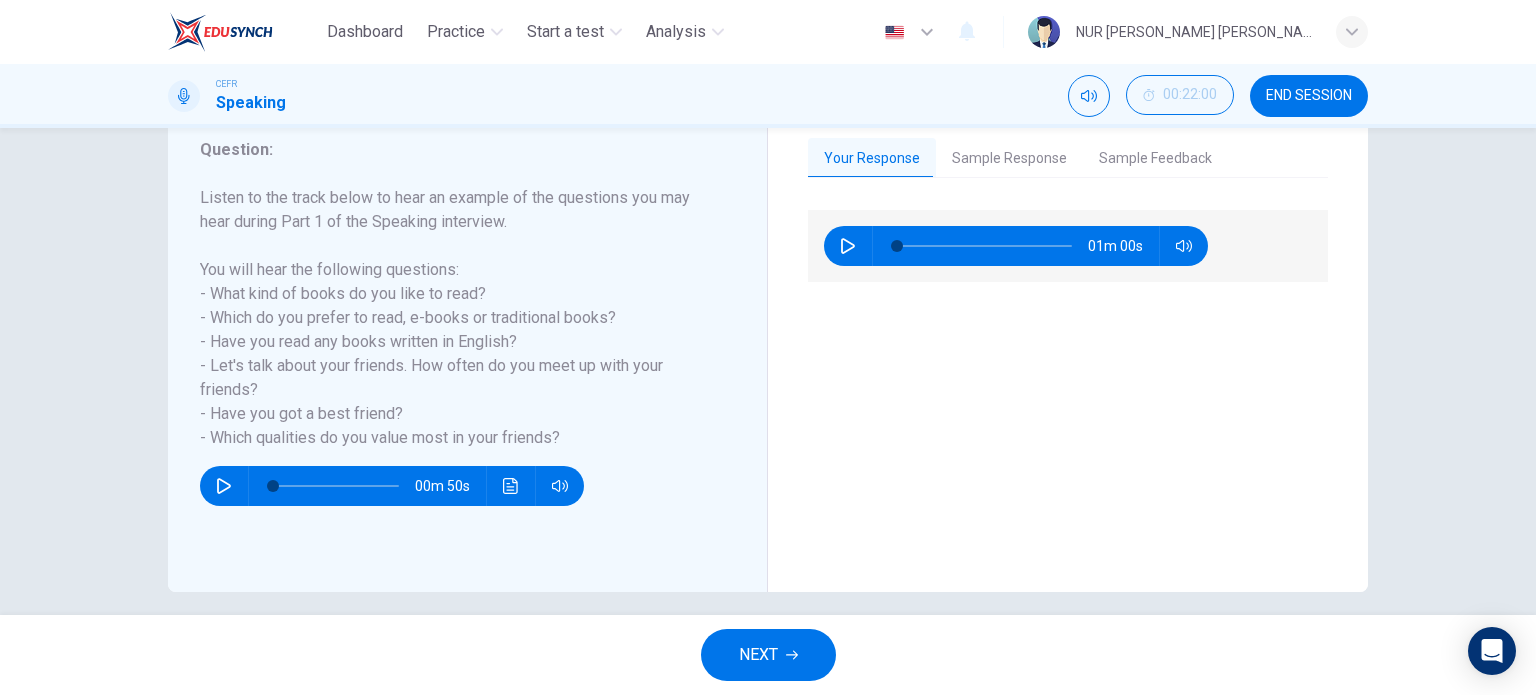 click on "Sample Response" at bounding box center [1009, 159] 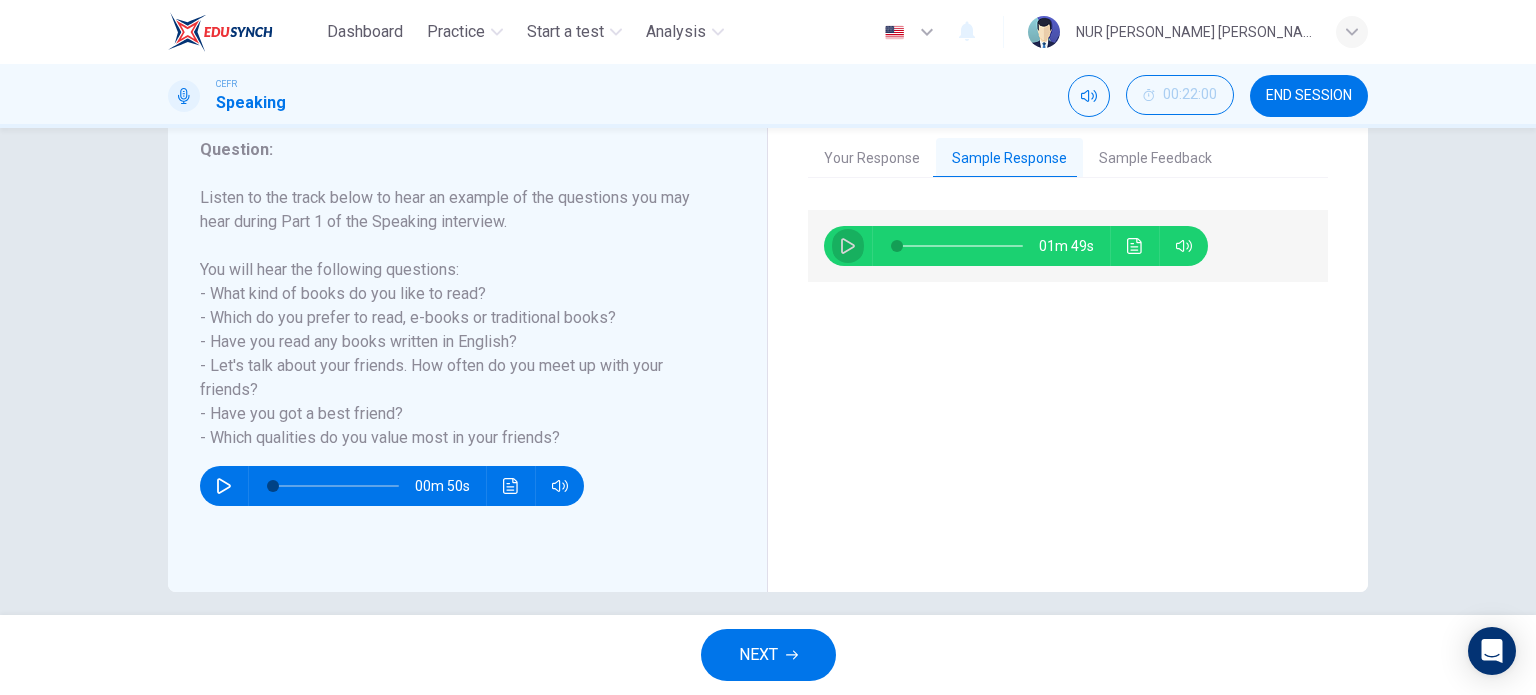 click 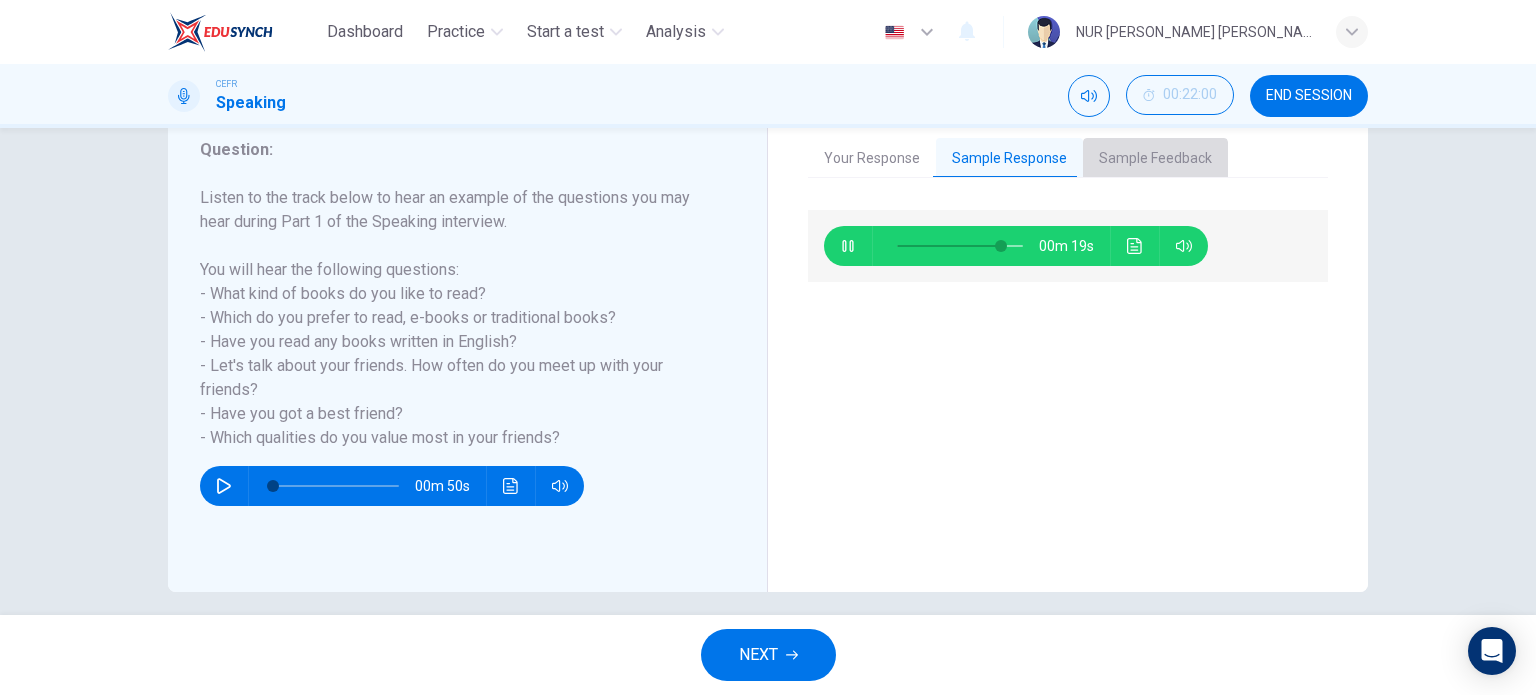 click on "Sample Feedback" at bounding box center (1155, 159) 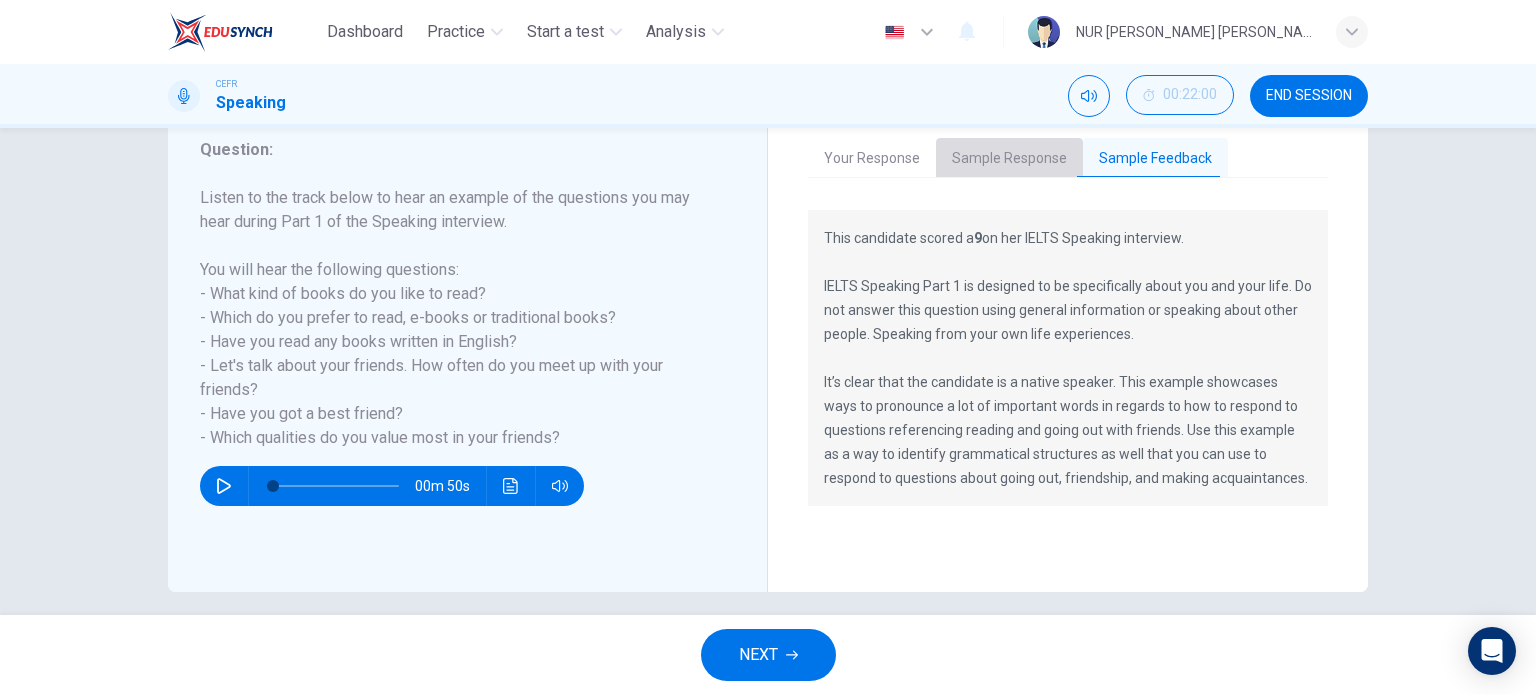 click on "Sample Response" at bounding box center [1009, 159] 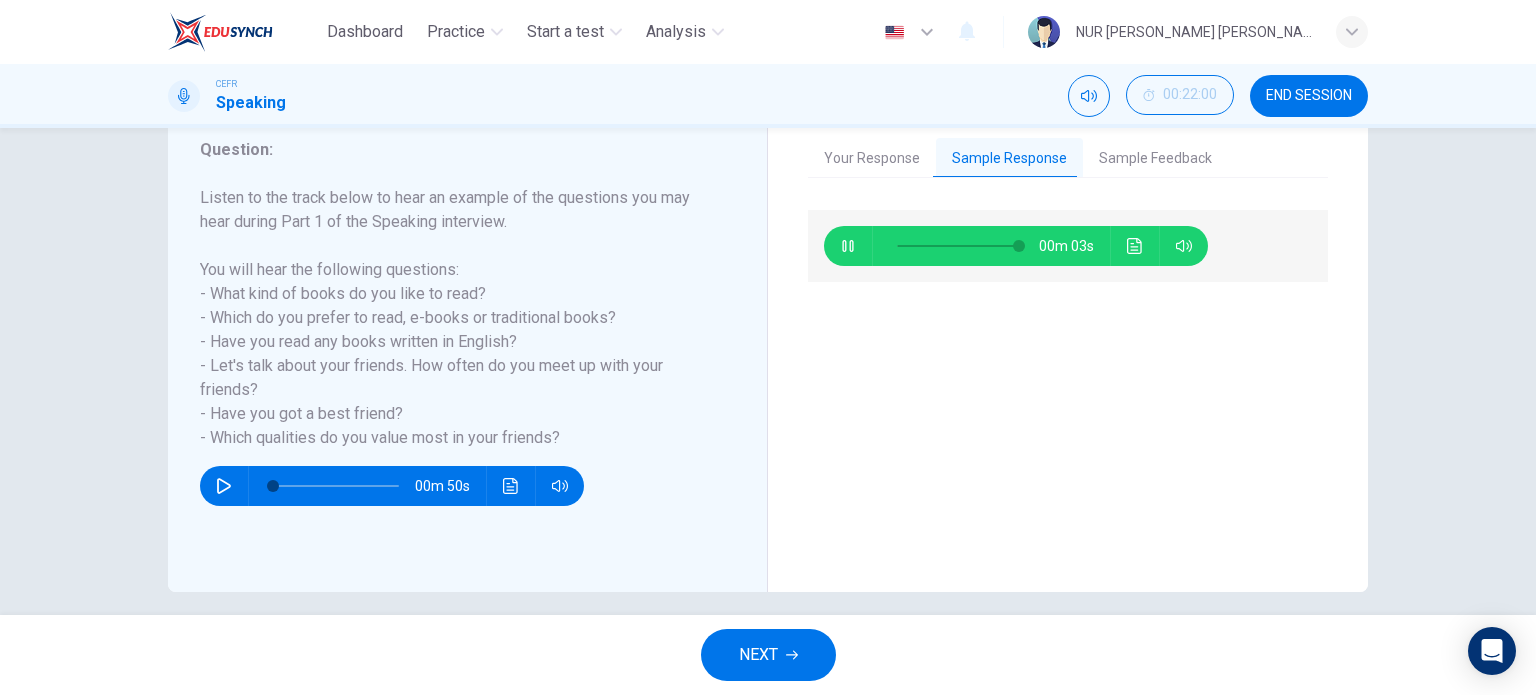 click on "Sample Feedback" at bounding box center (1155, 159) 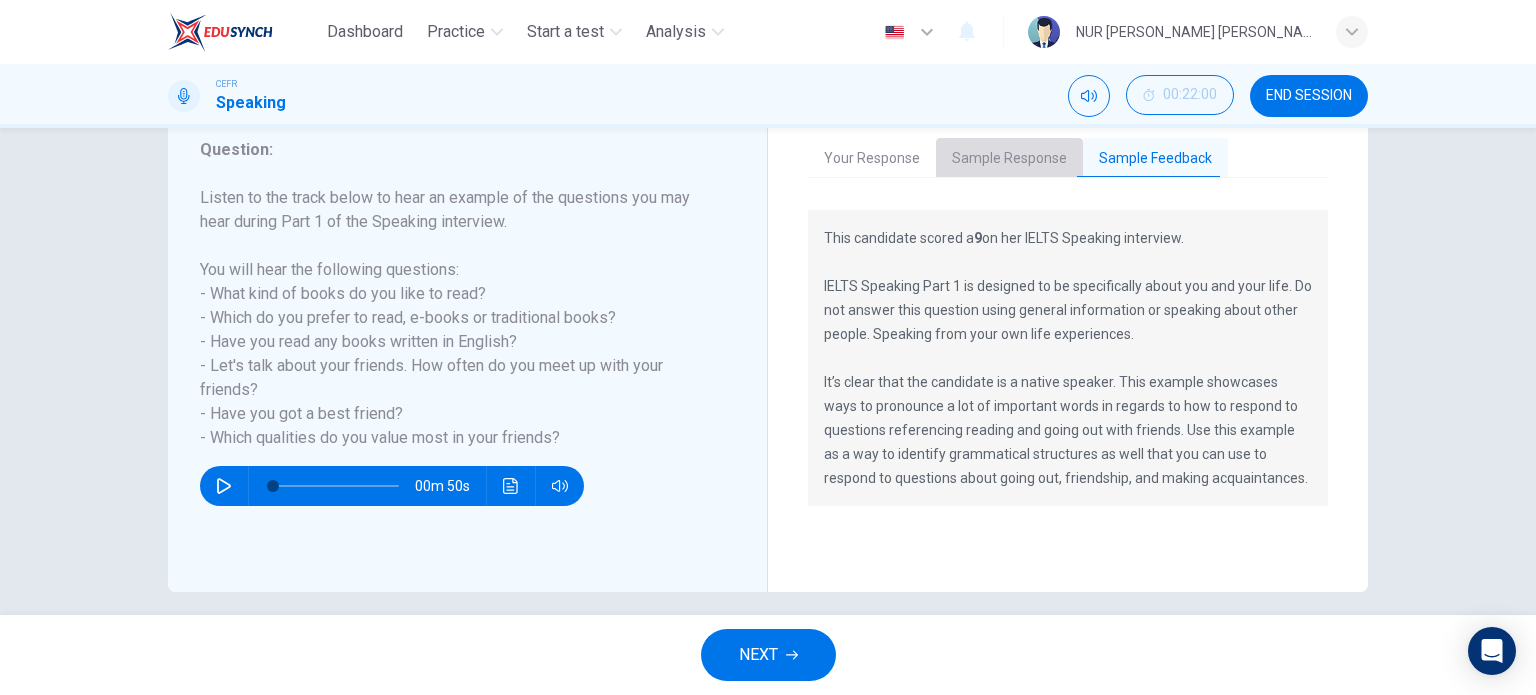 click on "Sample Response" at bounding box center (1009, 159) 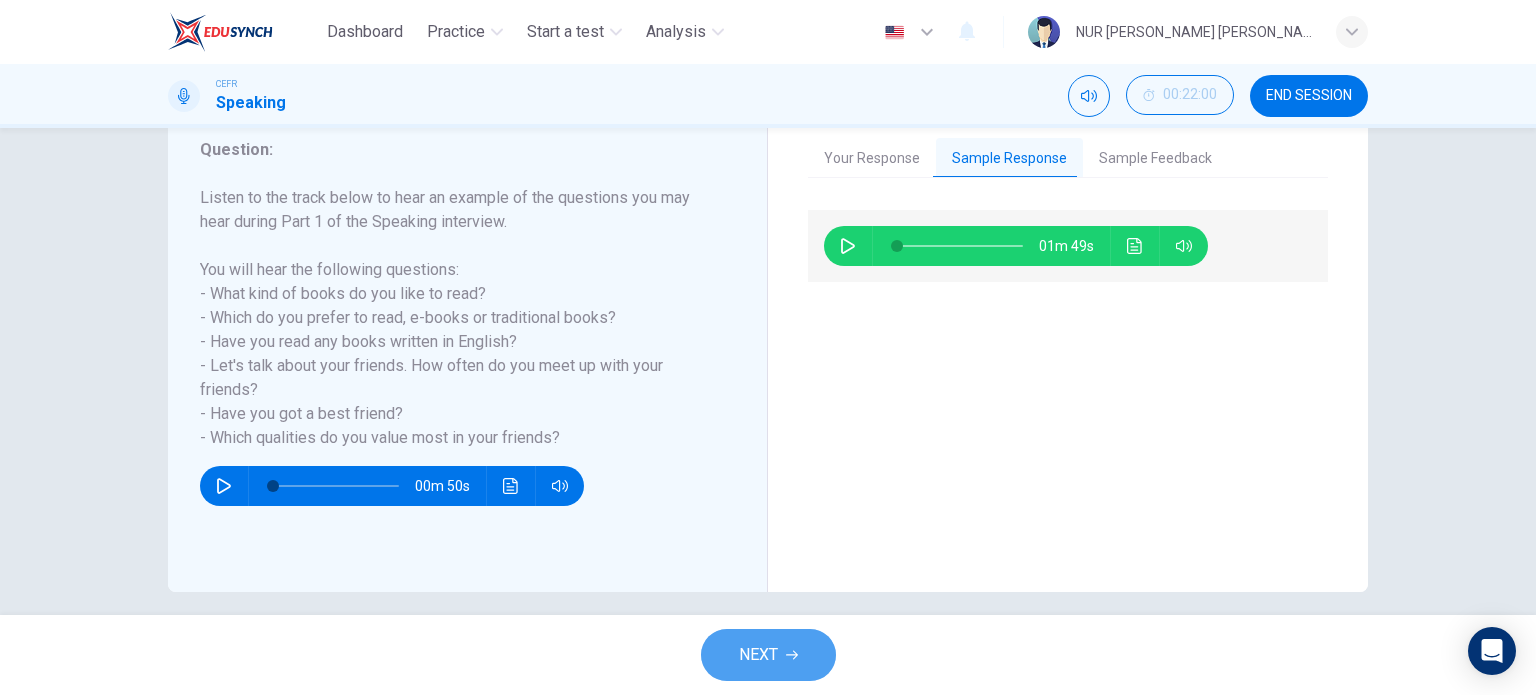 click on "NEXT" at bounding box center (768, 655) 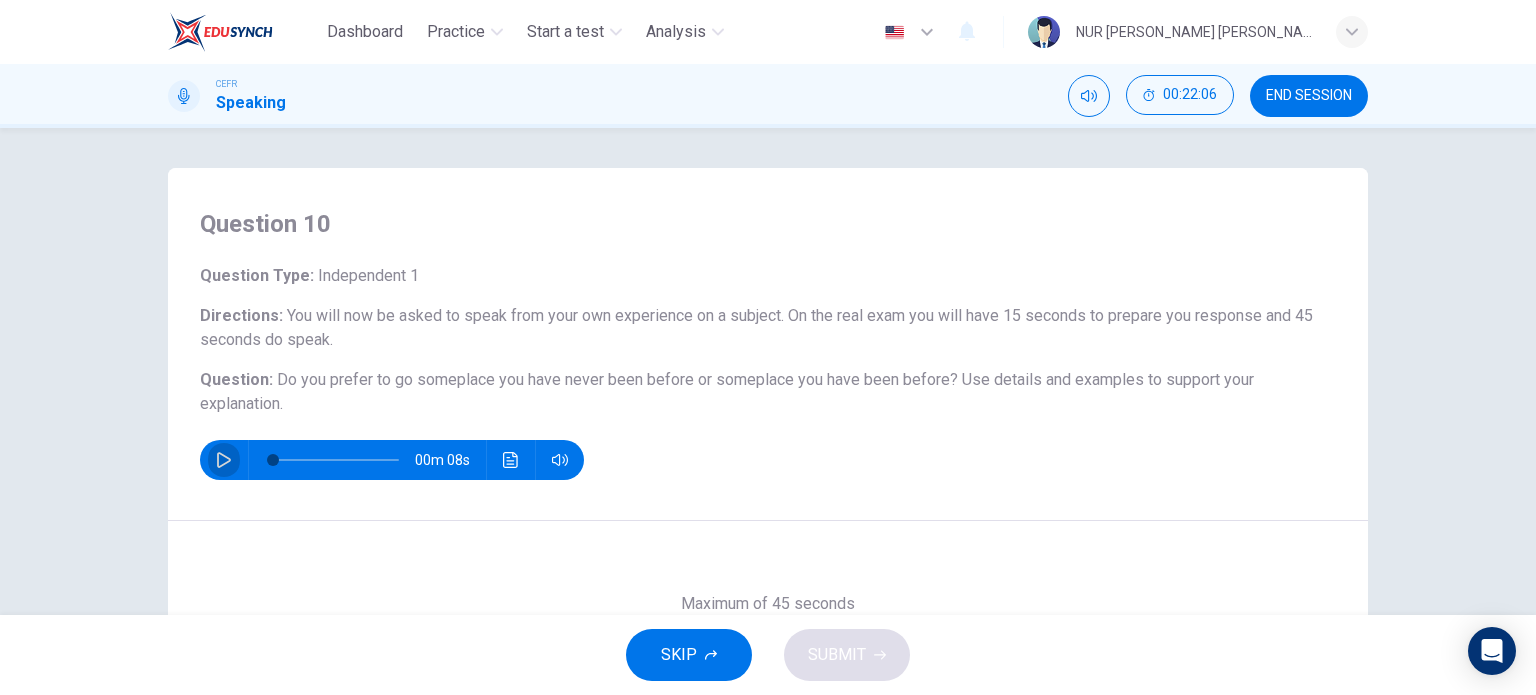 click 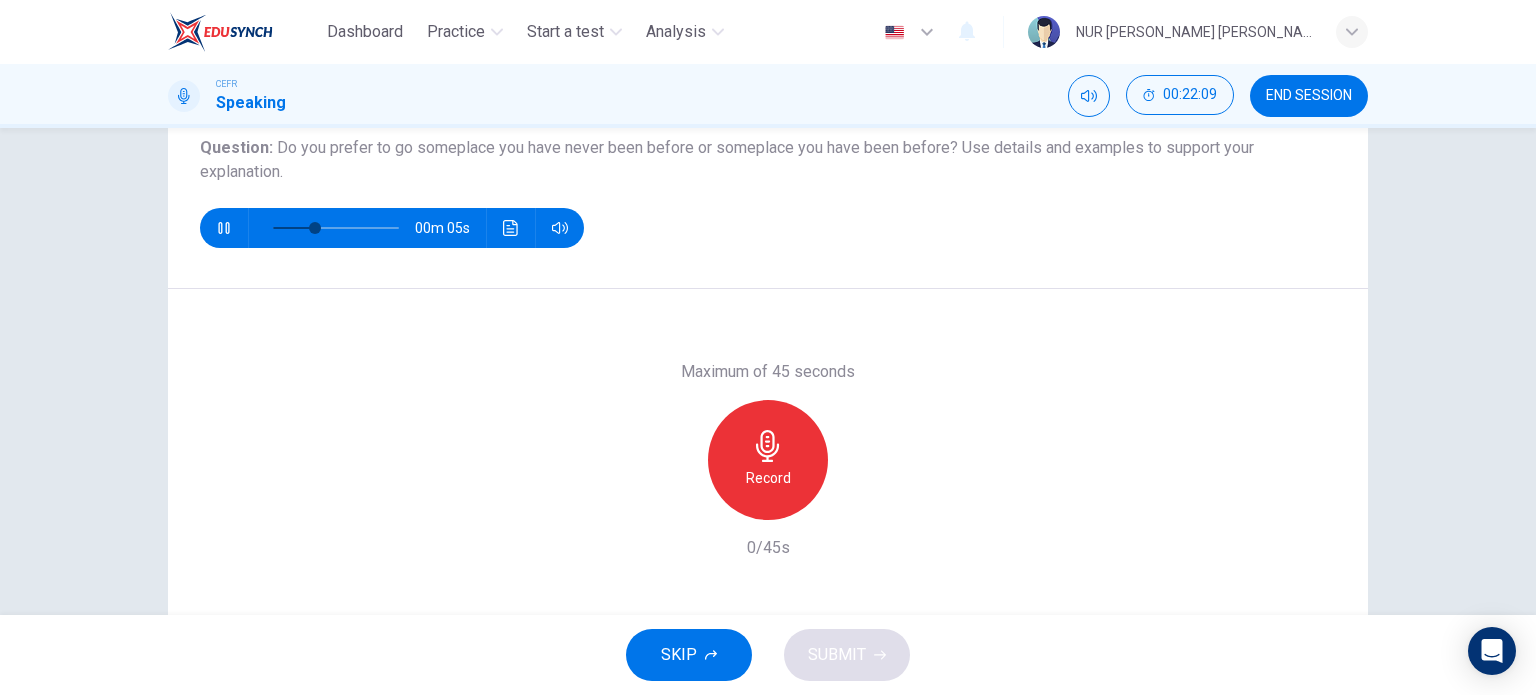 scroll, scrollTop: 235, scrollLeft: 0, axis: vertical 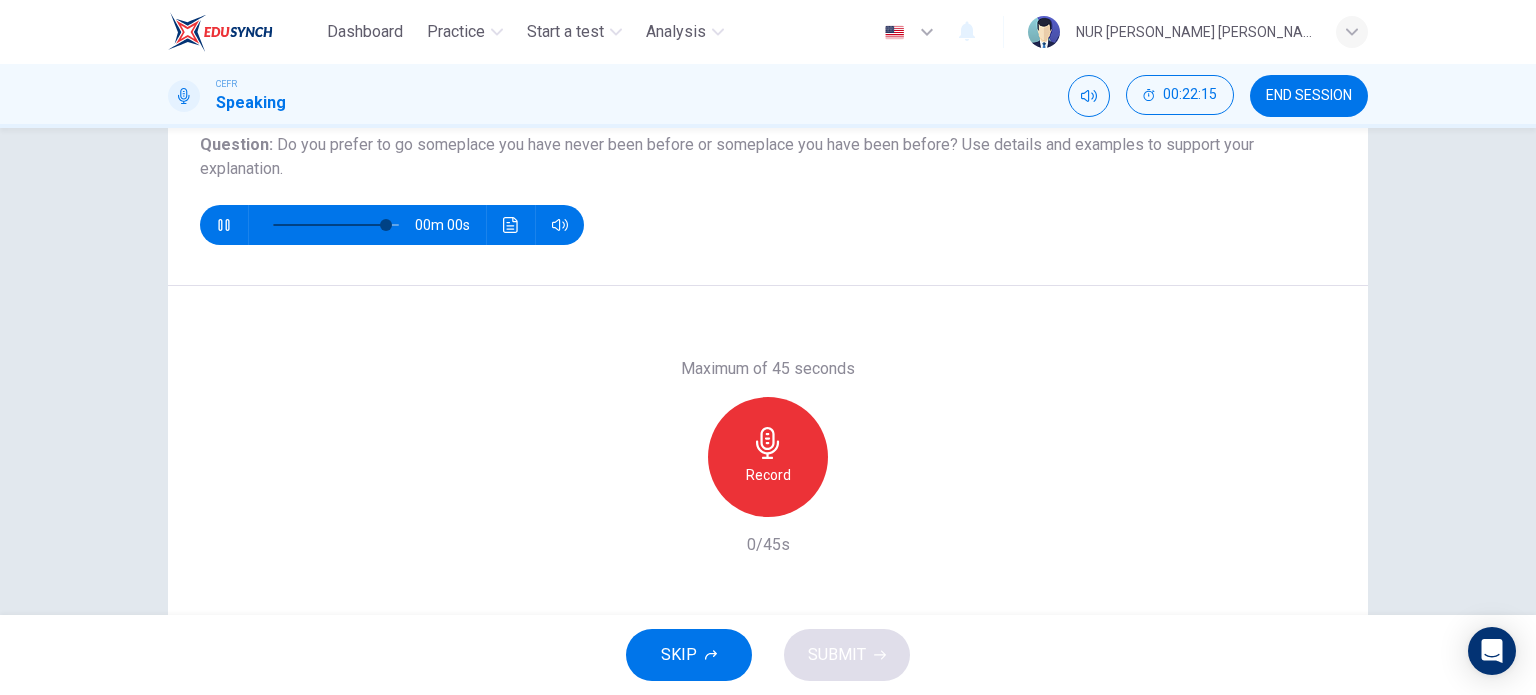 type on "0" 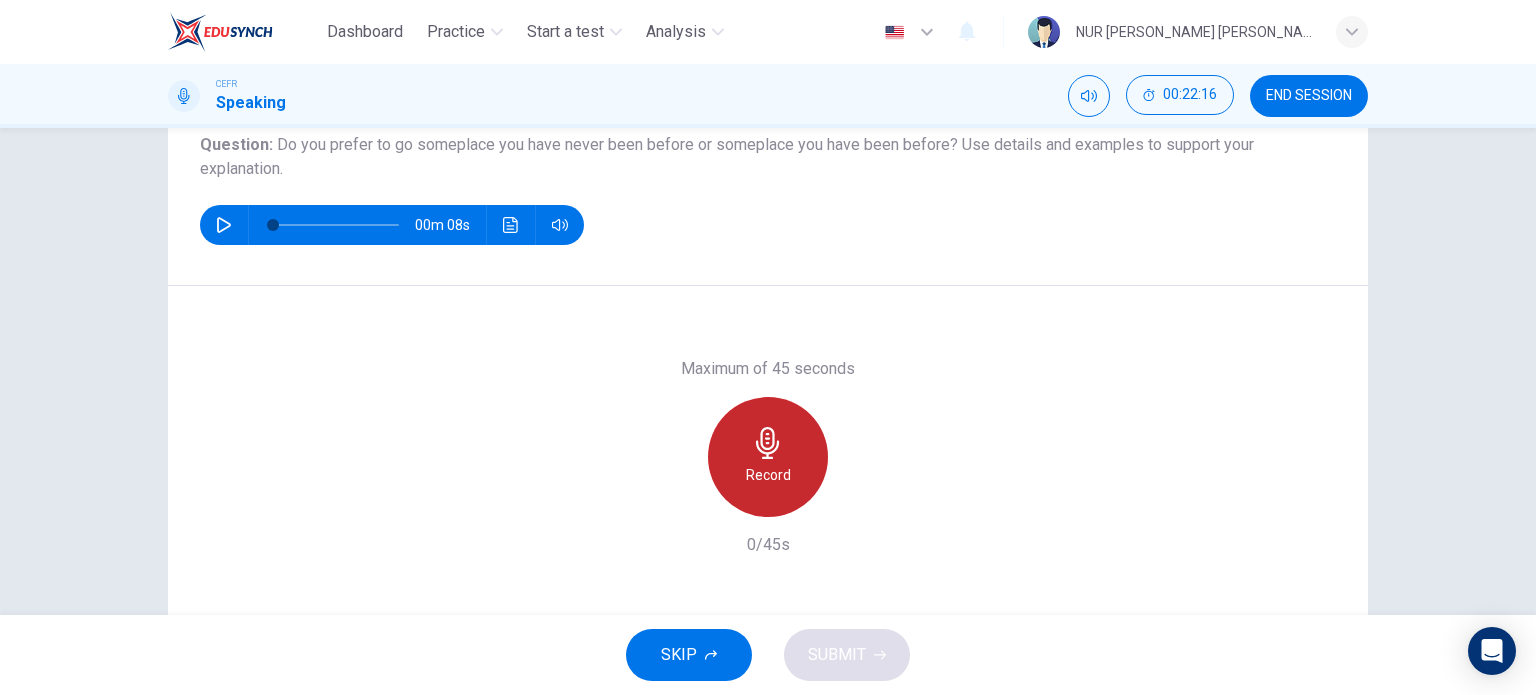 click 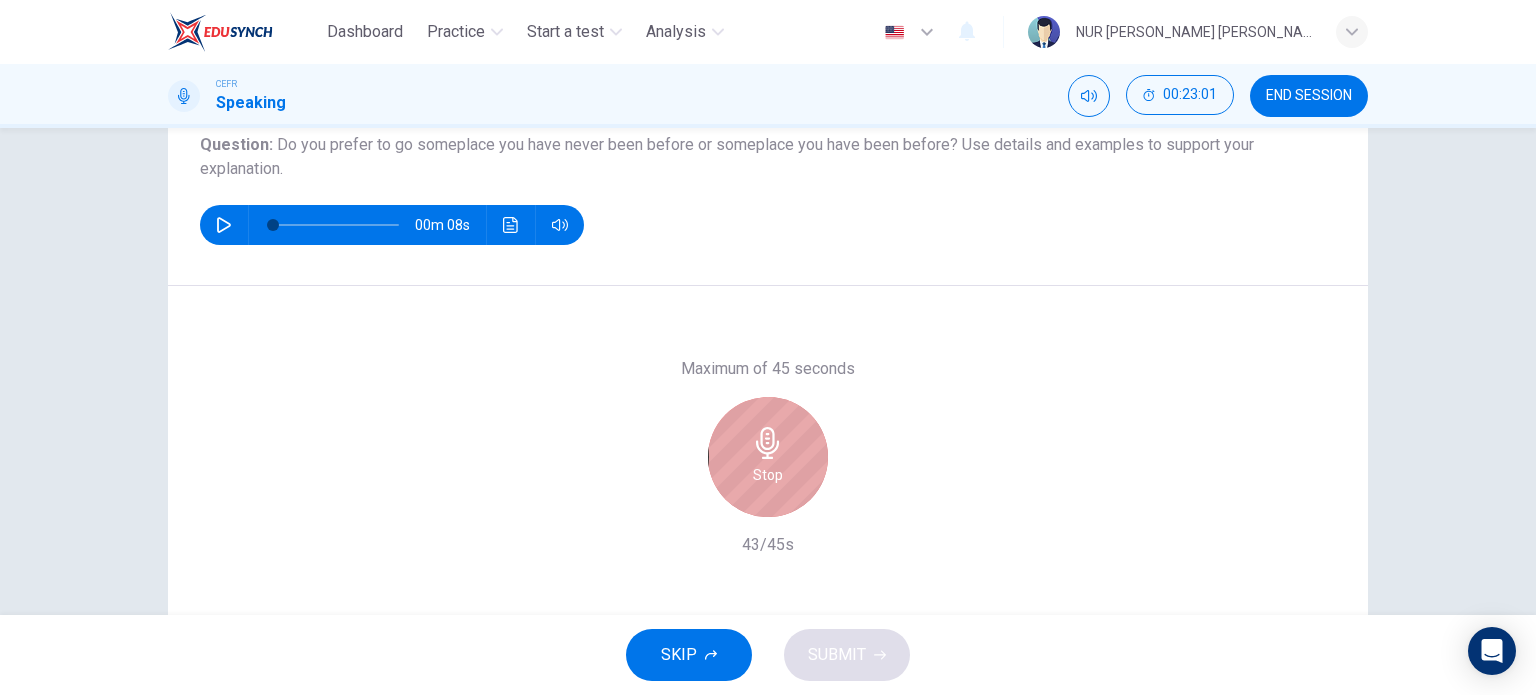 click on "Stop" at bounding box center (768, 457) 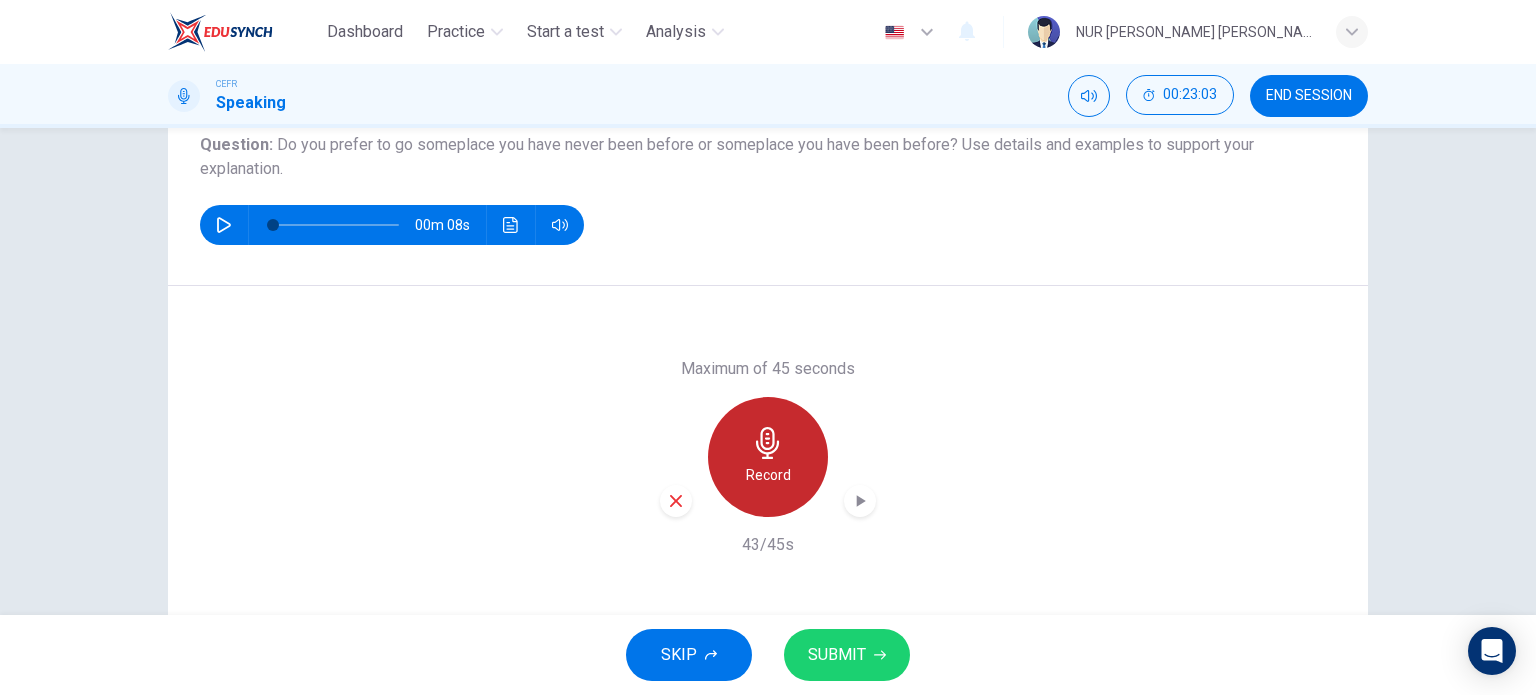 click 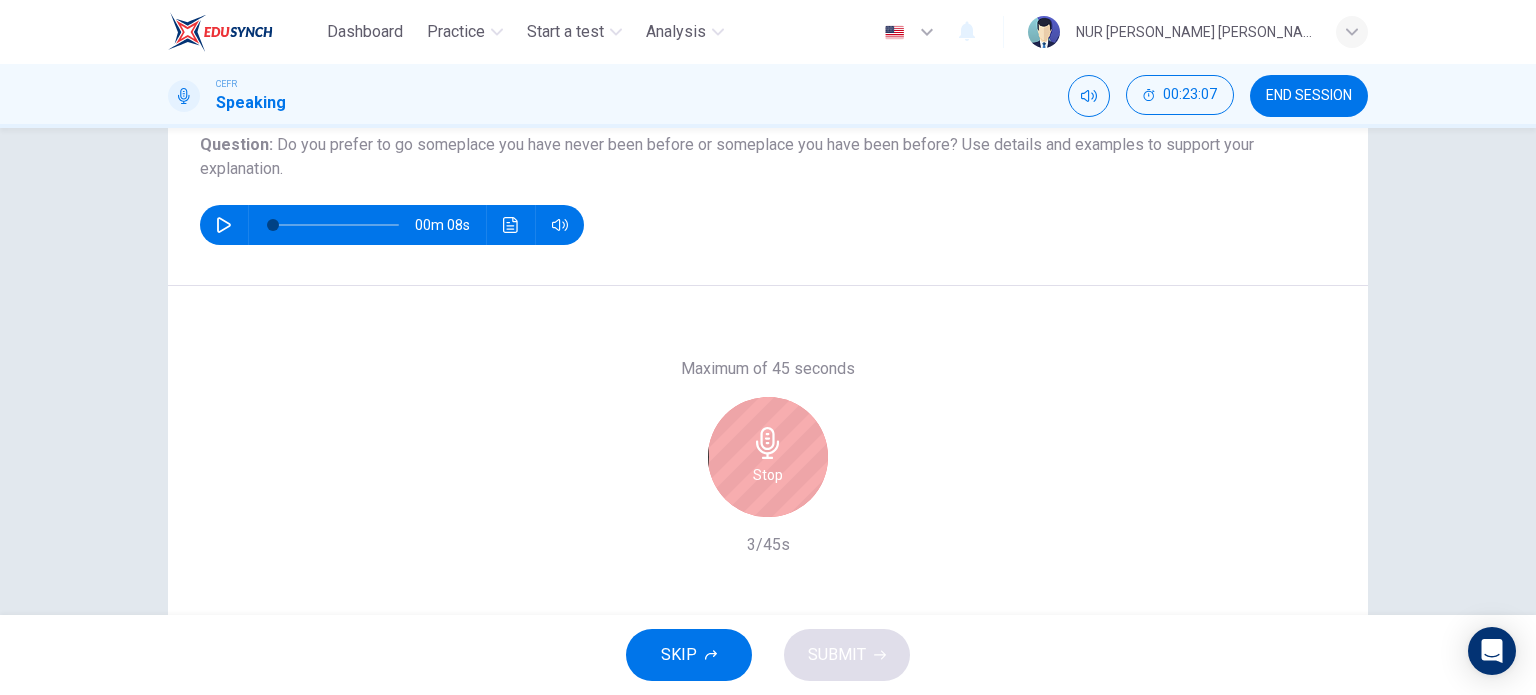 click 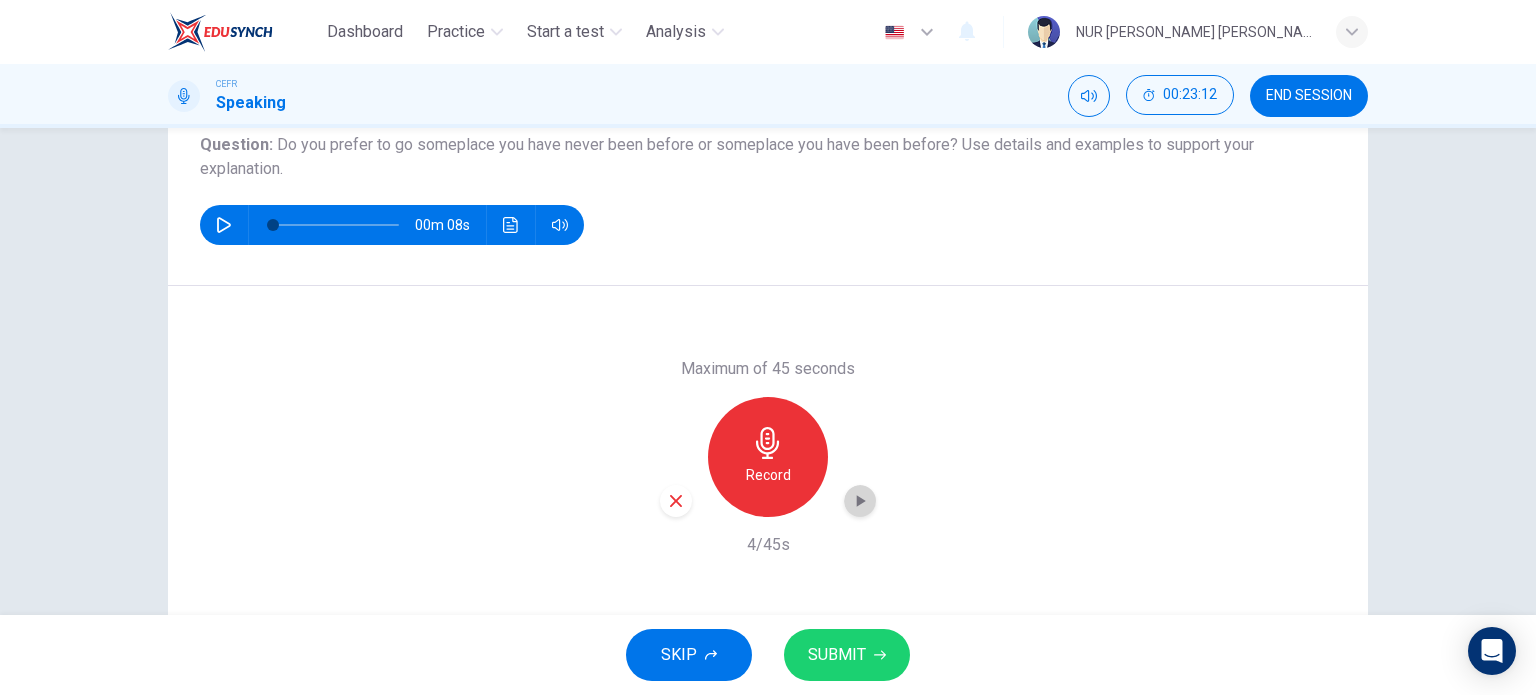 click 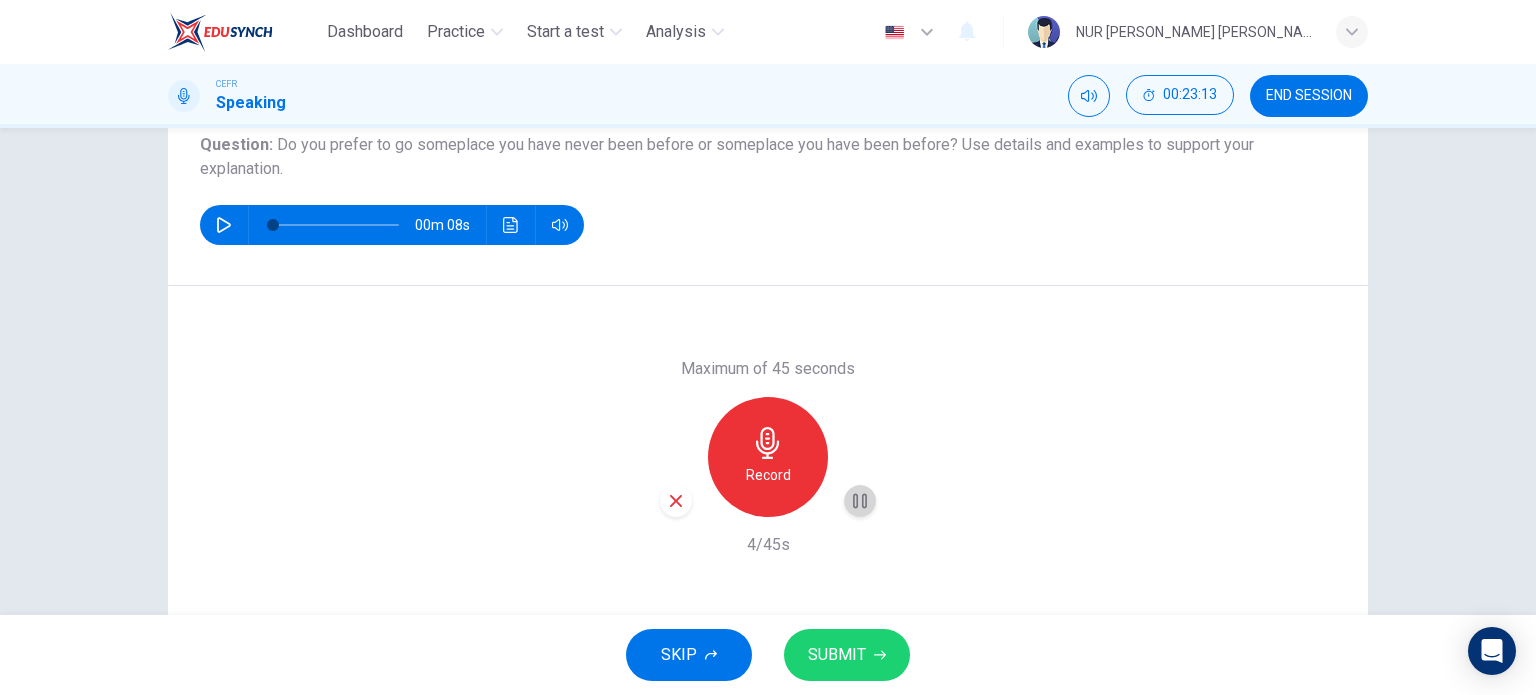 click 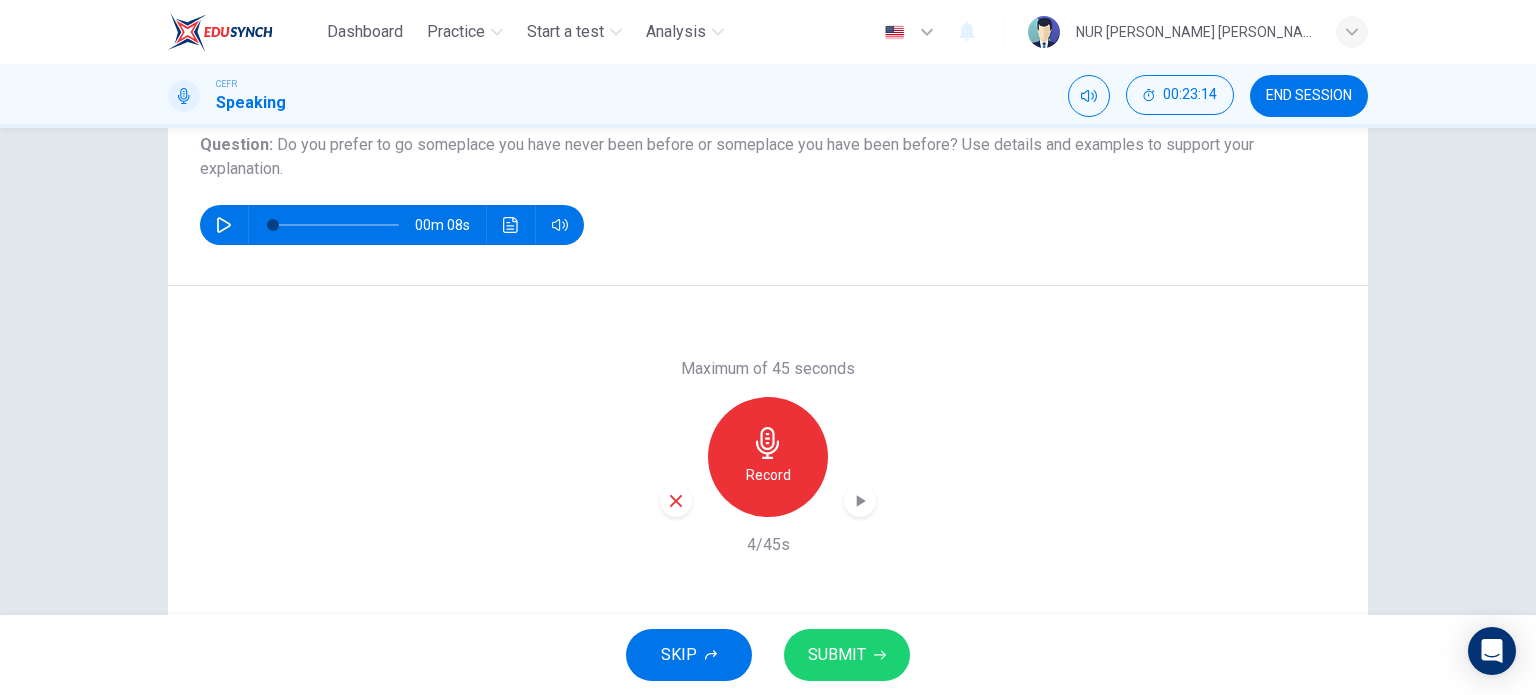 click 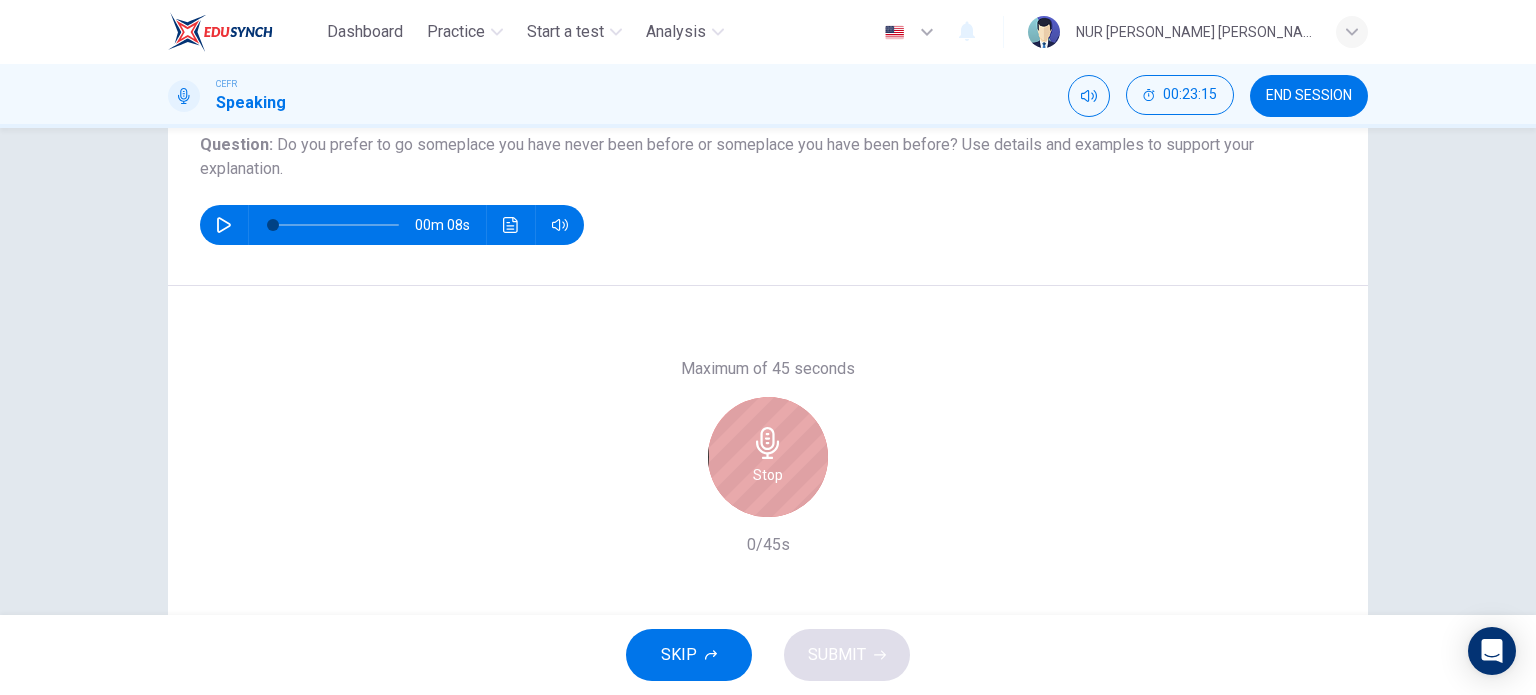 click 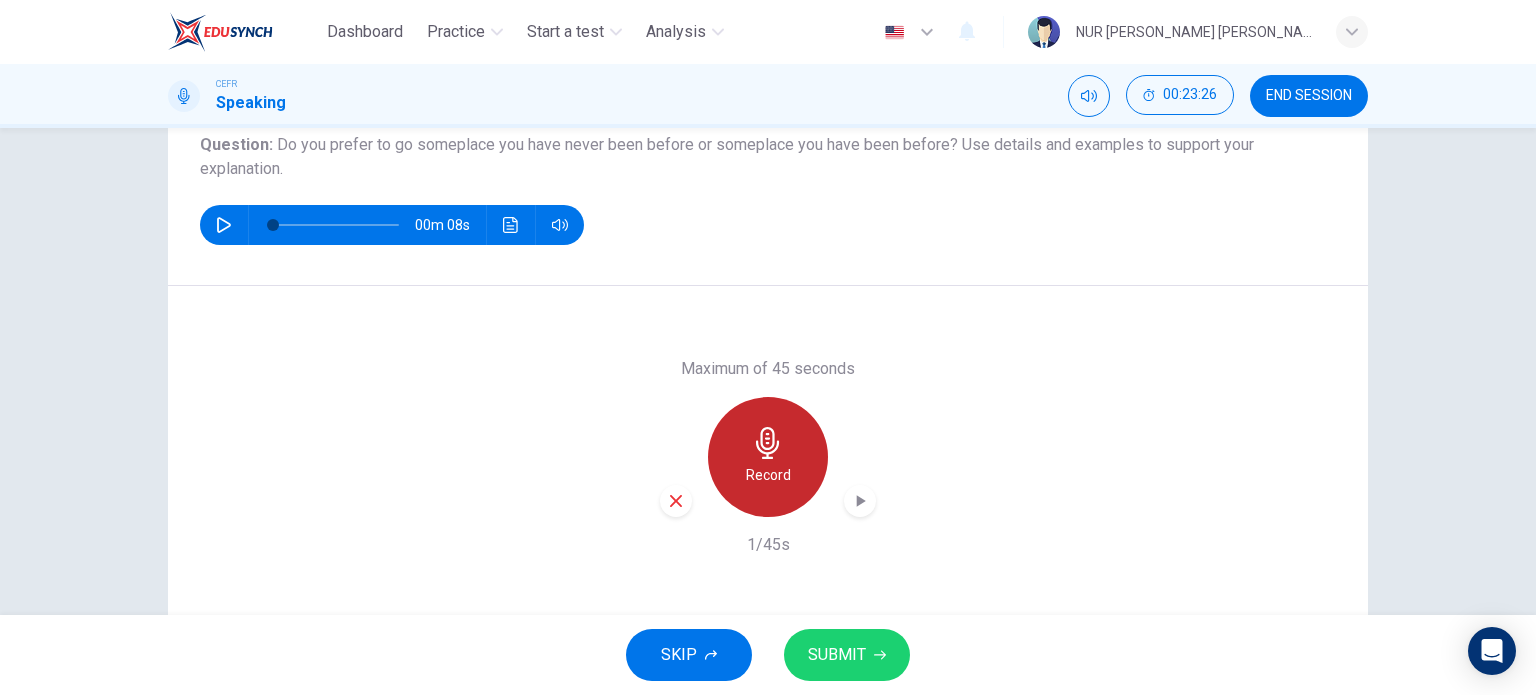 click 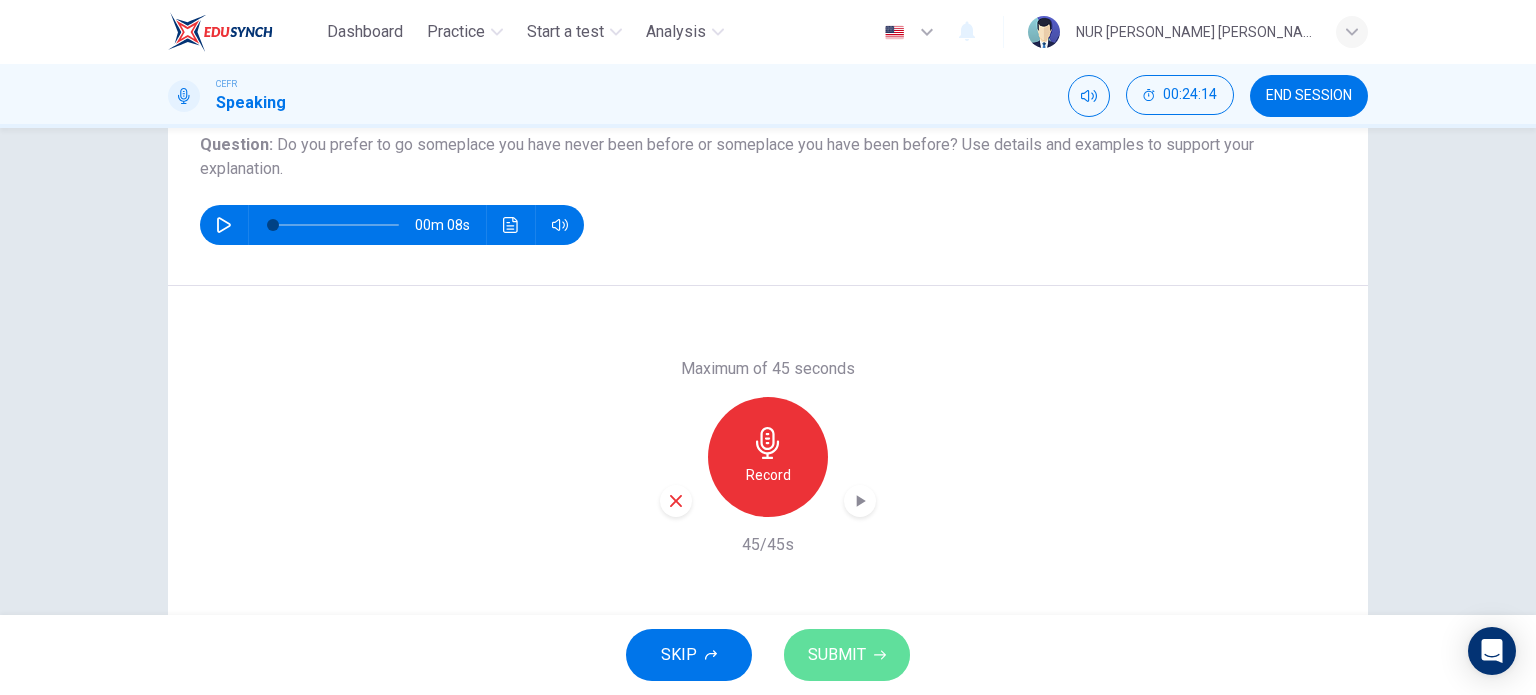 click on "SUBMIT" at bounding box center (837, 655) 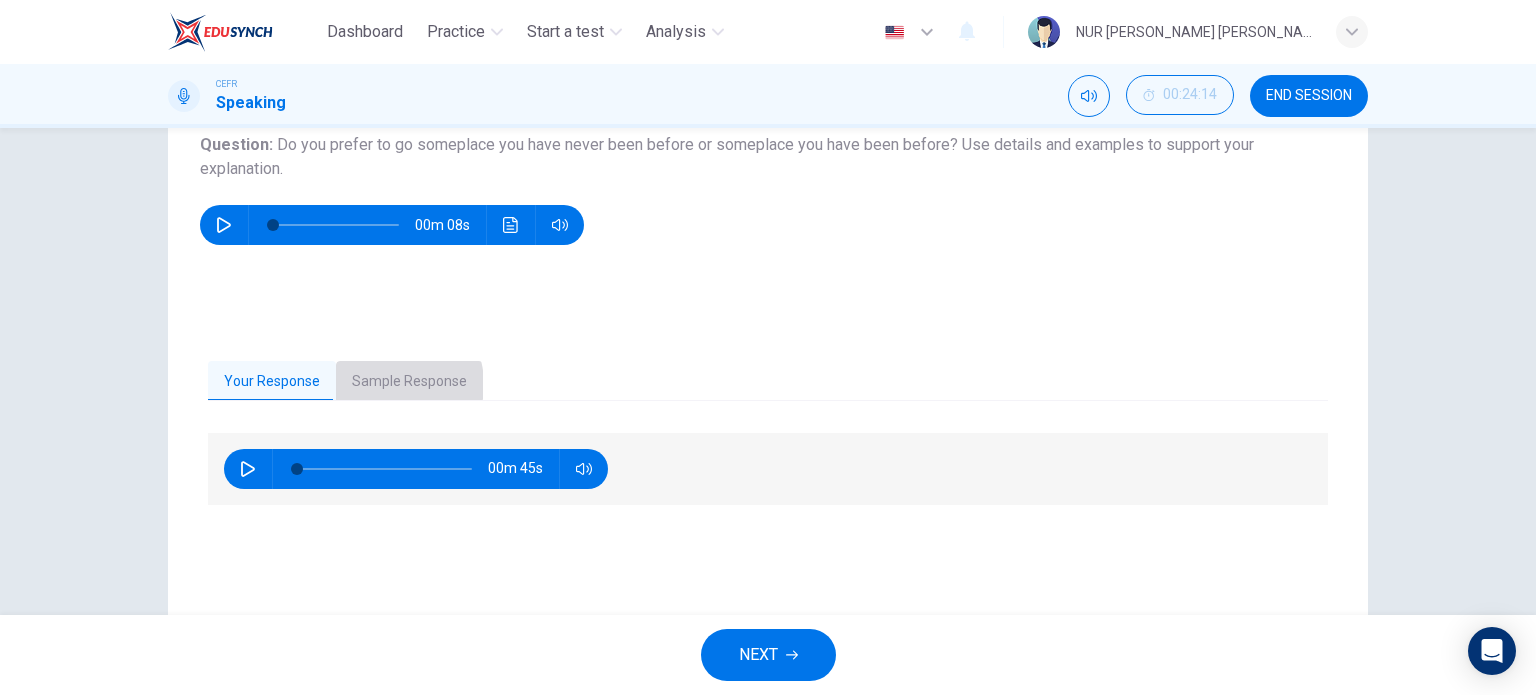 click on "Sample Response" at bounding box center (409, 382) 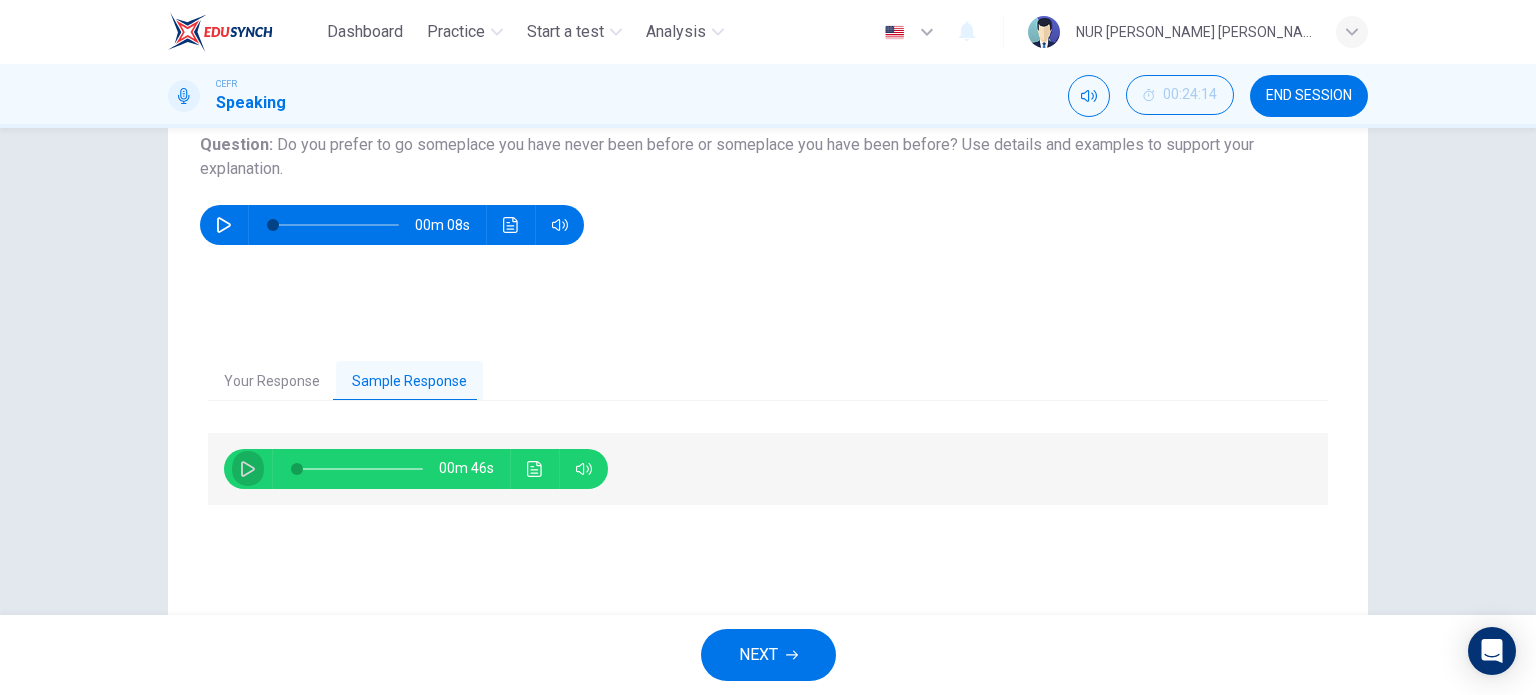 click at bounding box center (248, 469) 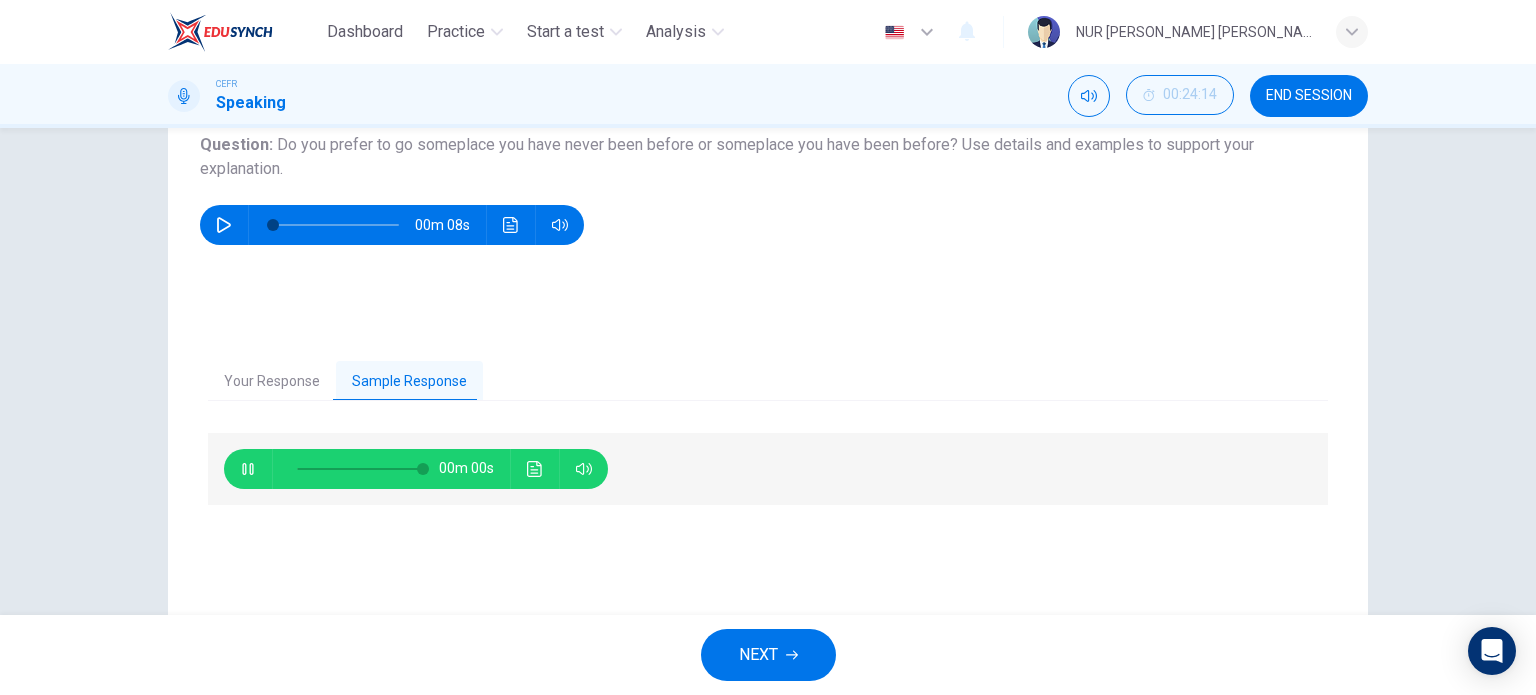 type on "0" 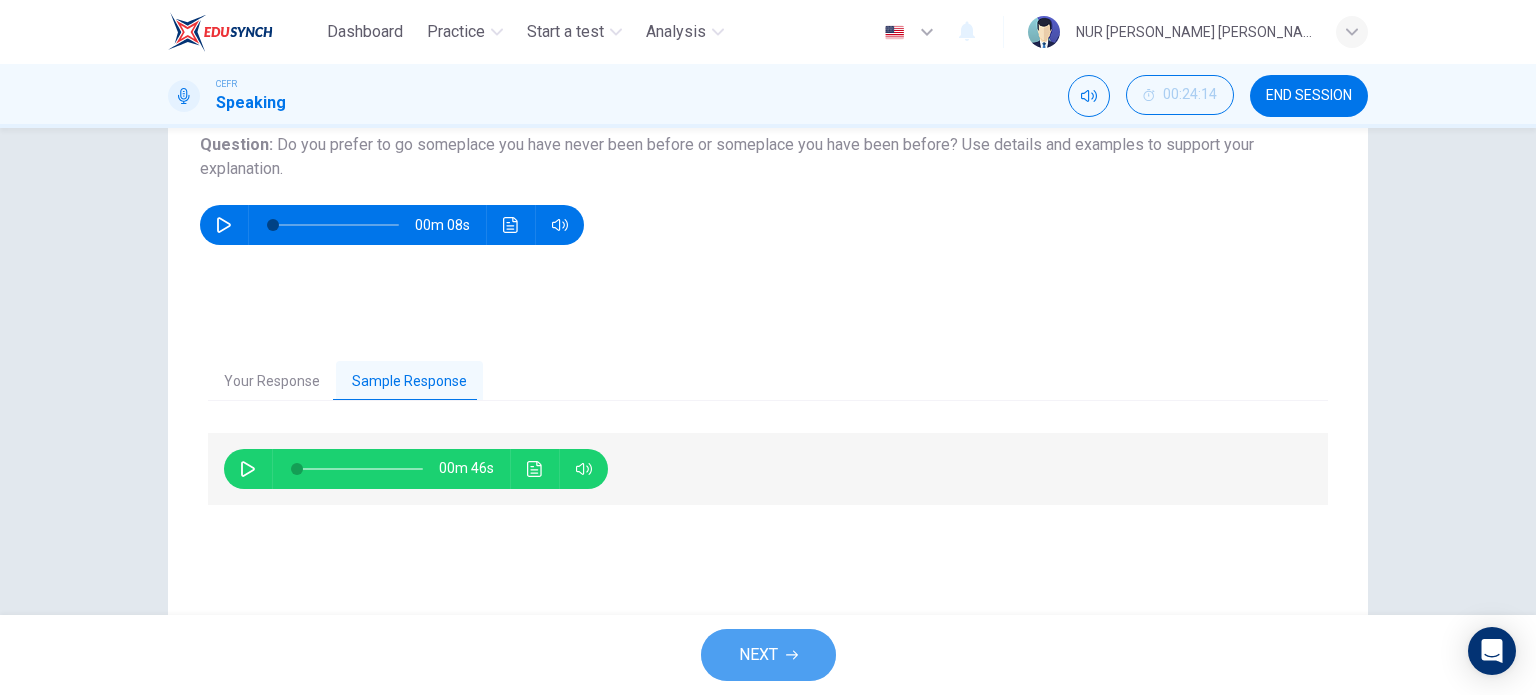 click on "NEXT" at bounding box center [758, 655] 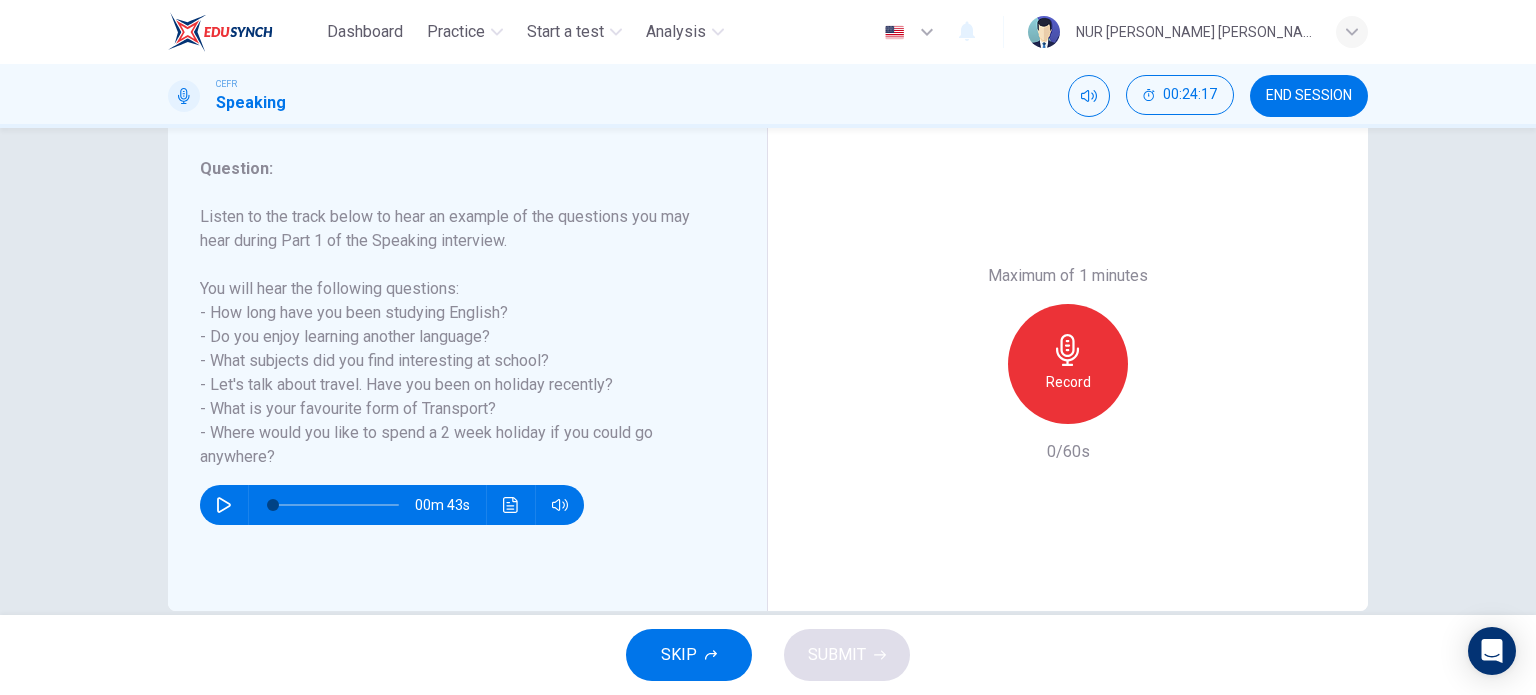 scroll, scrollTop: 236, scrollLeft: 0, axis: vertical 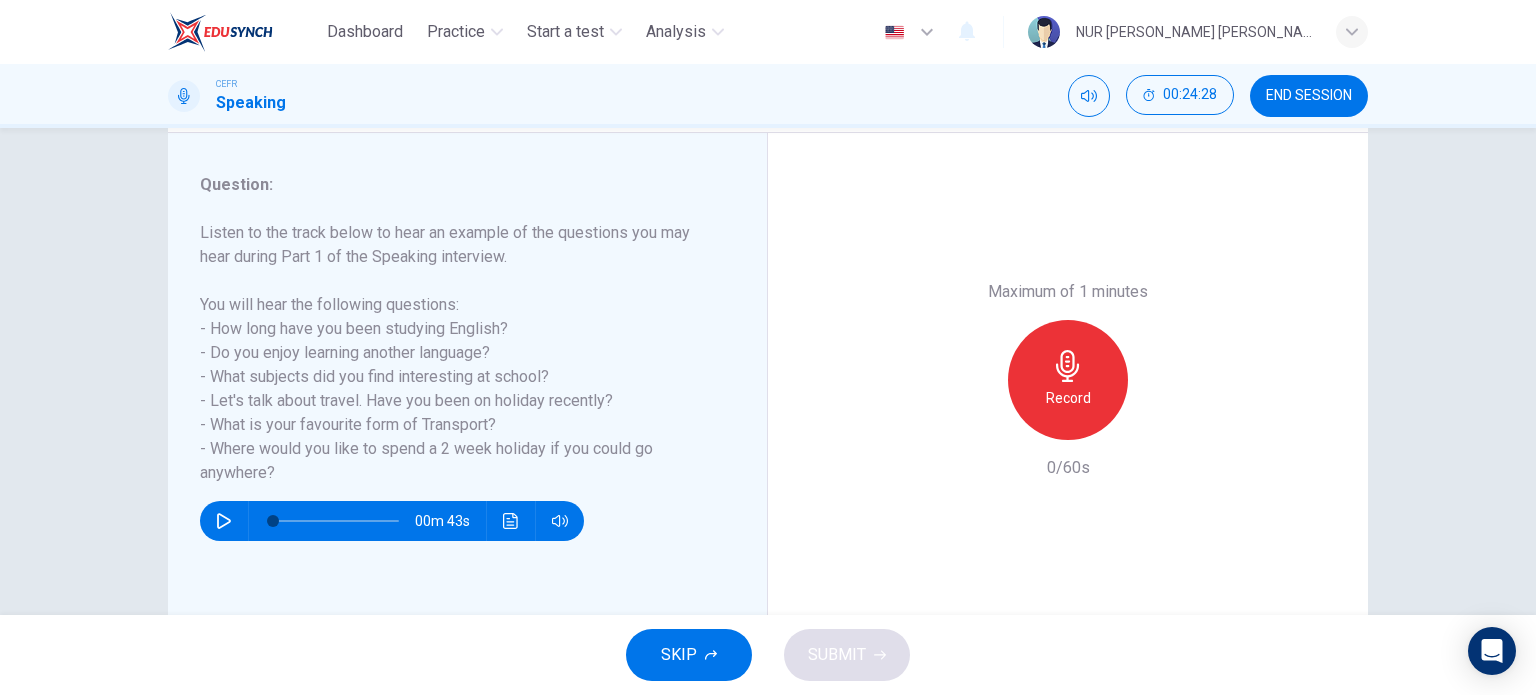 click 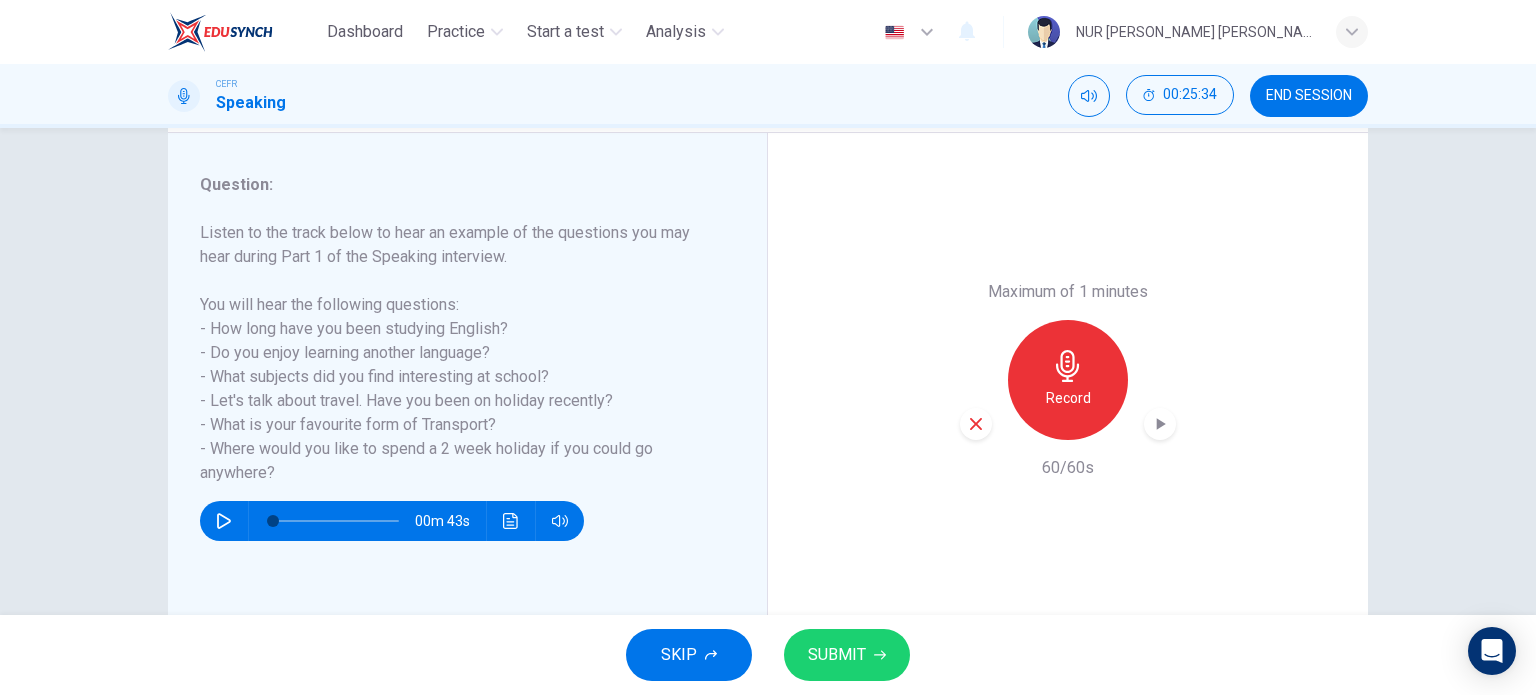 click on "SUBMIT" at bounding box center [837, 655] 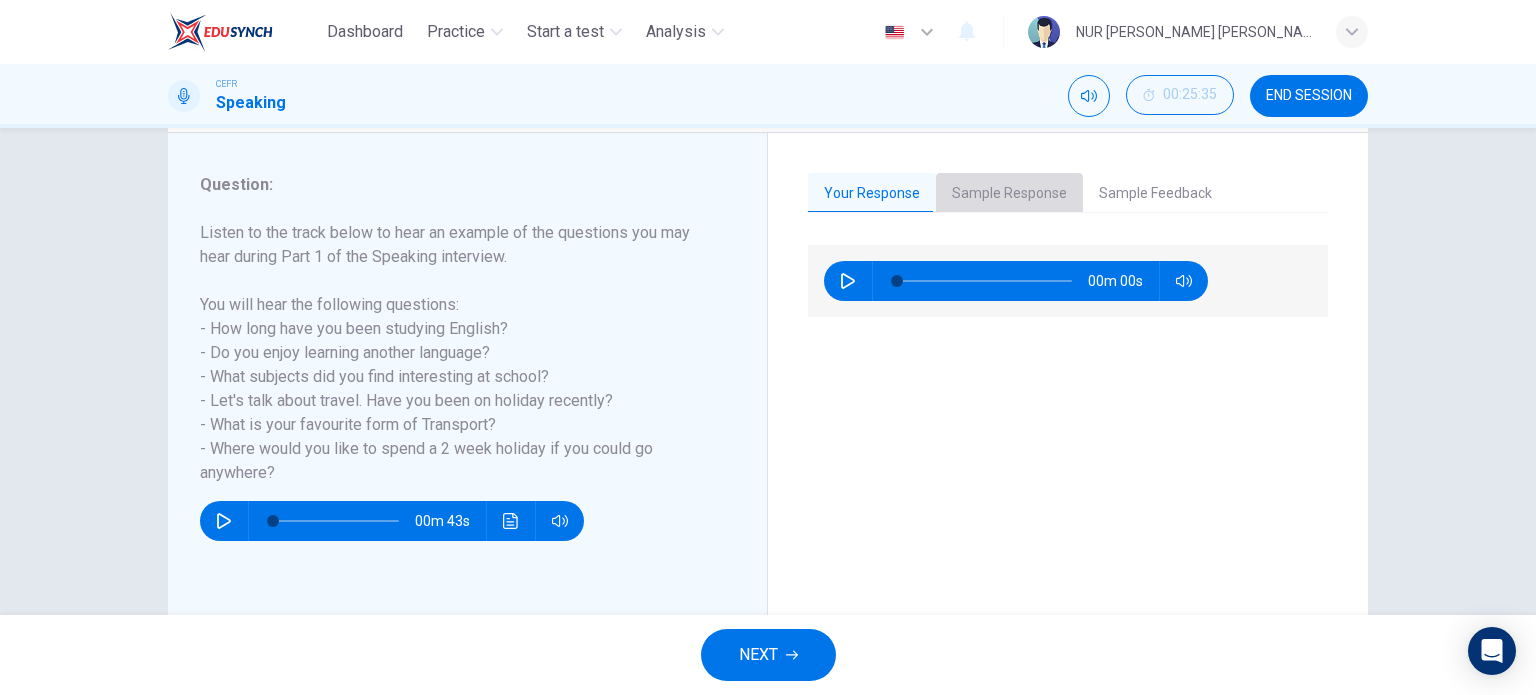 click on "Sample Response" at bounding box center (1009, 194) 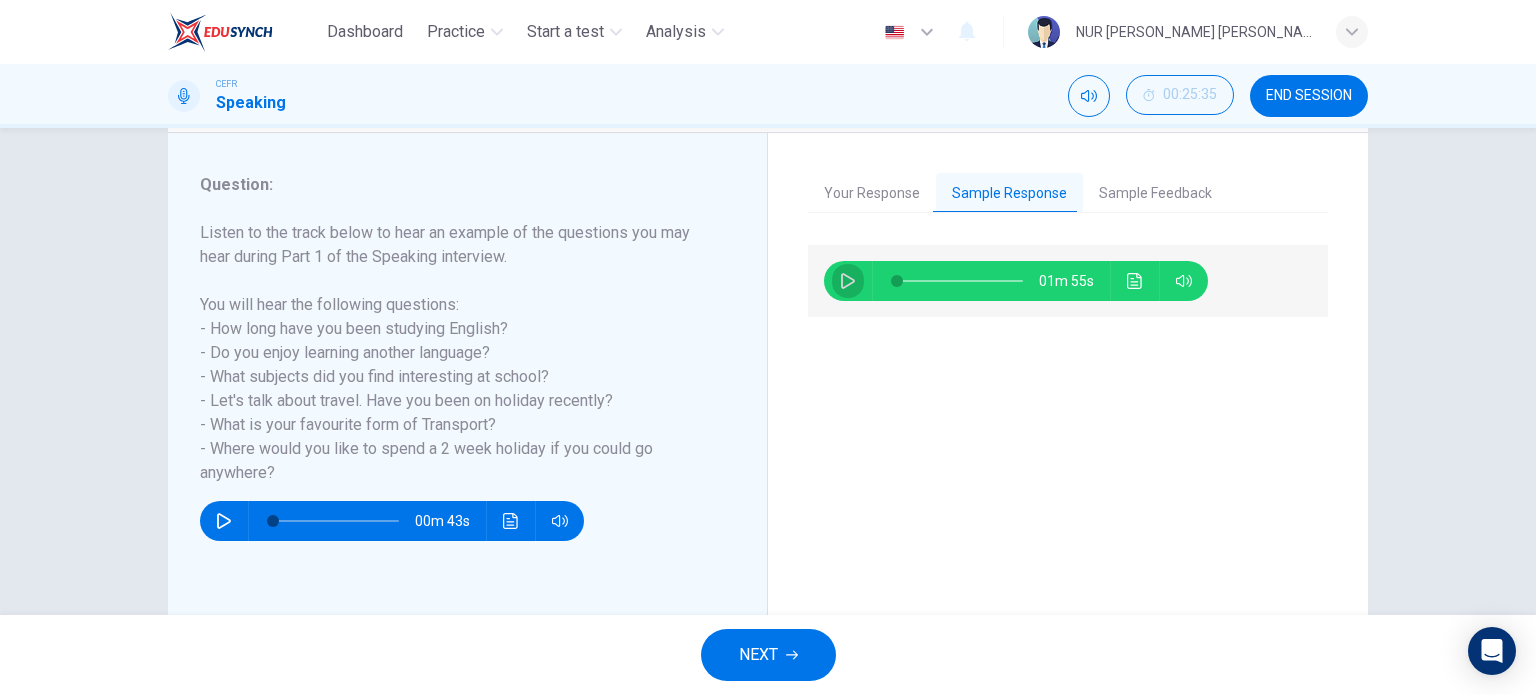 click at bounding box center (848, 281) 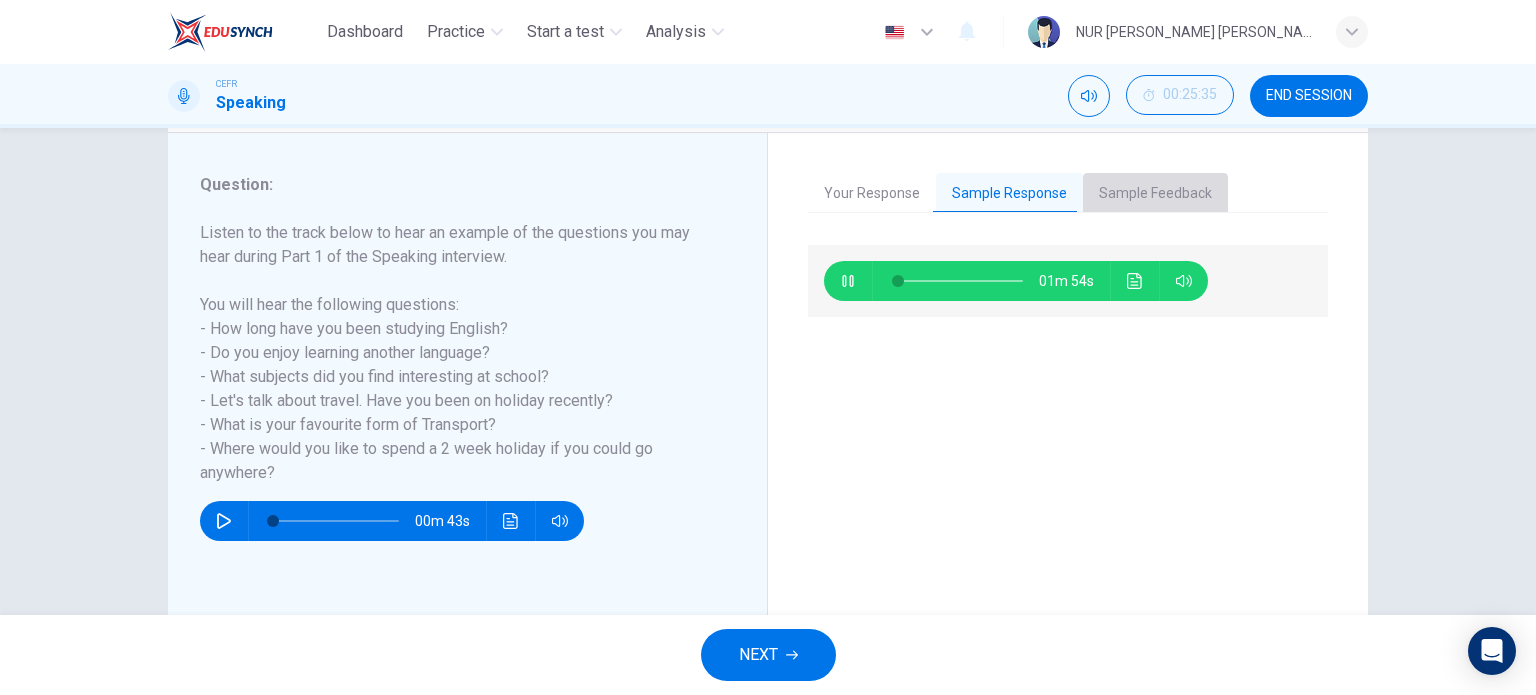 click on "Sample Feedback" at bounding box center (1155, 194) 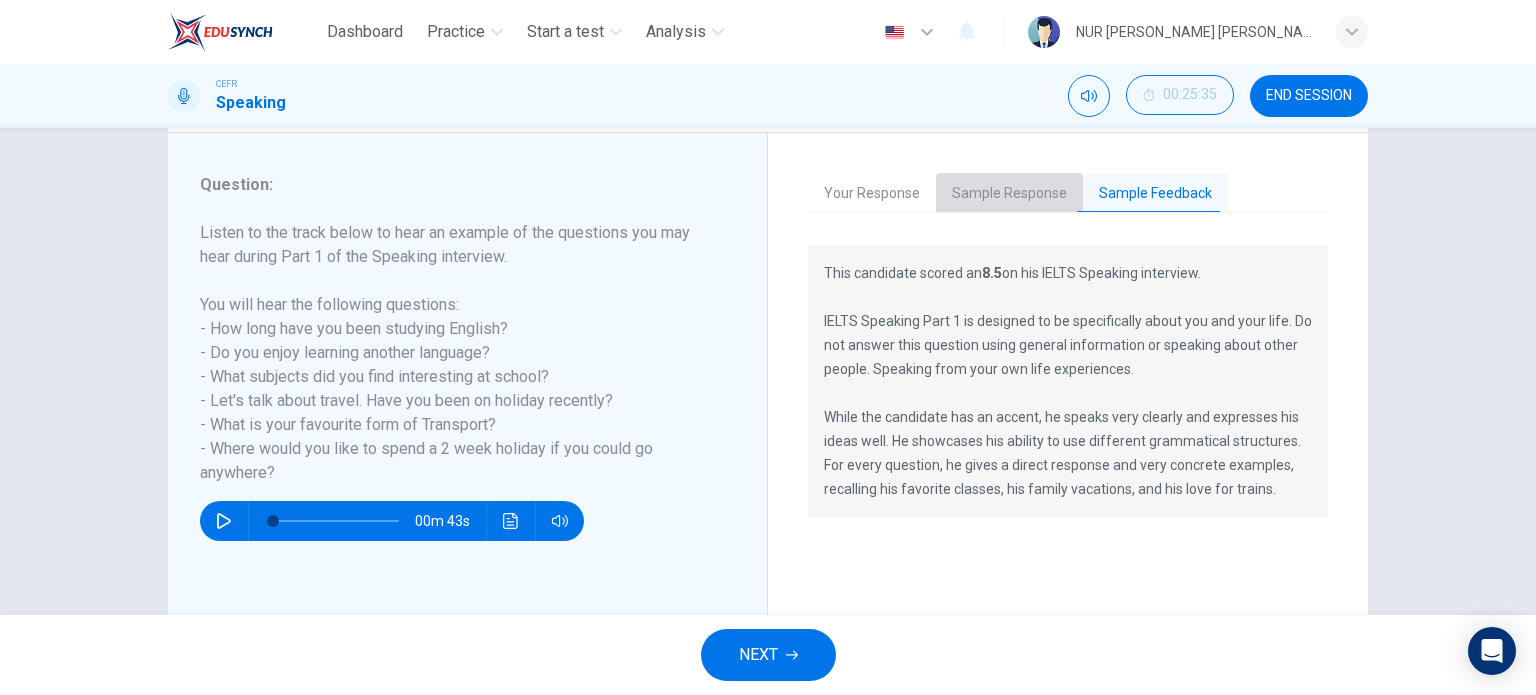 click on "Sample Response" at bounding box center (1009, 194) 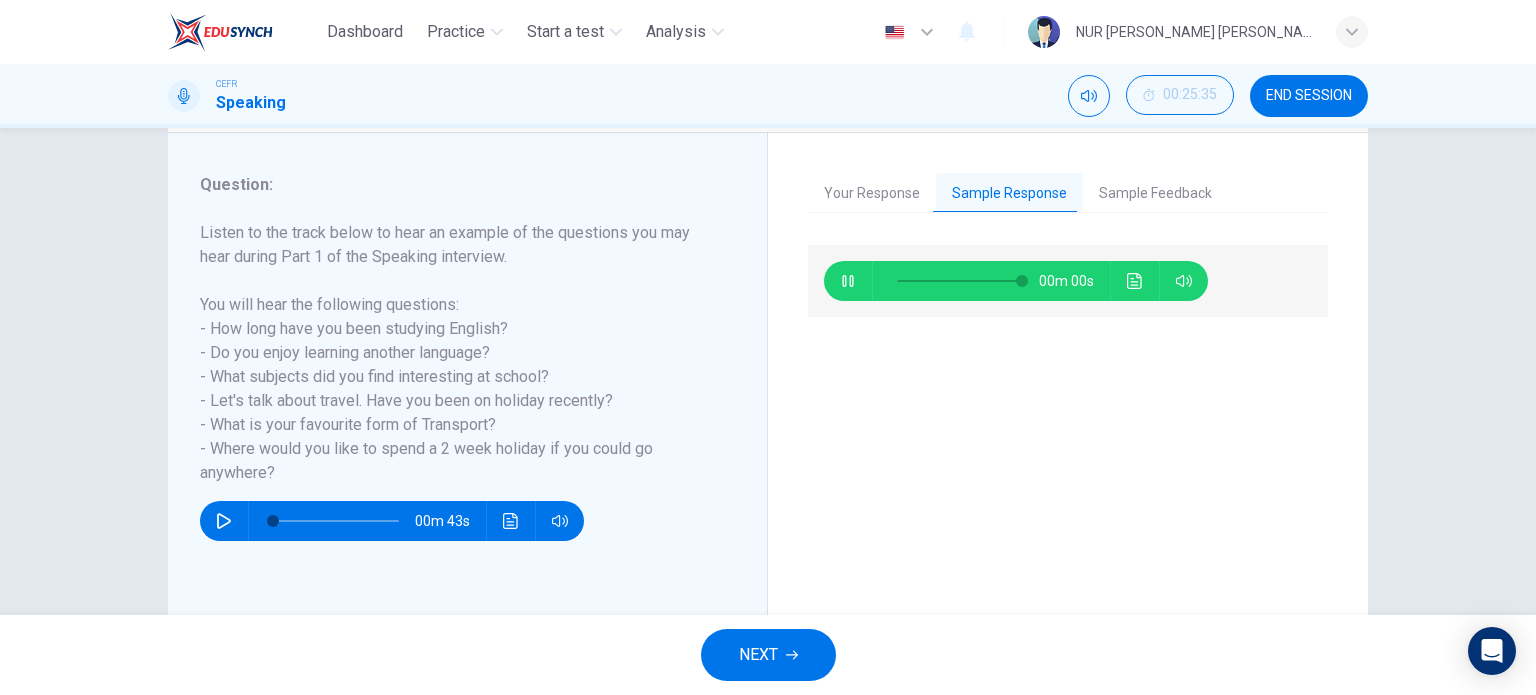 type on "0" 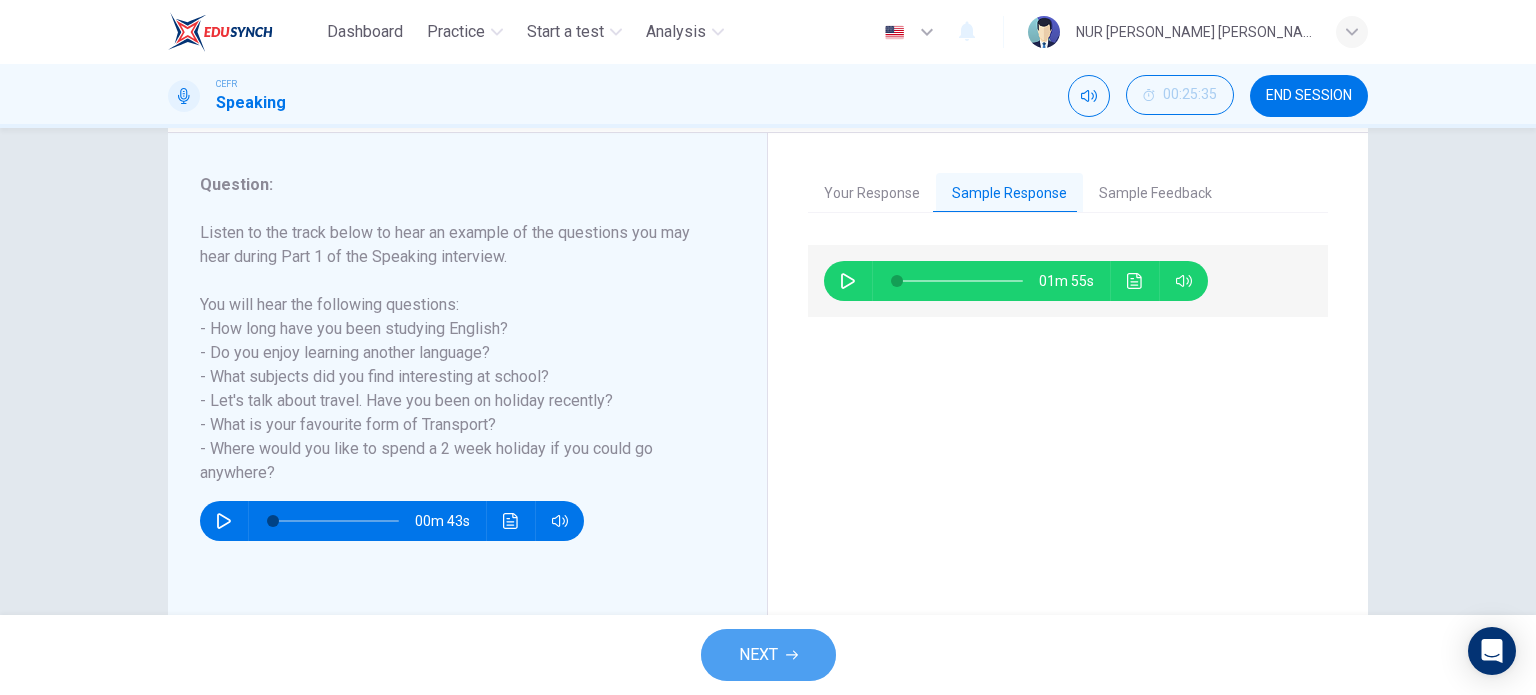 click on "NEXT" at bounding box center (768, 655) 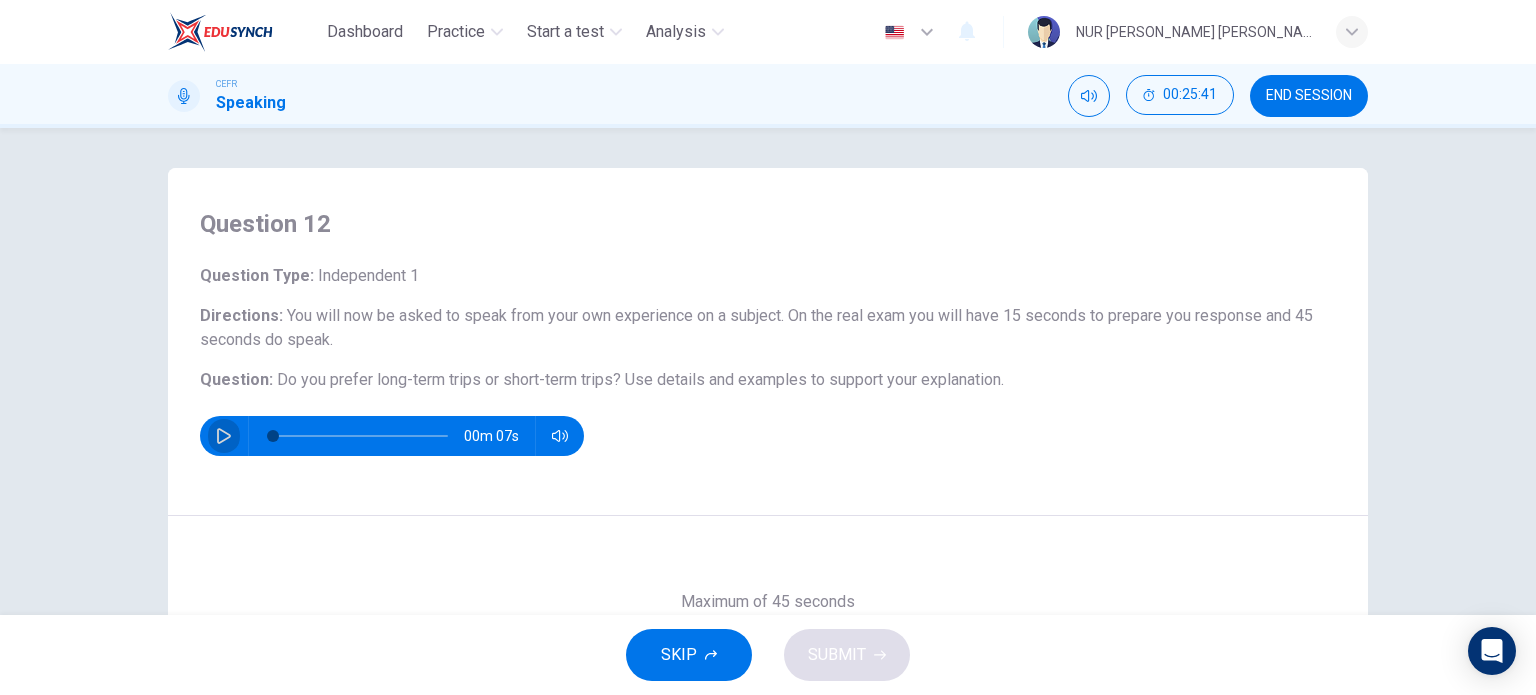 click 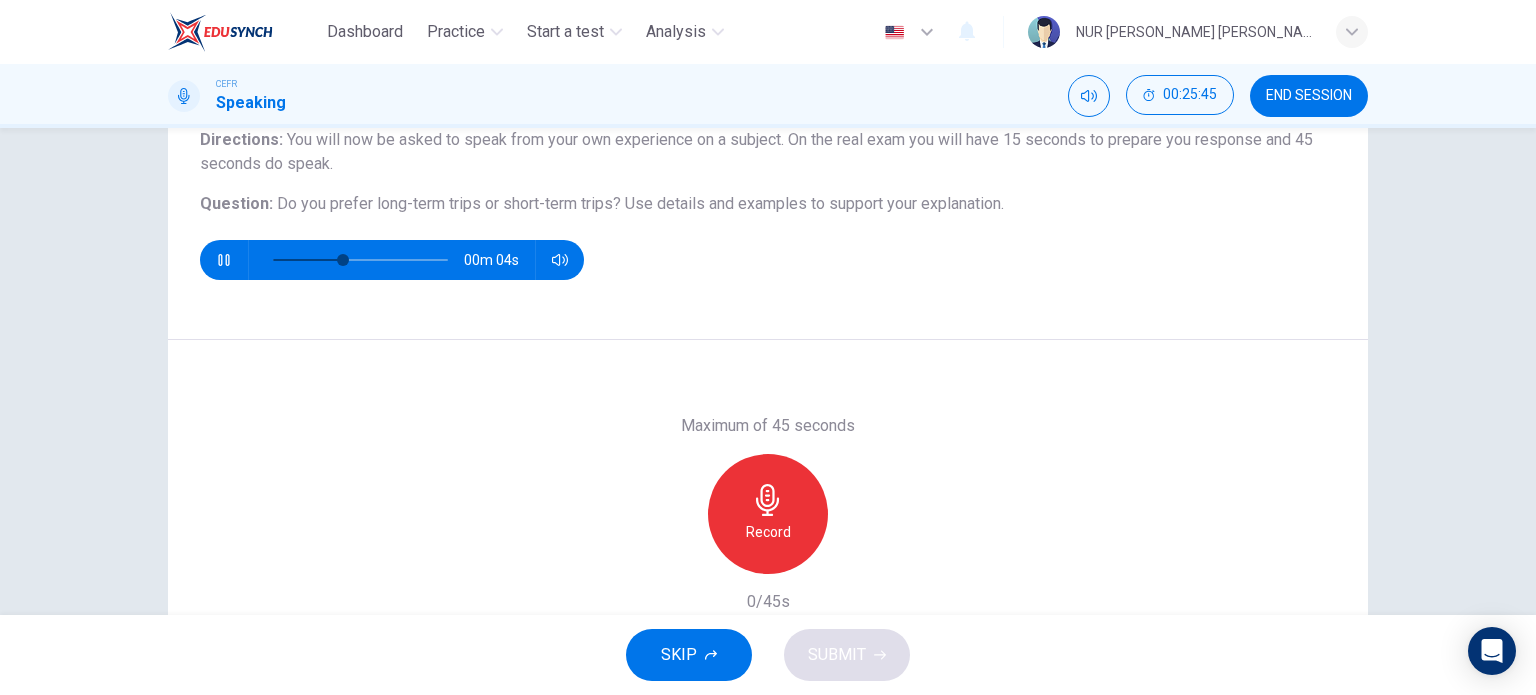 scroll, scrollTop: 179, scrollLeft: 0, axis: vertical 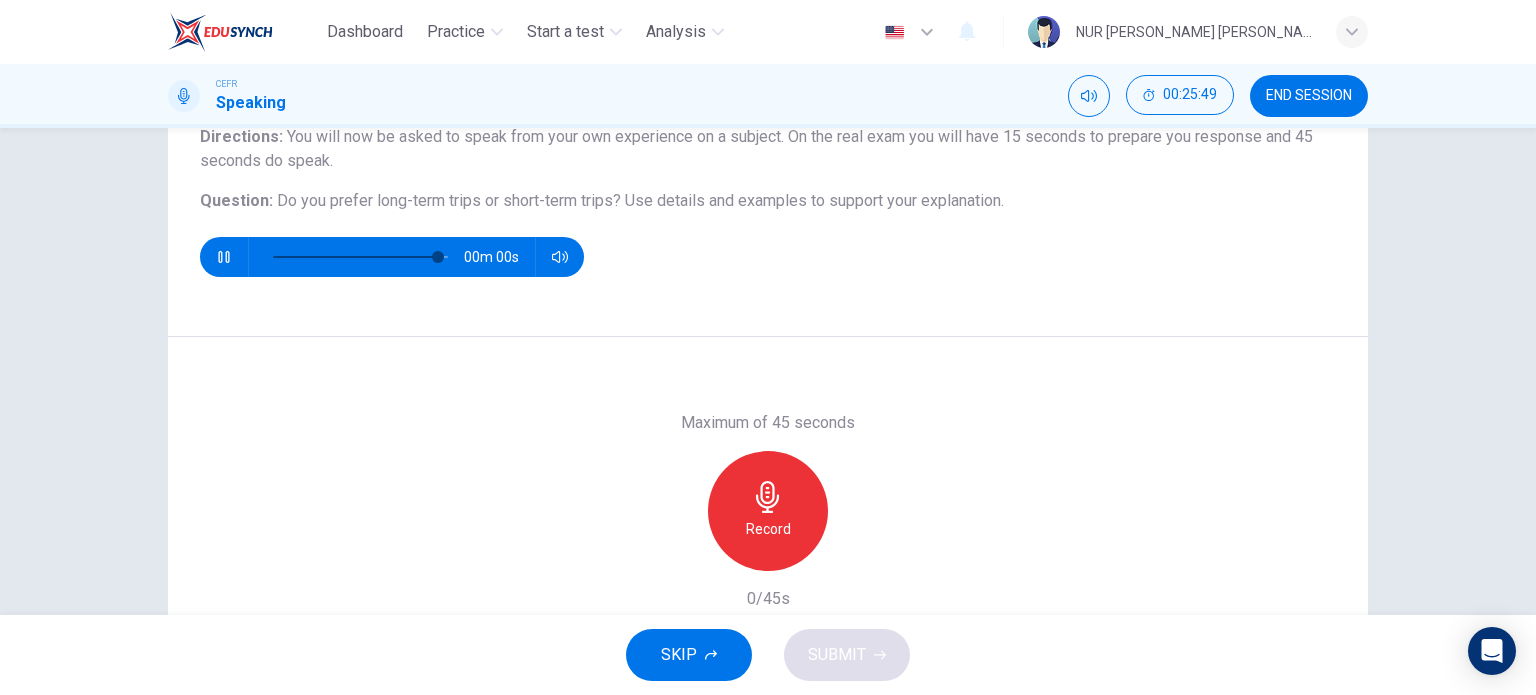type on "0" 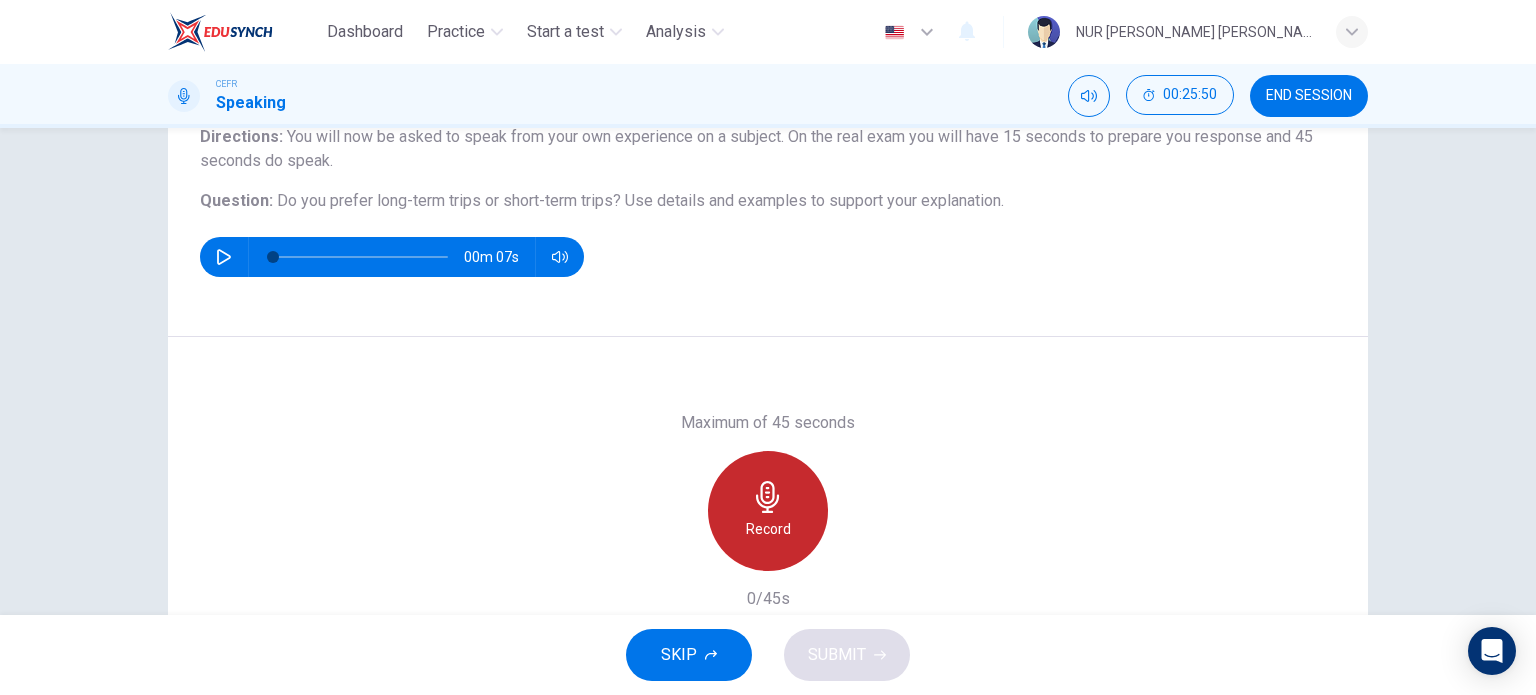 click 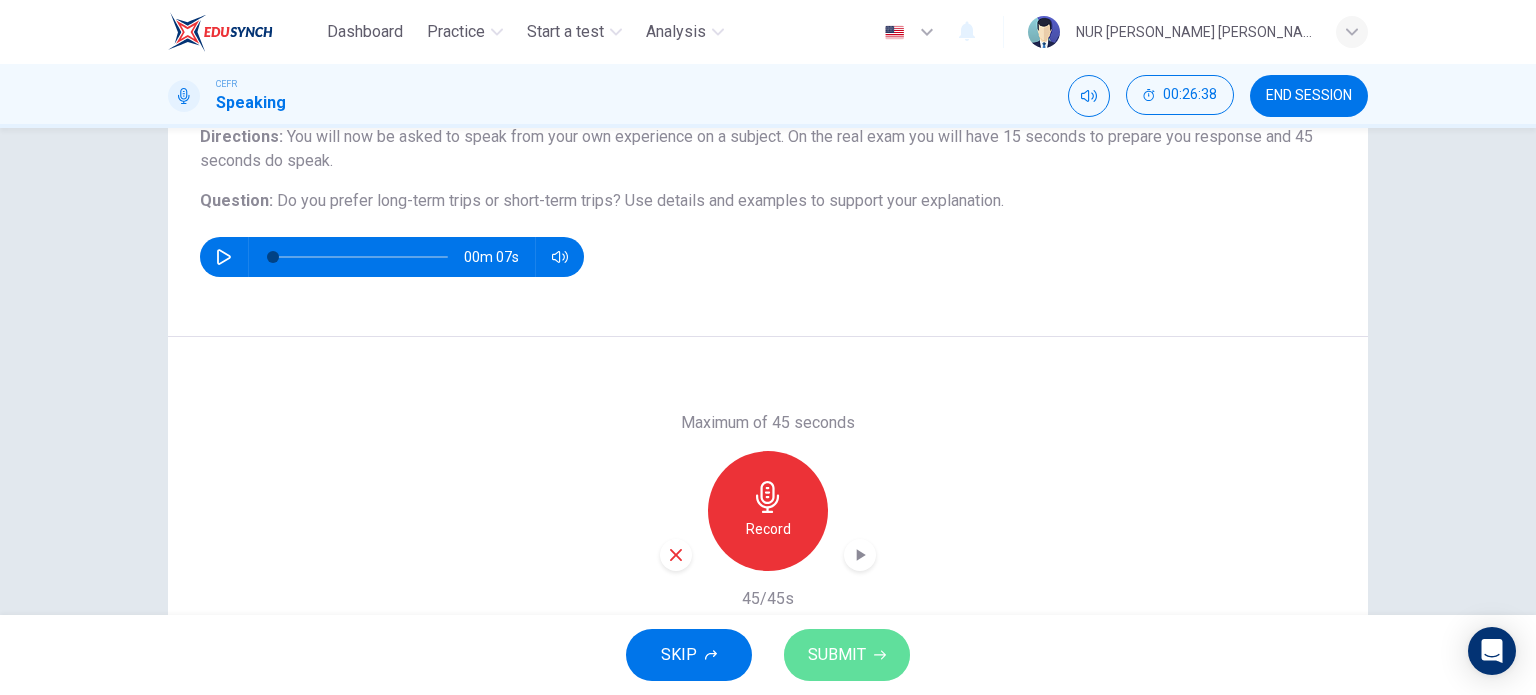 click on "SUBMIT" at bounding box center (847, 655) 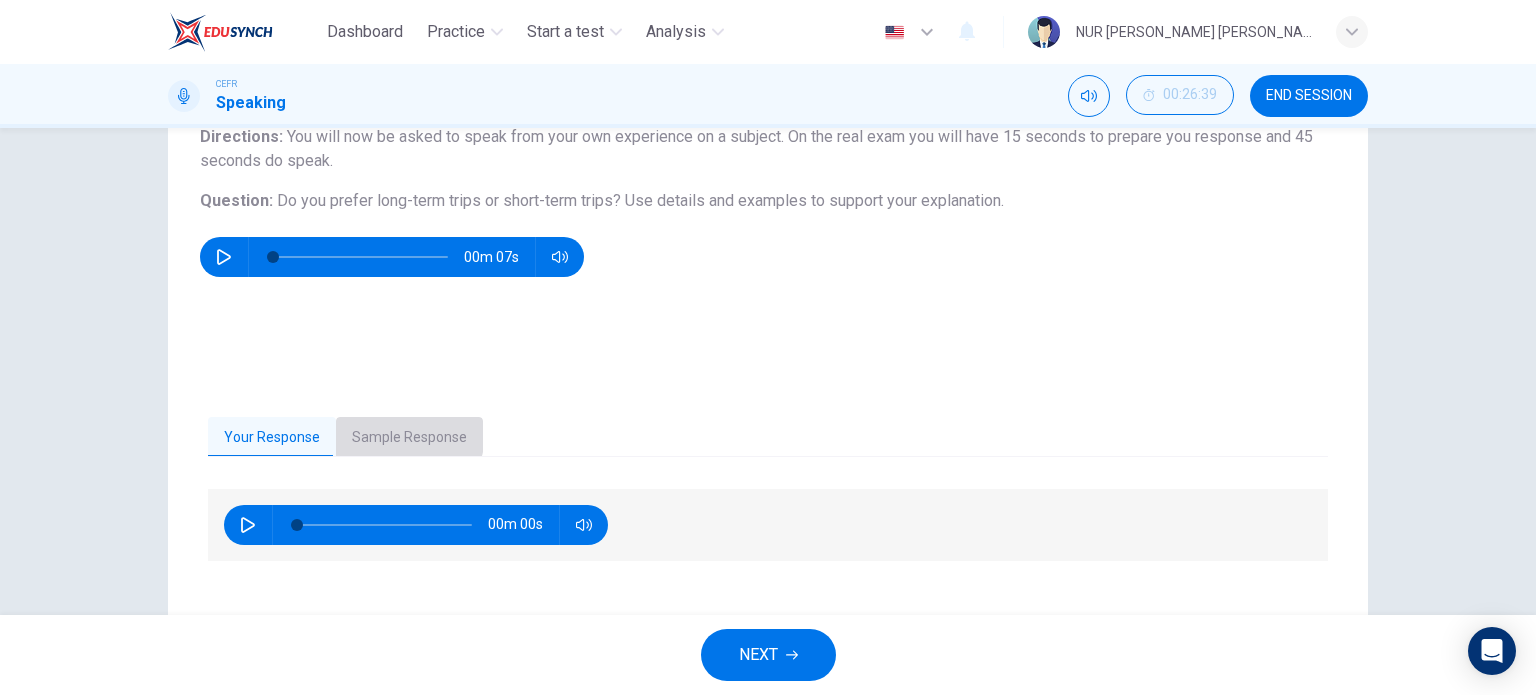 click on "Sample Response" at bounding box center [409, 438] 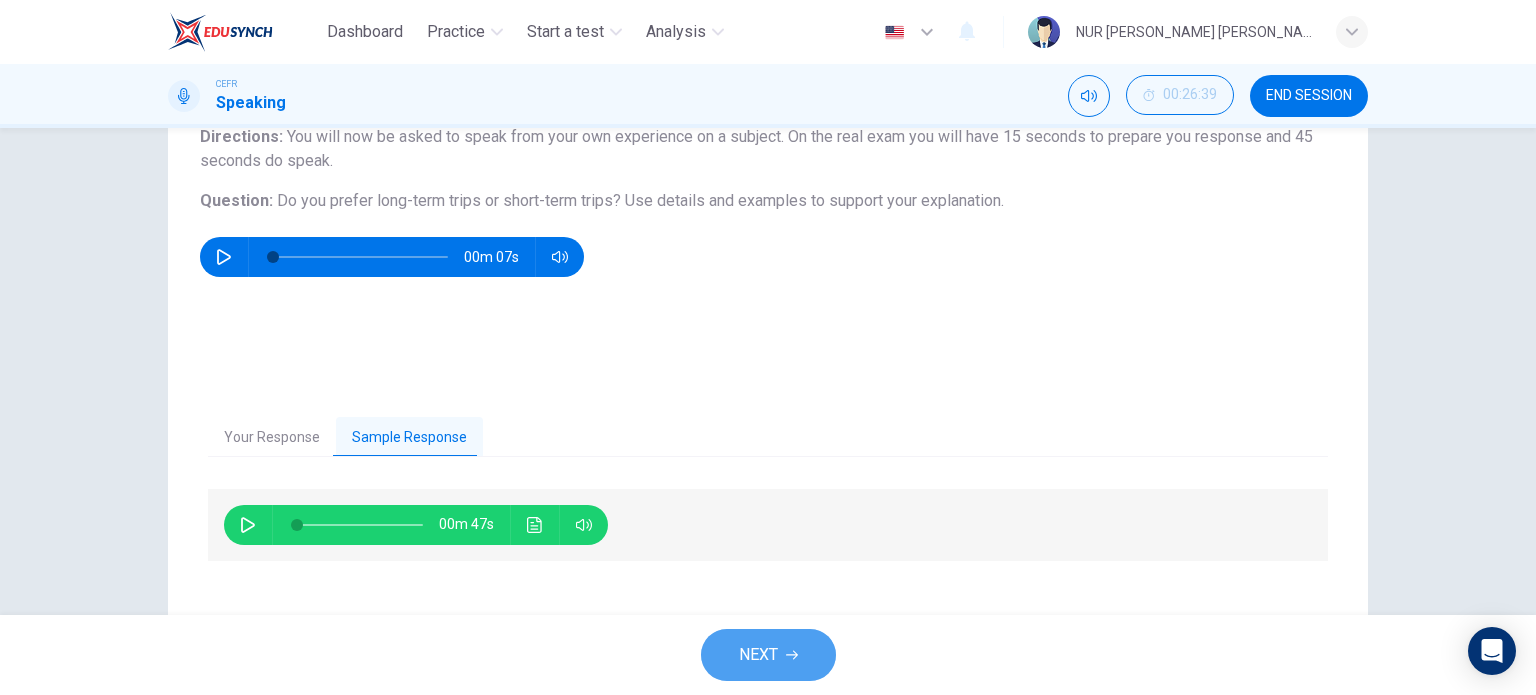 click on "NEXT" at bounding box center (758, 655) 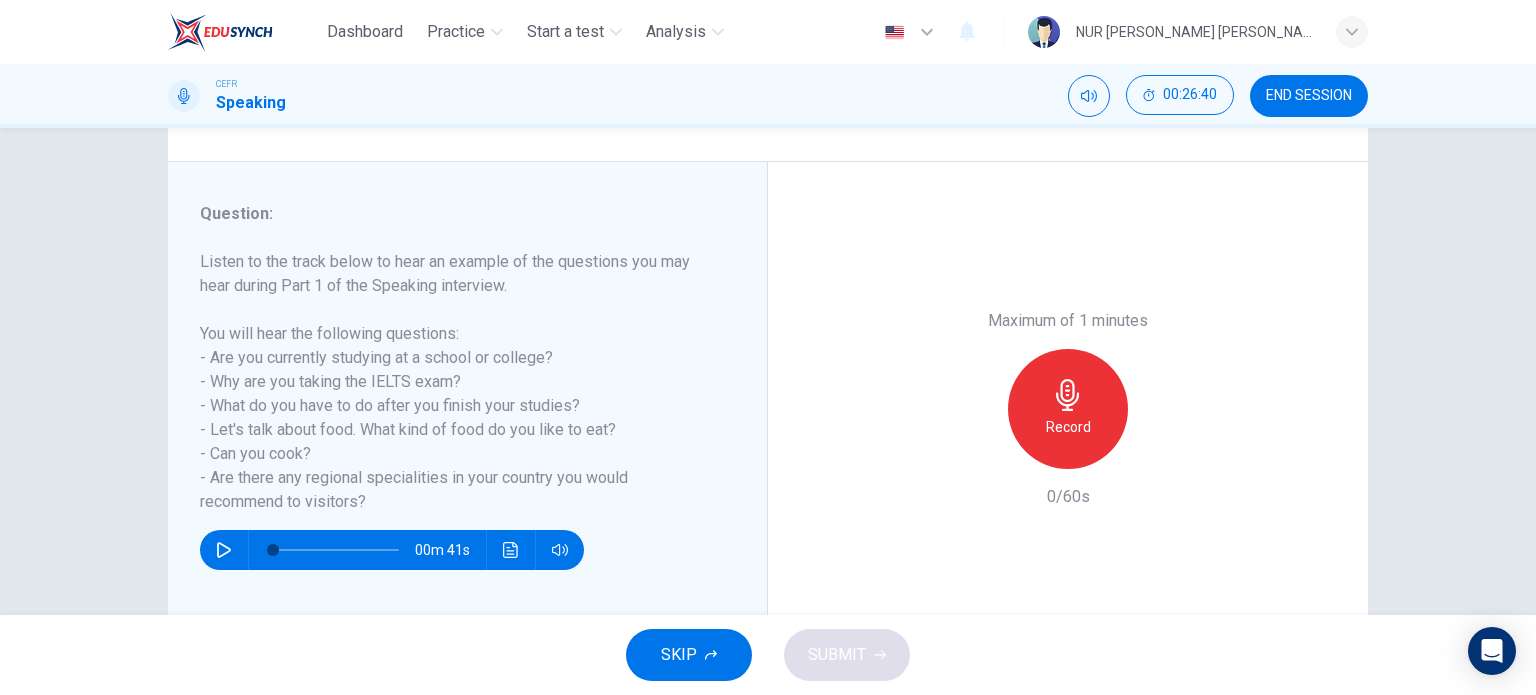 scroll, scrollTop: 208, scrollLeft: 0, axis: vertical 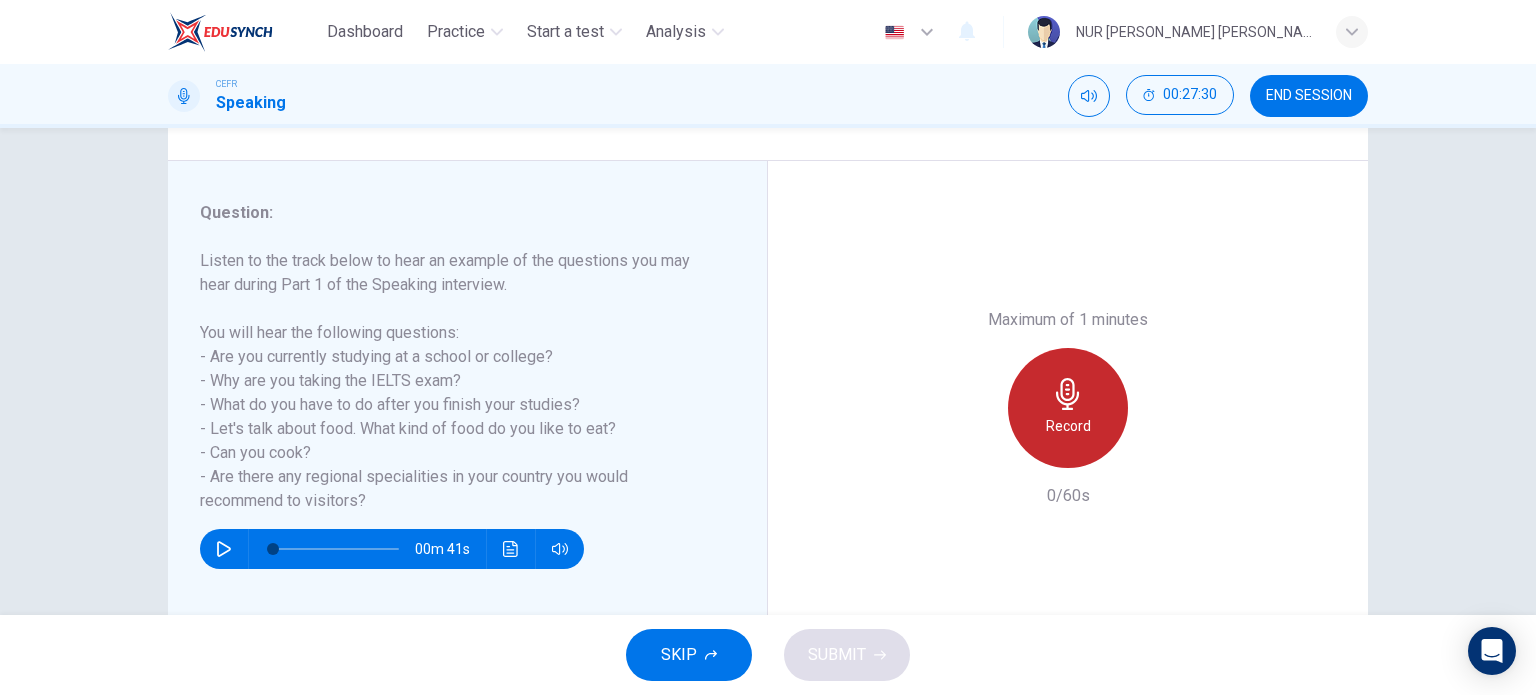 click 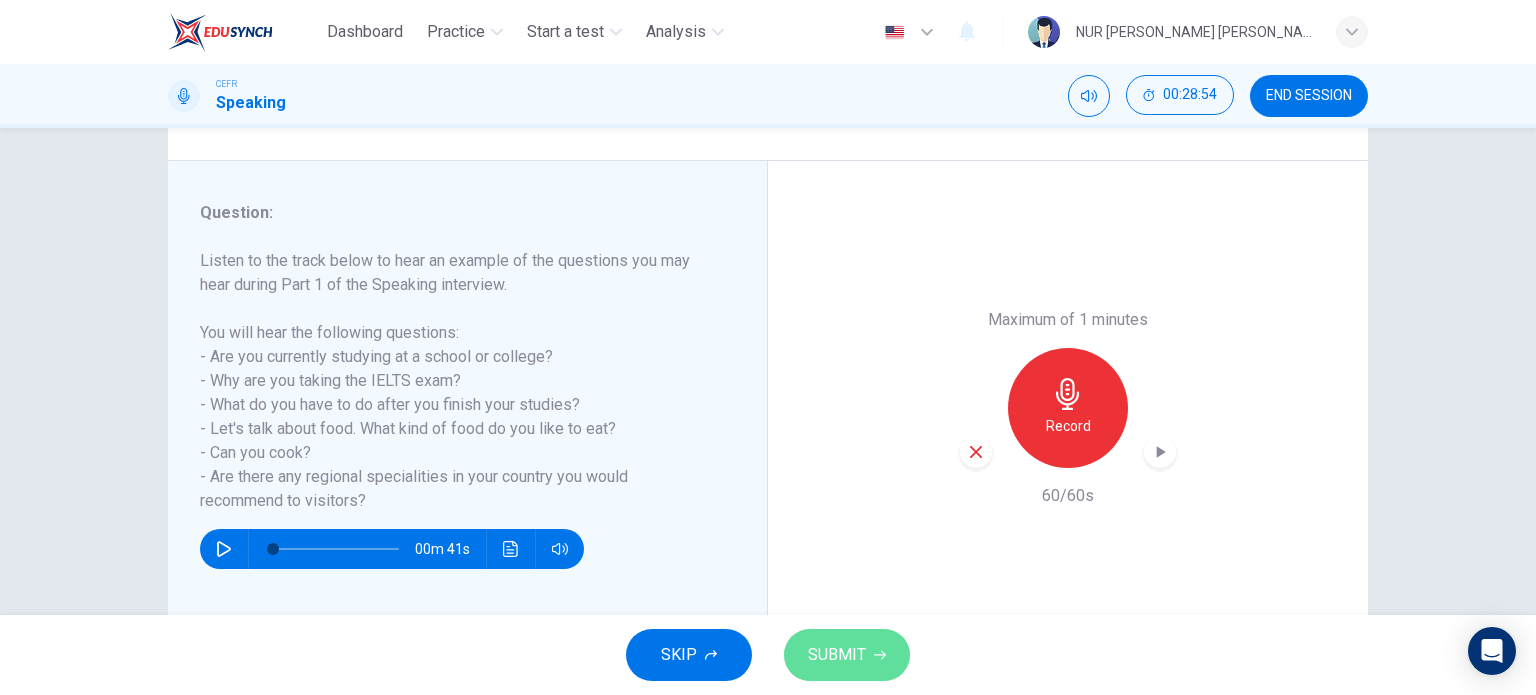 click on "SUBMIT" at bounding box center (847, 655) 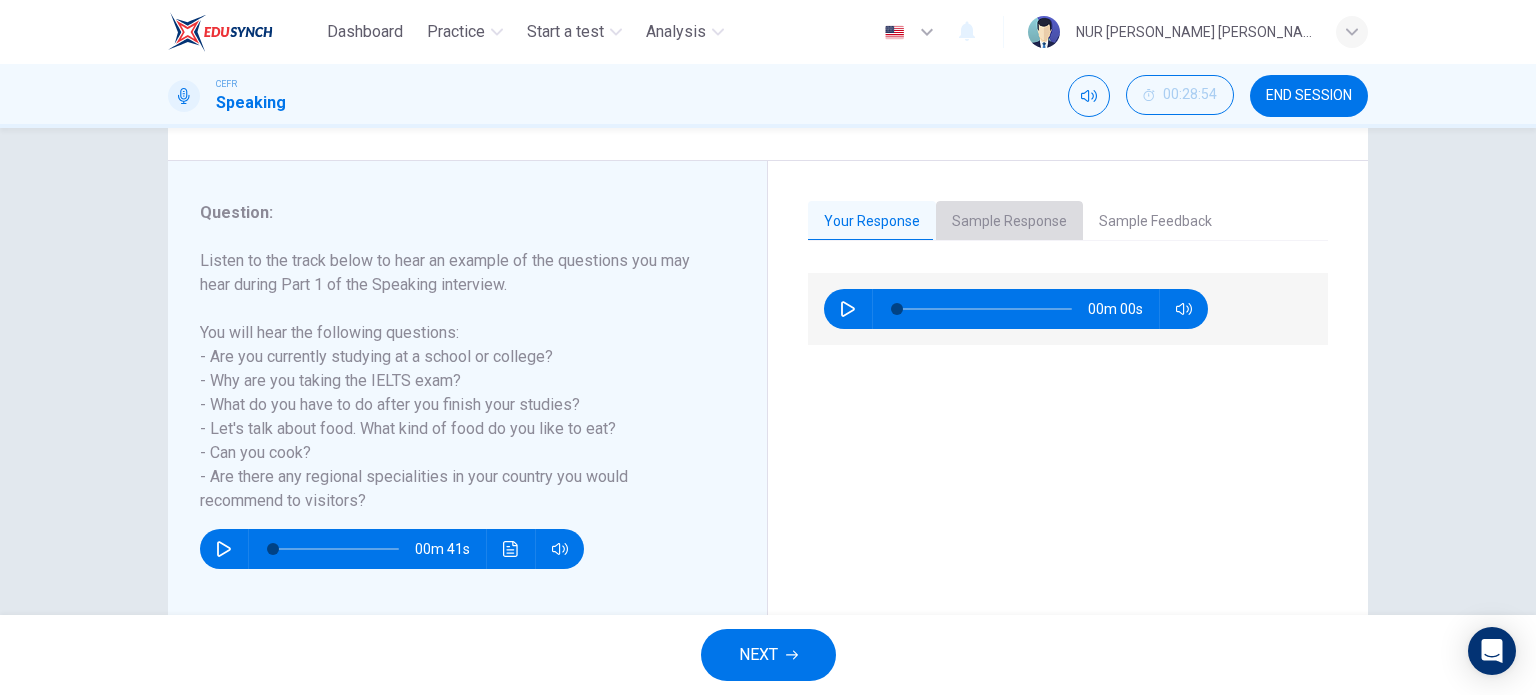 click on "Sample Response" at bounding box center (1009, 222) 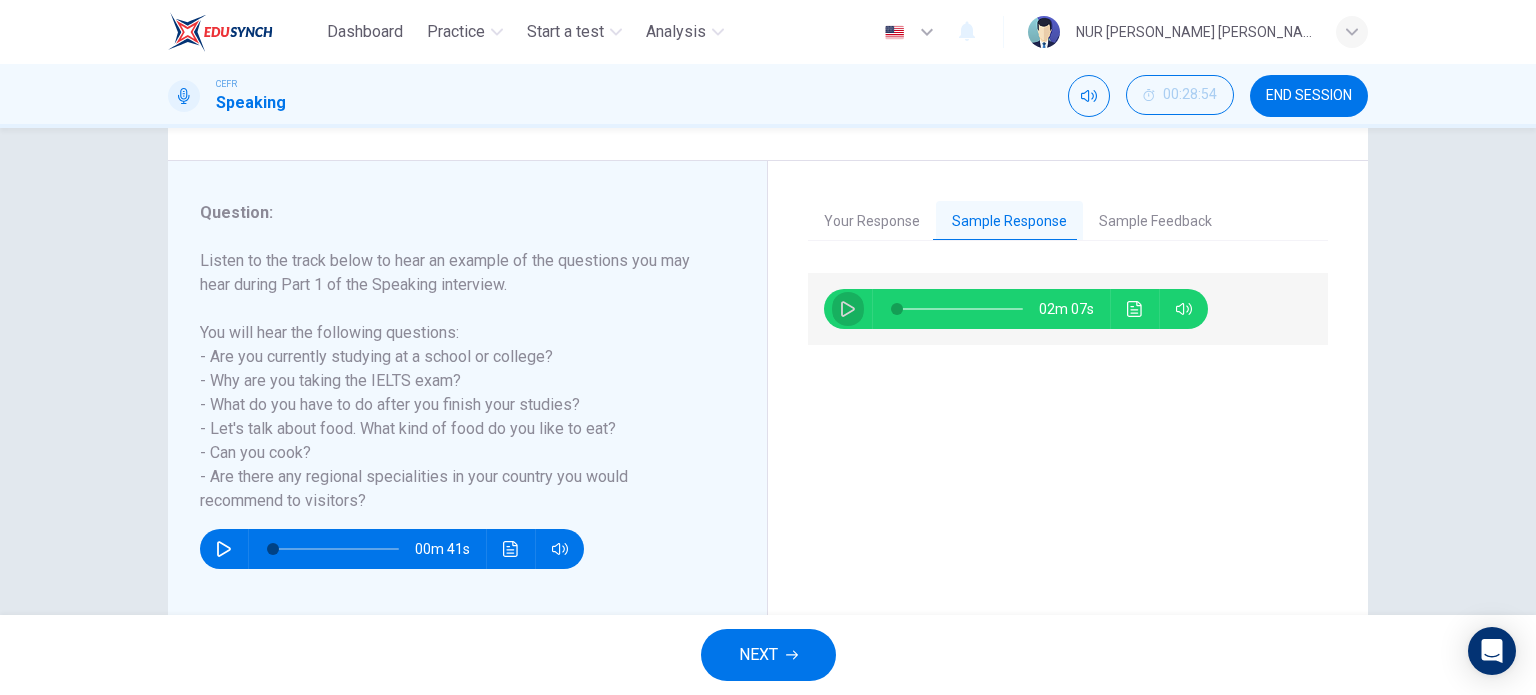 click 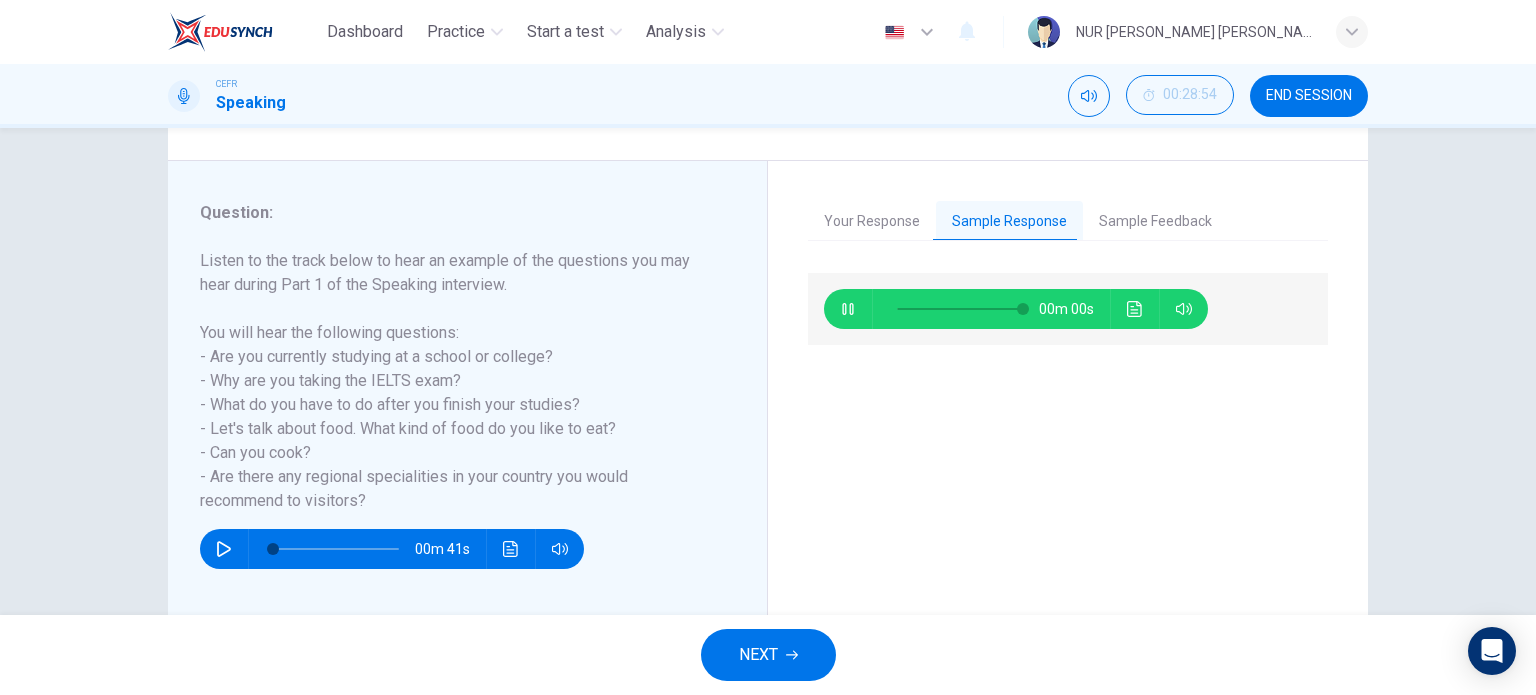 type on "0" 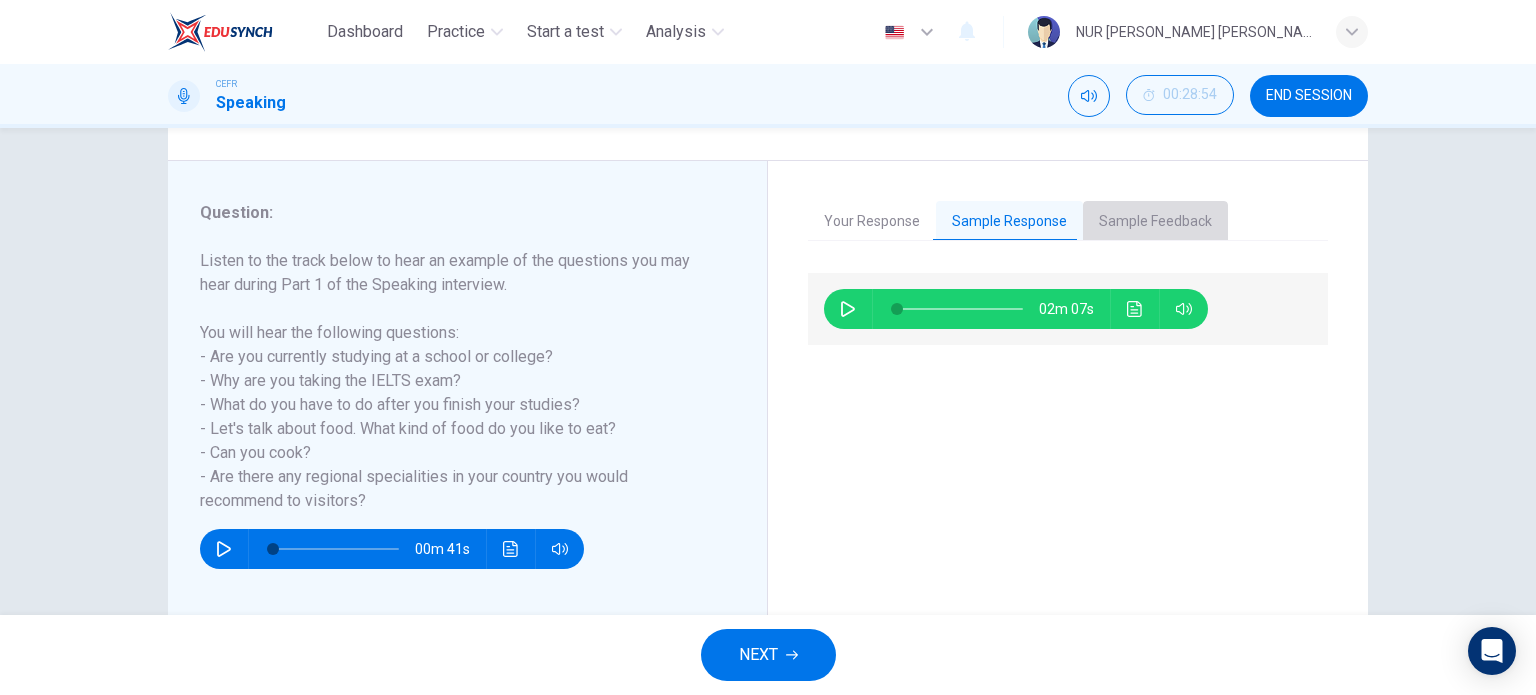 click on "Sample Feedback" at bounding box center [1155, 222] 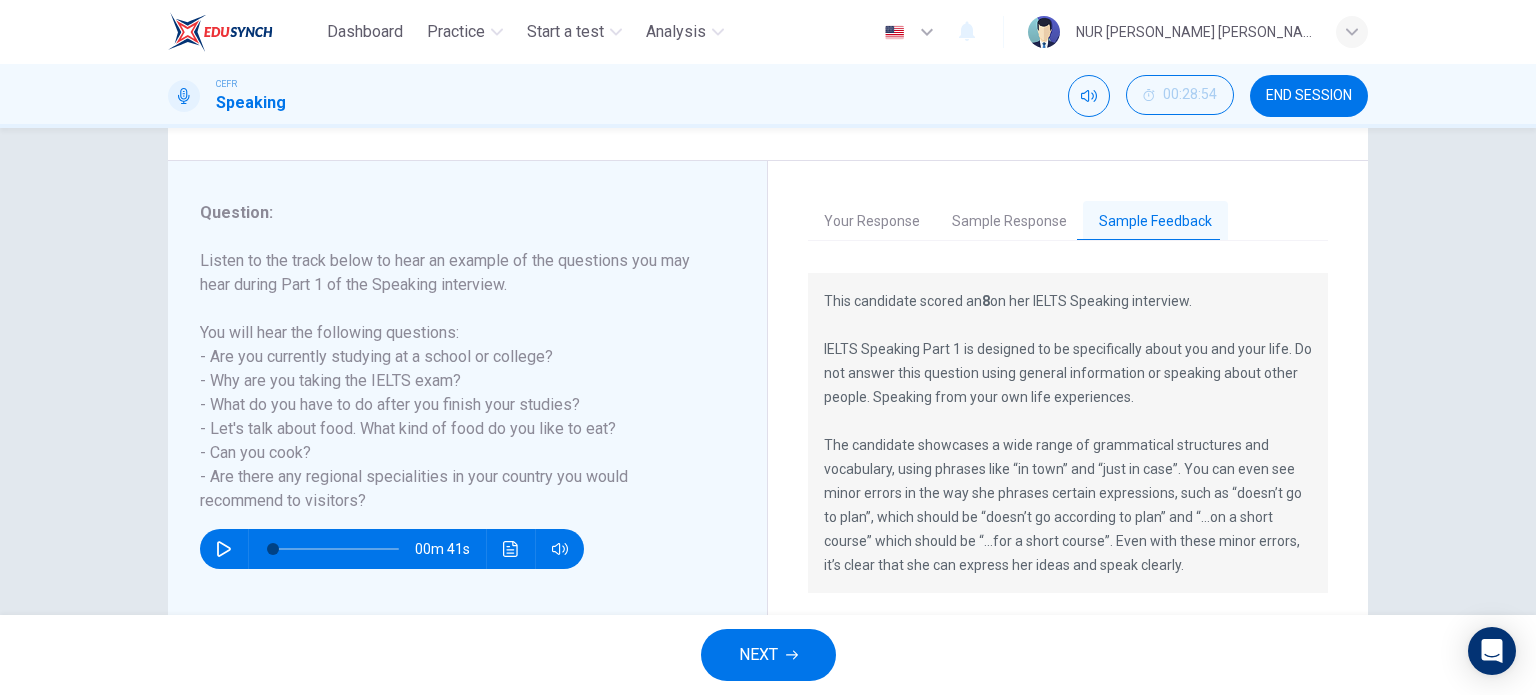 click on "NEXT" at bounding box center (768, 655) 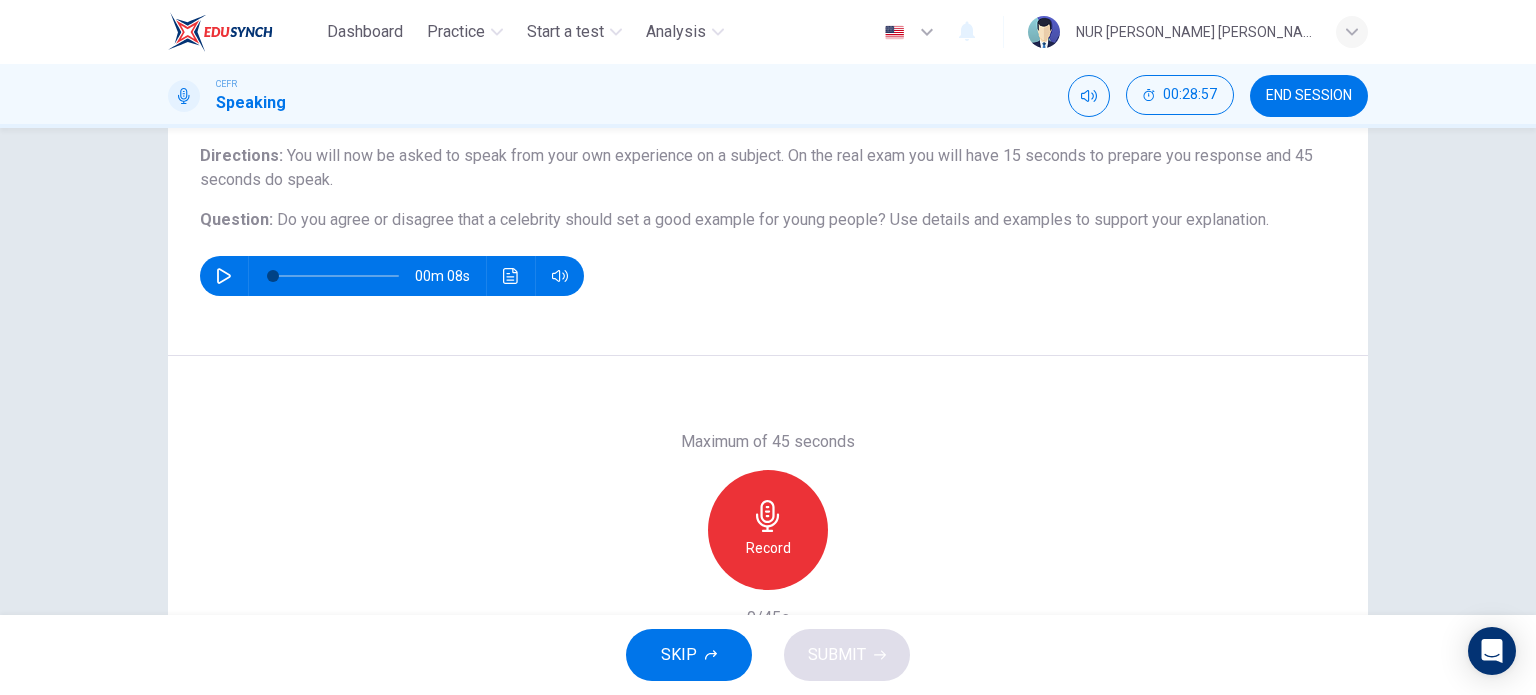 scroll, scrollTop: 170, scrollLeft: 0, axis: vertical 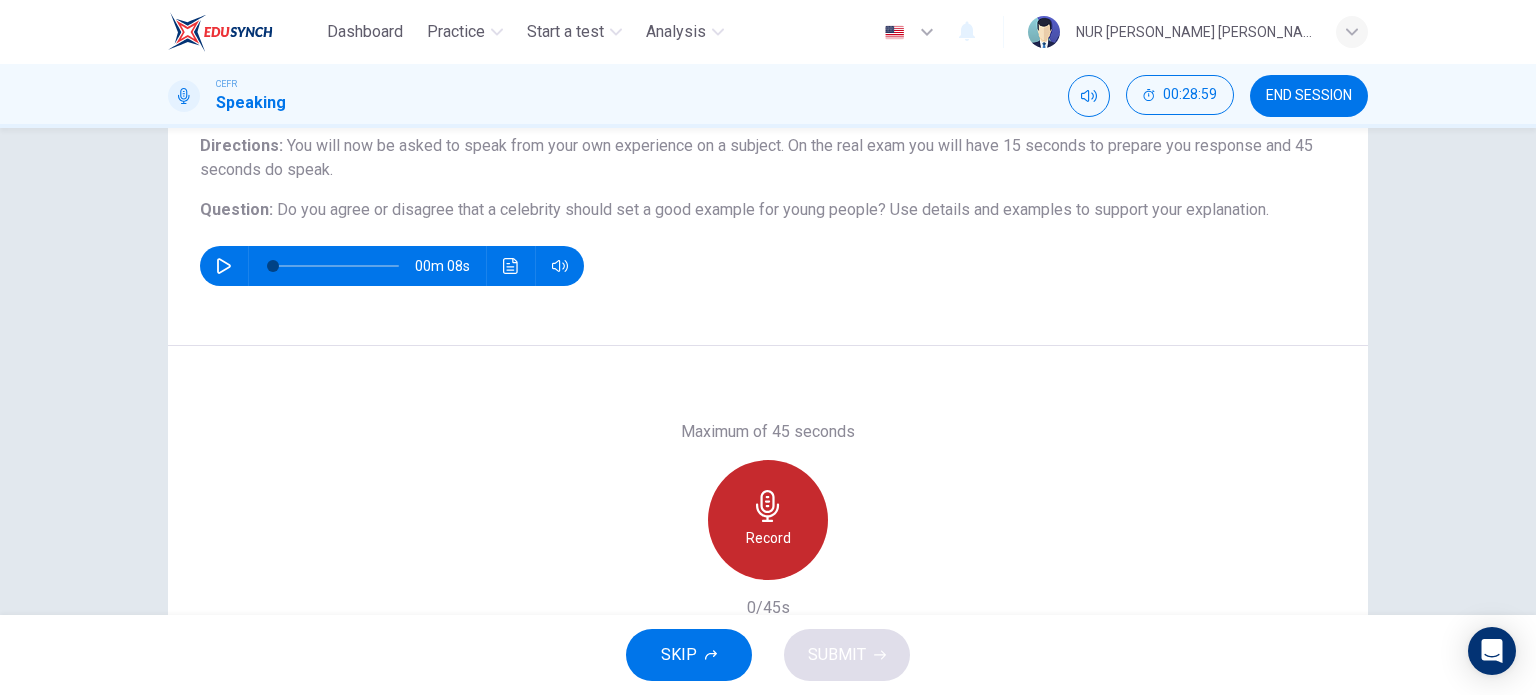 click 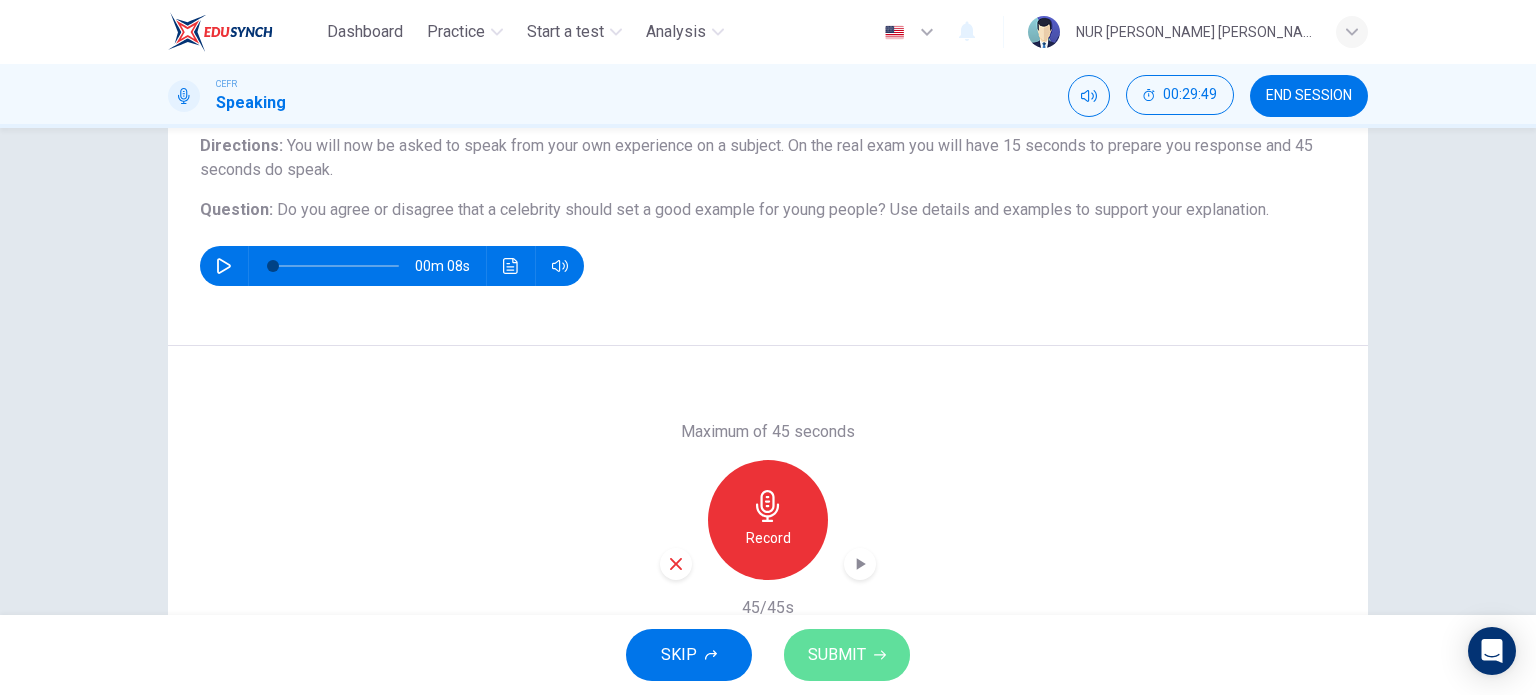 click on "SUBMIT" at bounding box center [837, 655] 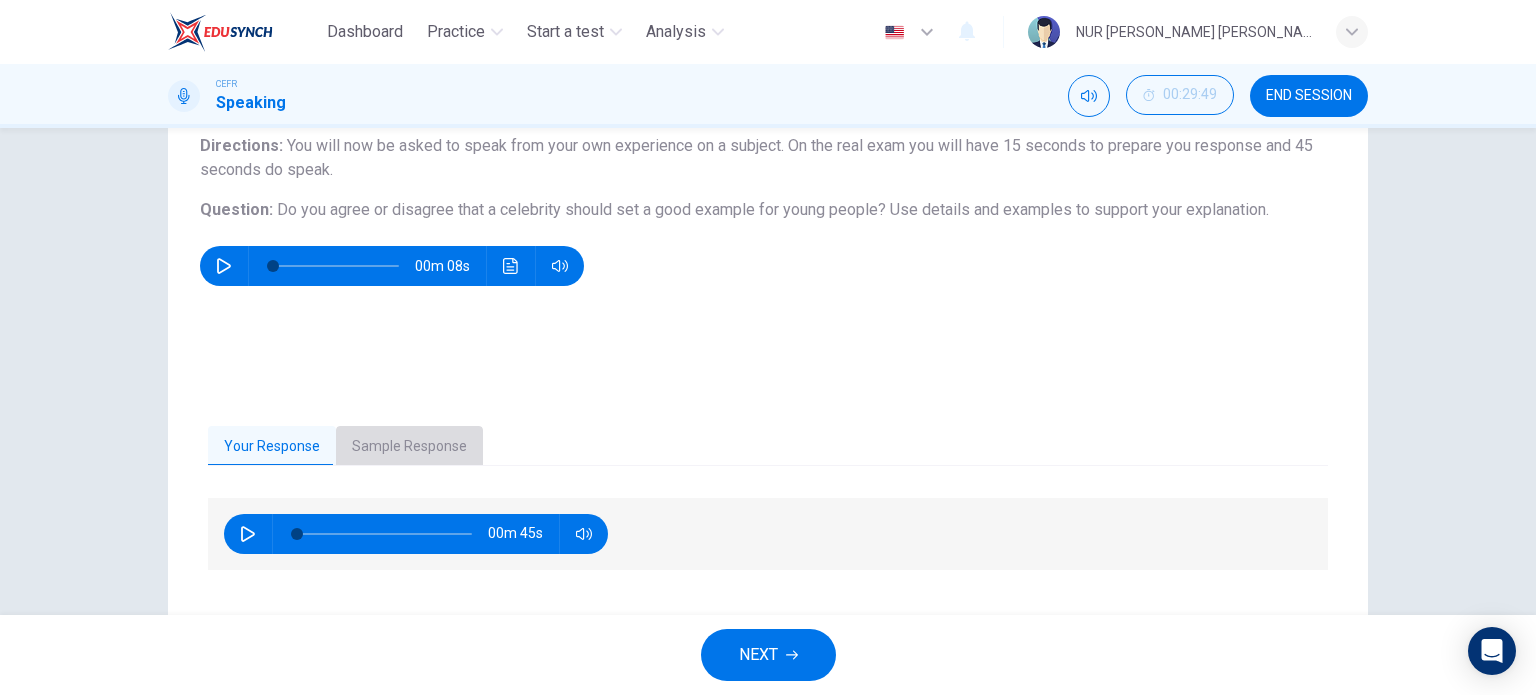 click on "Sample Response" at bounding box center (409, 447) 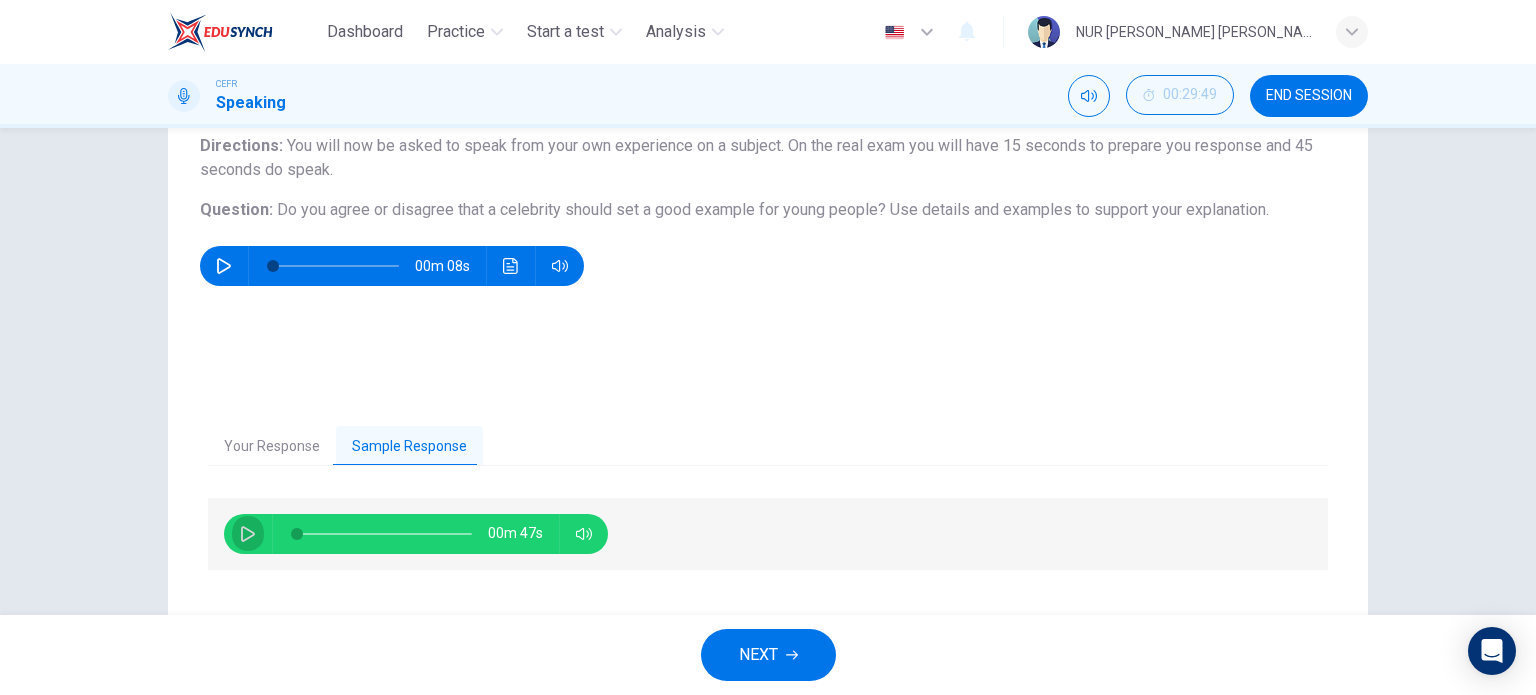 click 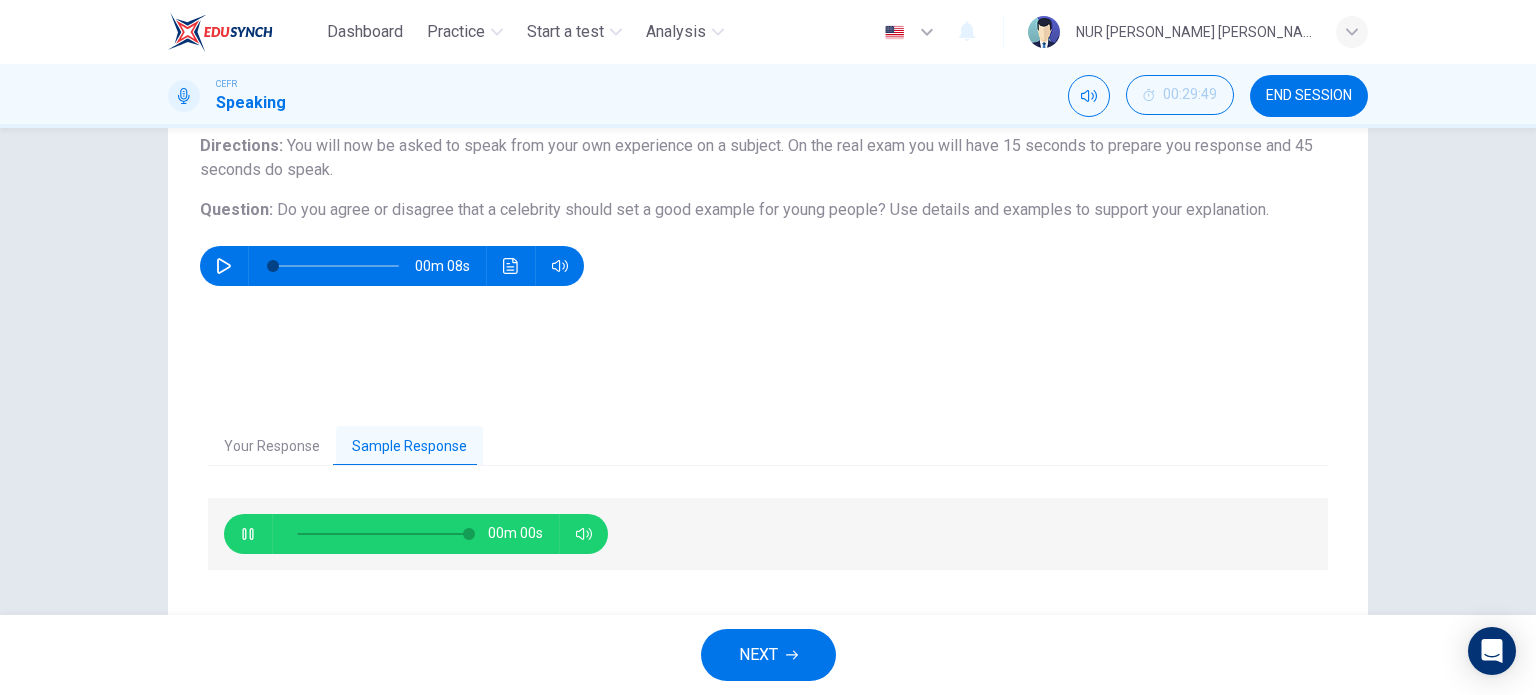 type on "0" 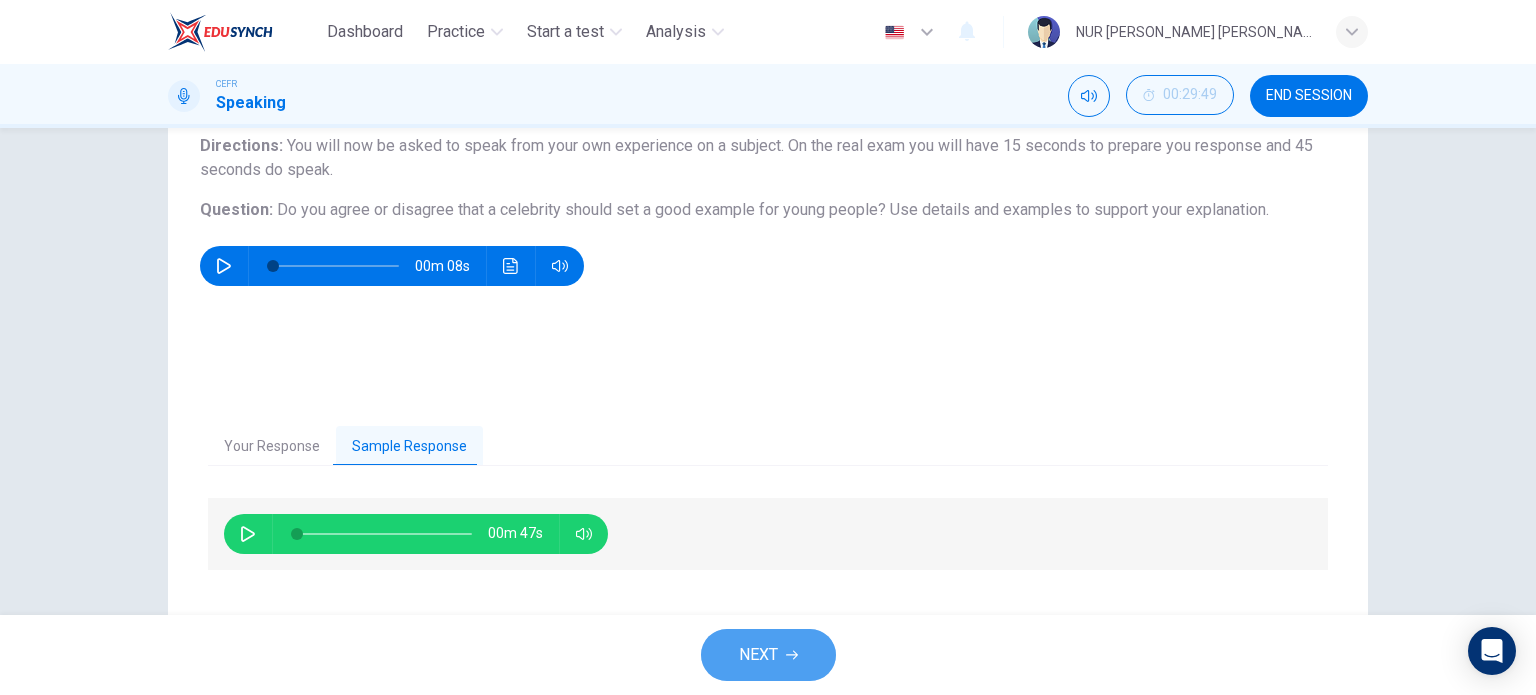click on "NEXT" at bounding box center (768, 655) 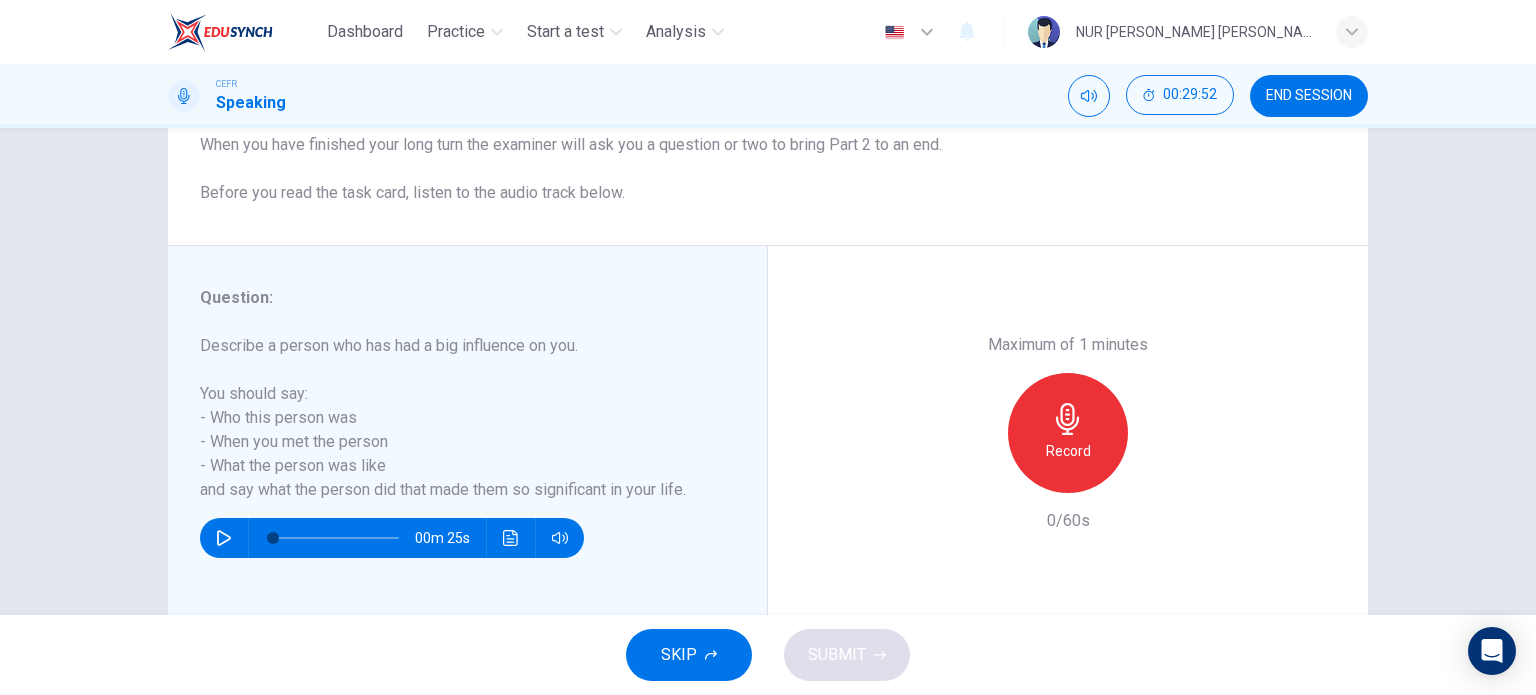 scroll, scrollTop: 244, scrollLeft: 0, axis: vertical 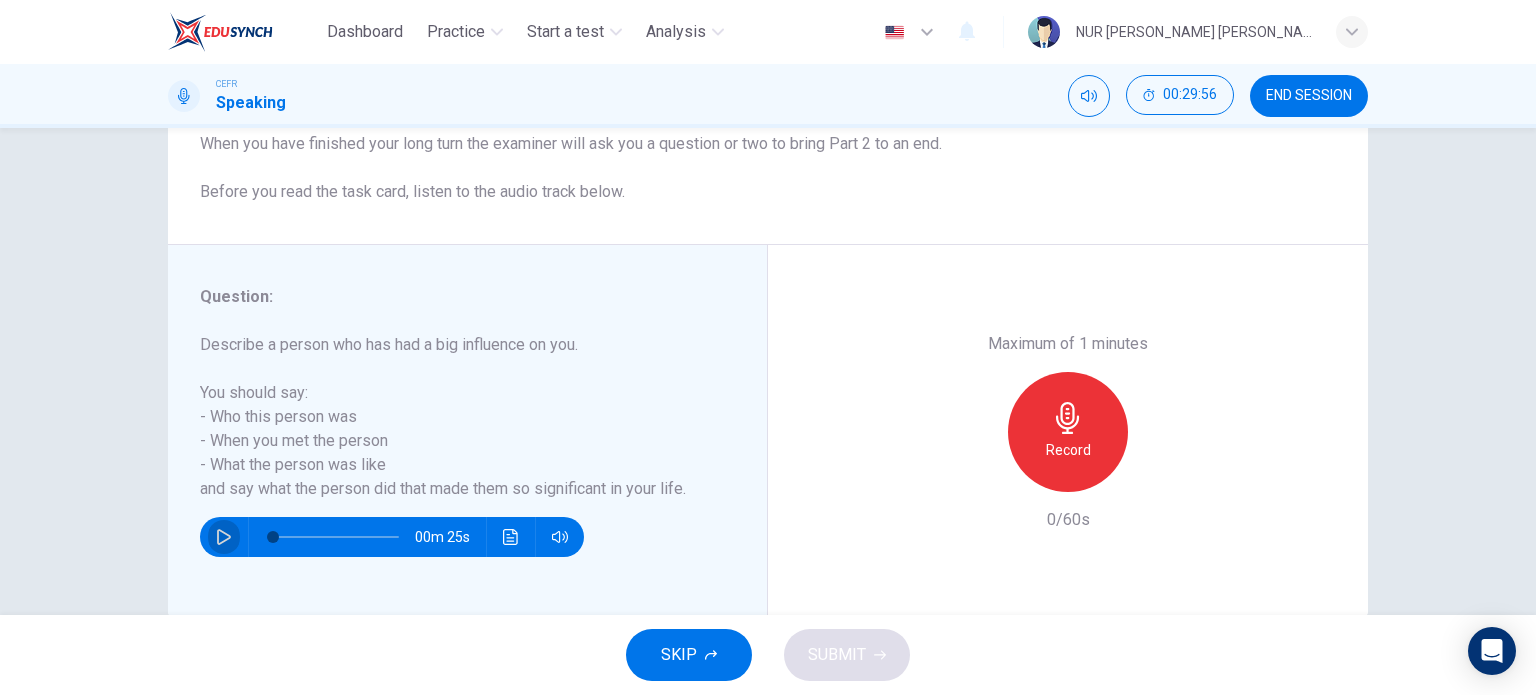 click 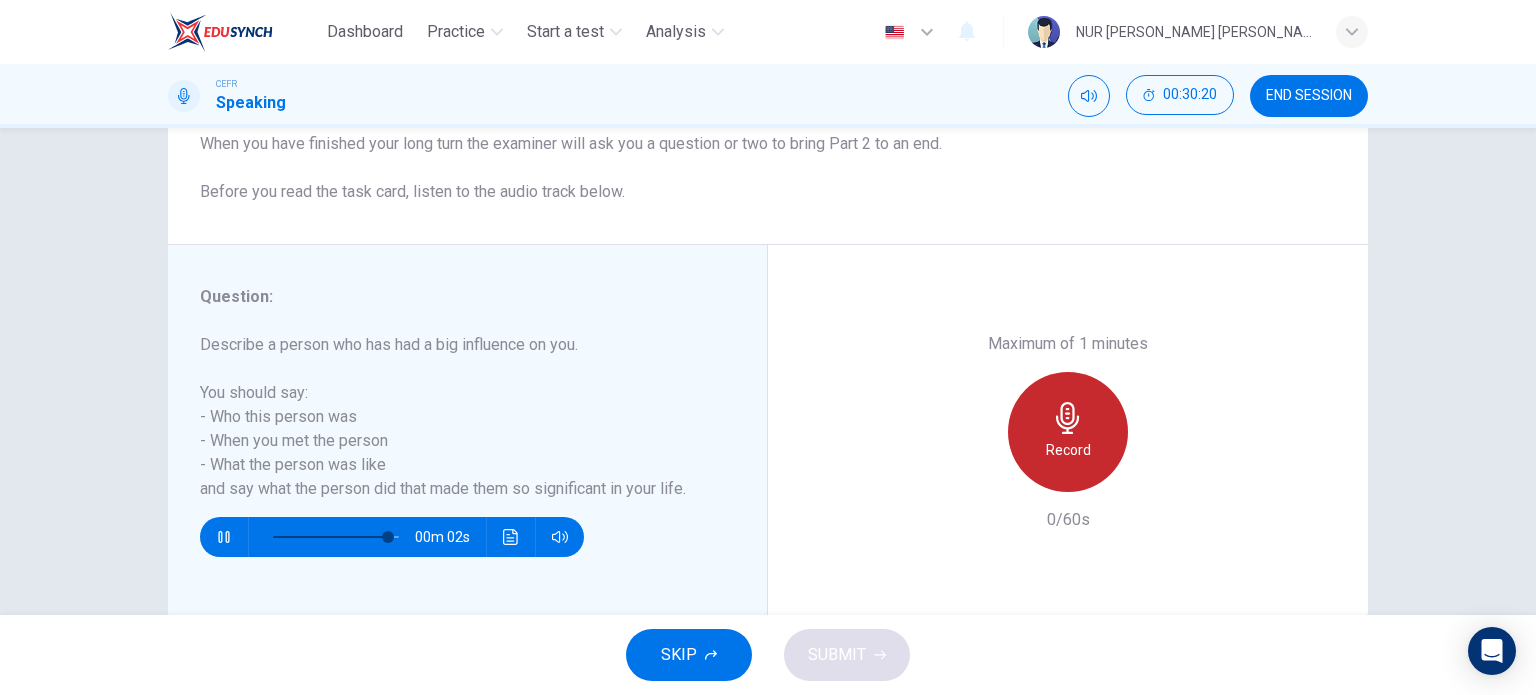 click 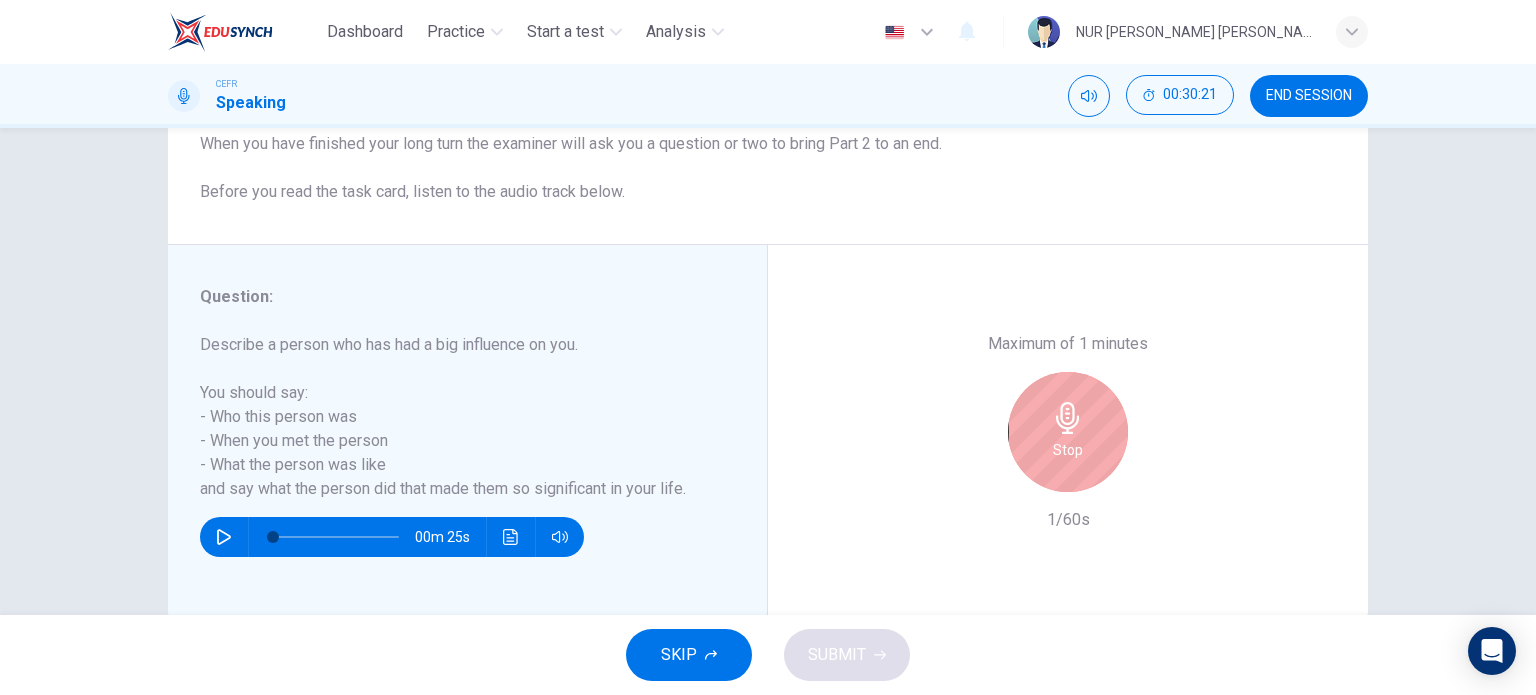 type on "0" 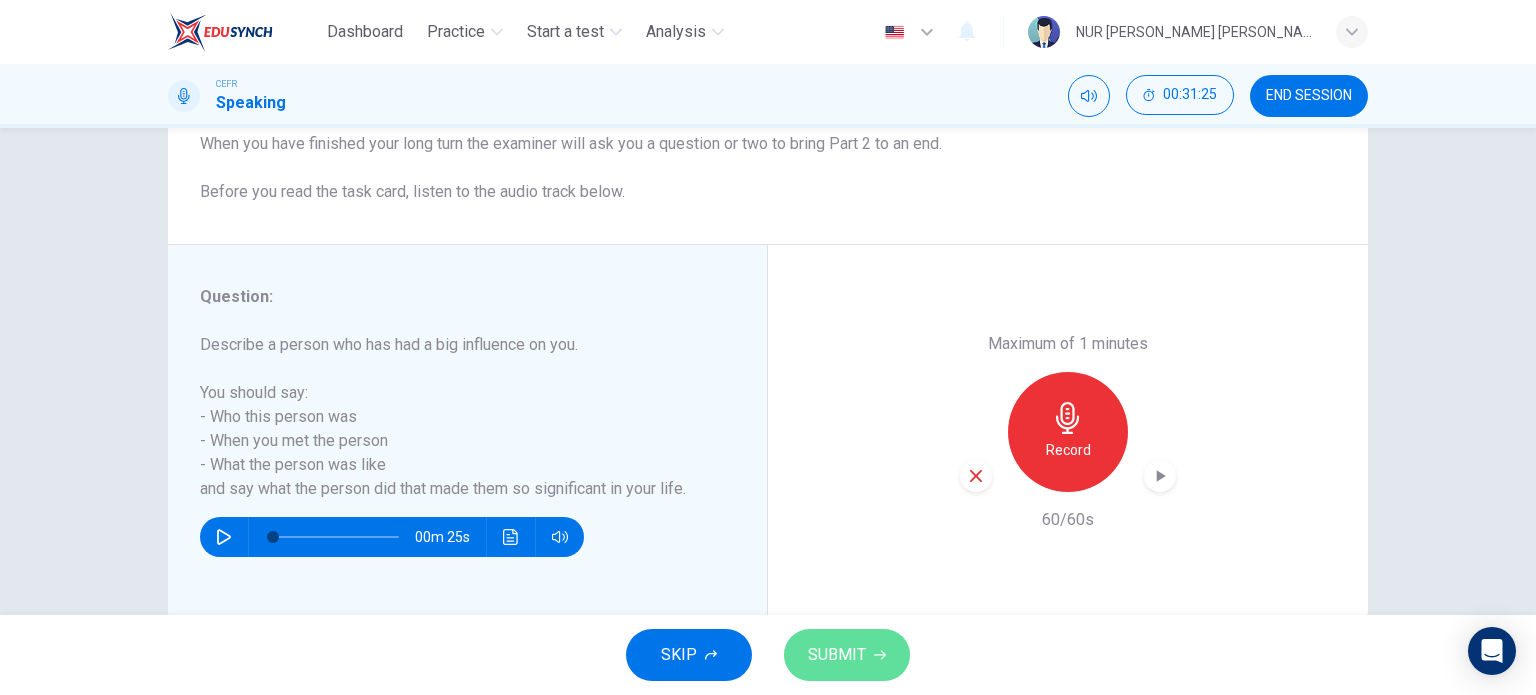 click on "SUBMIT" at bounding box center [837, 655] 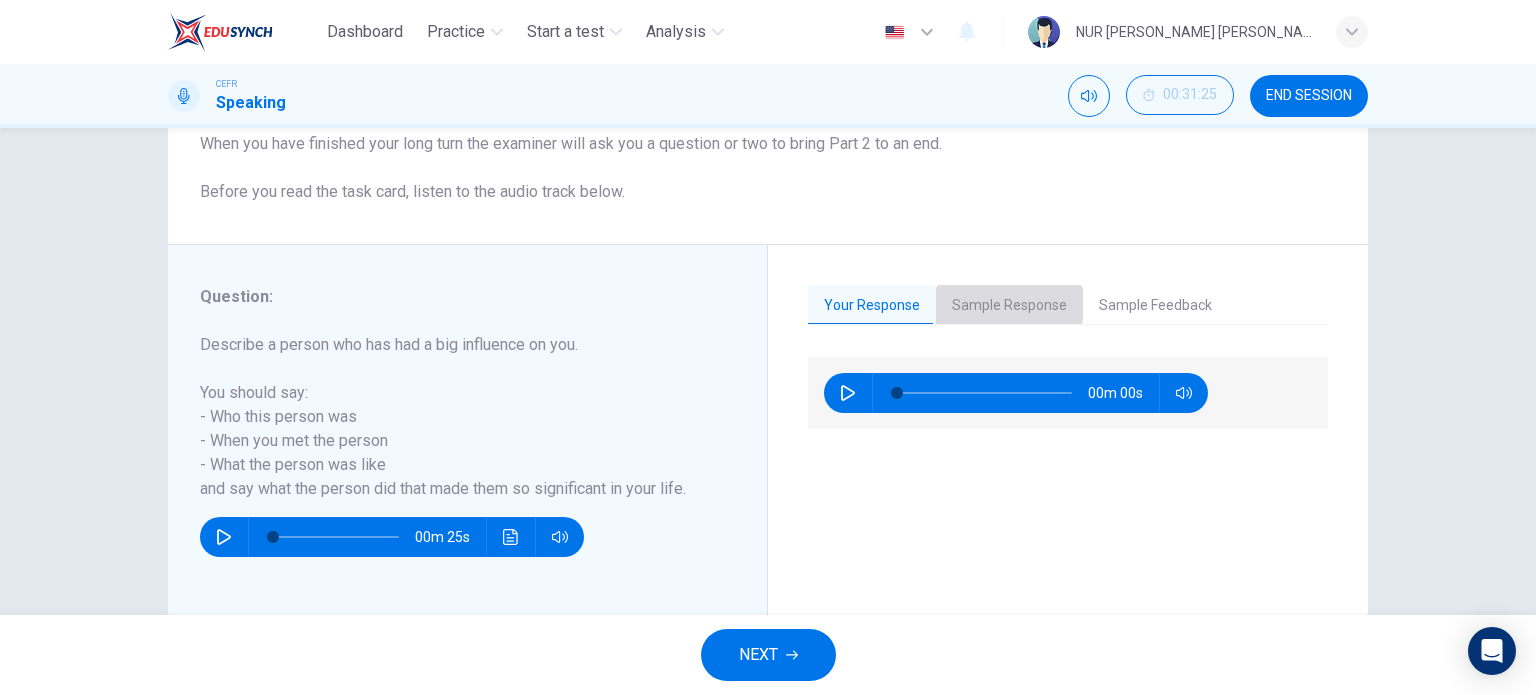 click on "Sample Response" at bounding box center (1009, 306) 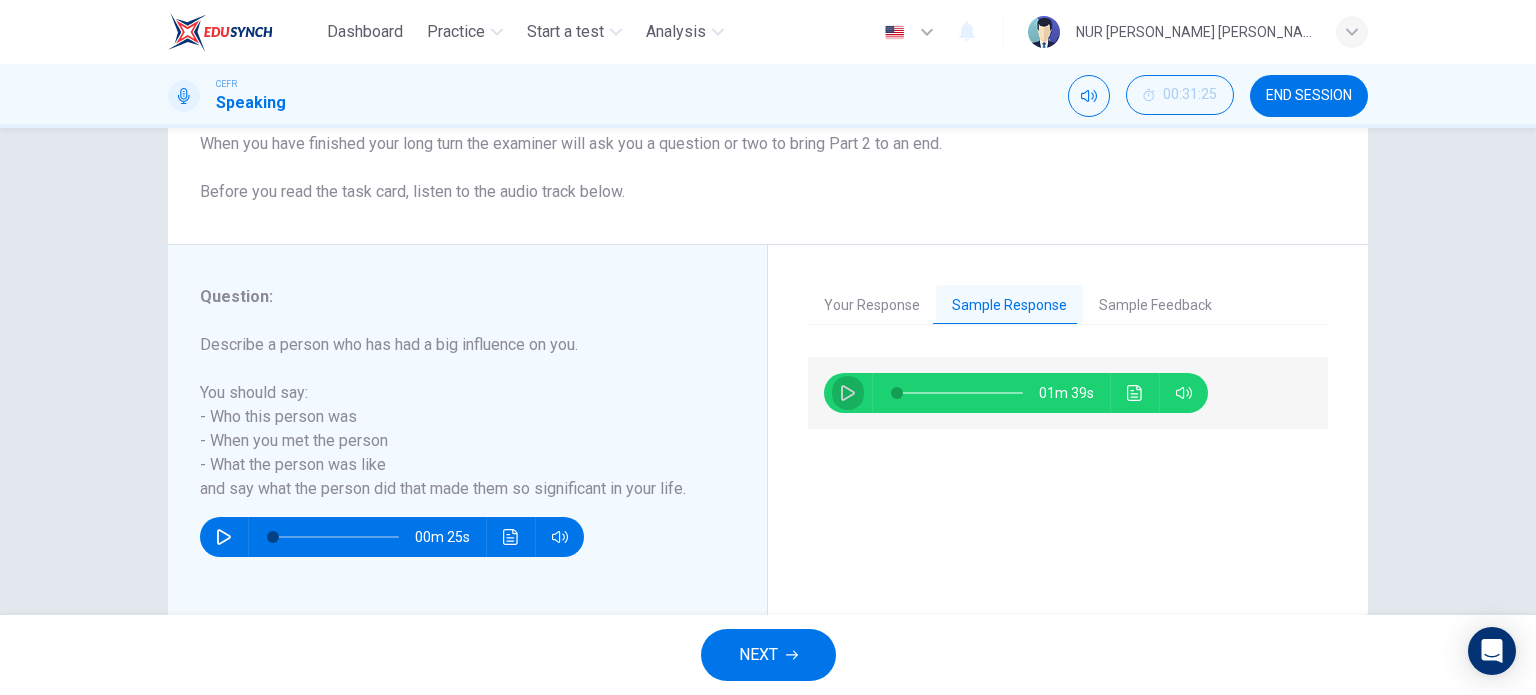 click 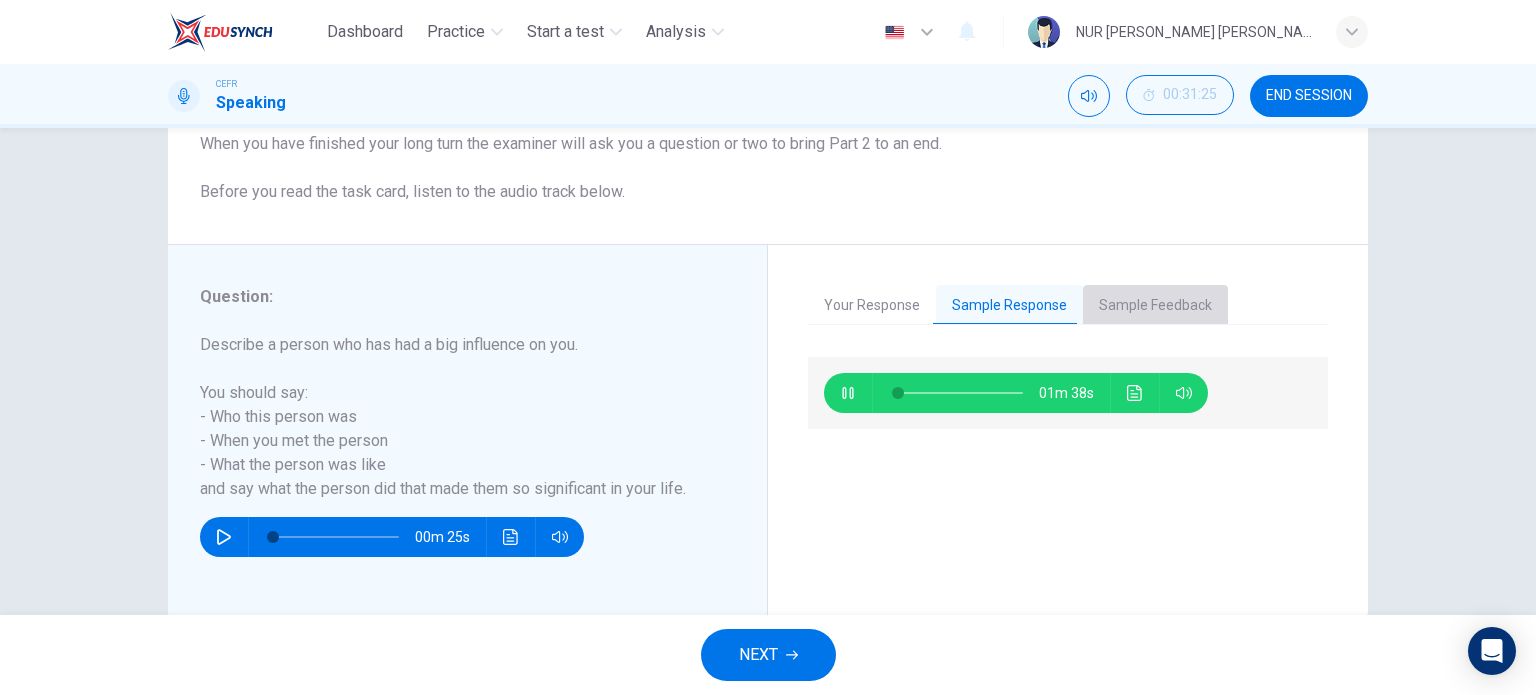 click on "Sample Feedback" at bounding box center (1155, 306) 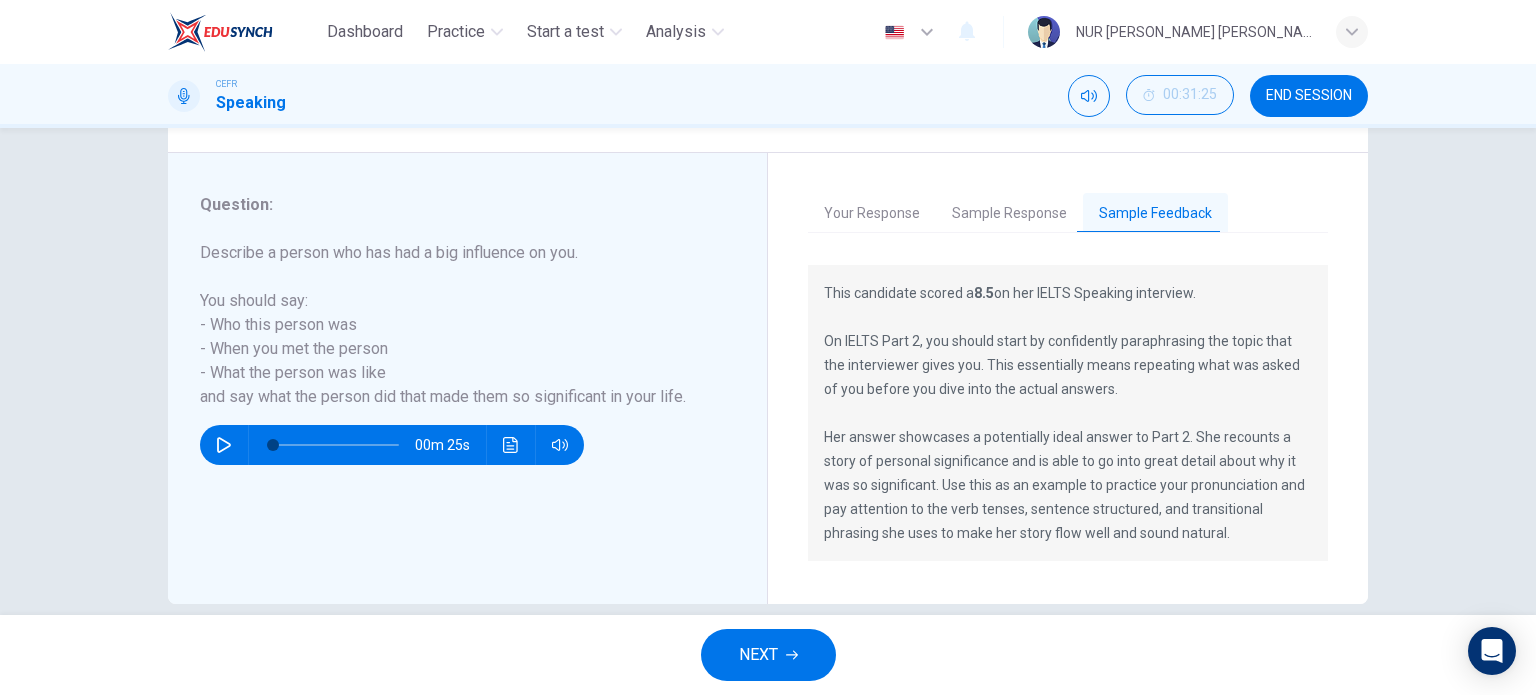 scroll, scrollTop: 364, scrollLeft: 0, axis: vertical 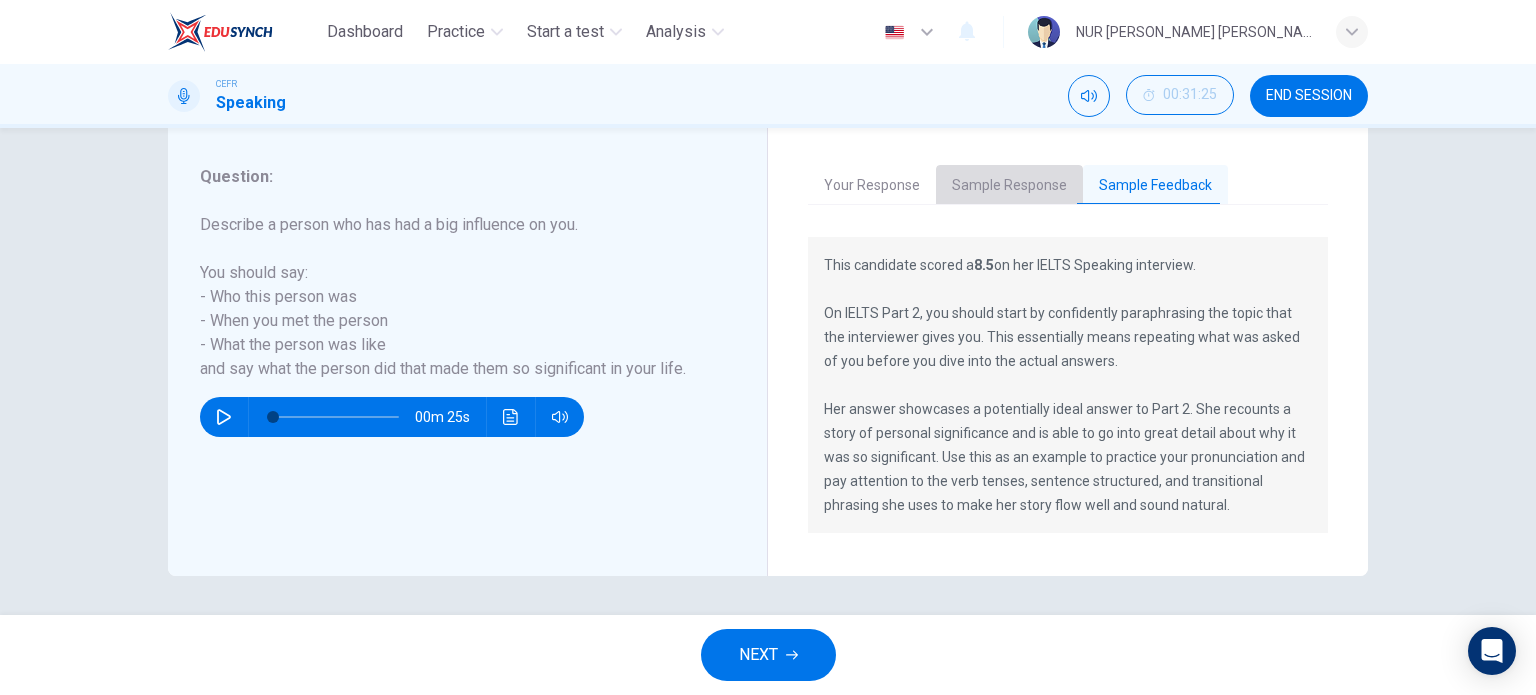 click on "Sample Response" at bounding box center [1009, 186] 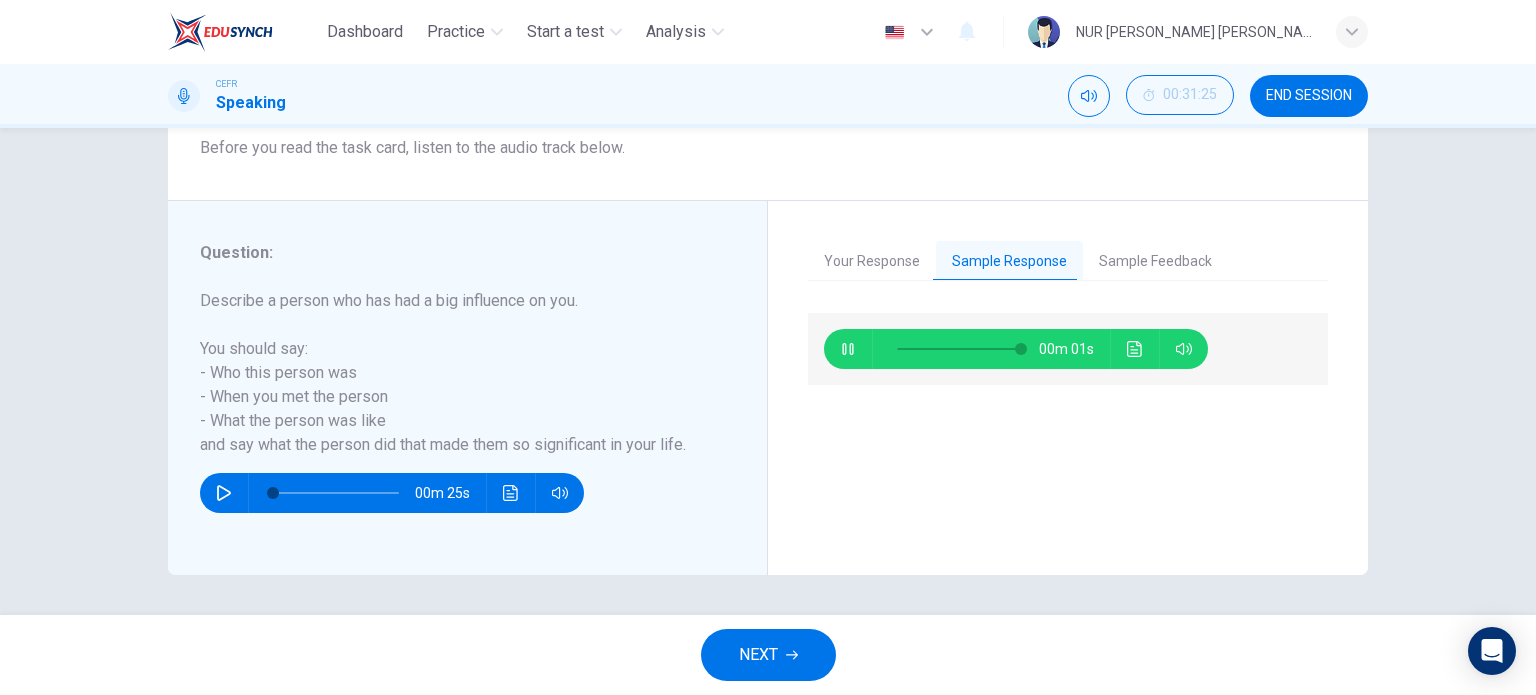 type on "99" 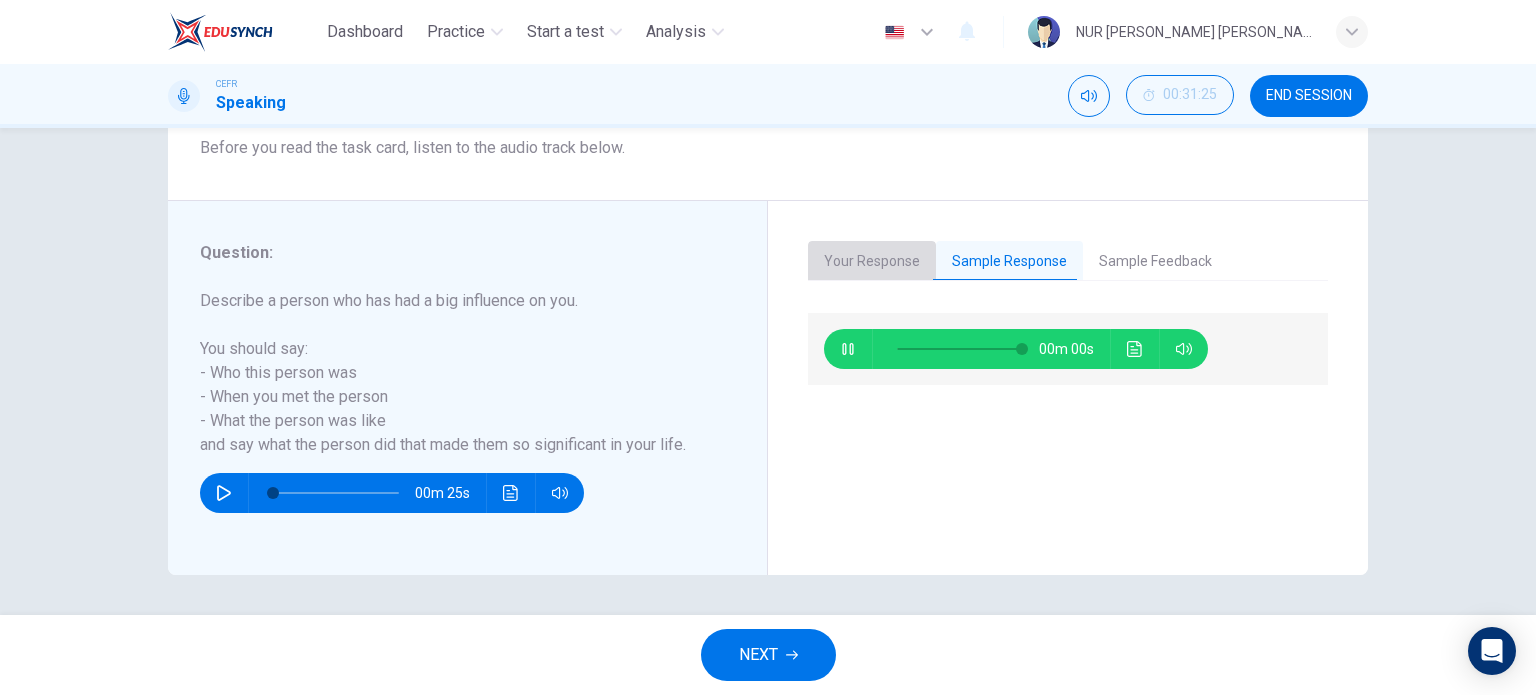 click on "Your Response" at bounding box center [872, 262] 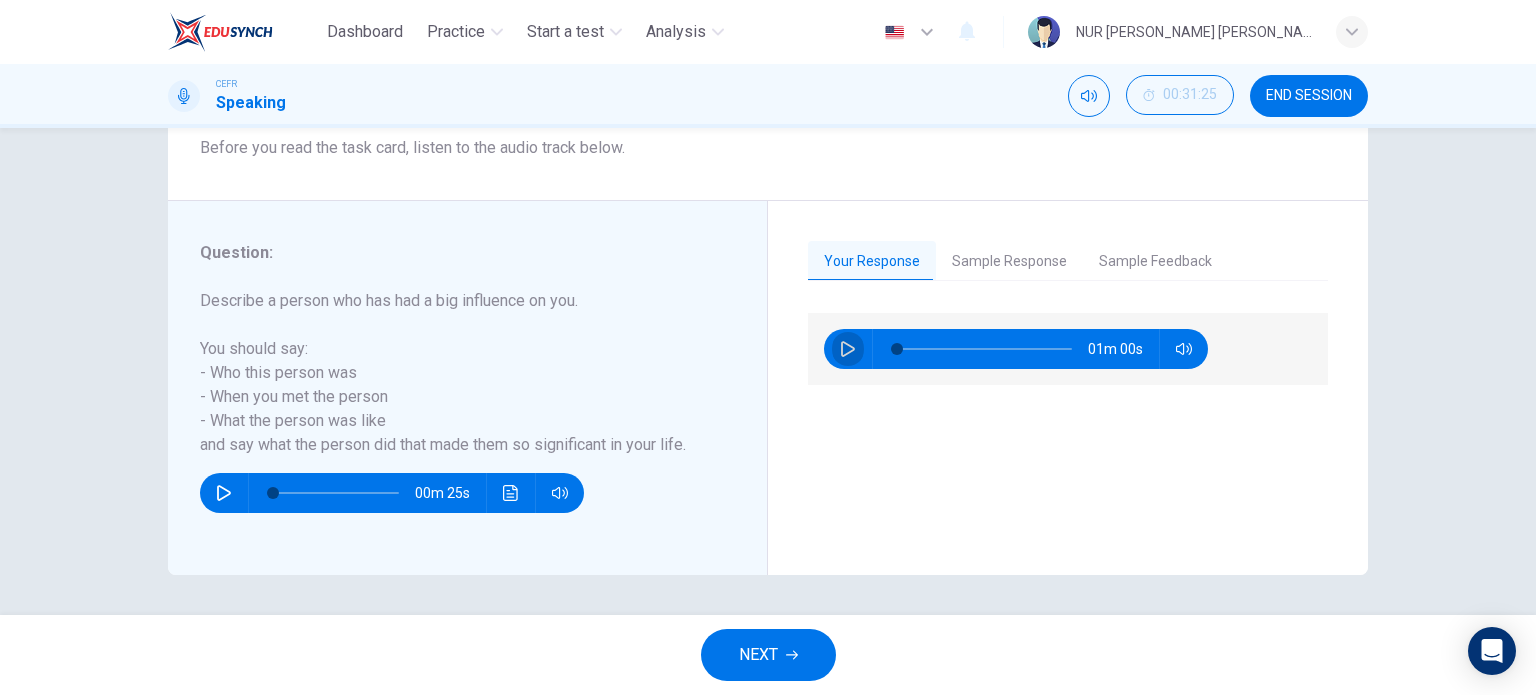 click 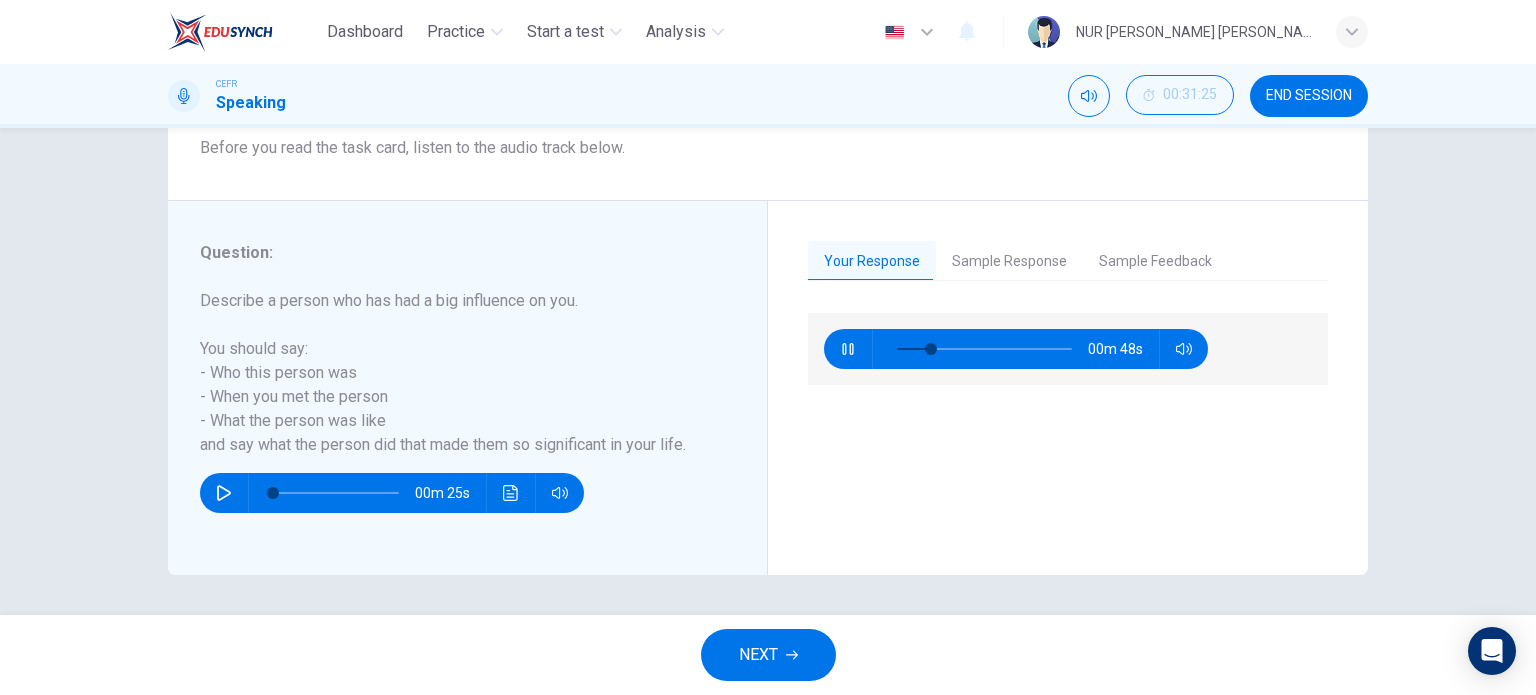 type on "21" 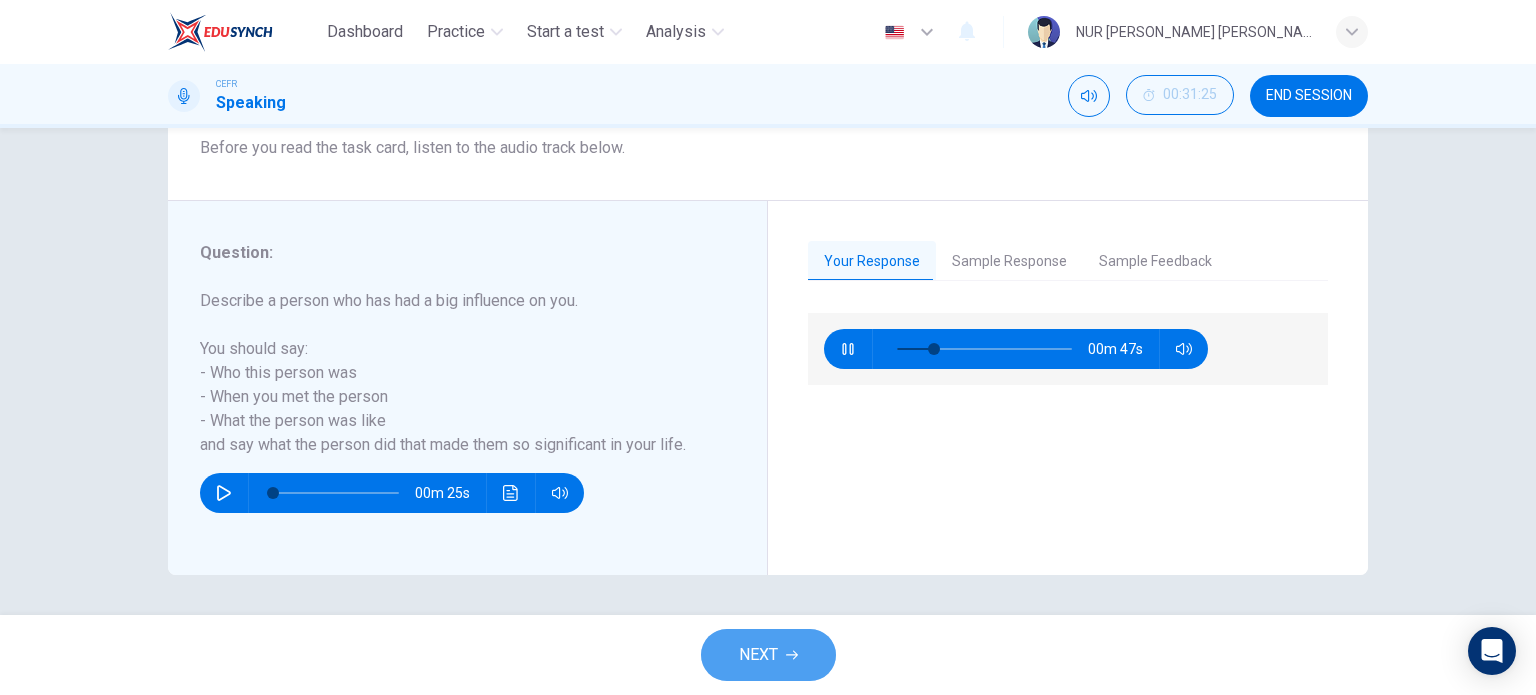 click on "NEXT" at bounding box center [768, 655] 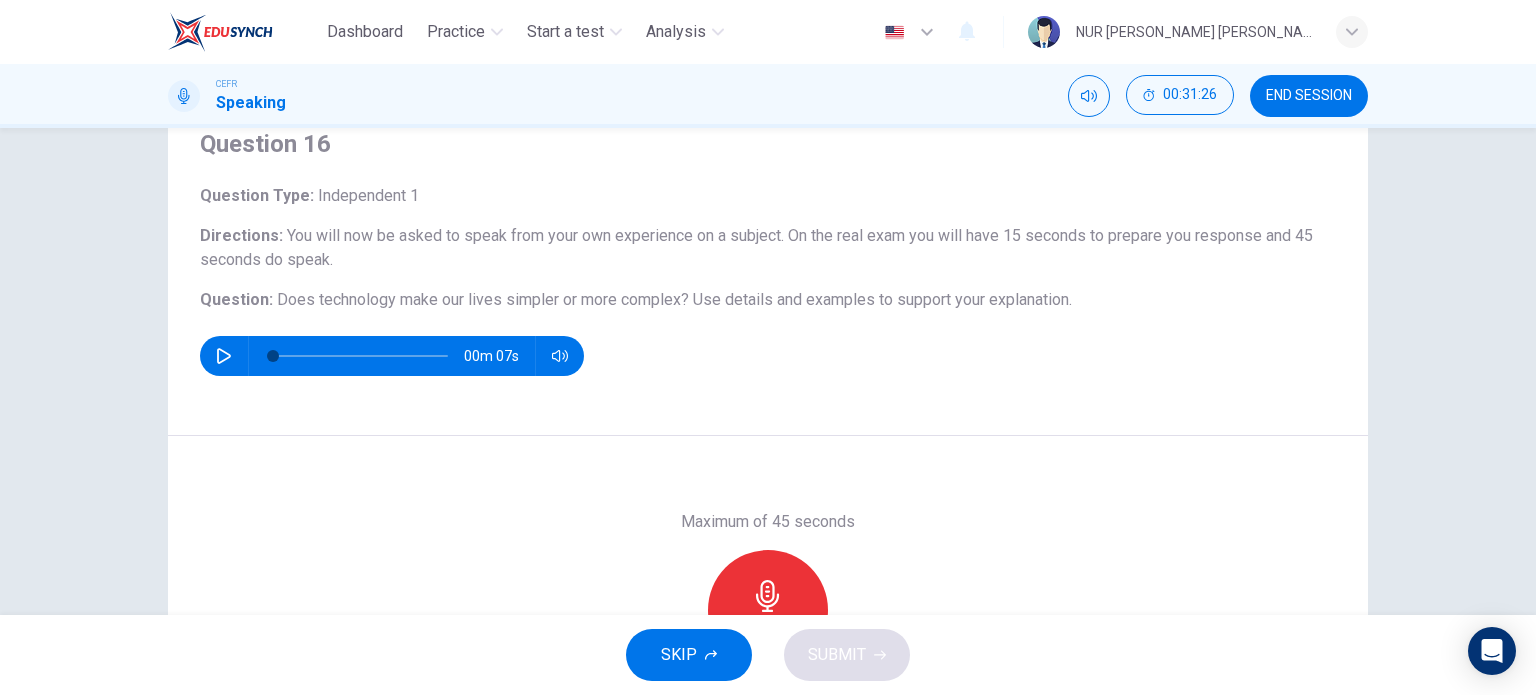 scroll, scrollTop: 46, scrollLeft: 0, axis: vertical 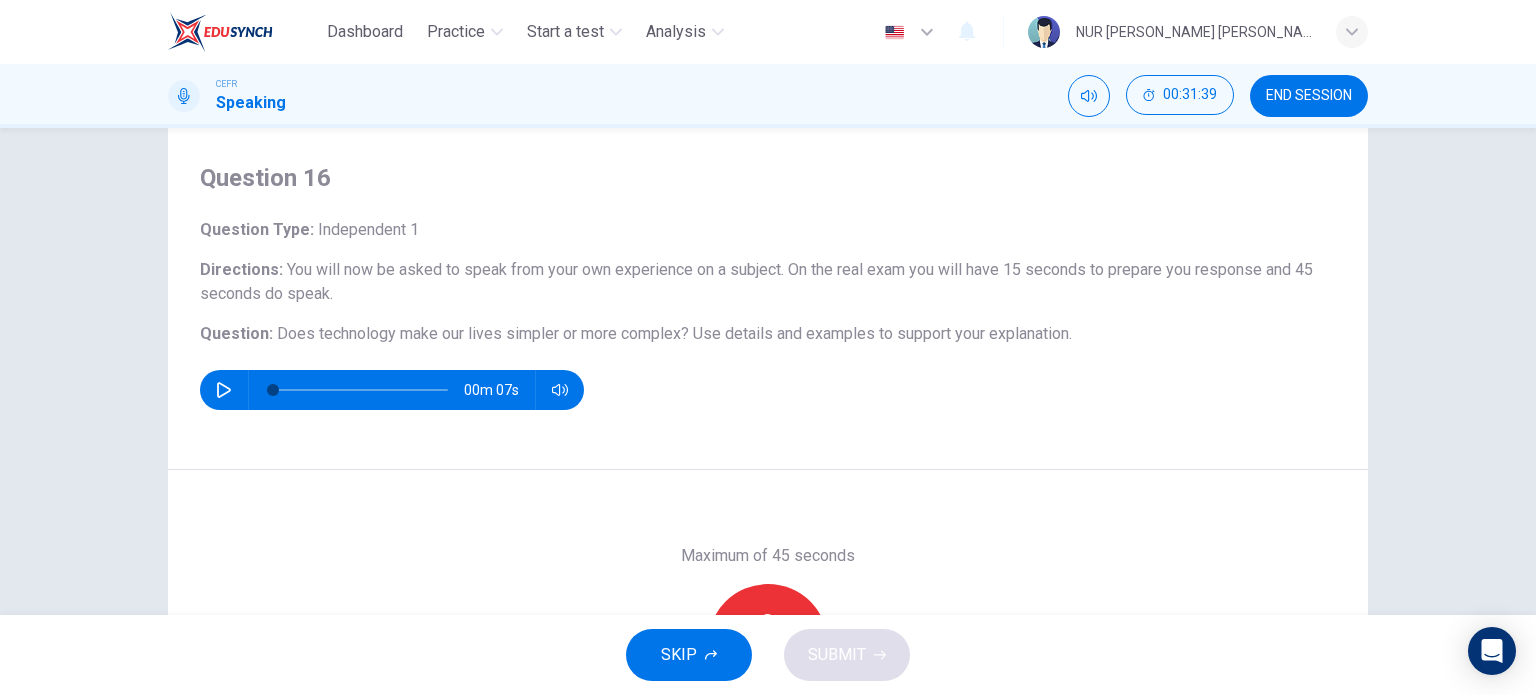 click 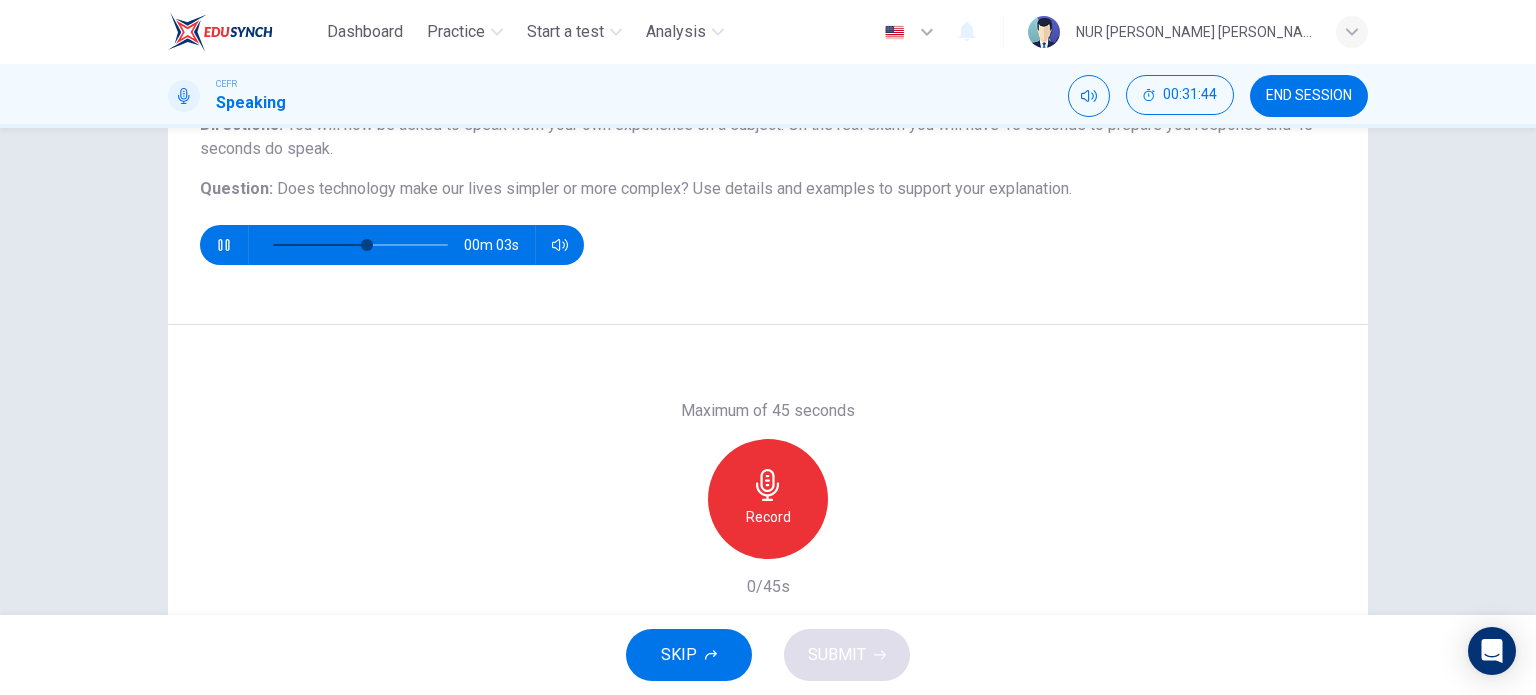 scroll, scrollTop: 196, scrollLeft: 0, axis: vertical 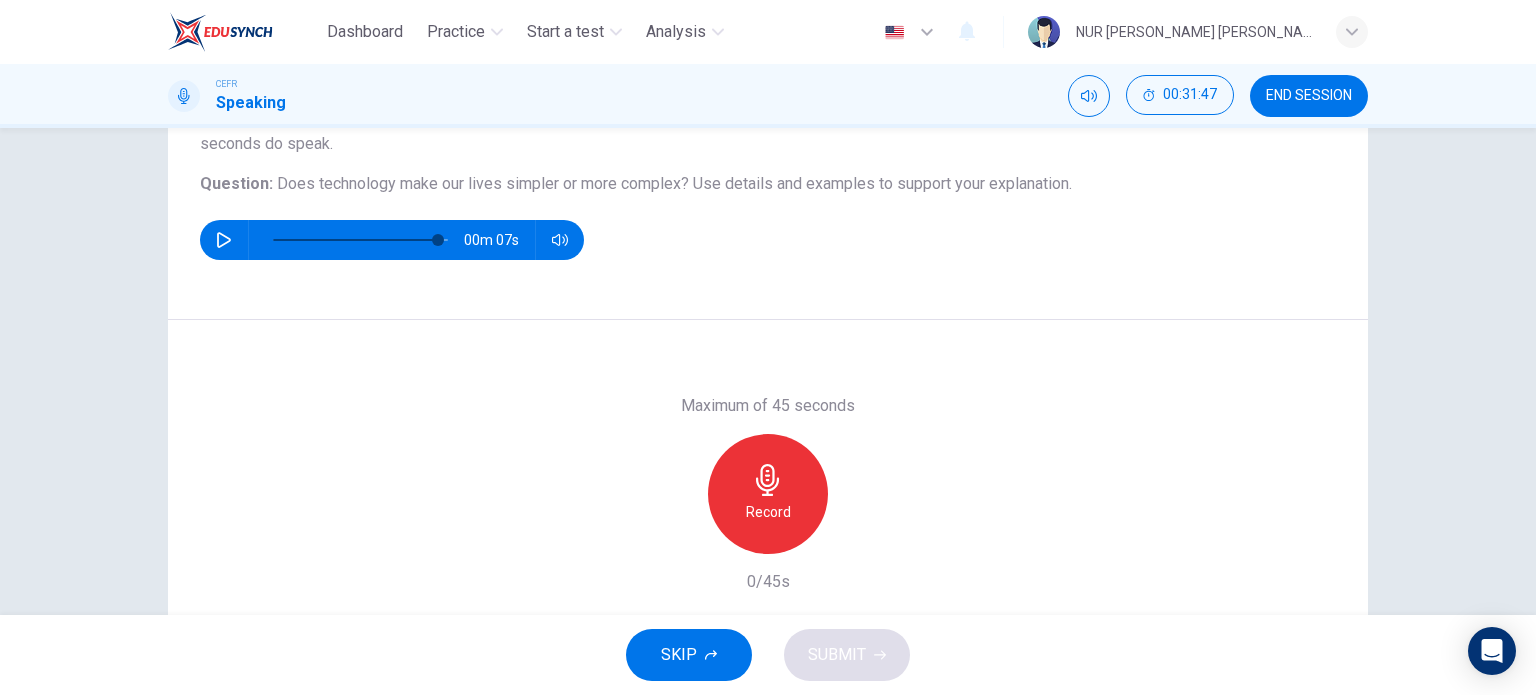 type on "0" 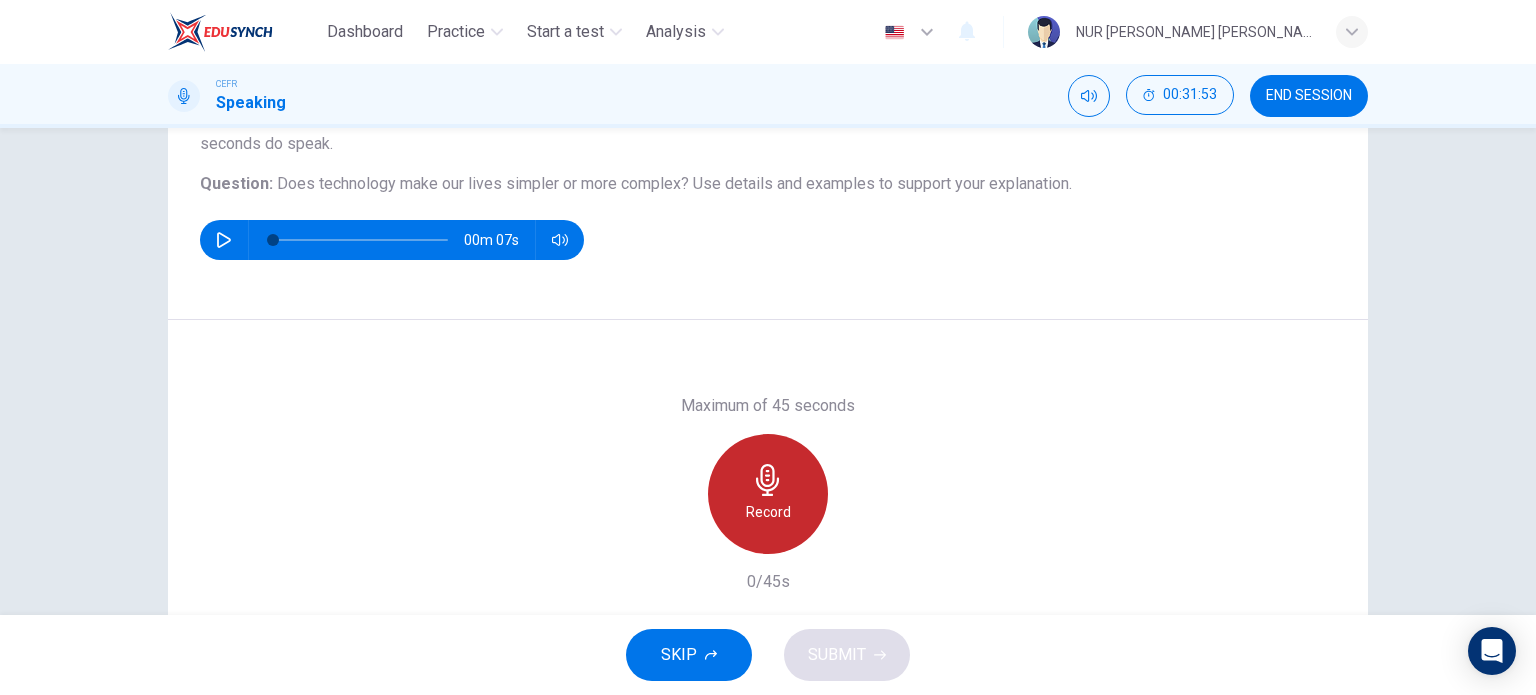 click 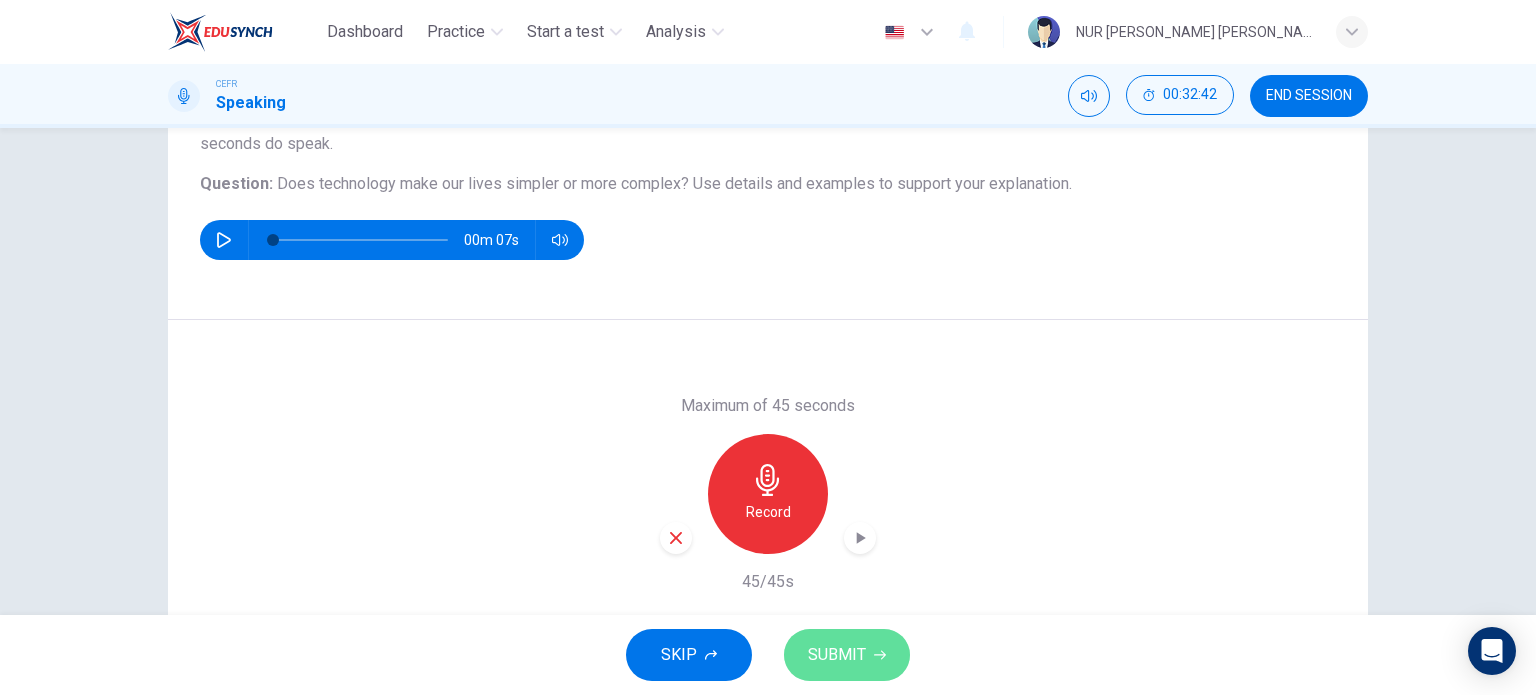 click on "SUBMIT" at bounding box center [837, 655] 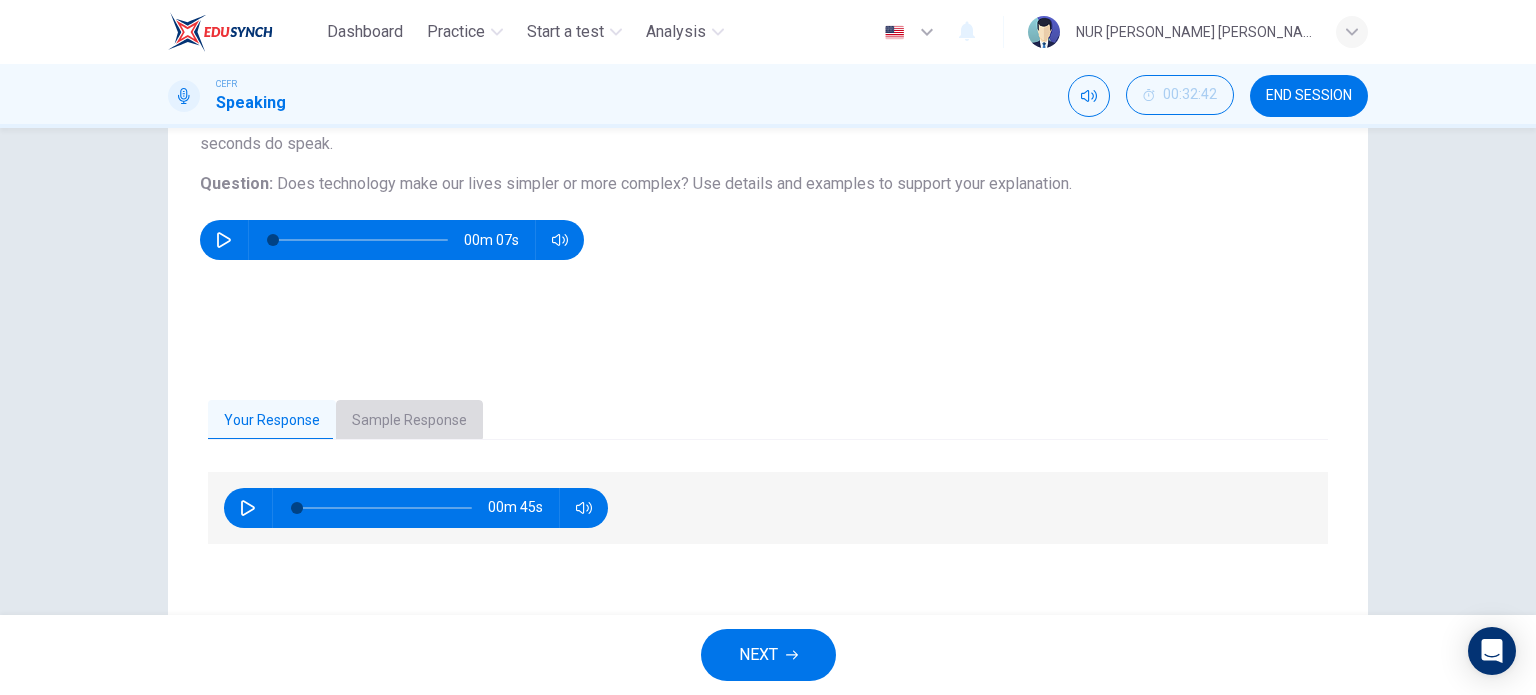 click on "Sample Response" at bounding box center [409, 421] 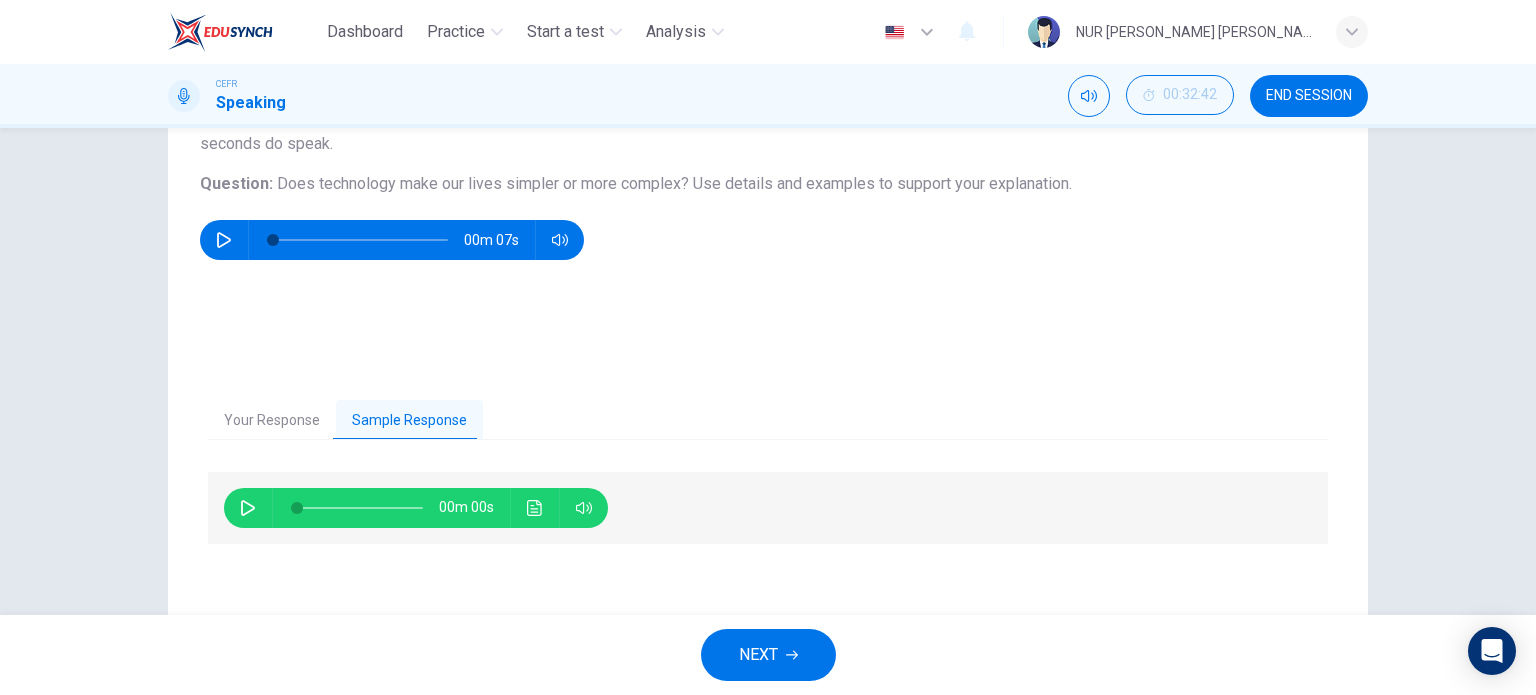 click on "00m 00s" at bounding box center [416, 508] 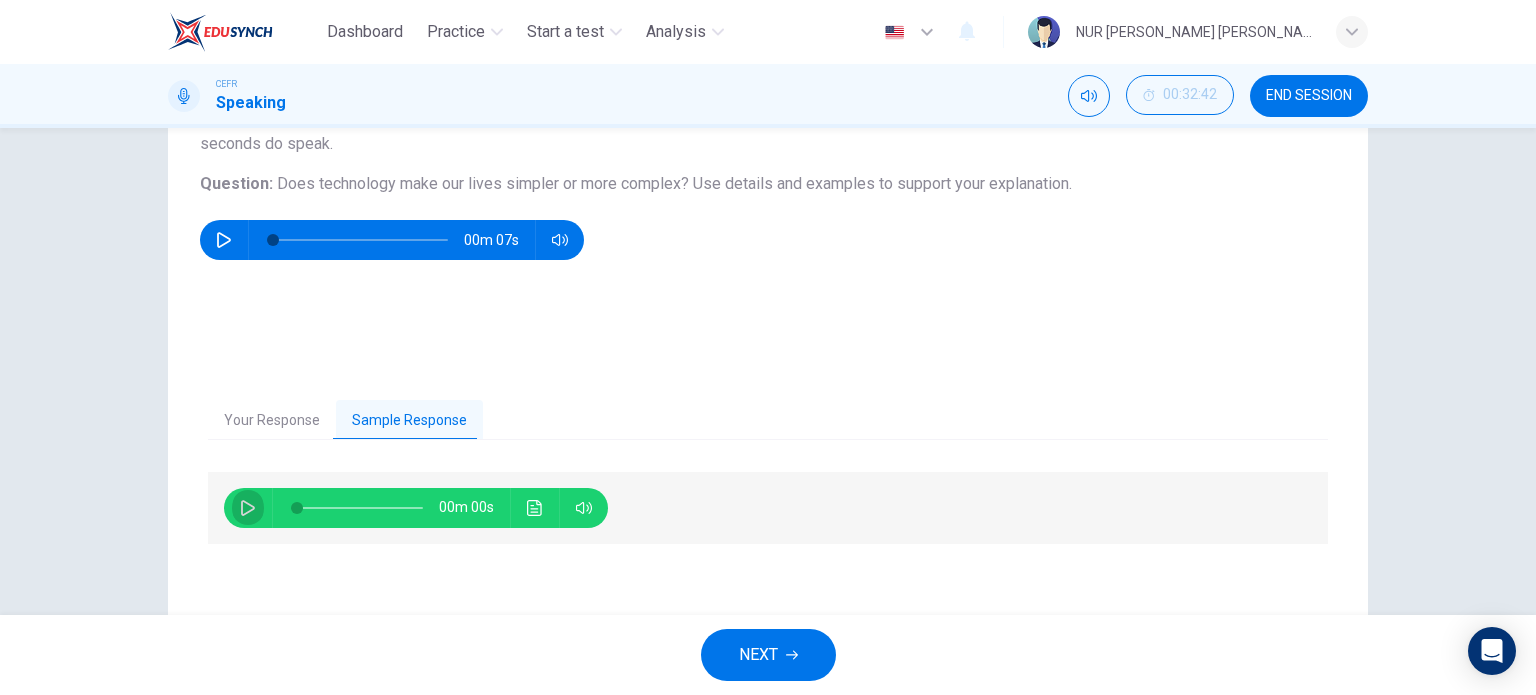 click at bounding box center (248, 508) 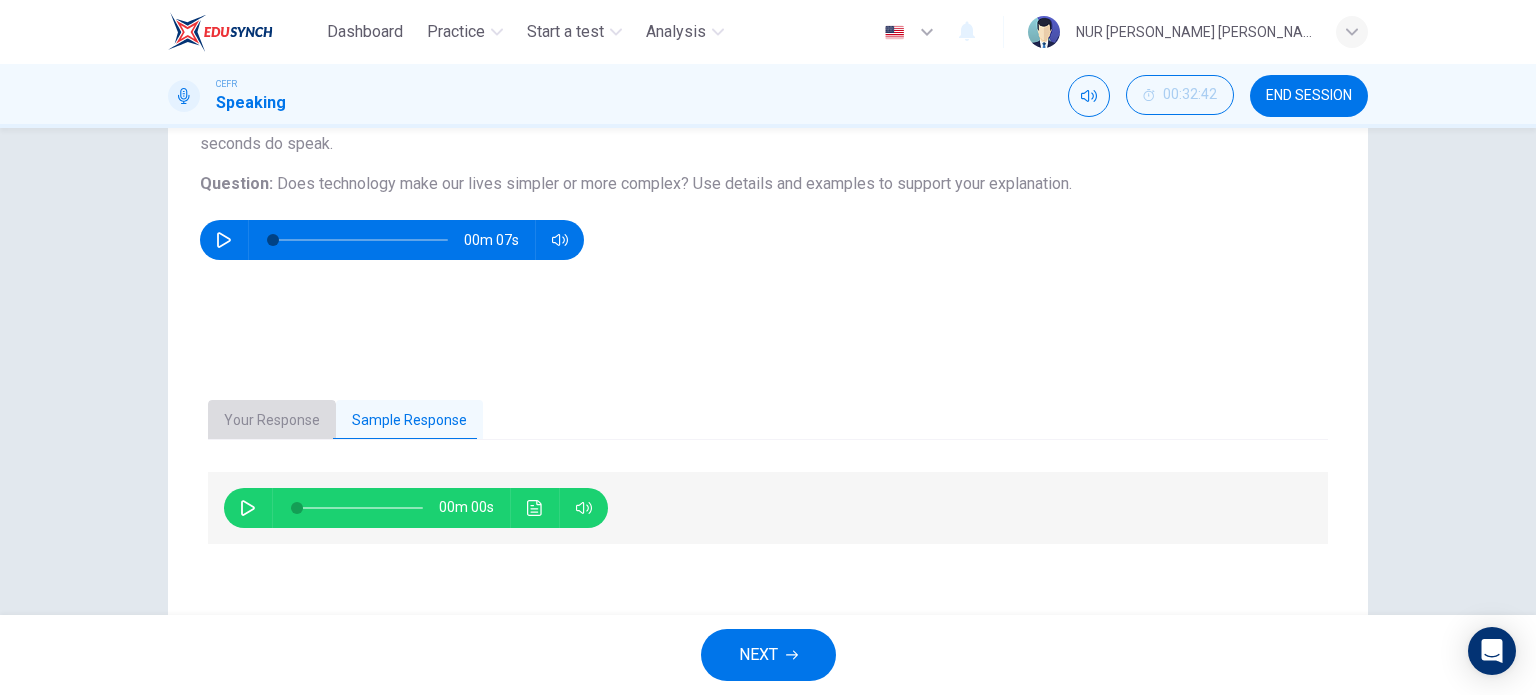 click on "Your Response" at bounding box center [272, 421] 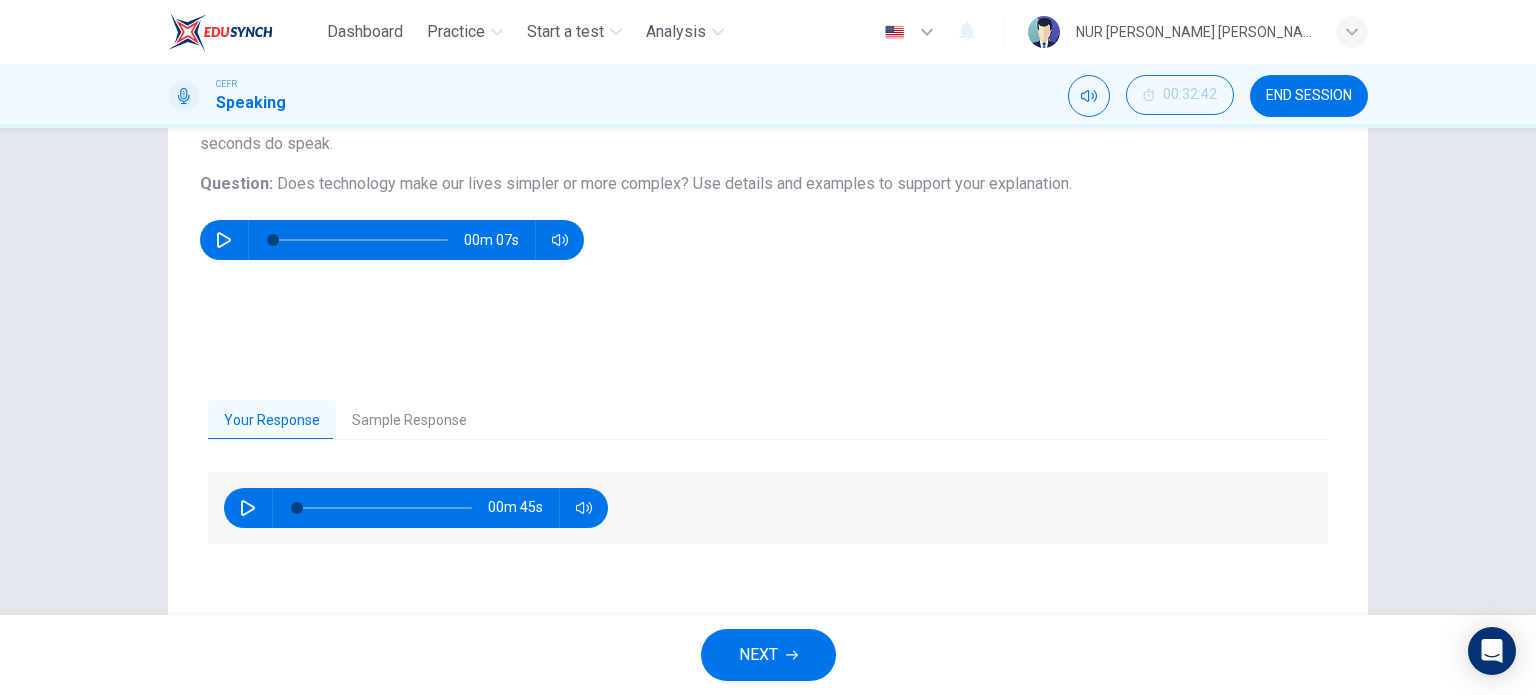 click on "Sample Response" at bounding box center [409, 421] 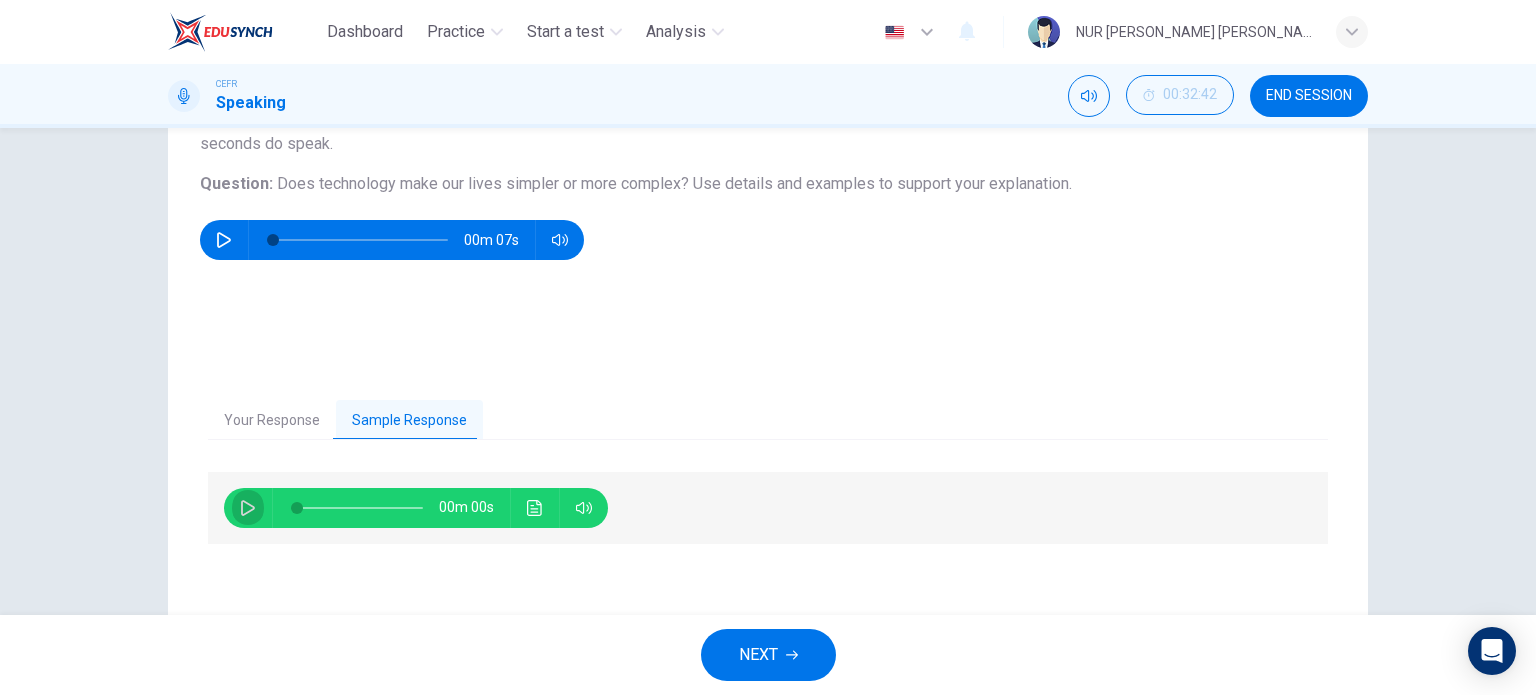 click 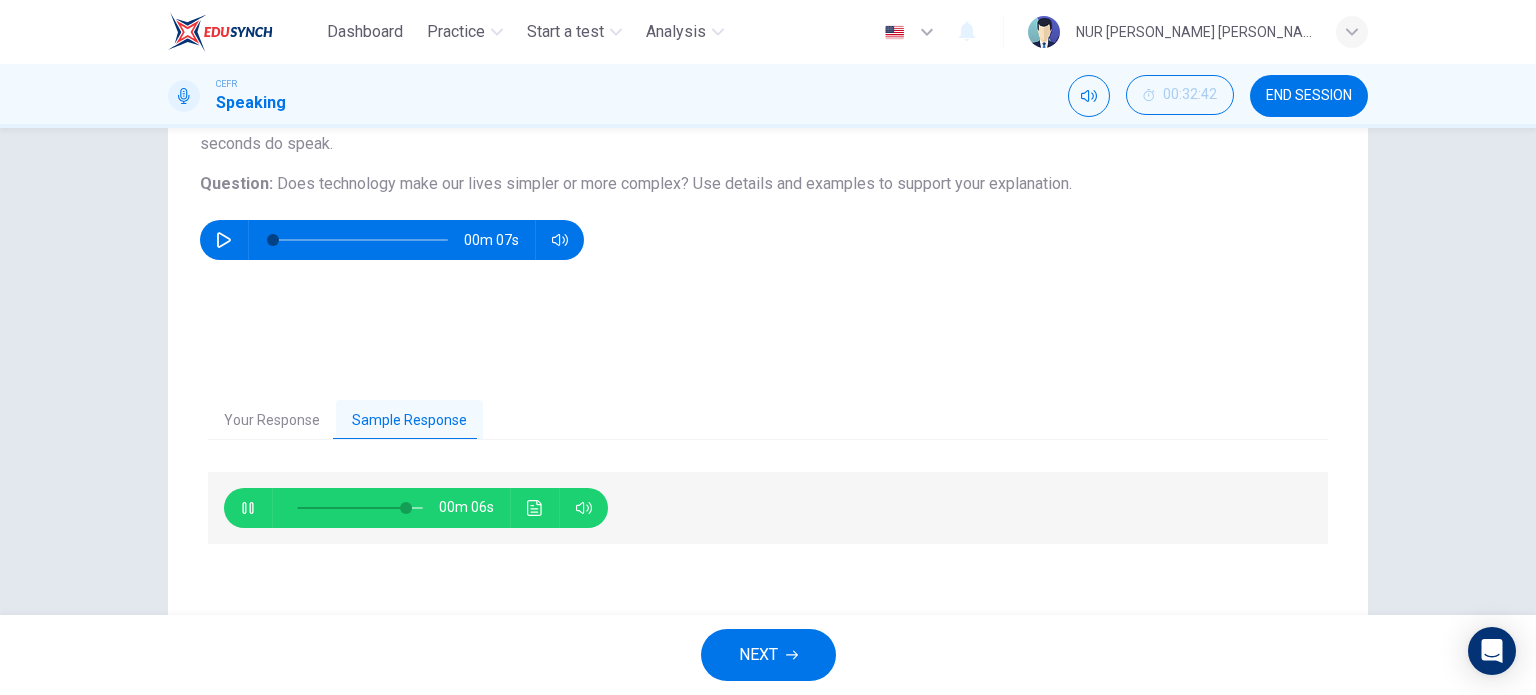 type on "89" 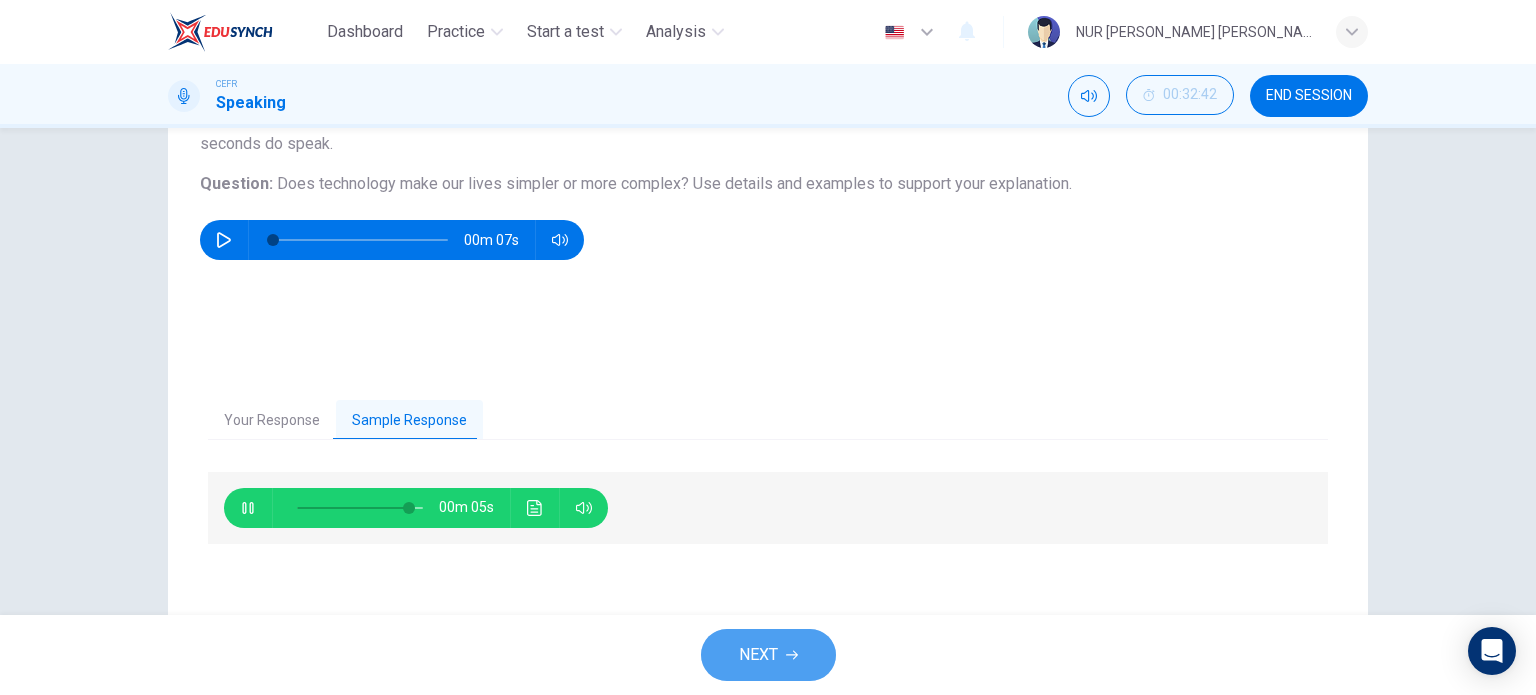 click on "NEXT" at bounding box center (758, 655) 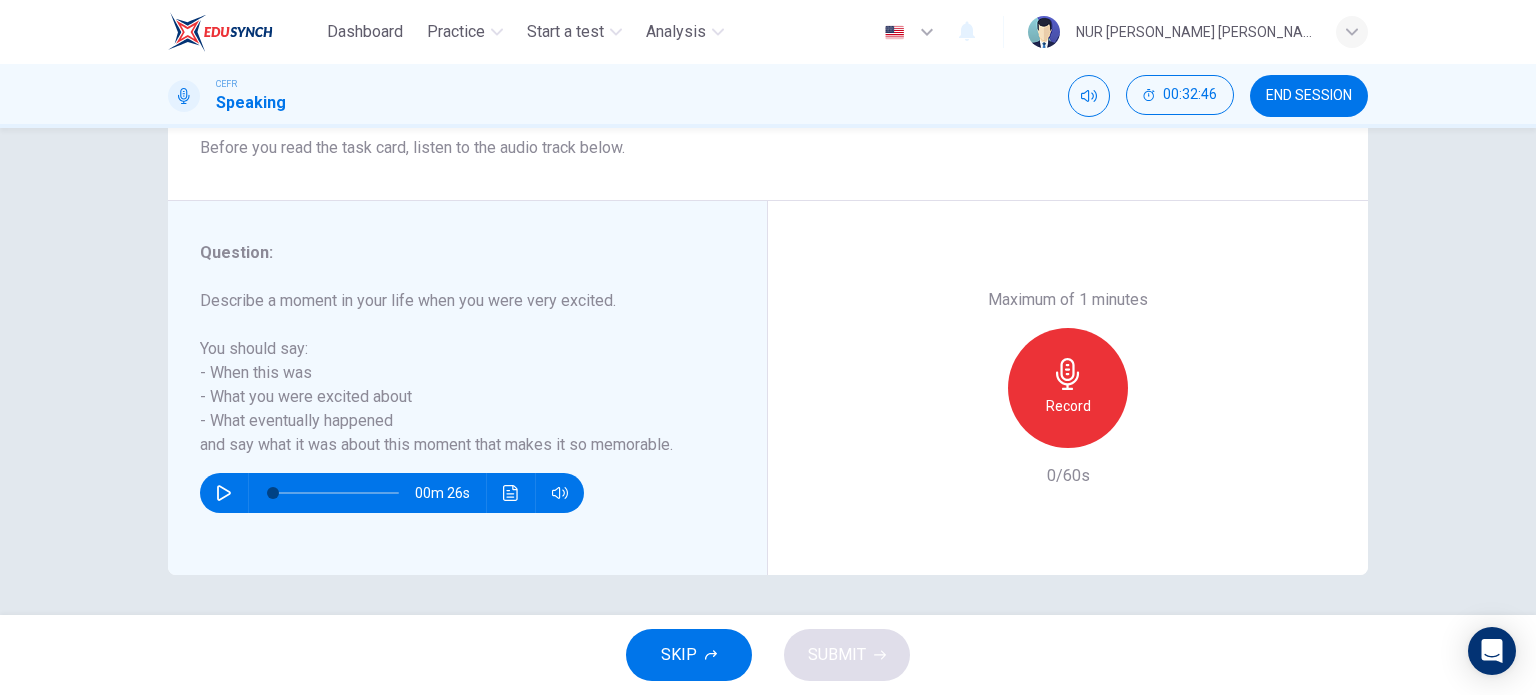 scroll, scrollTop: 232, scrollLeft: 0, axis: vertical 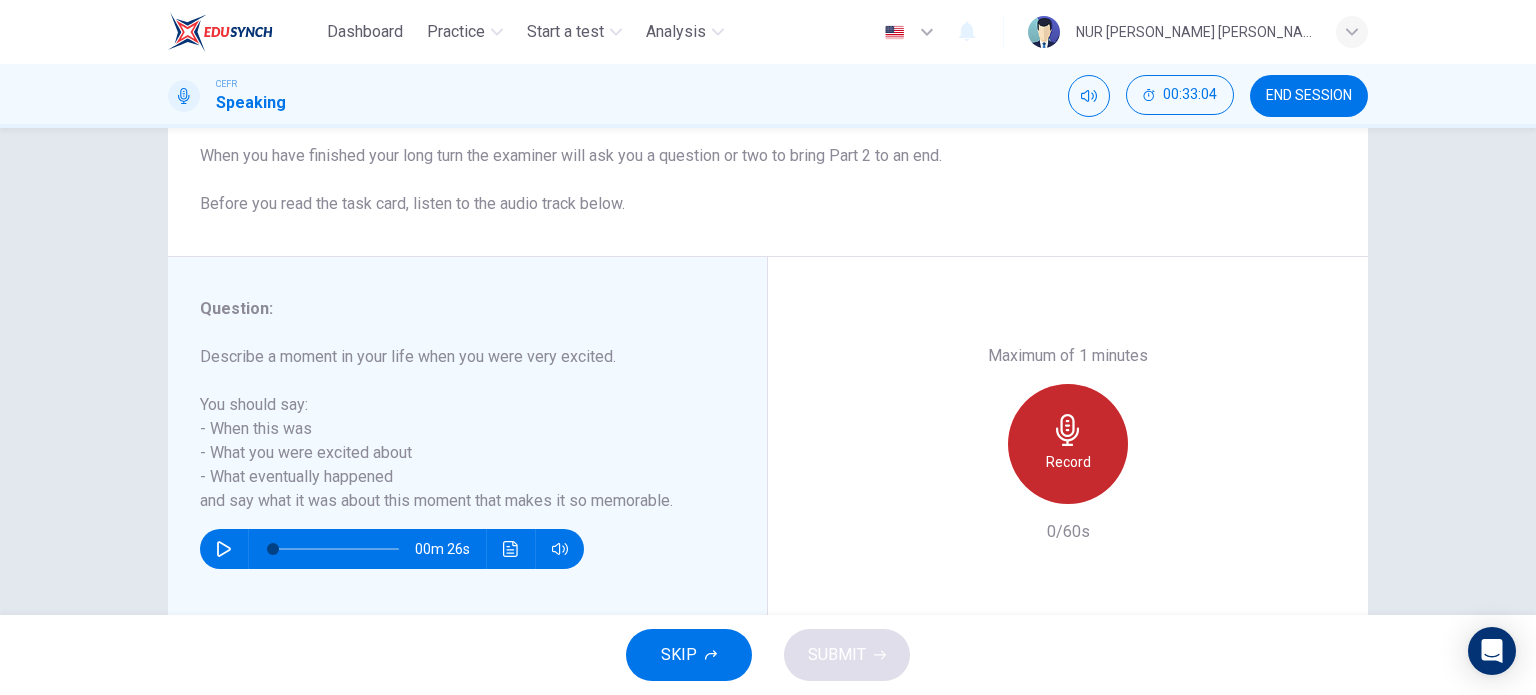 click 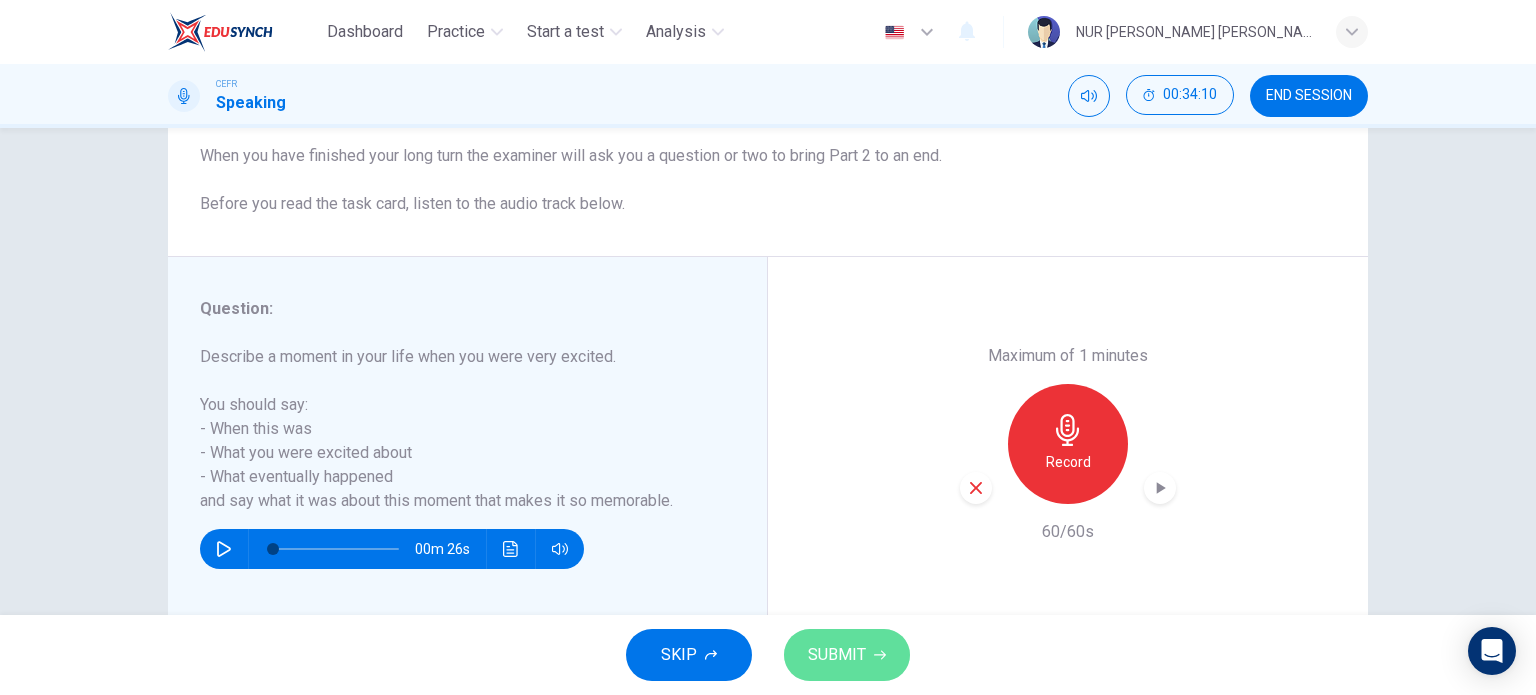 click on "SUBMIT" at bounding box center (837, 655) 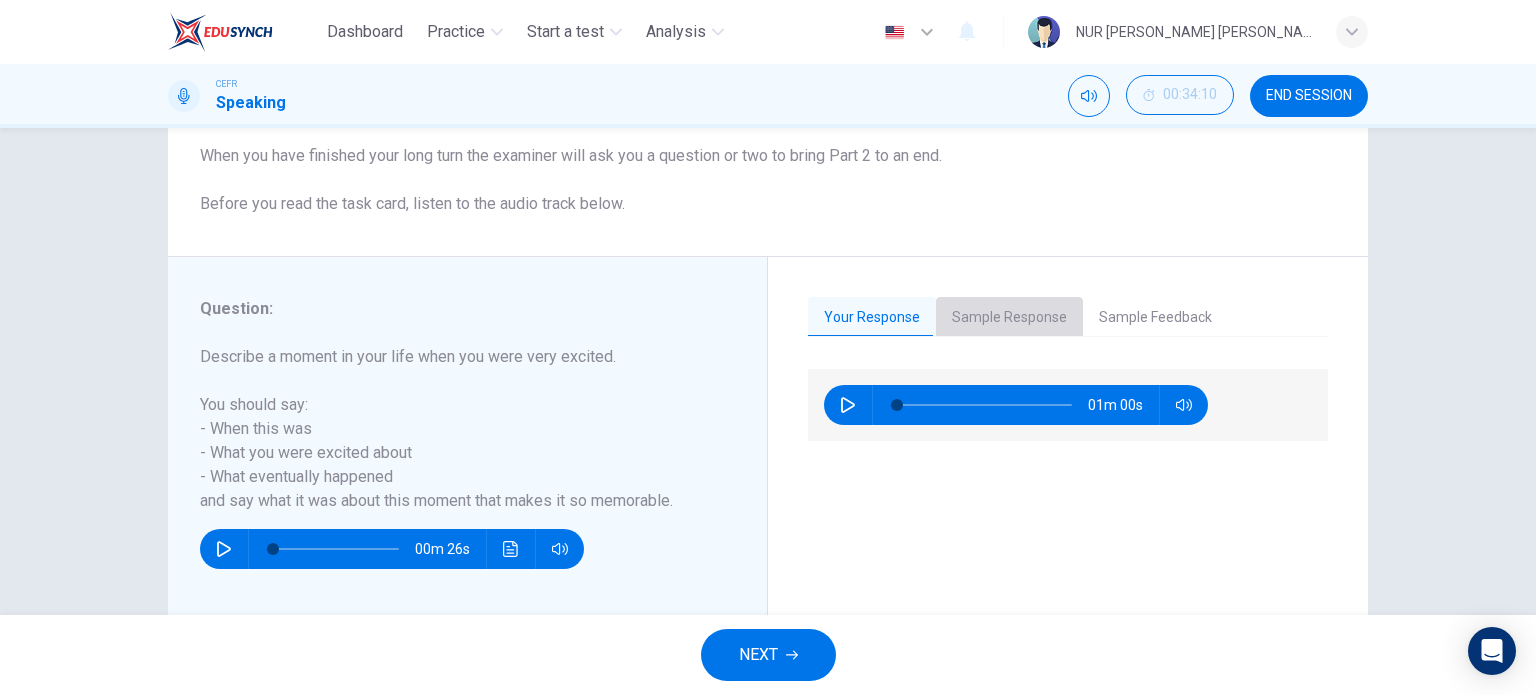 click on "Sample Response" at bounding box center (1009, 318) 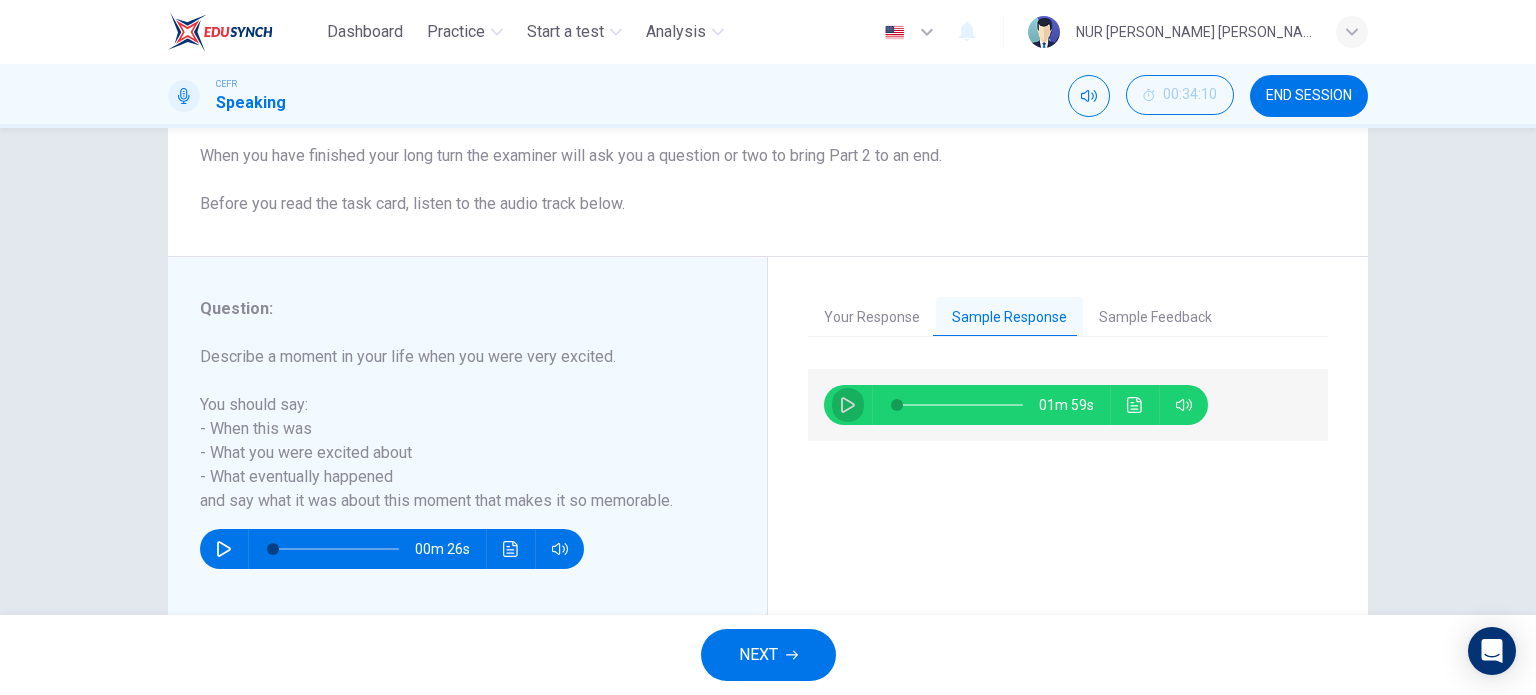 click 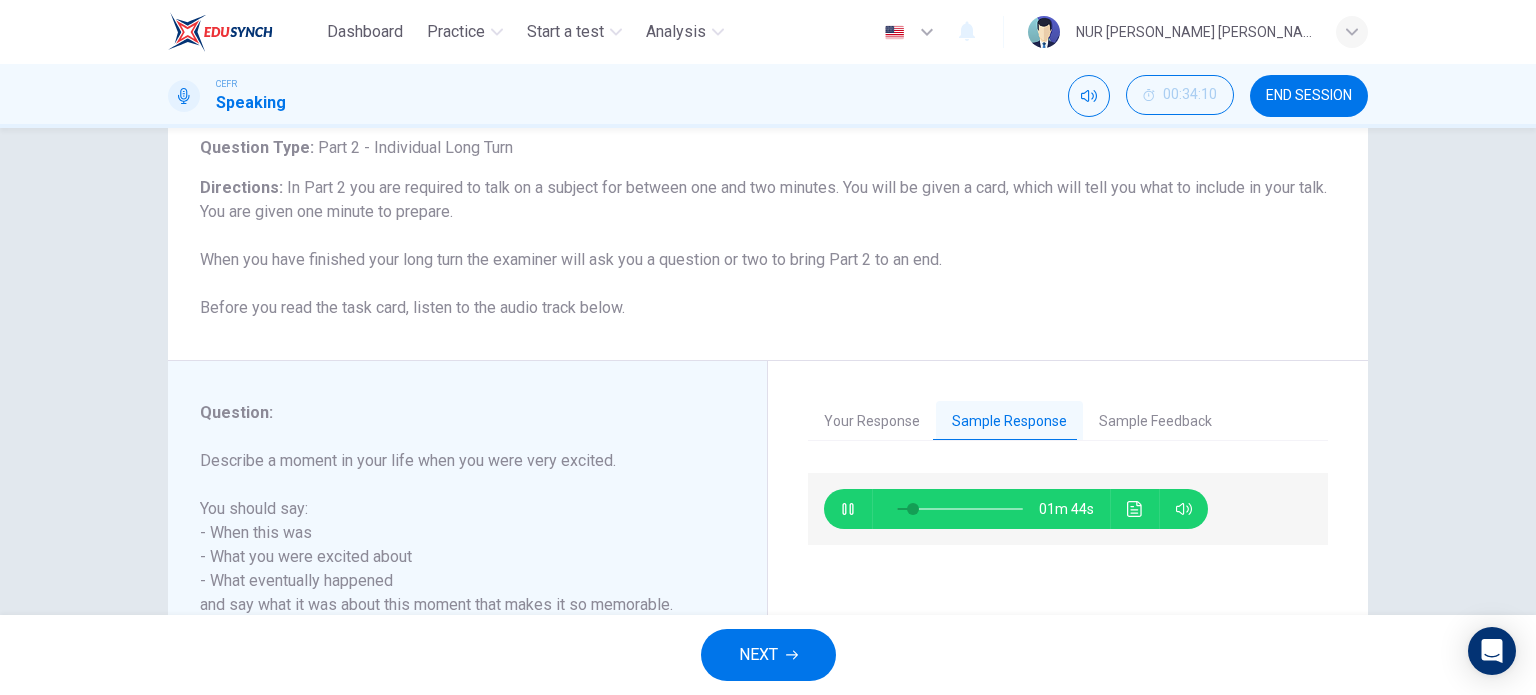 scroll, scrollTop: 128, scrollLeft: 0, axis: vertical 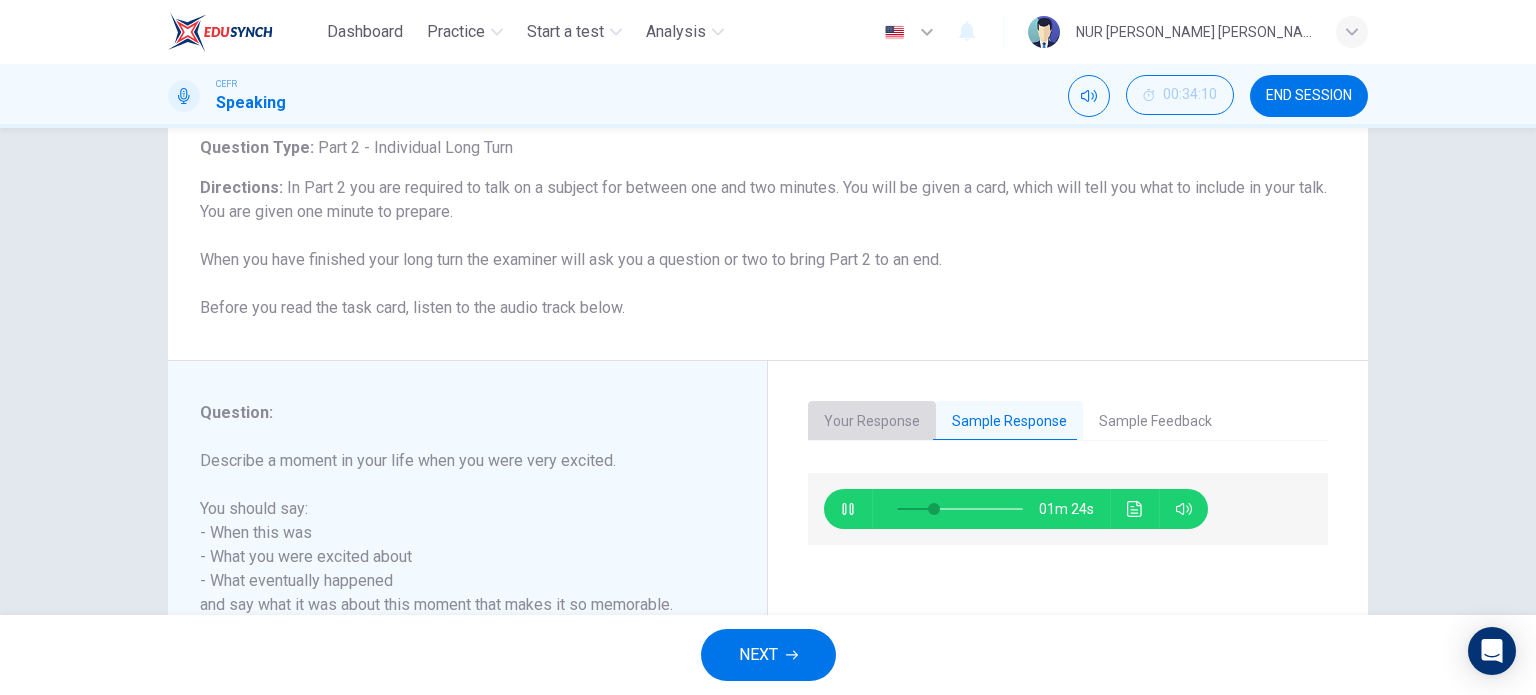 click on "Your Response" at bounding box center [872, 422] 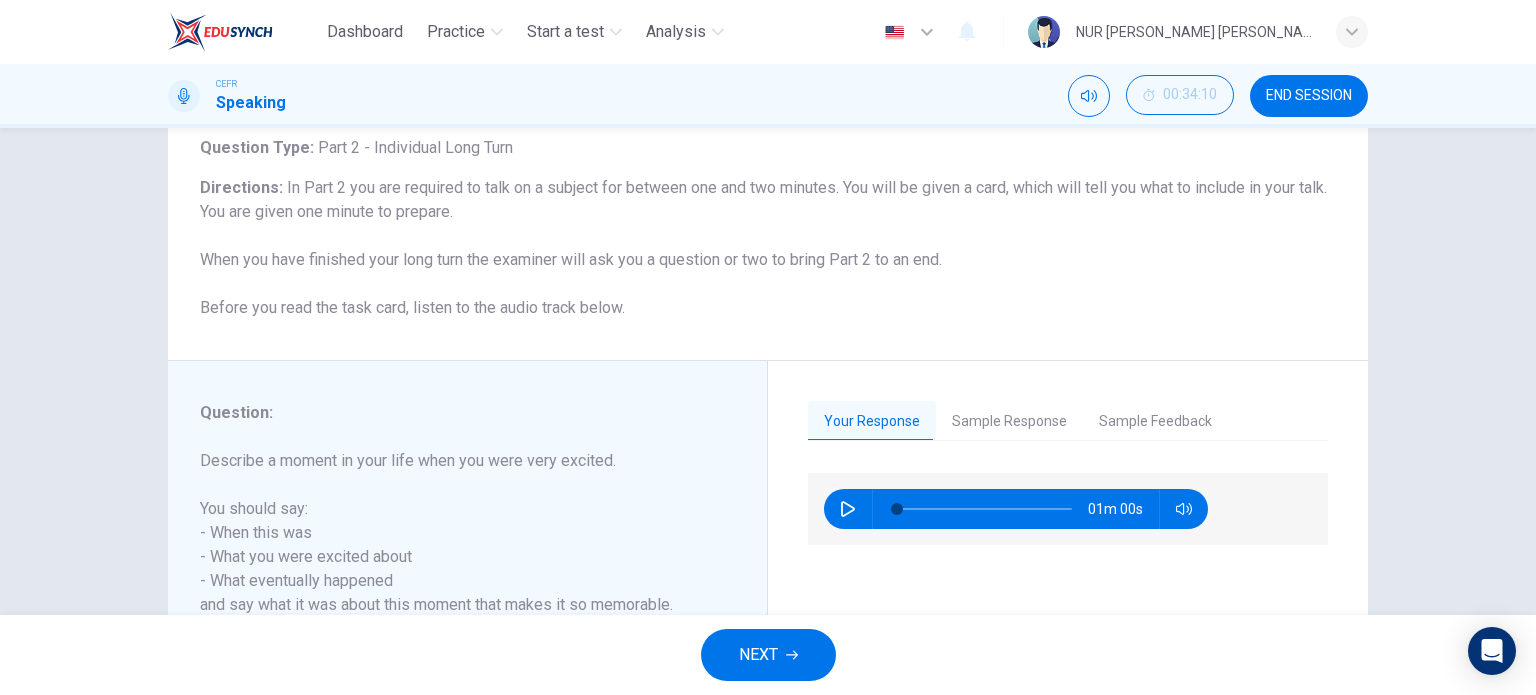 click on "Sample Response" at bounding box center [1009, 422] 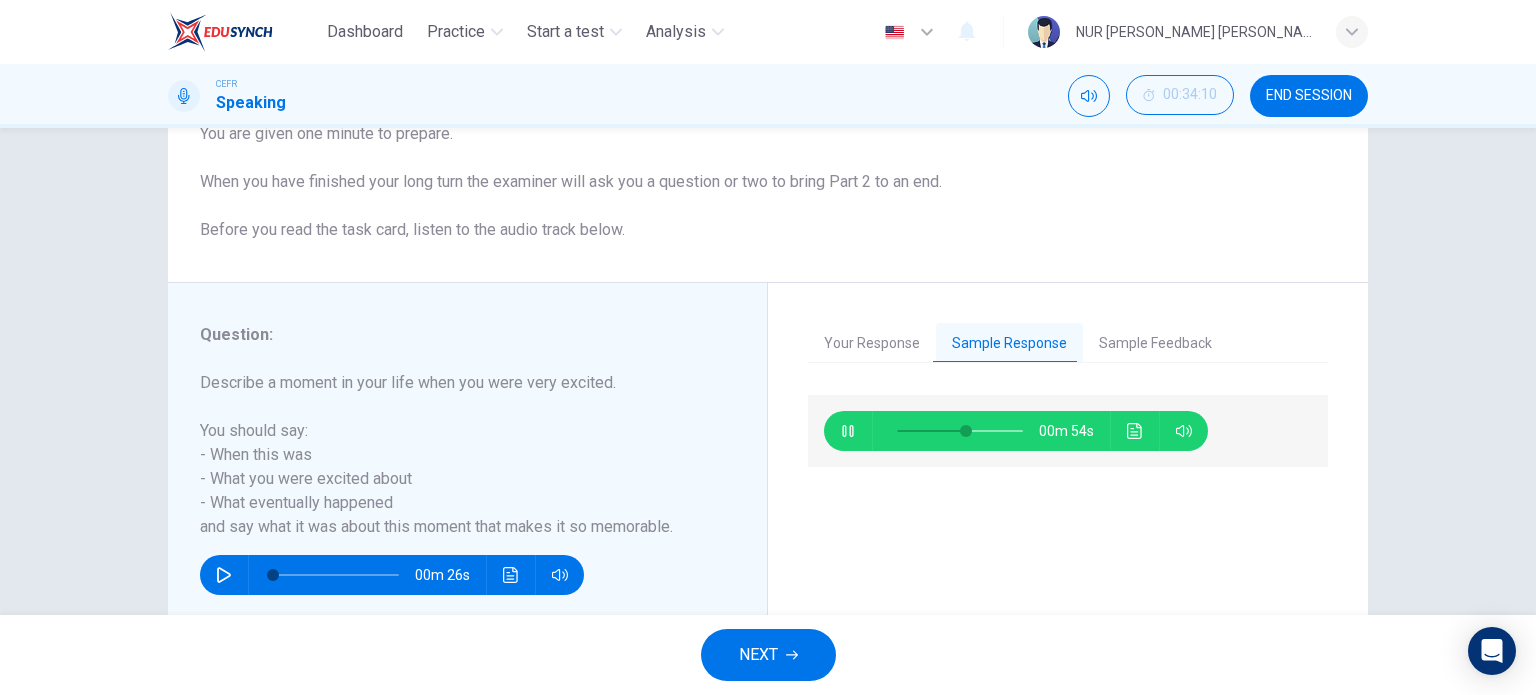 scroll, scrollTop: 212, scrollLeft: 0, axis: vertical 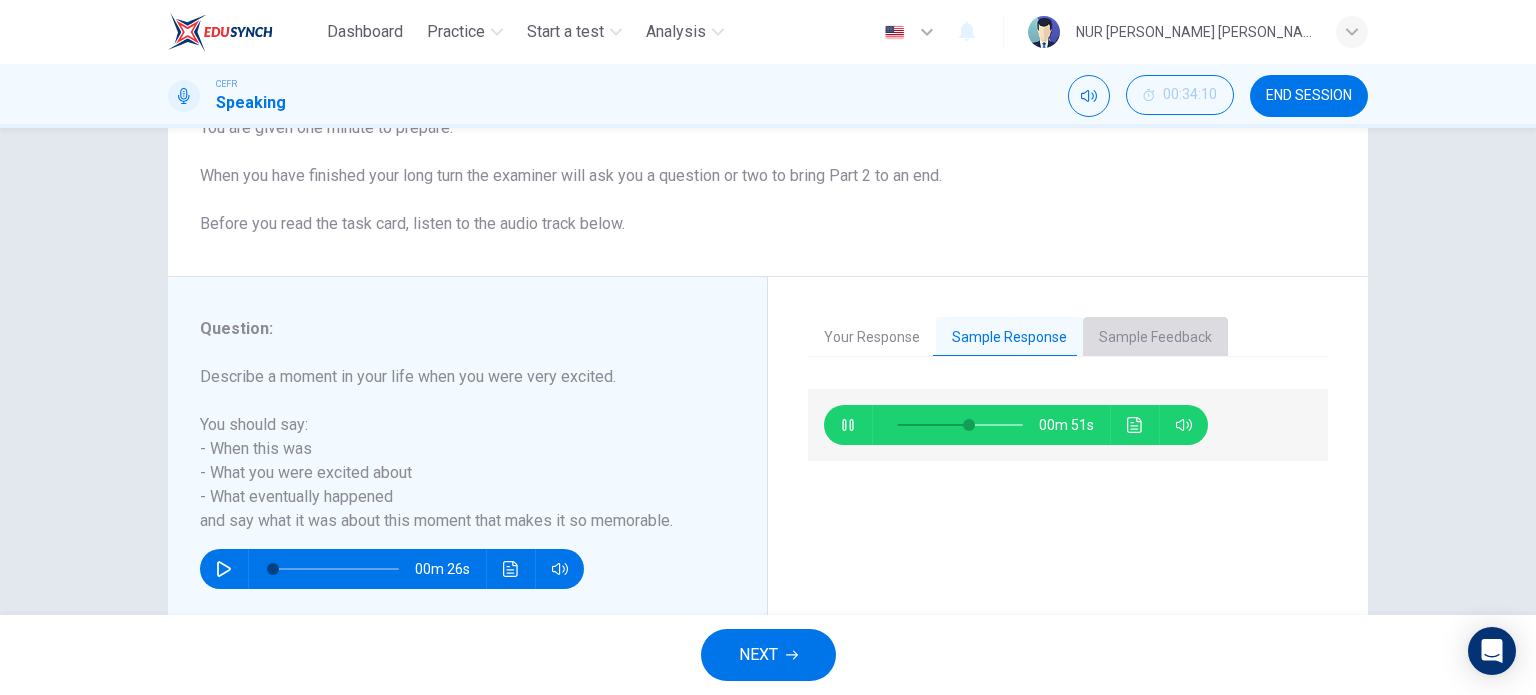 click on "Sample Feedback" at bounding box center (1155, 338) 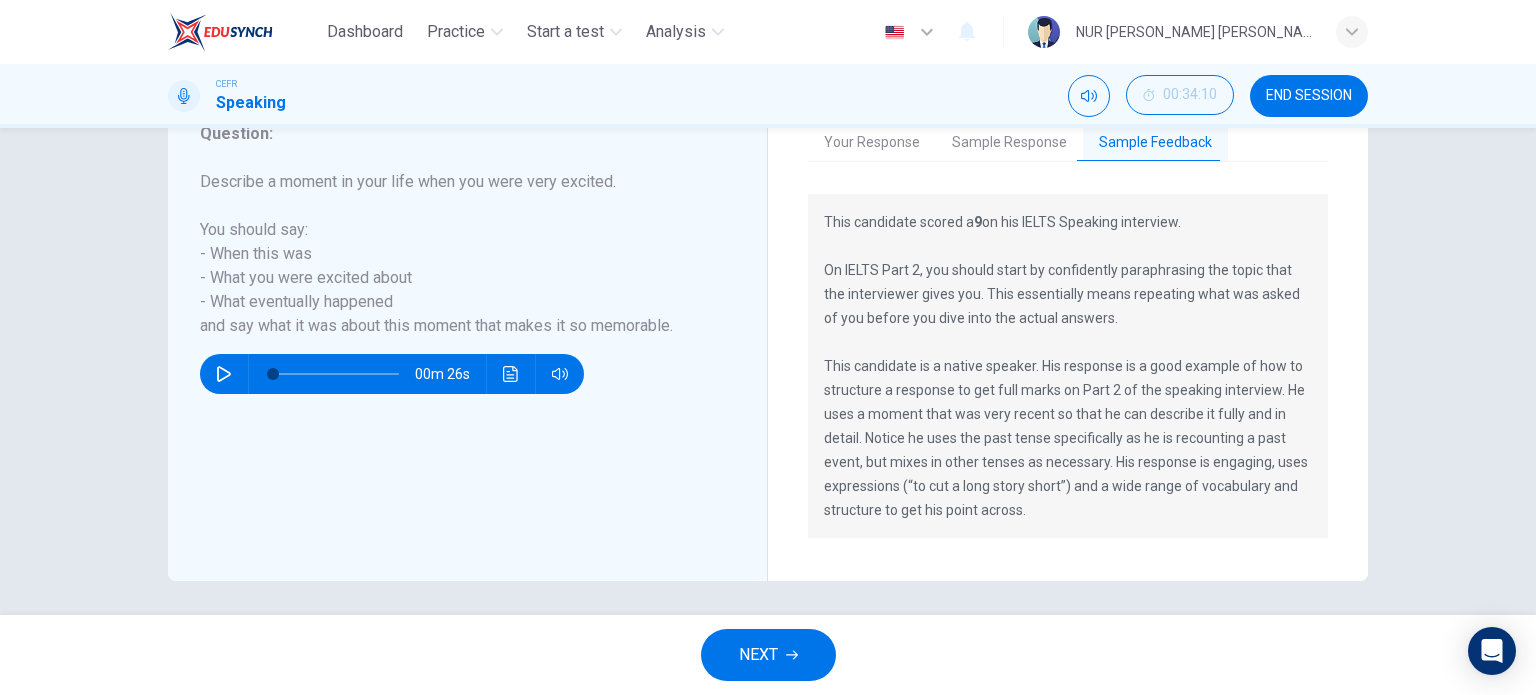 scroll, scrollTop: 408, scrollLeft: 0, axis: vertical 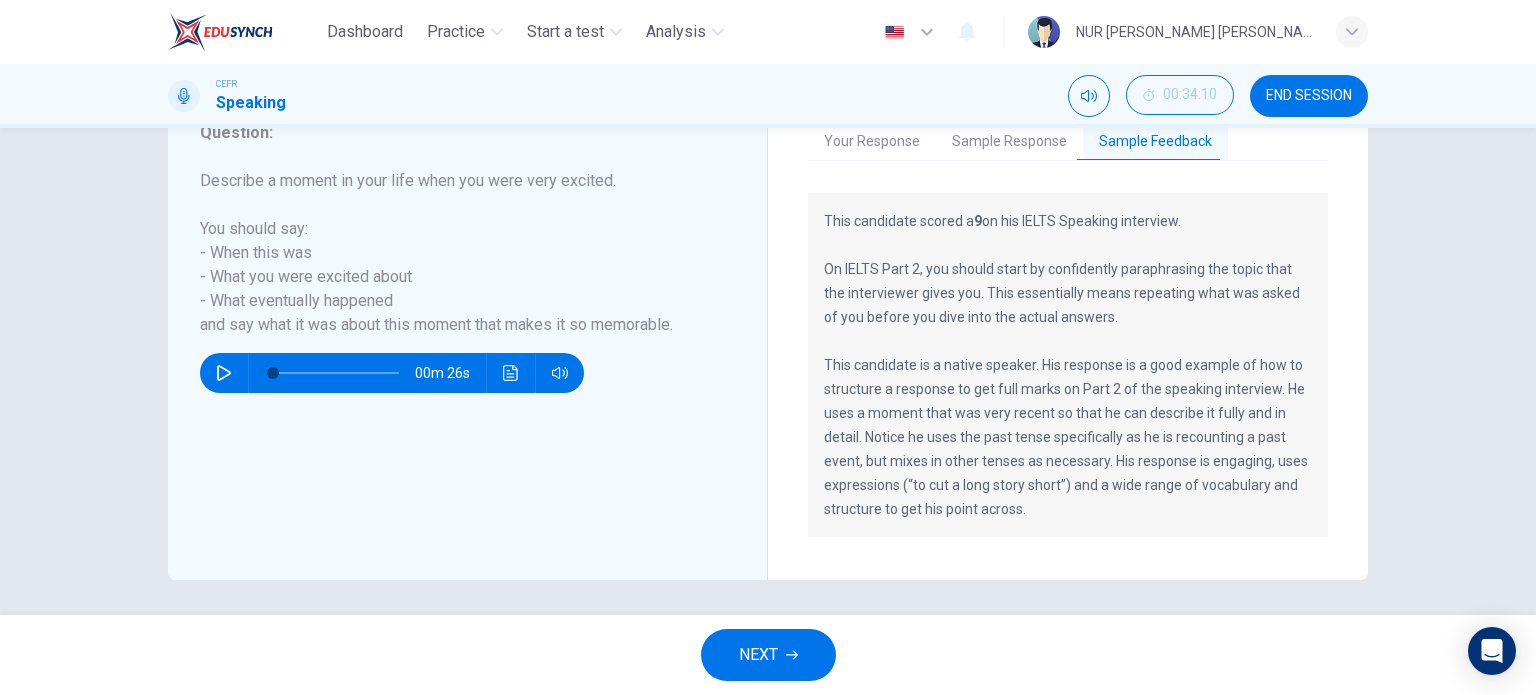 click on "Sample Response" at bounding box center (1009, 142) 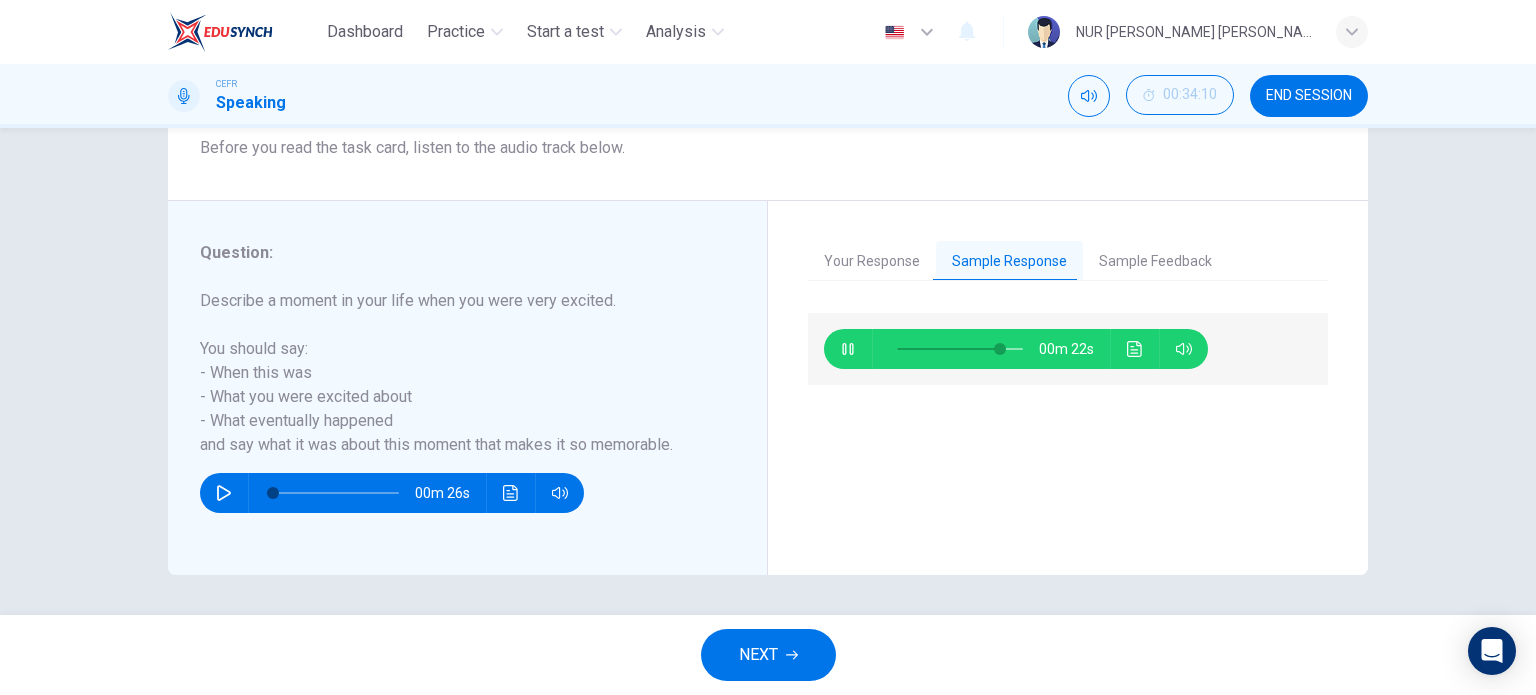 scroll, scrollTop: 288, scrollLeft: 0, axis: vertical 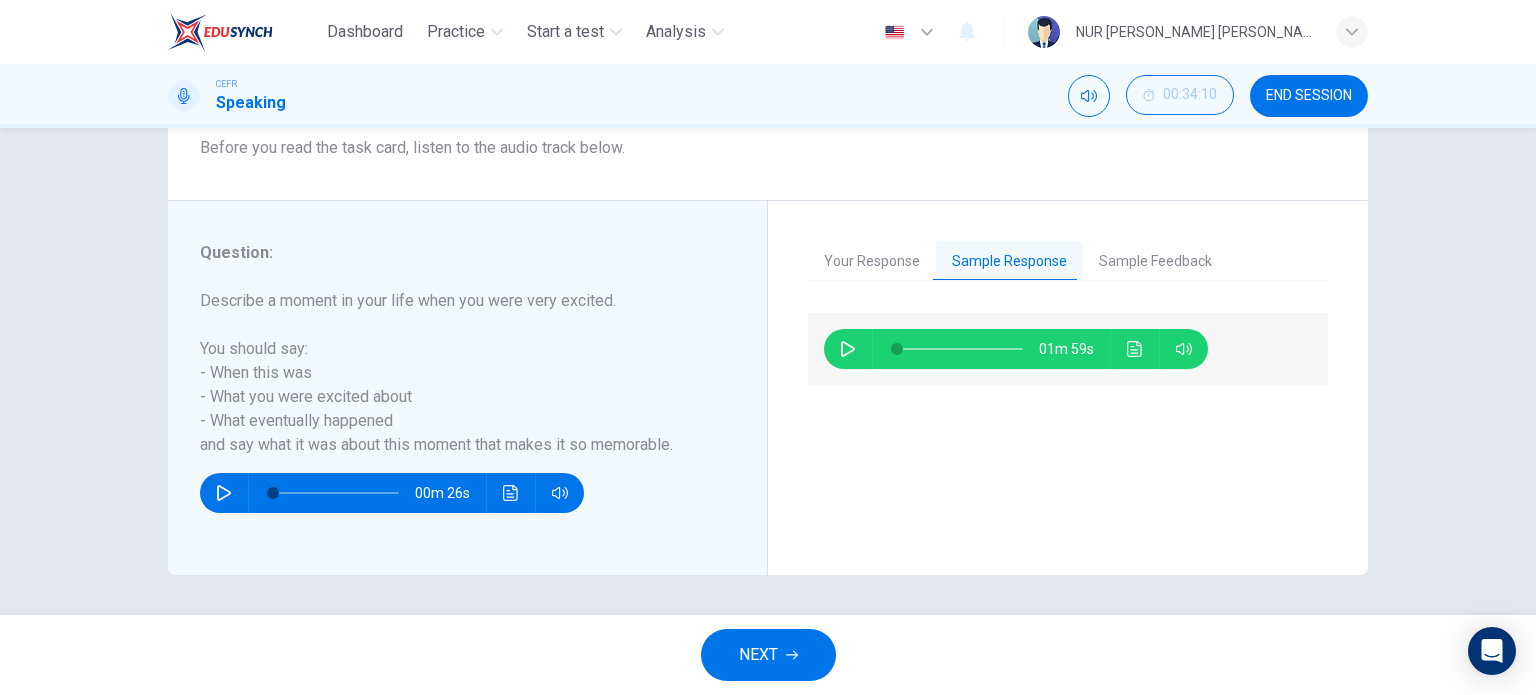 type on "0" 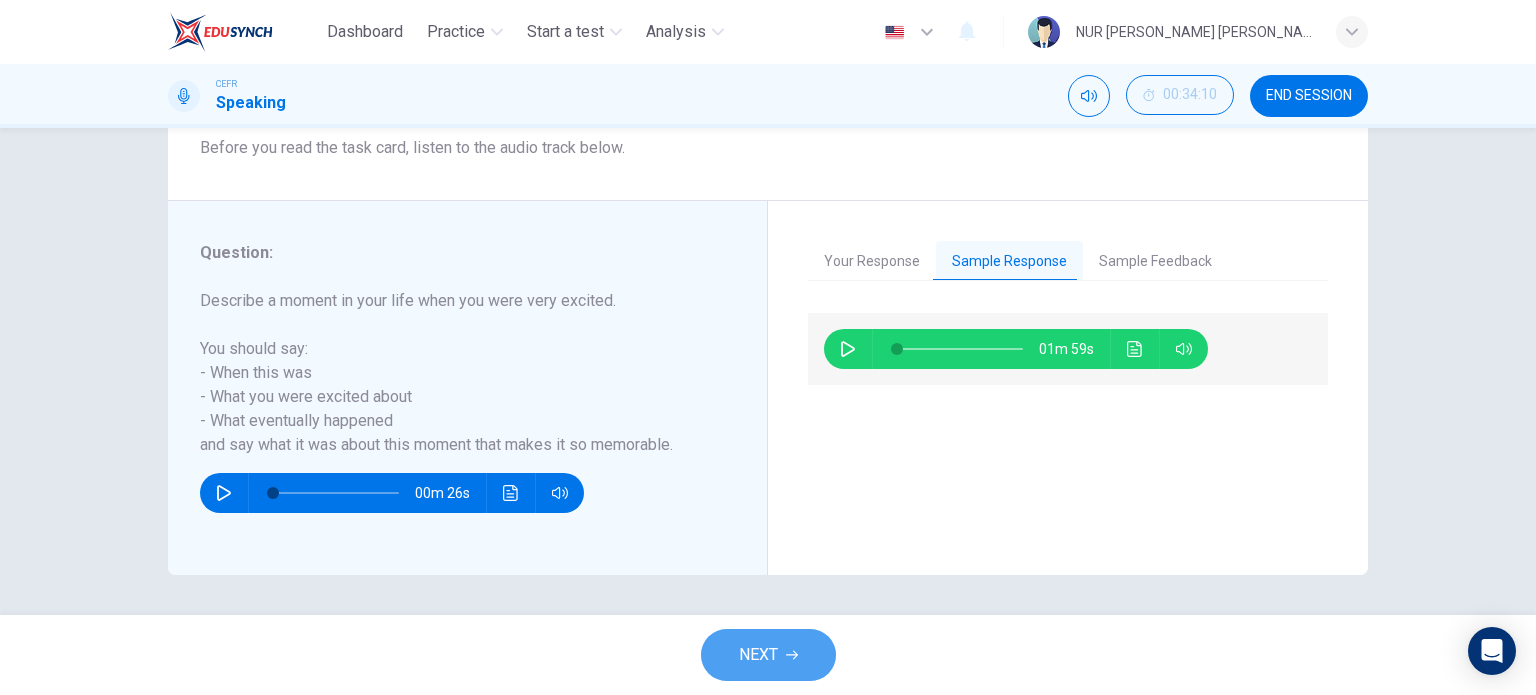 click on "NEXT" at bounding box center (768, 655) 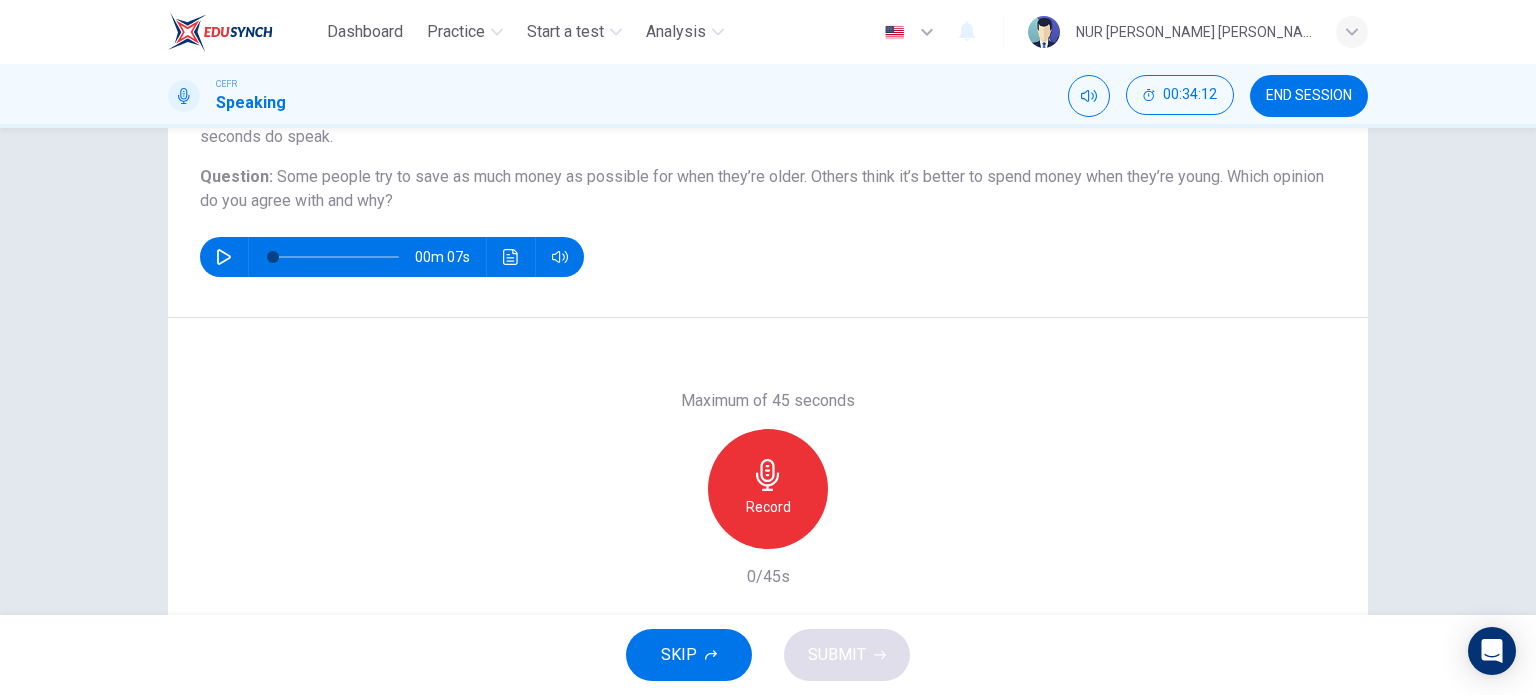 scroll, scrollTop: 0, scrollLeft: 0, axis: both 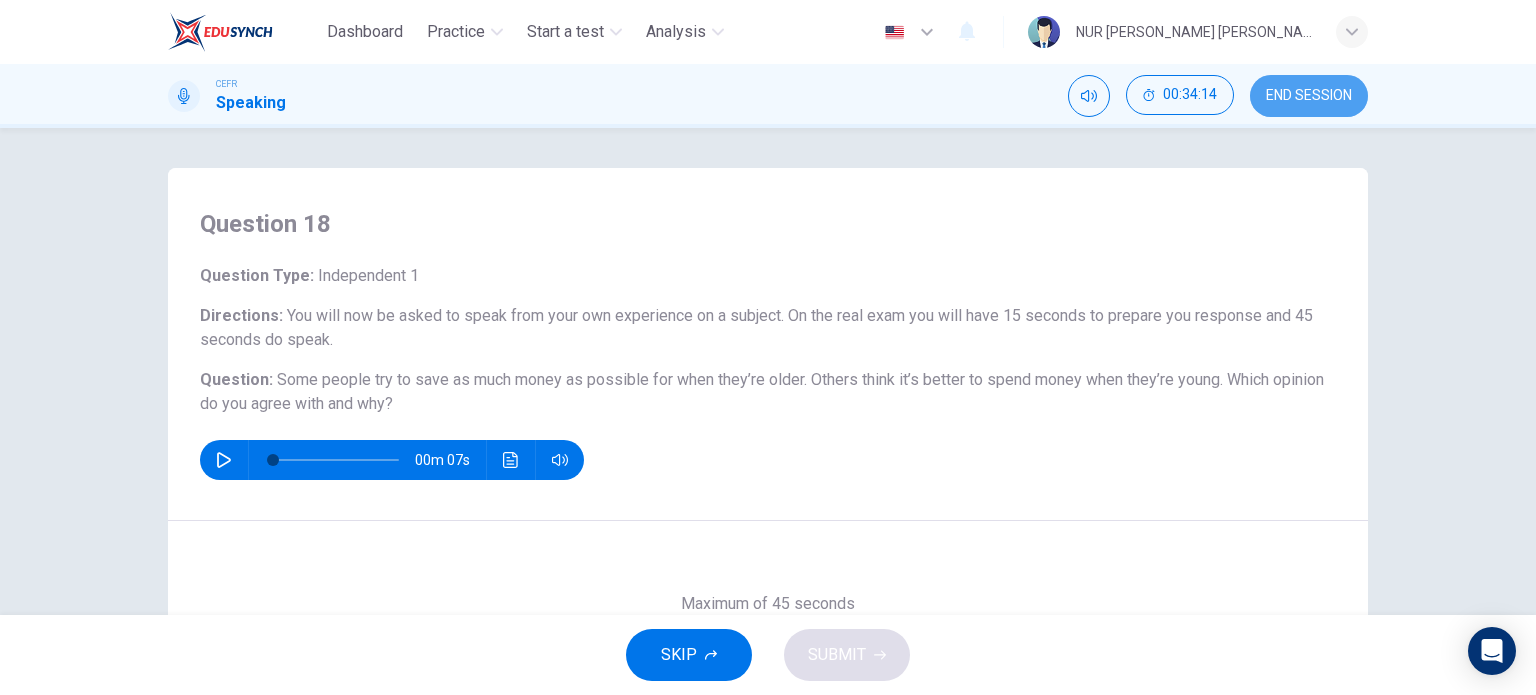 click on "END SESSION" at bounding box center (1309, 96) 